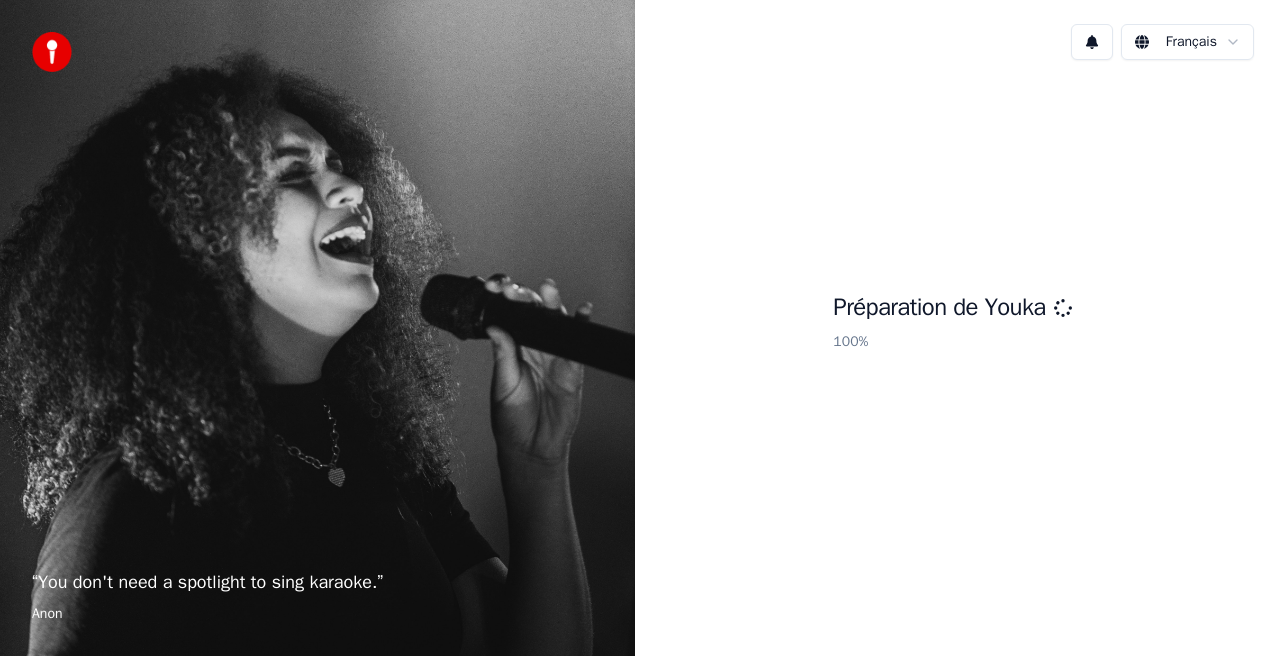 scroll, scrollTop: 0, scrollLeft: 0, axis: both 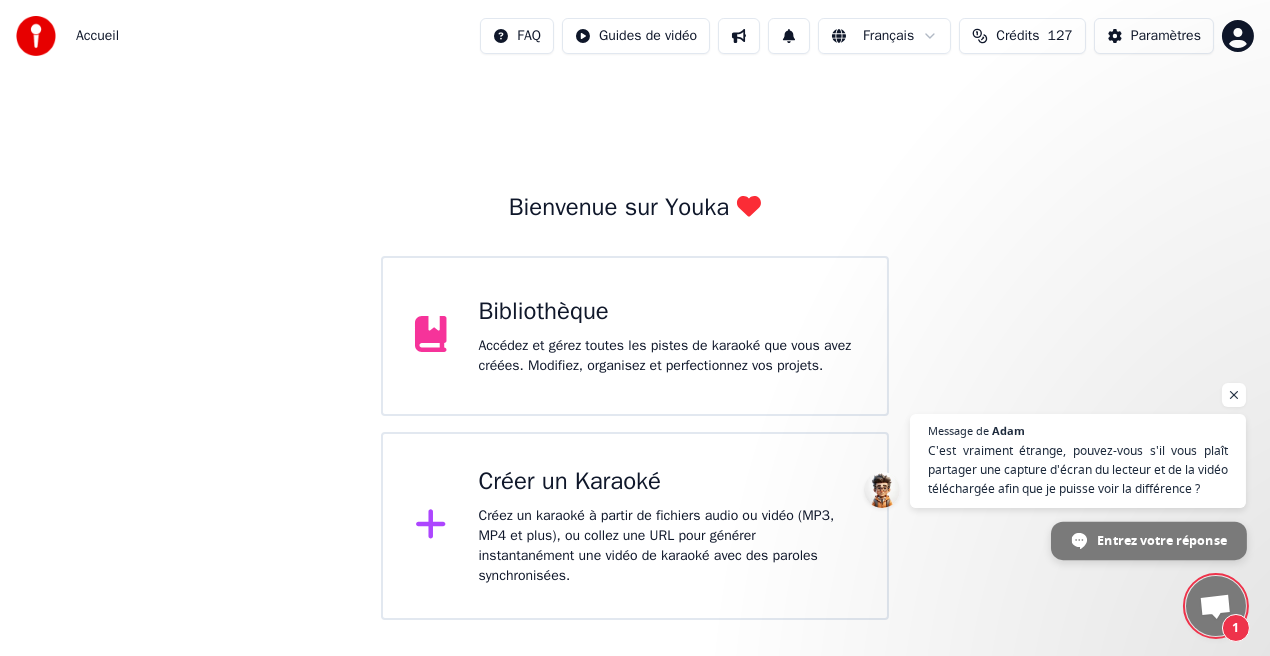 click on "Entrez votre réponse" at bounding box center [1161, 539] 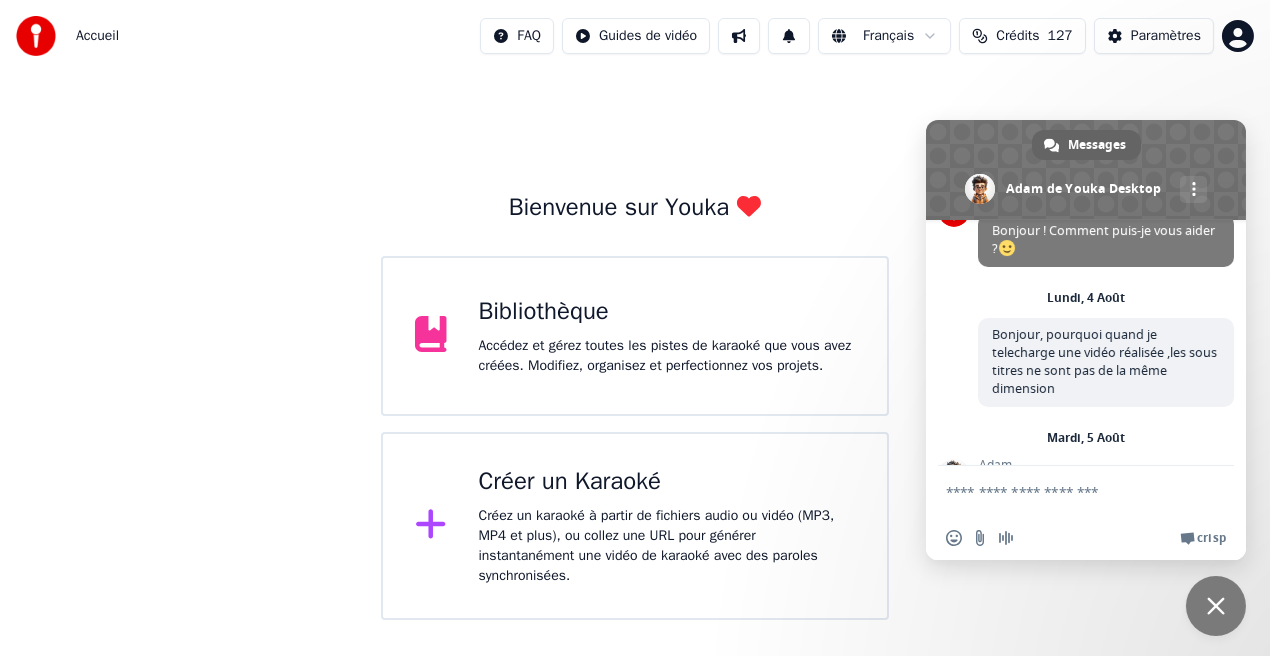 scroll, scrollTop: 188, scrollLeft: 0, axis: vertical 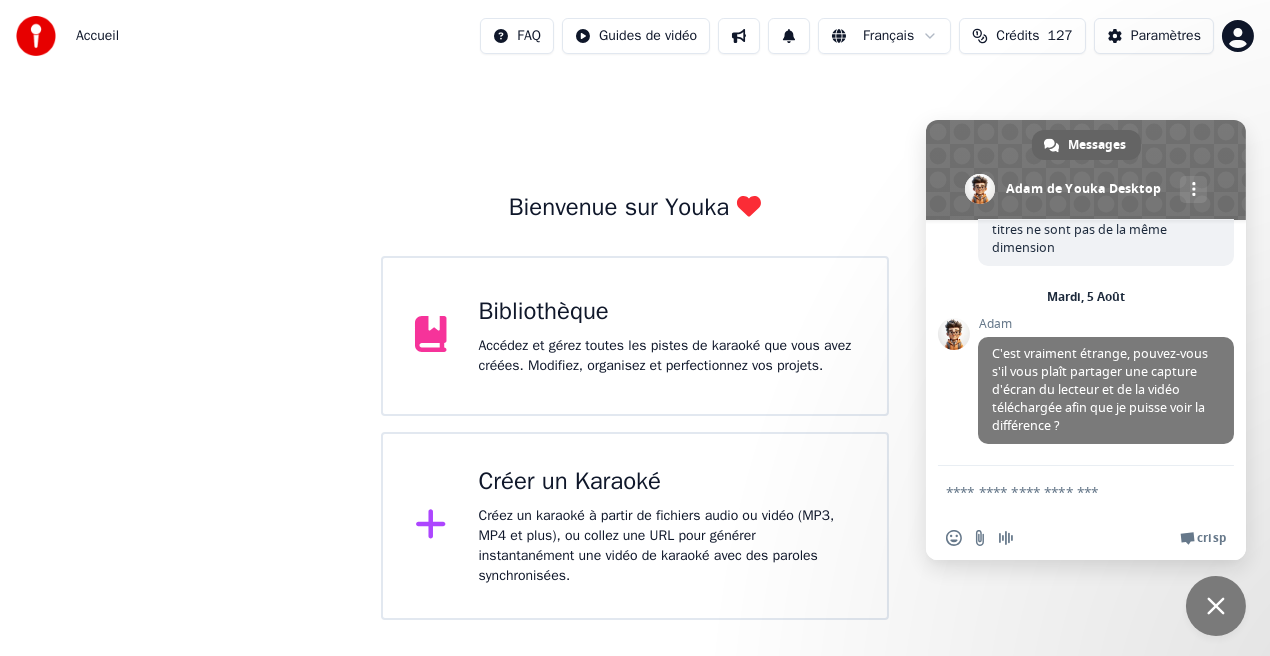 click at bounding box center [1066, 491] 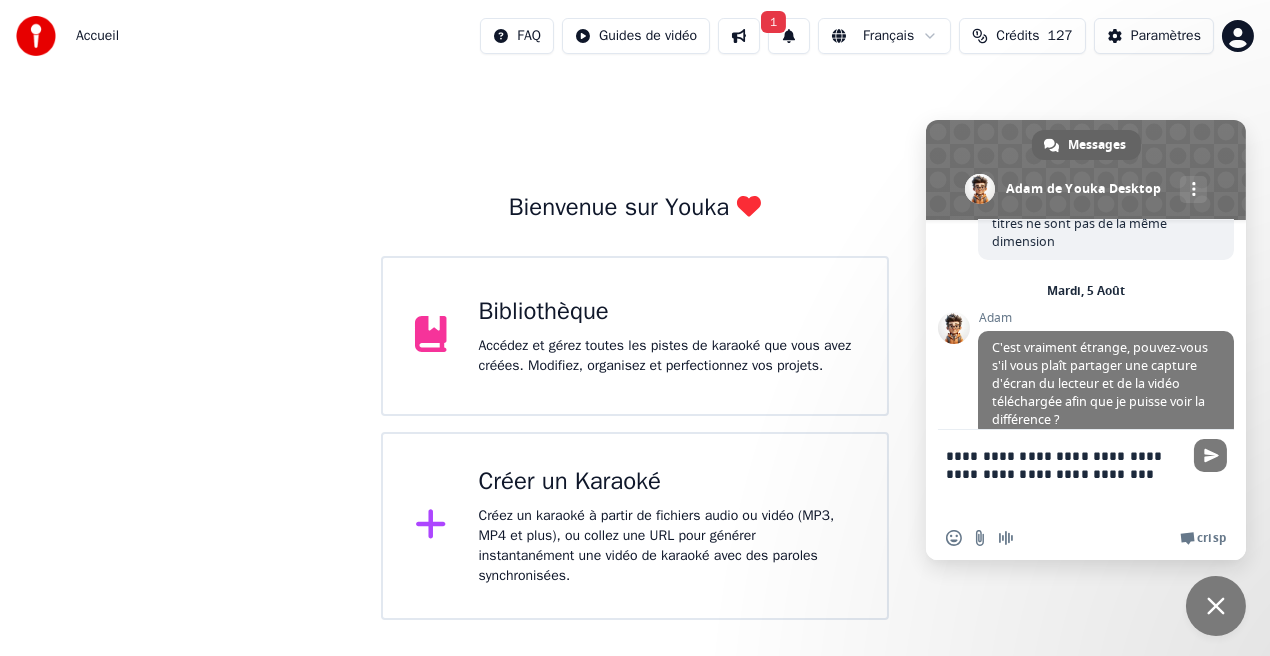 click on "**********" at bounding box center (1066, 473) 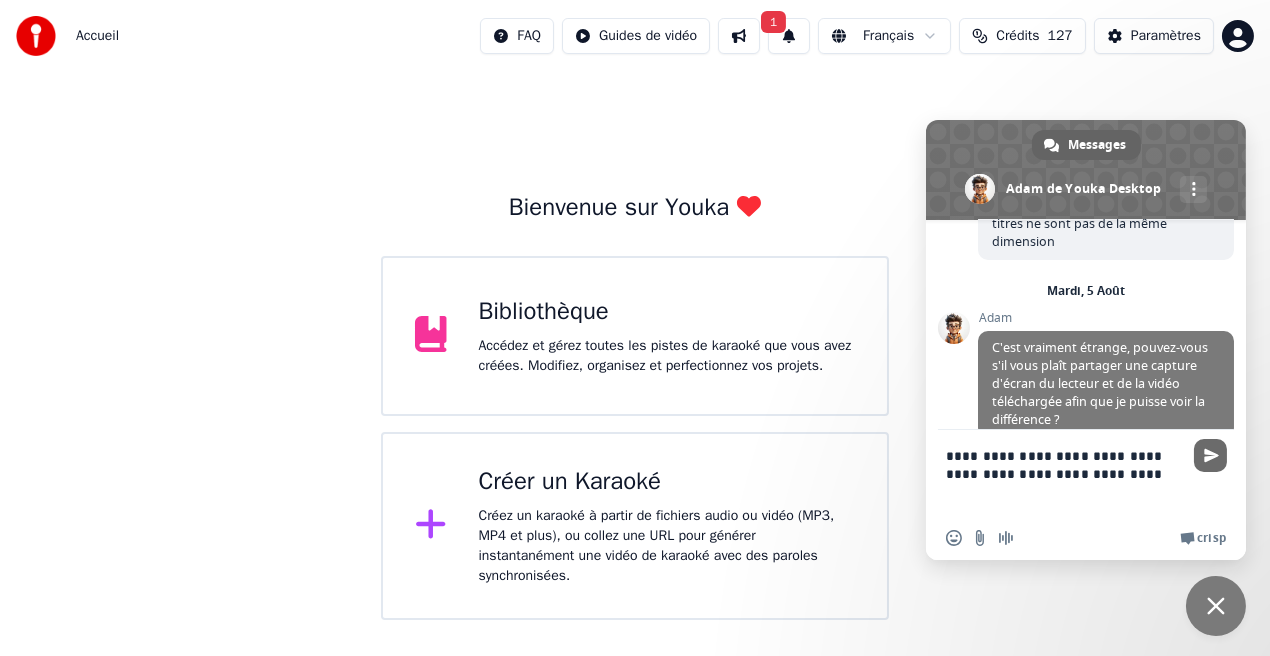 type on "**********" 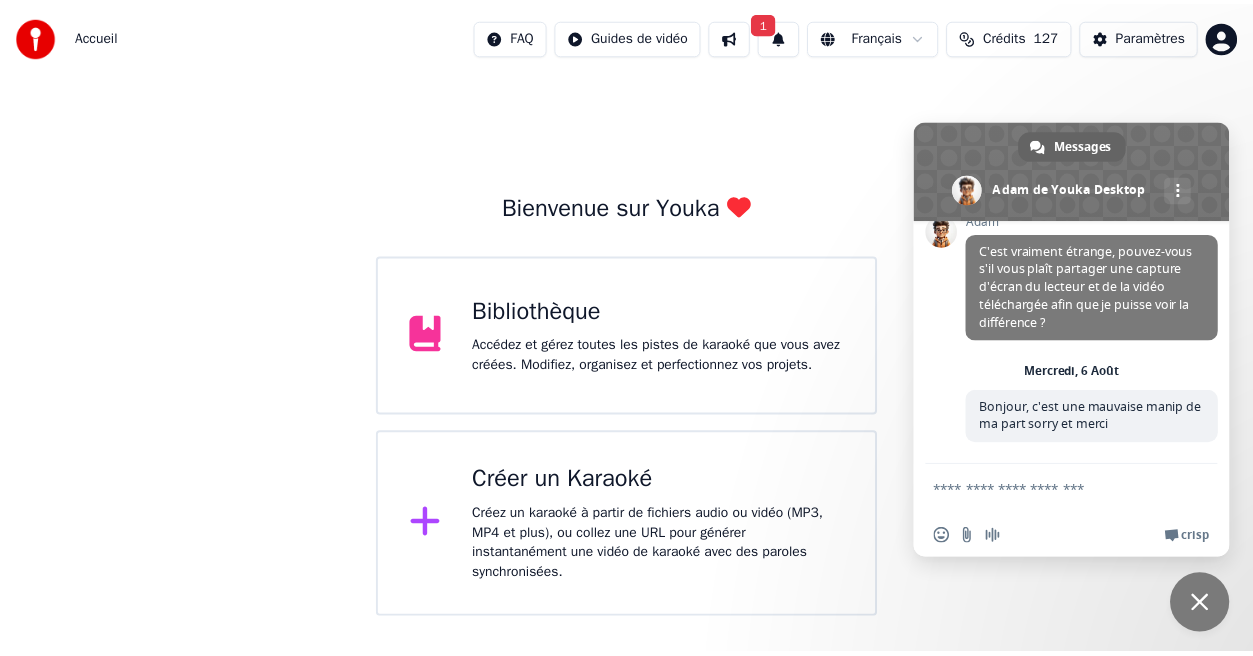 scroll, scrollTop: 293, scrollLeft: 0, axis: vertical 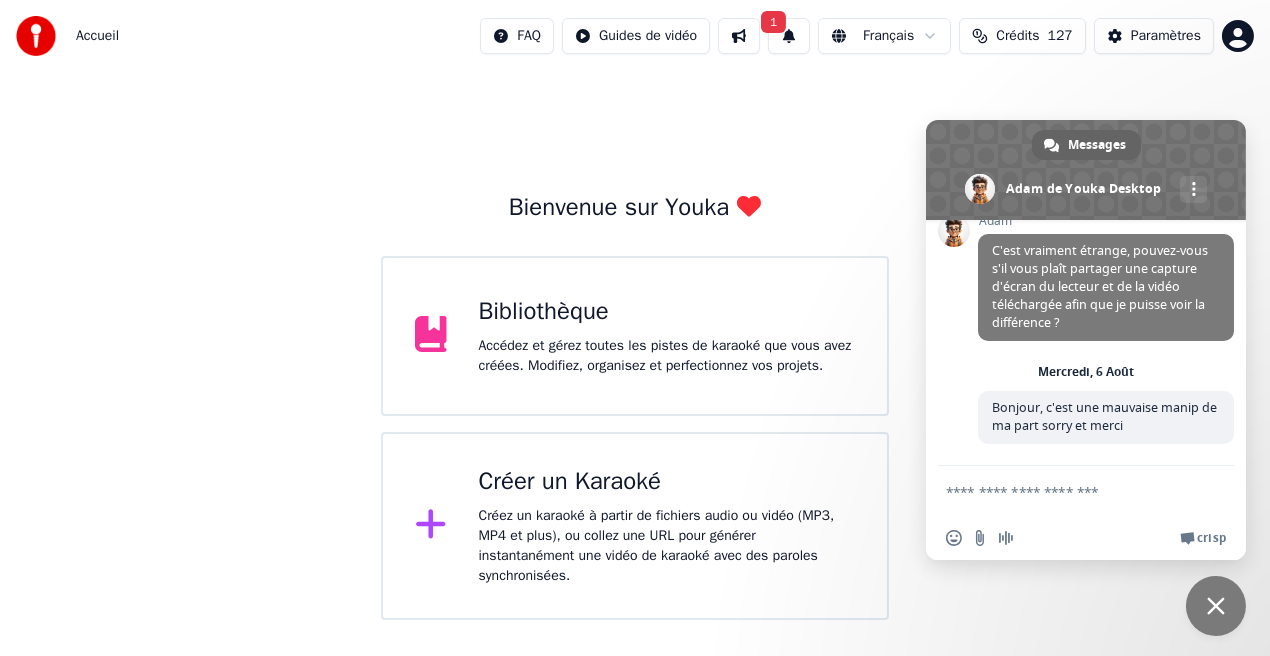 click on "Bienvenue sur Youka Bibliothèque Accédez et gérez toutes les pistes de karaoké que vous avez créées. Modifiez, organisez et perfectionnez vos projets. Créer un Karaoké Créez un karaoké à partir de fichiers audio ou vidéo (MP3, MP4 et plus), ou collez une URL pour générer instantanément une vidéo de karaoké avec des paroles synchronisées." at bounding box center (635, 346) 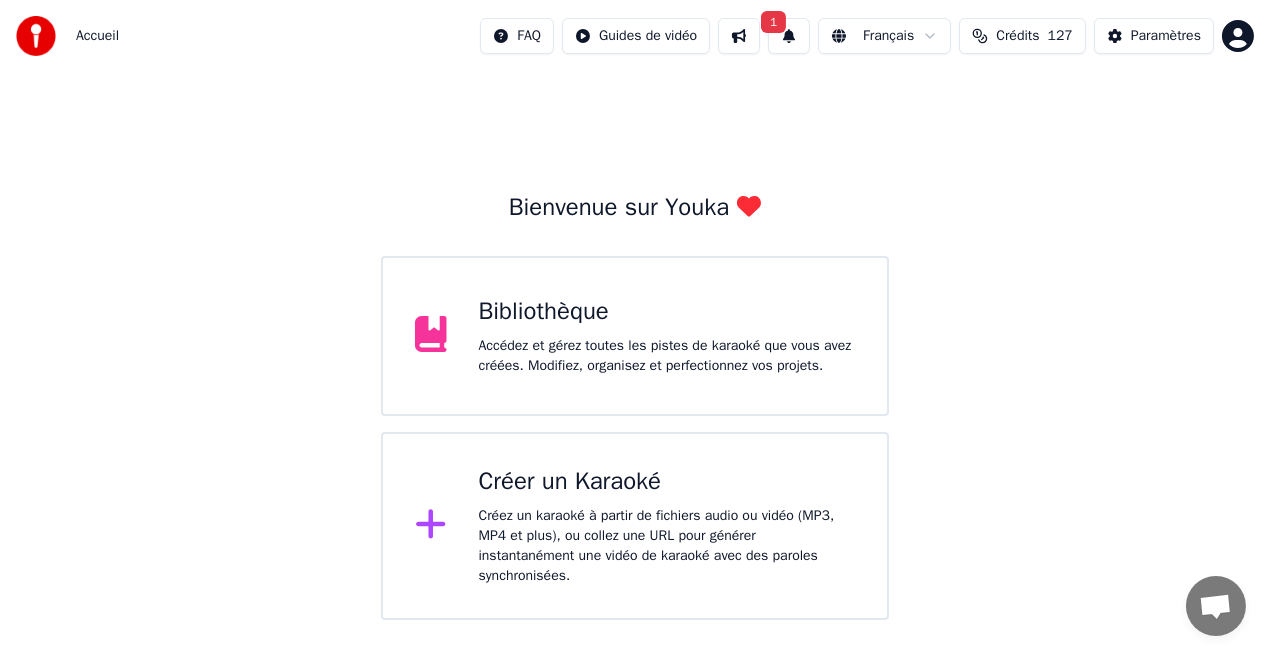 click on "Bibliothèque Accédez et gérez toutes les pistes de karaoké que vous avez créées. Modifiez, organisez et perfectionnez vos projets." at bounding box center [667, 336] 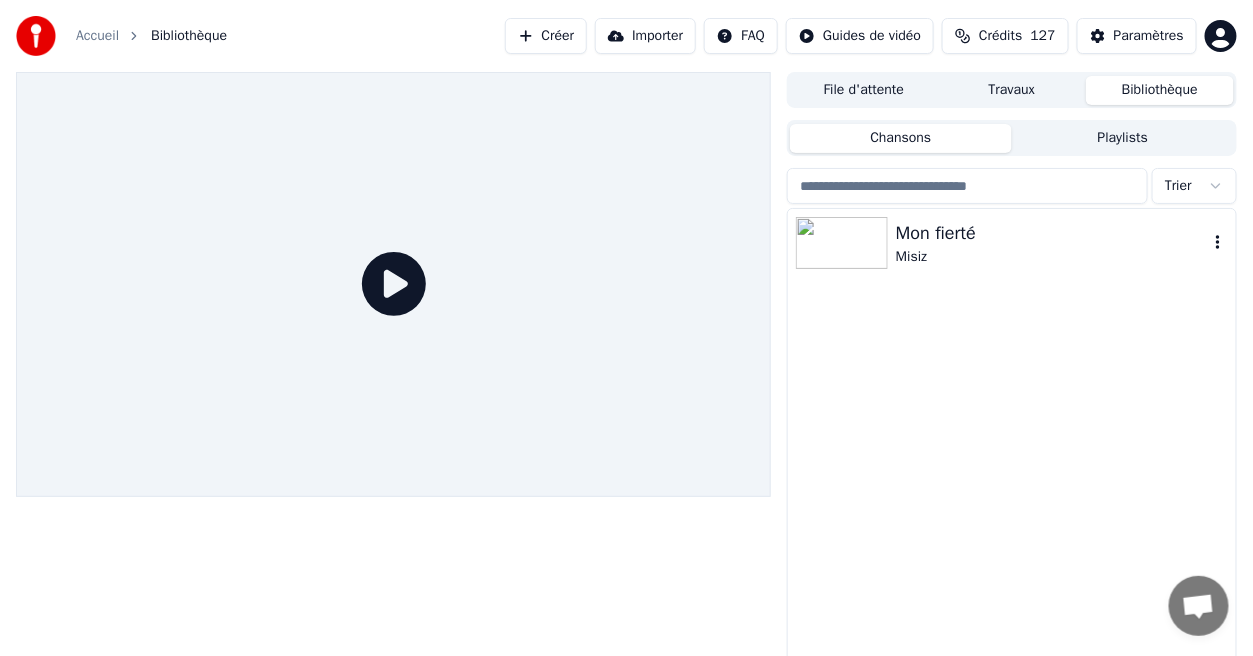 click on "Misiz" at bounding box center [1052, 257] 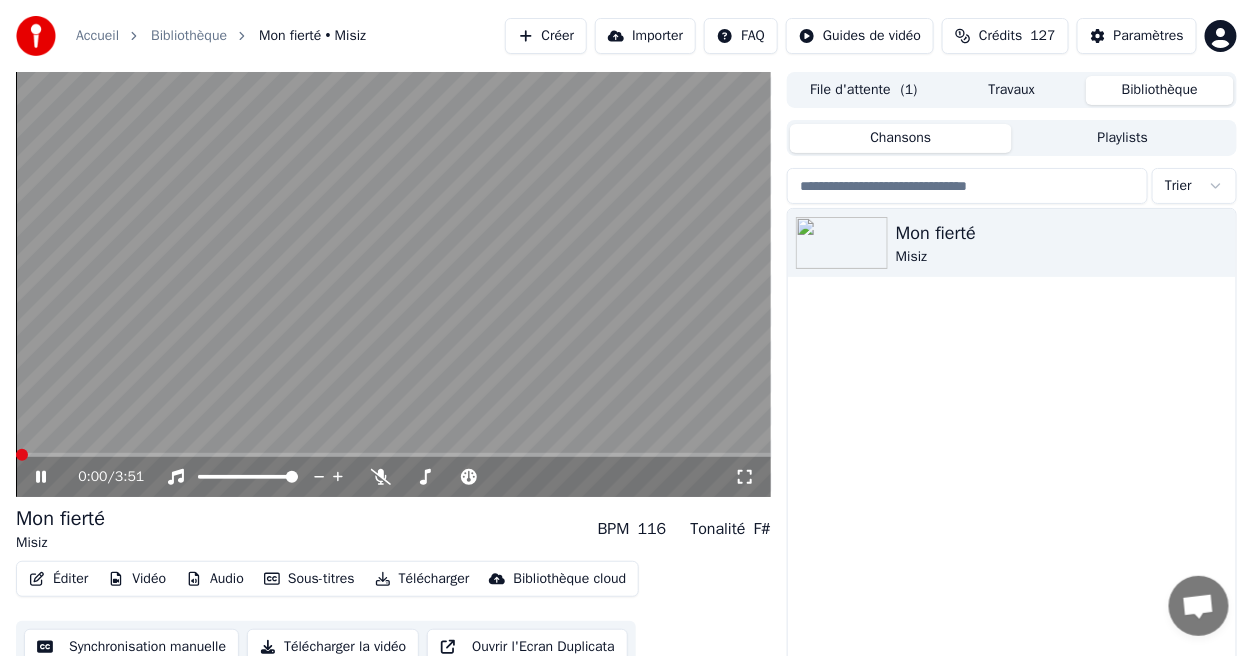 click 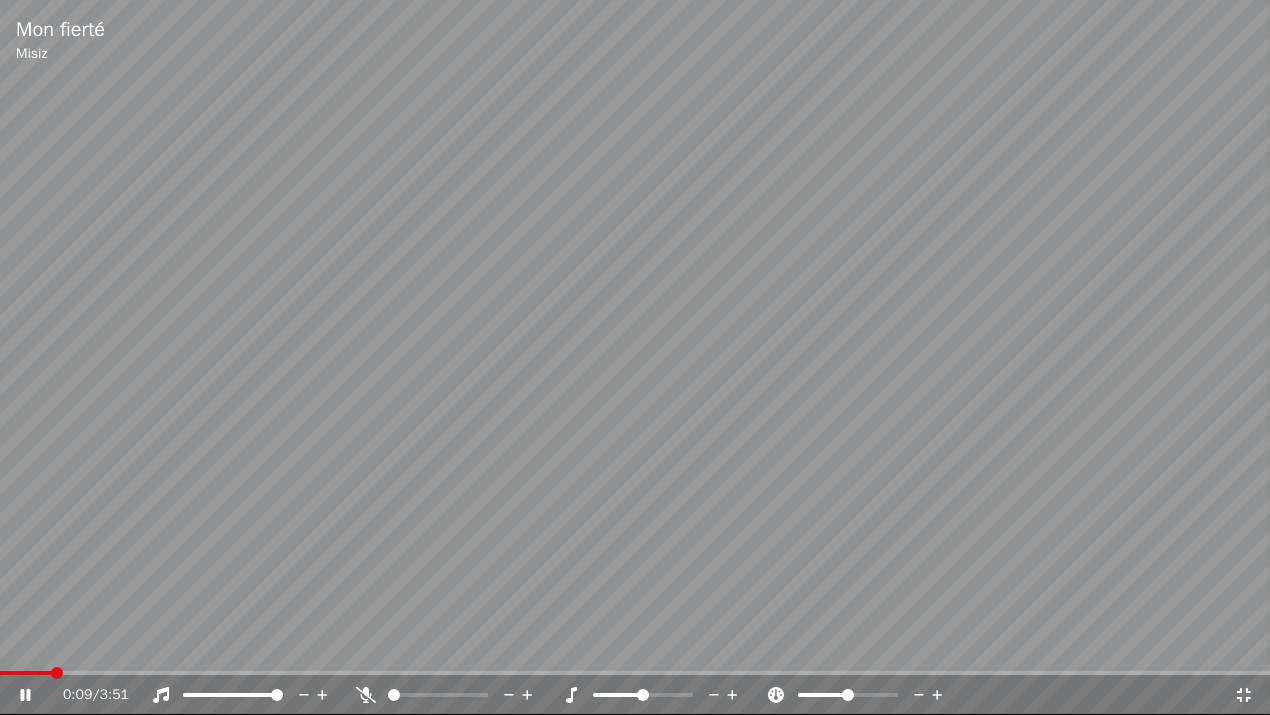click 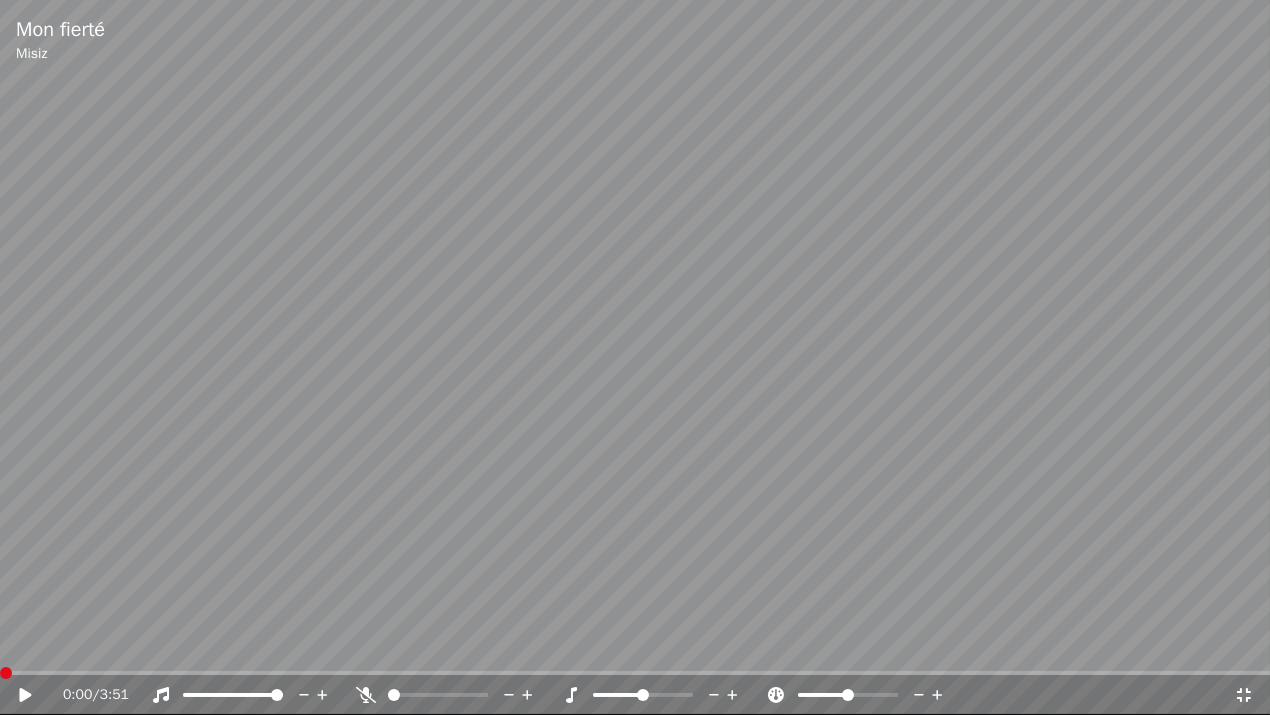 click at bounding box center [635, 673] 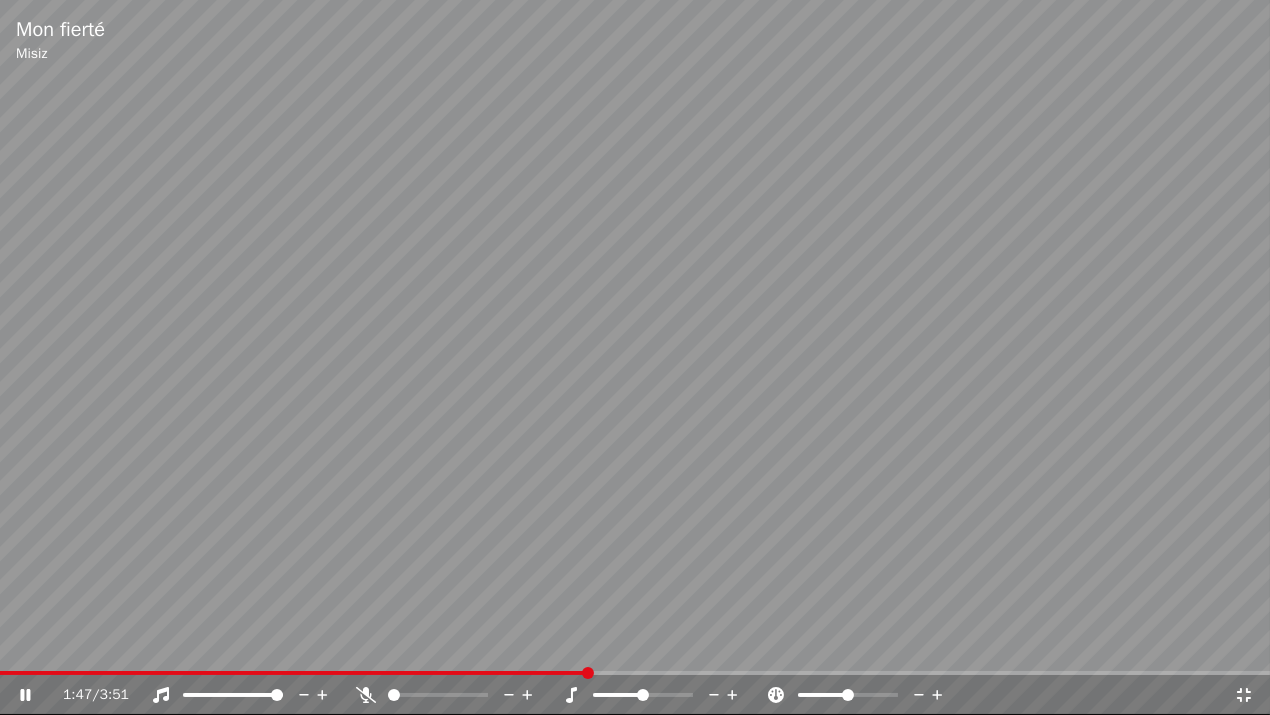 click at bounding box center [588, 673] 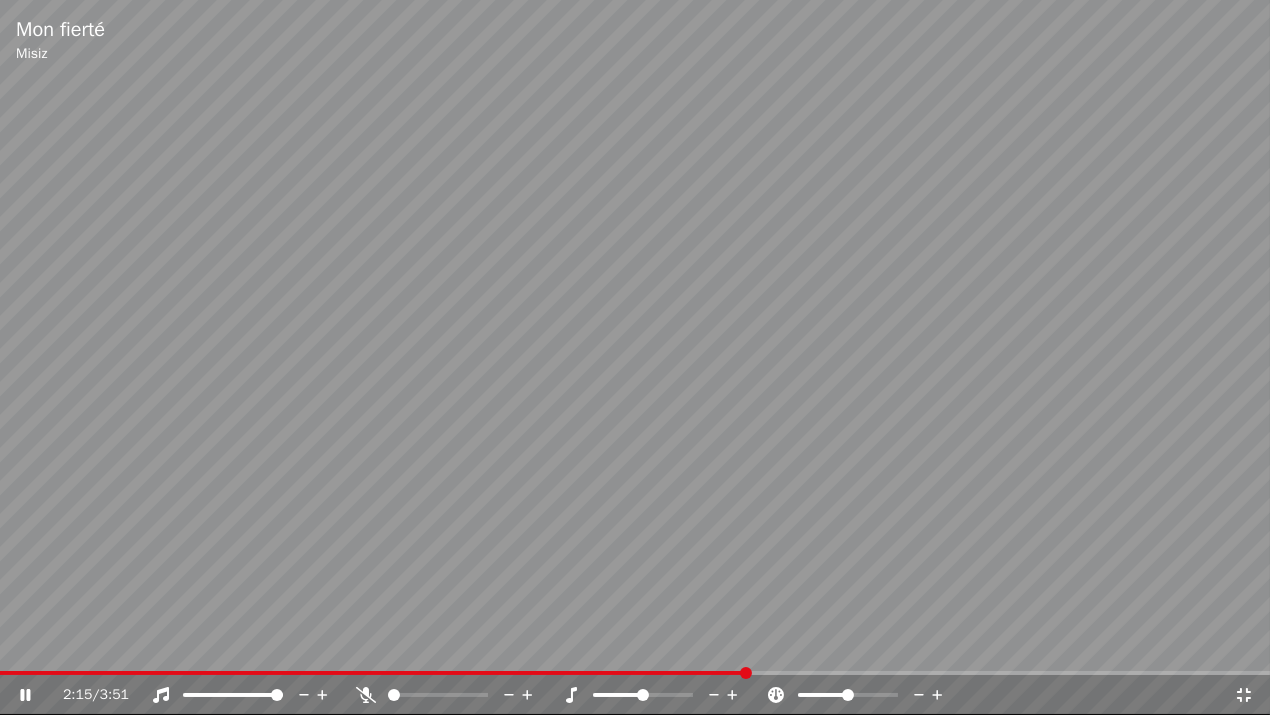 click 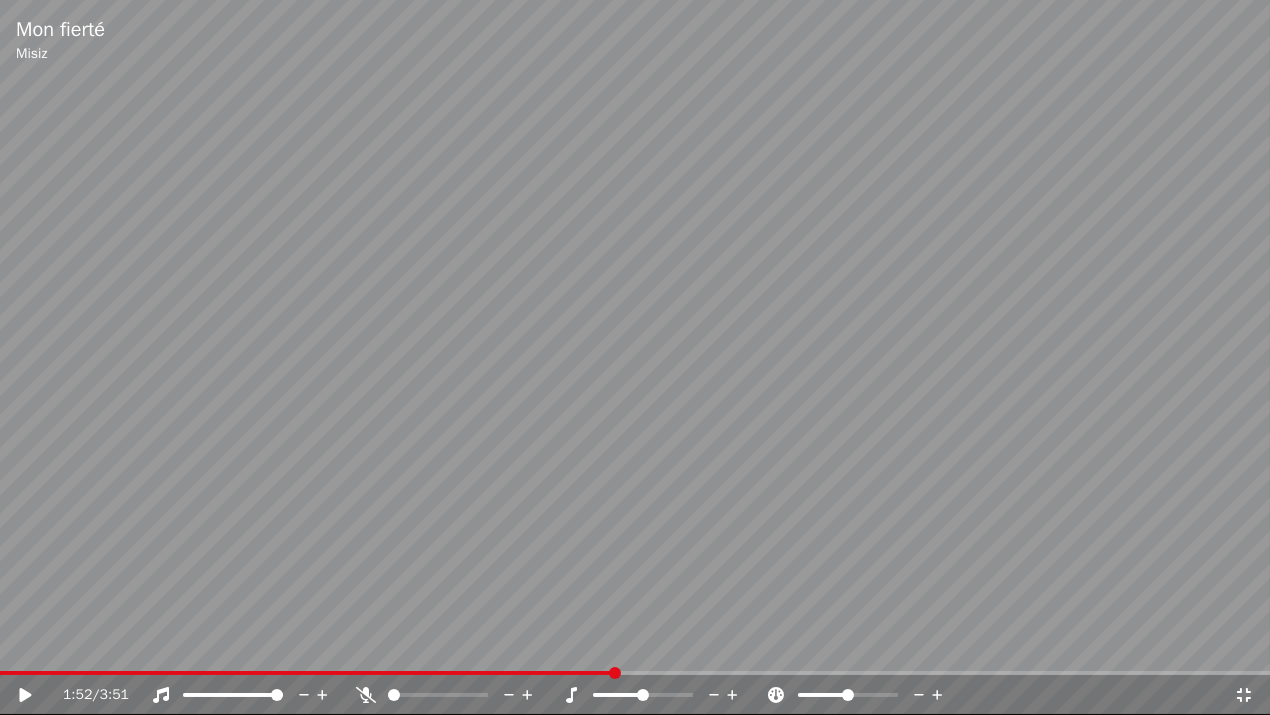 click at bounding box center (615, 673) 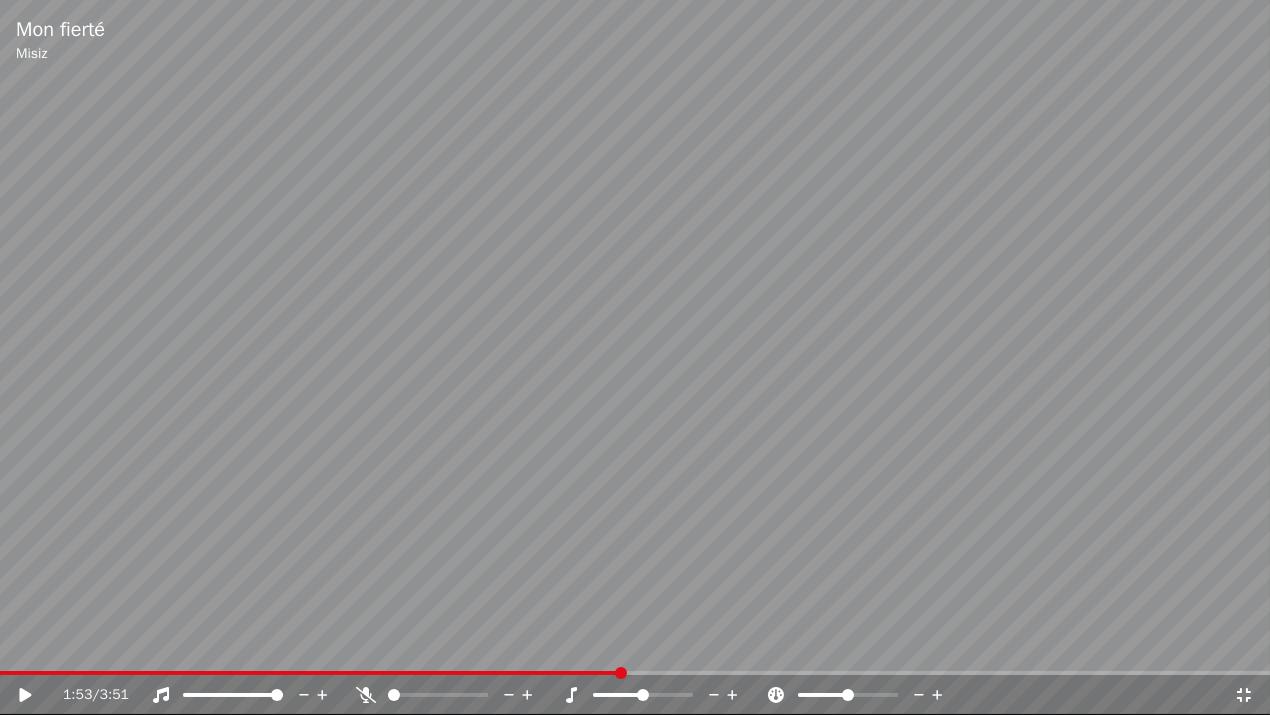 click at bounding box center (621, 673) 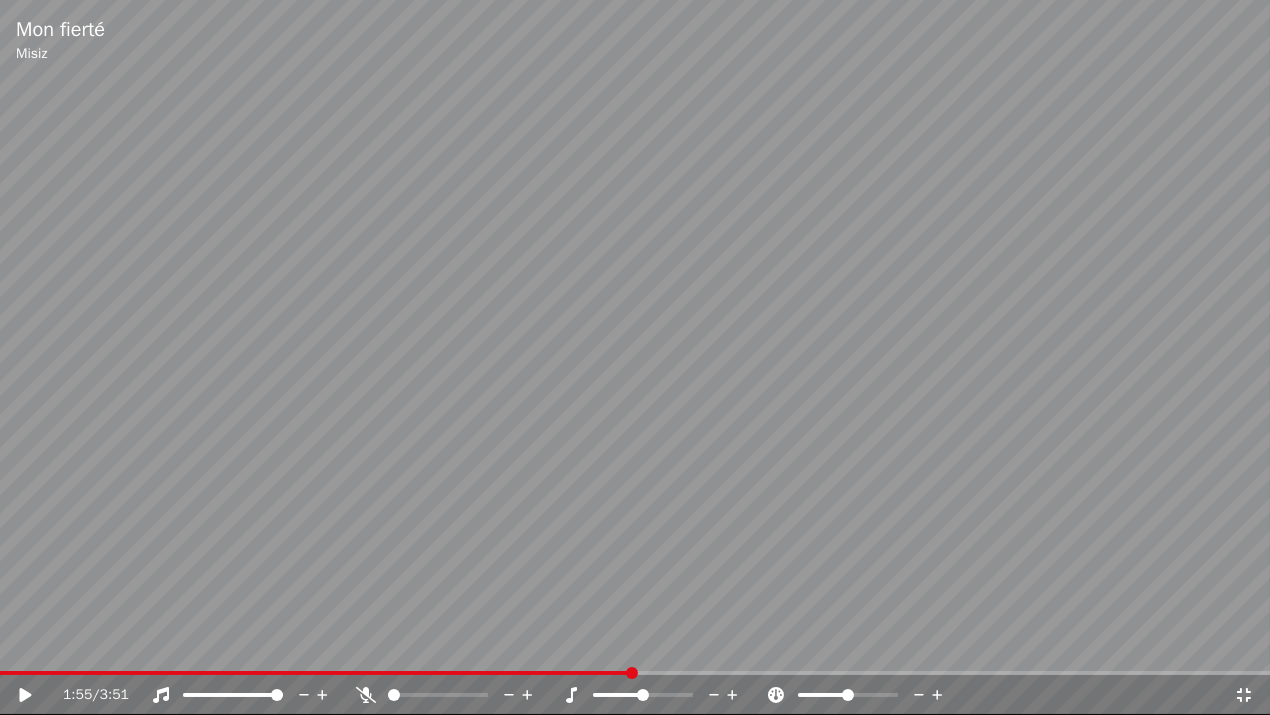 click at bounding box center [632, 673] 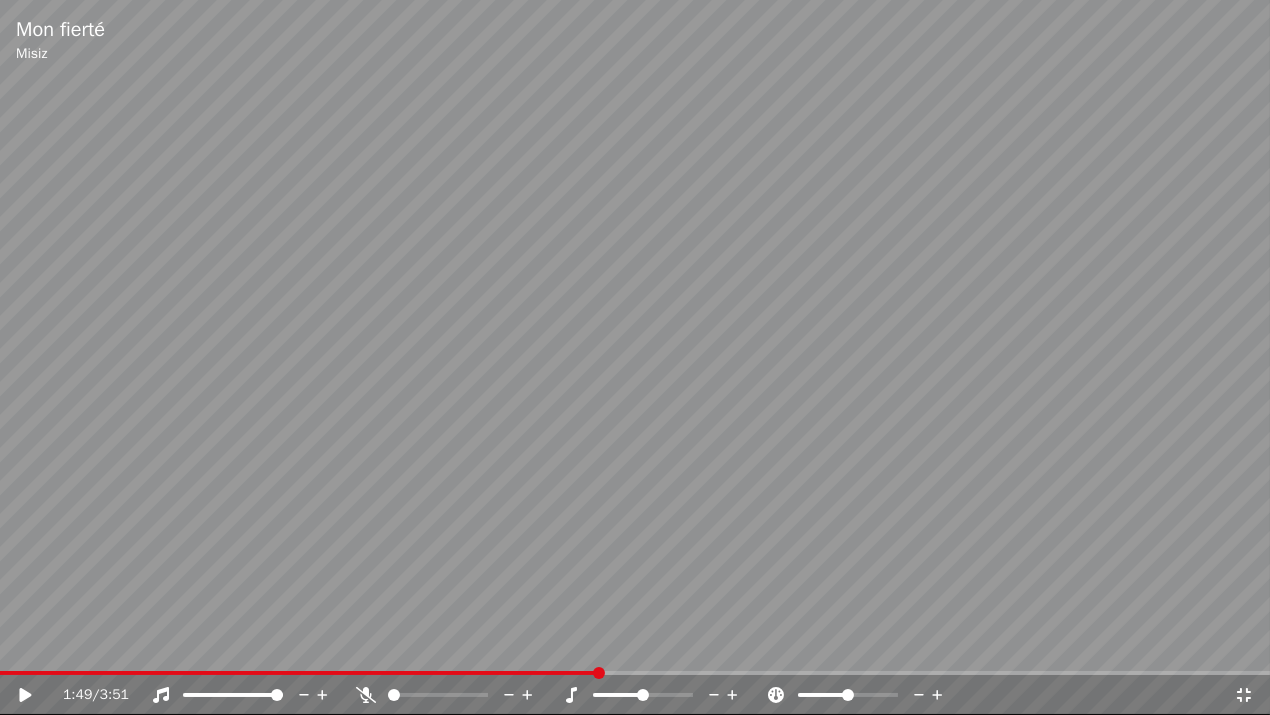 click at bounding box center [599, 673] 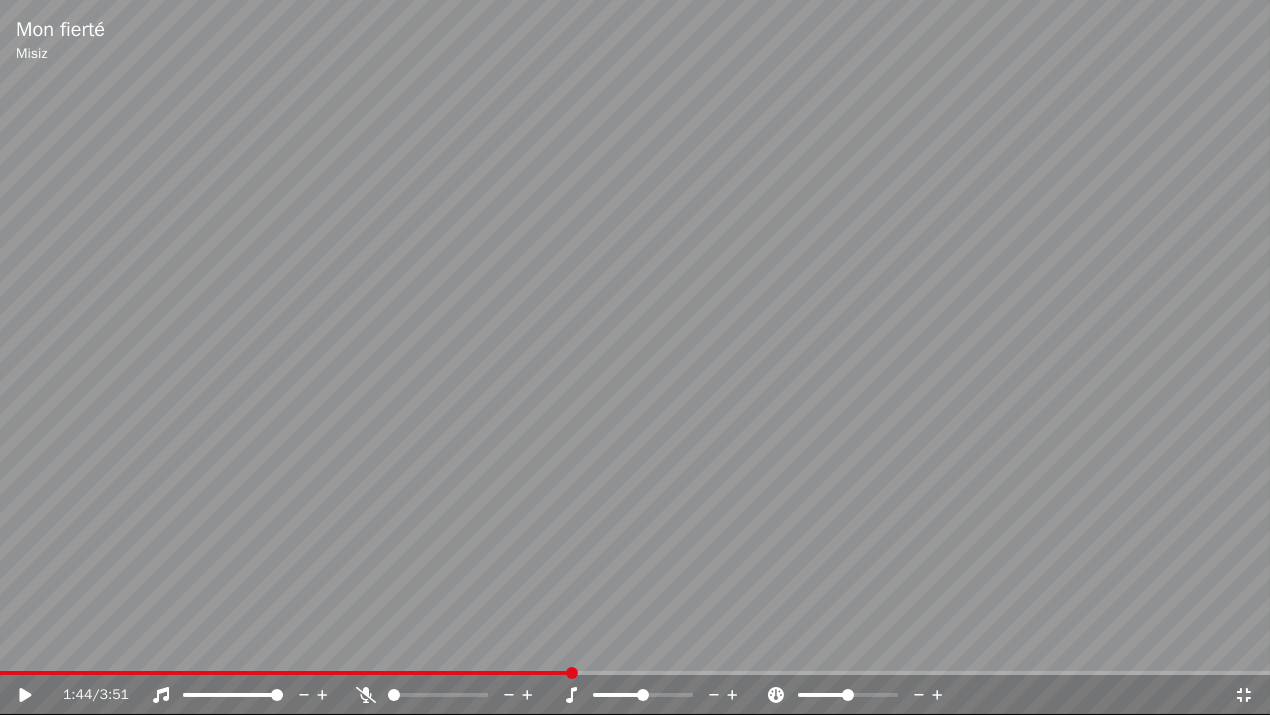 click at bounding box center (572, 673) 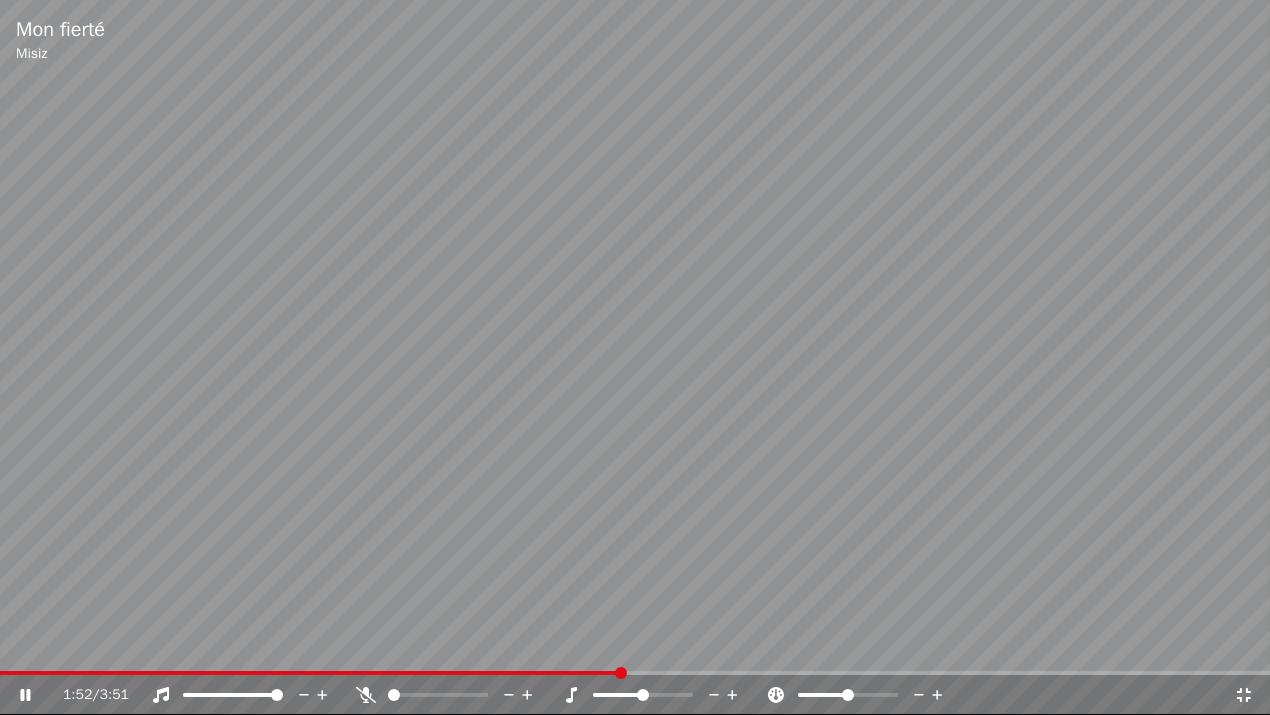 click 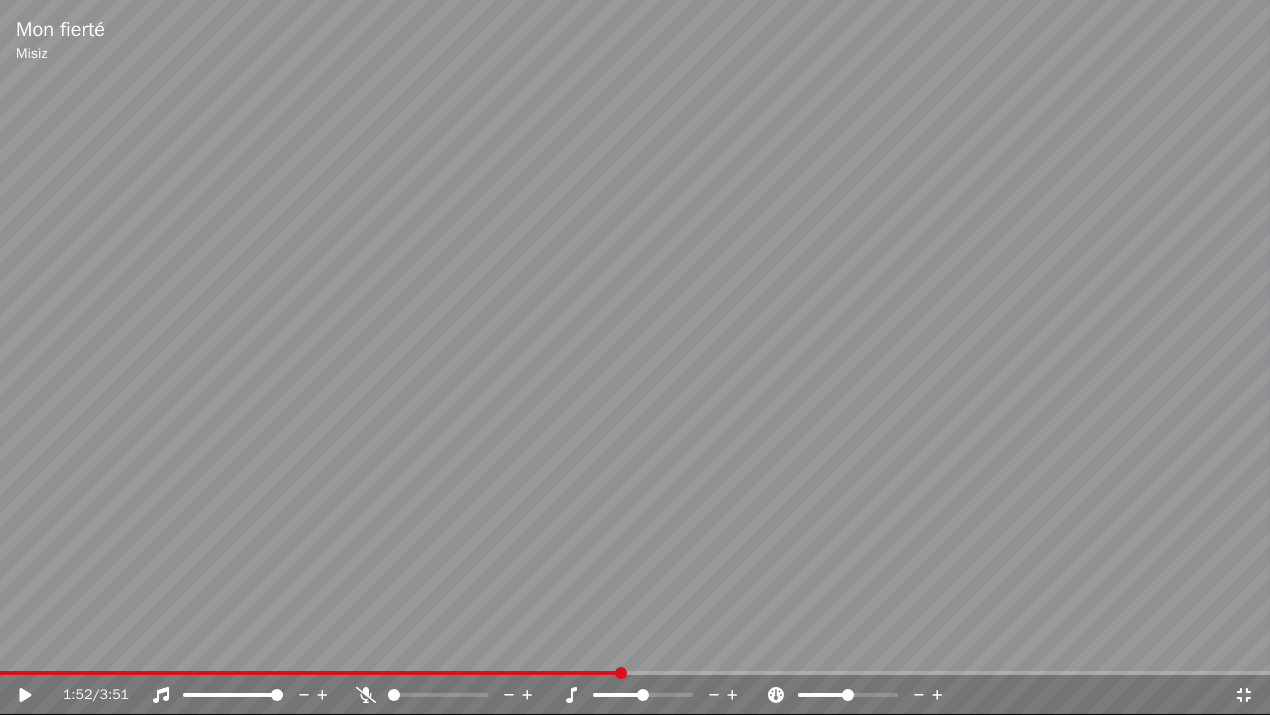 click 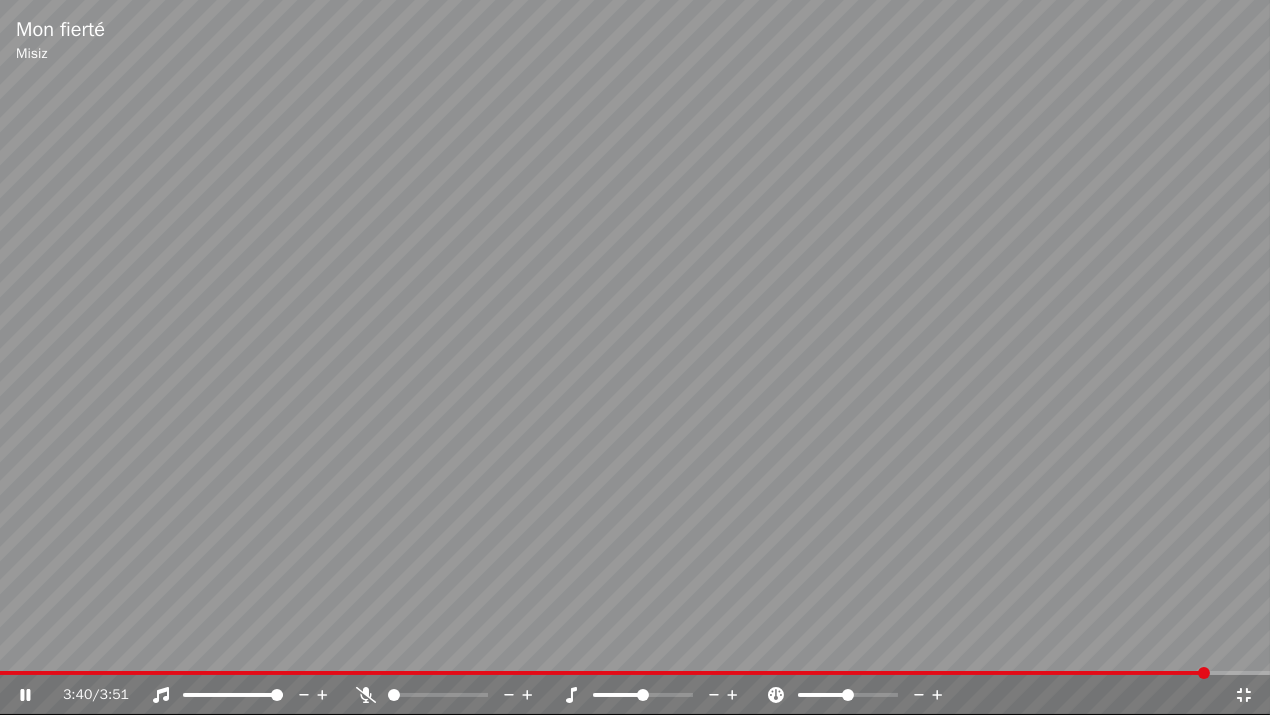 click 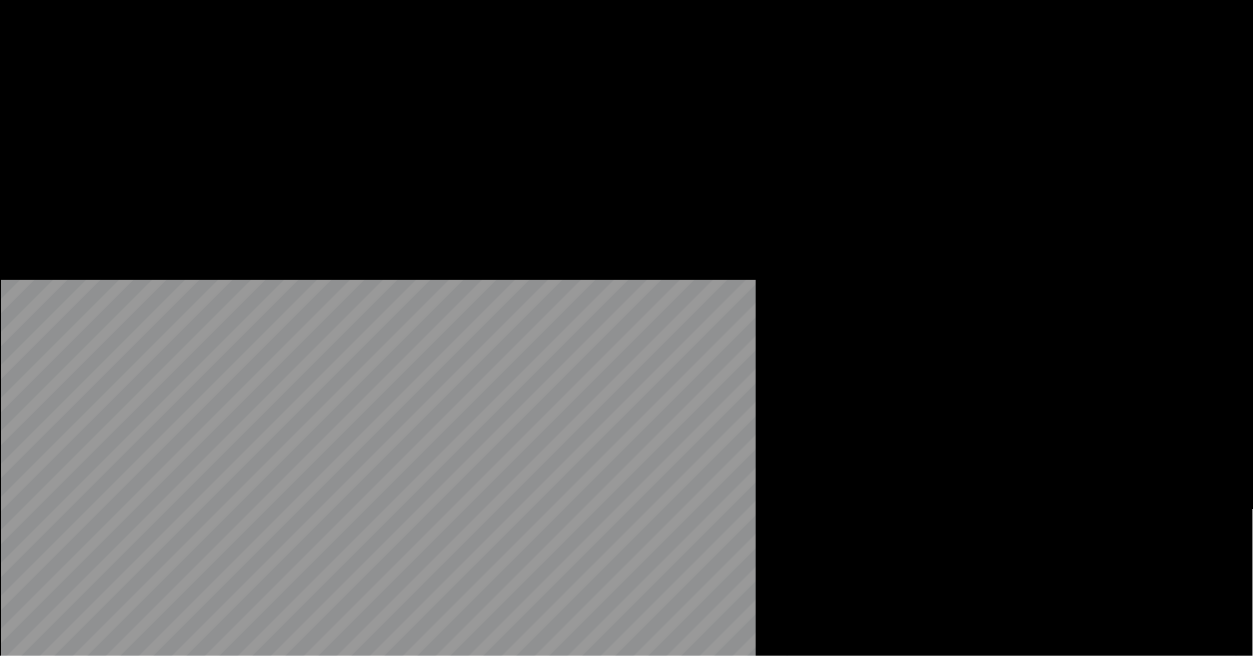click on "Éditer" at bounding box center [58, 154] 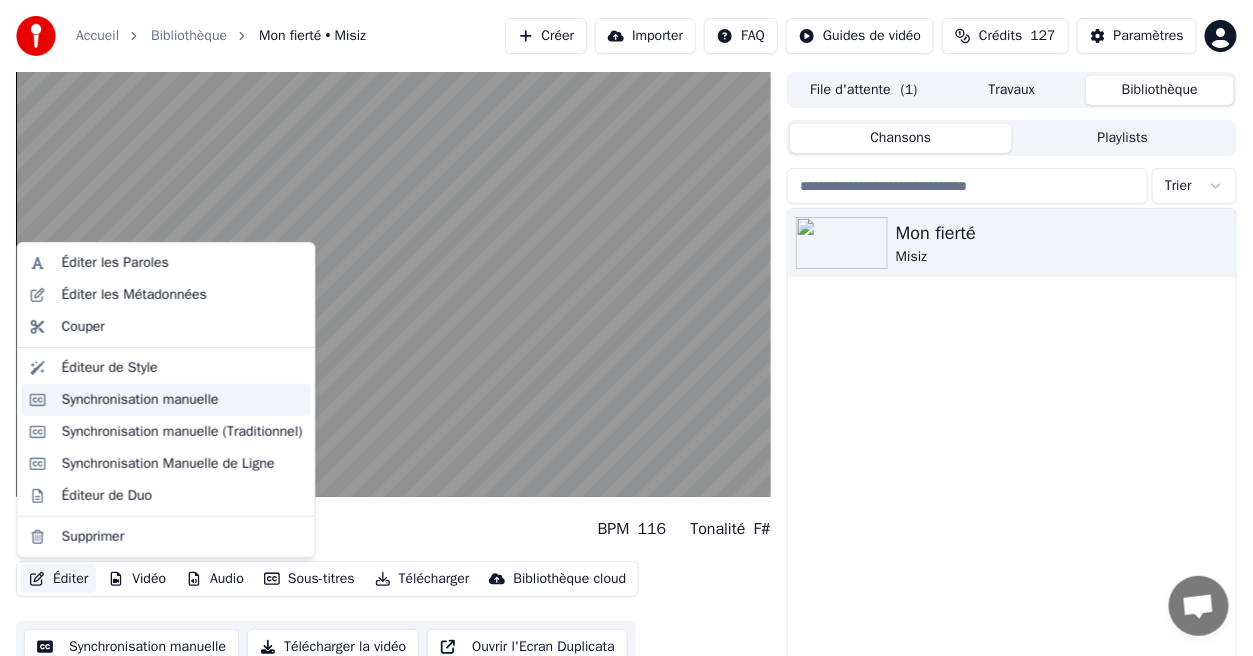 click on "Synchronisation manuelle" at bounding box center [140, 400] 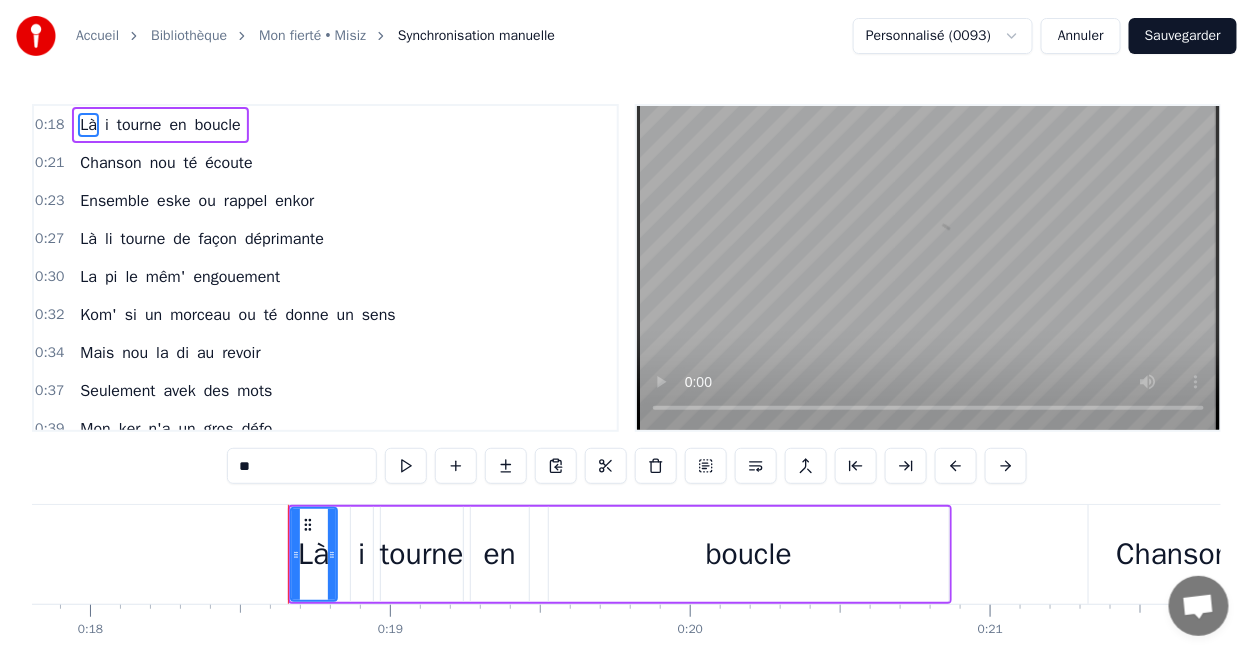 scroll, scrollTop: 0, scrollLeft: 5498, axis: horizontal 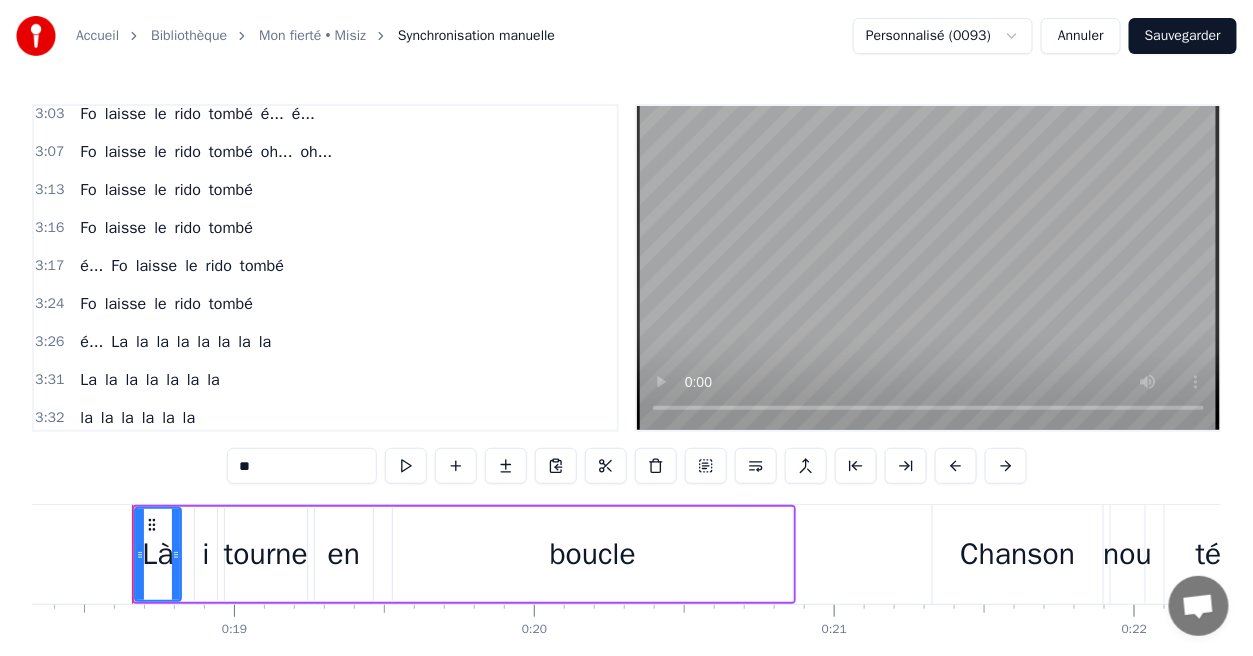 drag, startPoint x: 93, startPoint y: 402, endPoint x: 111, endPoint y: 404, distance: 18.110771 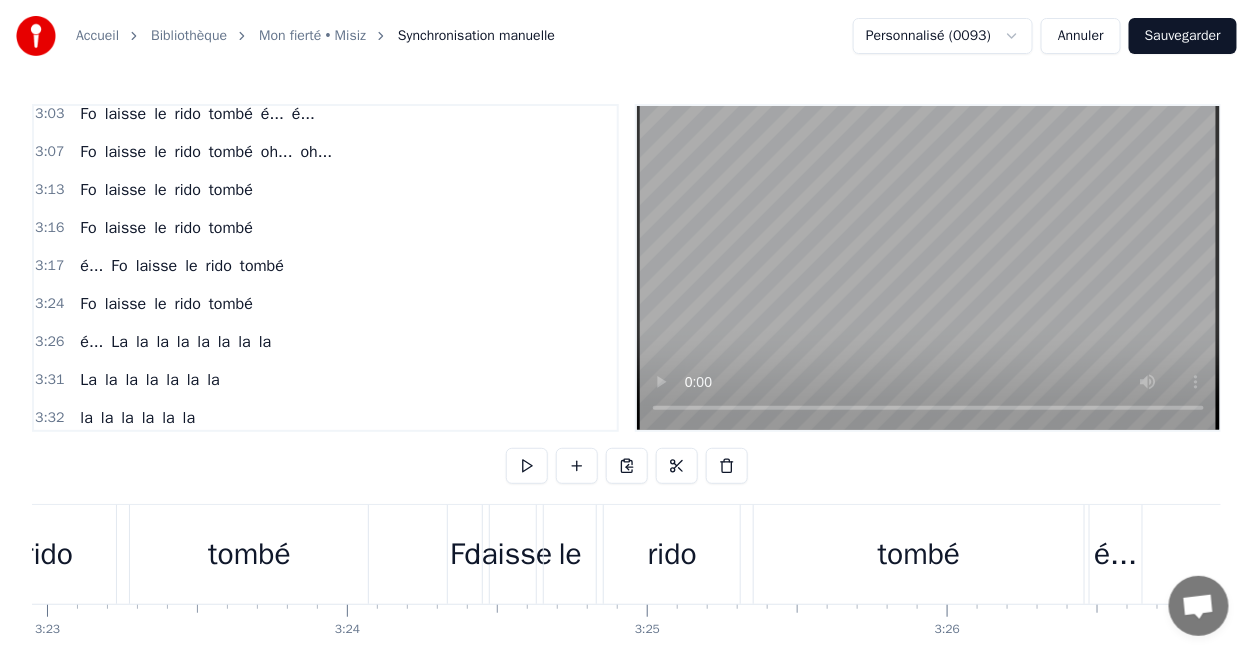 scroll, scrollTop: 0, scrollLeft: 64183, axis: horizontal 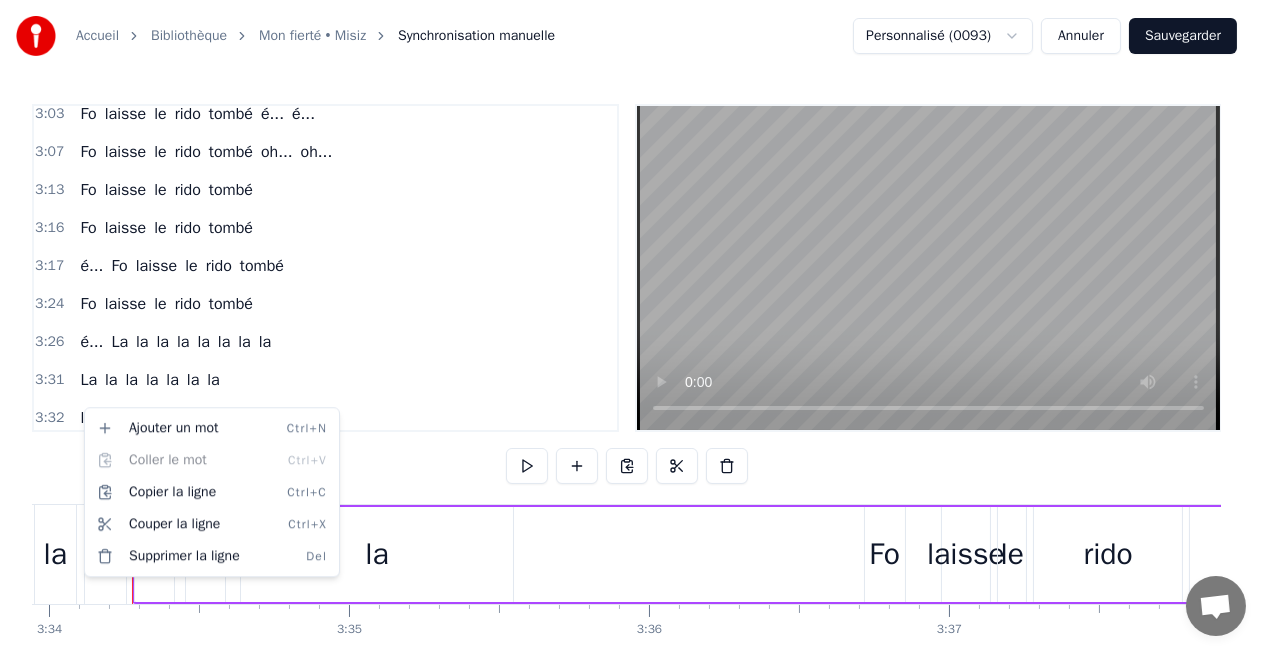 click on "Accueil Bibliothèque Mon fierté • Misiz Synchronisation manuelle Personnalisé (0093) Annuler Sauvegarder 0:18 Là i tourne en boucle 0:21 Chanson nou té écoute 0:23 Ensemble eske ou rappel enkor 0:27 Là li tourne de façon déprimante 0:30 La pi le mêm' engouement 0:32 Kom' si un morceau ou té donne un sens 0:34 Mais nou la di au revoir 0:37 Seulement avek des mots 0:39 Mon ker n'a un gros défo 0:41 Li lé prisonnier par la fierté, sa mi conçoit 0:45 Oui mais ou la gard' tout de moin 0:47 Seul le vide i règne autour 0:50 Mais, mais là i rest', rest' 0:54 Tout mégot cigaret ke ou la souvent tiré 0:58 Mon fierté zisk'à kel bord li pé arrivé 1:02 Tout mon lamour pou ou mi souvien de tout à jamais 1:05 Kosa i pé aide à moin oublié 1:08 Là i rest' rest' 1:10 Tout mégot cigaret ke ou la souvent tiré 1:15 Fierté zisk'à kel bord li pé arrivé 1:19 Tout mon lamour pou ou mi souvien de tout à jamais 1:22 Kosa i pé aide à moin oublié é... é... 1:41 kan mi croise à ou 1:42 ou... À i" at bounding box center [635, 369] 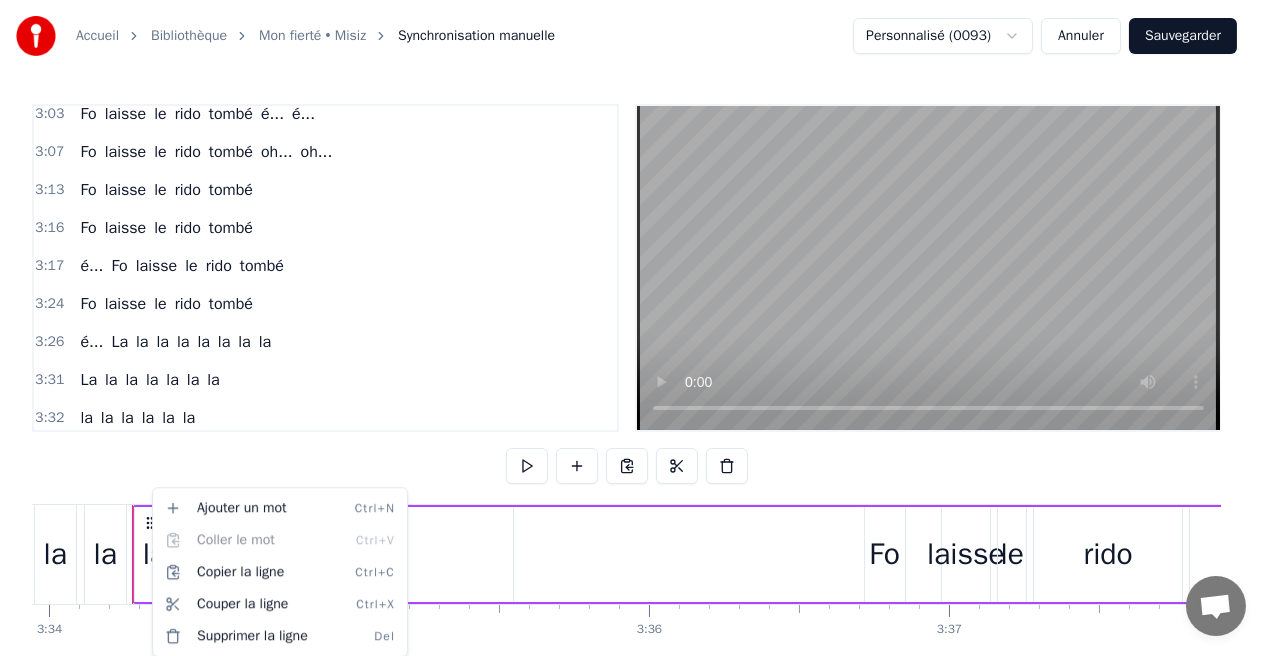 click on "Accueil Bibliothèque Mon fierté • Misiz Synchronisation manuelle Personnalisé (0093) Annuler Sauvegarder 0:18 Là i tourne en boucle 0:21 Chanson nou té écoute 0:23 Ensemble eske ou rappel enkor 0:27 Là li tourne de façon déprimante 0:30 La pi le mêm' engouement 0:32 Kom' si un morceau ou té donne un sens 0:34 Mais nou la di au revoir 0:37 Seulement avek des mots 0:39 Mon ker n'a un gros défo 0:41 Li lé prisonnier par la fierté, sa mi conçoit 0:45 Oui mais ou la gard' tout de moin 0:47 Seul le vide i règne autour 0:50 Mais, mais là i rest', rest' 0:54 Tout mégot cigaret ke ou la souvent tiré 0:58 Mon fierté zisk'à kel bord li pé arrivé 1:02 Tout mon lamour pou ou mi souvien de tout à jamais 1:05 Kosa i pé aide à moin oublié 1:08 Là i rest' rest' 1:10 Tout mégot cigaret ke ou la souvent tiré 1:15 Fierté zisk'à kel bord li pé arrivé 1:19 Tout mon lamour pou ou mi souvien de tout à jamais 1:22 Kosa i pé aide à moin oublié é... é... 1:41 kan mi croise à ou 1:42 ou... À i" at bounding box center [635, 369] 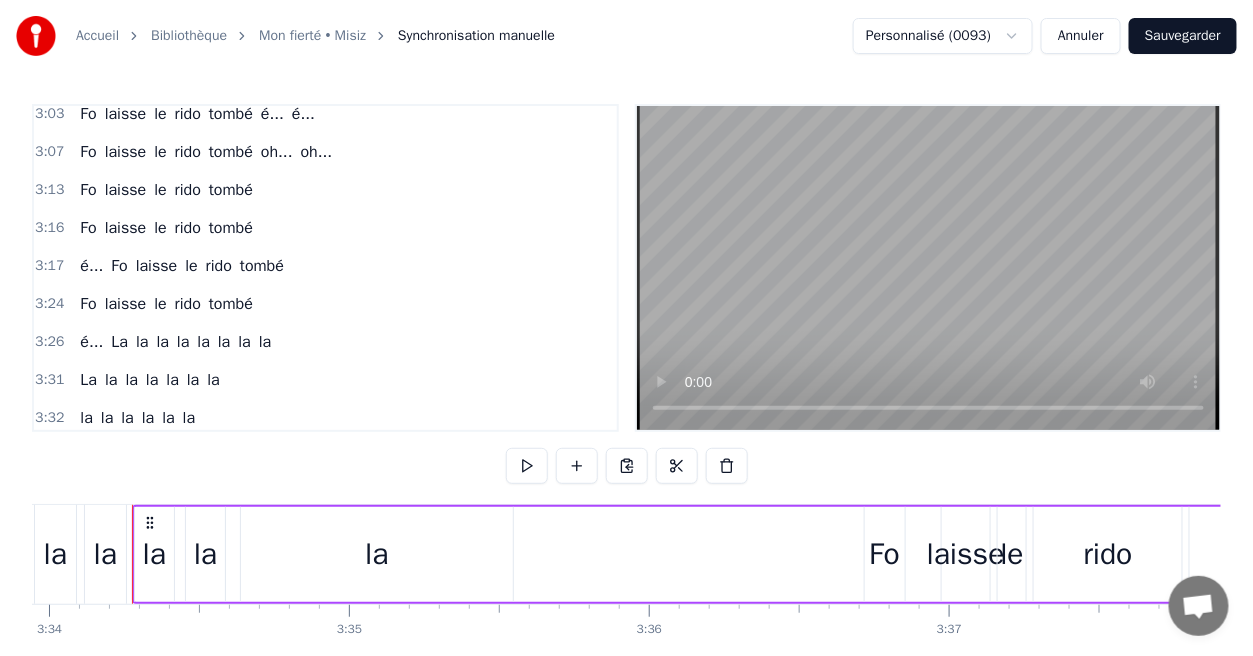 click on "la" at bounding box center (154, 554) 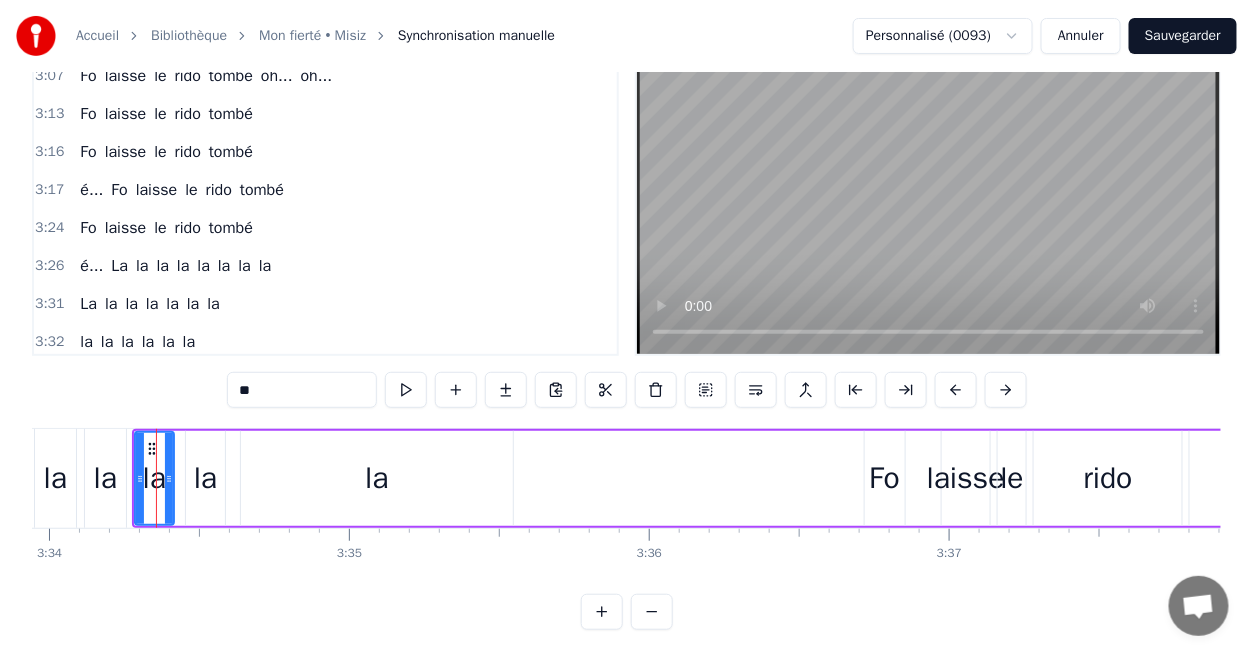 scroll, scrollTop: 83, scrollLeft: 0, axis: vertical 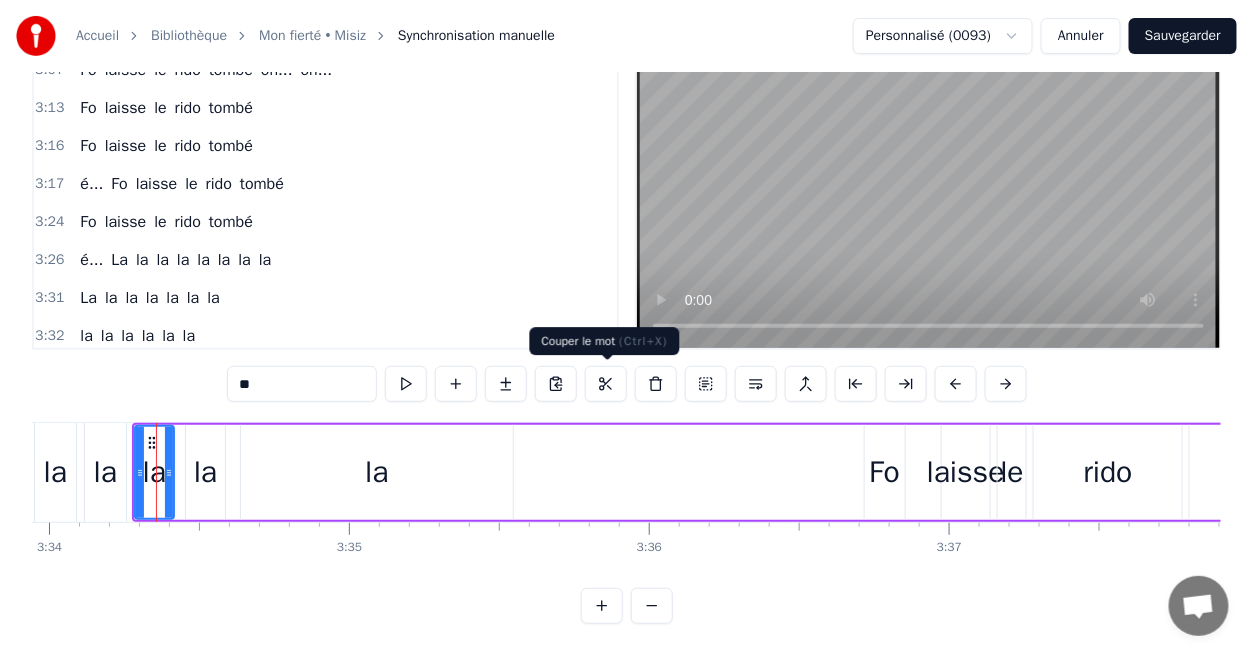 click at bounding box center [606, 384] 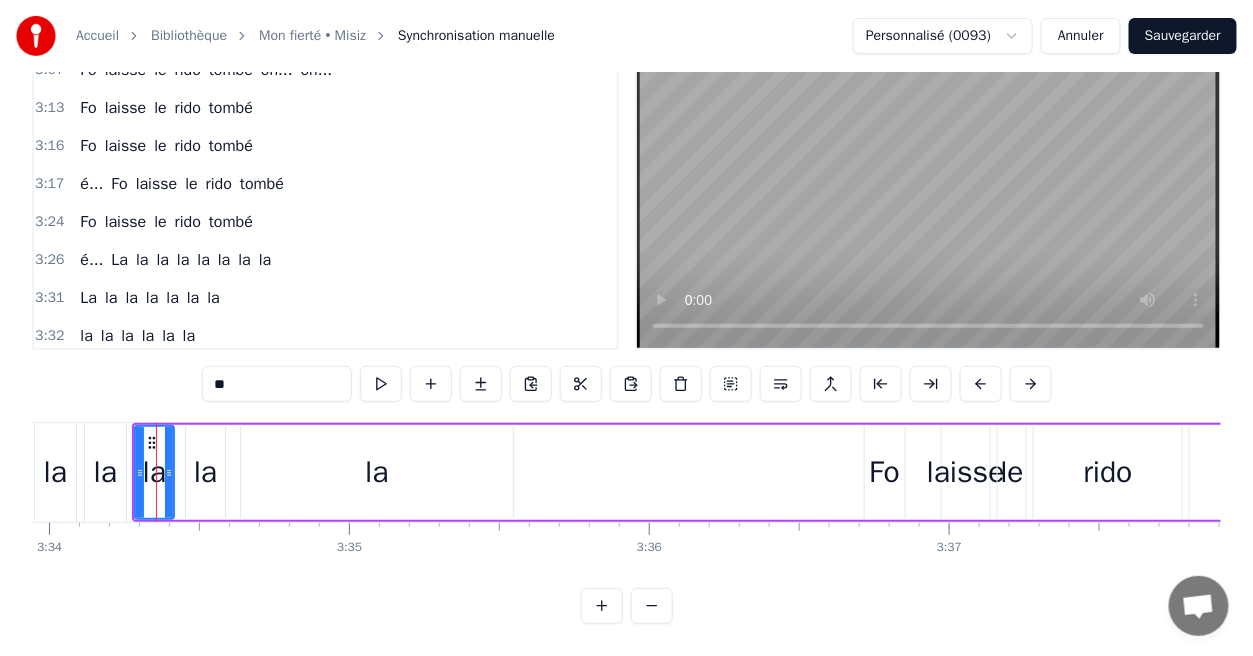 click on "3:32 la la la la la la" at bounding box center [325, 336] 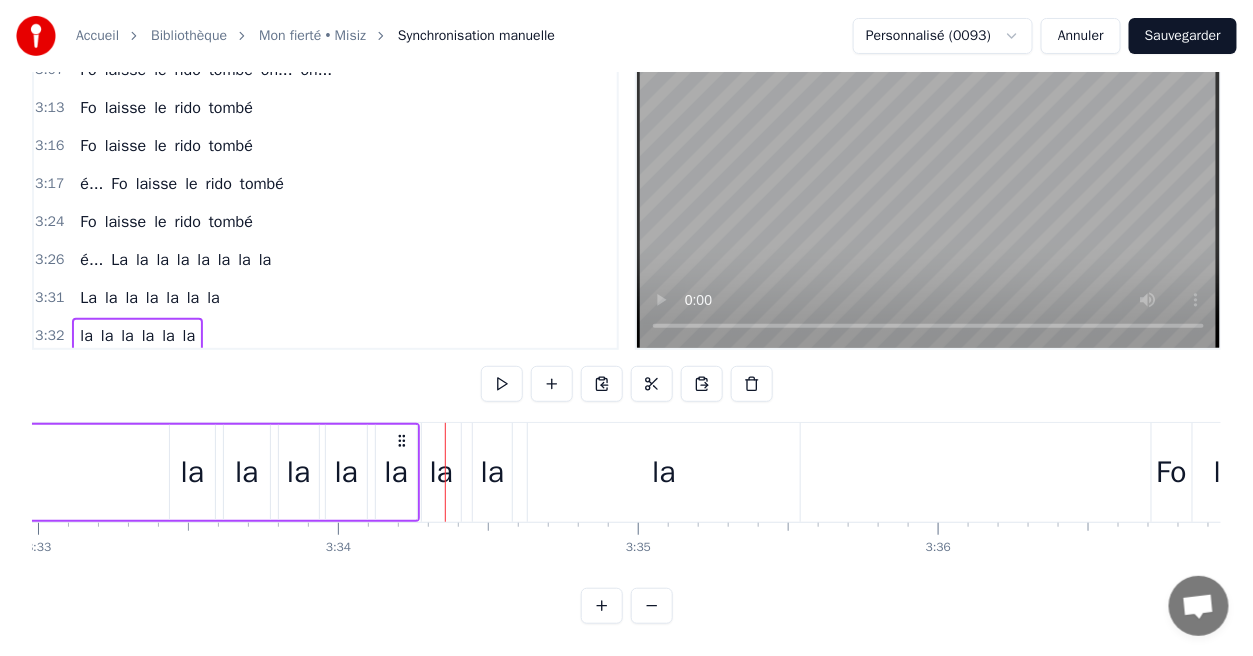 scroll, scrollTop: 0, scrollLeft: 63684, axis: horizontal 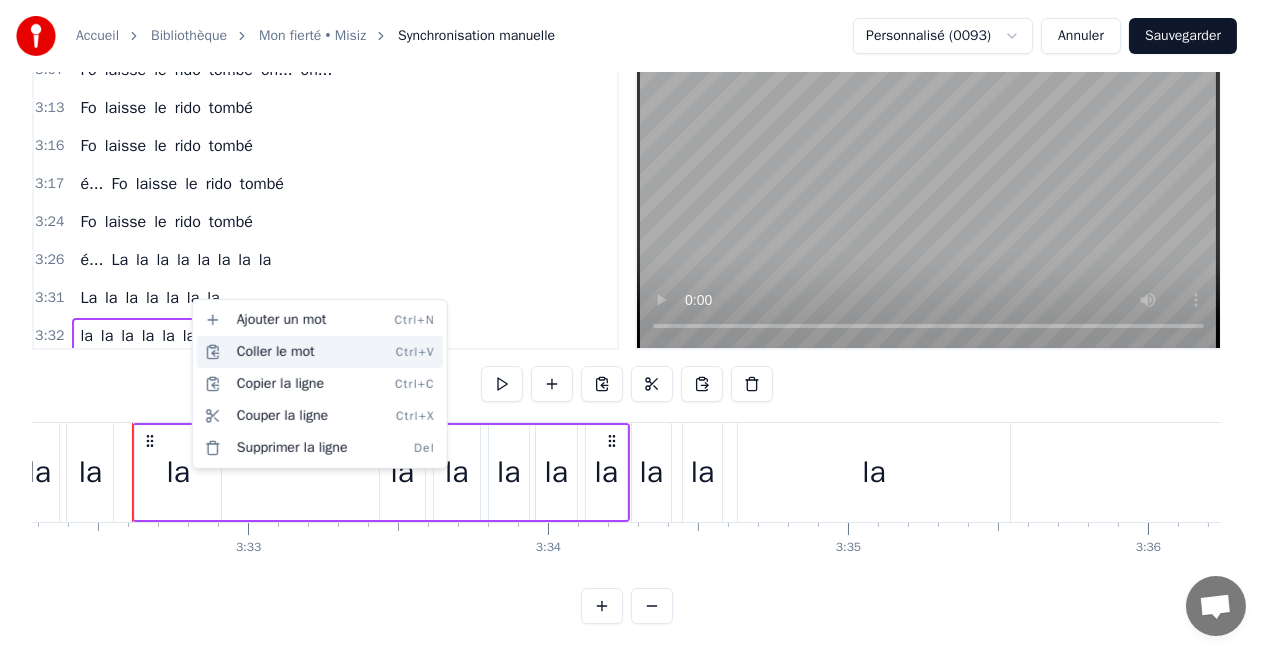 click on "Coller le mot Ctrl+V" at bounding box center (320, 352) 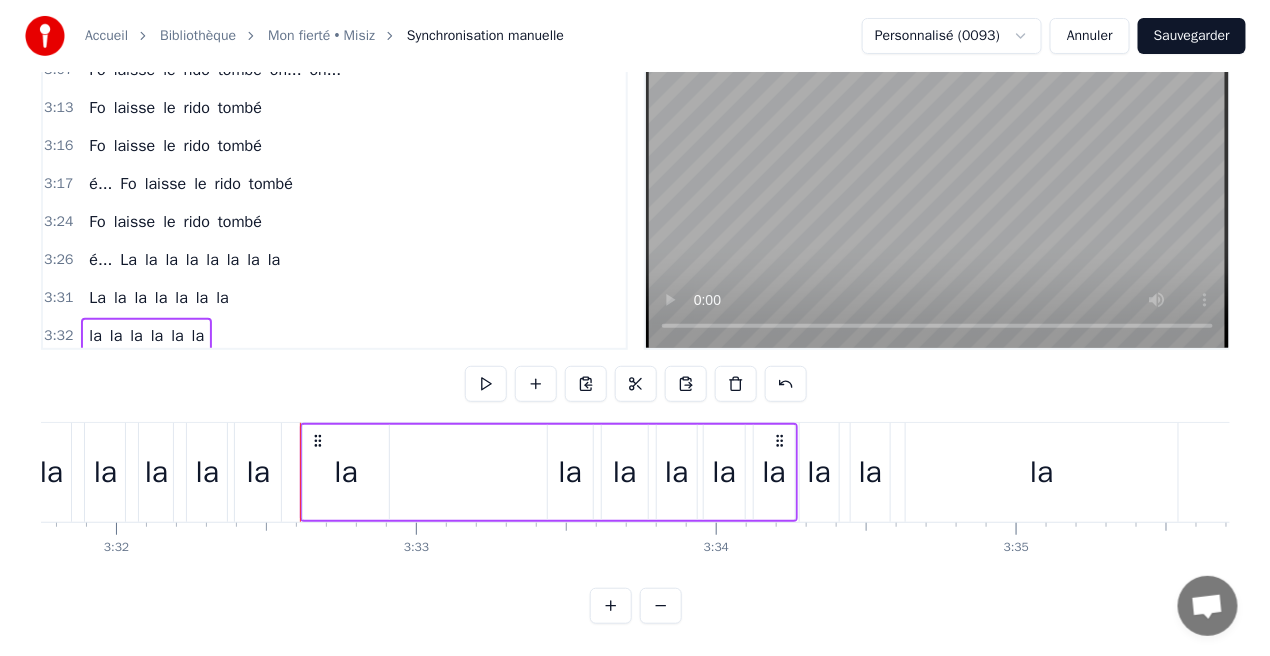 scroll, scrollTop: 0, scrollLeft: 63565, axis: horizontal 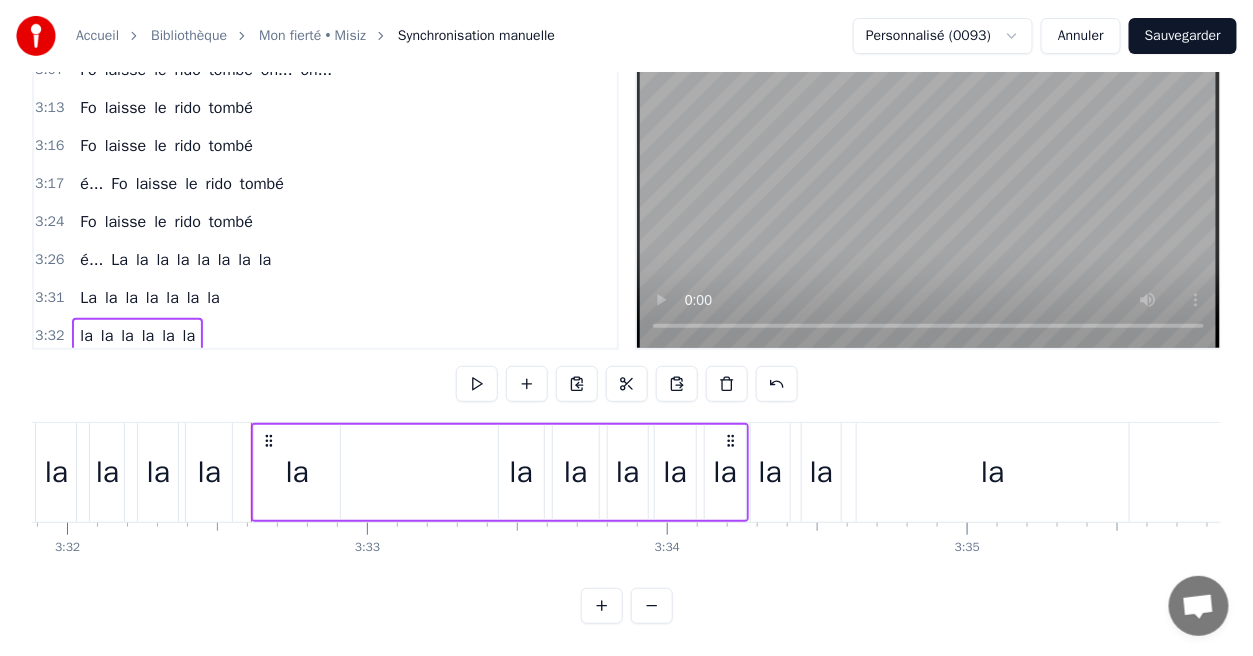 click on "la" at bounding box center [770, 472] 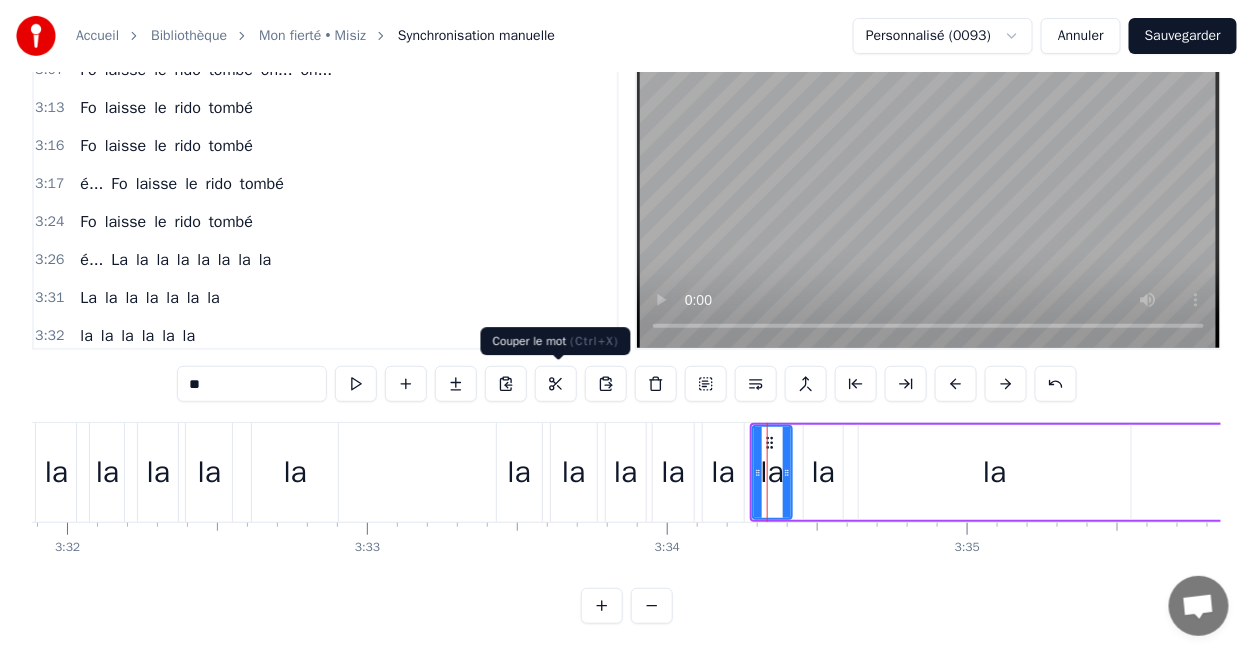 click at bounding box center [556, 384] 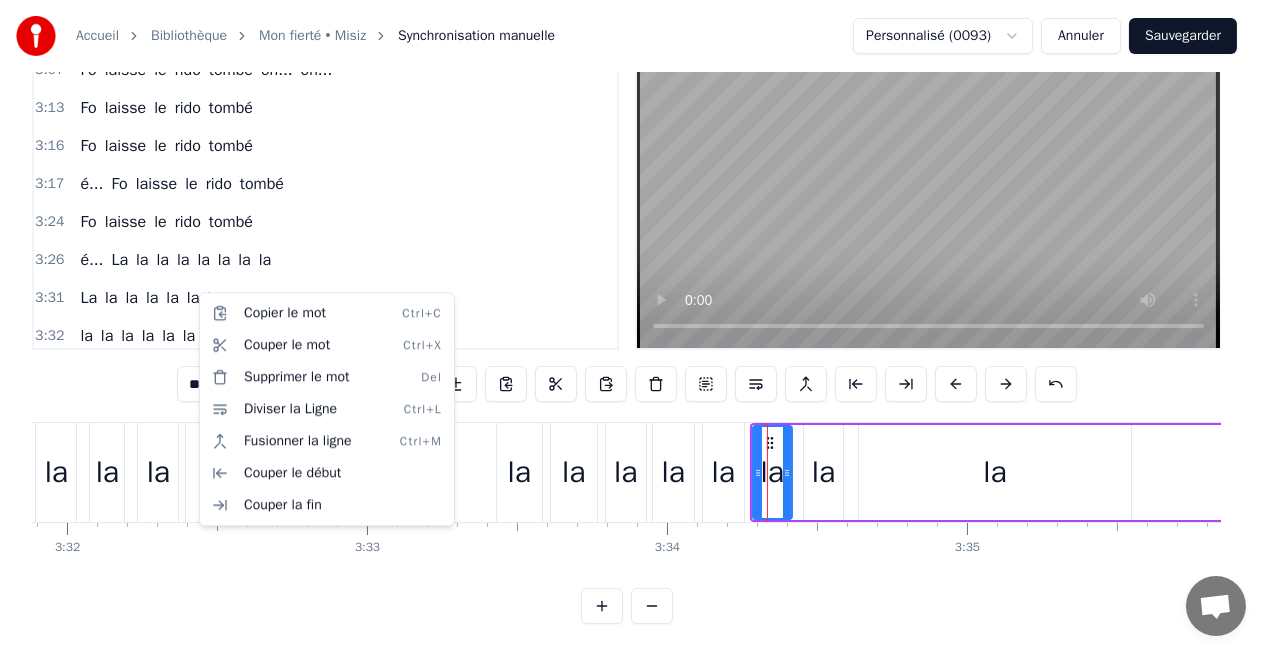 click on "3:31 La la la la la la la" at bounding box center [325, 298] 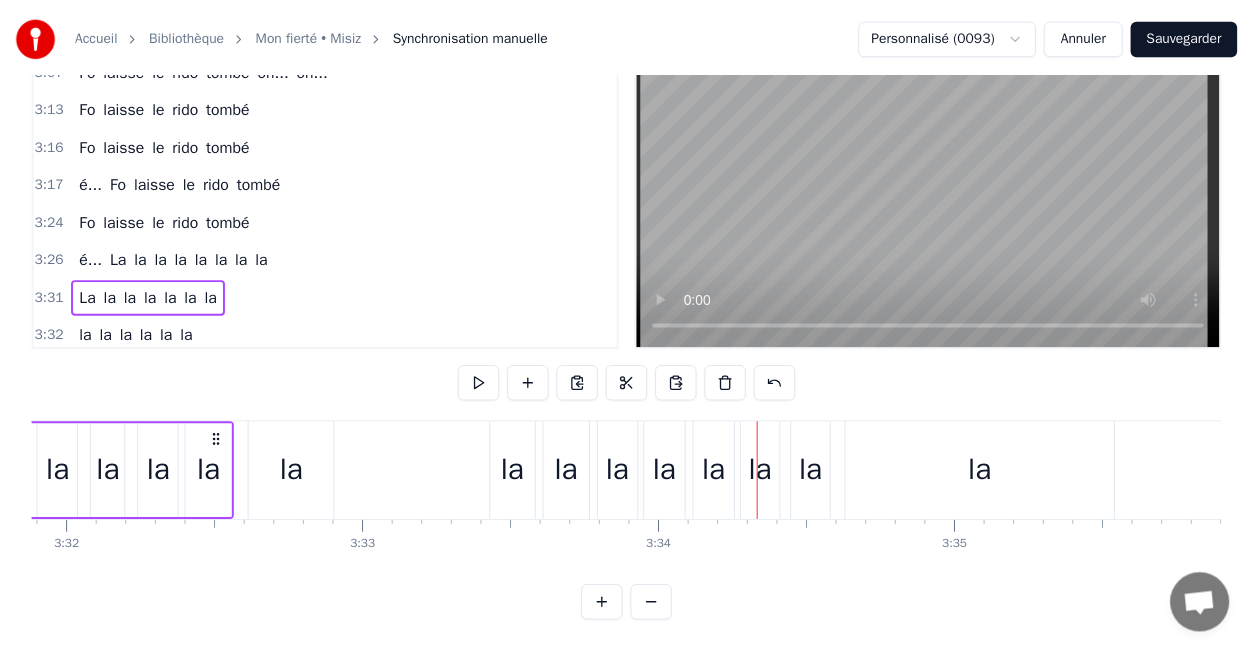 scroll, scrollTop: 0, scrollLeft: 63304, axis: horizontal 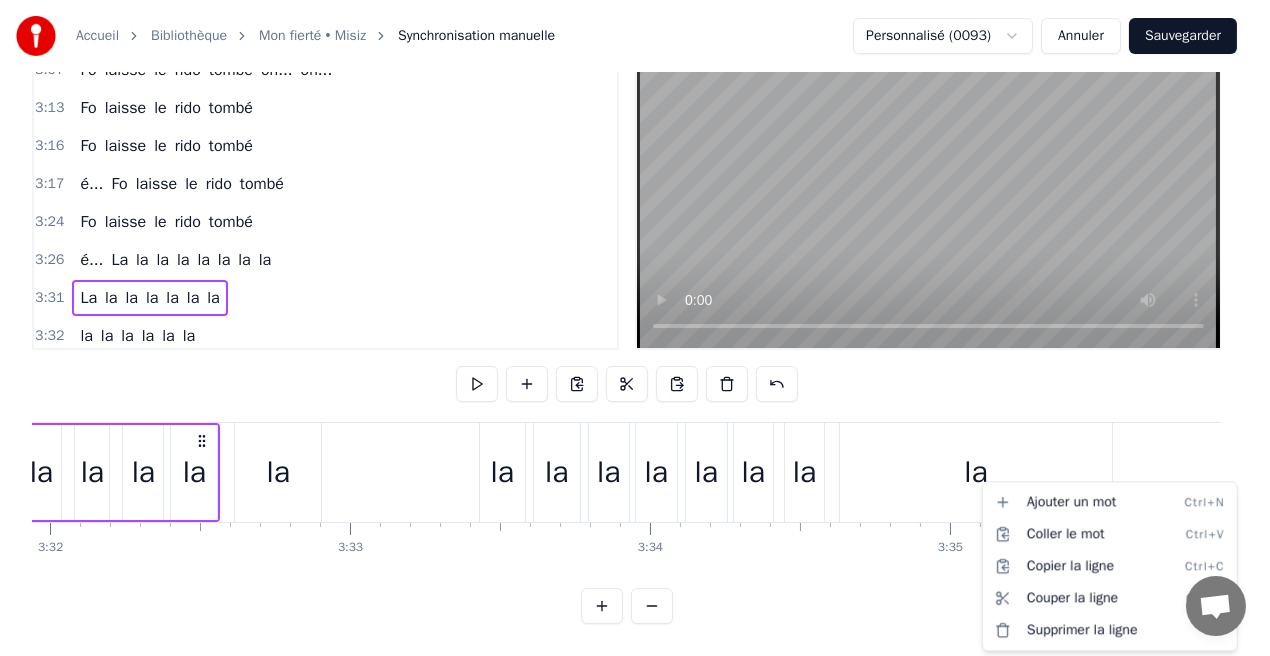 click on "Accueil Bibliothèque Mon fierté • Misiz Synchronisation manuelle Personnalisé (0093) Annuler Sauvegarder 0:18 Là i tourne en boucle 0:21 Chanson nou té écoute 0:23 Ensemble eske ou rappel enkor 0:27 Là li tourne de façon déprimante 0:30 La pi le mêm' engouement 0:32 Kom' si un morceau ou té donne un sens 0:34 Mais nou la di au revoir 0:37 Seulement avek des mots 0:39 Mon ker n'a un gros défo 0:41 Li lé prisonnier par la fierté, sa mi conçoit 0:45 Oui mais ou la gard' tout de moin 0:47 Seul le vide i règne autour 0:50 Mais, mais là i rest', rest' 0:54 Tout mégot cigaret ke ou la souvent tiré 0:58 Mon fierté zisk'à kel bord li pé arrivé 1:02 Tout mon lamour pou ou mi souvien de tout à jamais 1:05 Kosa i pé aide à moin oublié 1:08 Là i rest' rest' 1:10 Tout mégot cigaret ke ou la souvent tiré 1:15 Fierté zisk'à kel bord li pé arrivé 1:19 Tout mon lamour pou ou mi souvien de tout à jamais 1:22 Kosa i pé aide à moin oublié é... é... 1:41 kan mi croise à ou 1:42 ou... À i" at bounding box center (635, 287) 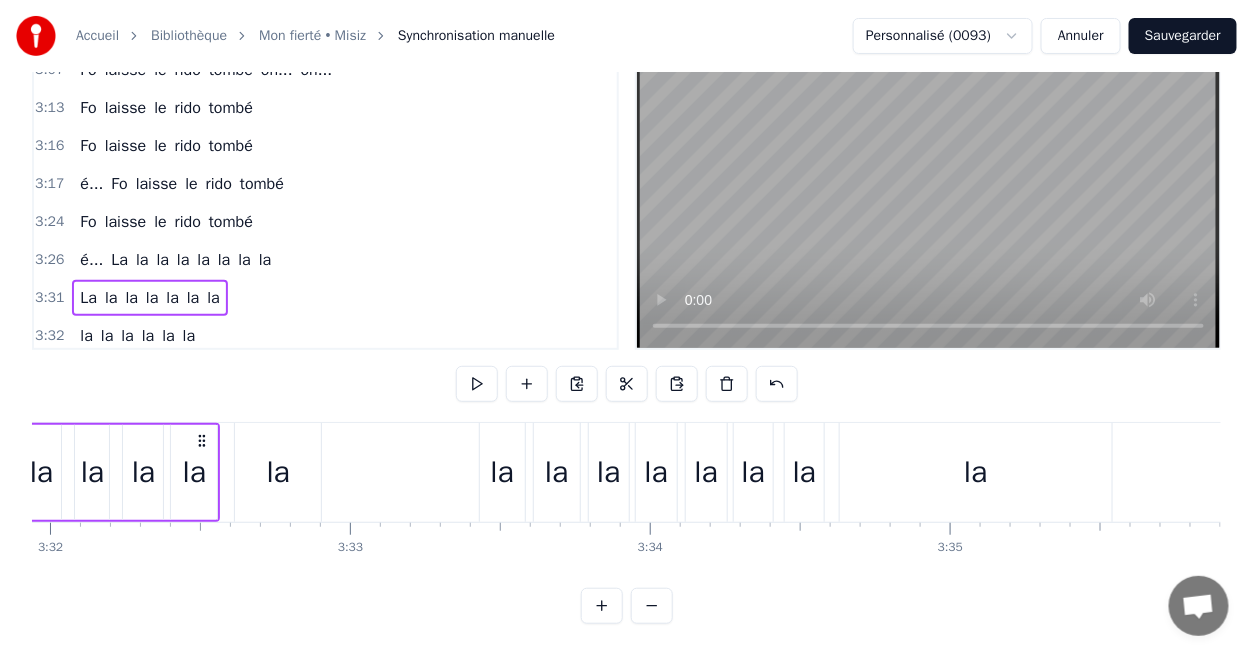 click on "la" at bounding box center (976, 472) 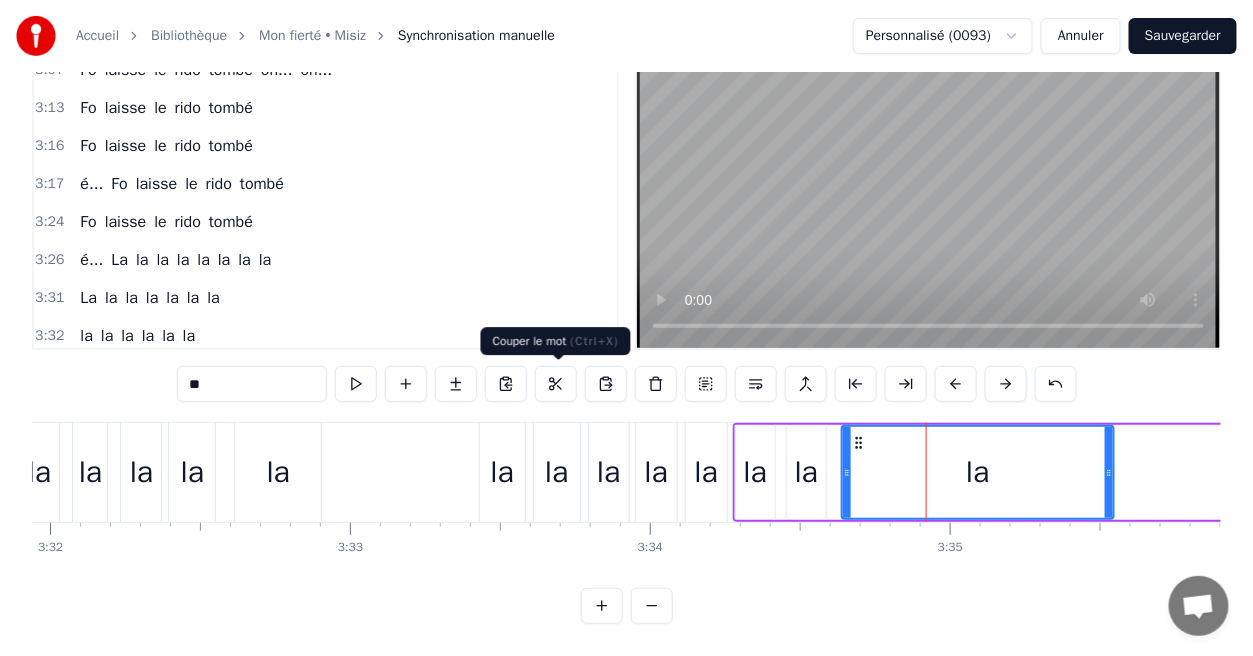 click at bounding box center [556, 384] 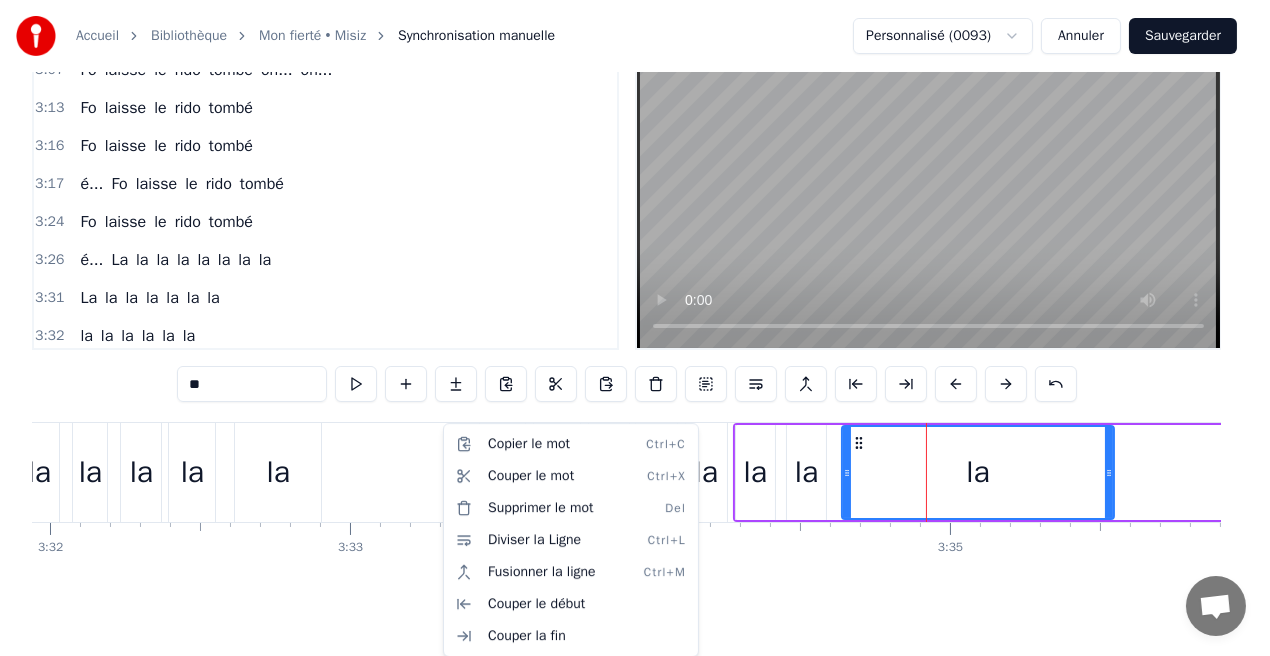click on "Accueil Bibliothèque Mon fierté • Misiz Synchronisation manuelle Personnalisé (0093) Annuler Sauvegarder 0:18 Là i tourne en boucle 0:21 Chanson nou té écoute 0:23 Ensemble eske ou rappel enkor 0:27 Là li tourne de façon déprimante 0:30 La pi le mêm' engouement 0:32 Kom' si un morceau ou té donne un sens 0:34 Mais nou la di au revoir 0:37 Seulement avek des mots 0:39 Mon ker n'a un gros défo 0:41 Li lé prisonnier par la fierté, sa mi conçoit 0:45 Oui mais ou la gard' tout de moin 0:47 Seul le vide i règne autour 0:50 Mais, mais là i rest', rest' 0:54 Tout mégot cigaret ke ou la souvent tiré 0:58 Mon fierté zisk'à kel bord li pé arrivé 1:02 Tout mon lamour pou ou mi souvien de tout à jamais 1:05 Kosa i pé aide à moin oublié 1:08 Là i rest' rest' 1:10 Tout mégot cigaret ke ou la souvent tiré 1:15 Fierté zisk'à kel bord li pé arrivé 1:19 Tout mon lamour pou ou mi souvien de tout à jamais 1:22 Kosa i pé aide à moin oublié é... é... 1:41 kan mi croise à ou 1:42 ou... À i" at bounding box center [635, 287] 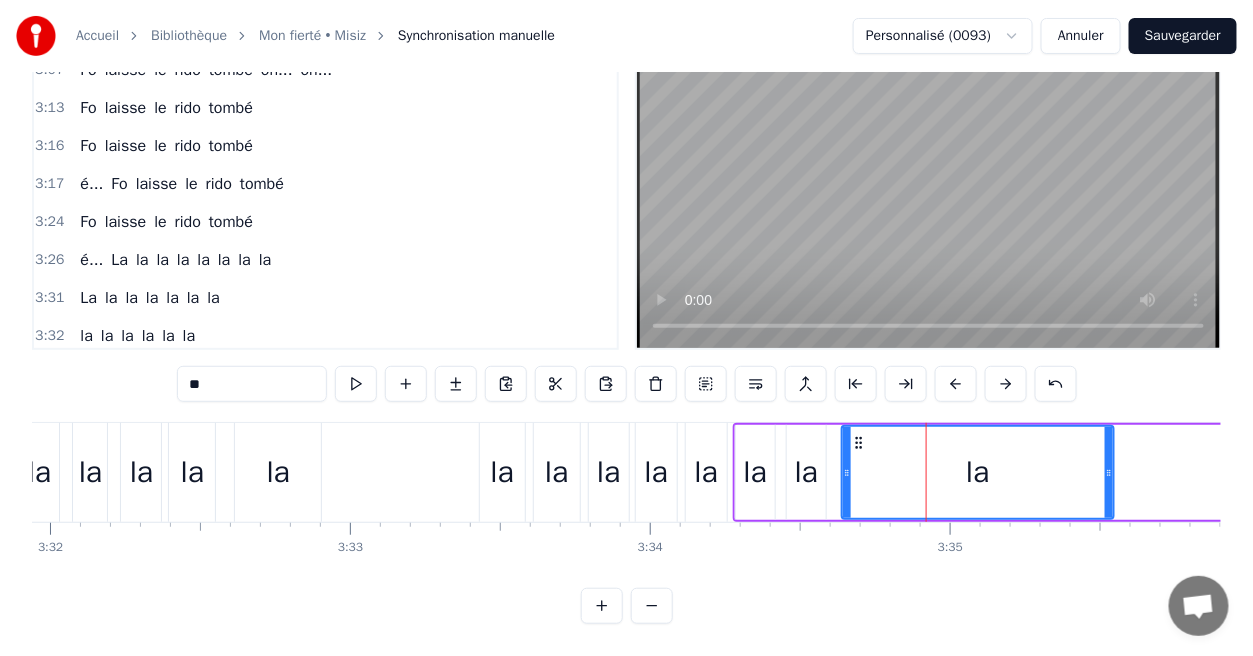 click on "la la la la la la" at bounding box center (137, 336) 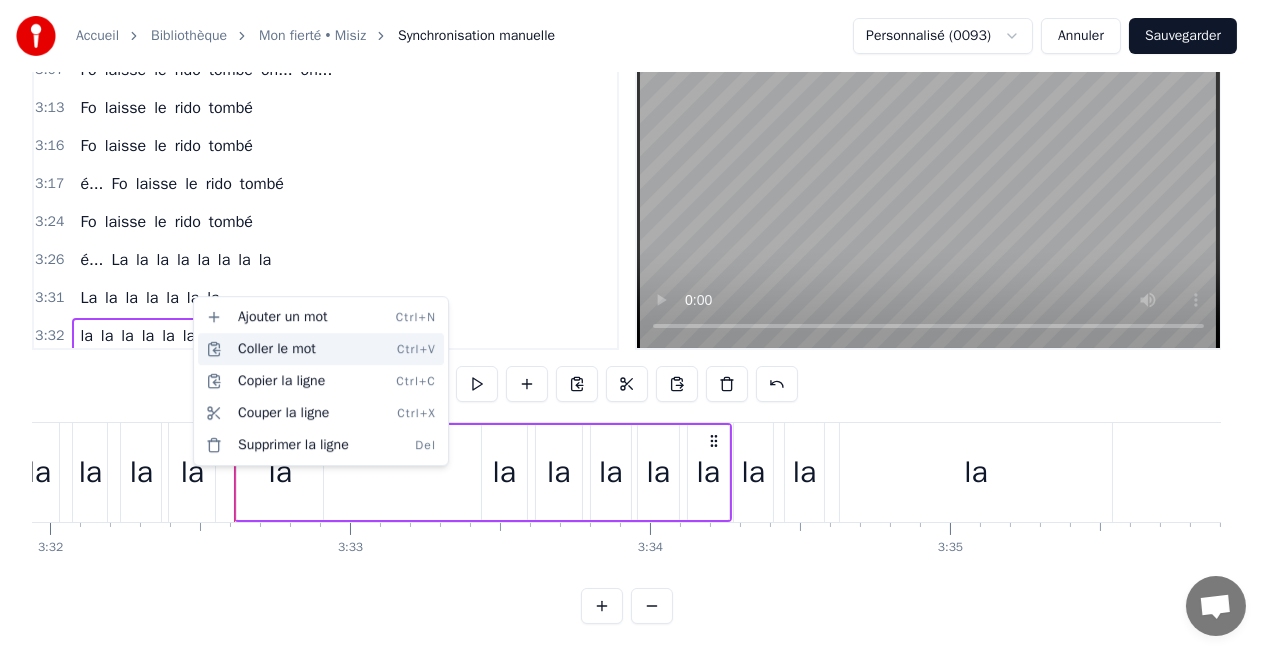 click on "Coller le mot Ctrl+V" at bounding box center [321, 349] 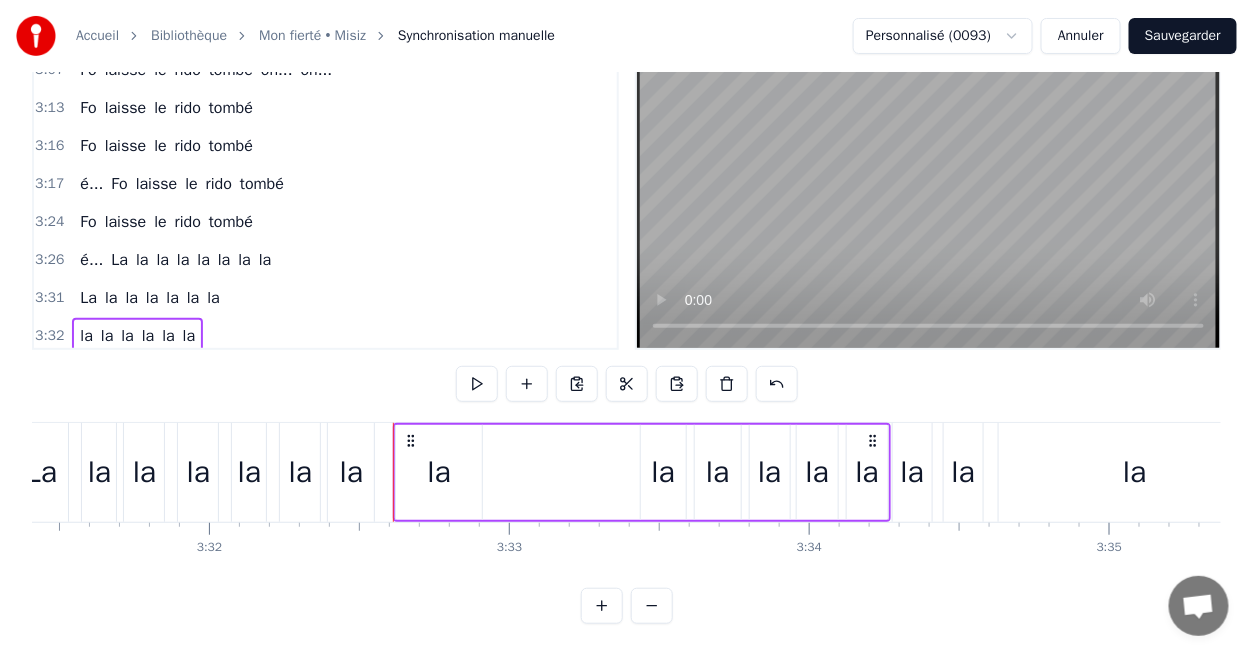scroll, scrollTop: 0, scrollLeft: 63463, axis: horizontal 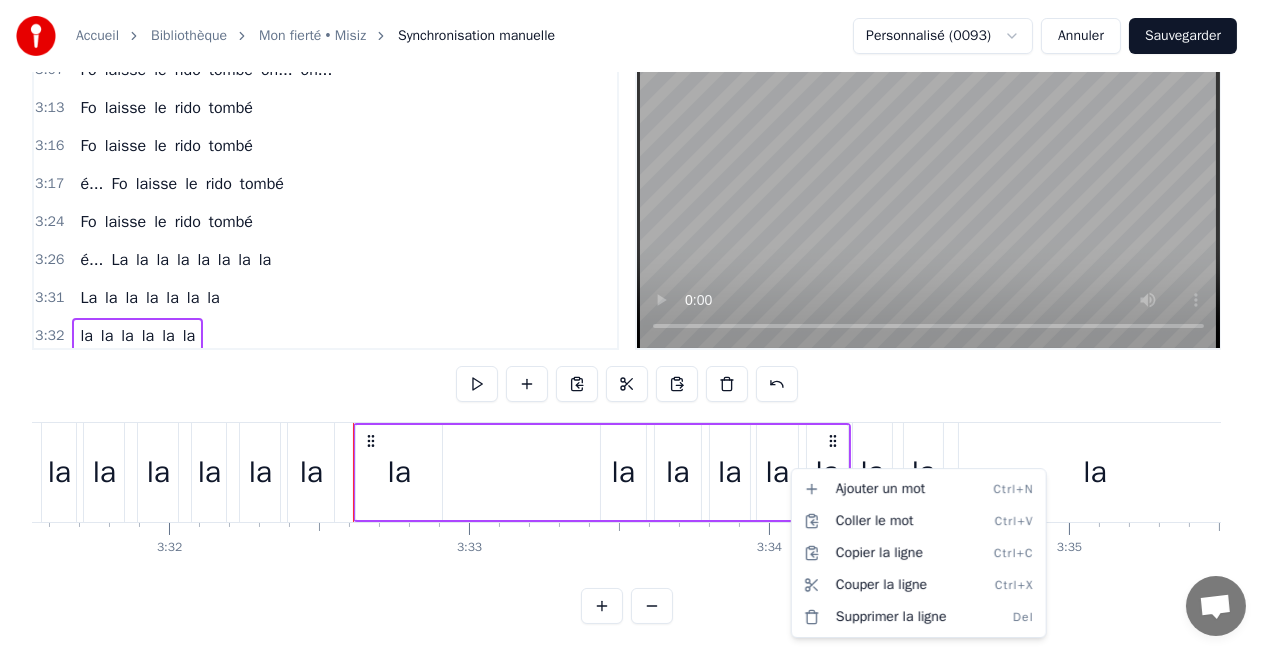 click on "Accueil Bibliothèque Mon fierté • Misiz Synchronisation manuelle Personnalisé (0093) Annuler Sauvegarder 0:18 Là i tourne en boucle 0:21 Chanson nou té écoute 0:23 Ensemble eske ou rappel enkor 0:27 Là li tourne de façon déprimante 0:30 La pi le mêm' engouement 0:32 Kom' si un morceau ou té donne un sens 0:34 Mais nou la di au revoir 0:37 Seulement avek des mots 0:39 Mon ker n'a un gros défo 0:41 Li lé prisonnier par la fierté, sa mi conçoit 0:45 Oui mais ou la gard' tout de moin 0:47 Seul le vide i règne autour 0:50 Mais, mais là i rest', rest' 0:54 Tout mégot cigaret ke ou la souvent tiré 0:58 Mon fierté zisk'à kel bord li pé arrivé 1:02 Tout mon lamour pou ou mi souvien de tout à jamais 1:05 Kosa i pé aide à moin oublié 1:08 Là i rest' rest' 1:10 Tout mégot cigaret ke ou la souvent tiré 1:15 Fierté zisk'à kel bord li pé arrivé 1:19 Tout mon lamour pou ou mi souvien de tout à jamais 1:22 Kosa i pé aide à moin oublié é... é... 1:41 kan mi croise à ou 1:42 ou... À i" at bounding box center (635, 287) 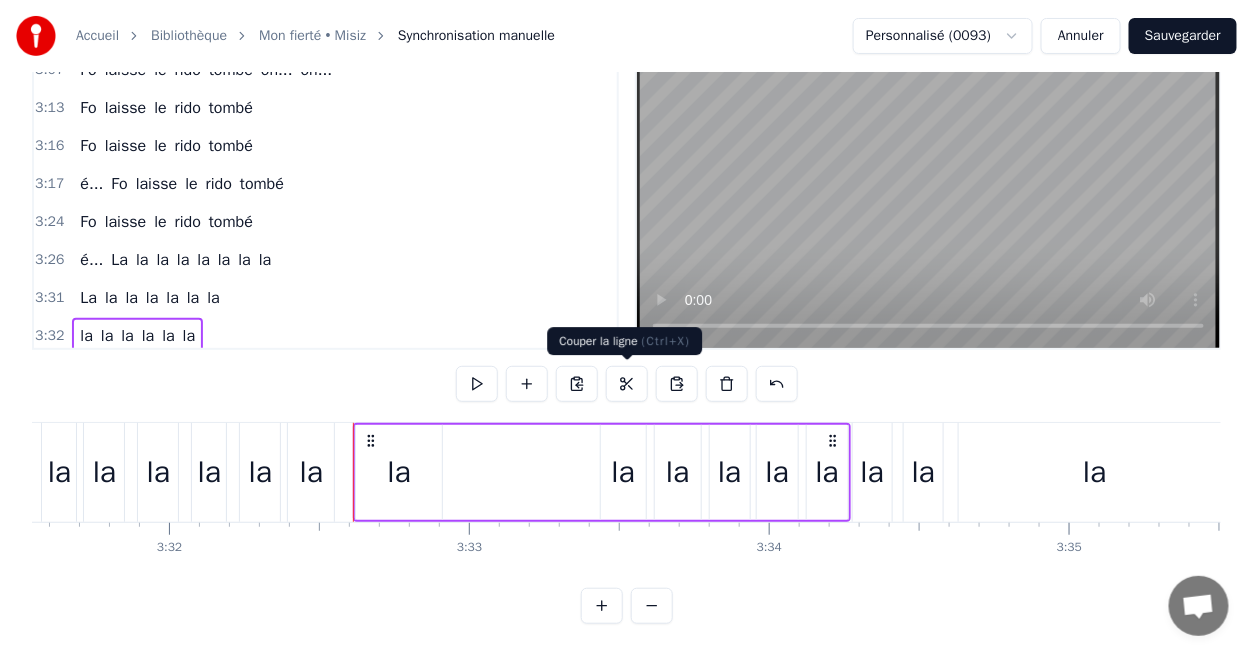 click at bounding box center [627, 384] 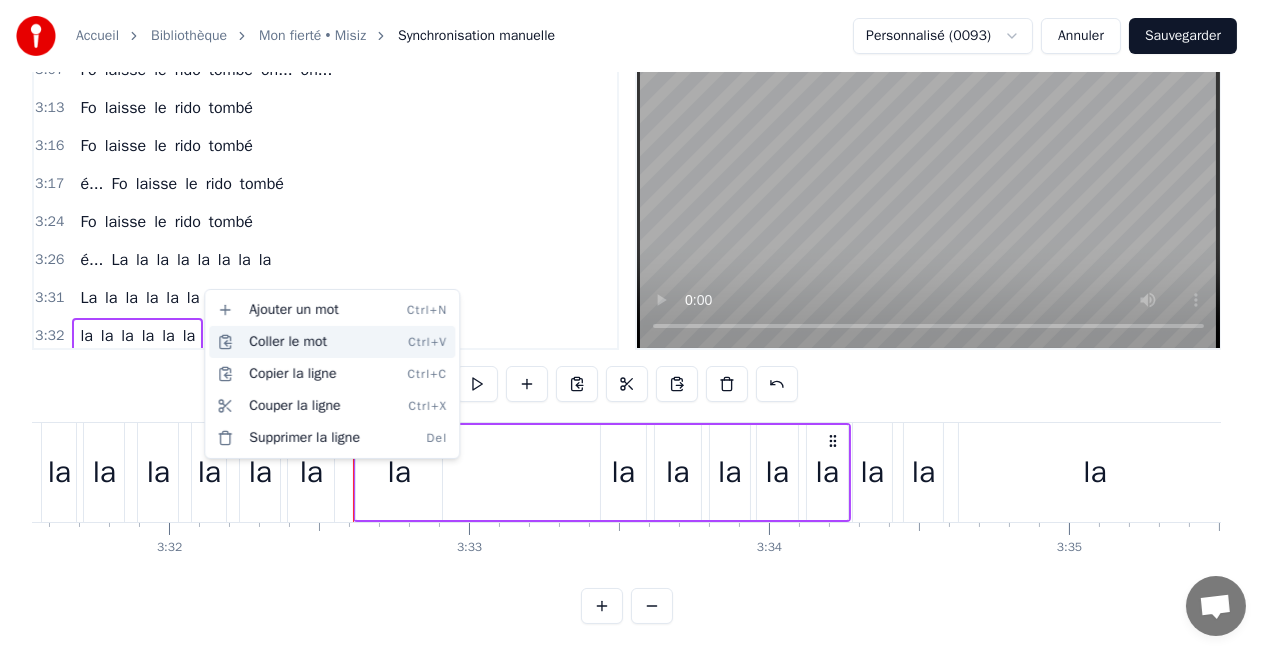 click on "Coller le mot Ctrl+V" at bounding box center (332, 342) 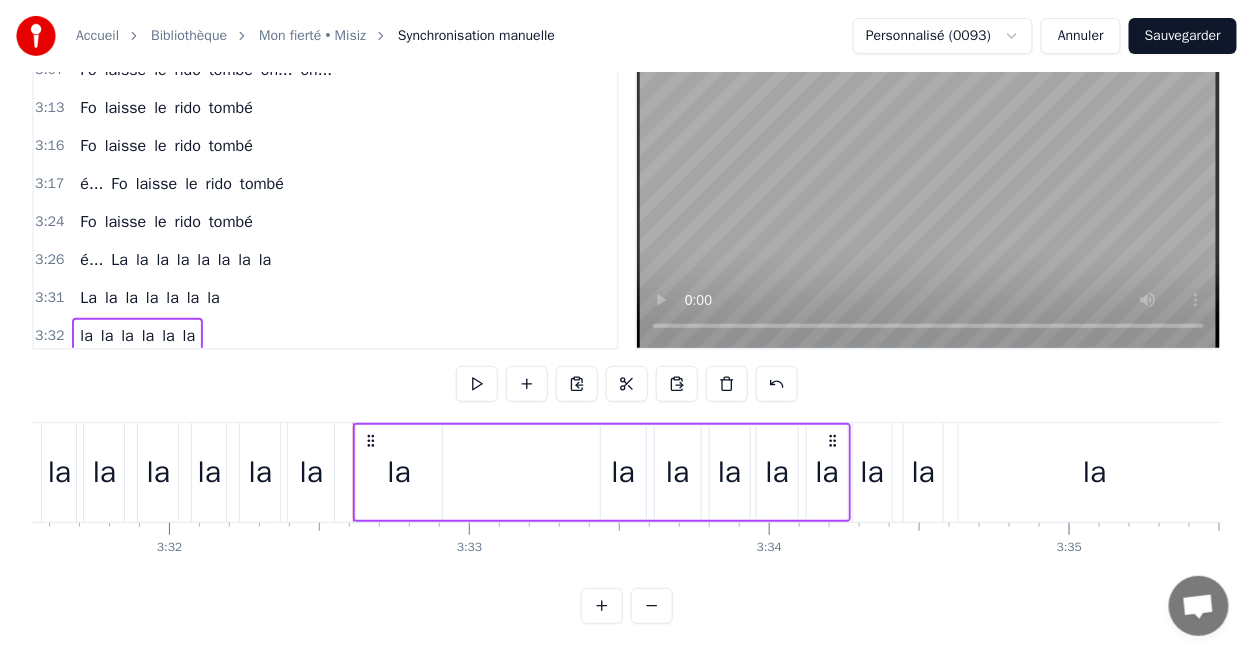 type 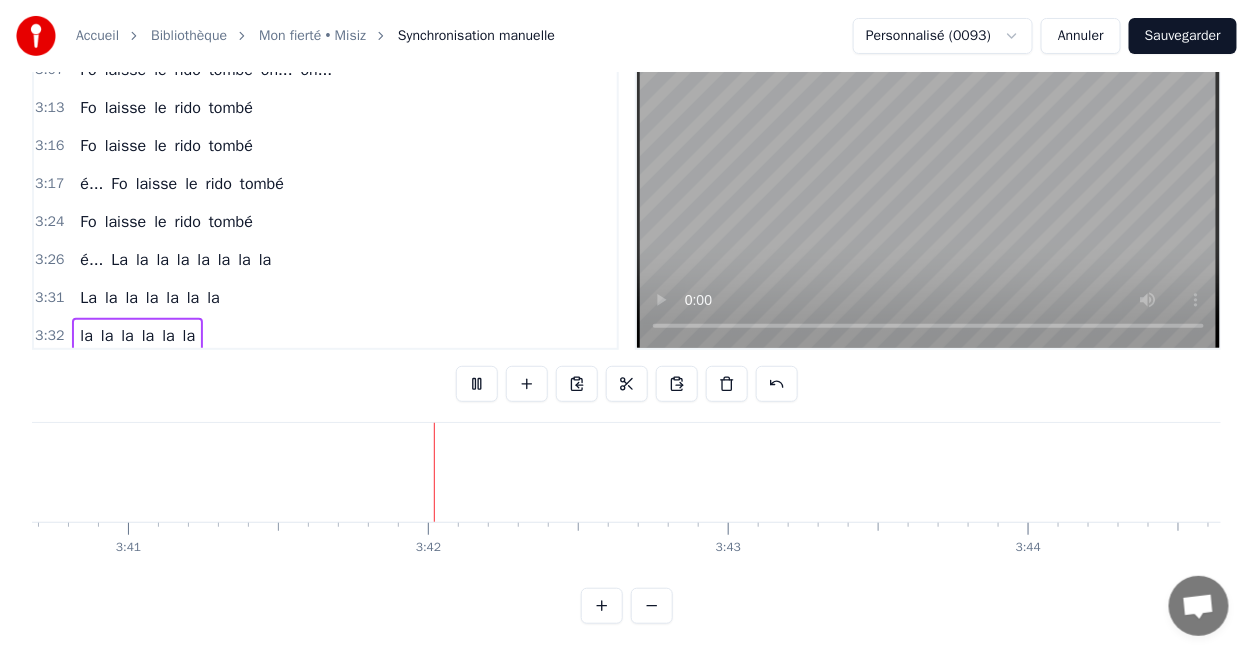 scroll, scrollTop: 0, scrollLeft: 66285, axis: horizontal 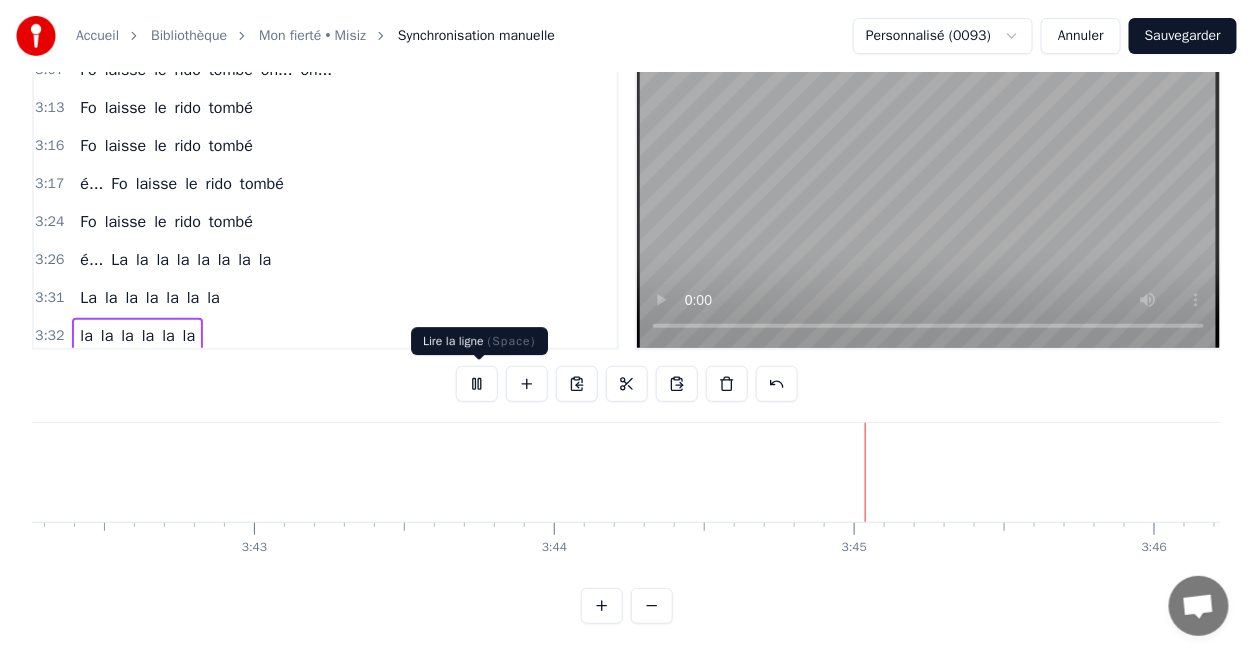 click at bounding box center [477, 384] 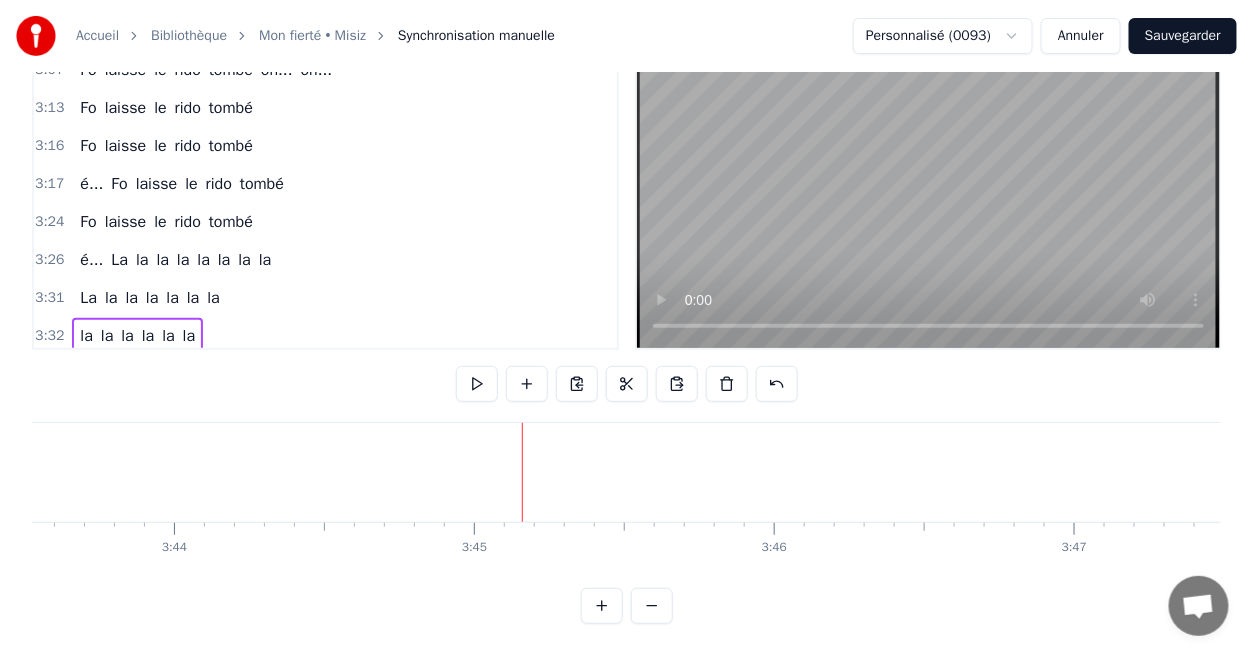 scroll, scrollTop: 0, scrollLeft: 67293, axis: horizontal 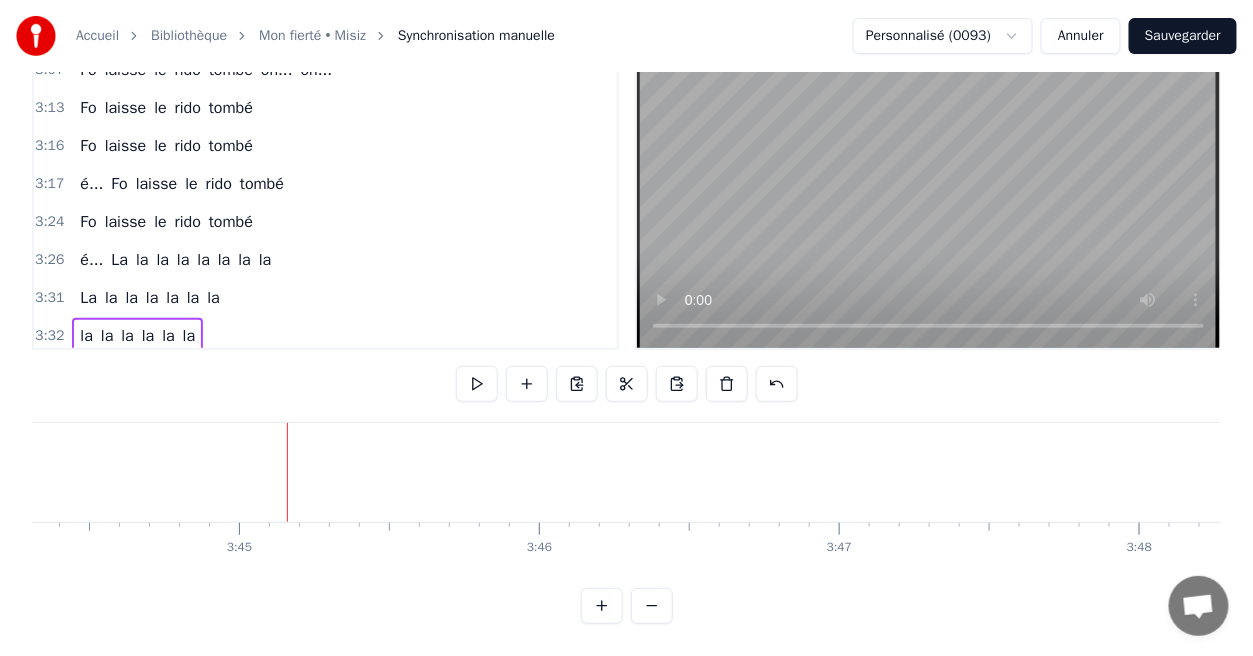 click on "la" at bounding box center [127, 374] 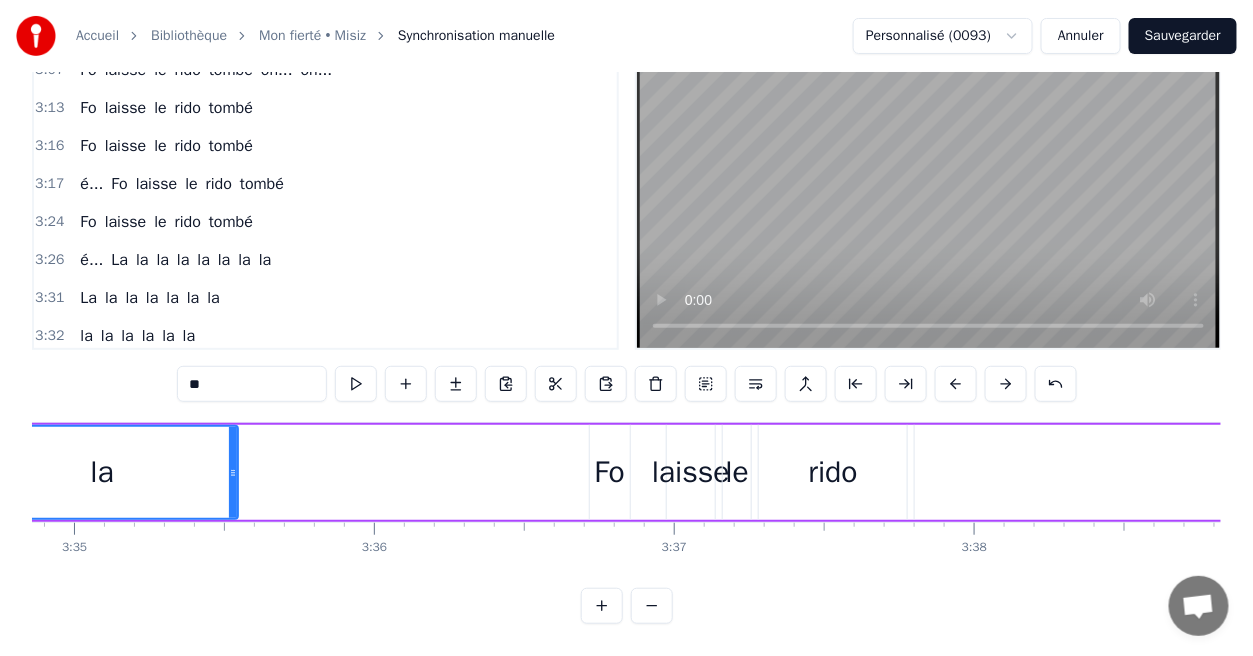 scroll, scrollTop: 0, scrollLeft: 64288, axis: horizontal 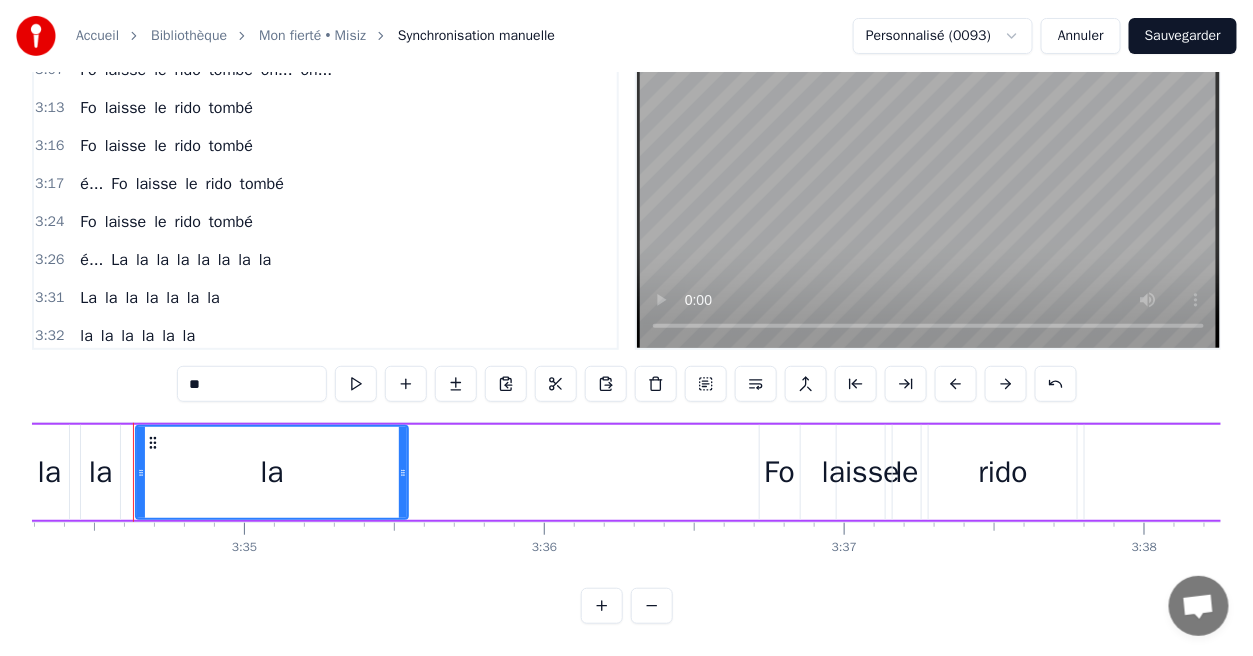 click on "la" at bounding box center (272, 472) 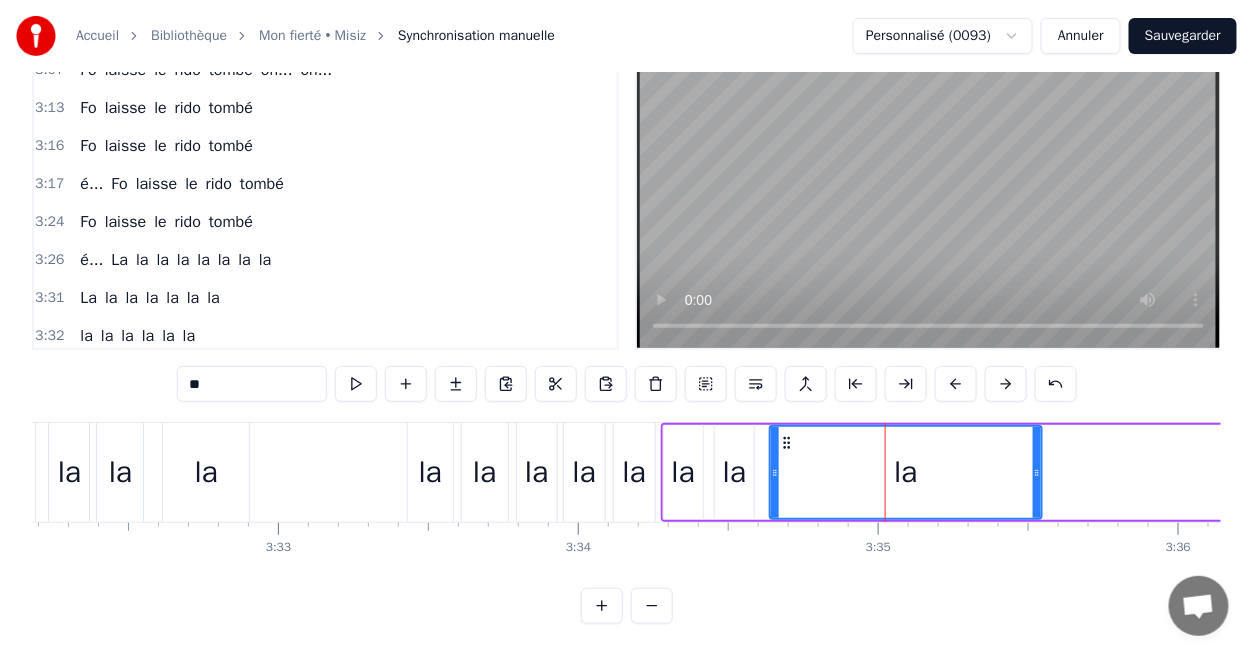 scroll, scrollTop: 0, scrollLeft: 63734, axis: horizontal 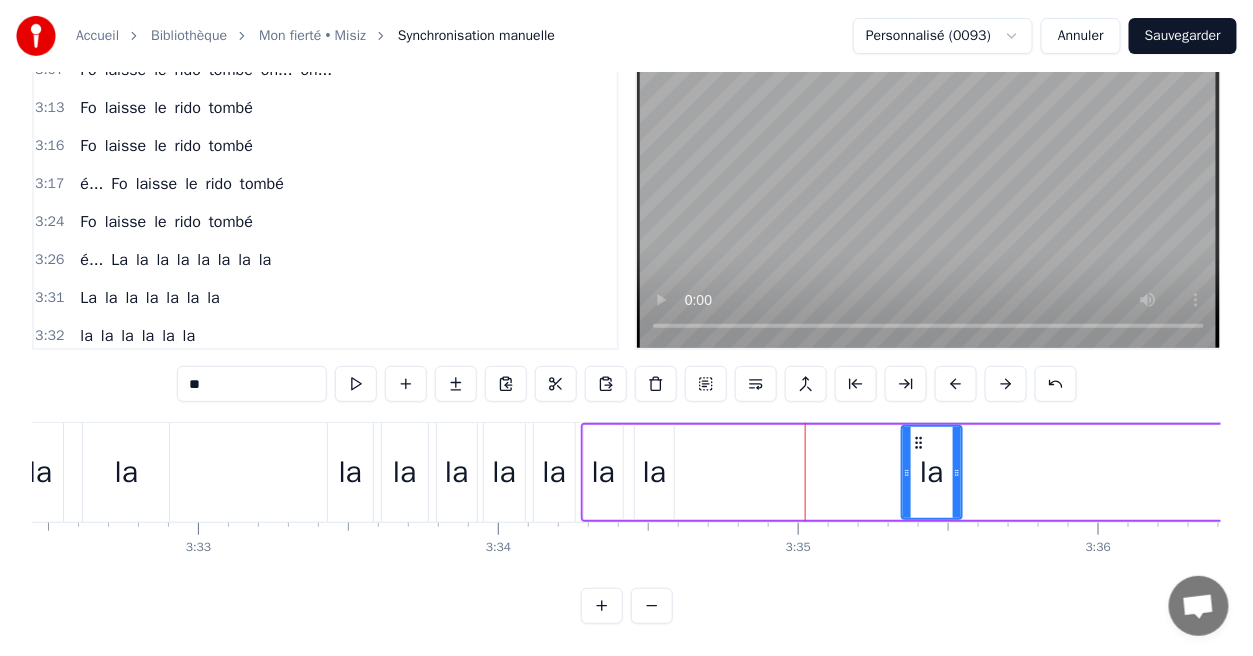 drag, startPoint x: 696, startPoint y: 481, endPoint x: 908, endPoint y: 490, distance: 212.19095 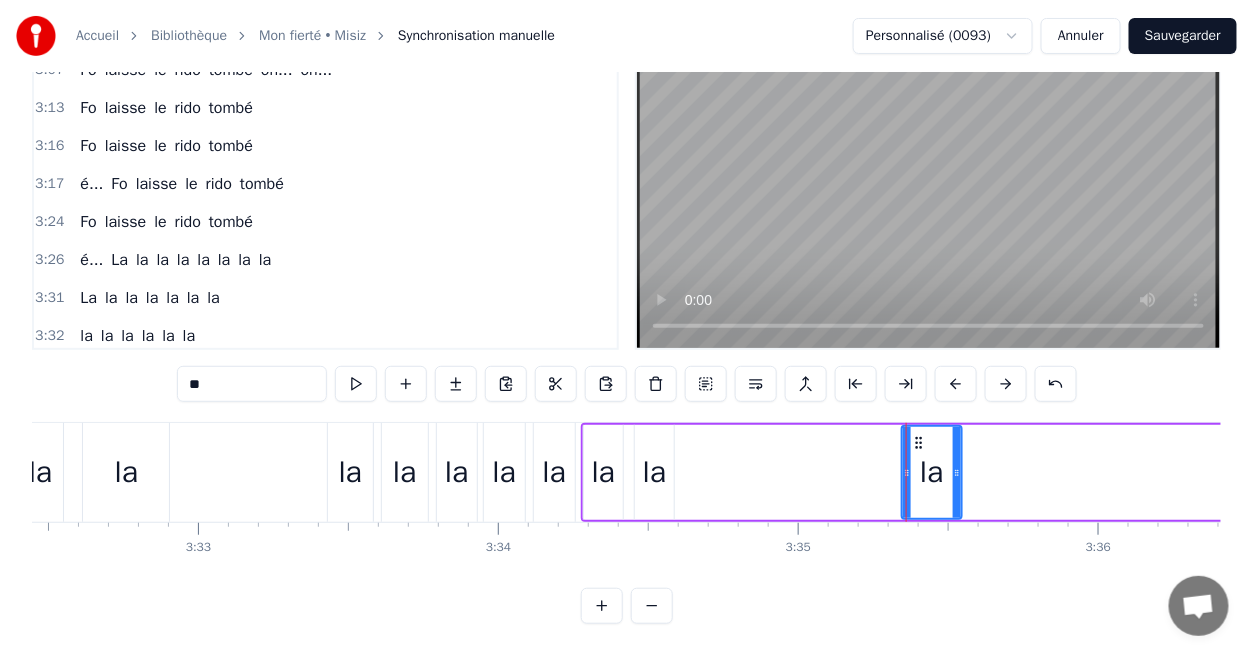click on "la" at bounding box center [654, 472] 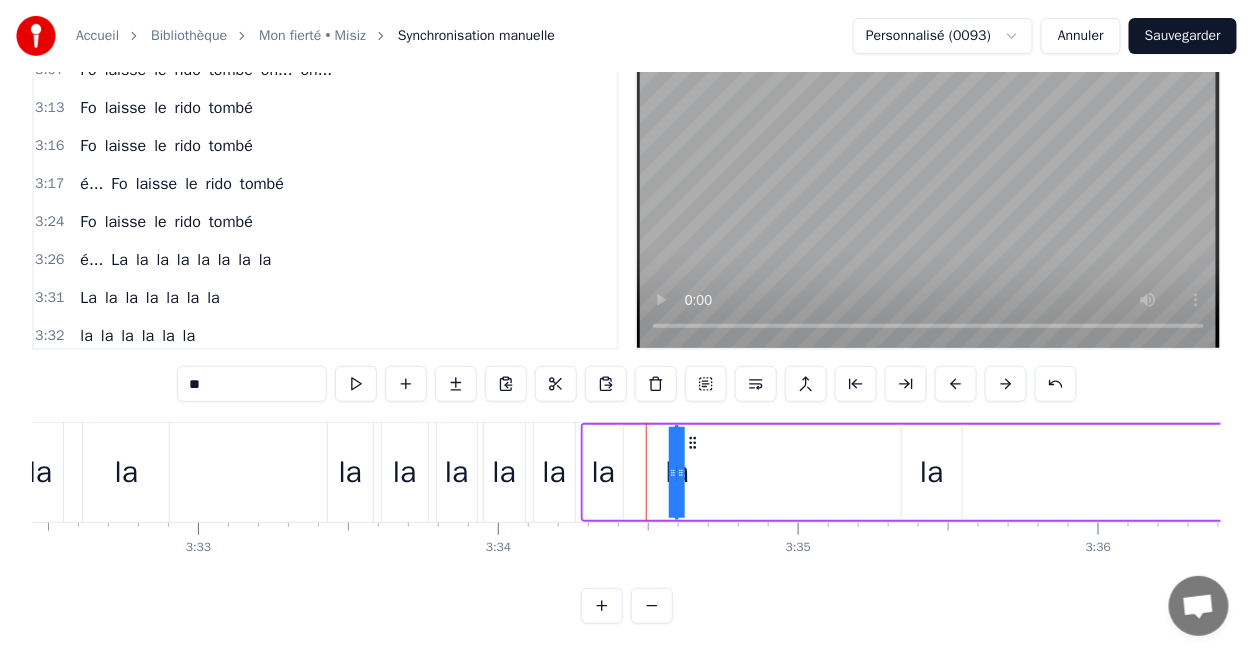 drag, startPoint x: 636, startPoint y: 488, endPoint x: 700, endPoint y: 495, distance: 64.381676 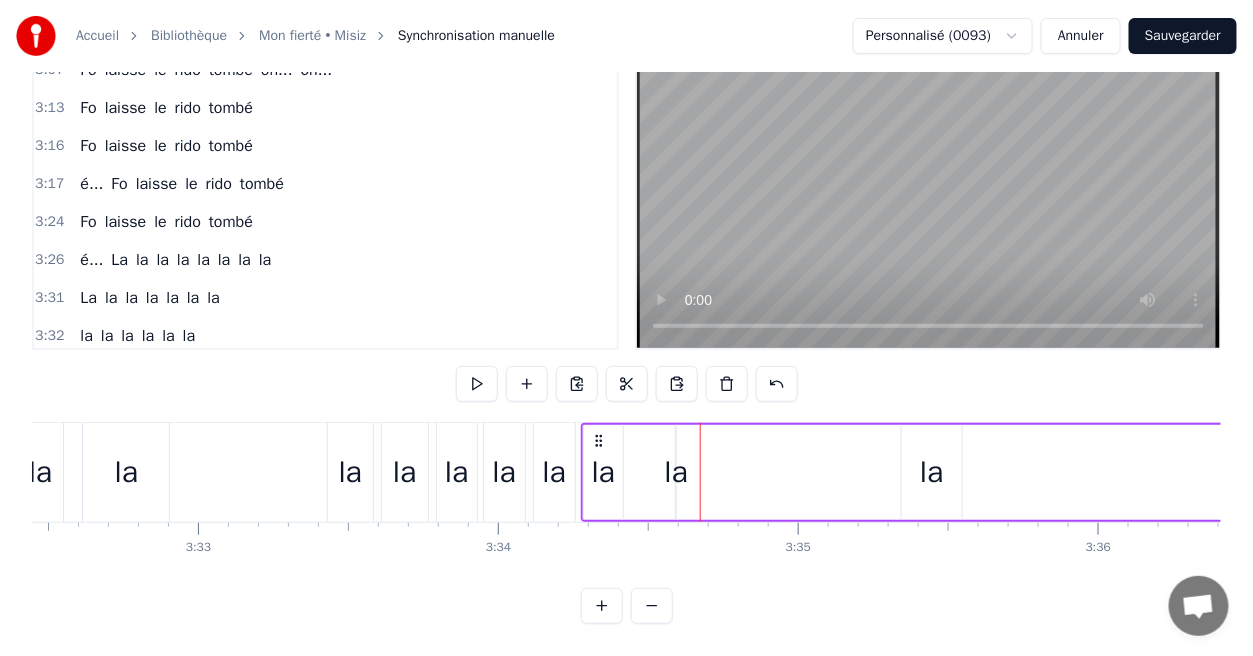 click on "la" at bounding box center [676, 472] 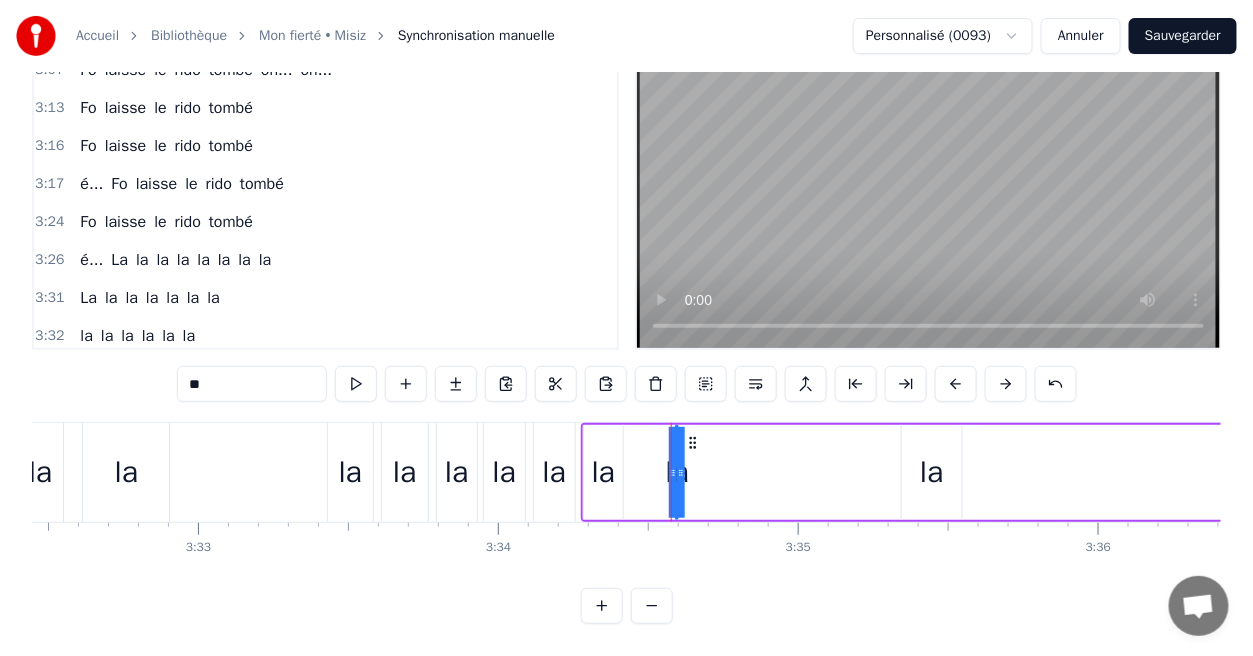 click on "la la la Fo laisse le rido tombé...." at bounding box center (1512, 472) 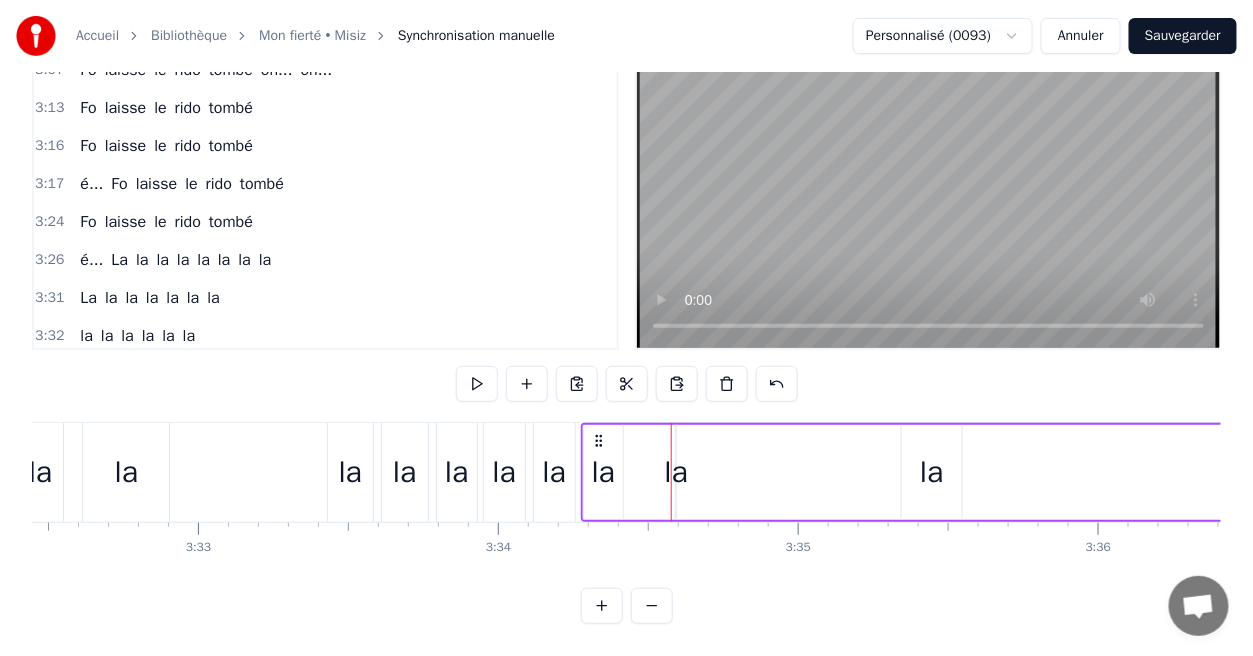 click on "la la la Fo laisse le rido tombé...." at bounding box center (1512, 472) 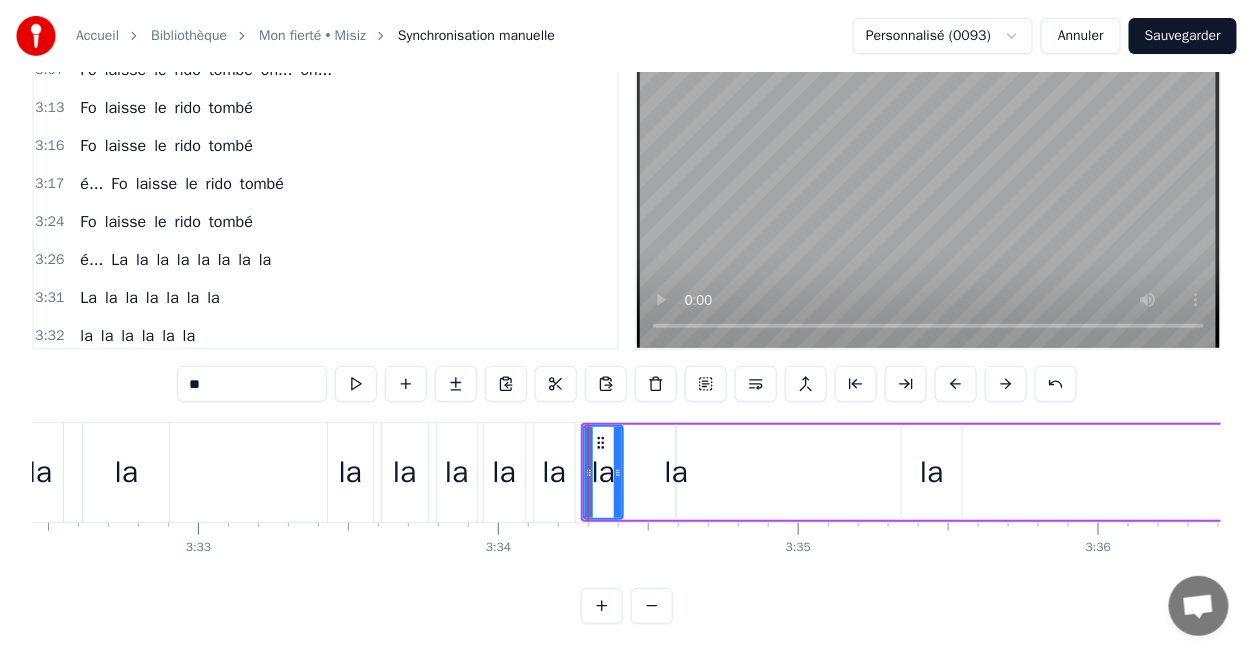 drag, startPoint x: 602, startPoint y: 474, endPoint x: 651, endPoint y: 474, distance: 49 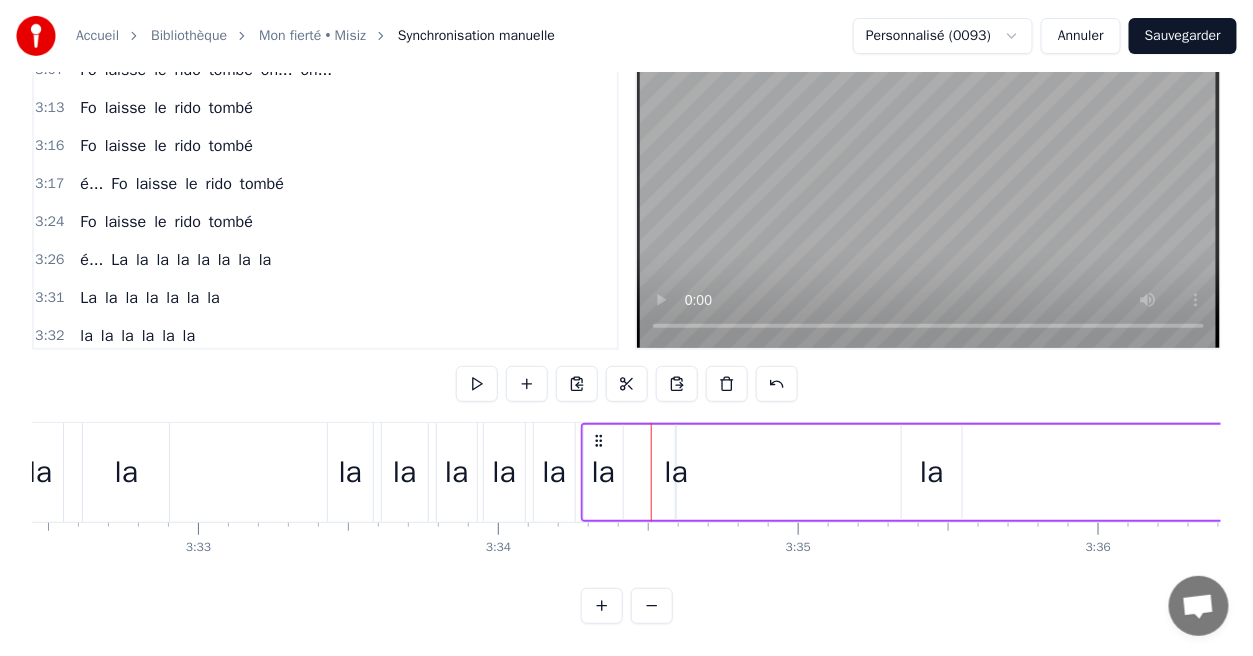 click on "la" at bounding box center (603, 472) 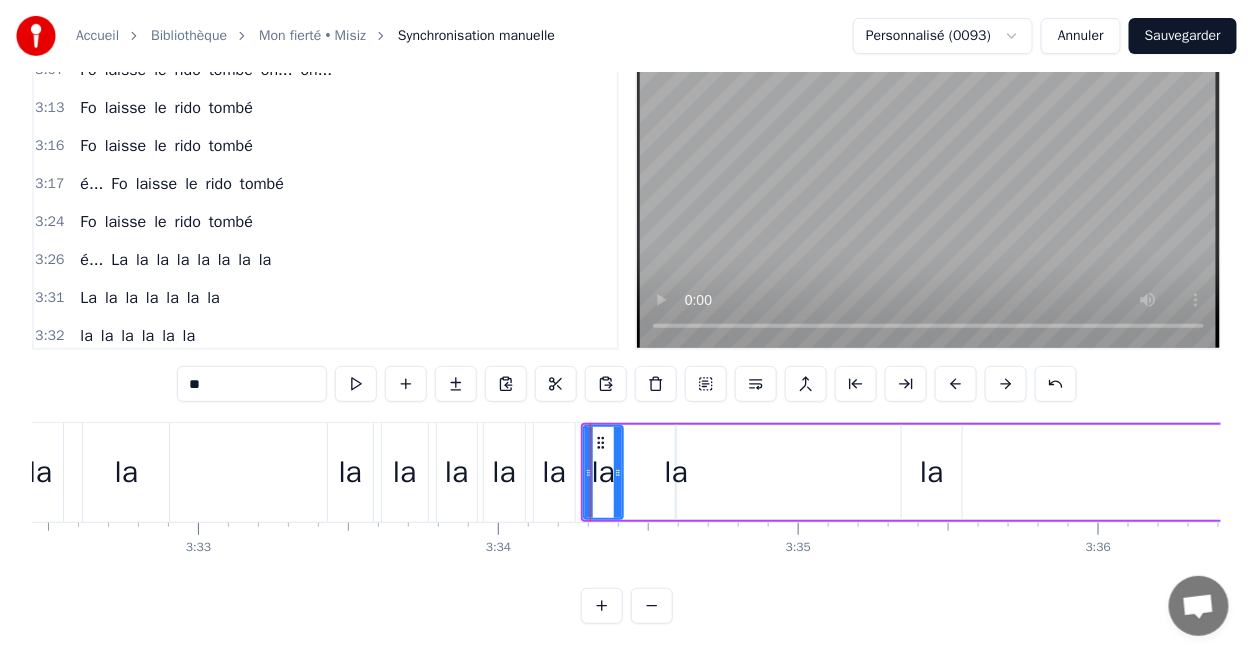 drag, startPoint x: 610, startPoint y: 470, endPoint x: 616, endPoint y: 480, distance: 11.661903 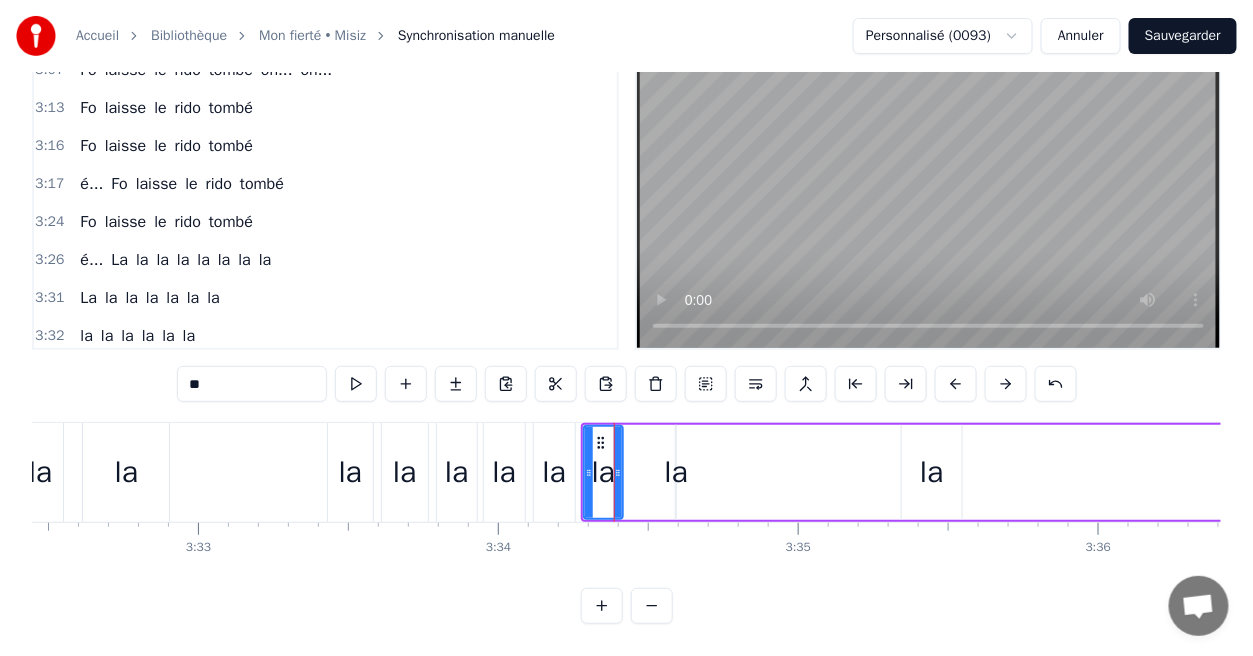 click on "la" at bounding box center [676, 472] 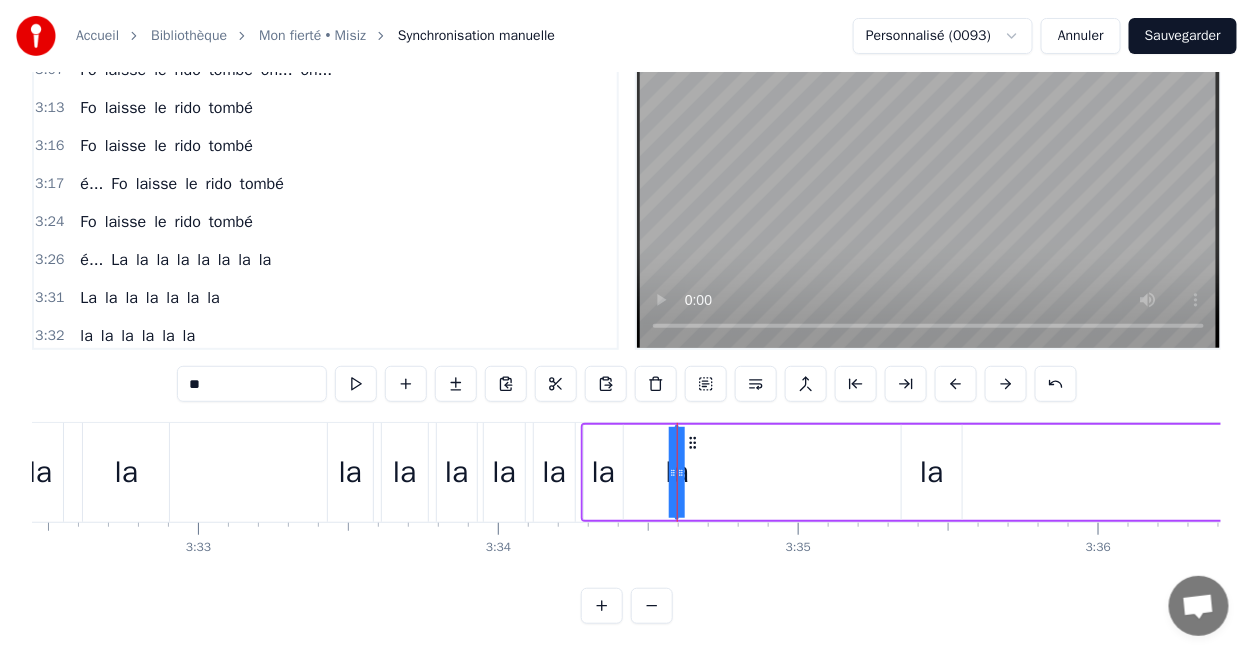 drag, startPoint x: 669, startPoint y: 454, endPoint x: 632, endPoint y: 455, distance: 37.01351 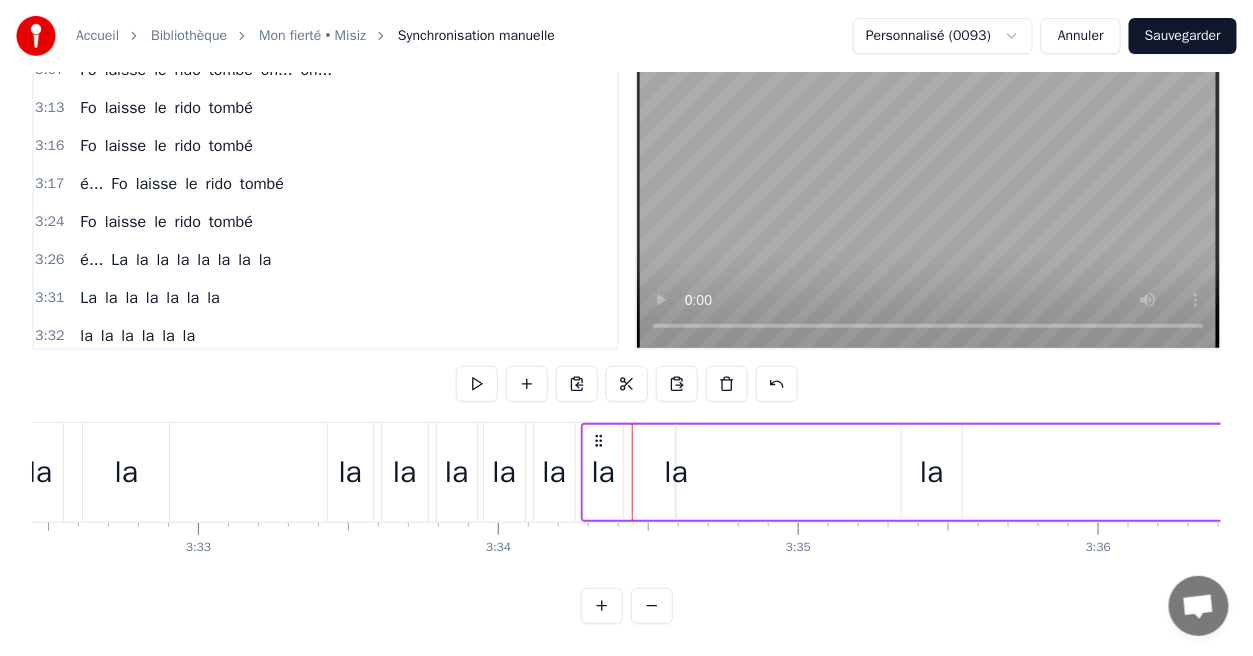 click on "la" at bounding box center (676, 472) 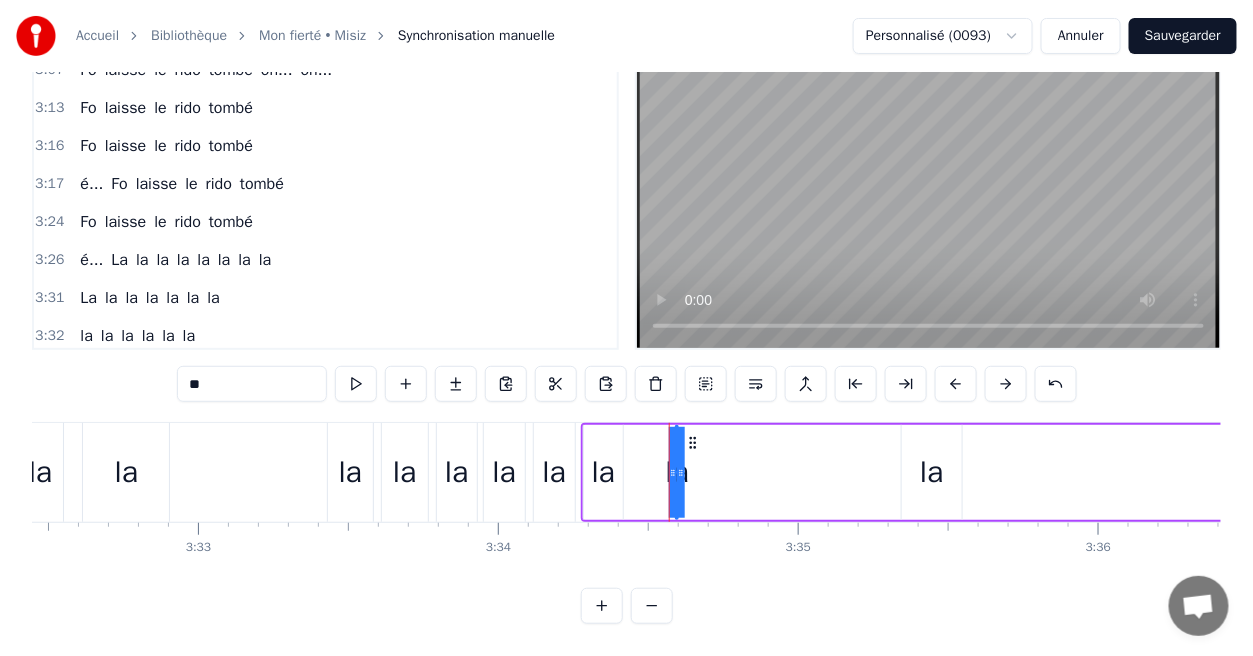 drag, startPoint x: 682, startPoint y: 460, endPoint x: 715, endPoint y: 457, distance: 33.13608 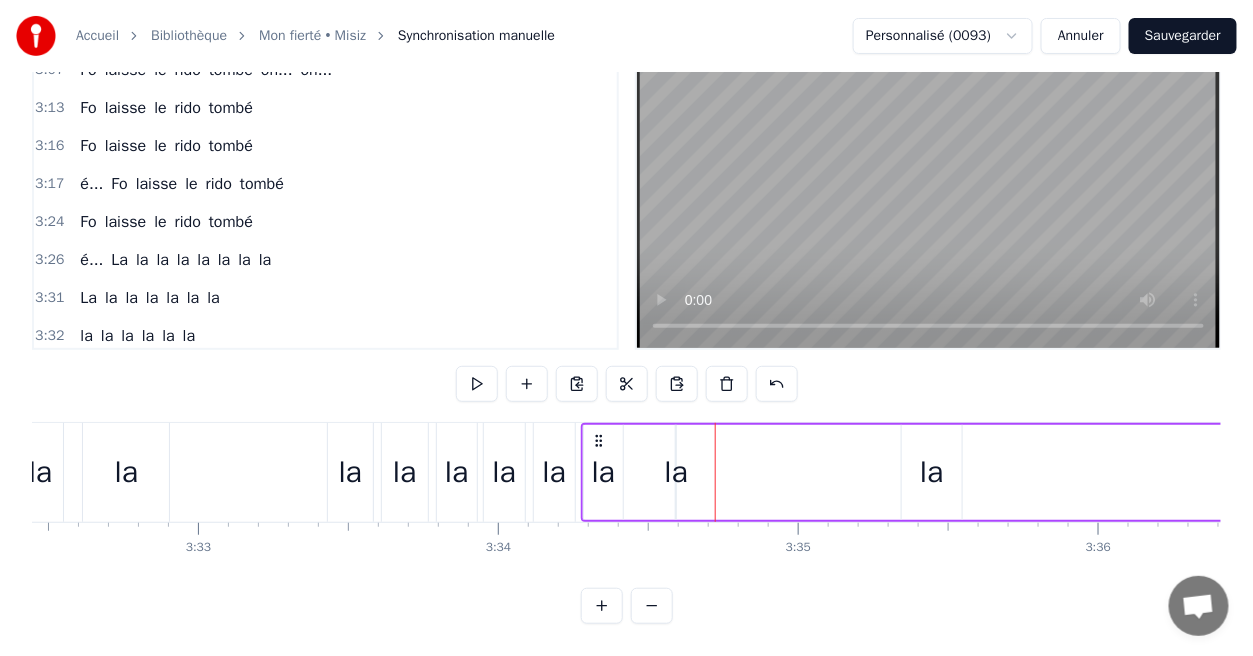 drag, startPoint x: 667, startPoint y: 467, endPoint x: 687, endPoint y: 469, distance: 20.09975 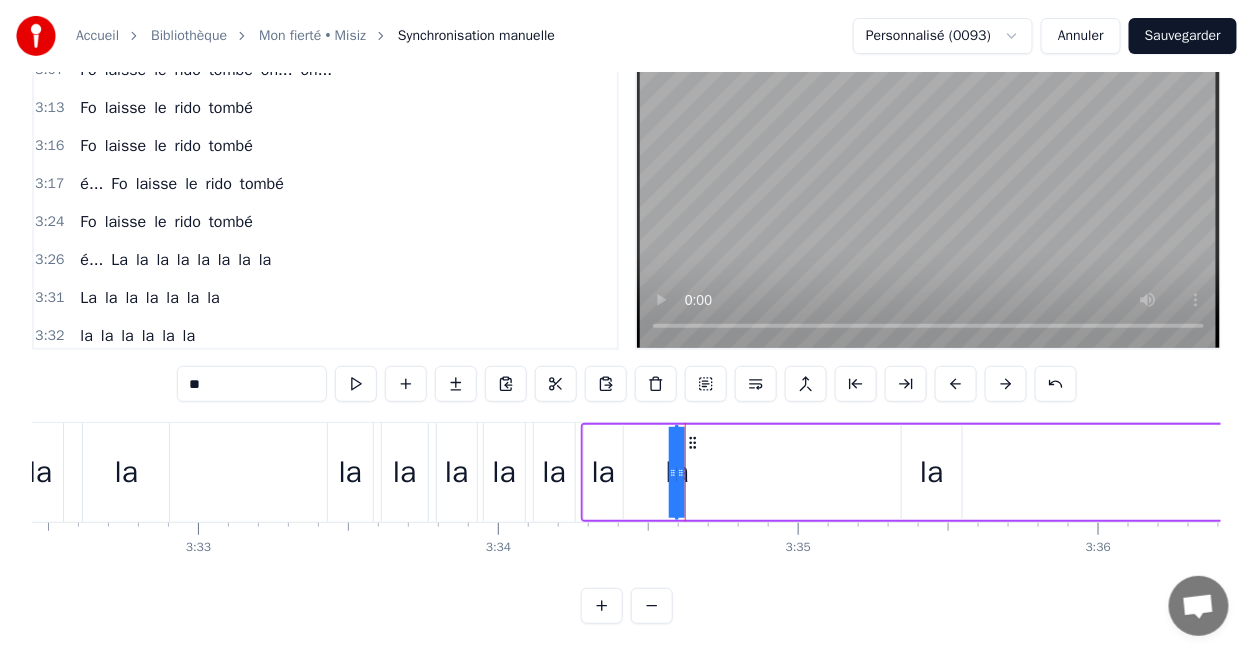 drag, startPoint x: 669, startPoint y: 469, endPoint x: 632, endPoint y: 472, distance: 37.12142 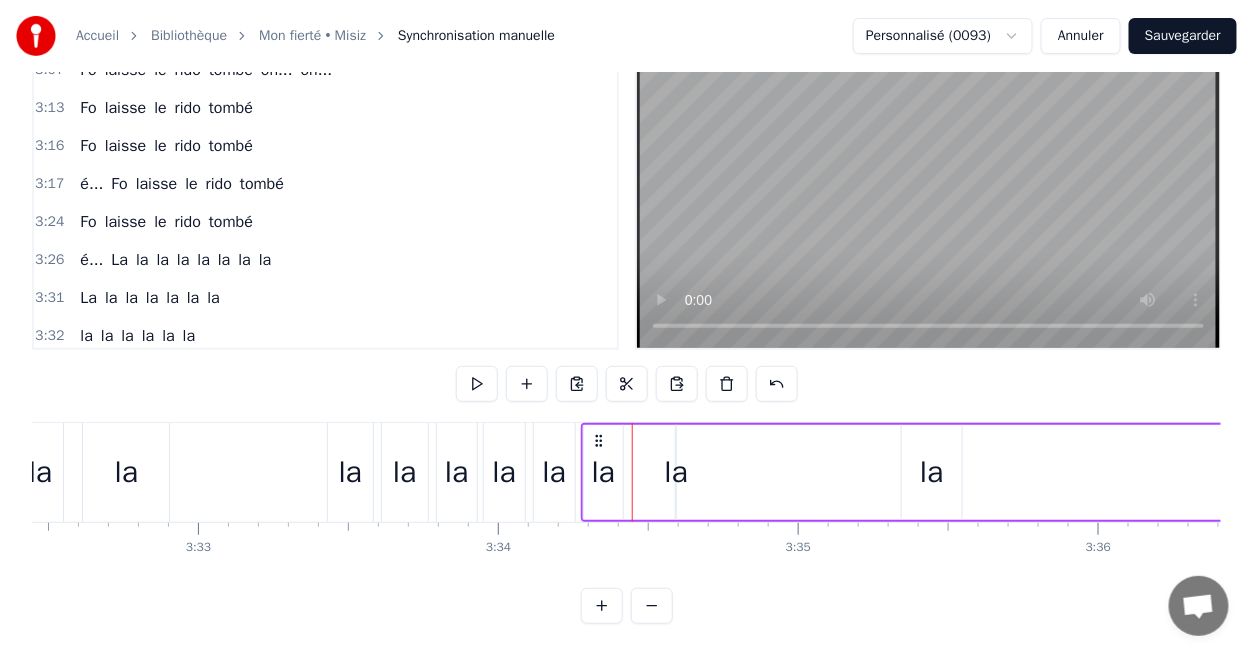 click on "la" at bounding box center (931, 472) 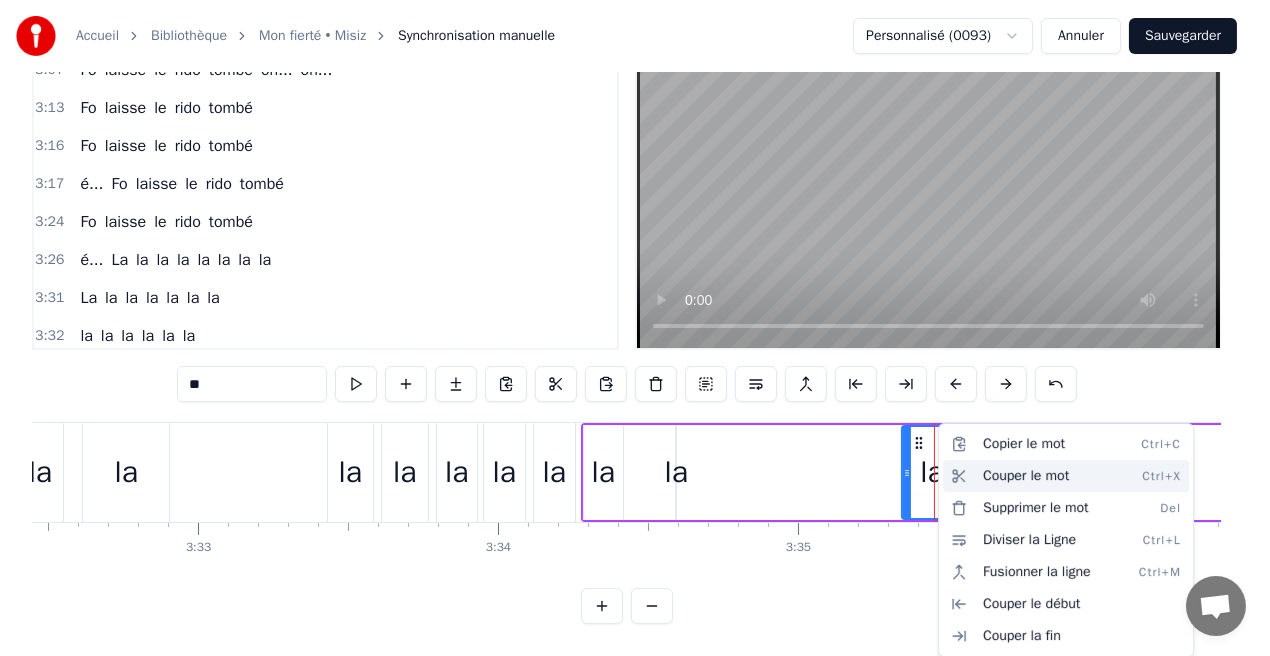 click on "Couper le mot Ctrl+X" at bounding box center (1066, 476) 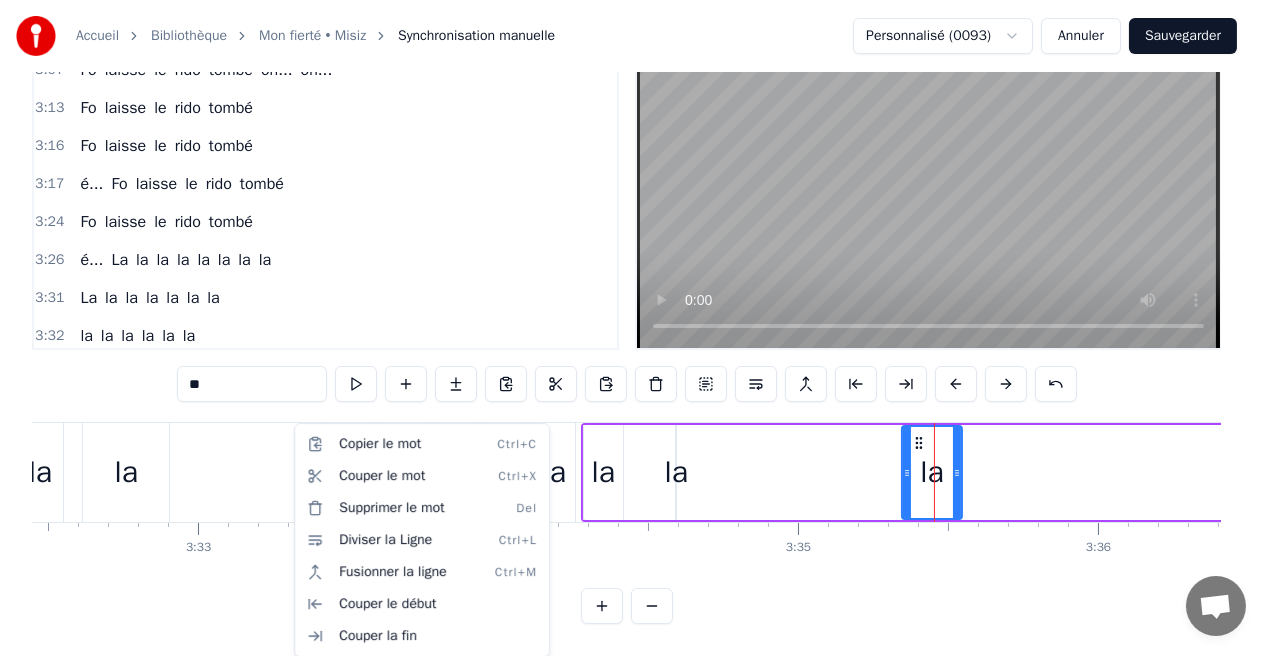 click on "Accueil Bibliothèque Mon fierté • Misiz Synchronisation manuelle Personnalisé (0093) Annuler Sauvegarder 0:18 Là i tourne en boucle 0:21 Chanson nou té écoute 0:23 Ensemble eske ou rappel enkor 0:27 Là li tourne de façon déprimante 0:30 La pi le mêm' engouement 0:32 Kom' si un morceau ou té donne un sens 0:34 Mais nou la di au revoir 0:37 Seulement avek des mots 0:39 Mon ker n'a un gros défo 0:41 Li lé prisonnier par la fierté, sa mi conçoit 0:45 Oui mais ou la gard' tout de moin 0:47 Seul le vide i règne autour 0:50 Mais, mais là i rest', rest' 0:54 Tout mégot cigaret ke ou la souvent tiré 0:58 Mon fierté zisk'à kel bord li pé arrivé 1:02 Tout mon lamour pou ou mi souvien de tout à jamais 1:05 Kosa i pé aide à moin oublié 1:08 Là i rest' rest' 1:10 Tout mégot cigaret ke ou la souvent tiré 1:15 Fierté zisk'à kel bord li pé arrivé 1:19 Tout mon lamour pou ou mi souvien de tout à jamais 1:22 Kosa i pé aide à moin oublié é... é... 1:41 kan mi croise à ou 1:42 ou... À i" at bounding box center [635, 287] 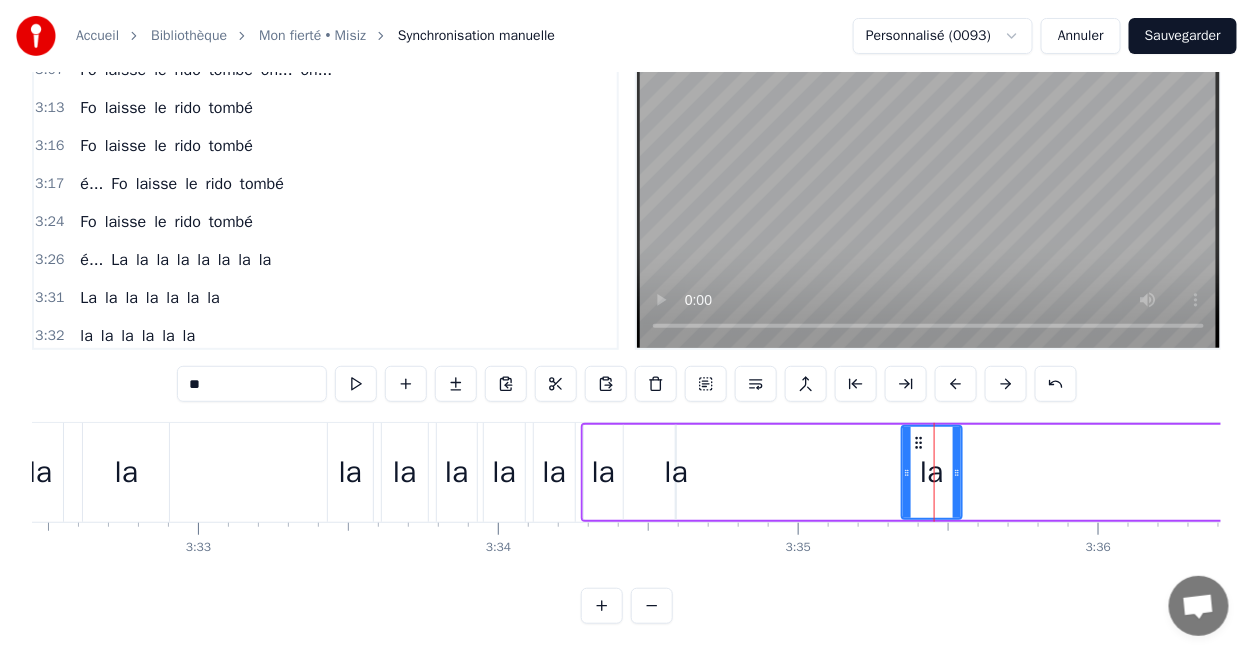 click on "la la la la la la" at bounding box center [330, 472] 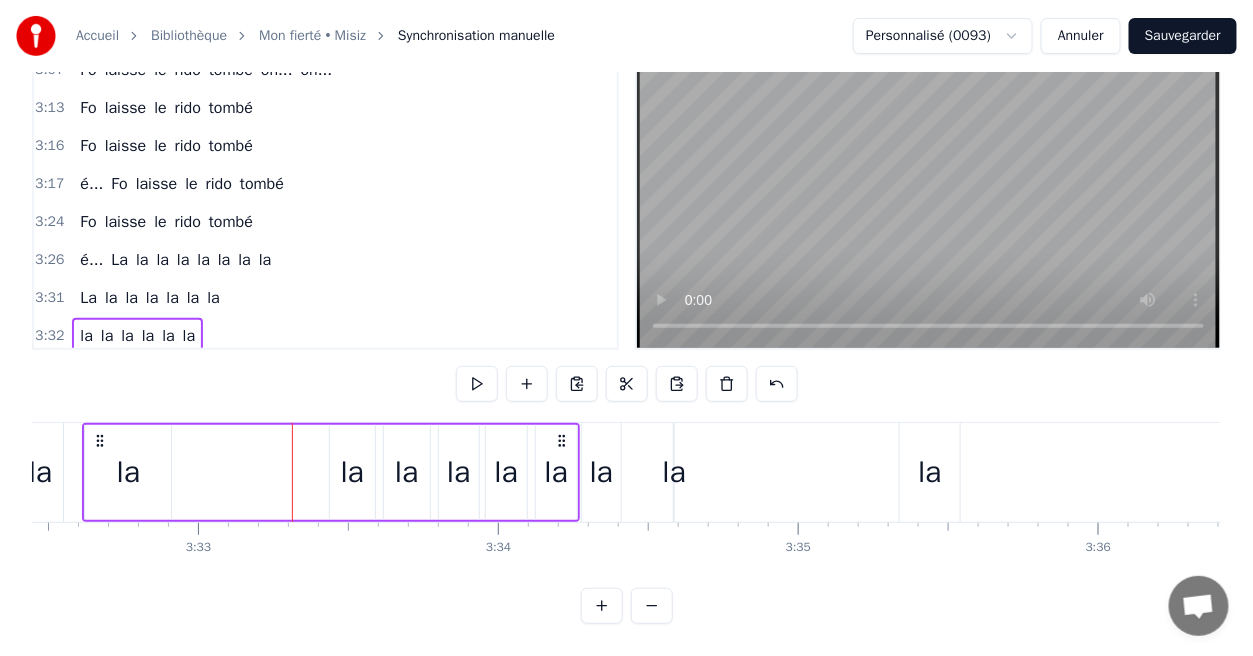 click at bounding box center [292, 472] 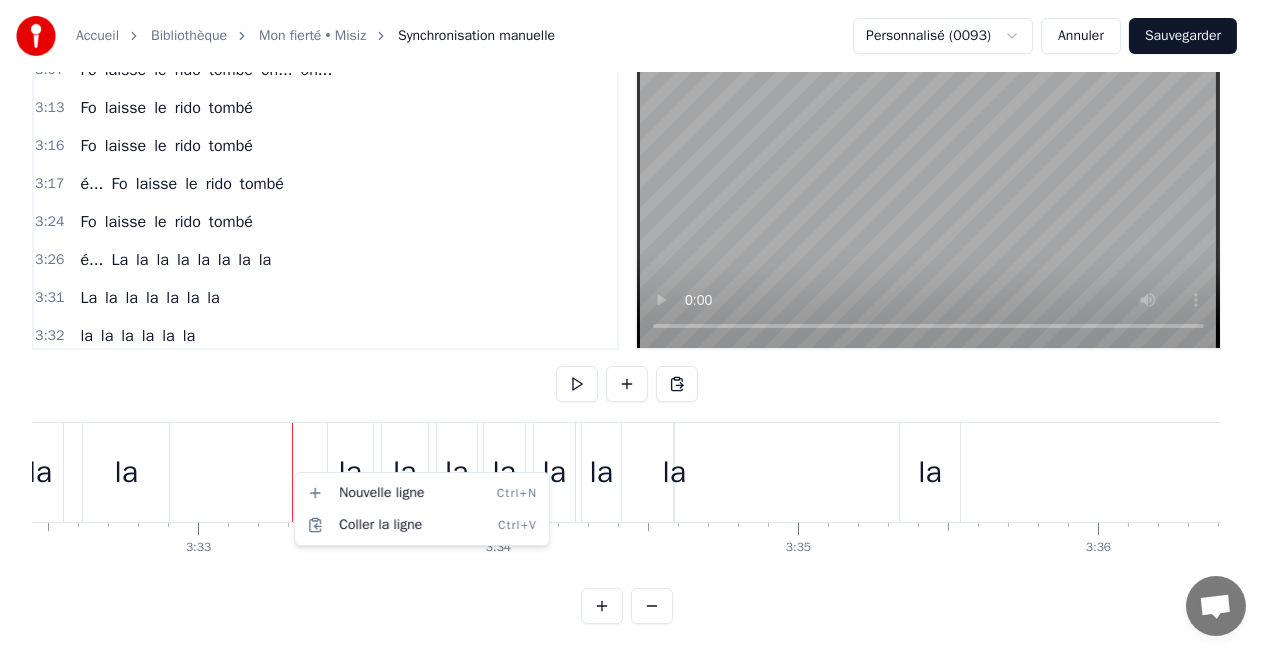 click on "Accueil Bibliothèque Mon fierté • Misiz Synchronisation manuelle Personnalisé (0093) Annuler Sauvegarder 0:18 Là i tourne en boucle 0:21 Chanson nou té écoute 0:23 Ensemble eske ou rappel enkor 0:27 Là li tourne de façon déprimante 0:30 La pi le mêm' engouement 0:32 Kom' si un morceau ou té donne un sens 0:34 Mais nou la di au revoir 0:37 Seulement avek des mots 0:39 Mon ker n'a un gros défo 0:41 Li lé prisonnier par la fierté, sa mi conçoit 0:45 Oui mais ou la gard' tout de moin 0:47 Seul le vide i règne autour 0:50 Mais, mais là i rest', rest' 0:54 Tout mégot cigaret ke ou la souvent tiré 0:58 Mon fierté zisk'à kel bord li pé arrivé 1:02 Tout mon lamour pou ou mi souvien de tout à jamais 1:05 Kosa i pé aide à moin oublié 1:08 Là i rest' rest' 1:10 Tout mégot cigaret ke ou la souvent tiré 1:15 Fierté zisk'à kel bord li pé arrivé 1:19 Tout mon lamour pou ou mi souvien de tout à jamais 1:22 Kosa i pé aide à moin oublié é... é... 1:41 kan mi croise à ou 1:42 ou... À i" at bounding box center (635, 287) 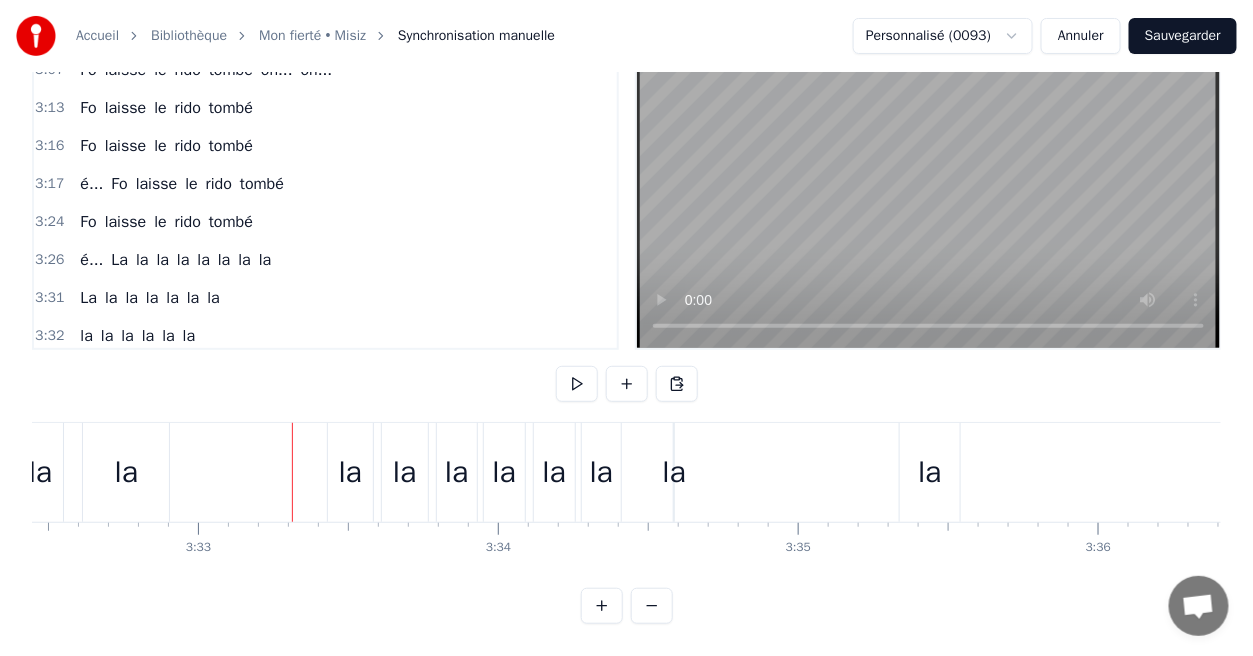 click on "la" at bounding box center (86, 374) 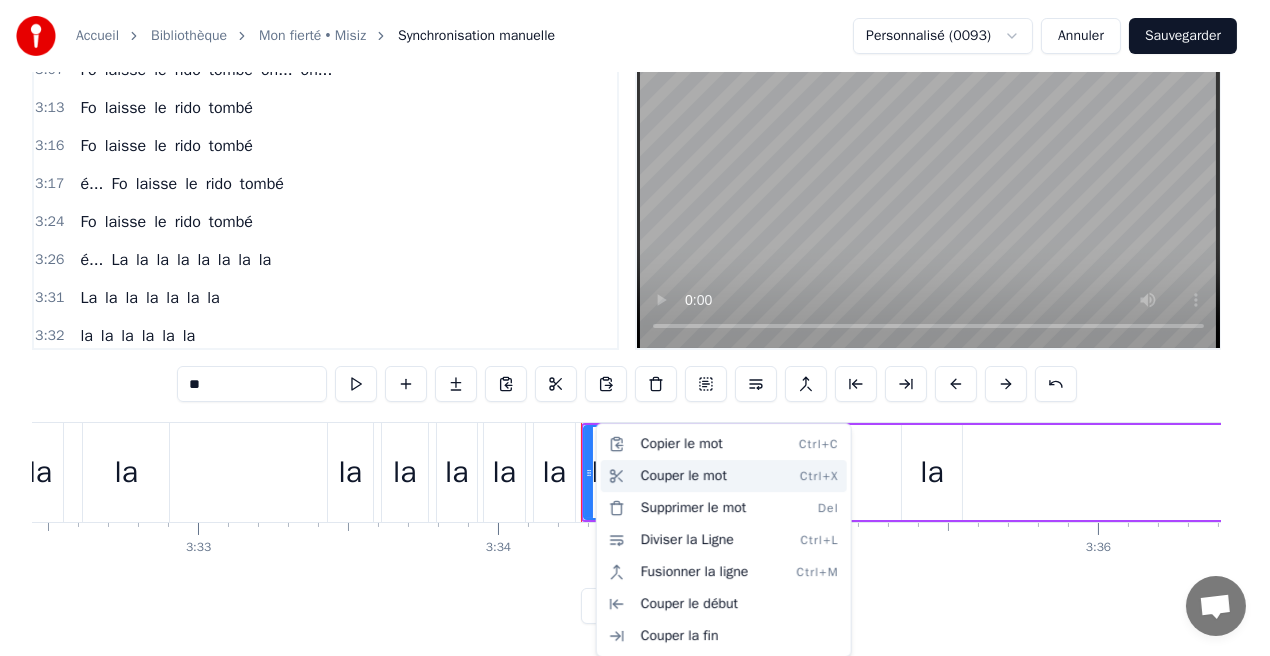 click on "Couper le mot Ctrl+X" at bounding box center (724, 476) 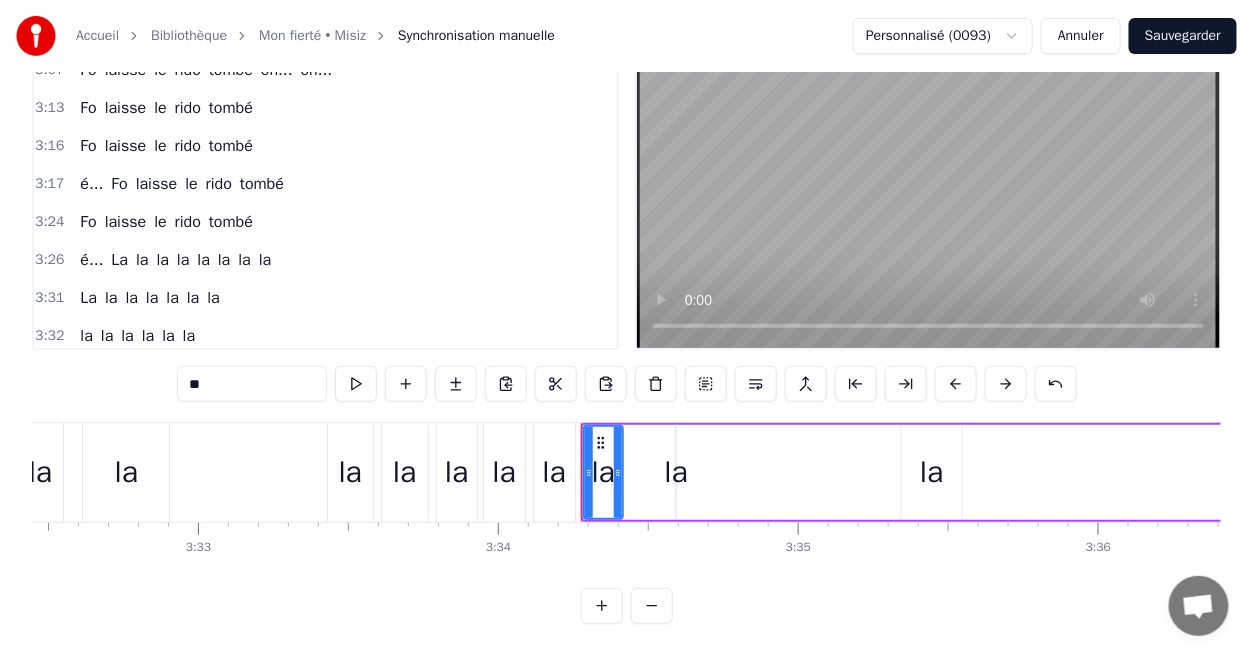 click on "la la la la la la" at bounding box center [330, 472] 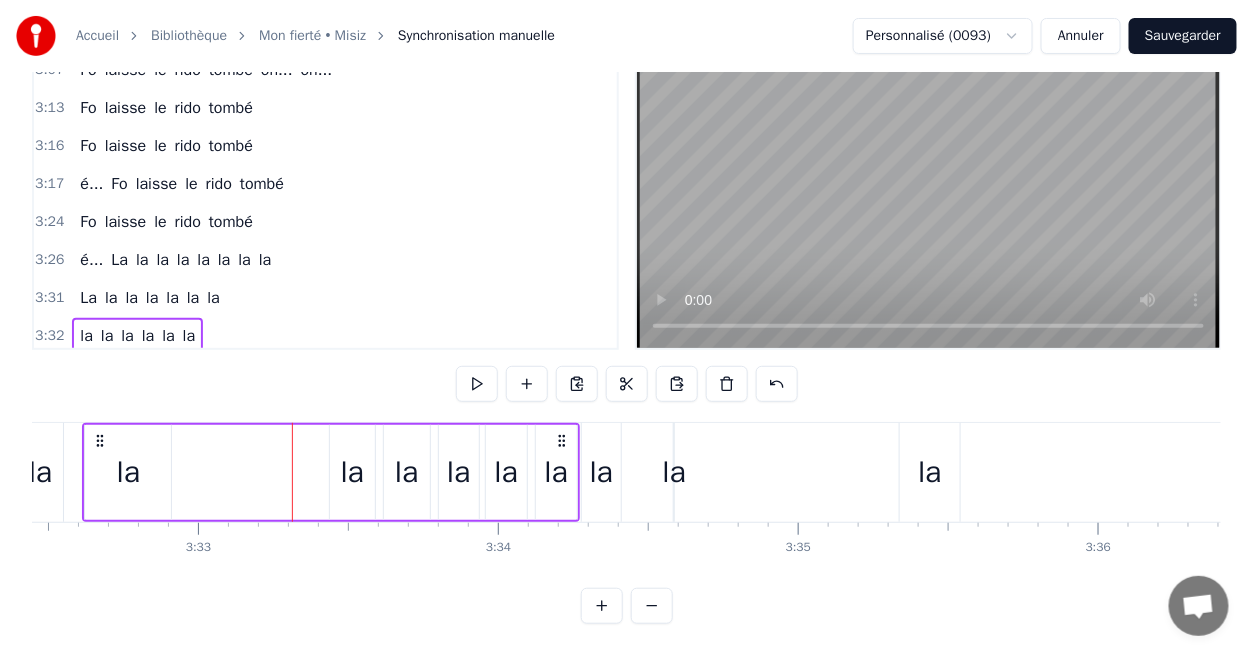 click on "la la la Fo laisse le rido tombé...." at bounding box center [1512, 472] 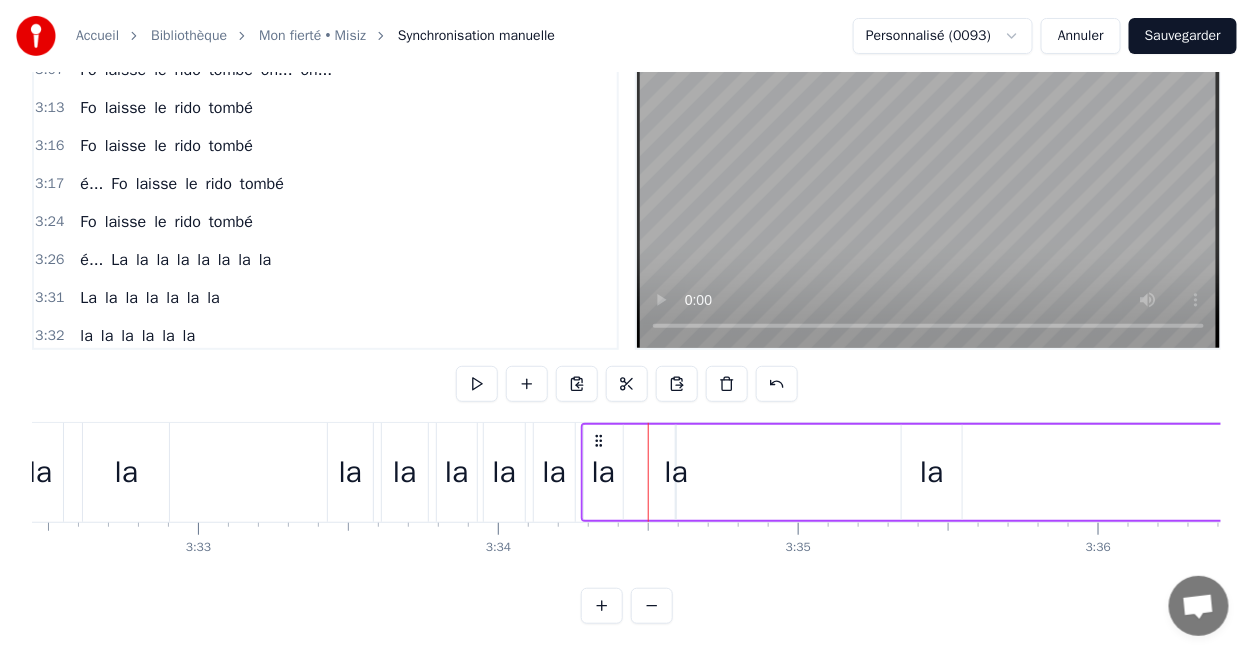 click on "3:31 La la la la la la la" at bounding box center (325, 298) 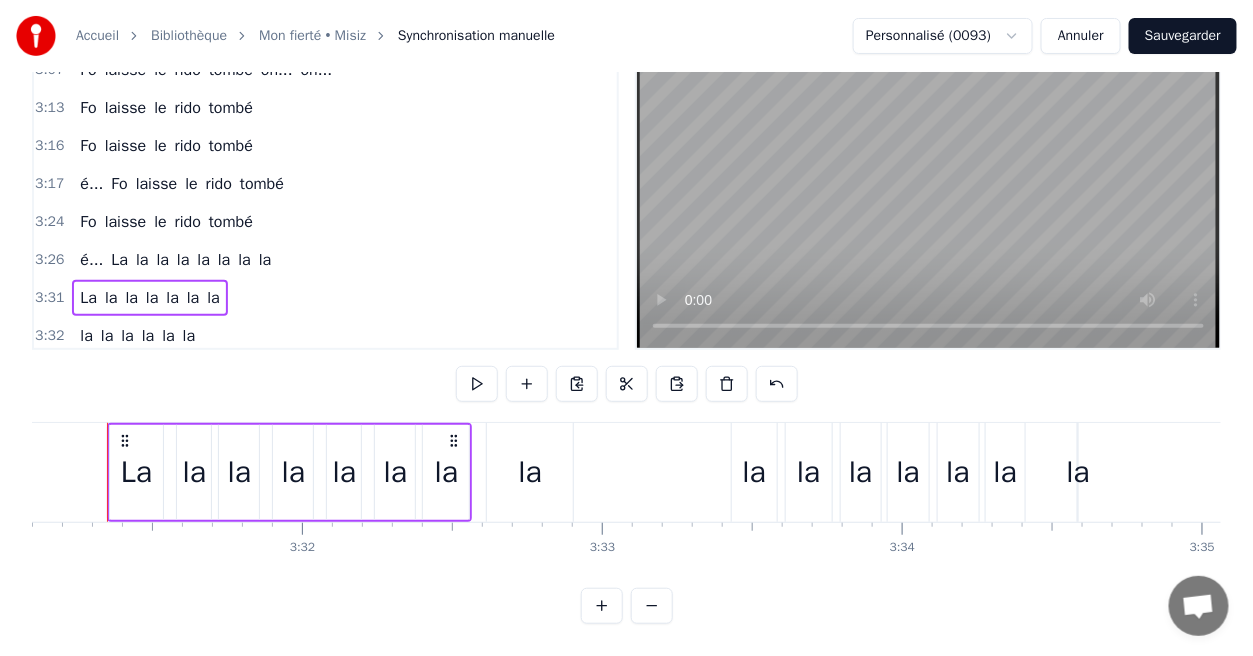 scroll, scrollTop: 0, scrollLeft: 63304, axis: horizontal 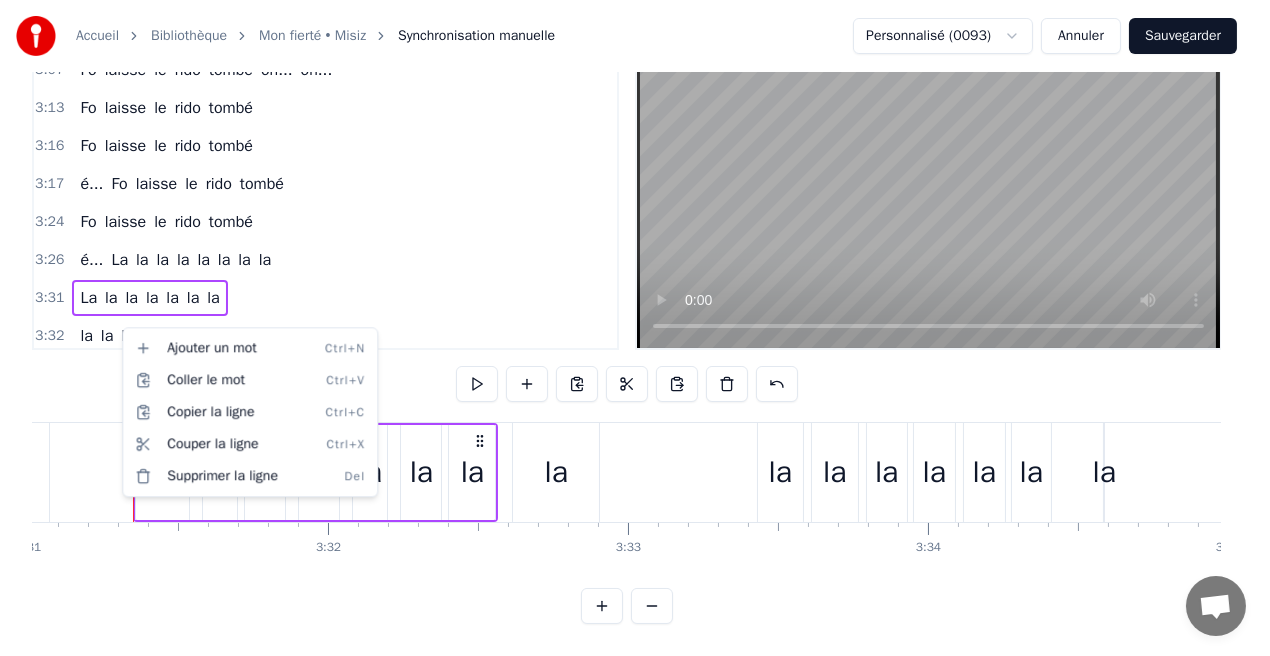 click on "Accueil Bibliothèque Mon fierté • Misiz Synchronisation manuelle Personnalisé (0093) Annuler Sauvegarder 0:18 Là i tourne en boucle 0:21 Chanson nou té écoute 0:23 Ensemble eske ou rappel enkor 0:27 Là li tourne de façon déprimante 0:30 La pi le mêm' engouement 0:32 Kom' si un morceau ou té donne un sens 0:34 Mais nou la di au revoir 0:37 Seulement avek des mots 0:39 Mon ker n'a un gros défo 0:41 Li lé prisonnier par la fierté, sa mi conçoit 0:45 Oui mais ou la gard' tout de moin 0:47 Seul le vide i règne autour 0:50 Mais, mais là i rest', rest' 0:54 Tout mégot cigaret ke ou la souvent tiré 0:58 Mon fierté zisk'à kel bord li pé arrivé 1:02 Tout mon lamour pou ou mi souvien de tout à jamais 1:05 Kosa i pé aide à moin oublié 1:08 Là i rest' rest' 1:10 Tout mégot cigaret ke ou la souvent tiré 1:15 Fierté zisk'à kel bord li pé arrivé 1:19 Tout mon lamour pou ou mi souvien de tout à jamais 1:22 Kosa i pé aide à moin oublié é... é... 1:41 kan mi croise à ou 1:42 ou... À i" at bounding box center [635, 287] 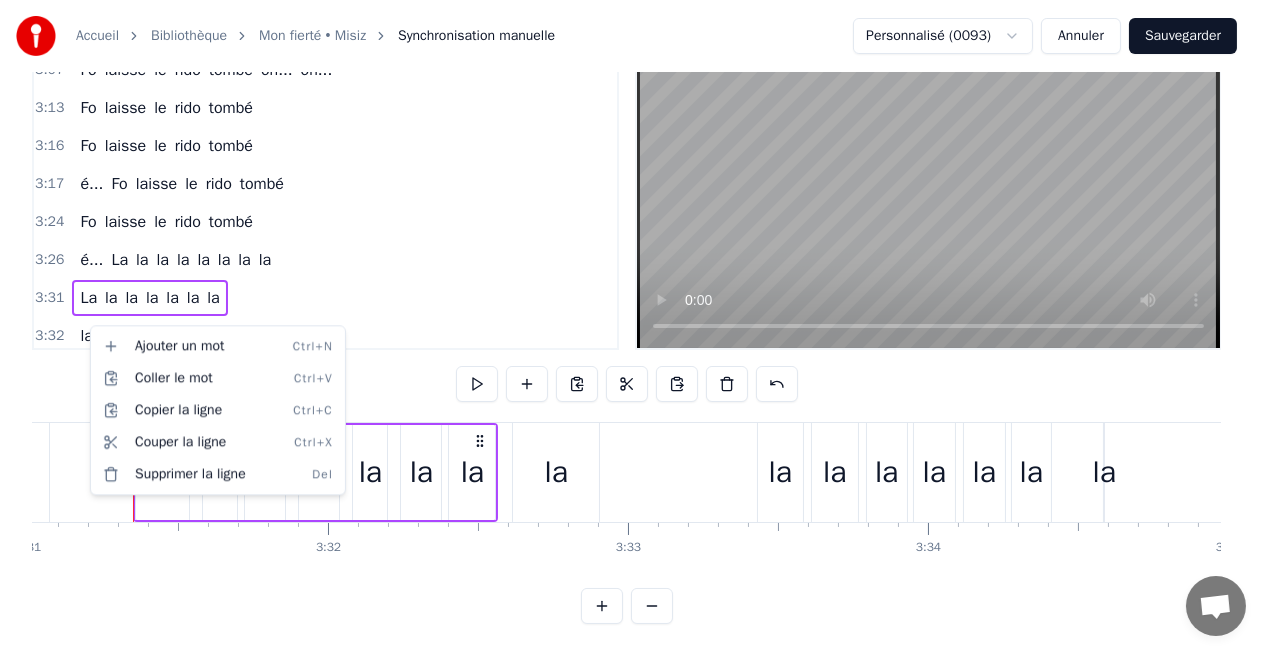 click on "Accueil Bibliothèque Mon fierté • Misiz Synchronisation manuelle Personnalisé (0093) Annuler Sauvegarder 0:18 Là i tourne en boucle 0:21 Chanson nou té écoute 0:23 Ensemble eske ou rappel enkor 0:27 Là li tourne de façon déprimante 0:30 La pi le mêm' engouement 0:32 Kom' si un morceau ou té donne un sens 0:34 Mais nou la di au revoir 0:37 Seulement avek des mots 0:39 Mon ker n'a un gros défo 0:41 Li lé prisonnier par la fierté, sa mi conçoit 0:45 Oui mais ou la gard' tout de moin 0:47 Seul le vide i règne autour 0:50 Mais, mais là i rest', rest' 0:54 Tout mégot cigaret ke ou la souvent tiré 0:58 Mon fierté zisk'à kel bord li pé arrivé 1:02 Tout mon lamour pou ou mi souvien de tout à jamais 1:05 Kosa i pé aide à moin oublié 1:08 Là i rest' rest' 1:10 Tout mégot cigaret ke ou la souvent tiré 1:15 Fierté zisk'à kel bord li pé arrivé 1:19 Tout mon lamour pou ou mi souvien de tout à jamais 1:22 Kosa i pé aide à moin oublié é... é... 1:41 kan mi croise à ou 1:42 ou... À i" at bounding box center (635, 287) 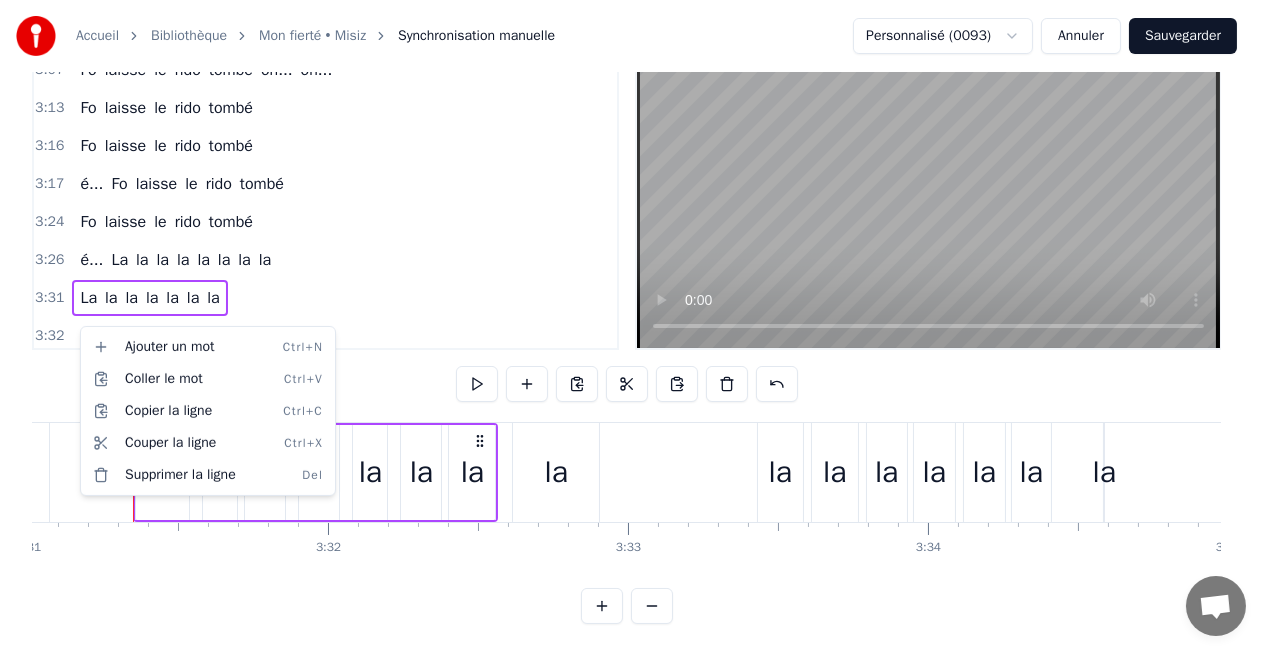 click on "Accueil Bibliothèque Mon fierté • Misiz Synchronisation manuelle Personnalisé (0093) Annuler Sauvegarder 0:18 Là i tourne en boucle 0:21 Chanson nou té écoute 0:23 Ensemble eske ou rappel enkor 0:27 Là li tourne de façon déprimante 0:30 La pi le mêm' engouement 0:32 Kom' si un morceau ou té donne un sens 0:34 Mais nou la di au revoir 0:37 Seulement avek des mots 0:39 Mon ker n'a un gros défo 0:41 Li lé prisonnier par la fierté, sa mi conçoit 0:45 Oui mais ou la gard' tout de moin 0:47 Seul le vide i règne autour 0:50 Mais, mais là i rest', rest' 0:54 Tout mégot cigaret ke ou la souvent tiré 0:58 Mon fierté zisk'à kel bord li pé arrivé 1:02 Tout mon lamour pou ou mi souvien de tout à jamais 1:05 Kosa i pé aide à moin oublié 1:08 Là i rest' rest' 1:10 Tout mégot cigaret ke ou la souvent tiré 1:15 Fierté zisk'à kel bord li pé arrivé 1:19 Tout mon lamour pou ou mi souvien de tout à jamais 1:22 Kosa i pé aide à moin oublié é... é... 1:41 kan mi croise à ou 1:42 ou... À i" at bounding box center (635, 287) 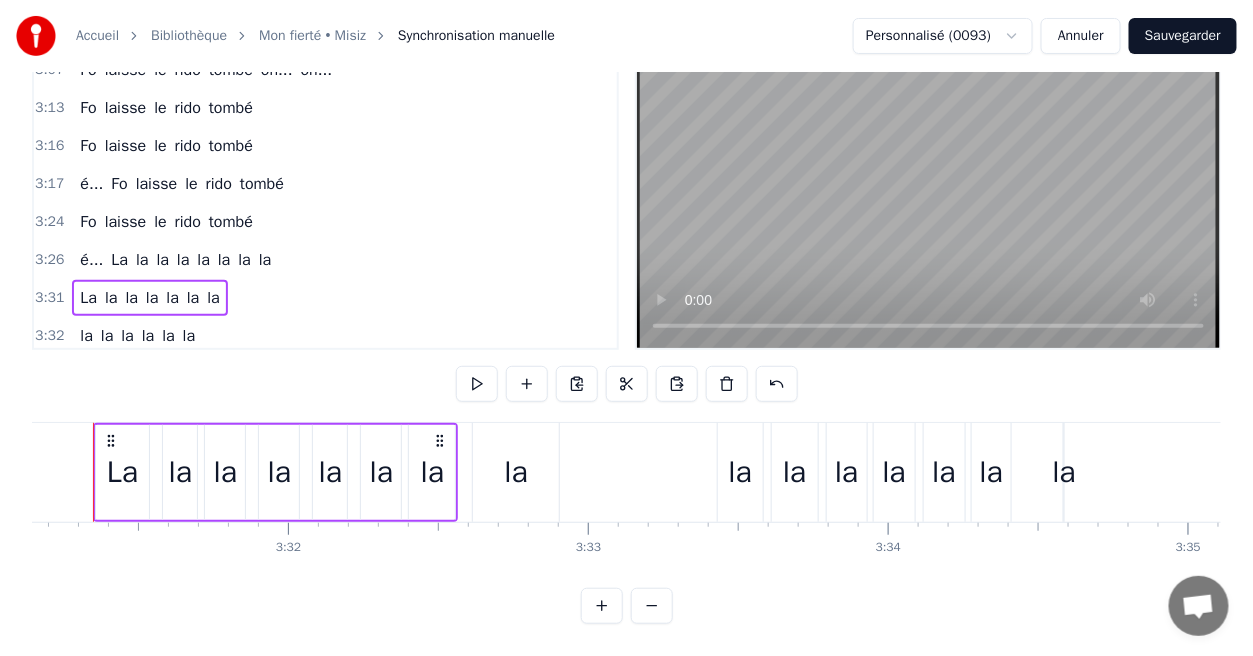 scroll, scrollTop: 0, scrollLeft: 63463, axis: horizontal 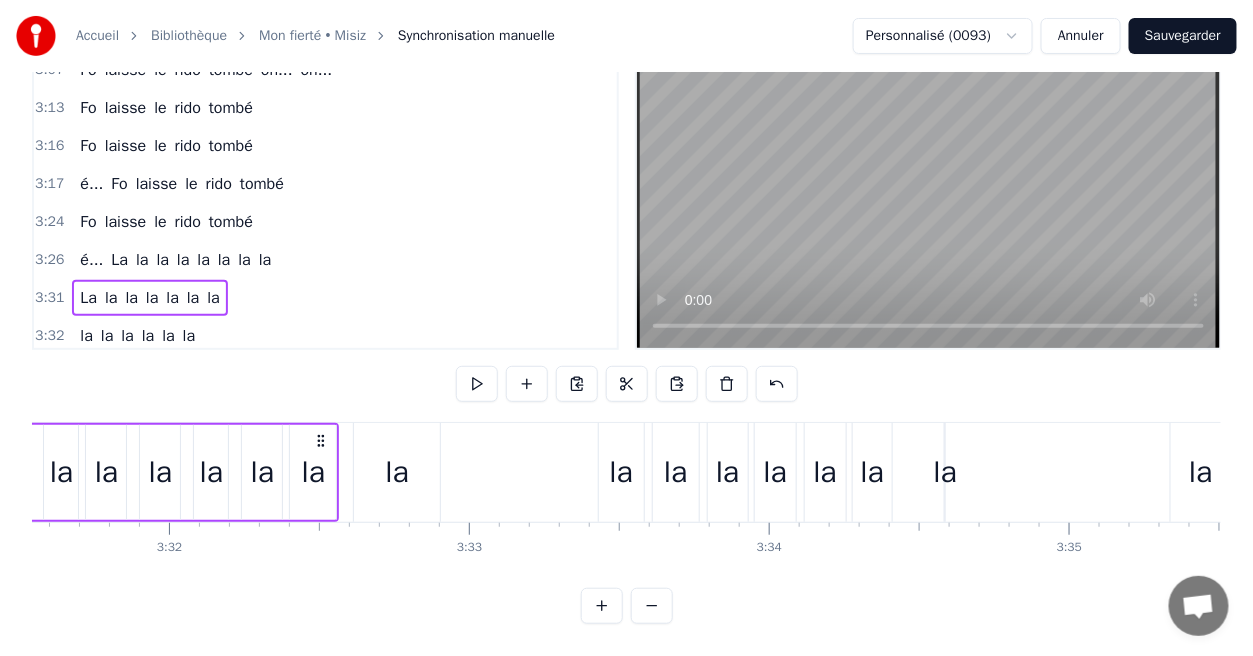 drag, startPoint x: 1212, startPoint y: 490, endPoint x: 1174, endPoint y: 499, distance: 39.051247 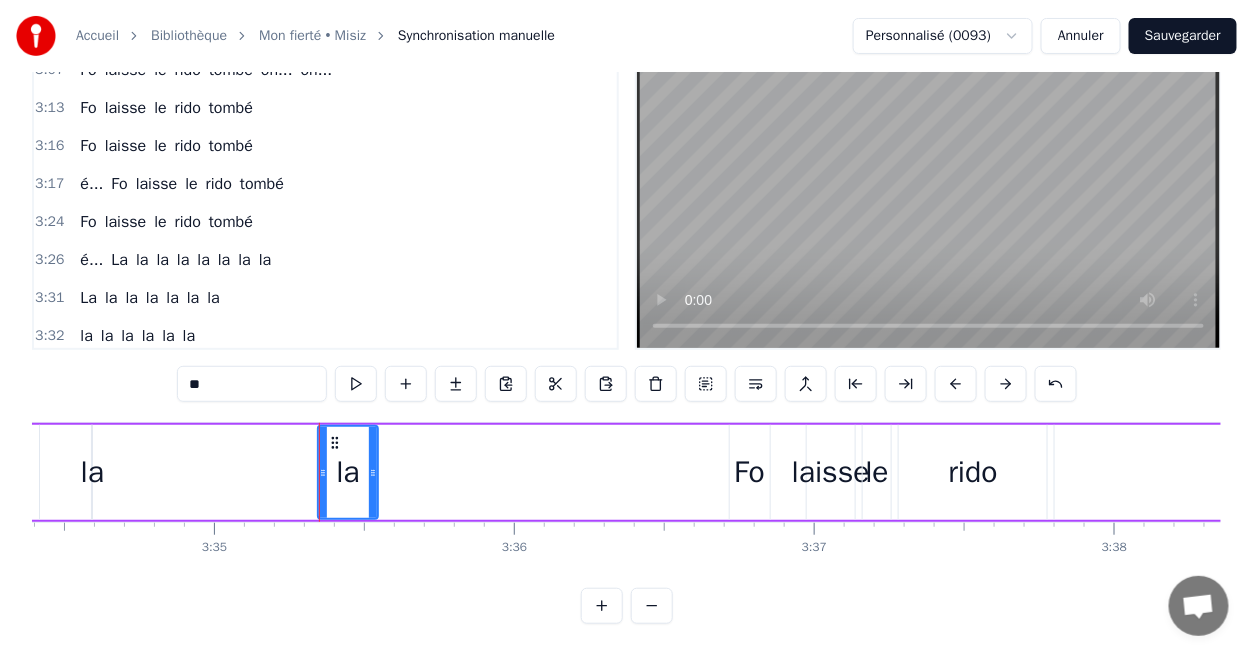 scroll, scrollTop: 0, scrollLeft: 64505, axis: horizontal 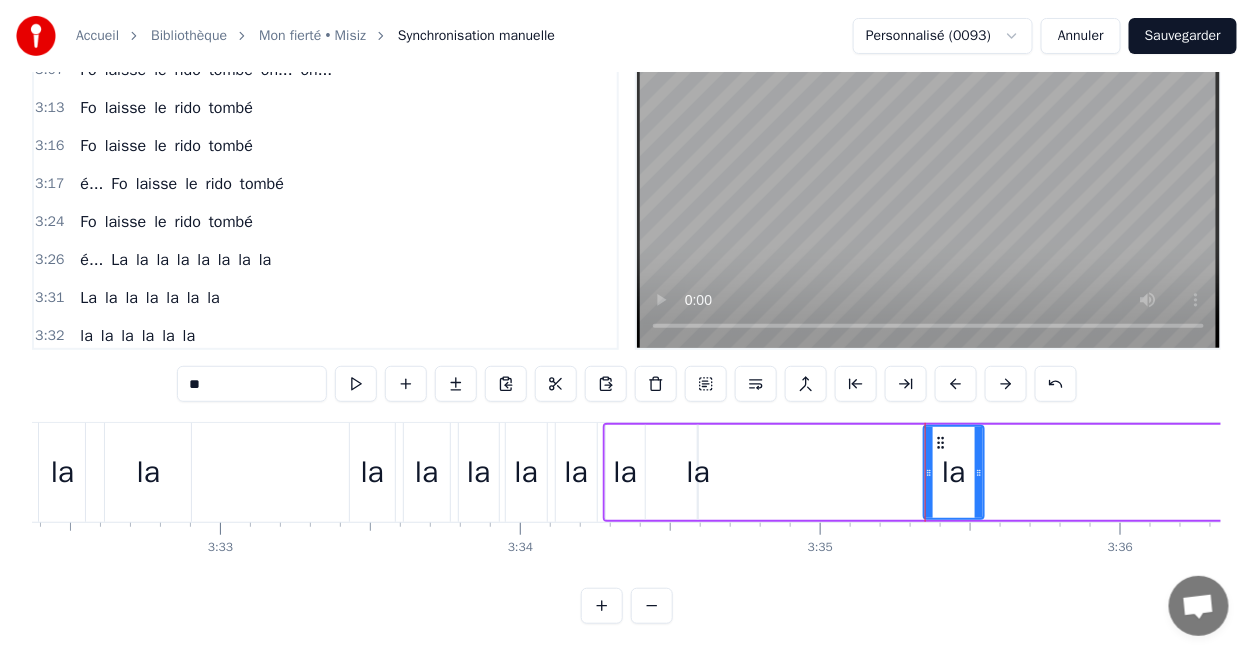 click on "3:31 La la la la la la la" at bounding box center [325, 298] 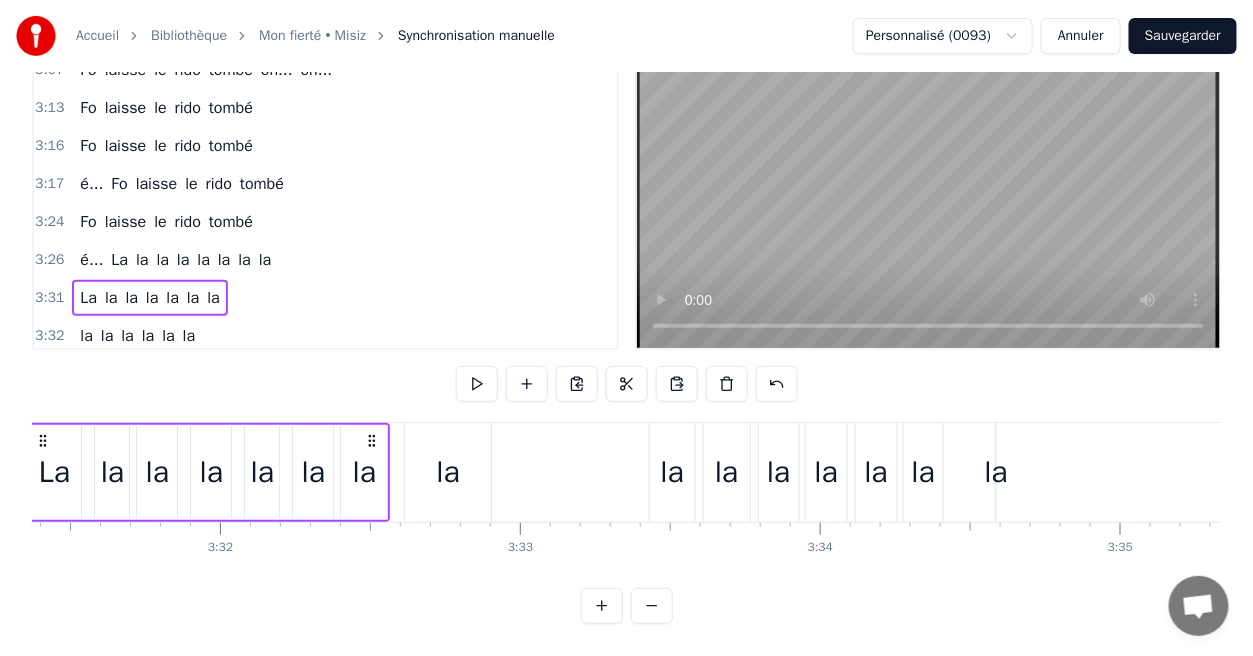 scroll, scrollTop: 0, scrollLeft: 63304, axis: horizontal 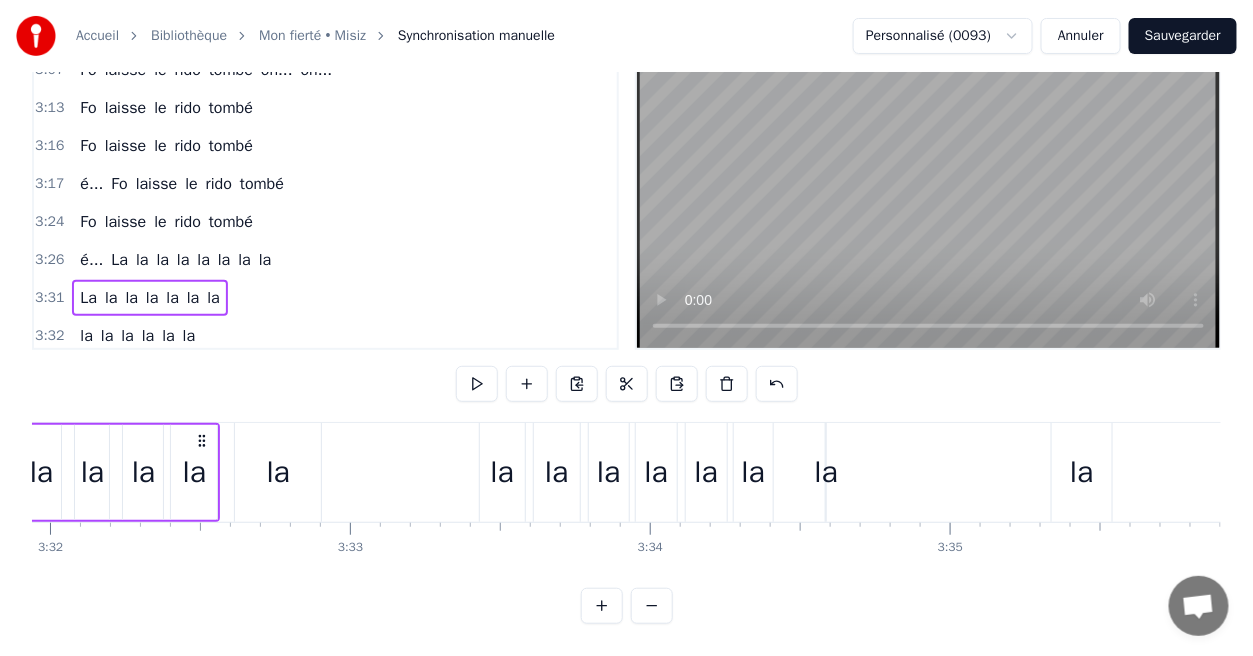 click on "la" at bounding box center [1081, 472] 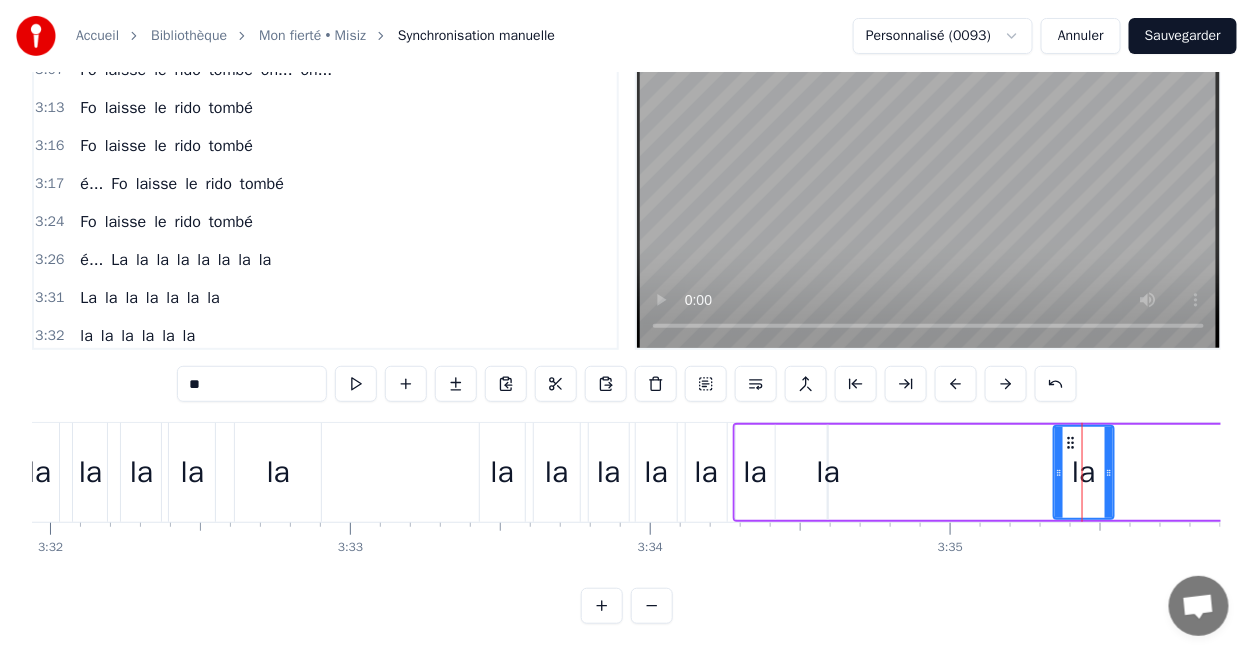 click on "la" at bounding box center (755, 472) 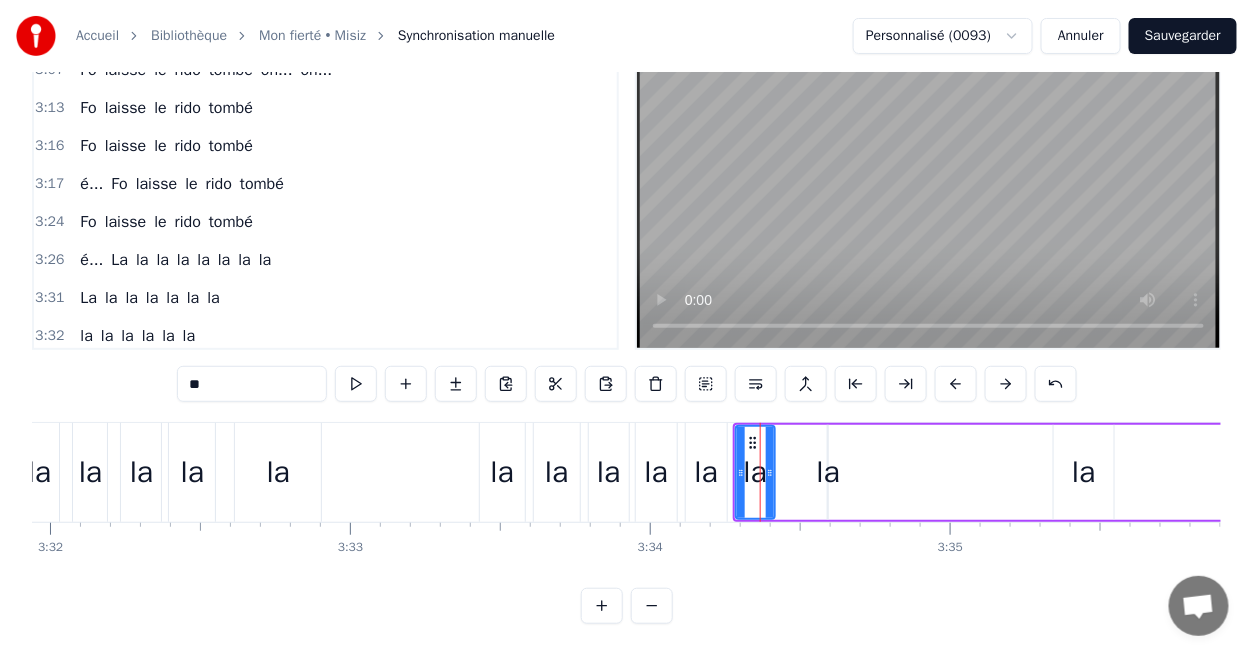 click on "la la la Fo laisse le rido tombé...." at bounding box center [1664, 472] 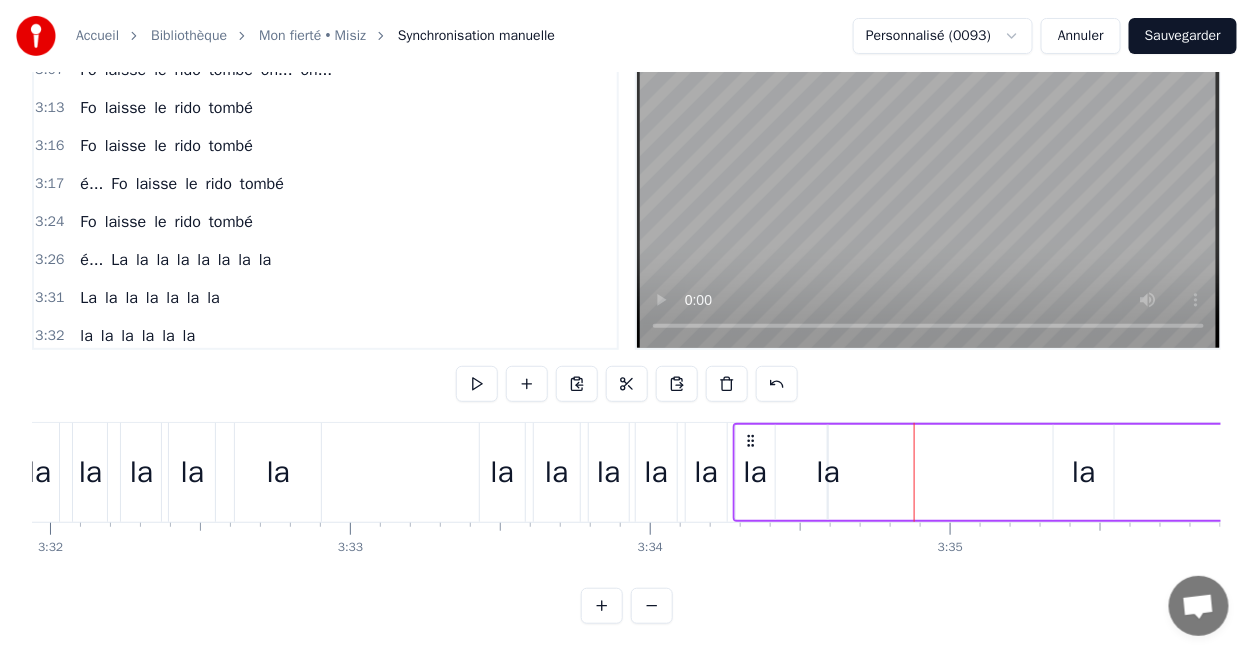 drag, startPoint x: 730, startPoint y: 444, endPoint x: 747, endPoint y: 447, distance: 17.262676 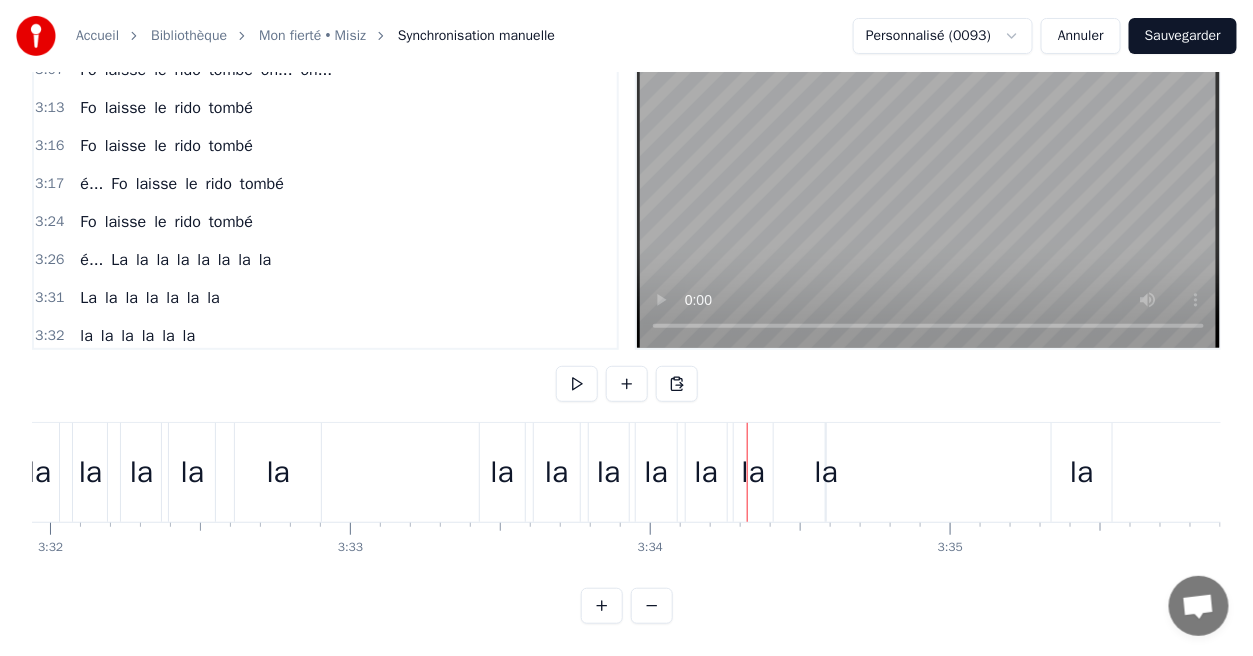 click on "la" at bounding box center [753, 472] 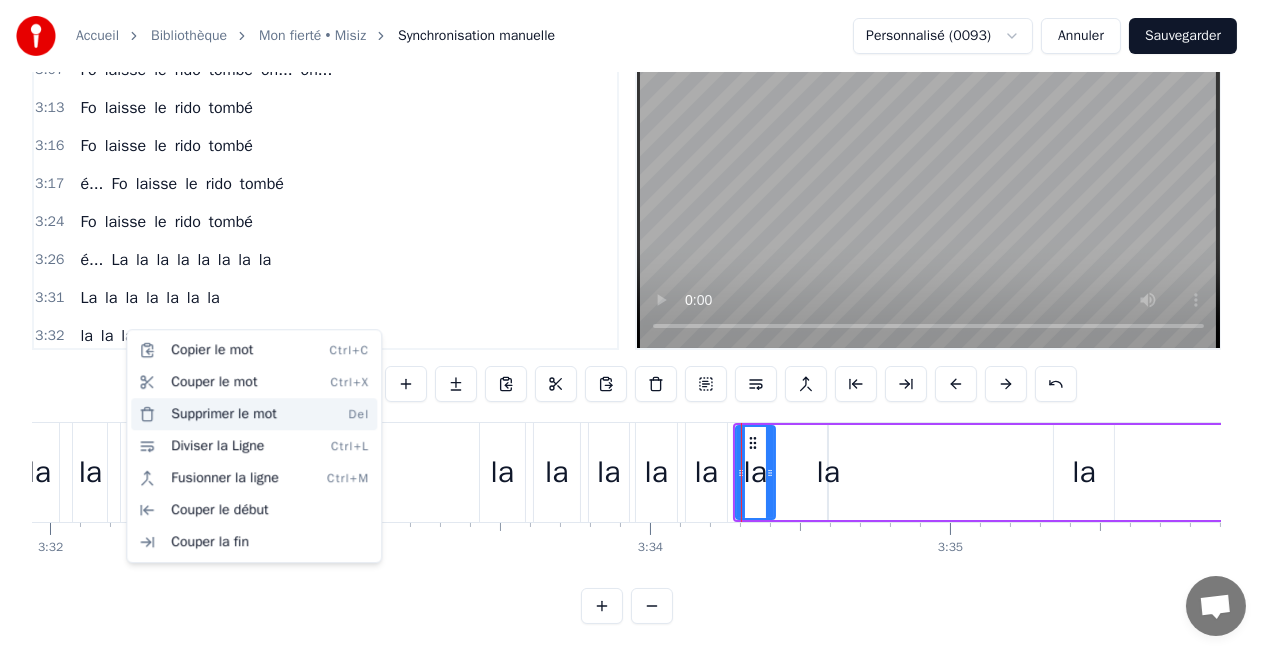 click on "Supprimer le mot Del" at bounding box center (254, 414) 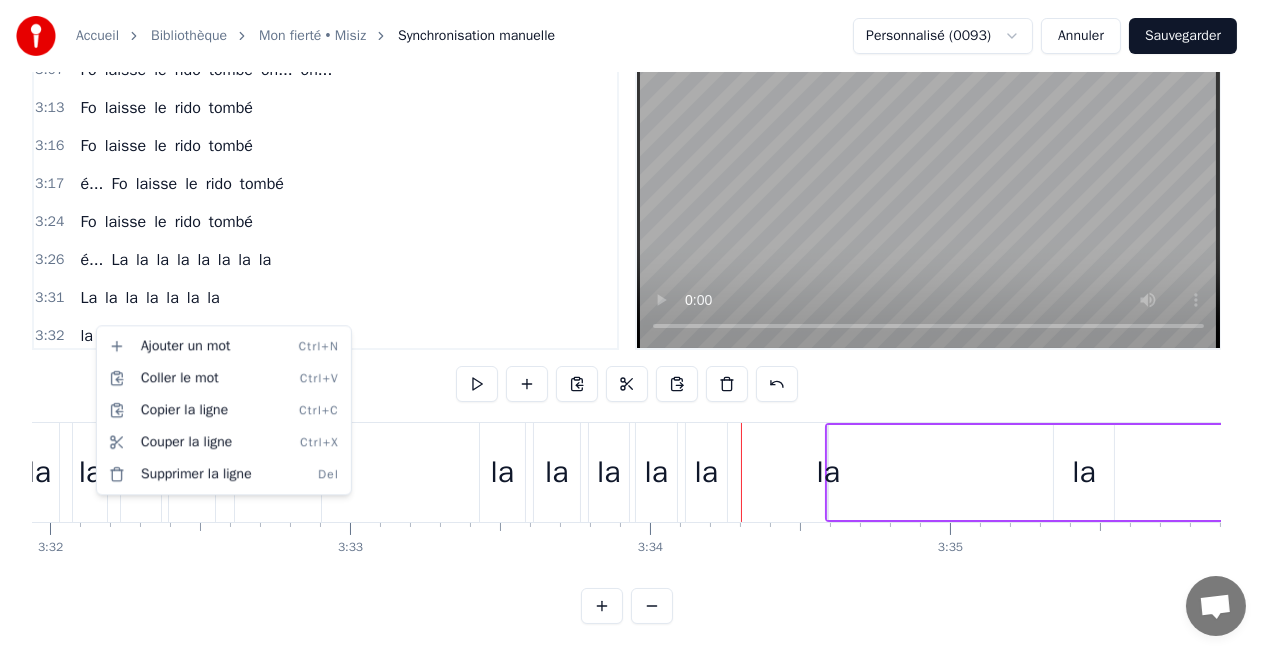 click on "Accueil Bibliothèque Mon fierté • Misiz Synchronisation manuelle Personnalisé (0093) Annuler Sauvegarder 0:18 Là i tourne en boucle 0:21 Chanson nou té écoute 0:23 Ensemble eske ou rappel enkor 0:27 Là li tourne de façon déprimante 0:30 La pi le mêm' engouement 0:32 Kom' si un morceau ou té donne un sens 0:34 Mais nou la di au revoir 0:37 Seulement avek des mots 0:39 Mon ker n'a un gros défo 0:41 Li lé prisonnier par la fierté, sa mi conçoit 0:45 Oui mais ou la gard' tout de moin 0:47 Seul le vide i règne autour 0:50 Mais, mais là i rest', rest' 0:54 Tout mégot cigaret ke ou la souvent tiré 0:58 Mon fierté zisk'à kel bord li pé arrivé 1:02 Tout mon lamour pou ou mi souvien de tout à jamais 1:05 Kosa i pé aide à moin oublié 1:08 Là i rest' rest' 1:10 Tout mégot cigaret ke ou la souvent tiré 1:15 Fierté zisk'à kel bord li pé arrivé 1:19 Tout mon lamour pou ou mi souvien de tout à jamais 1:22 Kosa i pé aide à moin oublié é... é... 1:41 kan mi croise à ou 1:42 ou... À i" at bounding box center [635, 287] 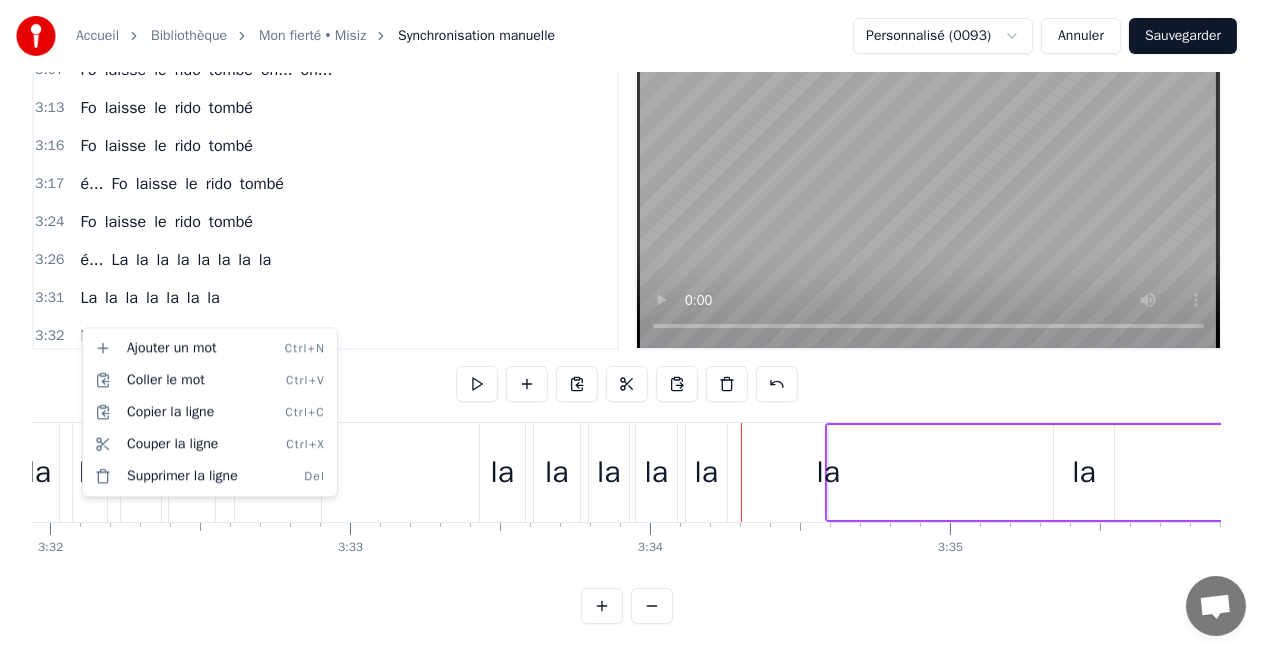 click on "Accueil Bibliothèque Mon fierté • Misiz Synchronisation manuelle Personnalisé (0093) Annuler Sauvegarder 0:18 Là i tourne en boucle 0:21 Chanson nou té écoute 0:23 Ensemble eske ou rappel enkor 0:27 Là li tourne de façon déprimante 0:30 La pi le mêm' engouement 0:32 Kom' si un morceau ou té donne un sens 0:34 Mais nou la di au revoir 0:37 Seulement avek des mots 0:39 Mon ker n'a un gros défo 0:41 Li lé prisonnier par la fierté, sa mi conçoit 0:45 Oui mais ou la gard' tout de moin 0:47 Seul le vide i règne autour 0:50 Mais, mais là i rest', rest' 0:54 Tout mégot cigaret ke ou la souvent tiré 0:58 Mon fierté zisk'à kel bord li pé arrivé 1:02 Tout mon lamour pou ou mi souvien de tout à jamais 1:05 Kosa i pé aide à moin oublié 1:08 Là i rest' rest' 1:10 Tout mégot cigaret ke ou la souvent tiré 1:15 Fierté zisk'à kel bord li pé arrivé 1:19 Tout mon lamour pou ou mi souvien de tout à jamais 1:22 Kosa i pé aide à moin oublié é... é... 1:41 kan mi croise à ou 1:42 ou... À i" at bounding box center [635, 287] 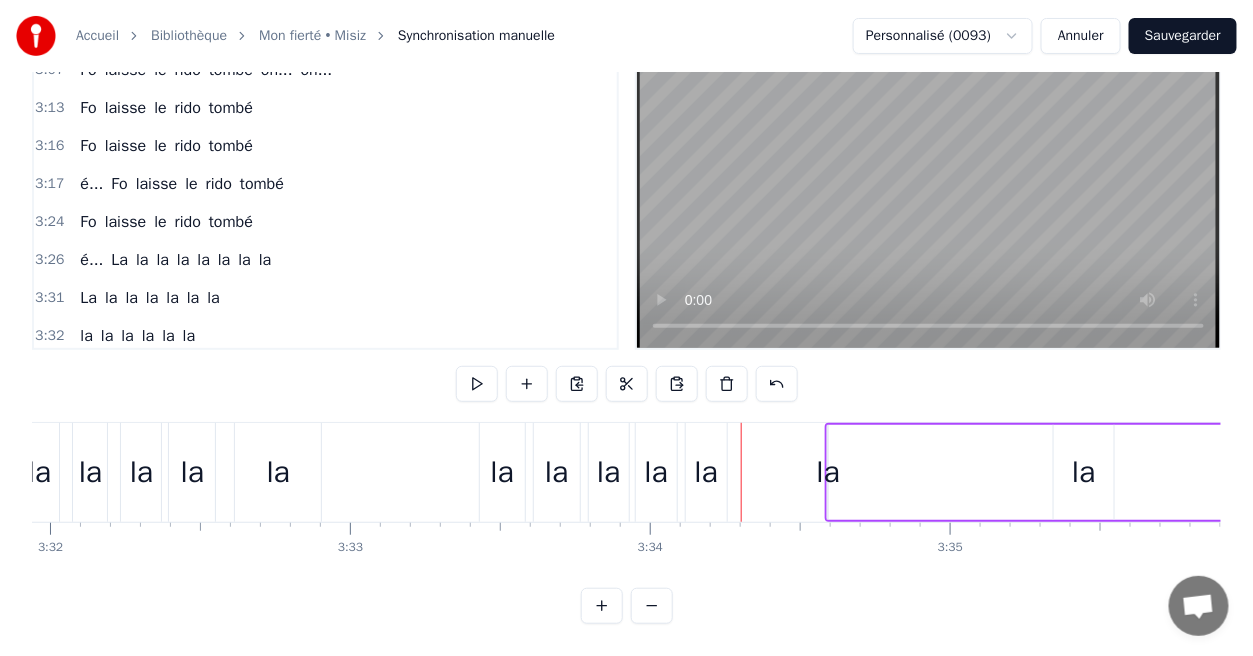click on "la" at bounding box center [86, 374] 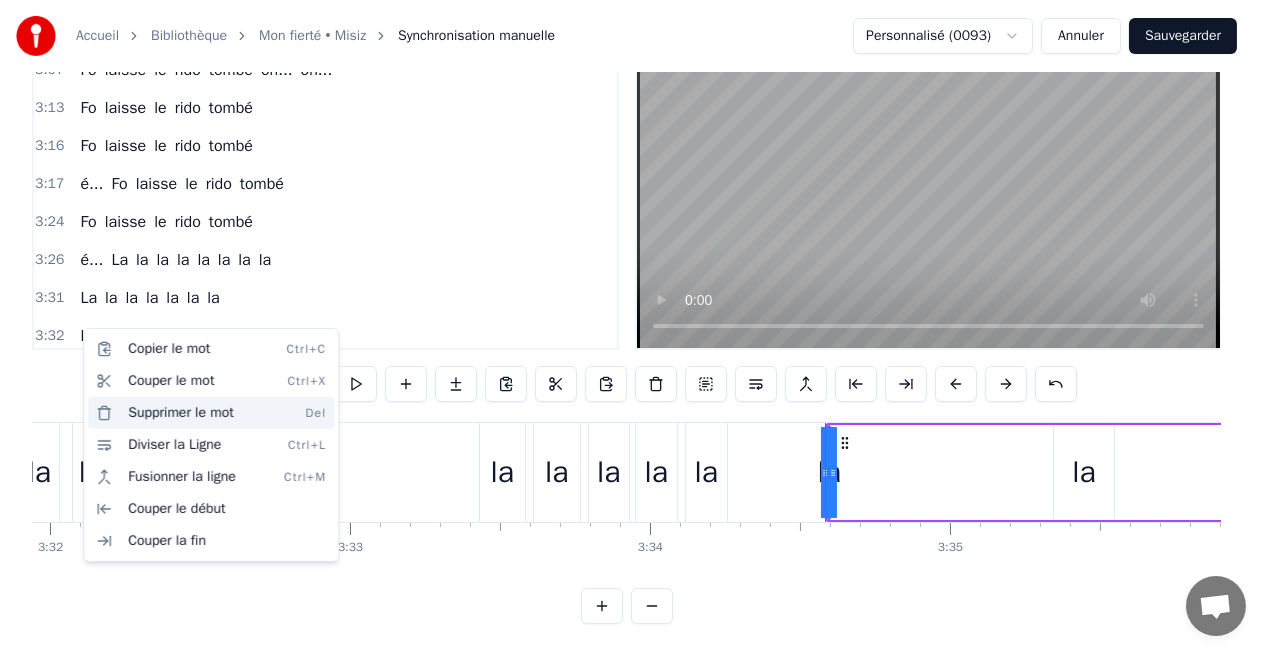 click on "Supprimer le mot Del" at bounding box center (211, 413) 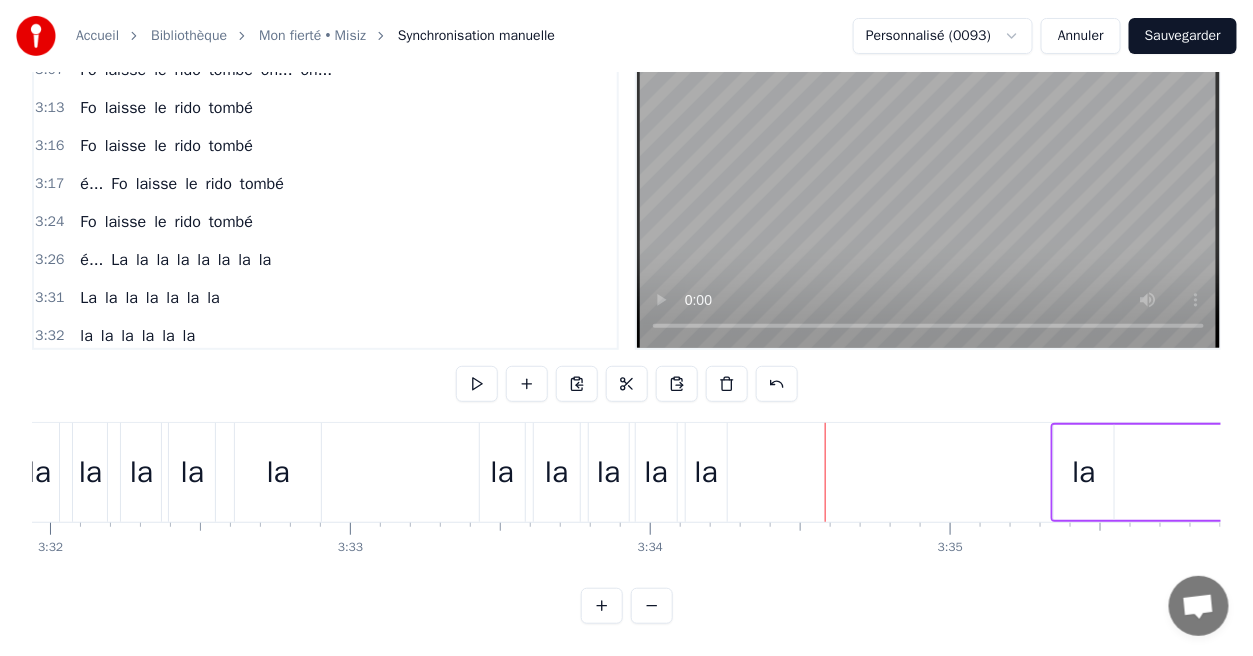 click on "la" at bounding box center [86, 374] 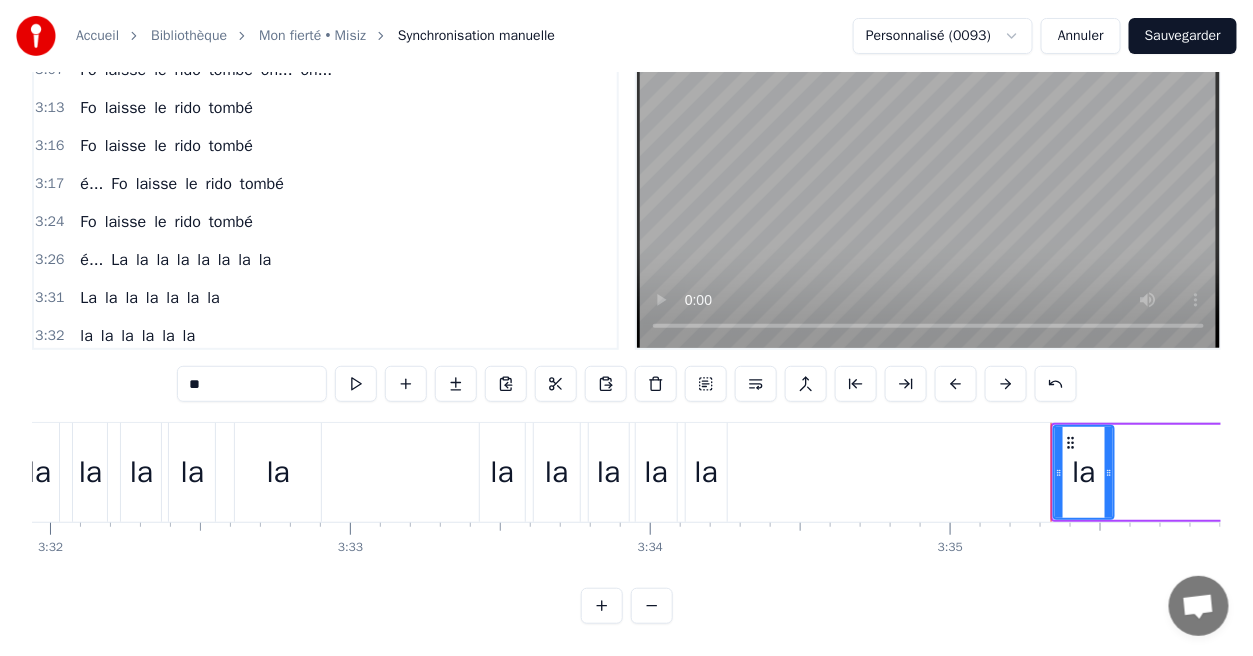 click on "la" at bounding box center (1084, 472) 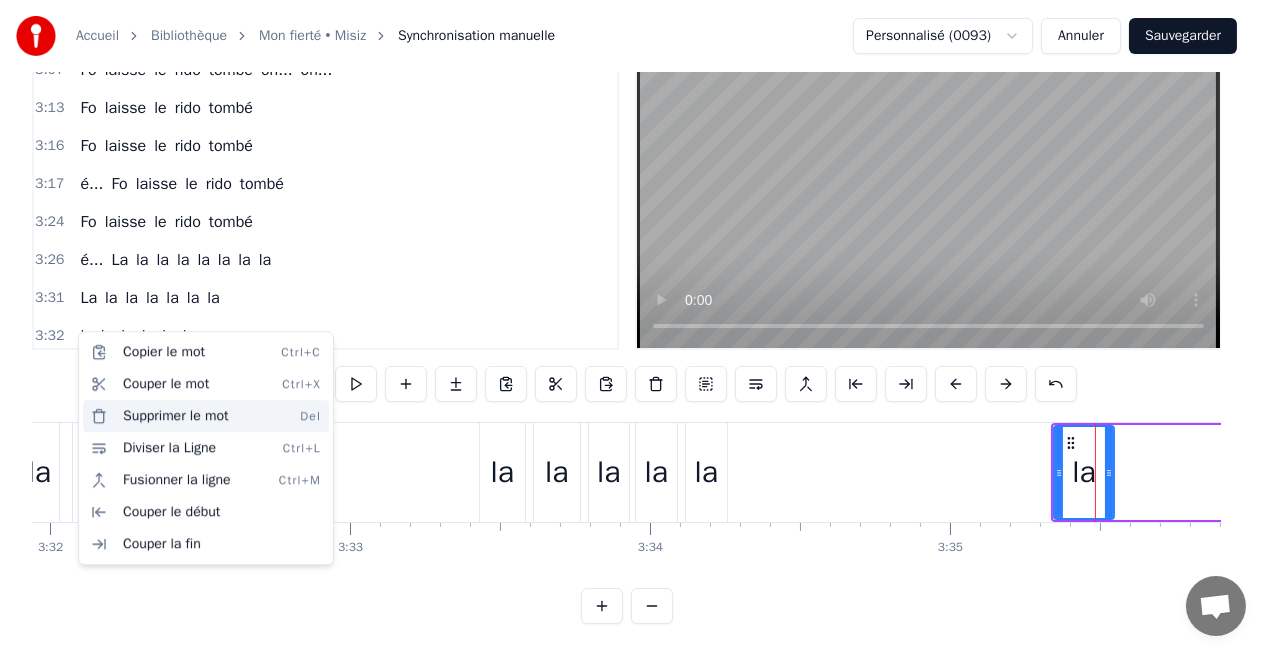 click on "Supprimer le mot Del" at bounding box center (206, 416) 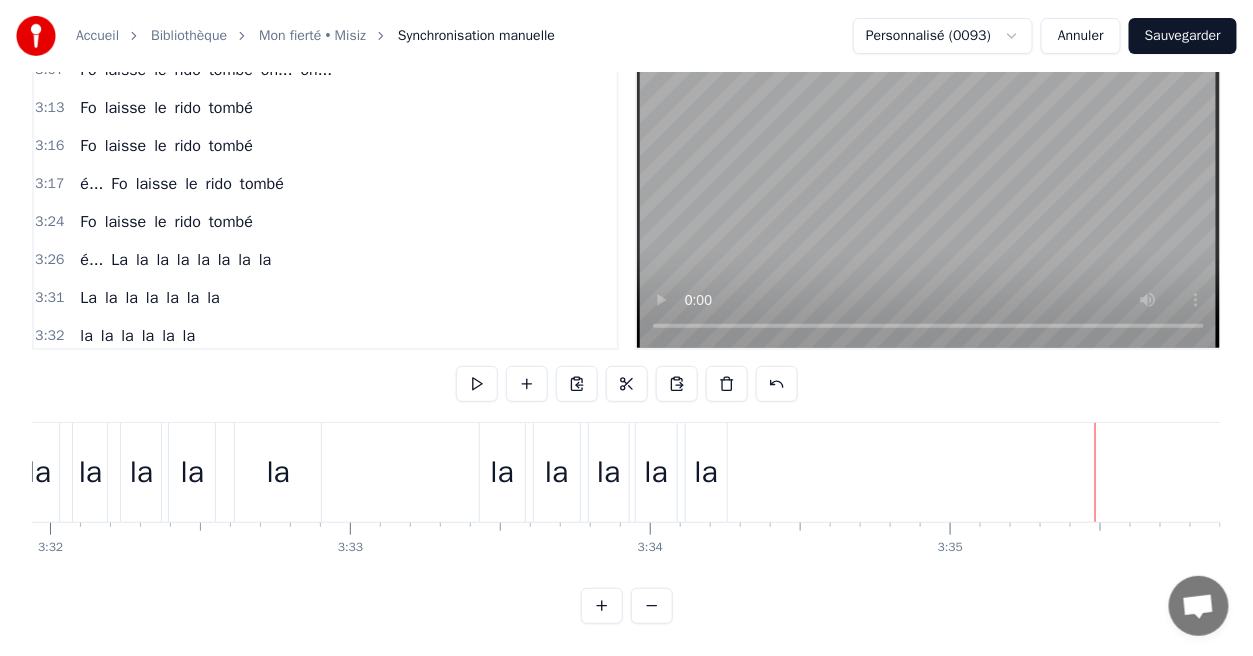 click on "la la la la la la" at bounding box center [137, 336] 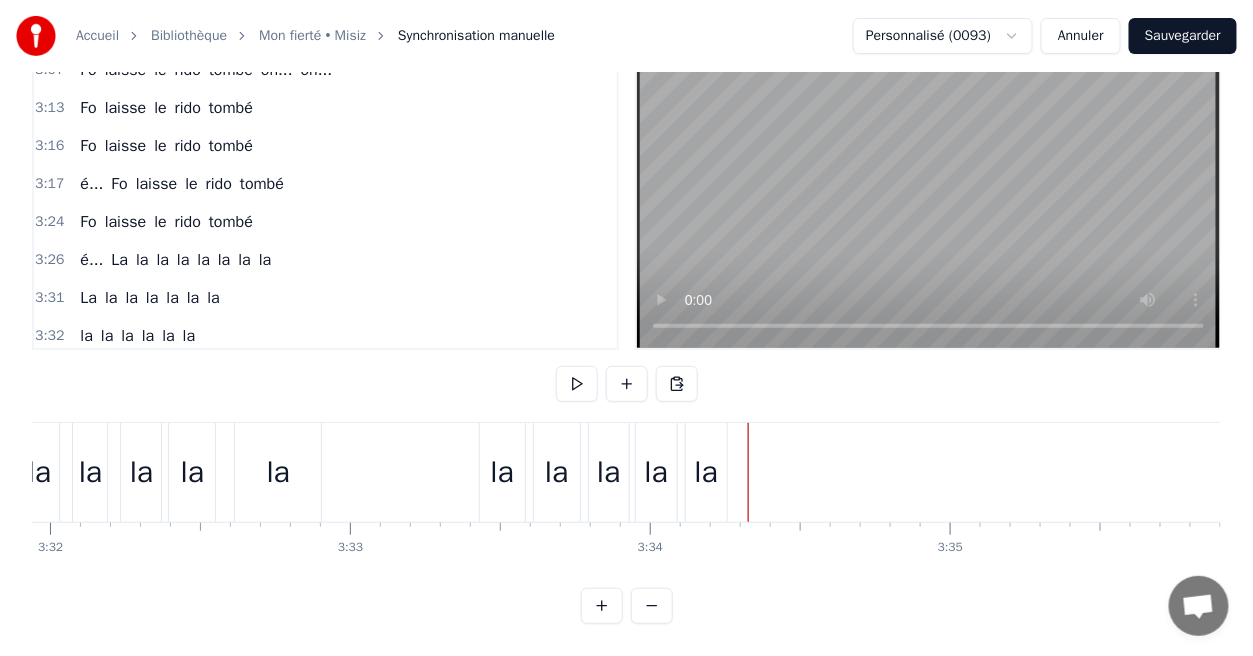 click on "la la la la la la" at bounding box center [137, 336] 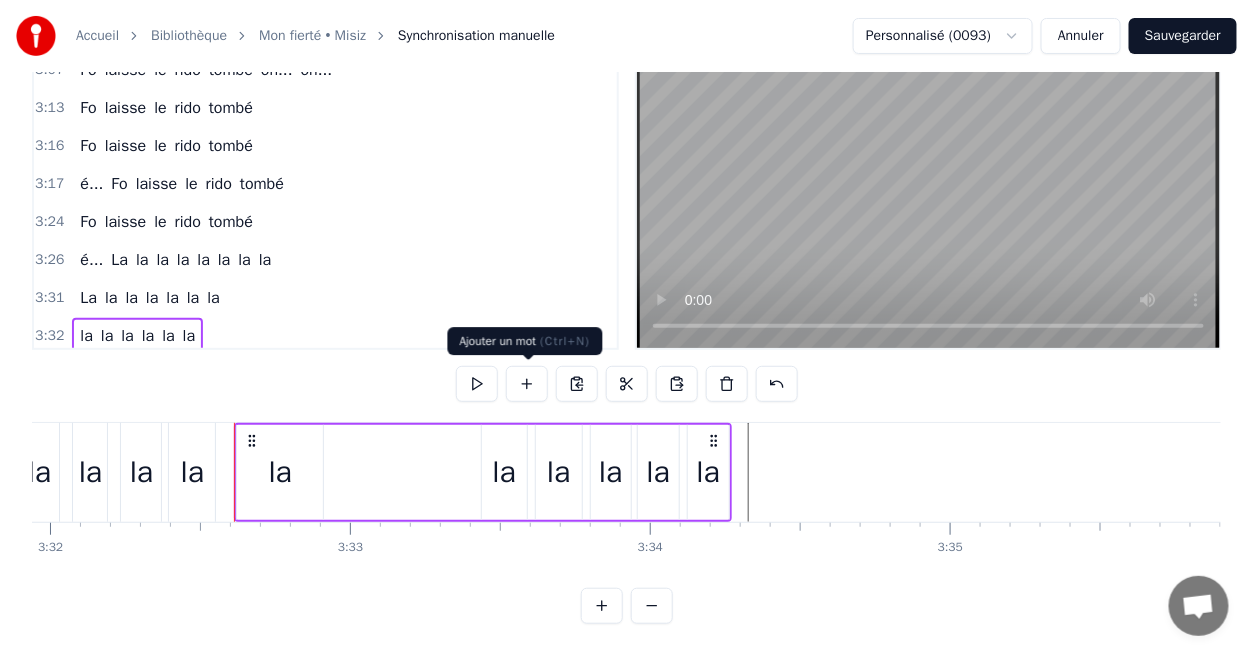 click at bounding box center [527, 384] 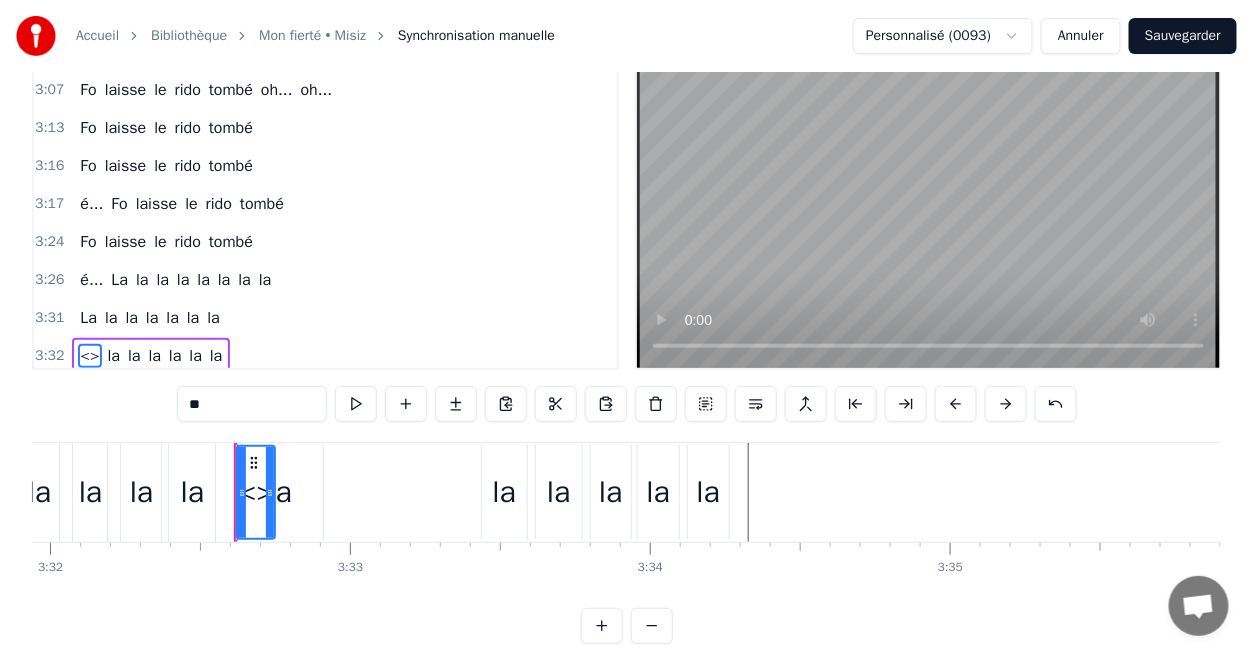 scroll, scrollTop: 45, scrollLeft: 0, axis: vertical 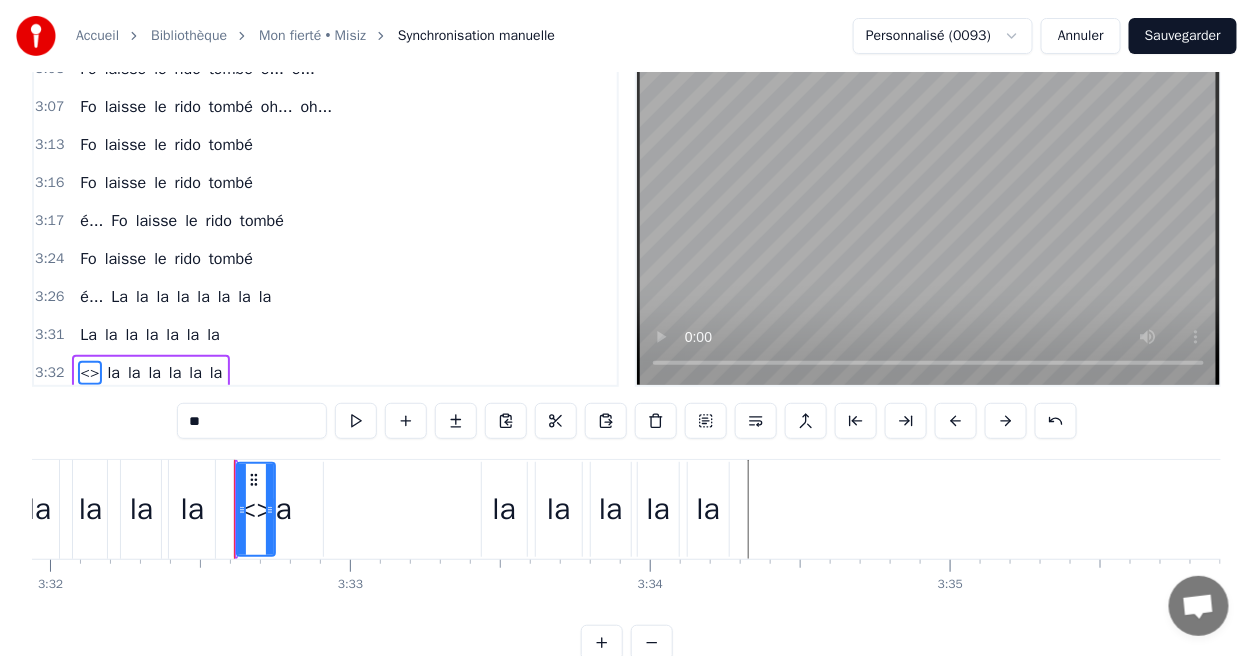 click on "**" at bounding box center (252, 421) 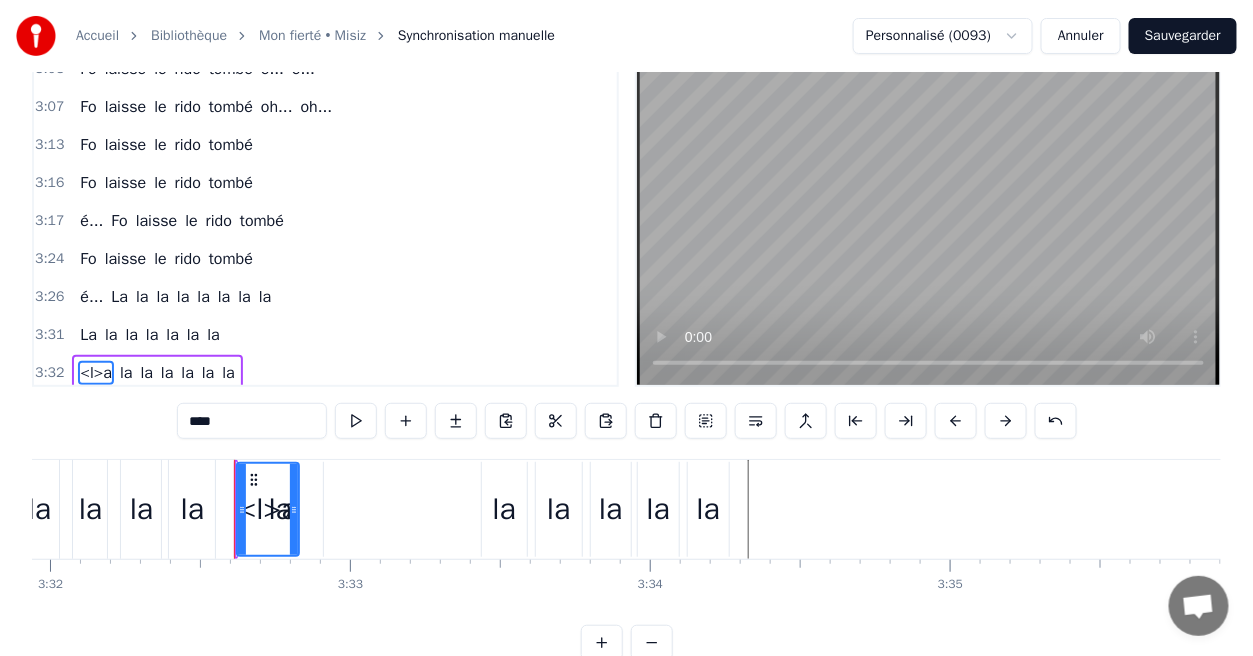 type on "****" 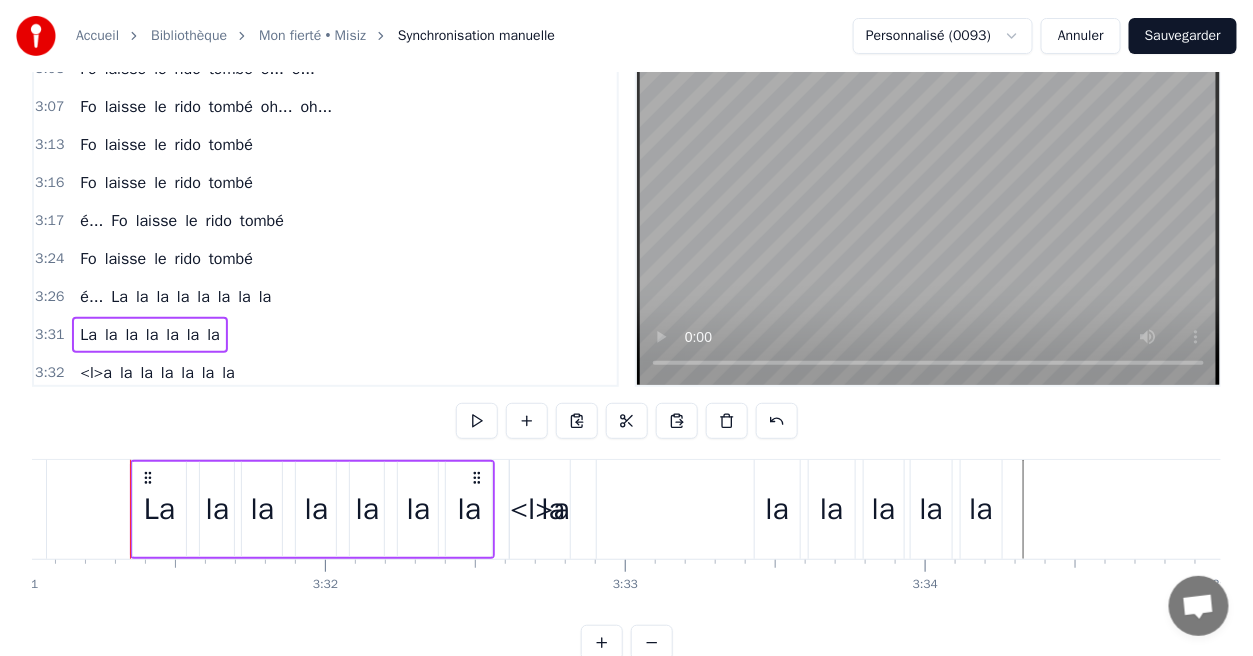 scroll, scrollTop: 0, scrollLeft: 63304, axis: horizontal 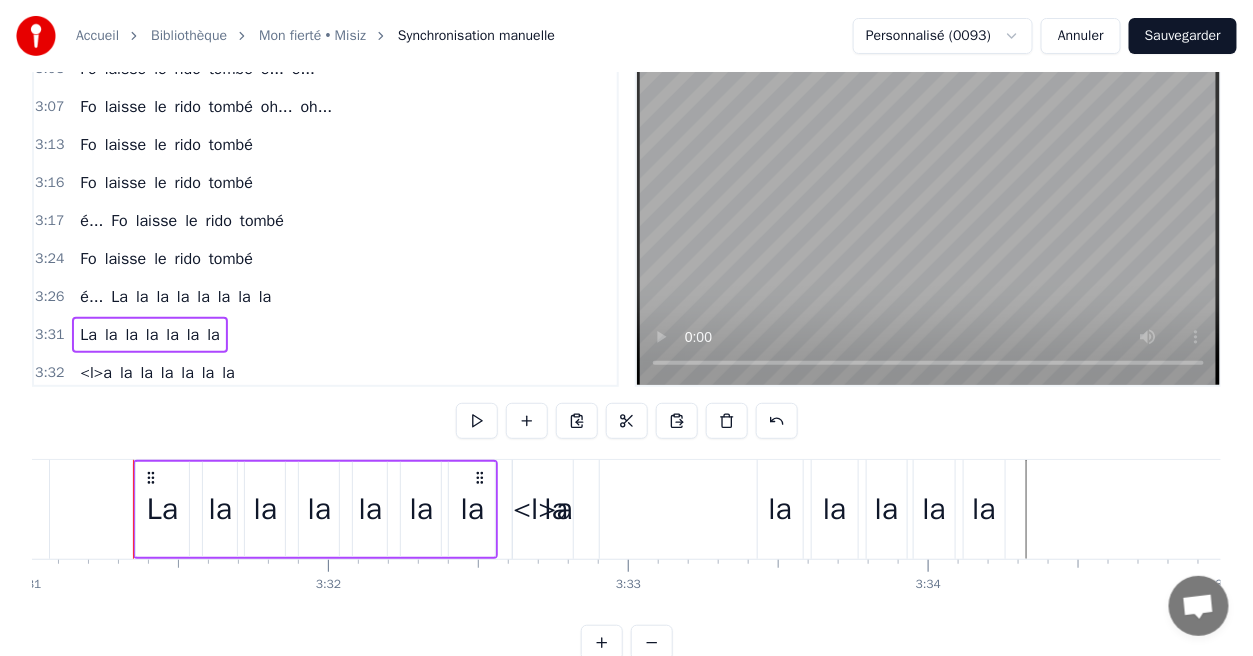 click on "<l>a" at bounding box center (96, 373) 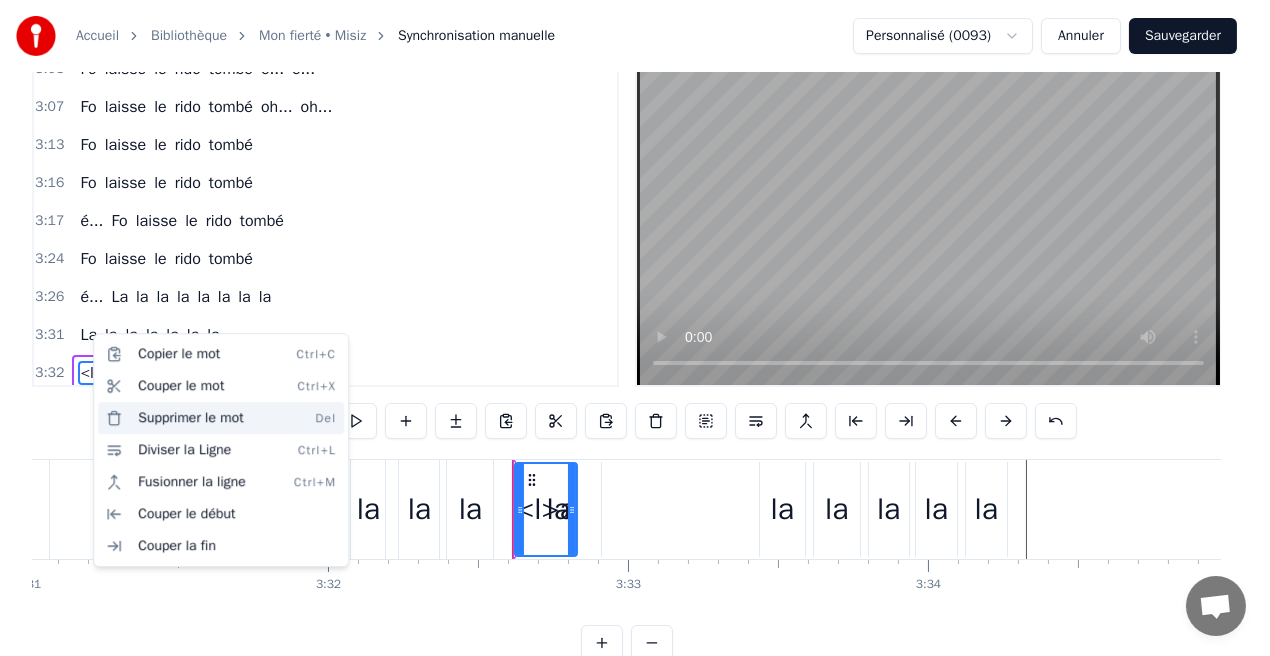 click on "Supprimer le mot Del" at bounding box center [221, 418] 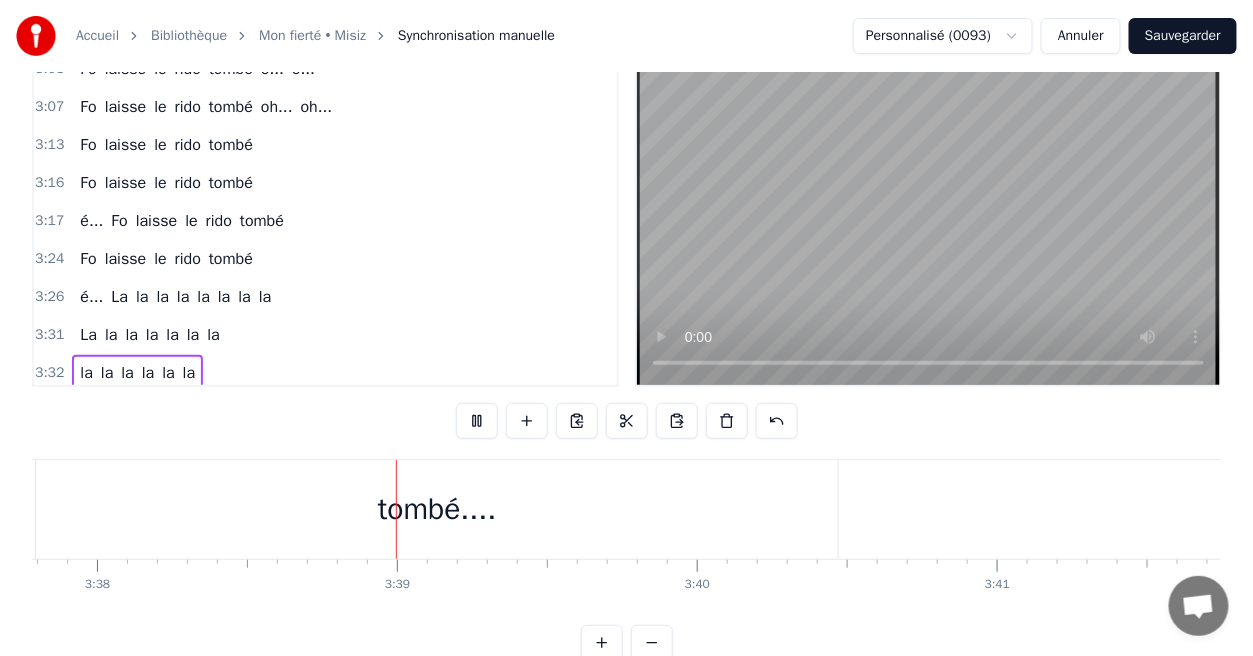 scroll, scrollTop: 0, scrollLeft: 65350, axis: horizontal 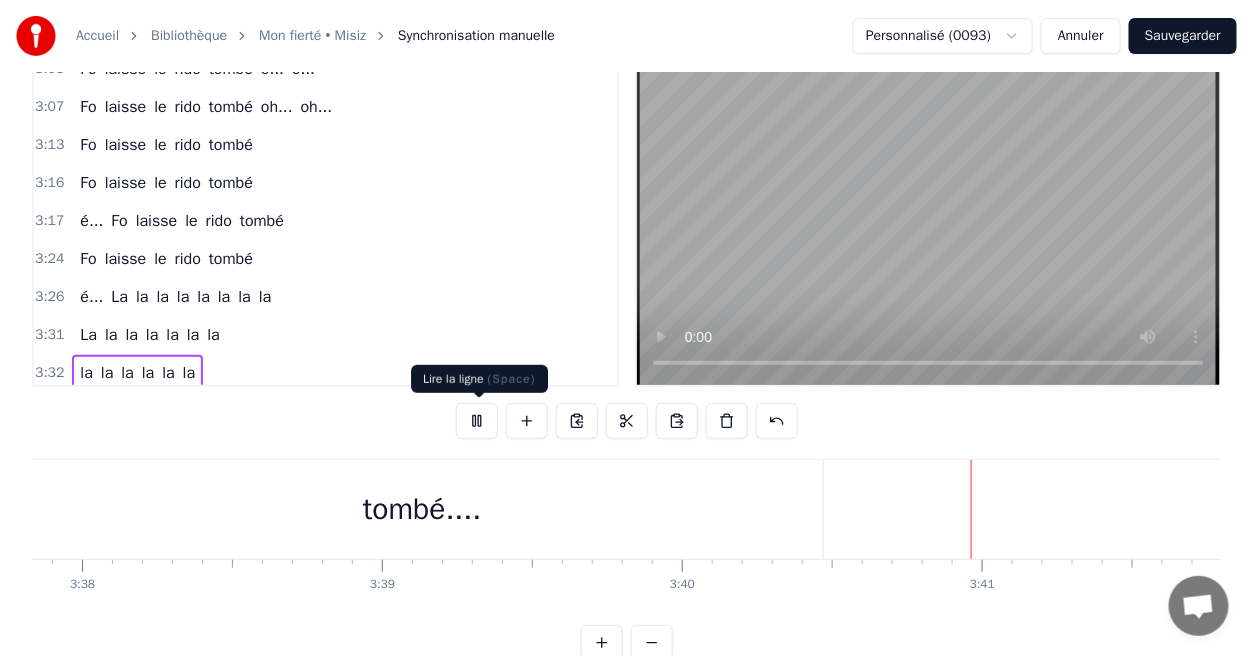 click at bounding box center [477, 421] 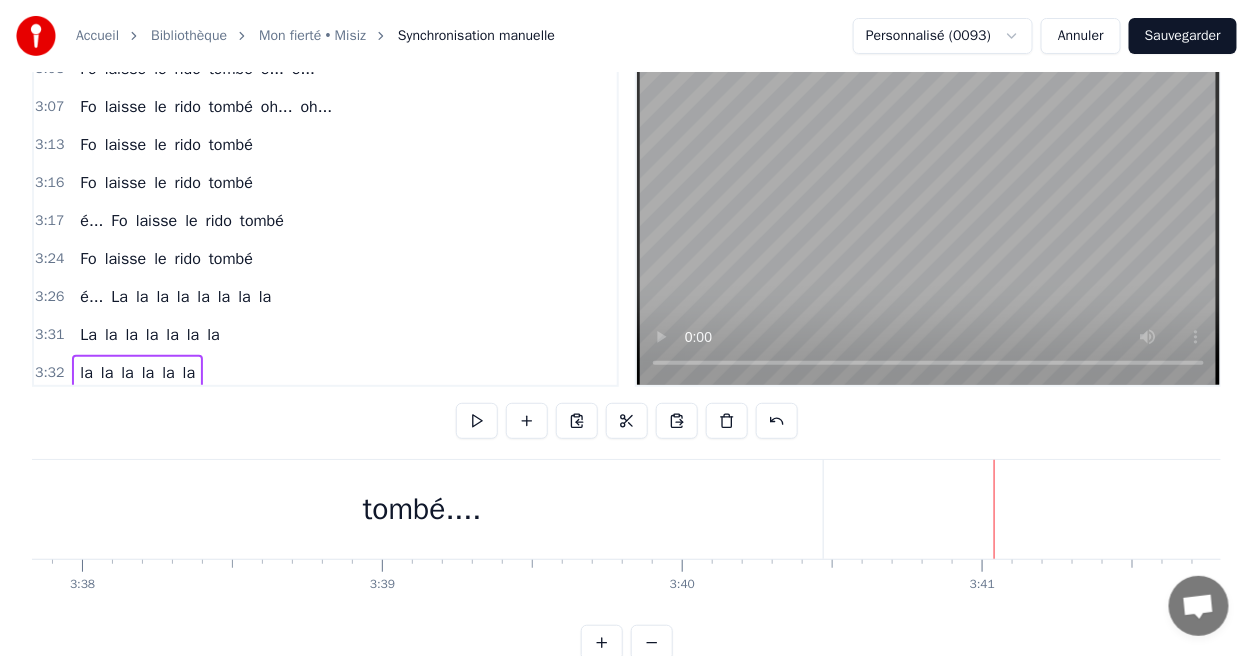 click on "la" at bounding box center [189, 373] 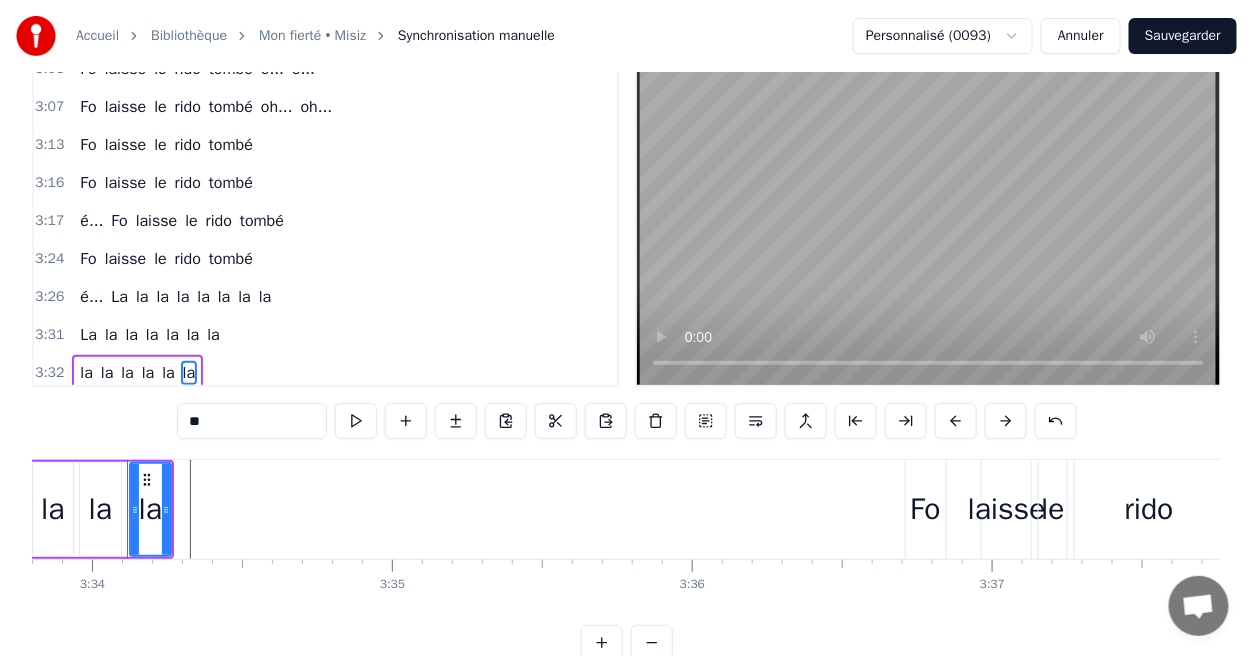 scroll, scrollTop: 0, scrollLeft: 64134, axis: horizontal 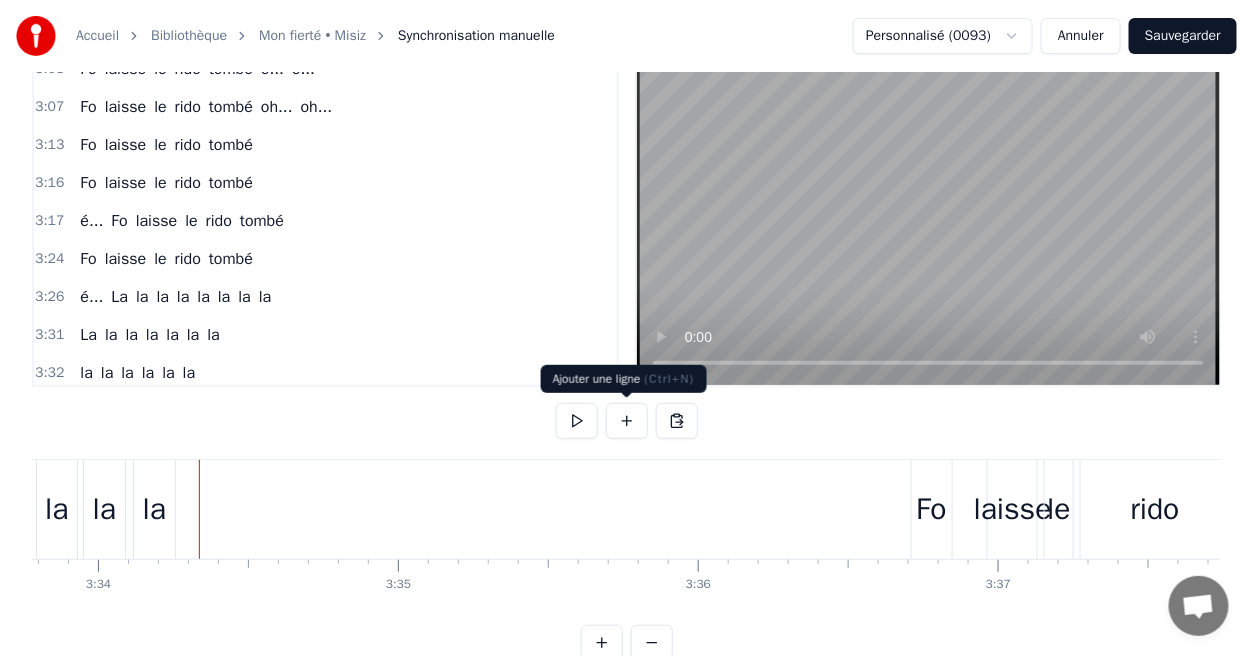 click at bounding box center [627, 421] 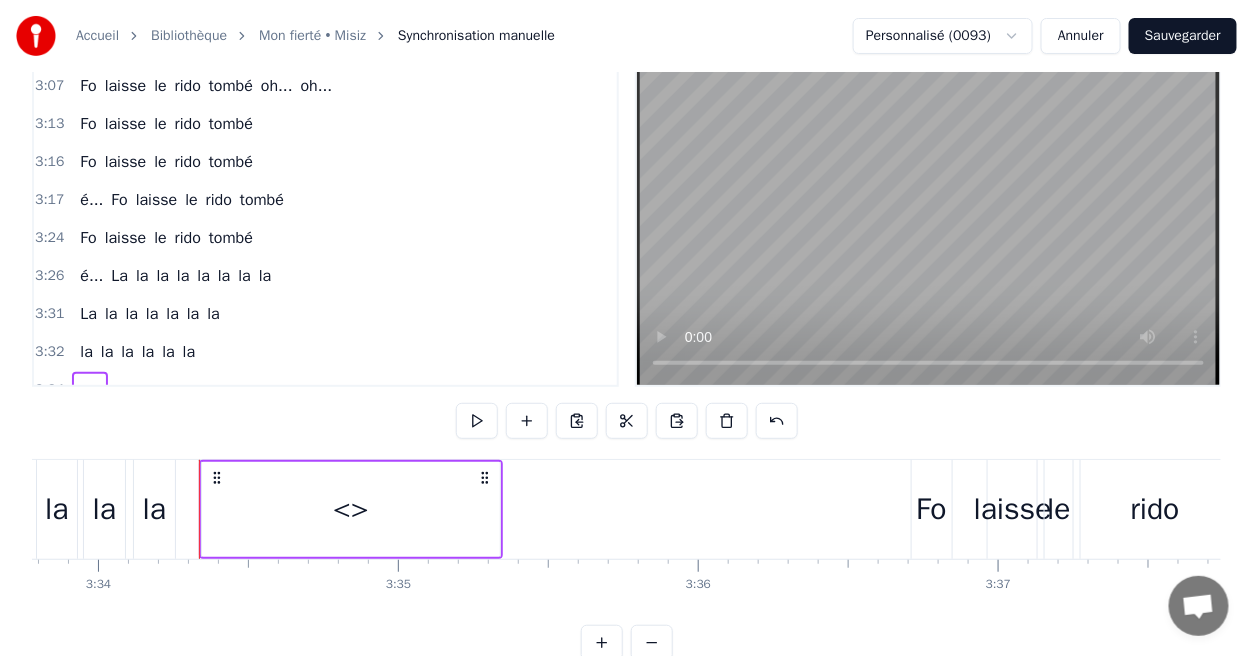 scroll, scrollTop: 1986, scrollLeft: 0, axis: vertical 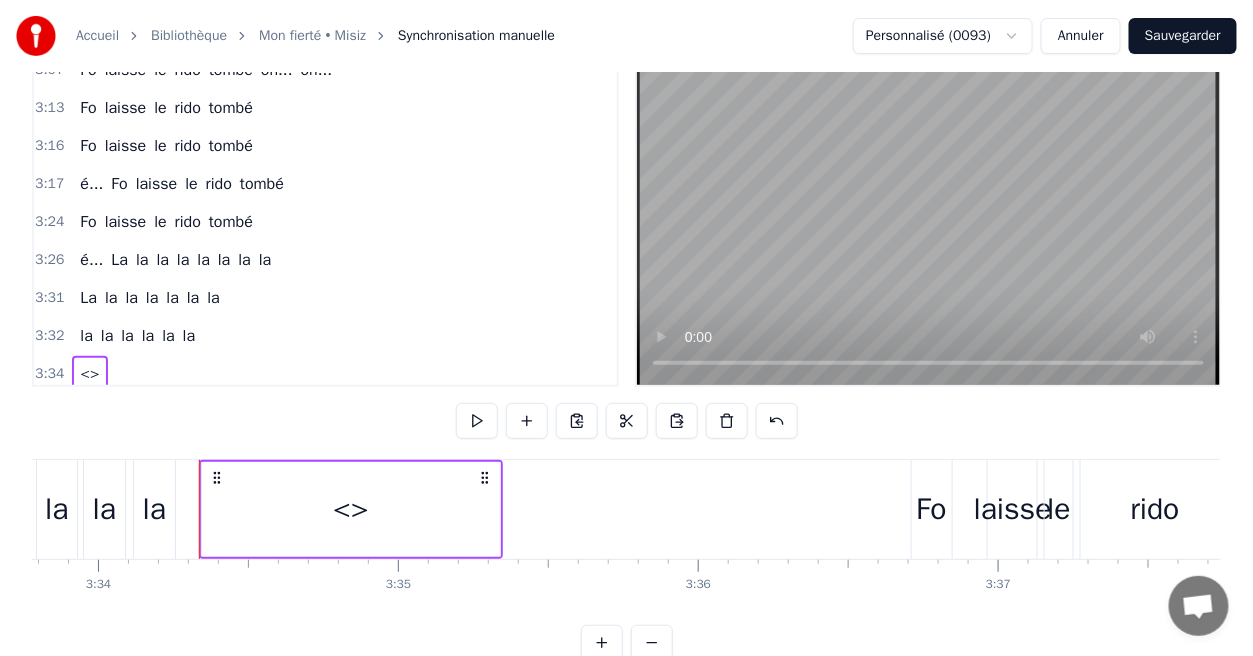 click on "3:32 la la la la la la" at bounding box center (325, 336) 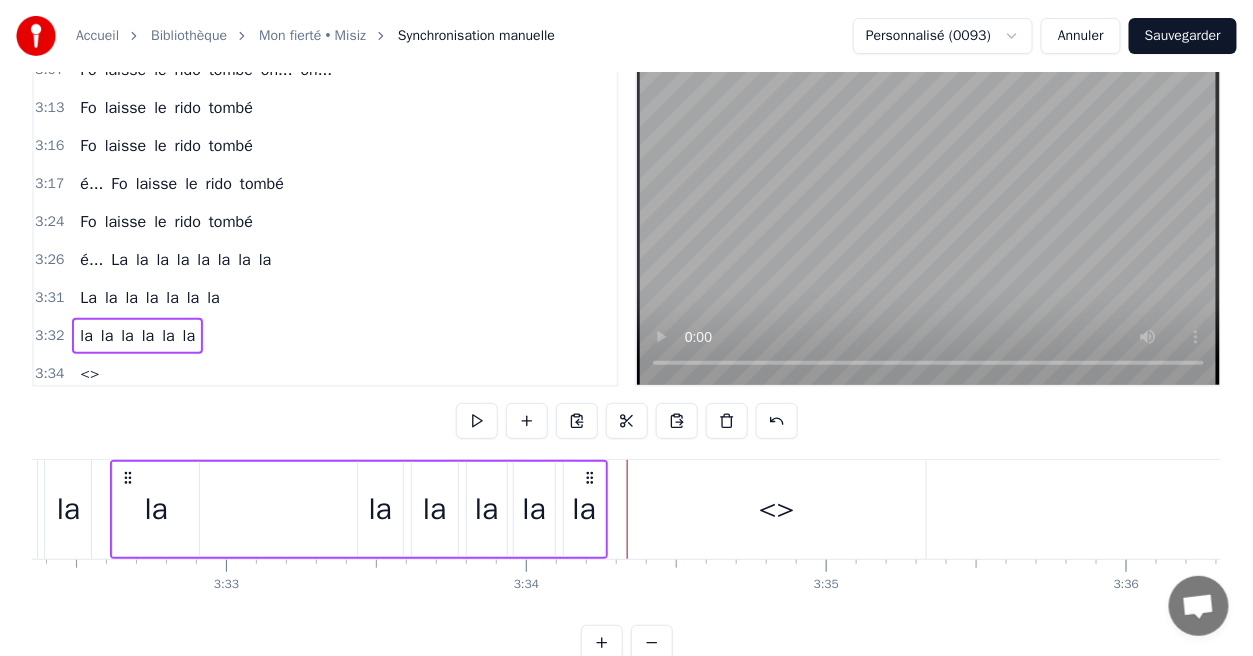 scroll, scrollTop: 0, scrollLeft: 63684, axis: horizontal 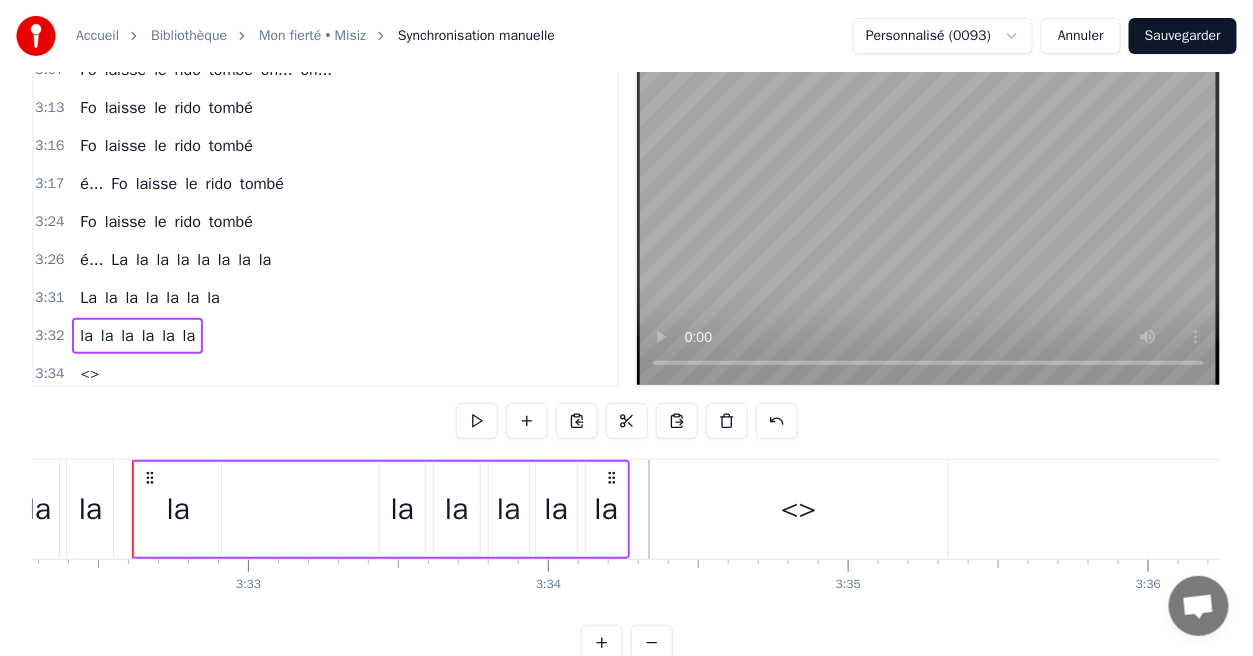 click on "<>" at bounding box center (799, 509) 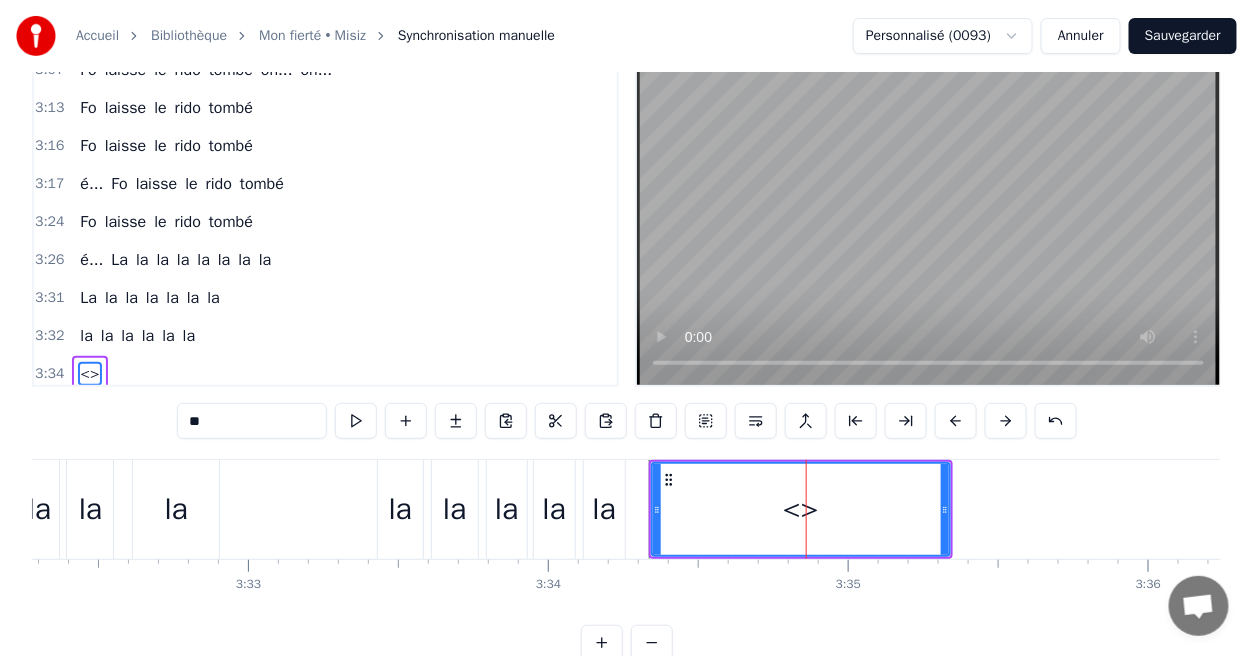 scroll, scrollTop: 46, scrollLeft: 0, axis: vertical 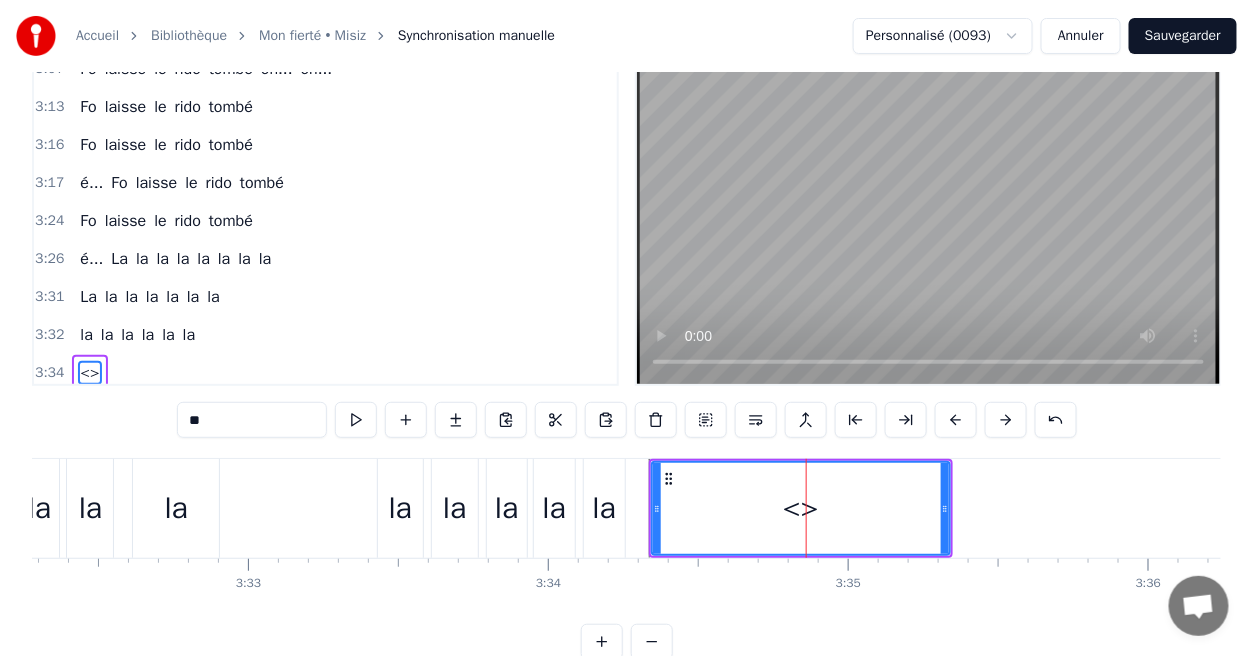 click on "**" at bounding box center (252, 420) 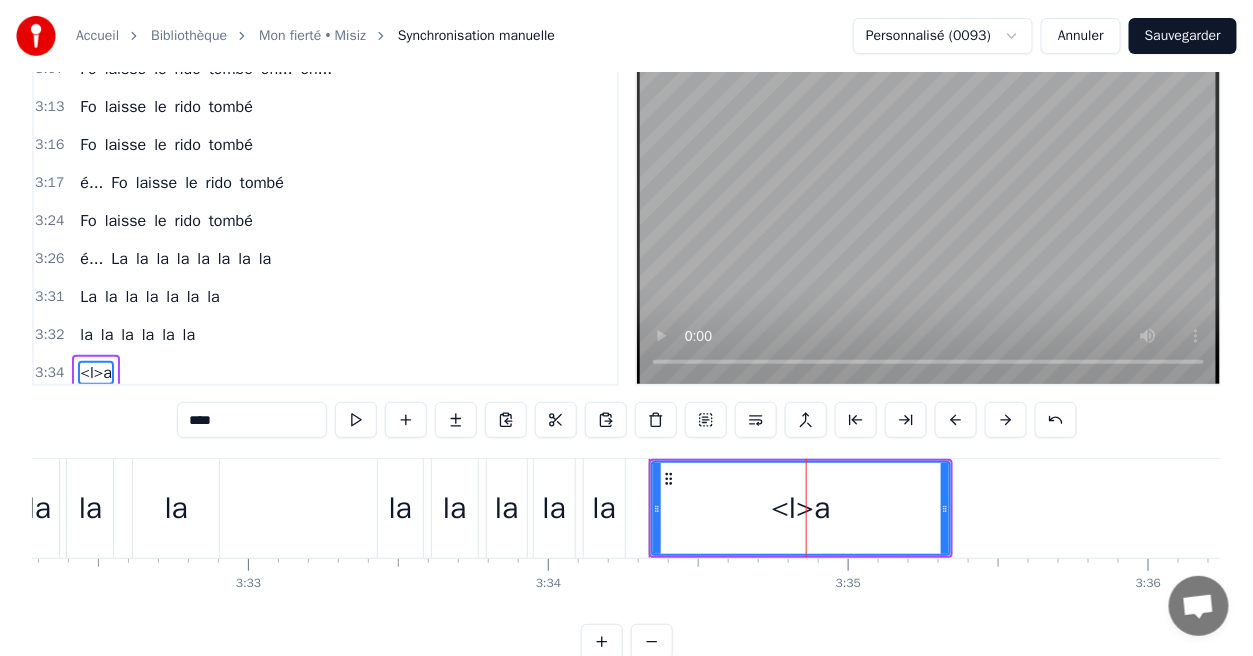 click on "****" at bounding box center (252, 420) 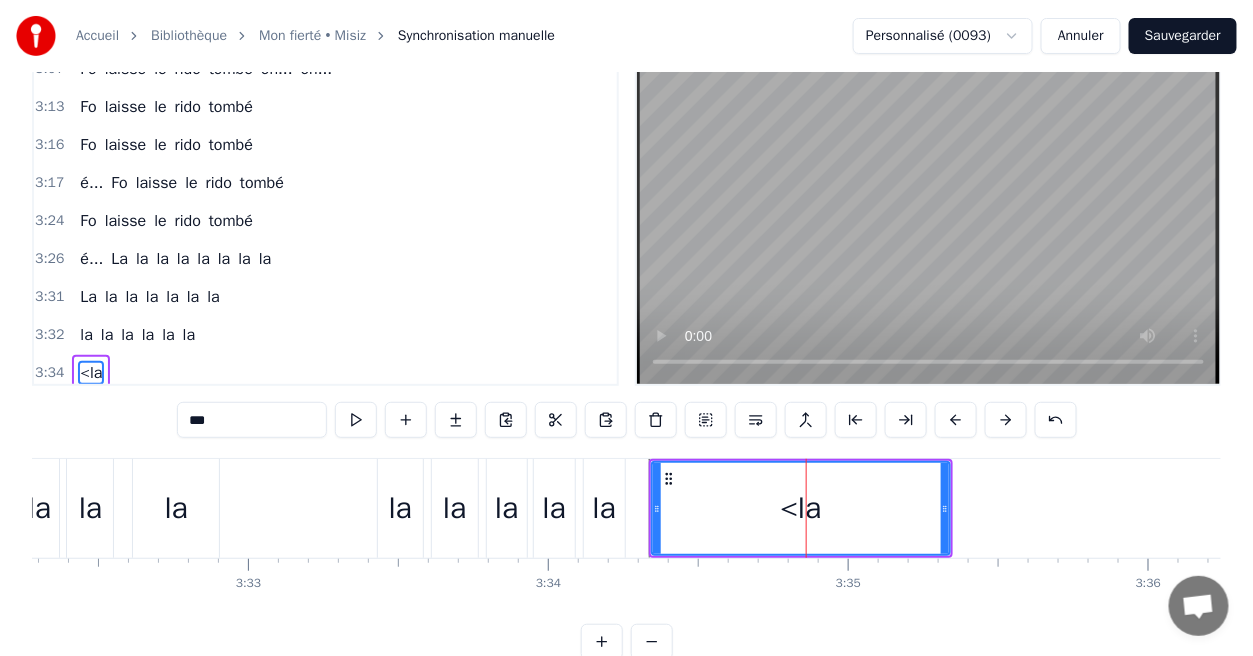 click on "***" at bounding box center [252, 420] 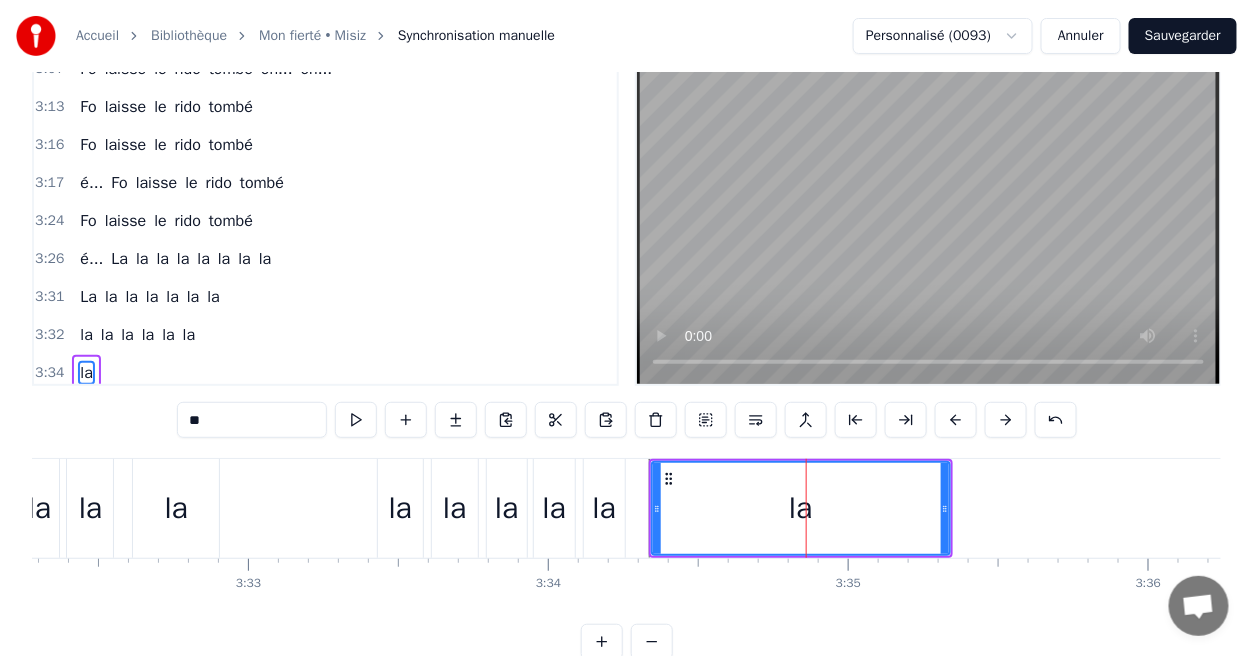 type on "**" 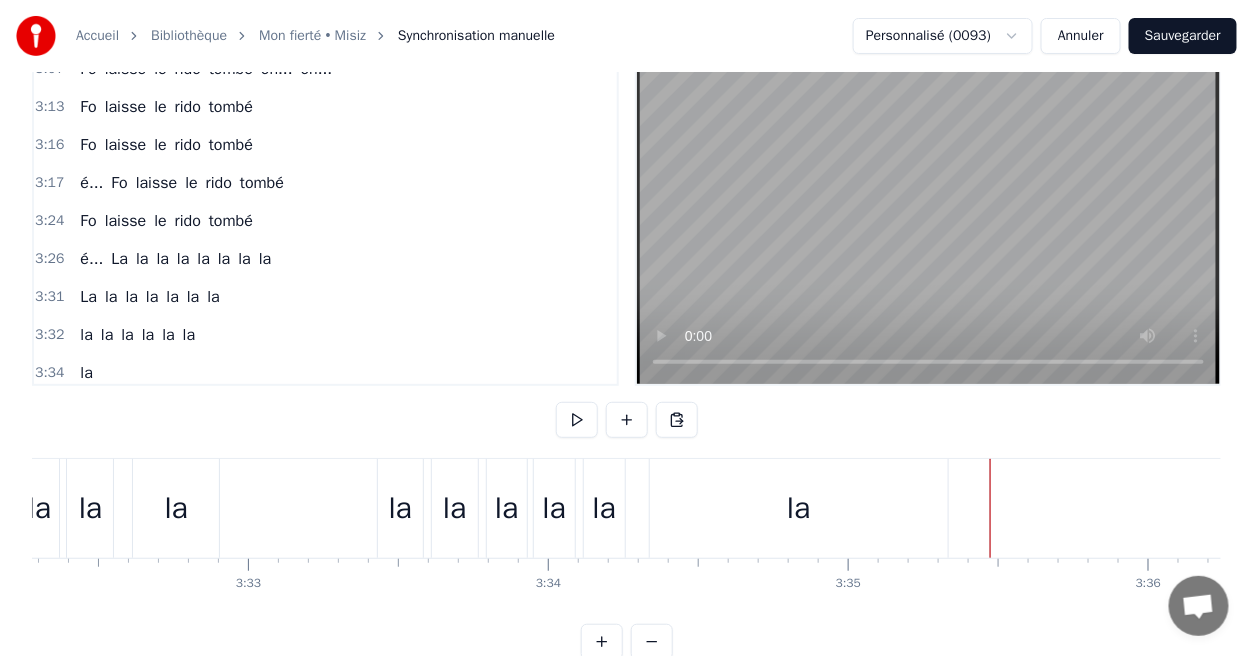 click at bounding box center [990, 508] 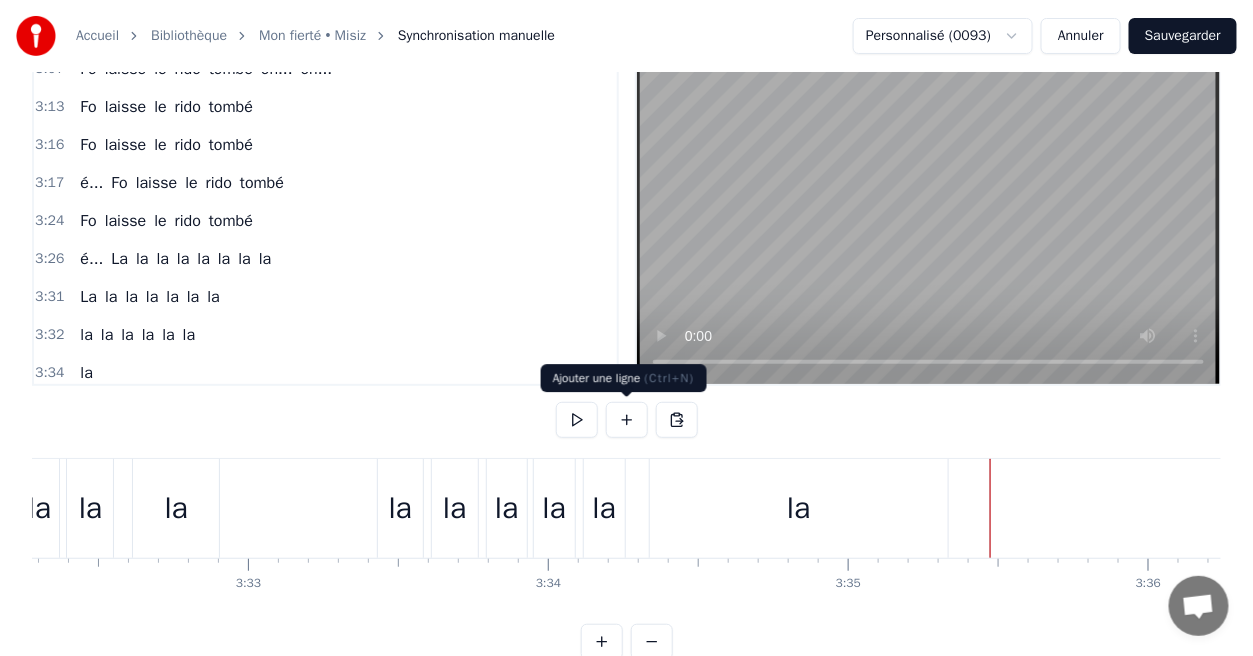 click at bounding box center (627, 420) 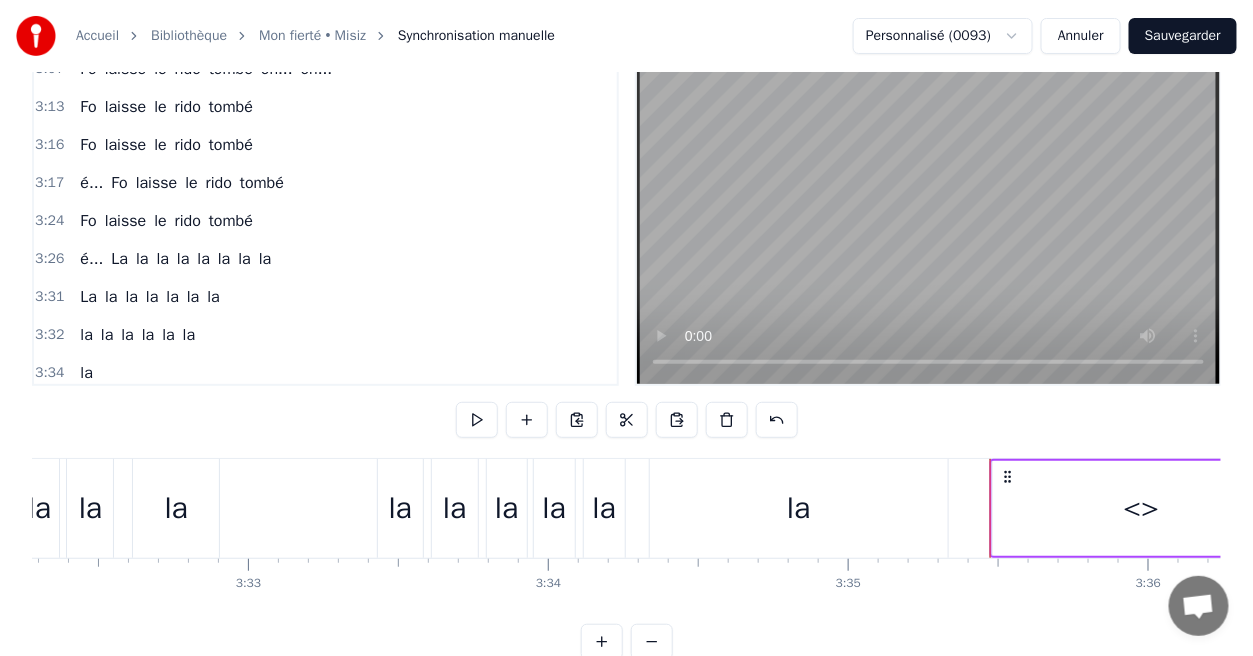 click on "<>" at bounding box center (89, 411) 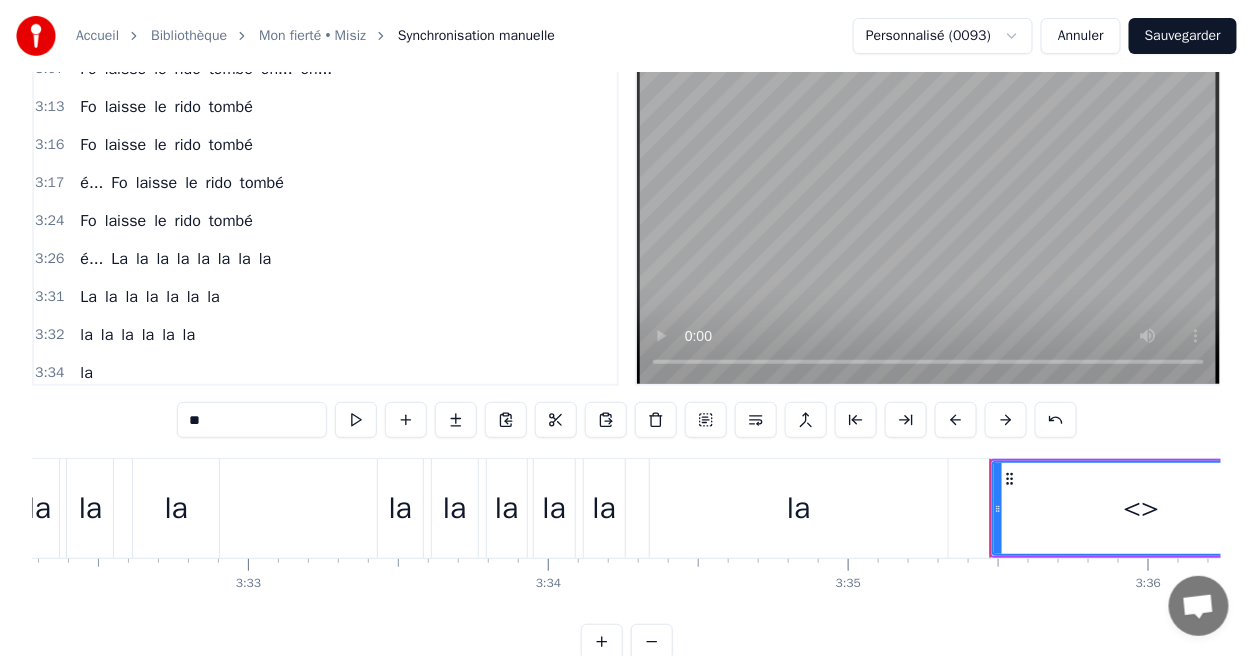scroll, scrollTop: 45, scrollLeft: 0, axis: vertical 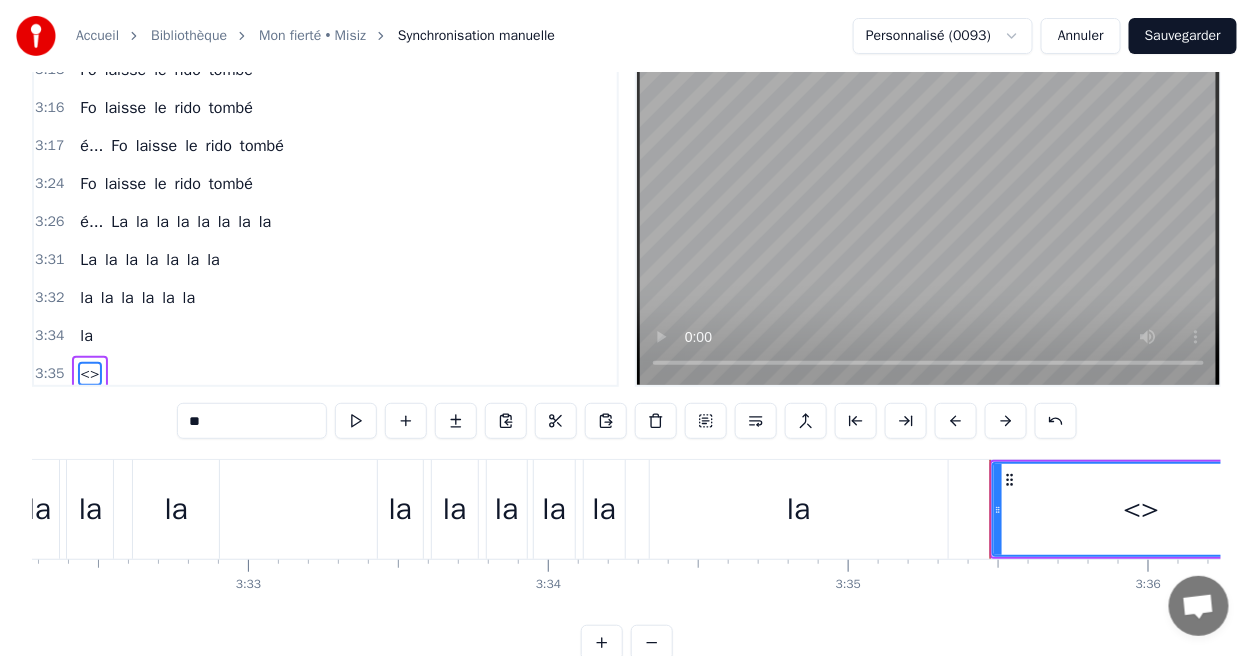 click on "**" at bounding box center (252, 421) 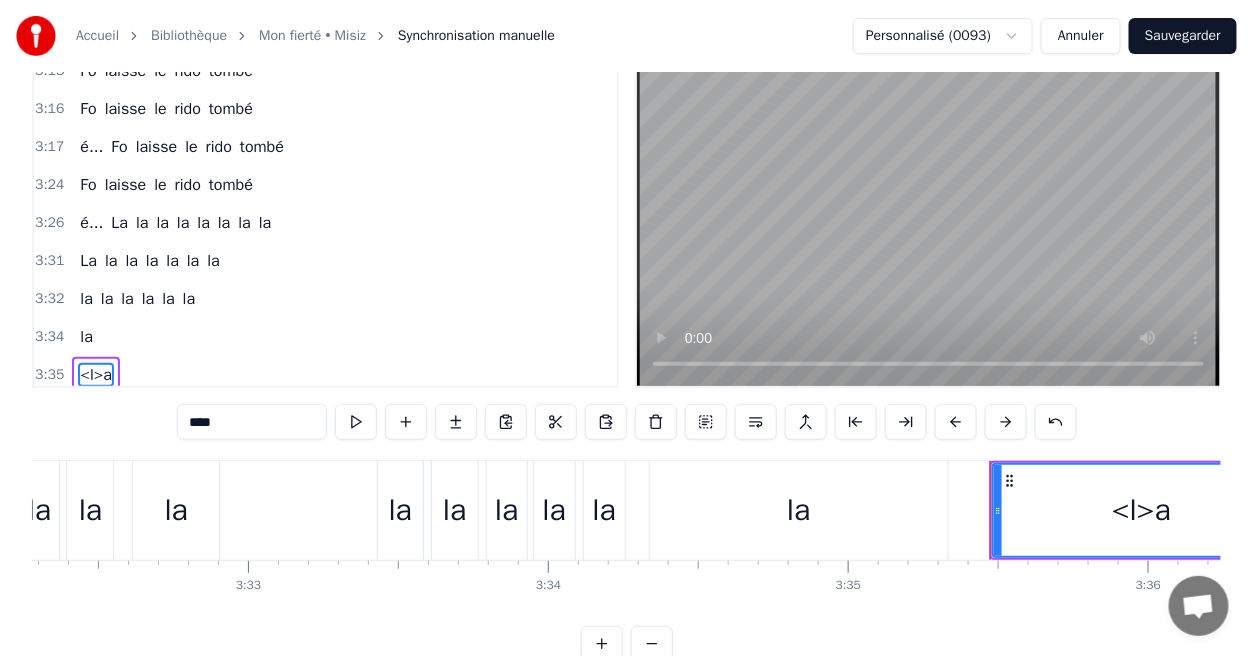 scroll, scrollTop: 45, scrollLeft: 0, axis: vertical 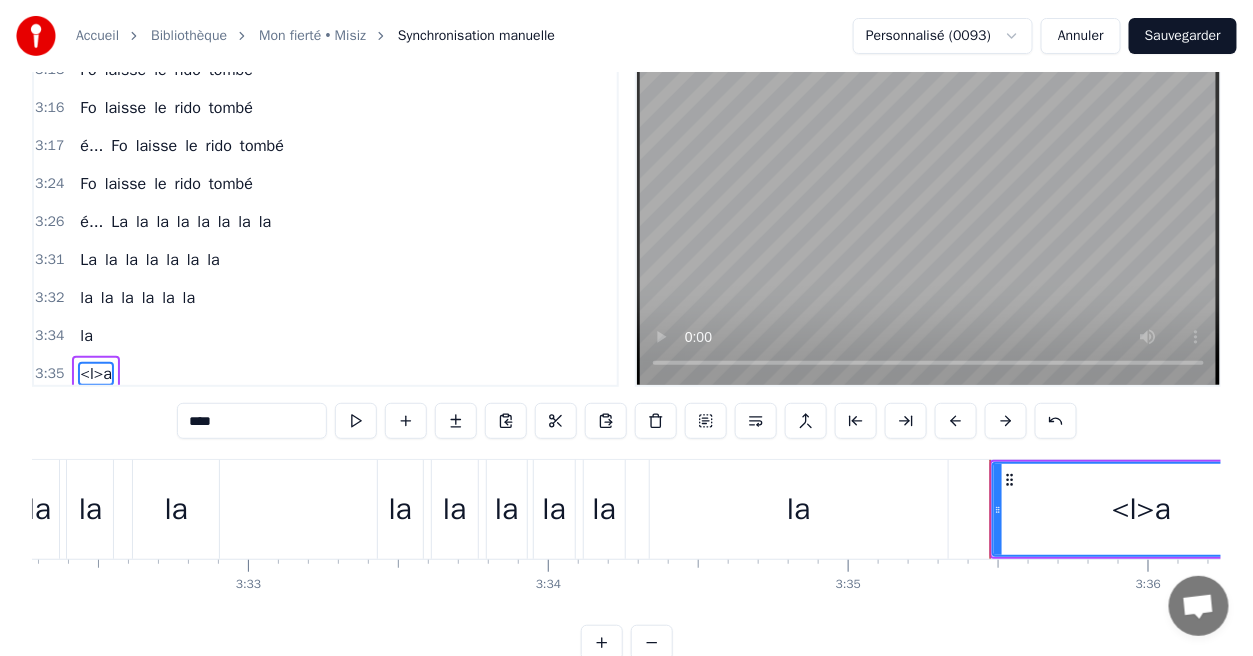 click on "****" at bounding box center (252, 421) 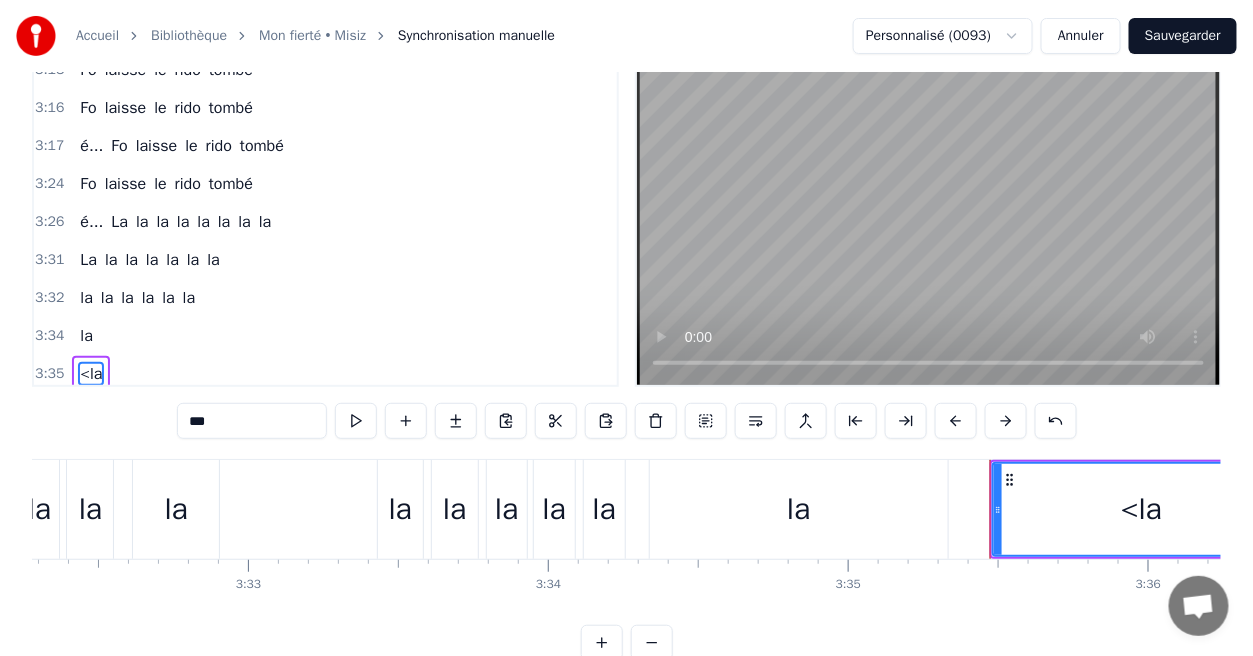 click on "***" at bounding box center (252, 421) 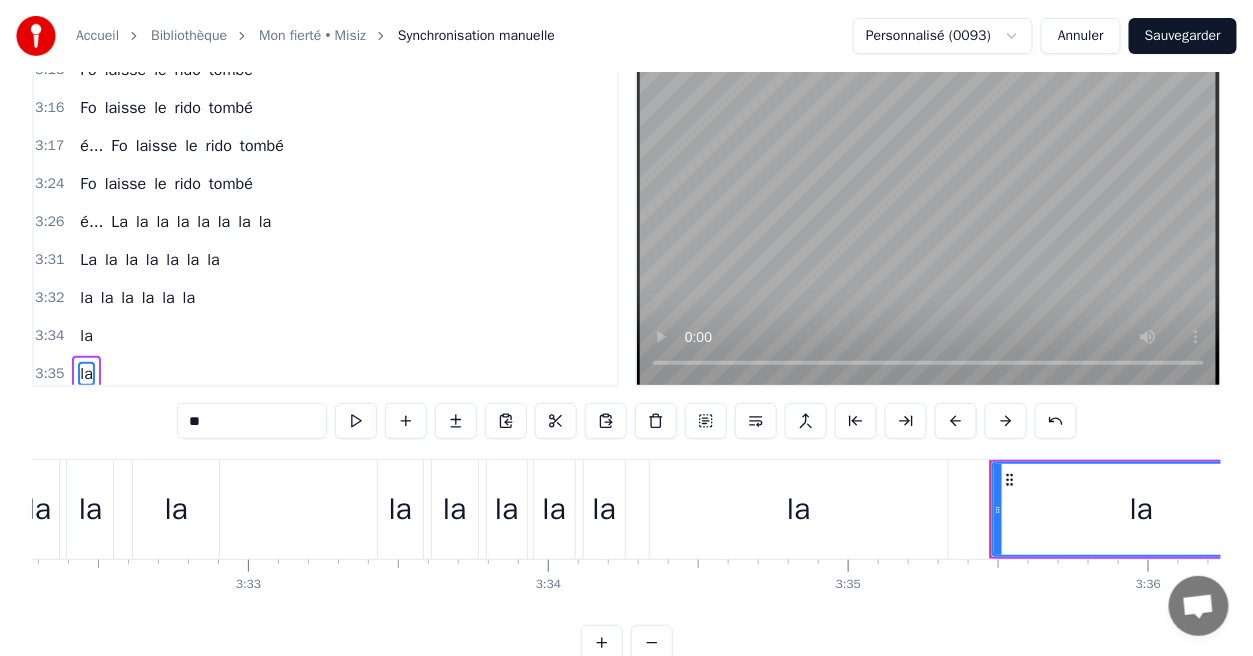 type on "**" 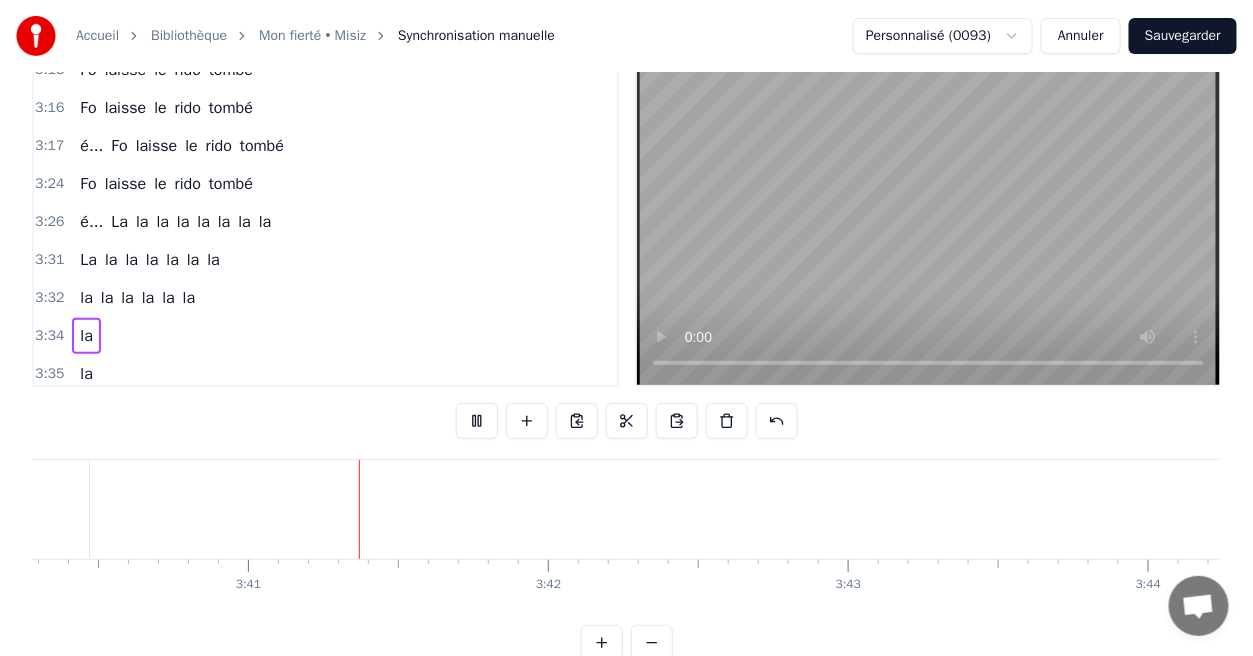 scroll, scrollTop: 0, scrollLeft: 66134, axis: horizontal 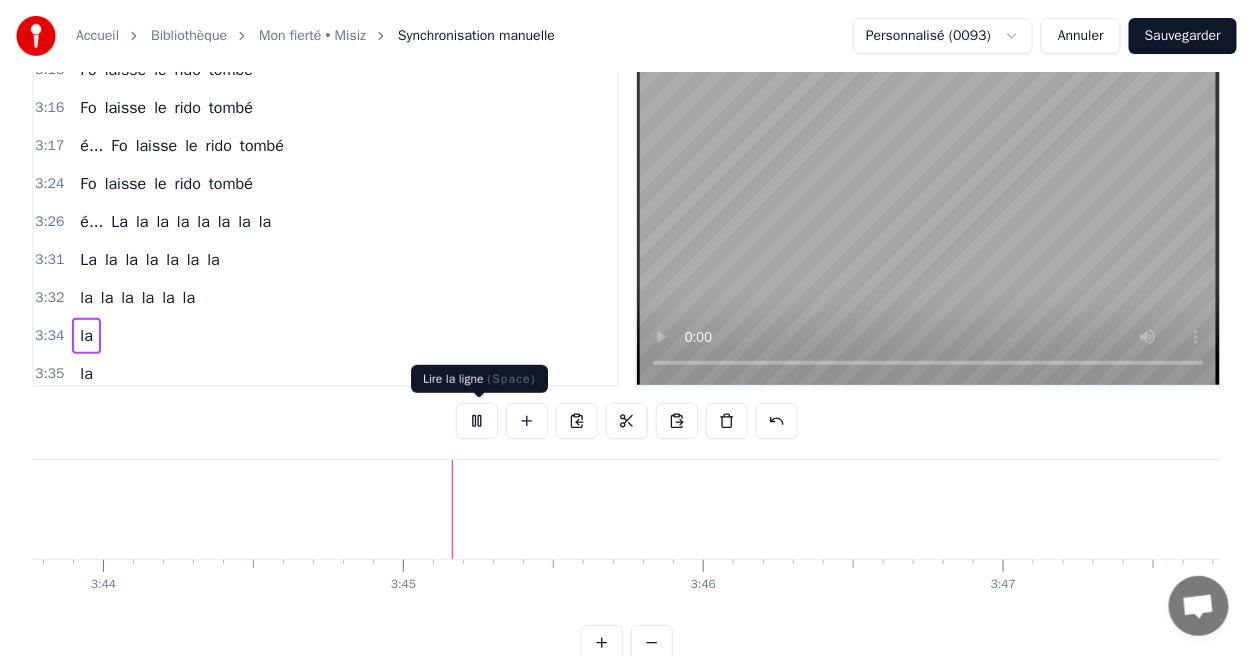 click at bounding box center [477, 421] 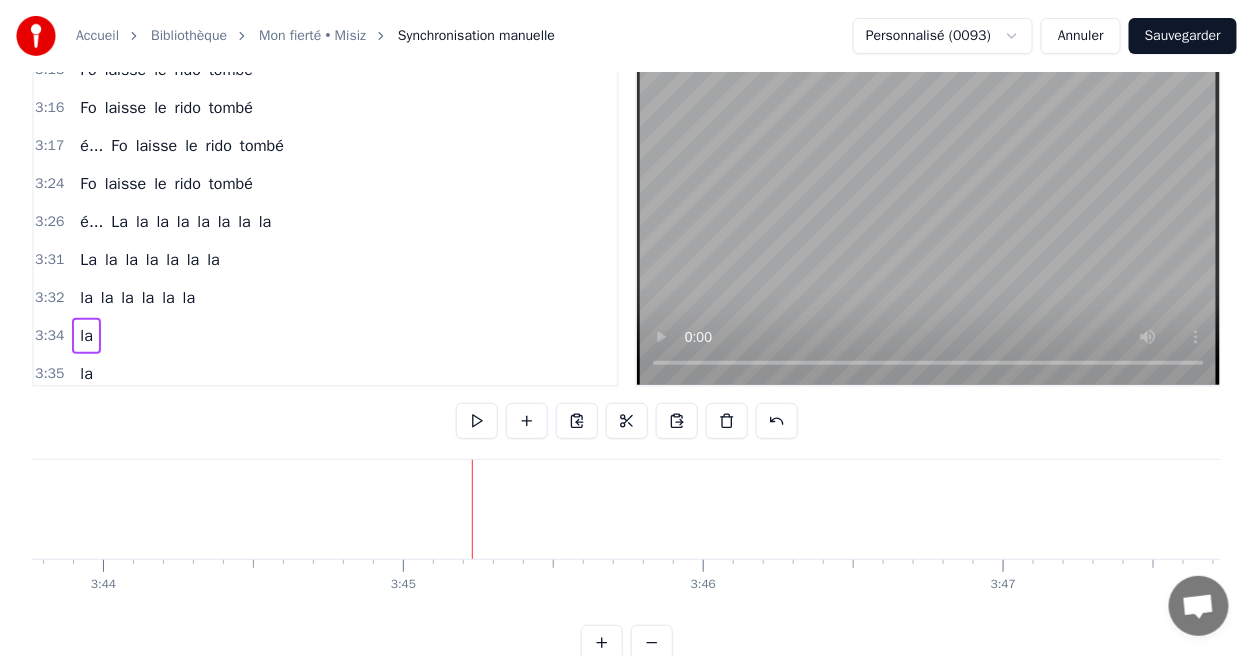 scroll, scrollTop: 0, scrollLeft: 67197, axis: horizontal 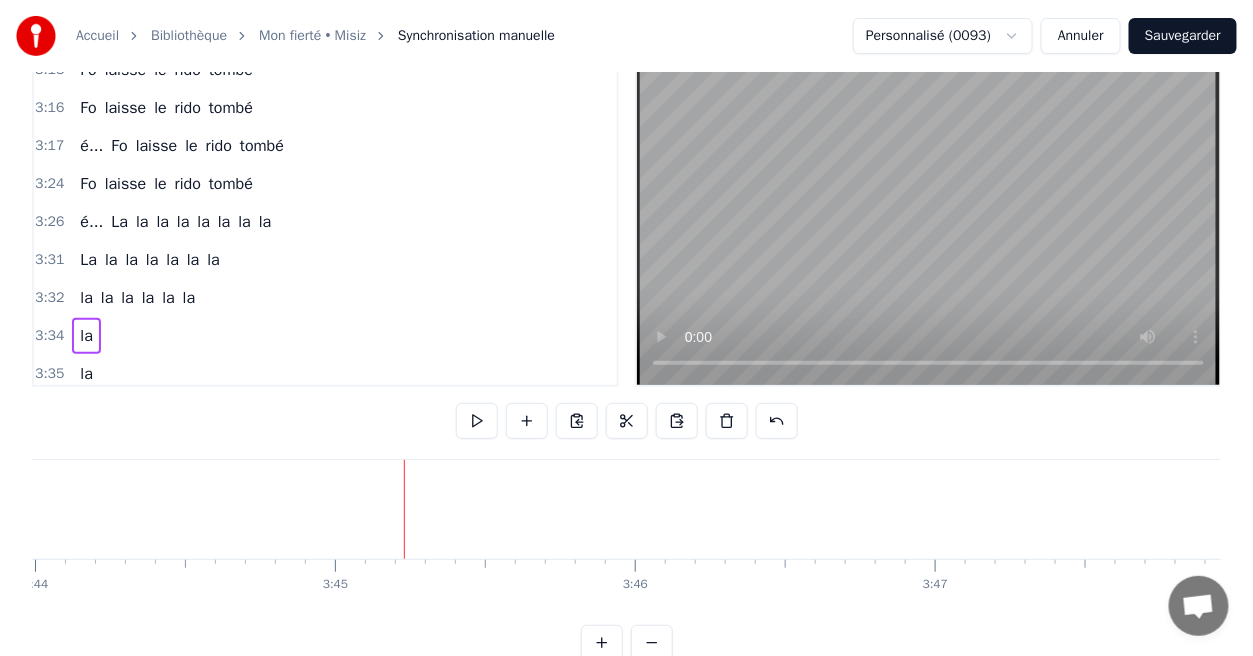 click on "la" at bounding box center [86, 374] 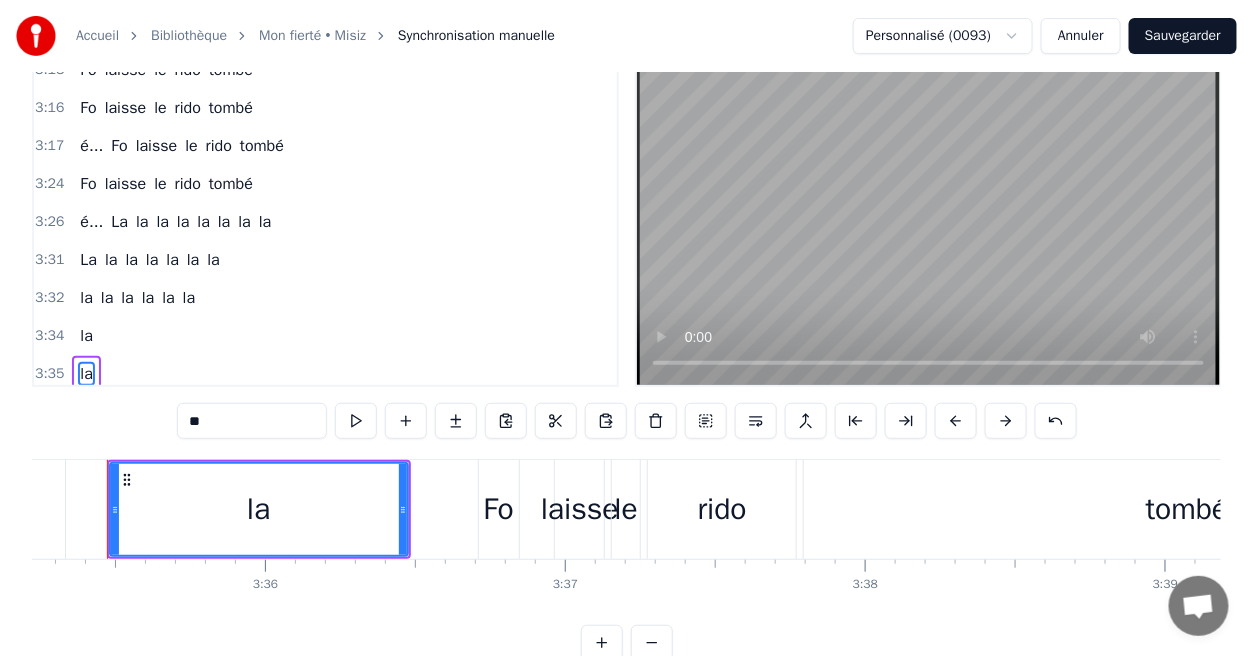 scroll, scrollTop: 0, scrollLeft: 64541, axis: horizontal 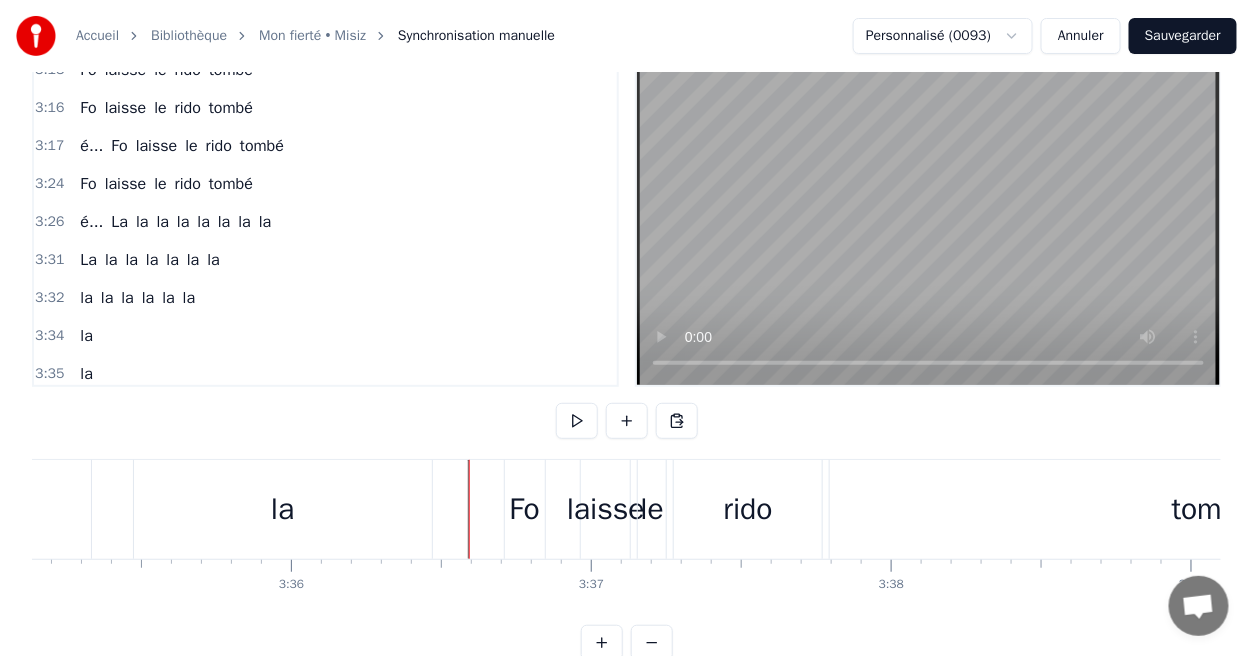 click at bounding box center [469, 509] 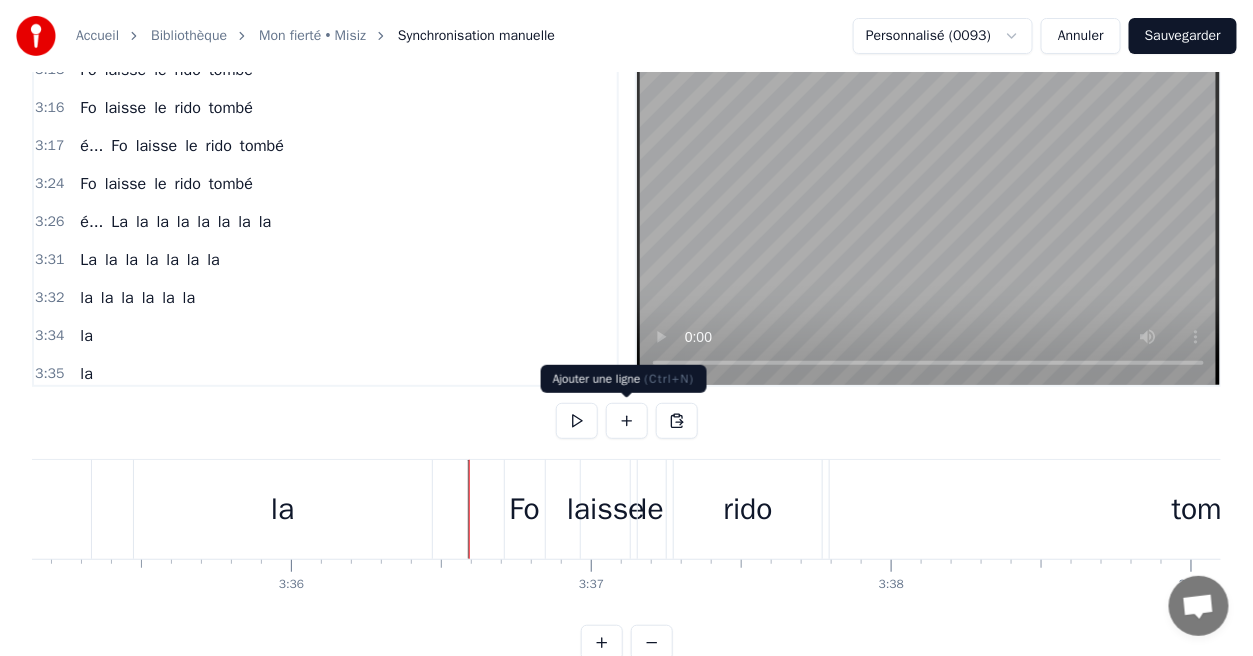 click at bounding box center [627, 421] 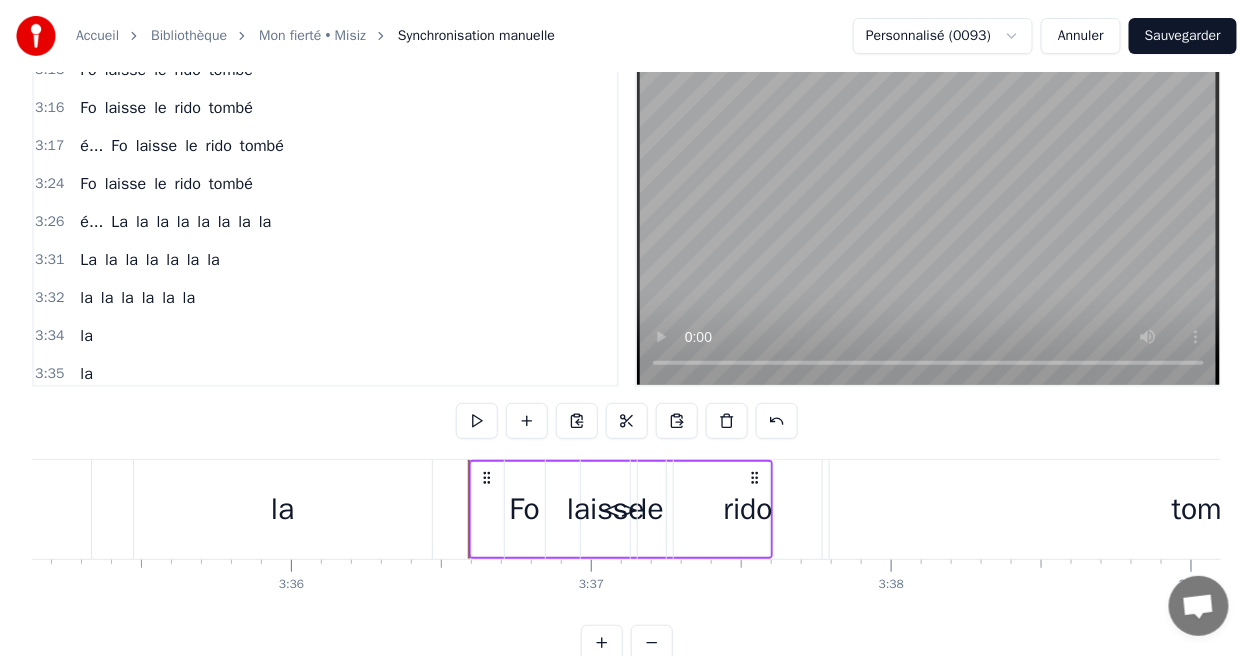 click on "la" at bounding box center (283, 509) 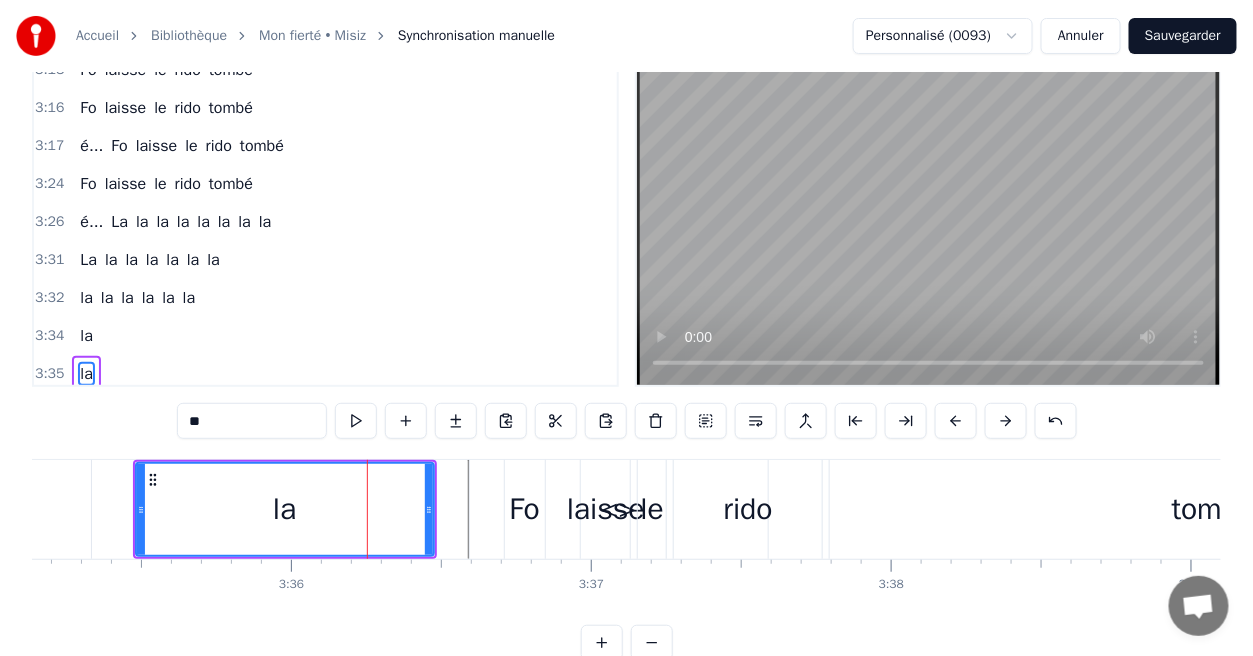 scroll, scrollTop: 8, scrollLeft: 0, axis: vertical 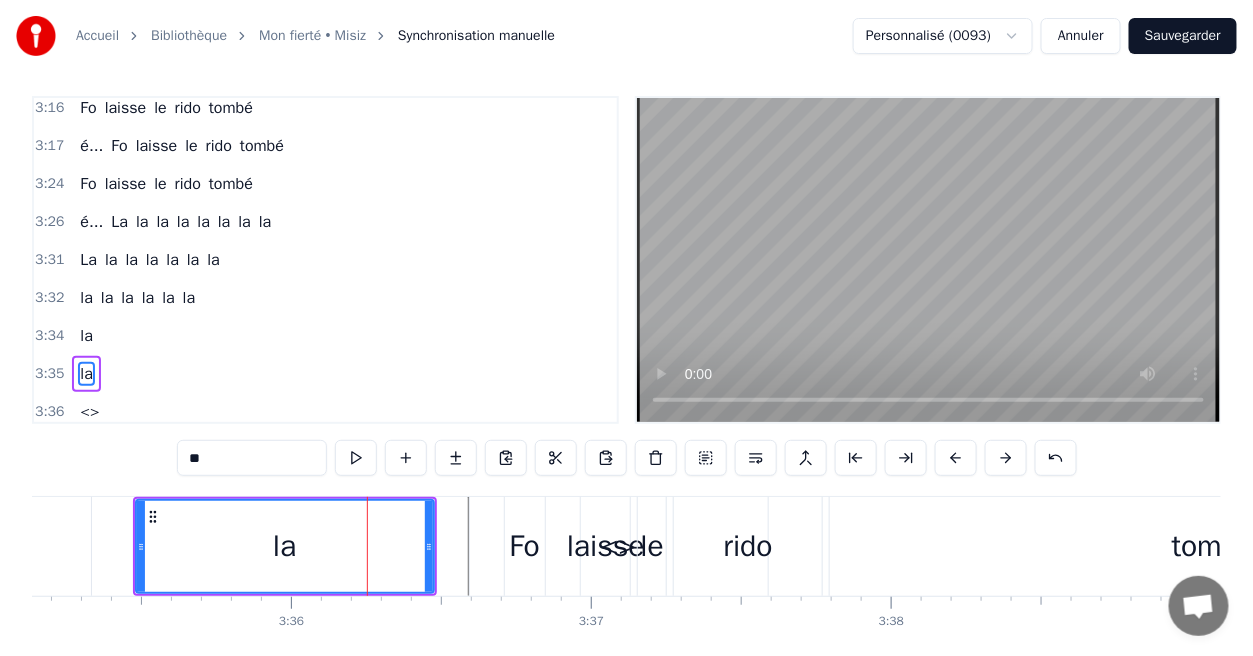 click on "<>" at bounding box center (89, 412) 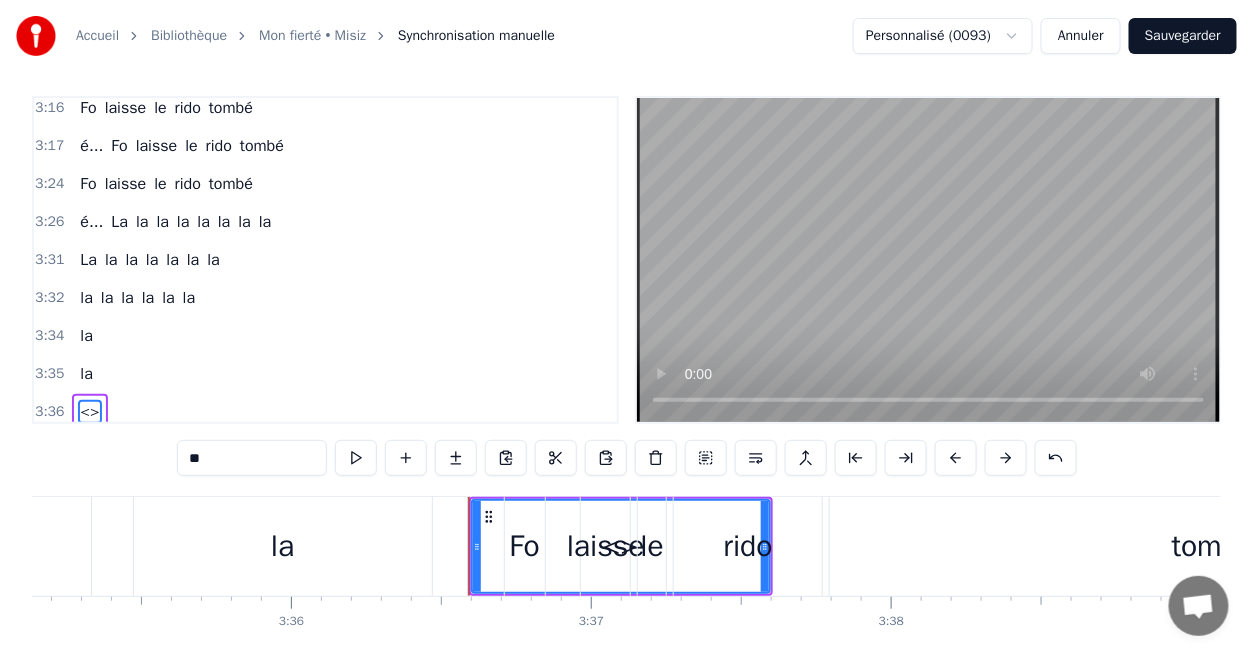 scroll, scrollTop: 46, scrollLeft: 0, axis: vertical 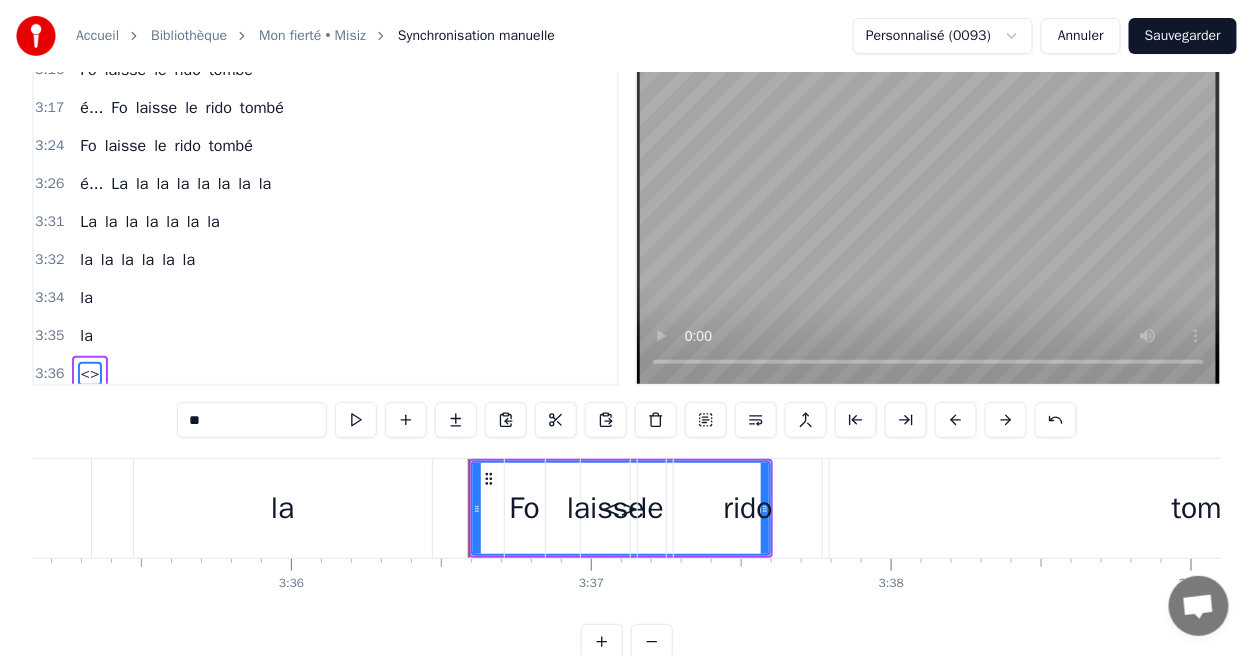 click on "**" at bounding box center [252, 420] 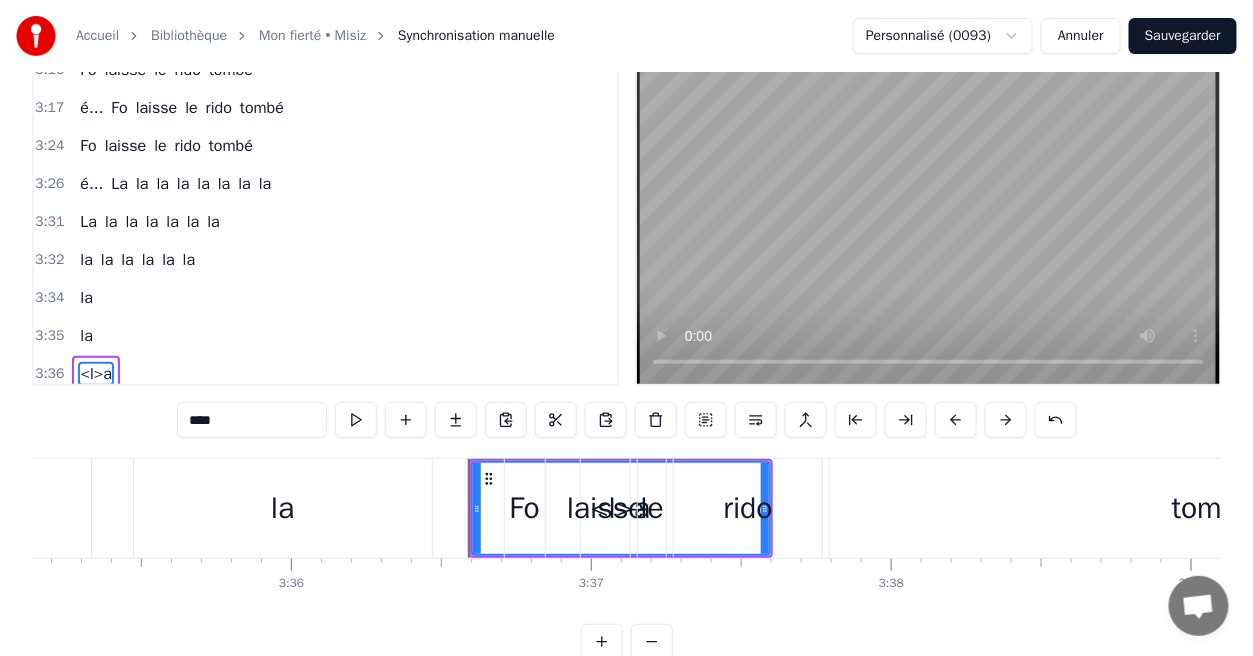click on "****" at bounding box center [252, 420] 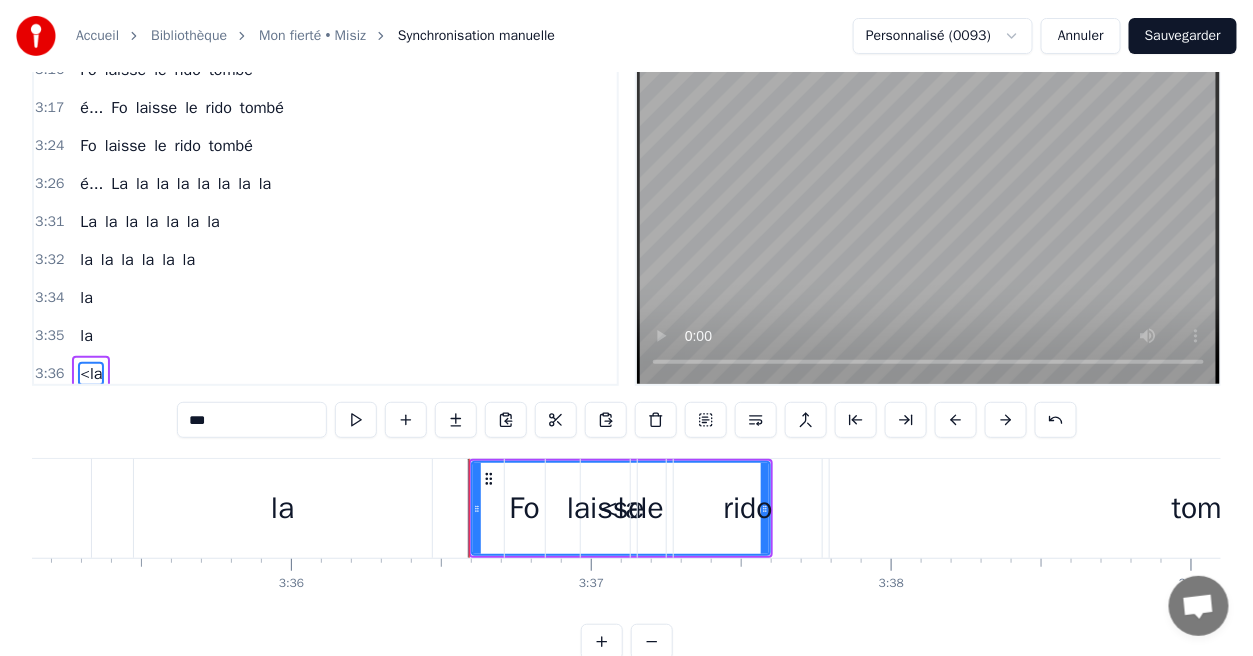 click on "***" at bounding box center [252, 420] 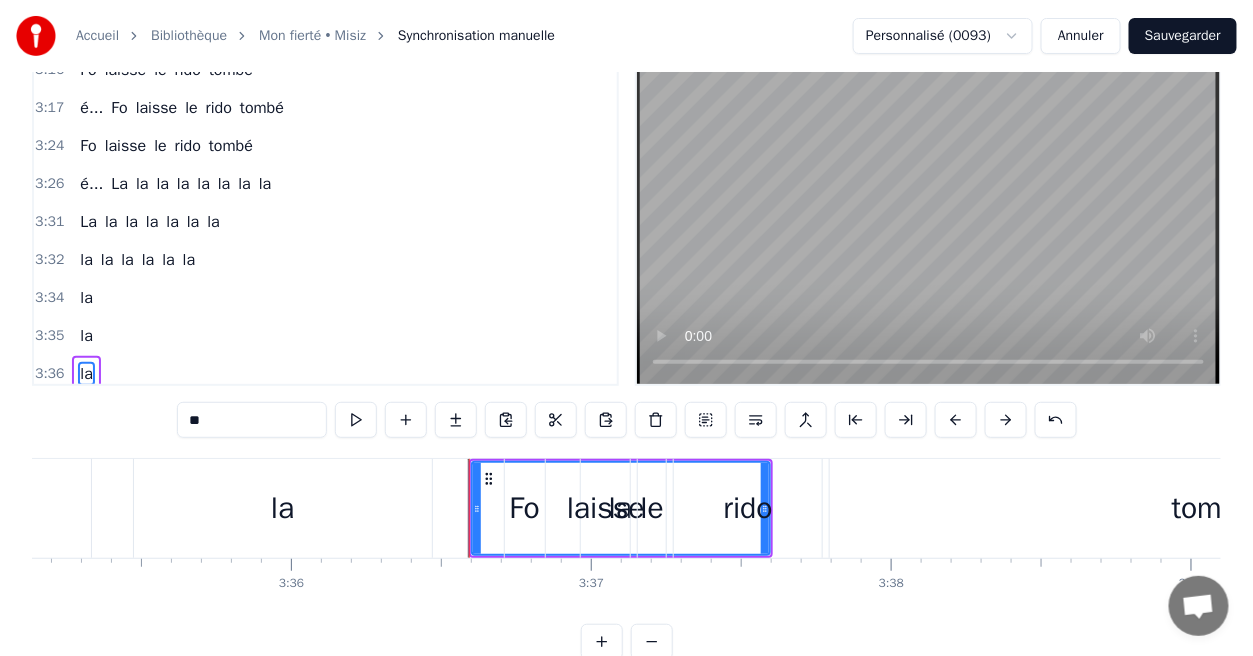 type on "**" 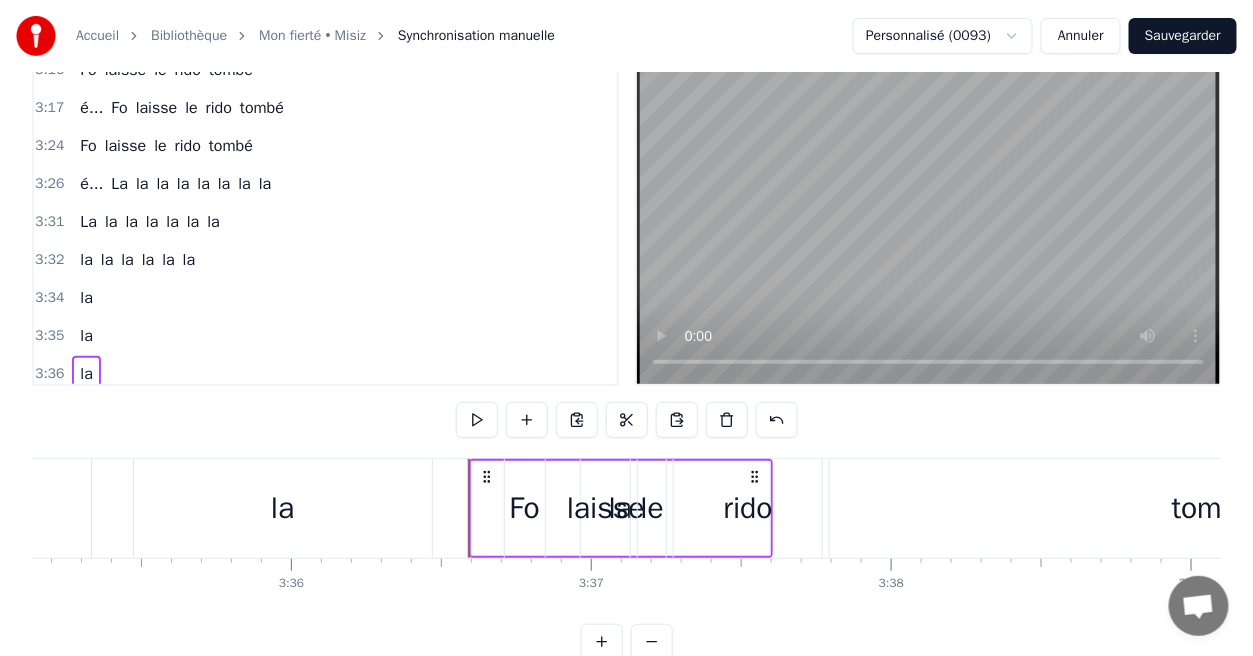 click at bounding box center (928, 222) 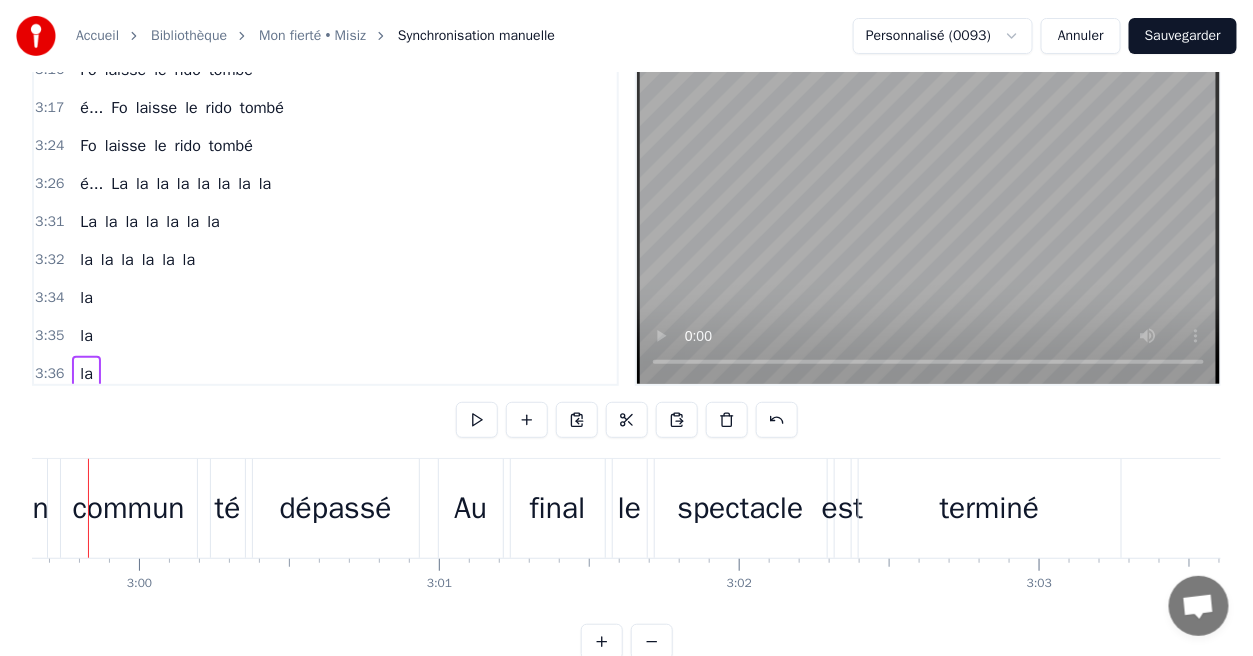 scroll, scrollTop: 0, scrollLeft: 53848, axis: horizontal 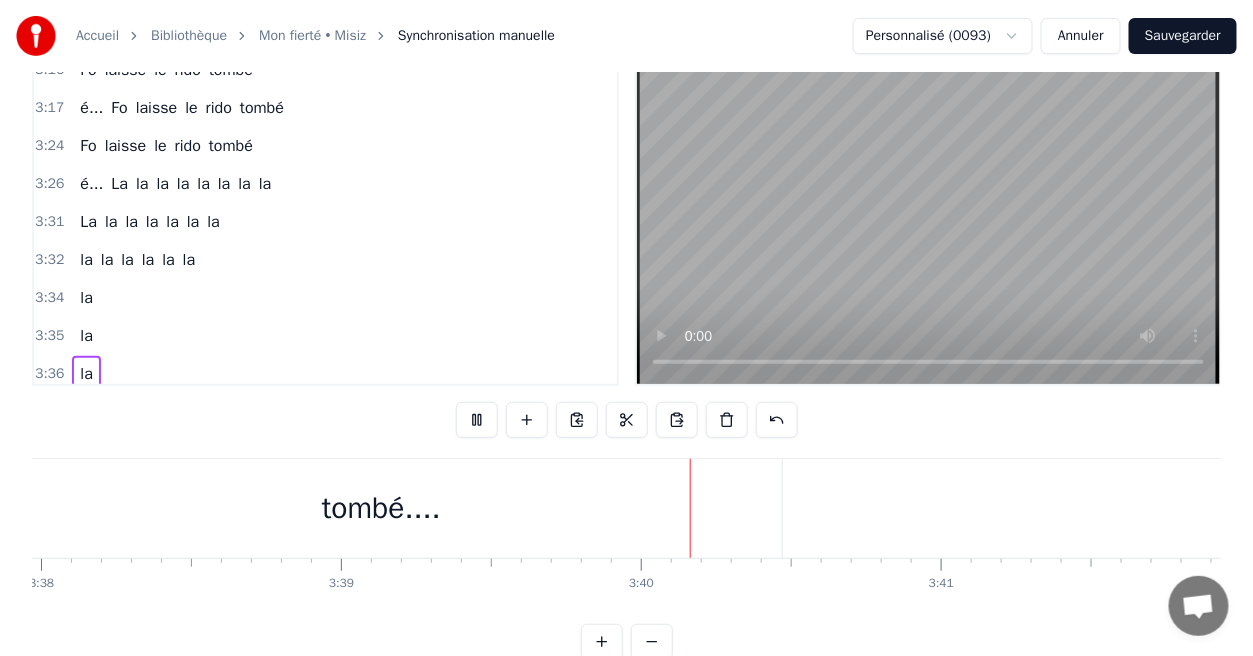 click on "Sauvegarder" at bounding box center [1183, 36] 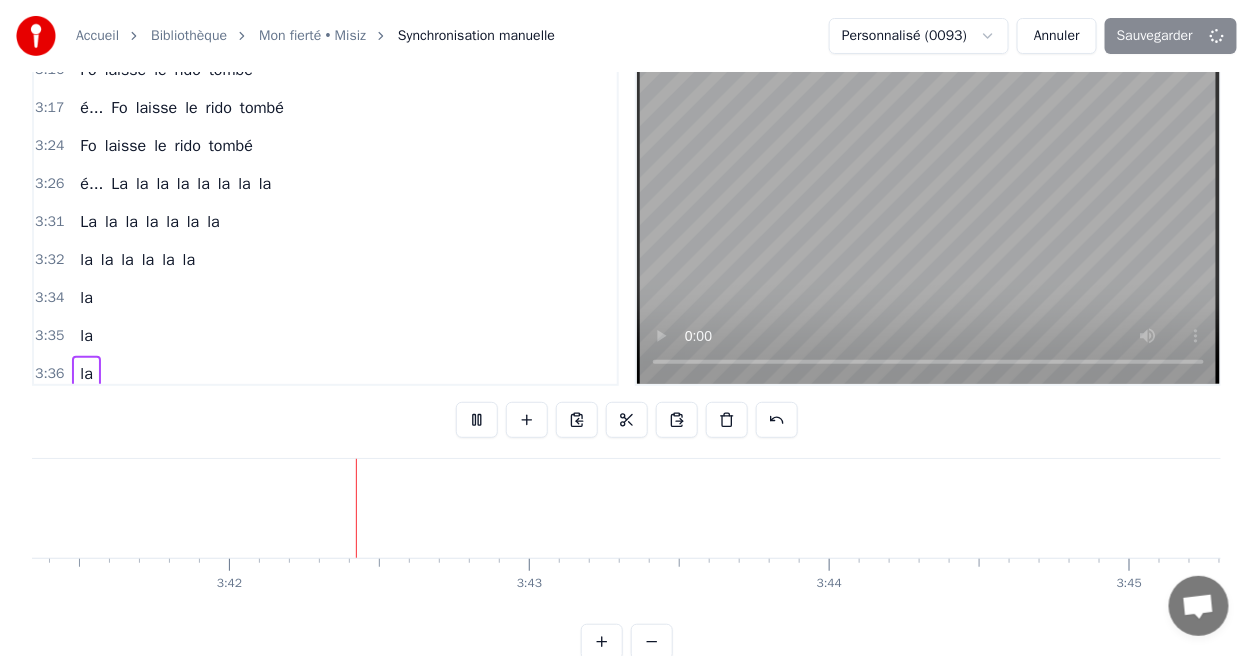 scroll, scrollTop: 0, scrollLeft: 66452, axis: horizontal 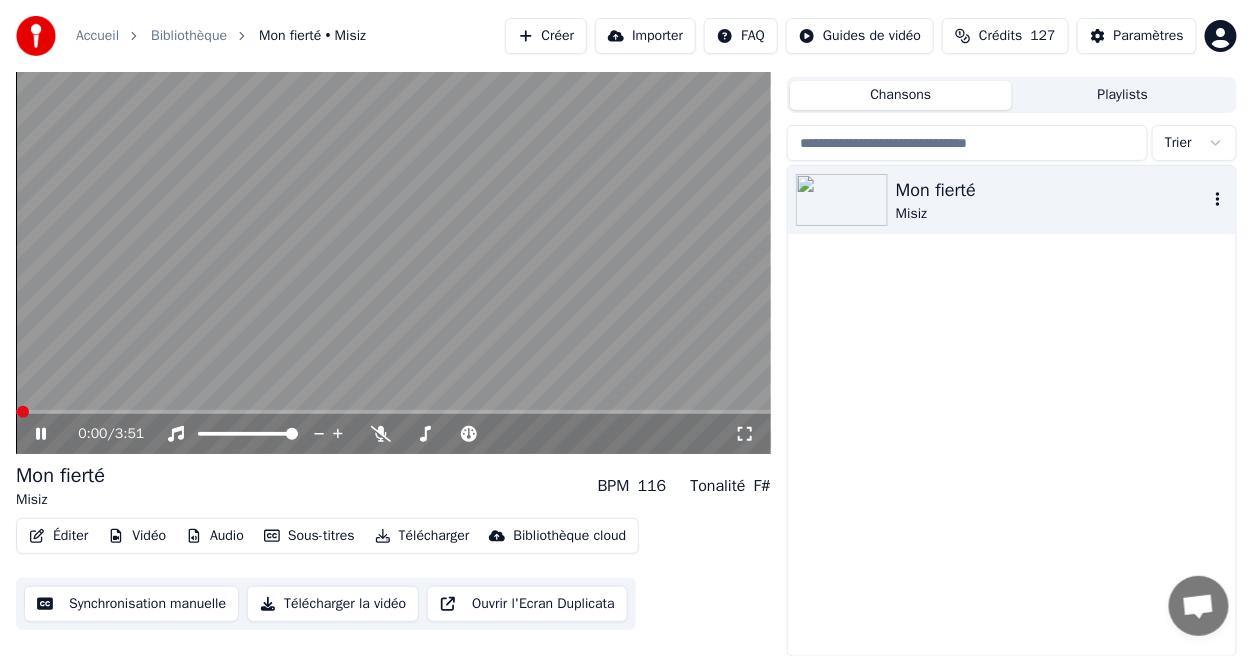click on "Mon fierté" at bounding box center (1052, 190) 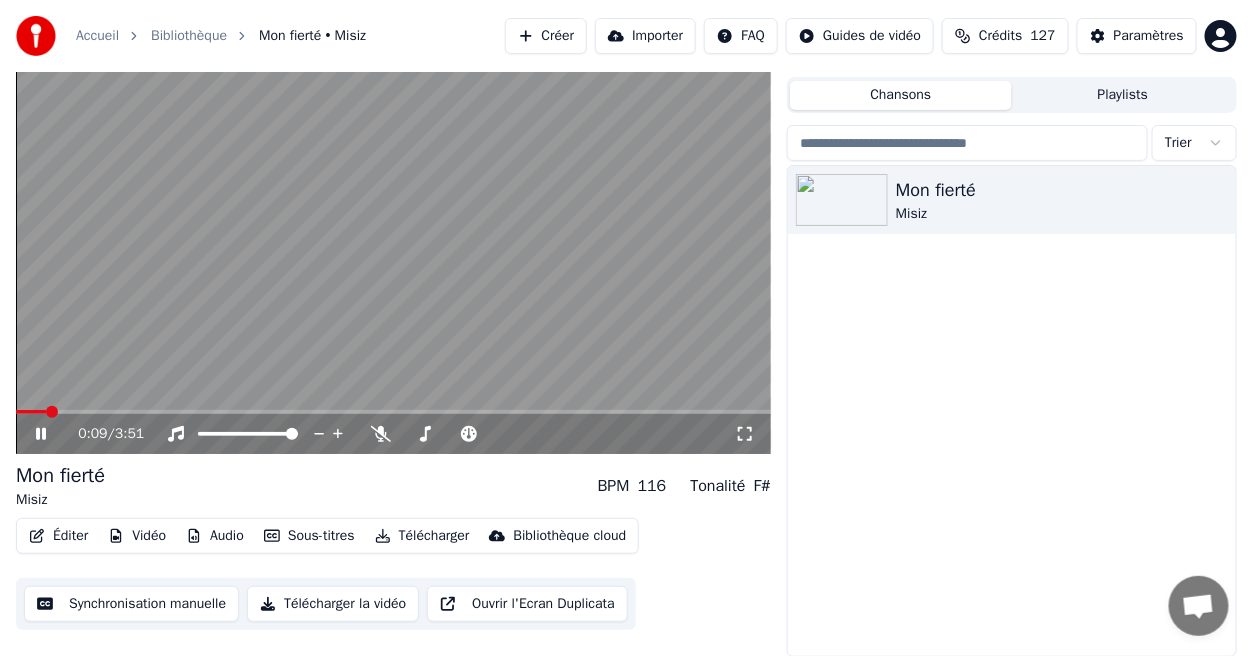 click 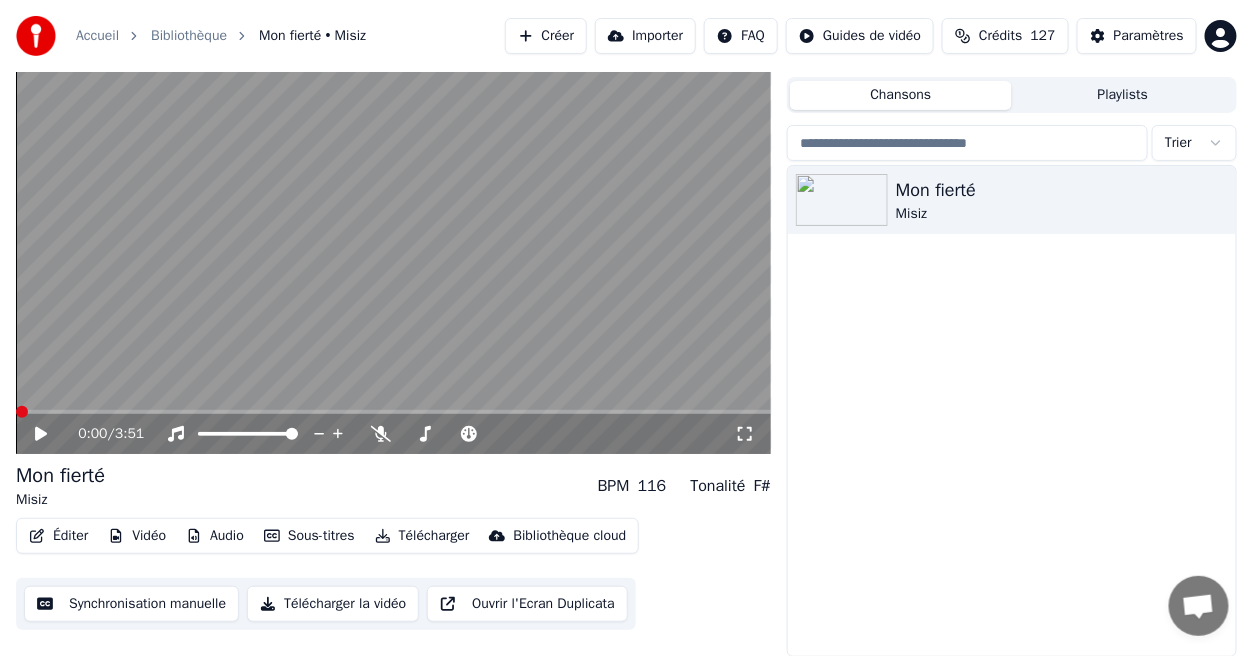 click at bounding box center (22, 412) 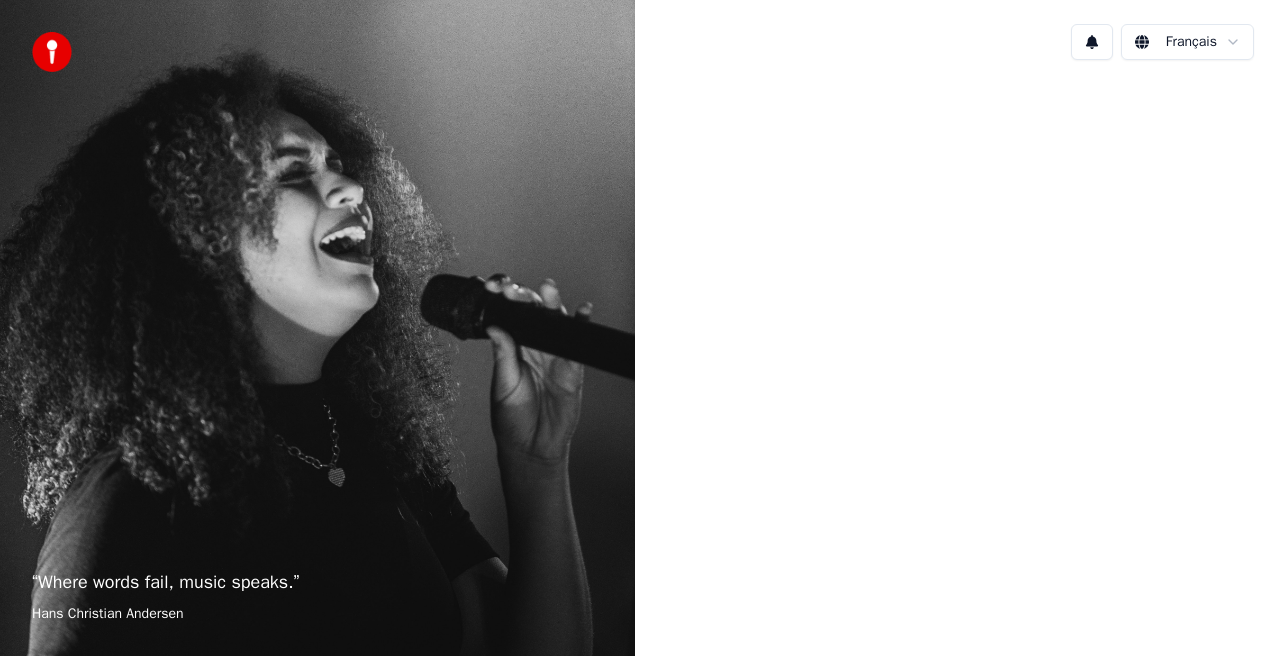 scroll, scrollTop: 0, scrollLeft: 0, axis: both 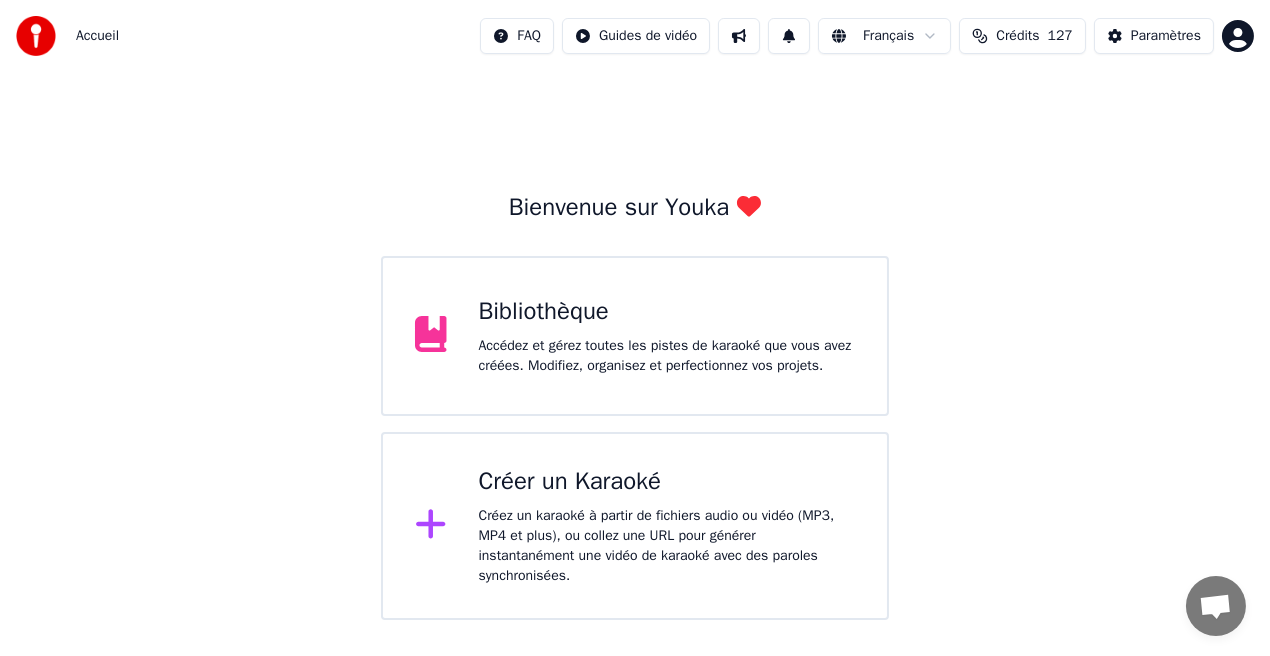 click on "Bibliothèque" at bounding box center [667, 312] 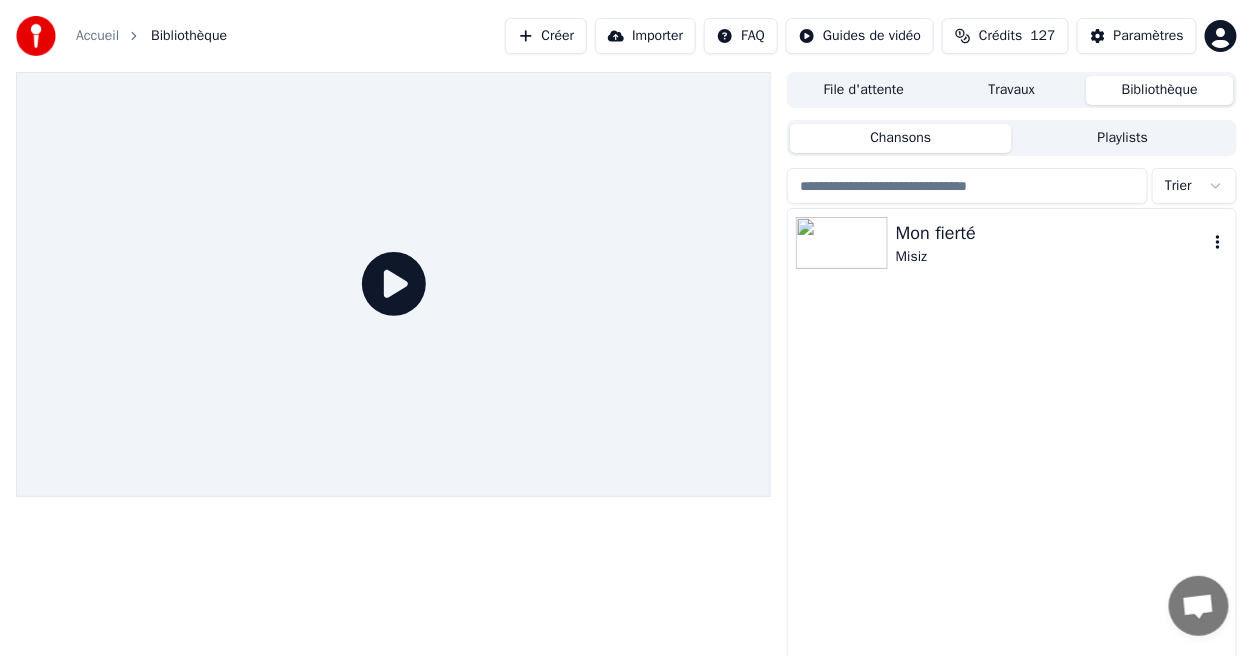 click on "Mon fierté Misiz" at bounding box center [1012, 243] 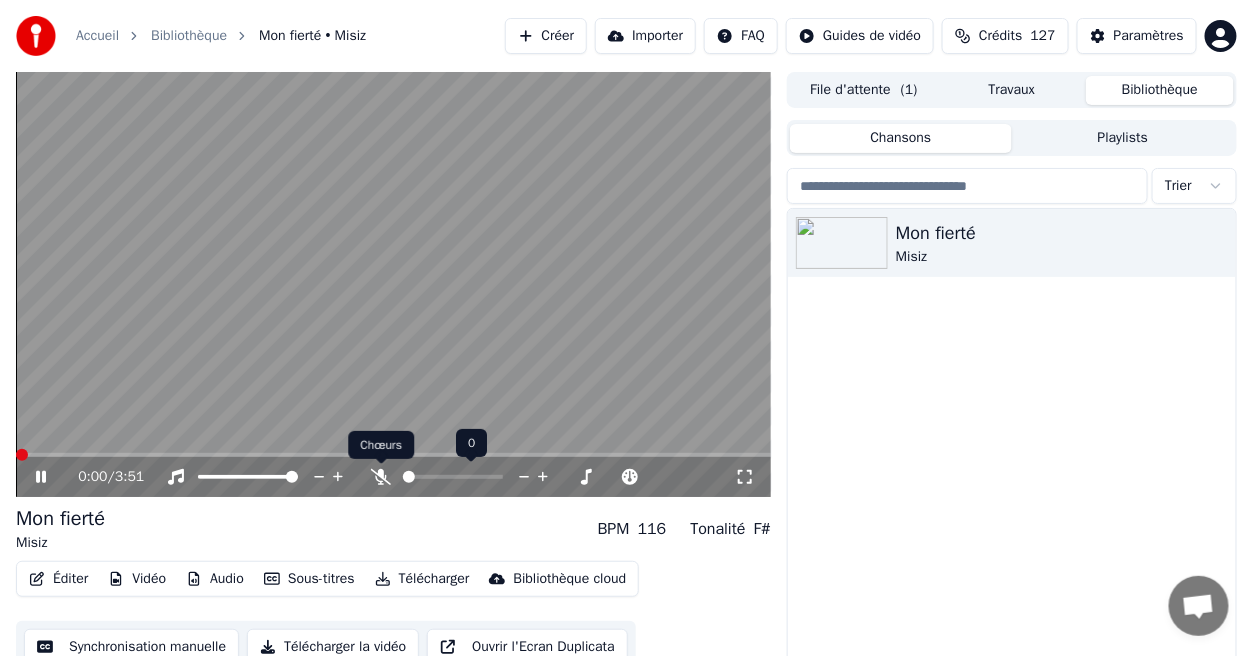 click 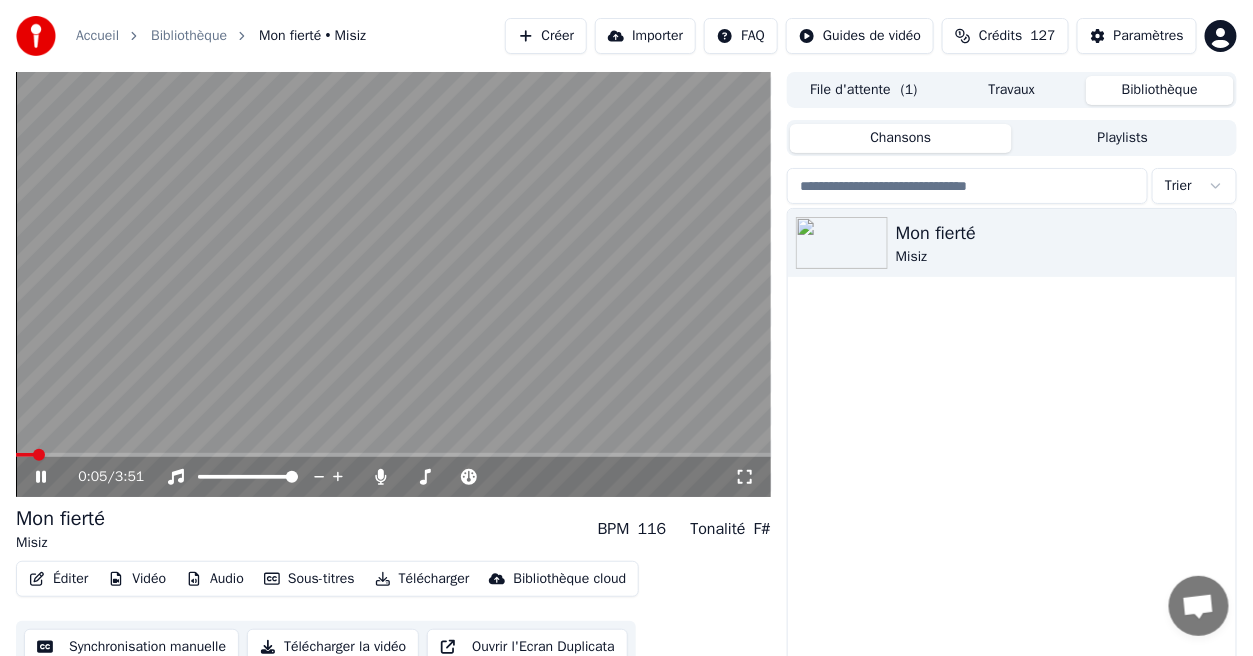 click 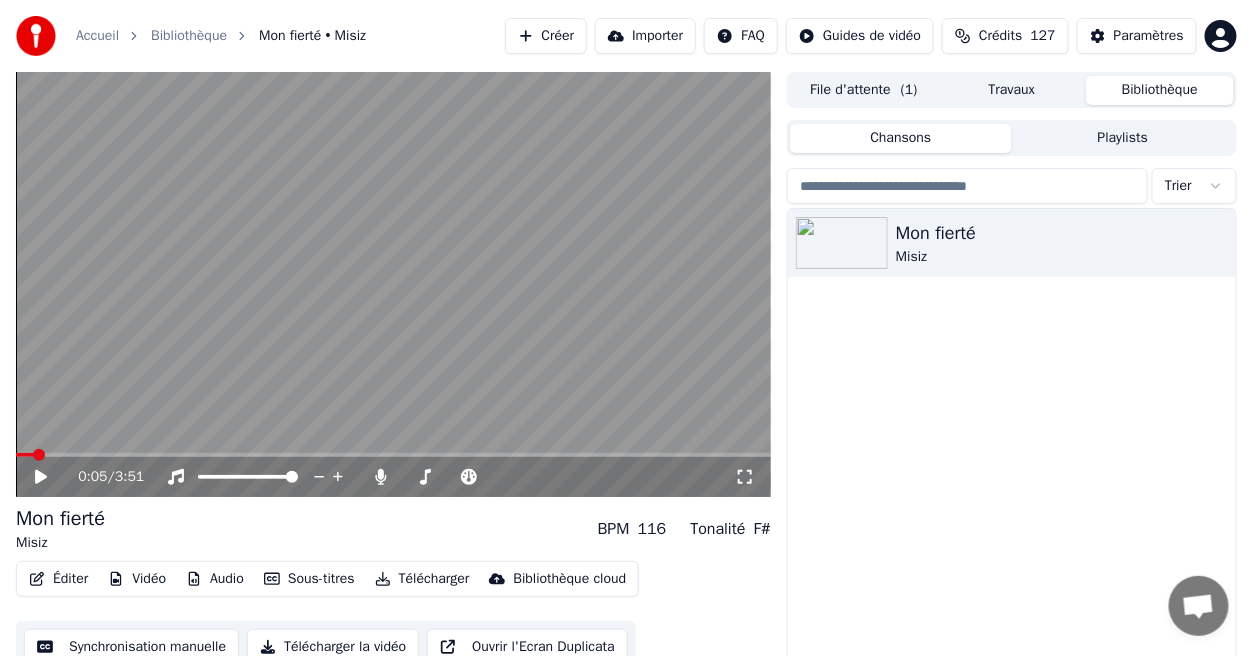 click 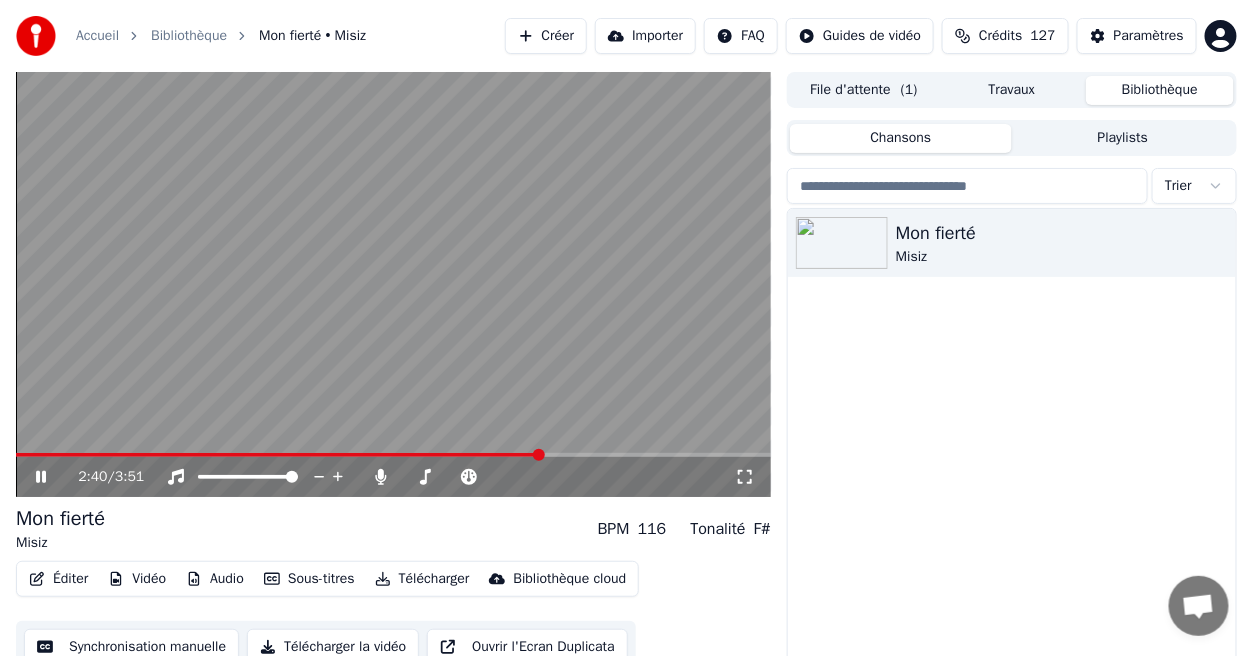 click 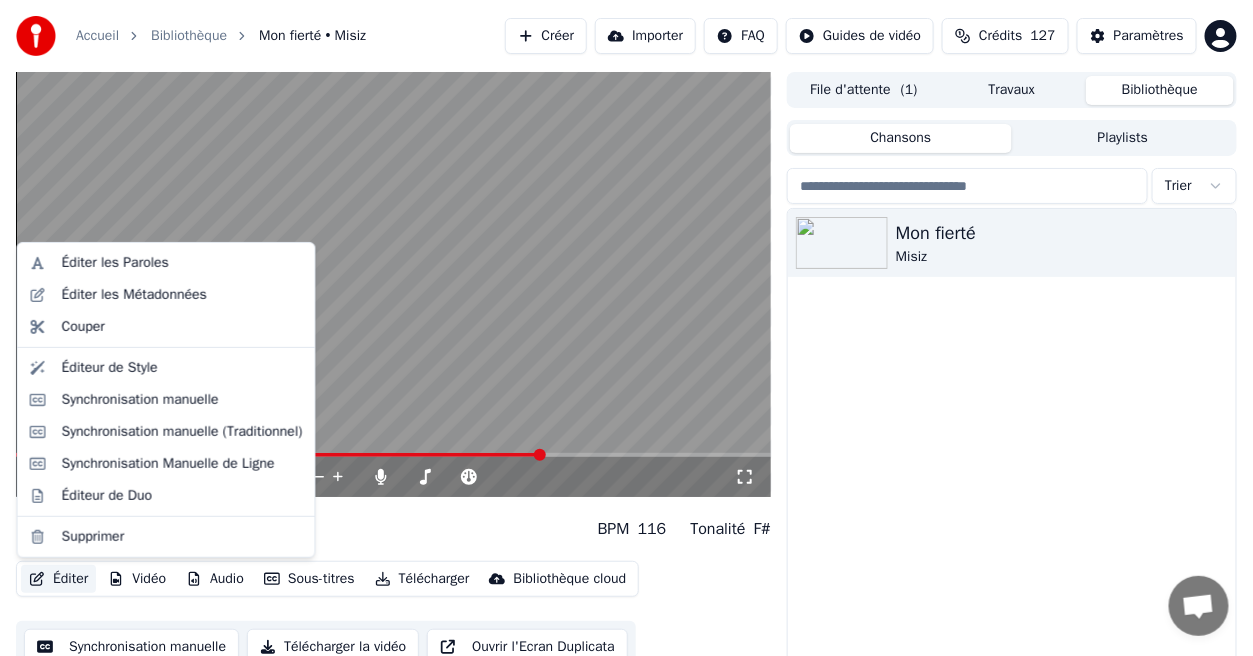 click on "Éditer" at bounding box center [58, 579] 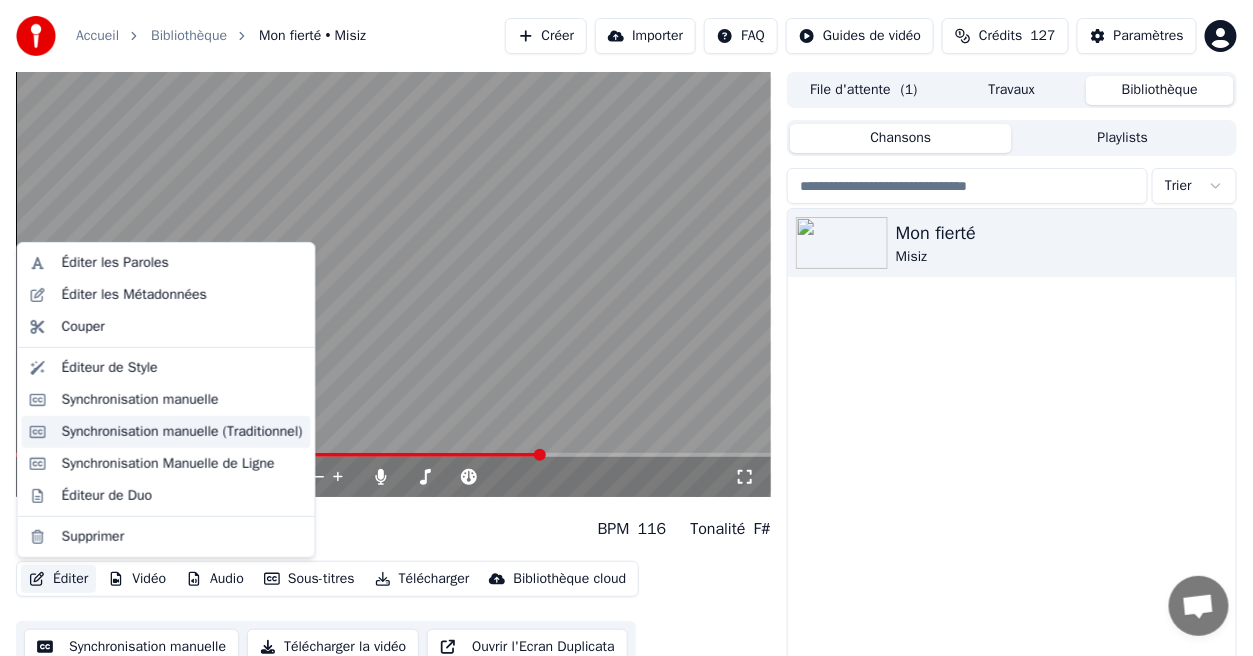 click on "Synchronisation manuelle (Traditionnel)" at bounding box center (166, 432) 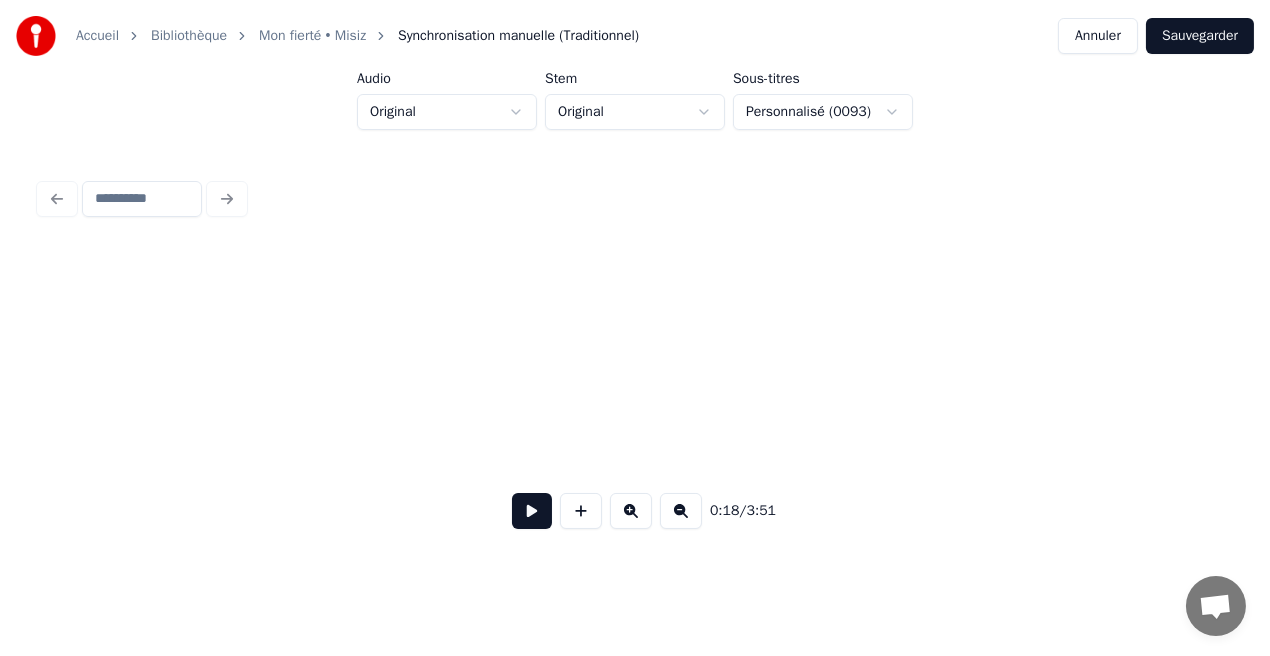 scroll, scrollTop: 0, scrollLeft: 3731, axis: horizontal 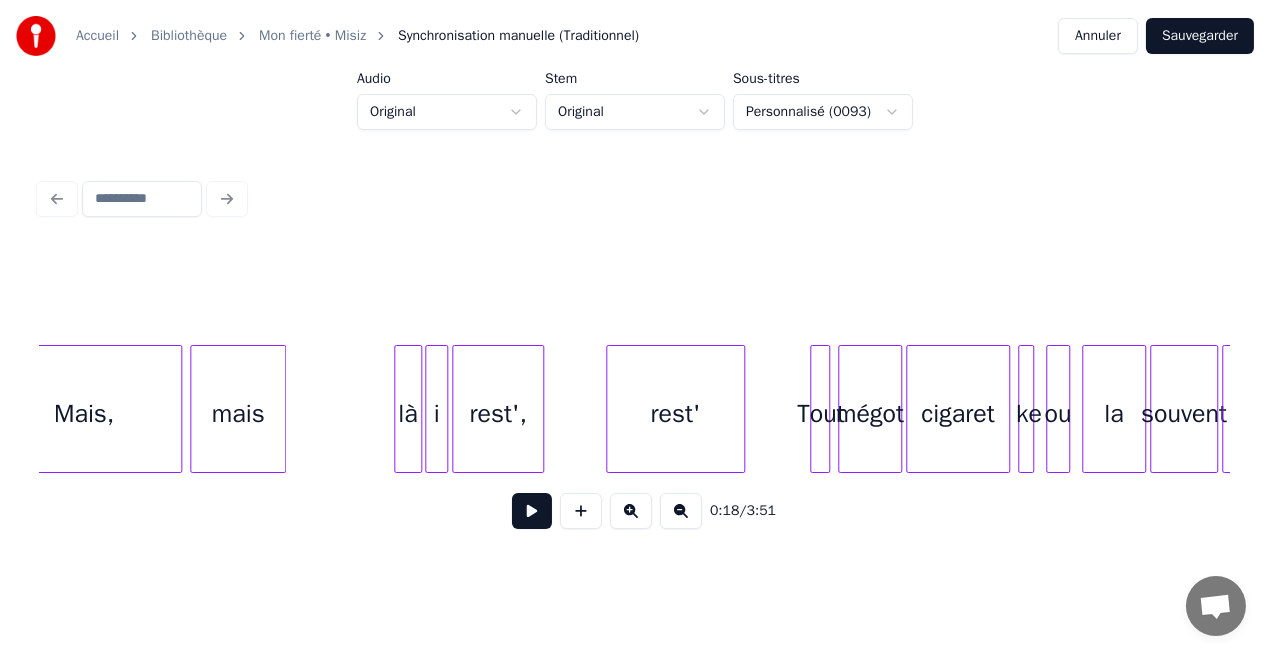 click on "là" at bounding box center (408, 414) 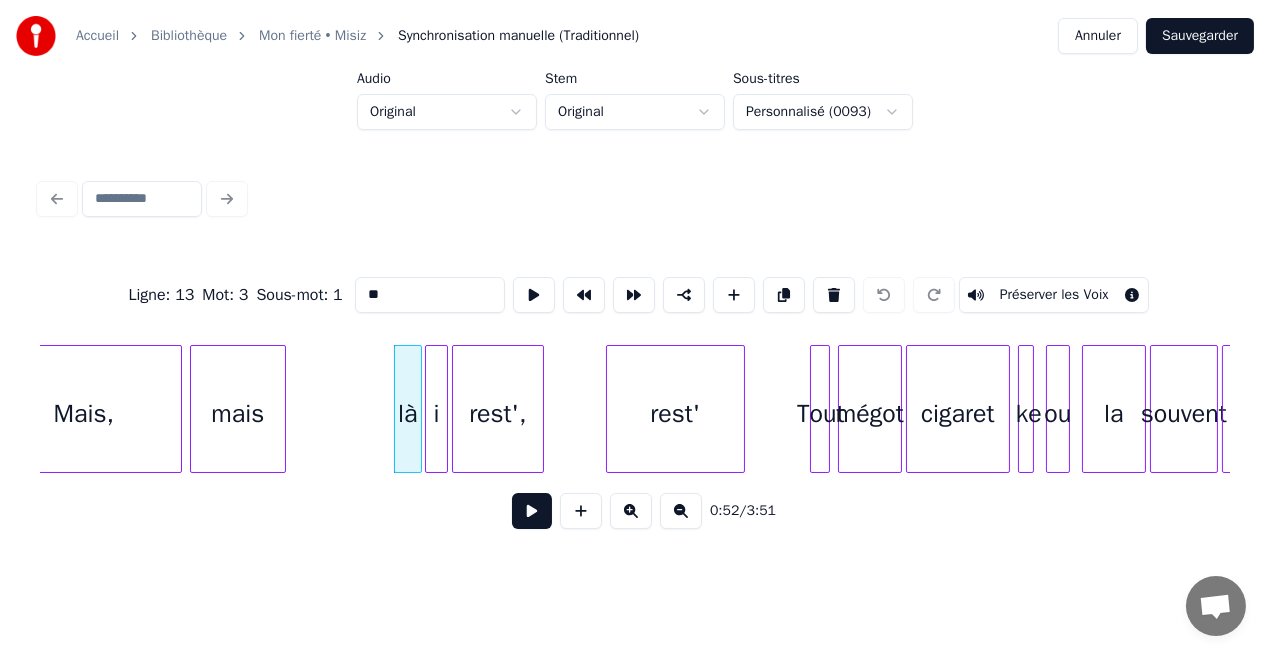 click on "**" at bounding box center (430, 295) 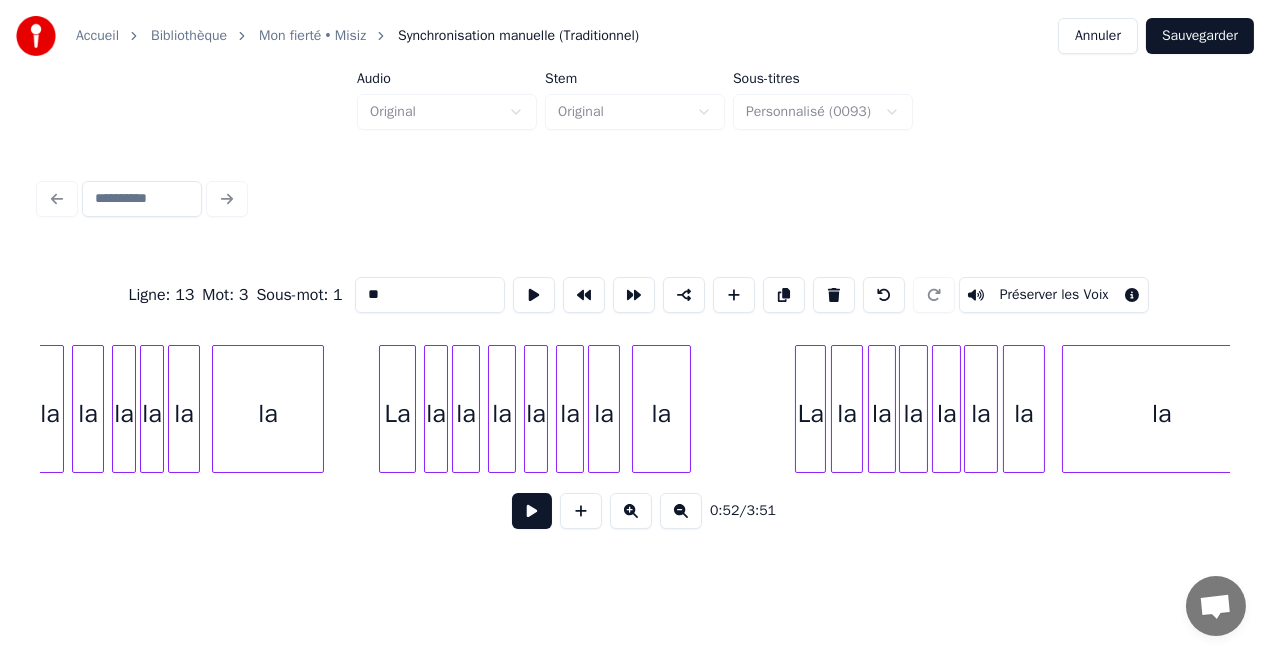 scroll, scrollTop: 0, scrollLeft: 42116, axis: horizontal 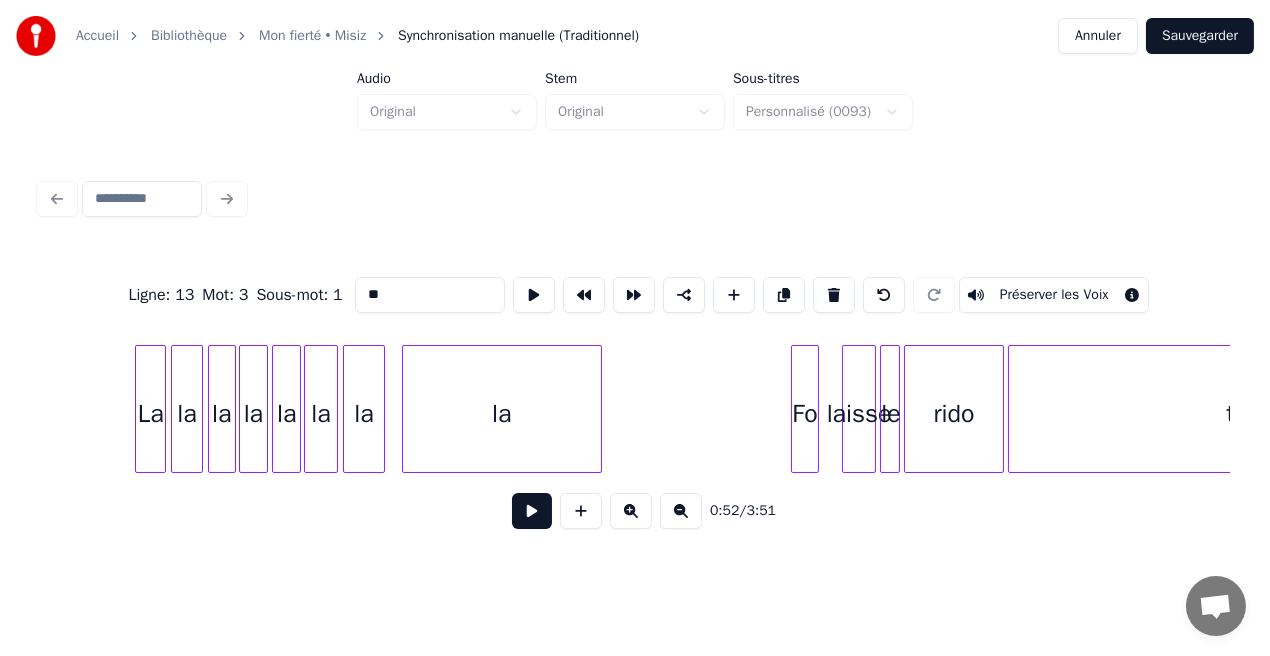 type on "**" 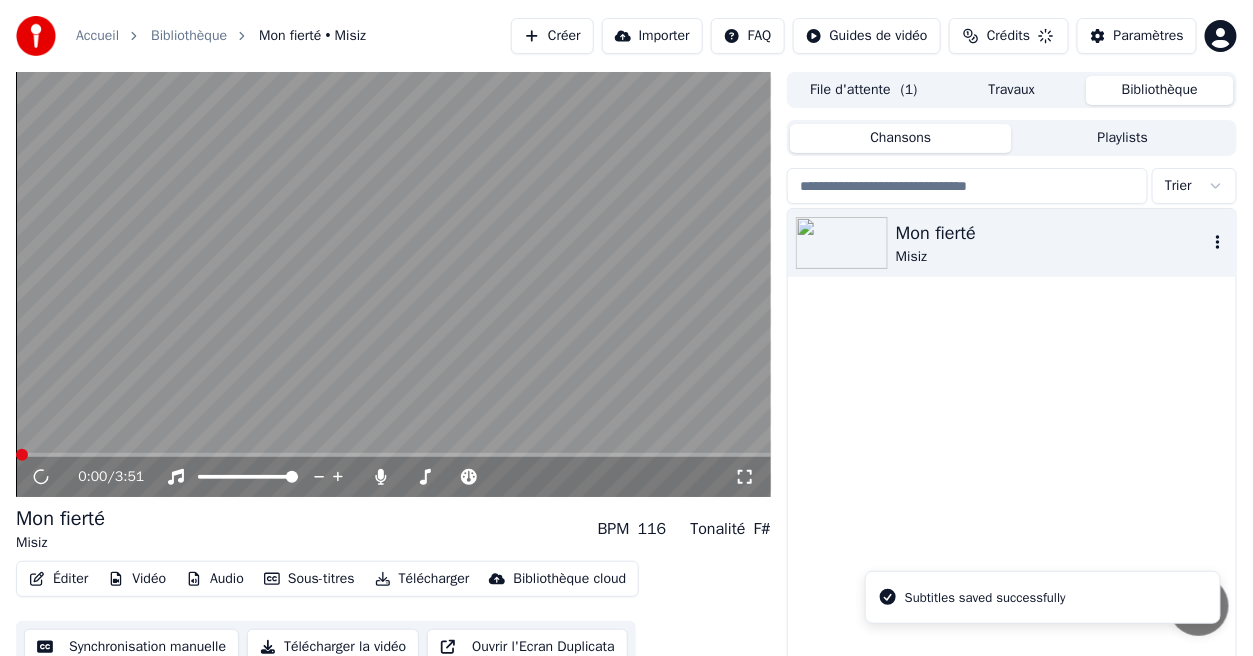 click on "Mon fierté" at bounding box center (1052, 233) 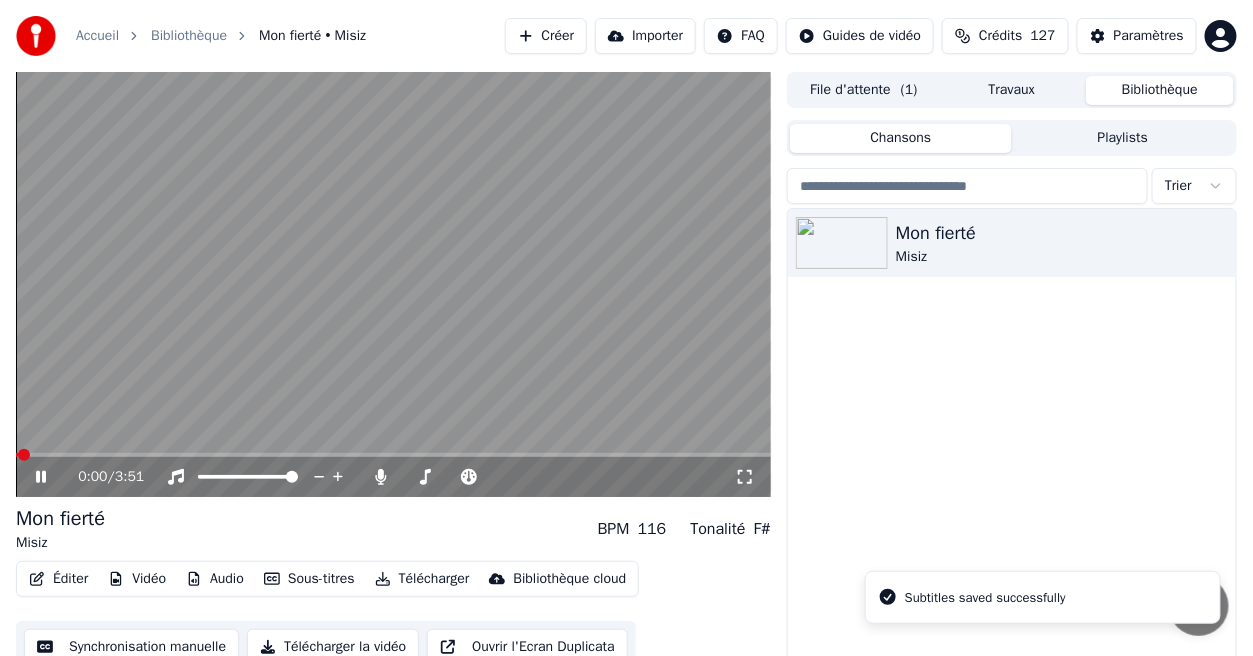 click 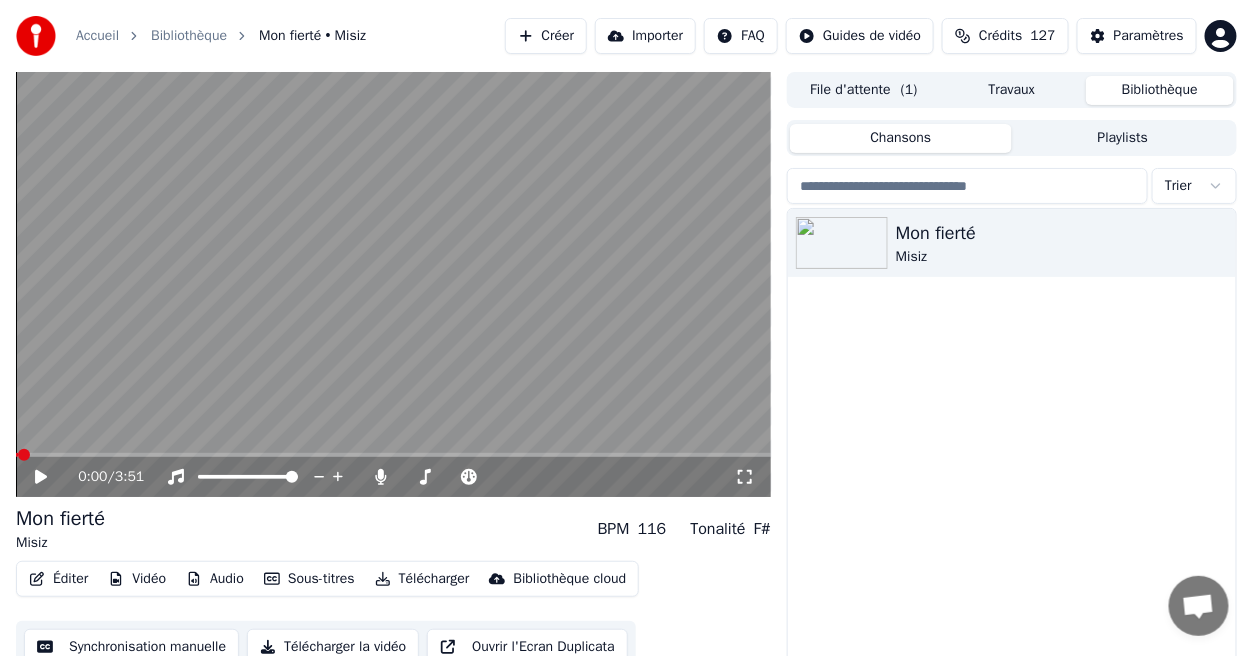 click at bounding box center [393, 455] 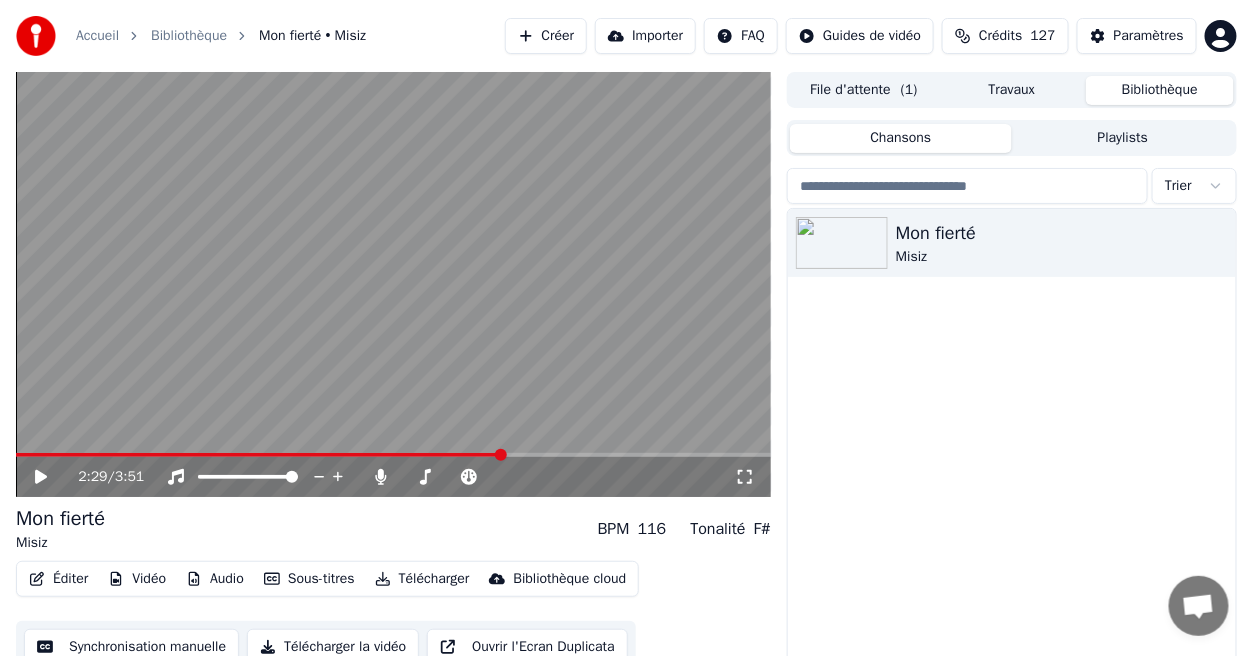 click 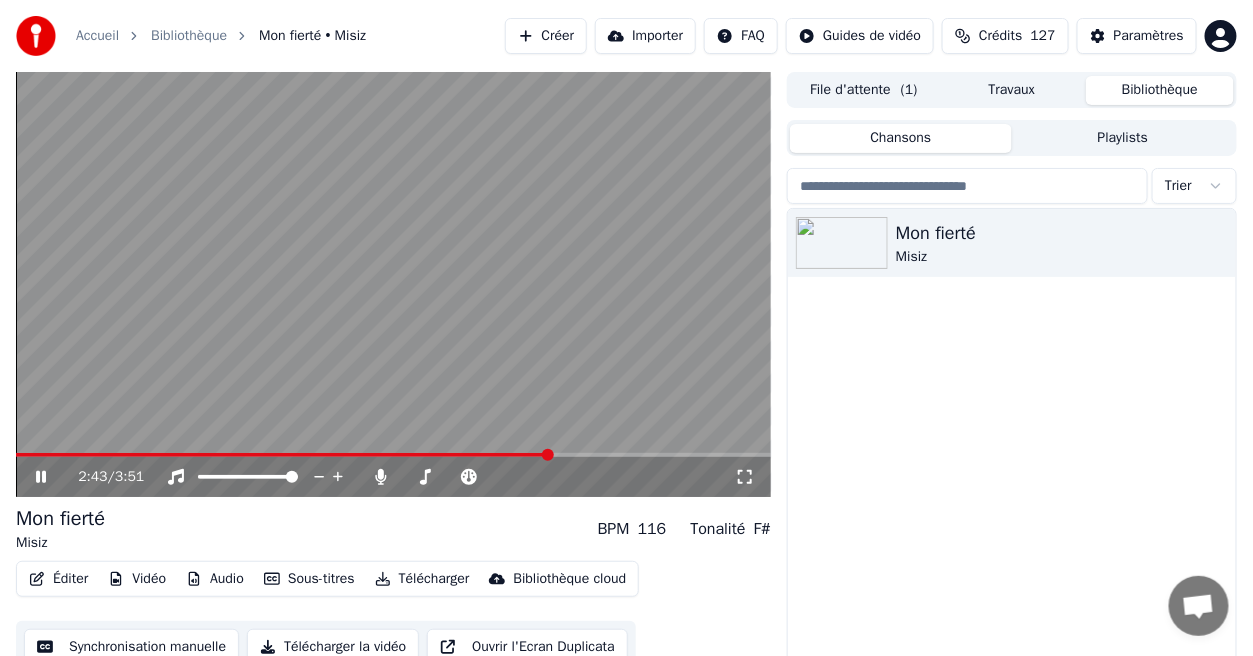 click 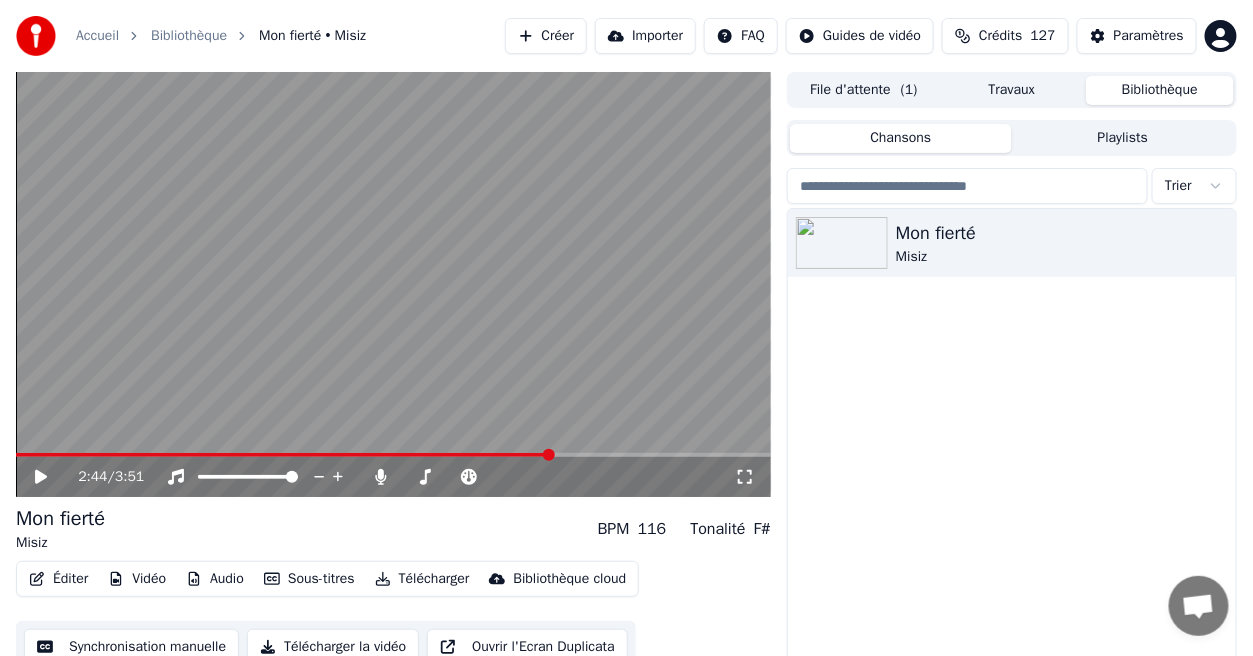 click on "2:44  /  3:51" at bounding box center (393, 477) 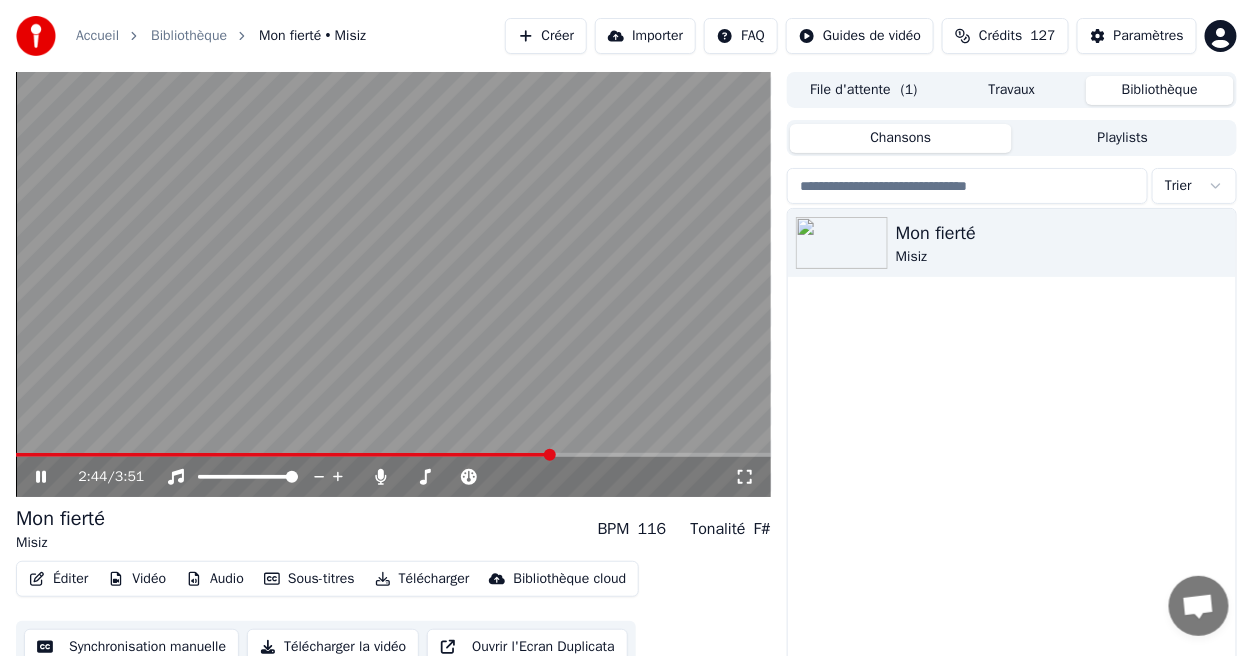 click 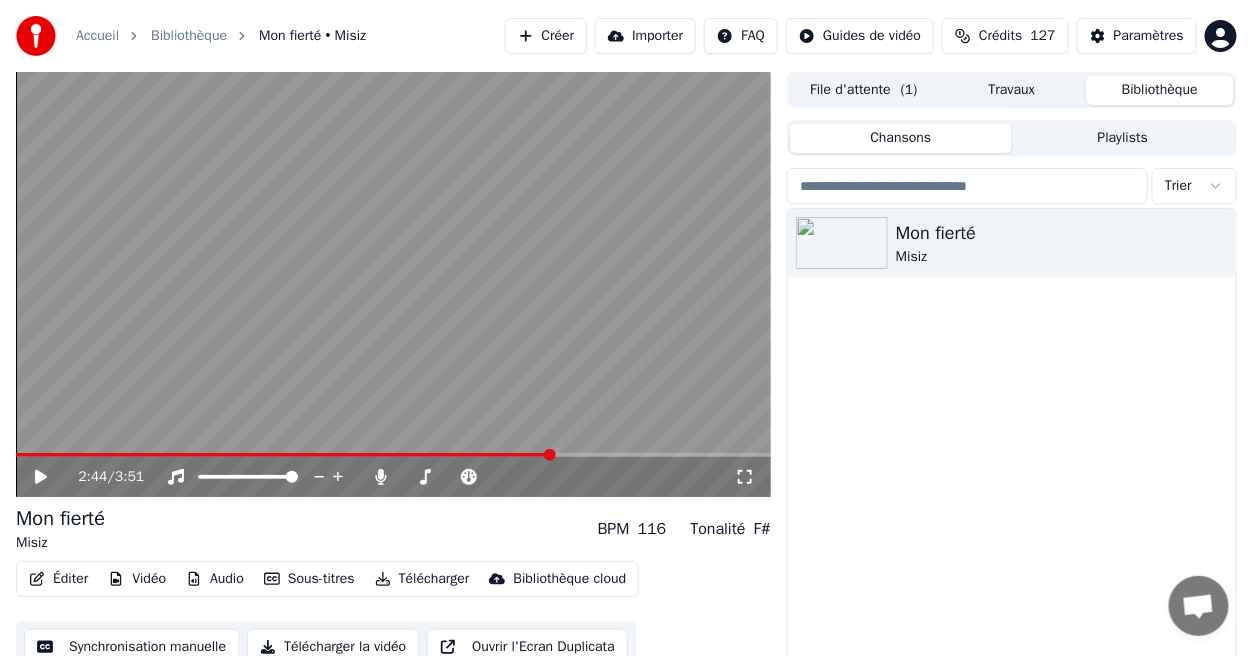 click 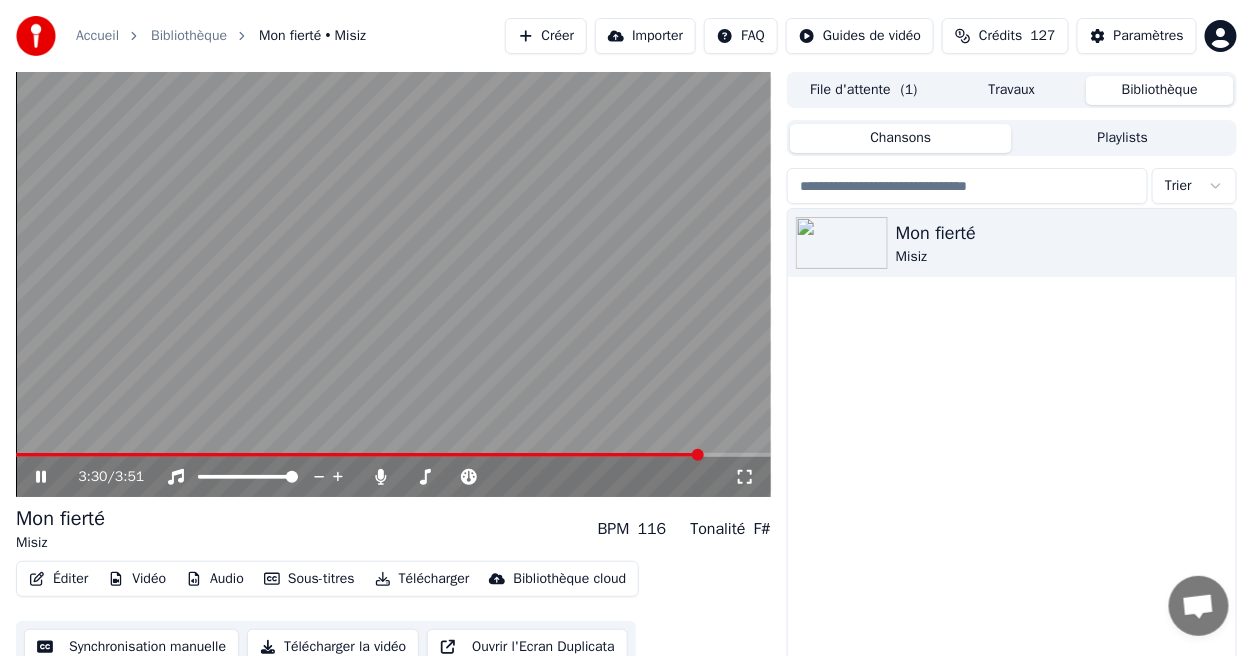 click 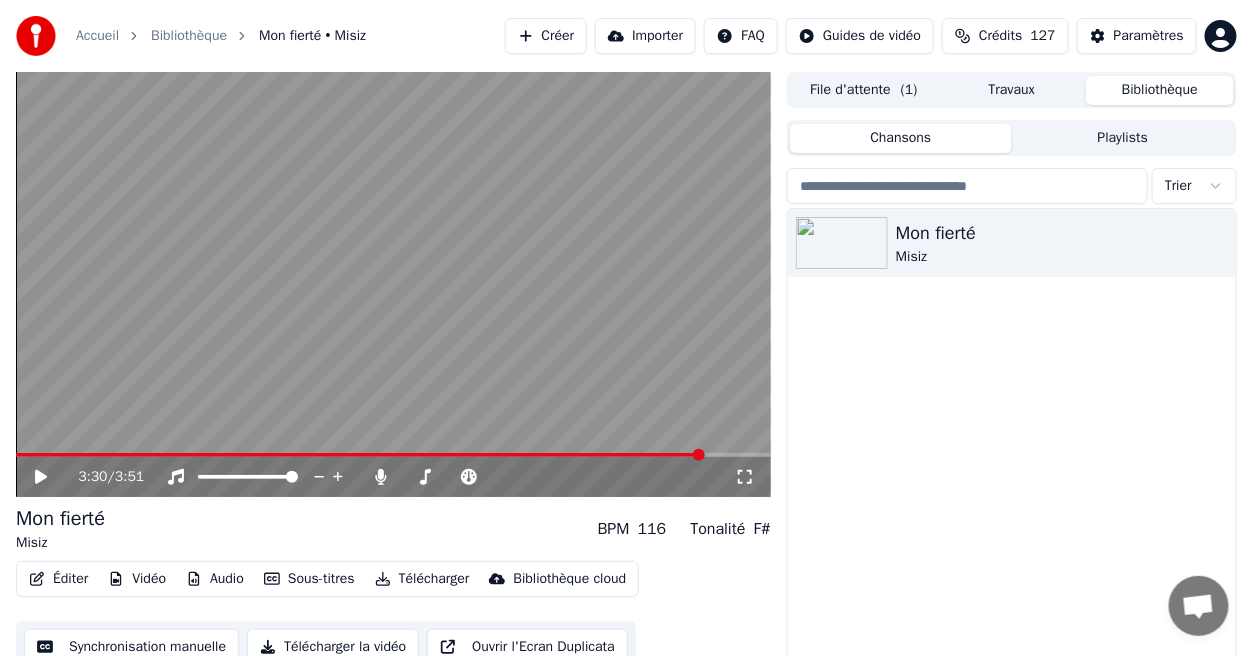 click 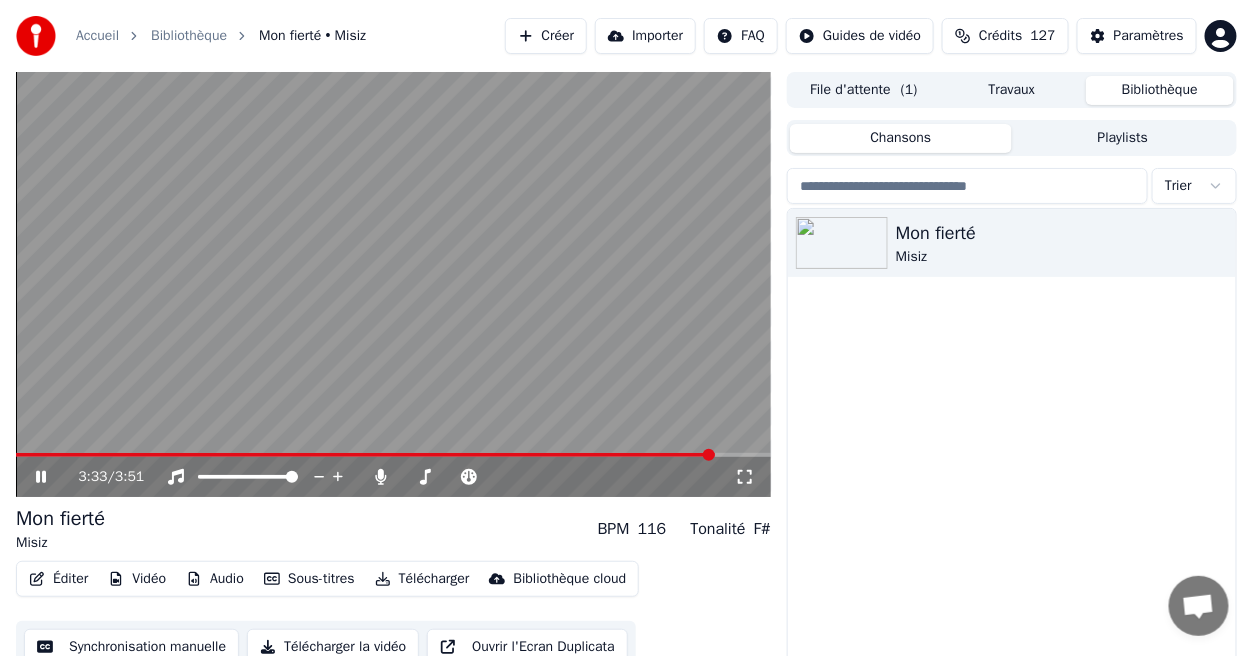 click 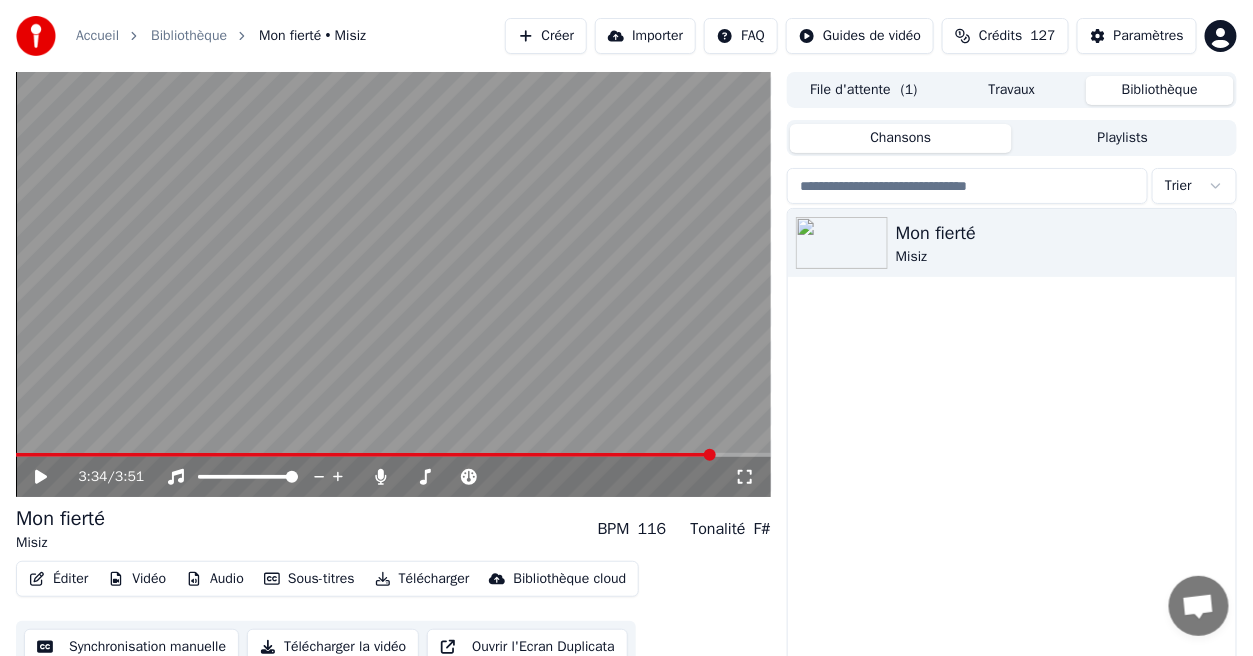 click 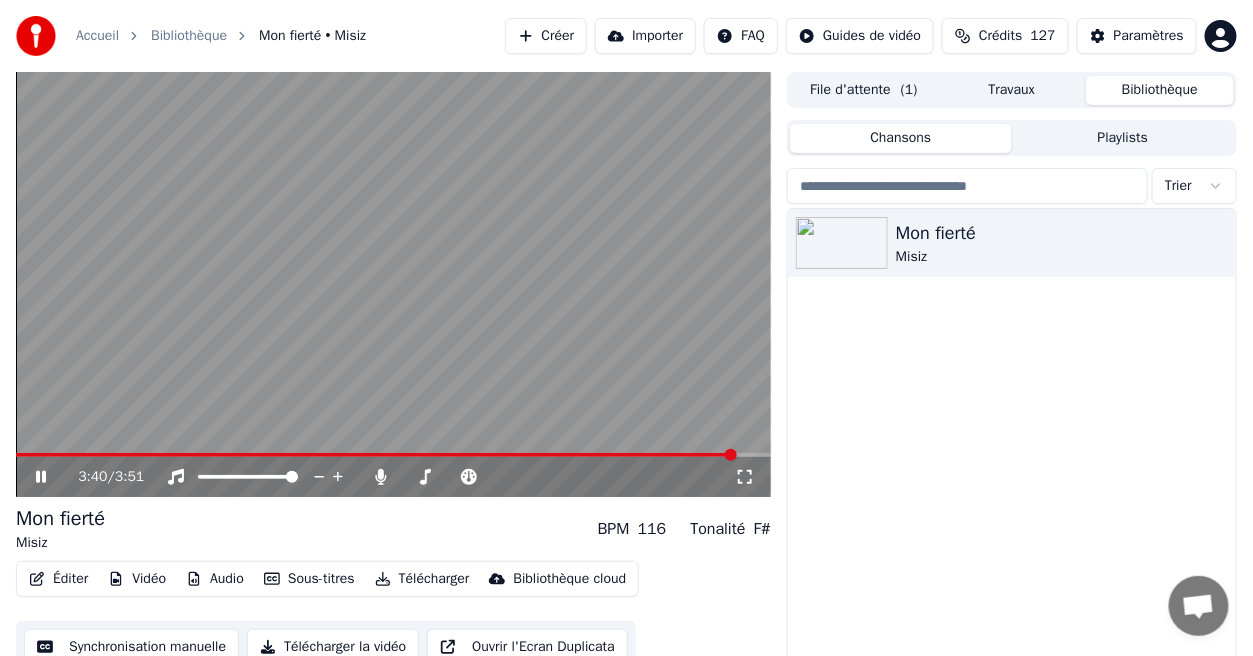 click 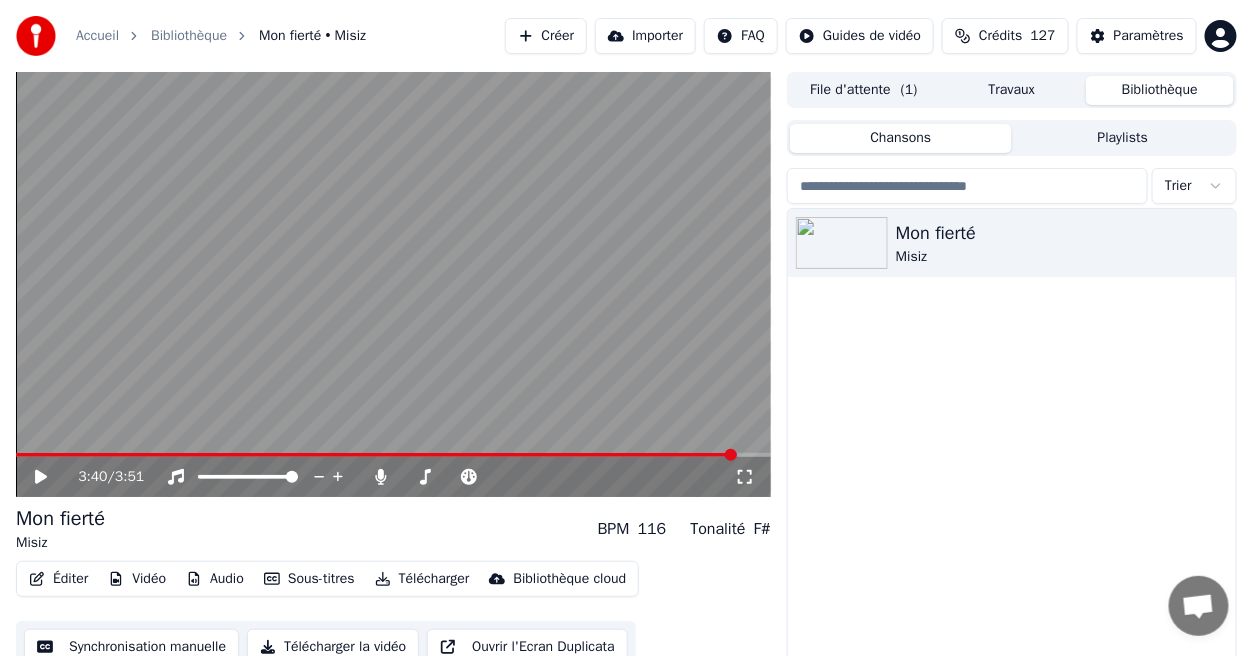 click on "Éditer" at bounding box center (58, 579) 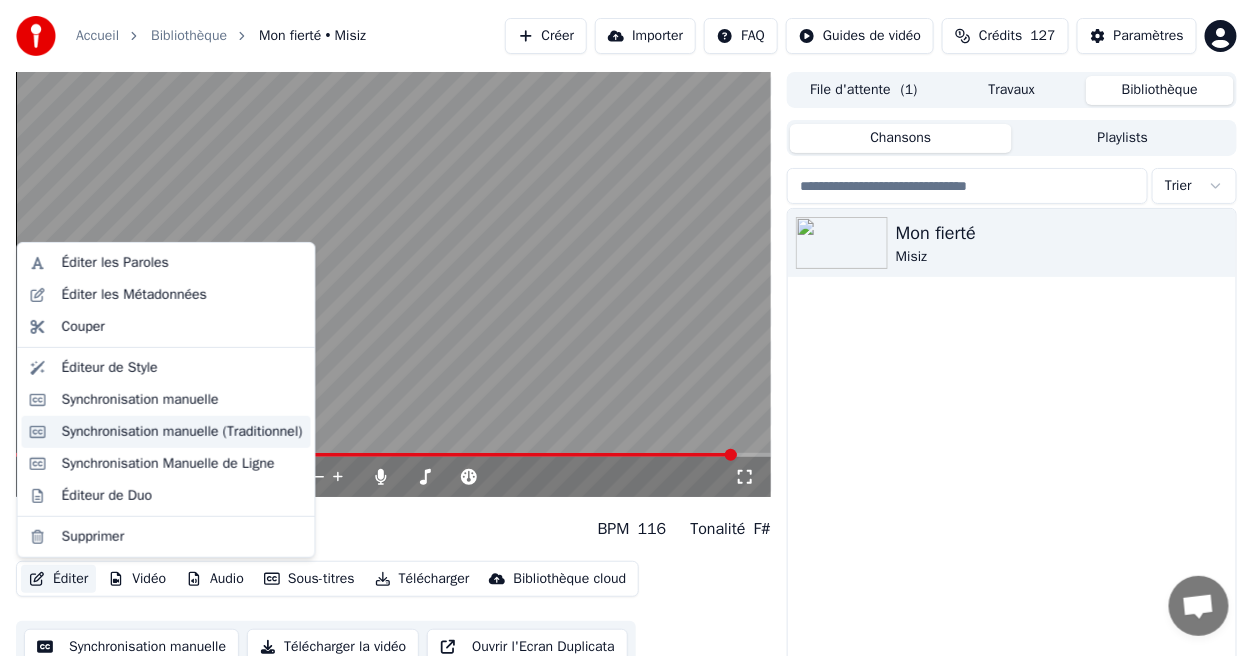 click on "Synchronisation manuelle (Traditionnel)" at bounding box center (182, 432) 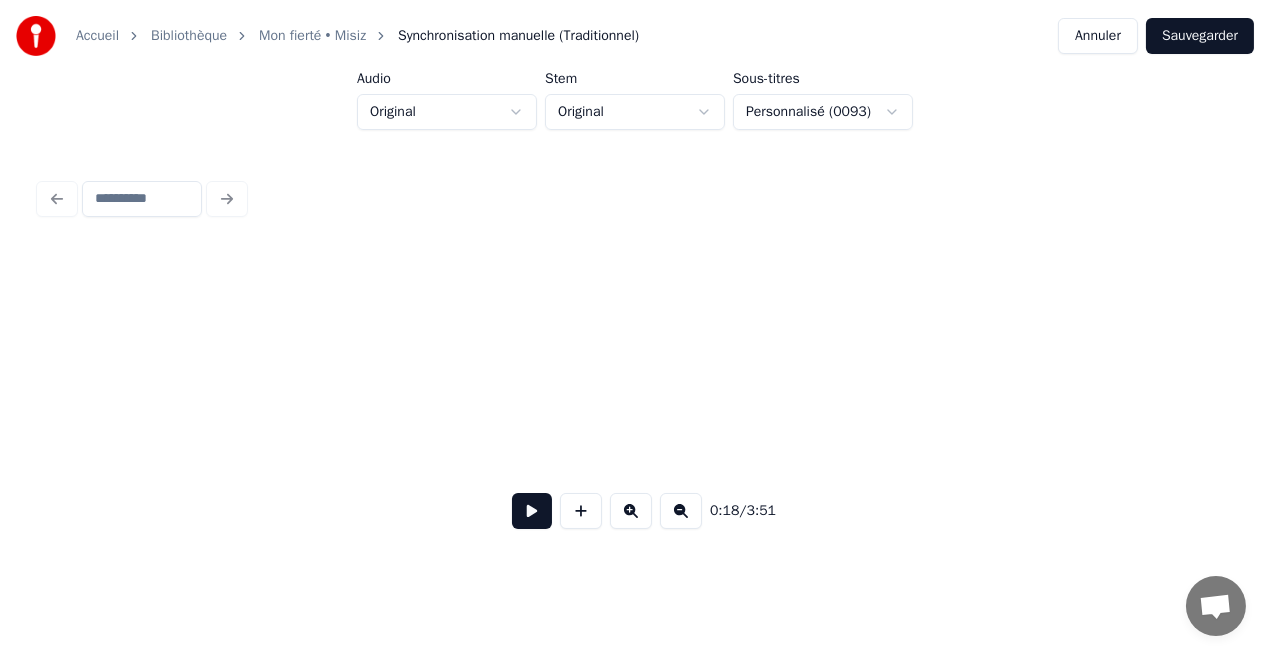 click at bounding box center (3896, 409) 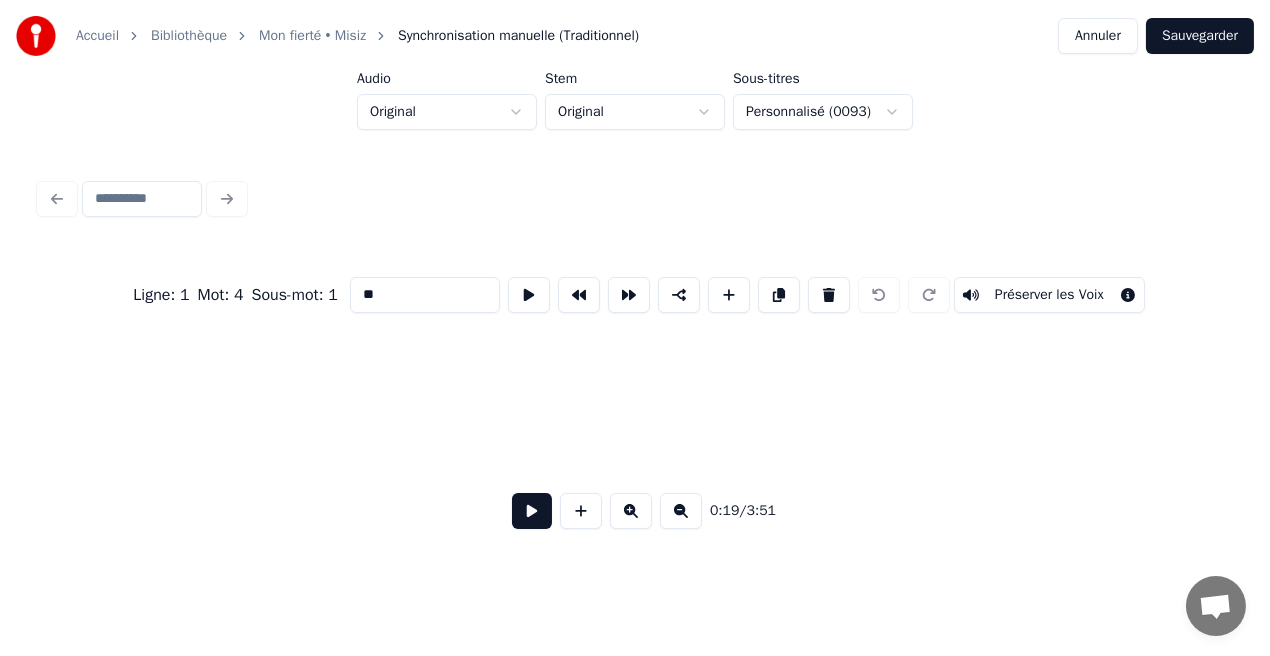scroll, scrollTop: 0, scrollLeft: 14641, axis: horizontal 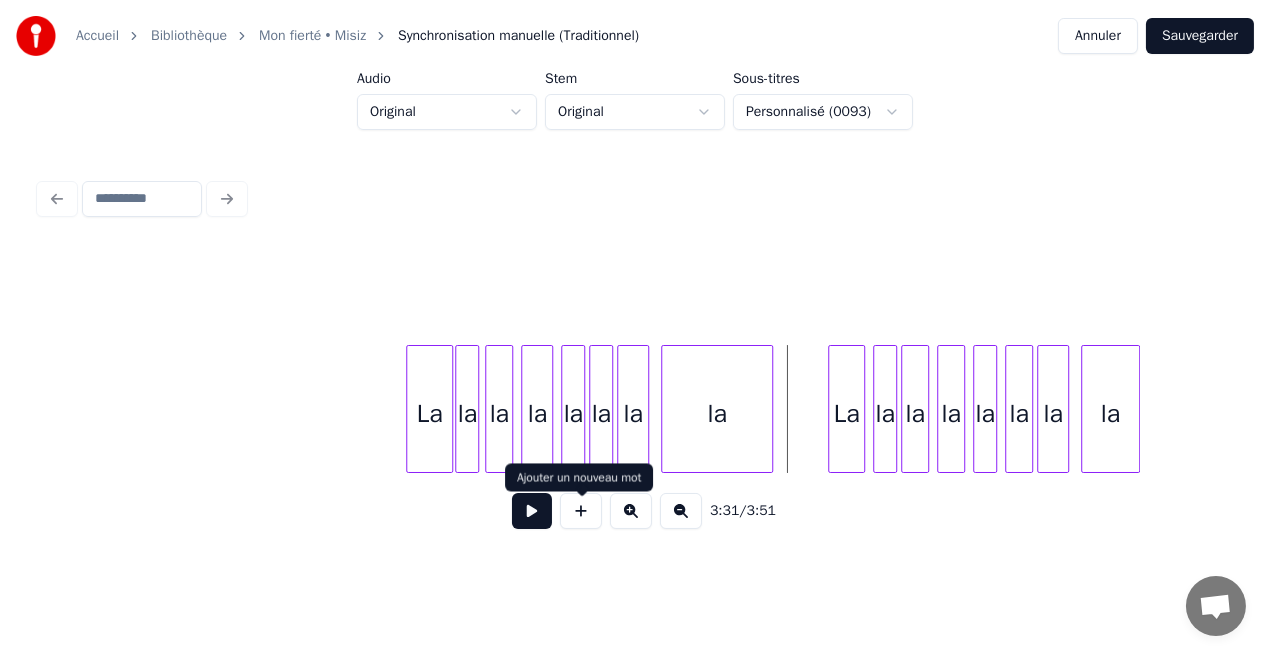click at bounding box center [532, 511] 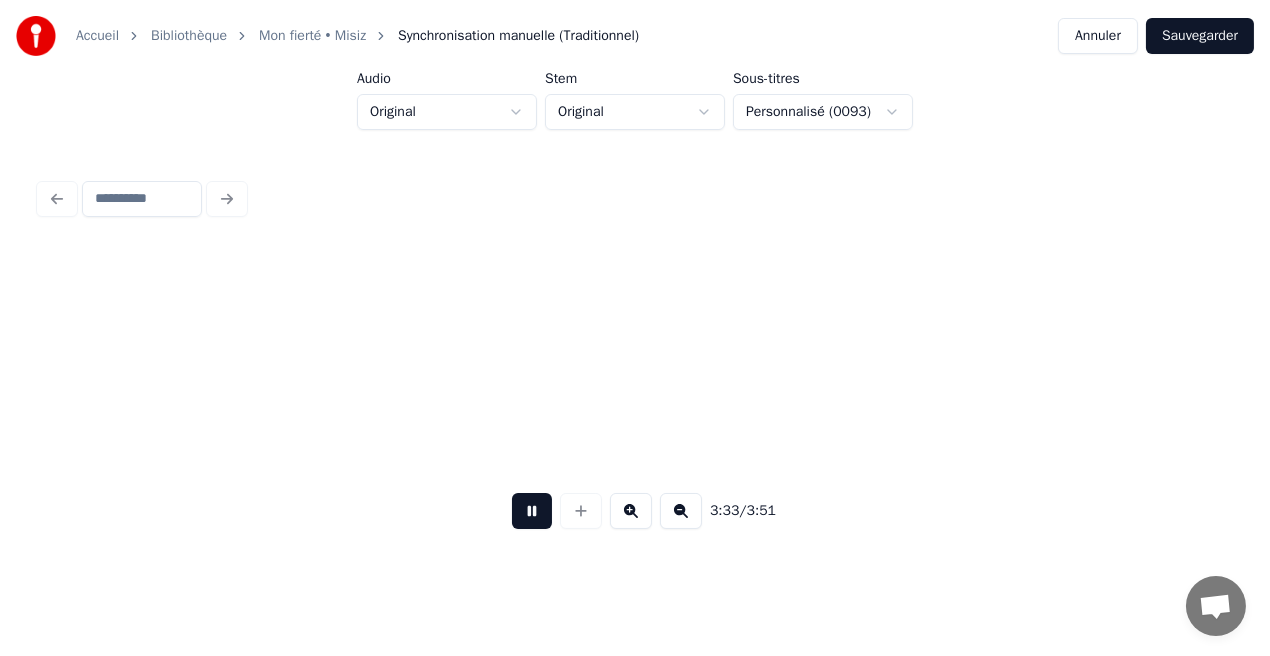 scroll, scrollTop: 0, scrollLeft: 42675, axis: horizontal 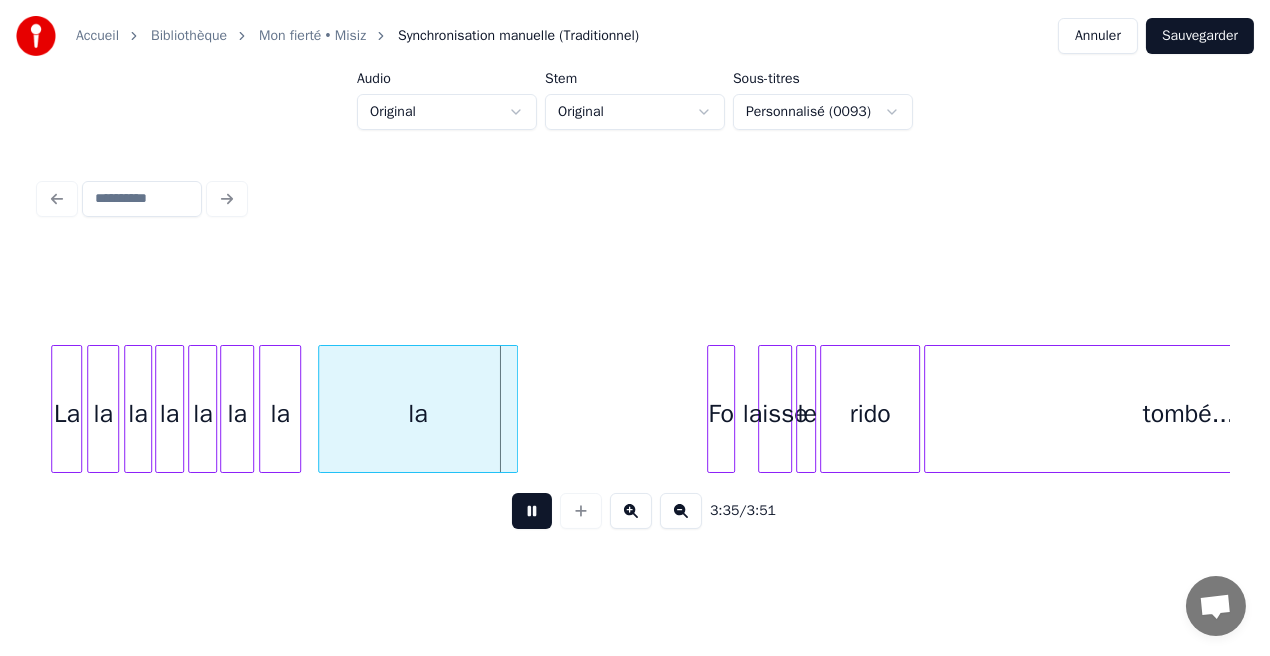 click at bounding box center [532, 511] 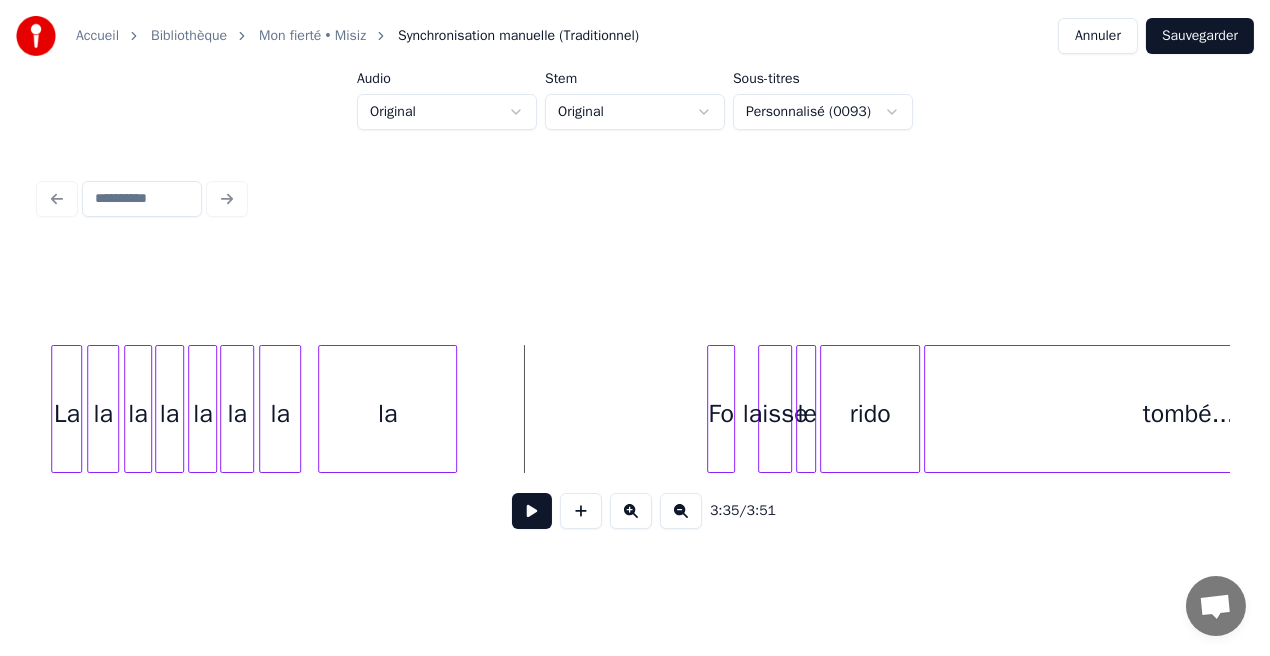 click at bounding box center (453, 409) 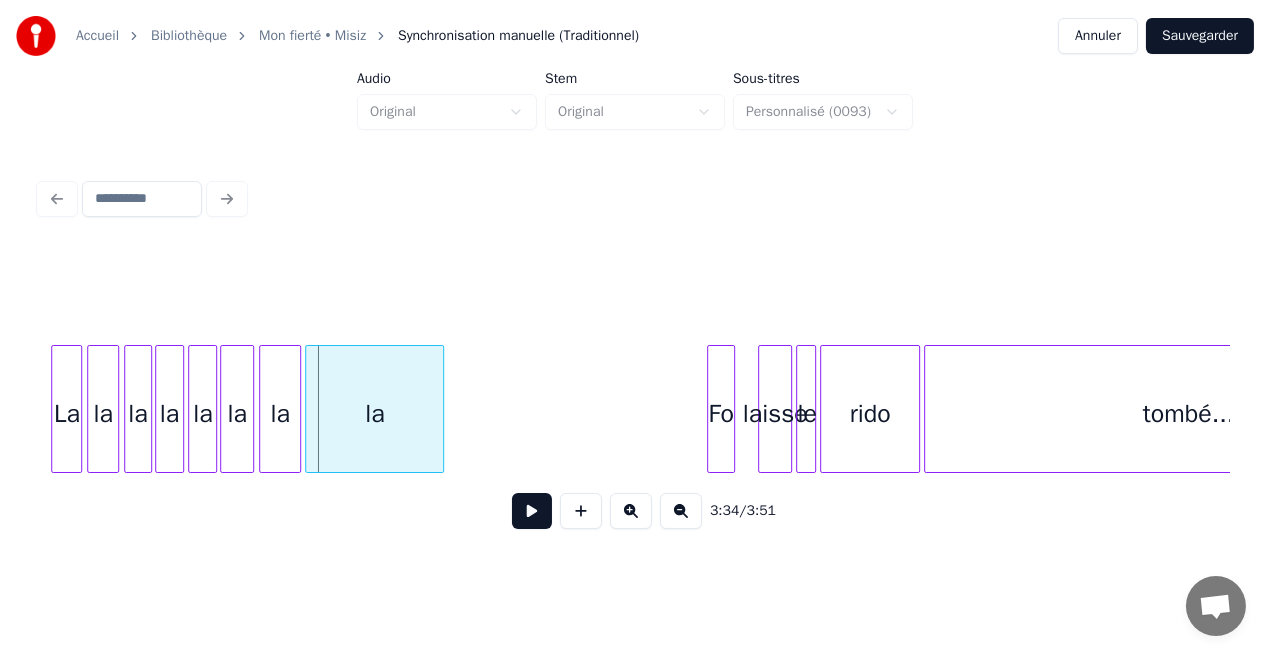 click on "la" at bounding box center (374, 414) 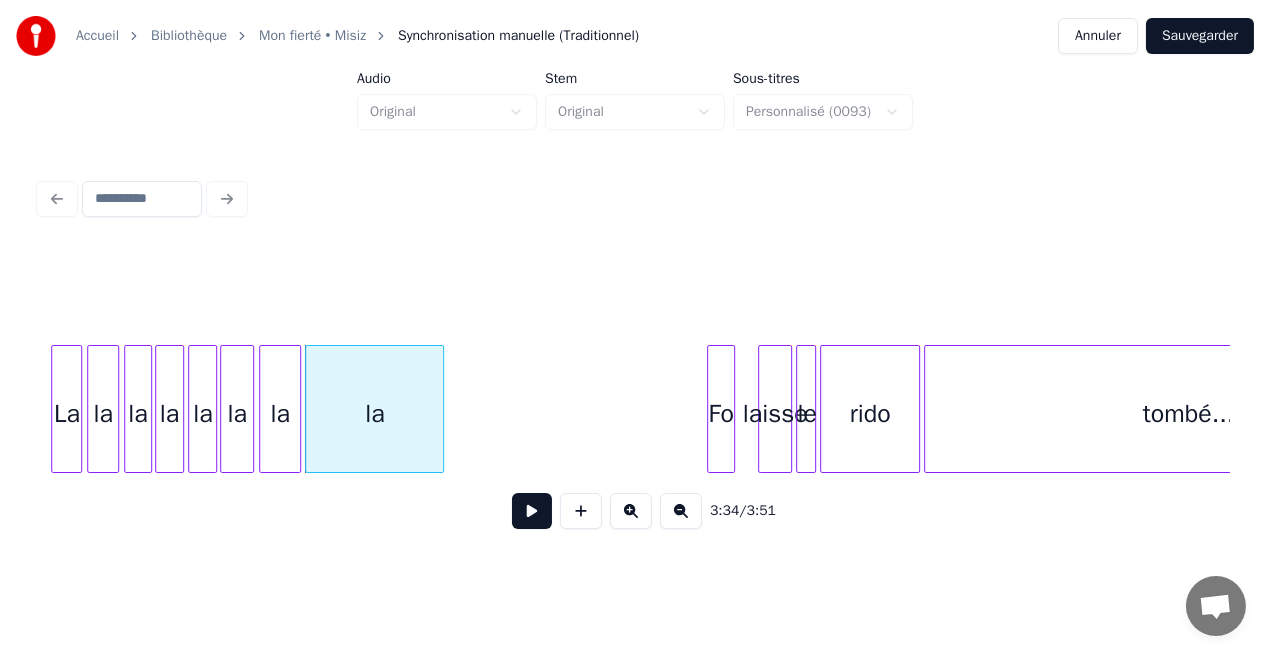 click on "[TIME]  /  [TIME]" at bounding box center (635, 359) 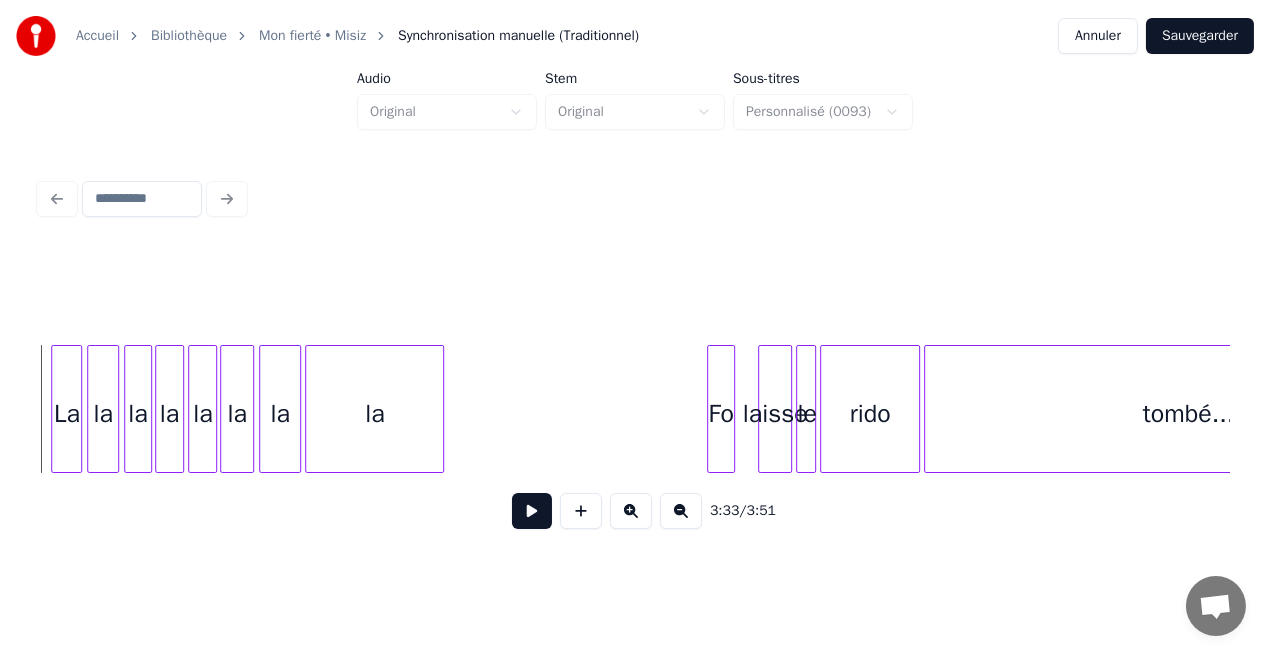 click at bounding box center (532, 511) 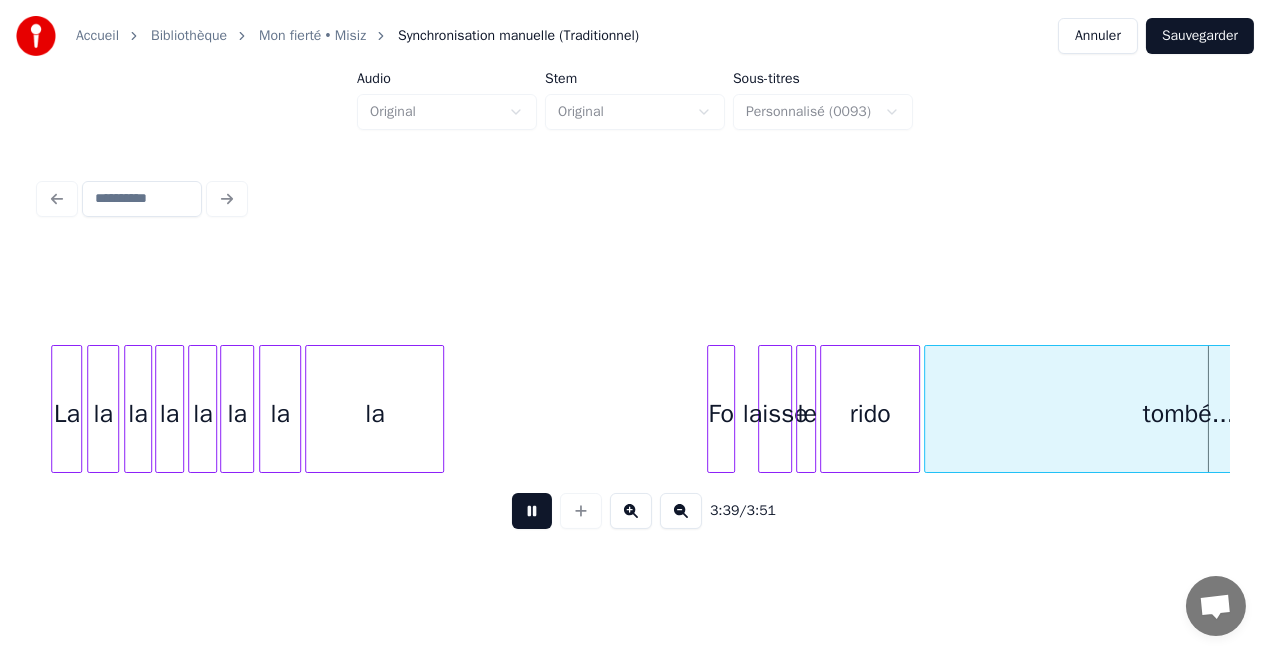 scroll, scrollTop: 0, scrollLeft: 43865, axis: horizontal 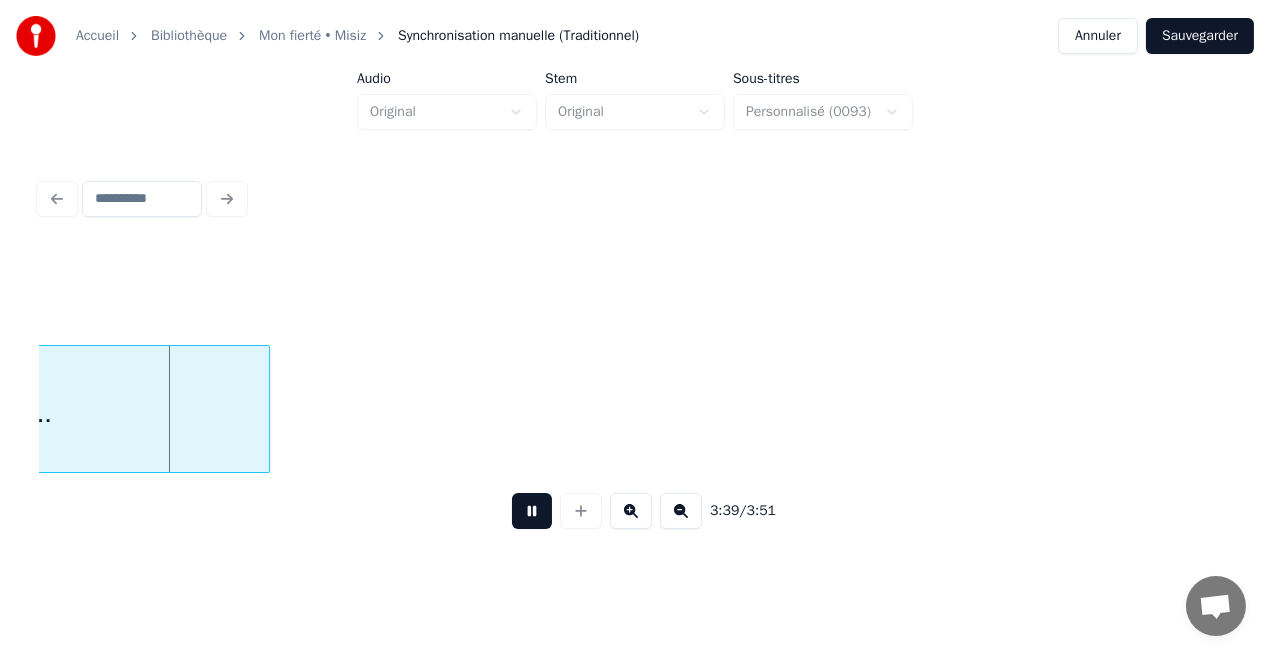 click at bounding box center [532, 511] 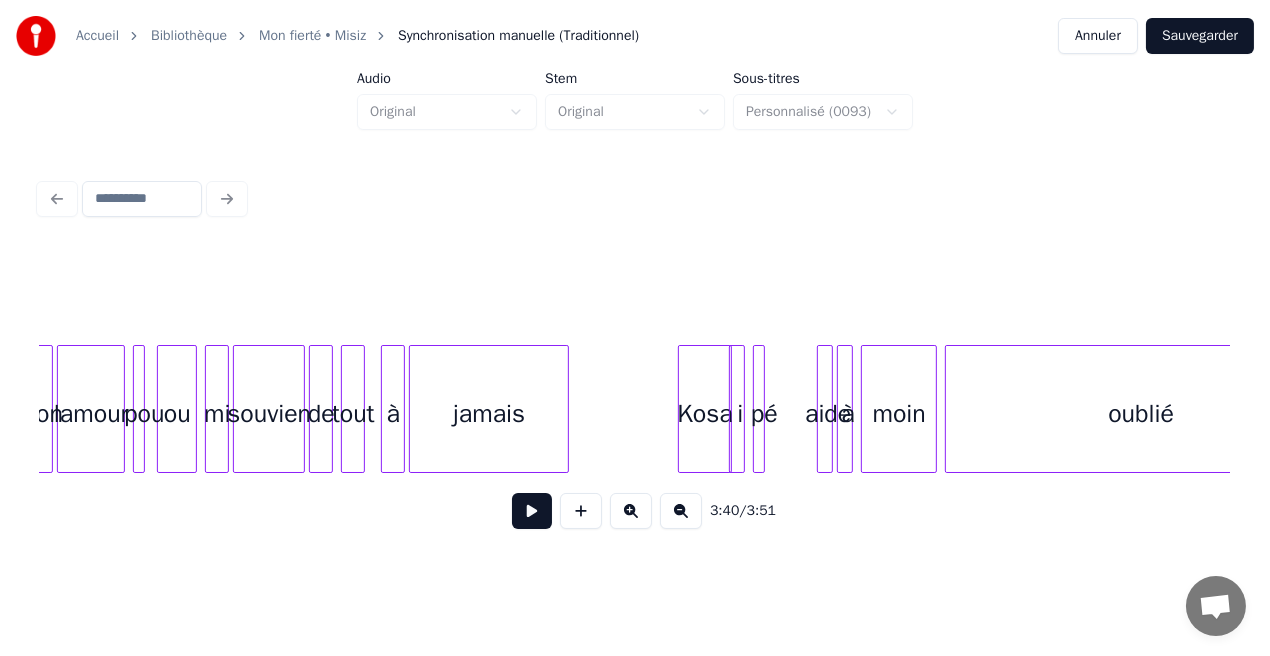 scroll, scrollTop: 0, scrollLeft: 32320, axis: horizontal 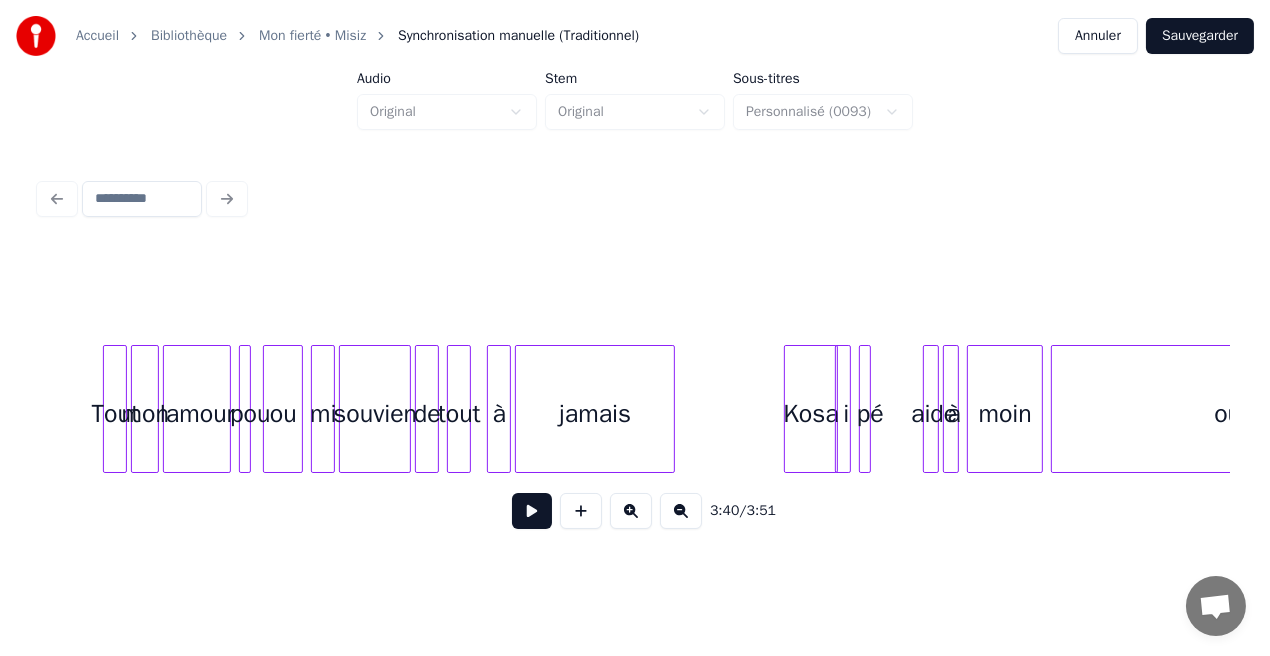 click on "oublié moin aide à pé Kosa i jamais tout à mi souvien de ou lamour pou mon Tout" at bounding box center (-9151, 409) 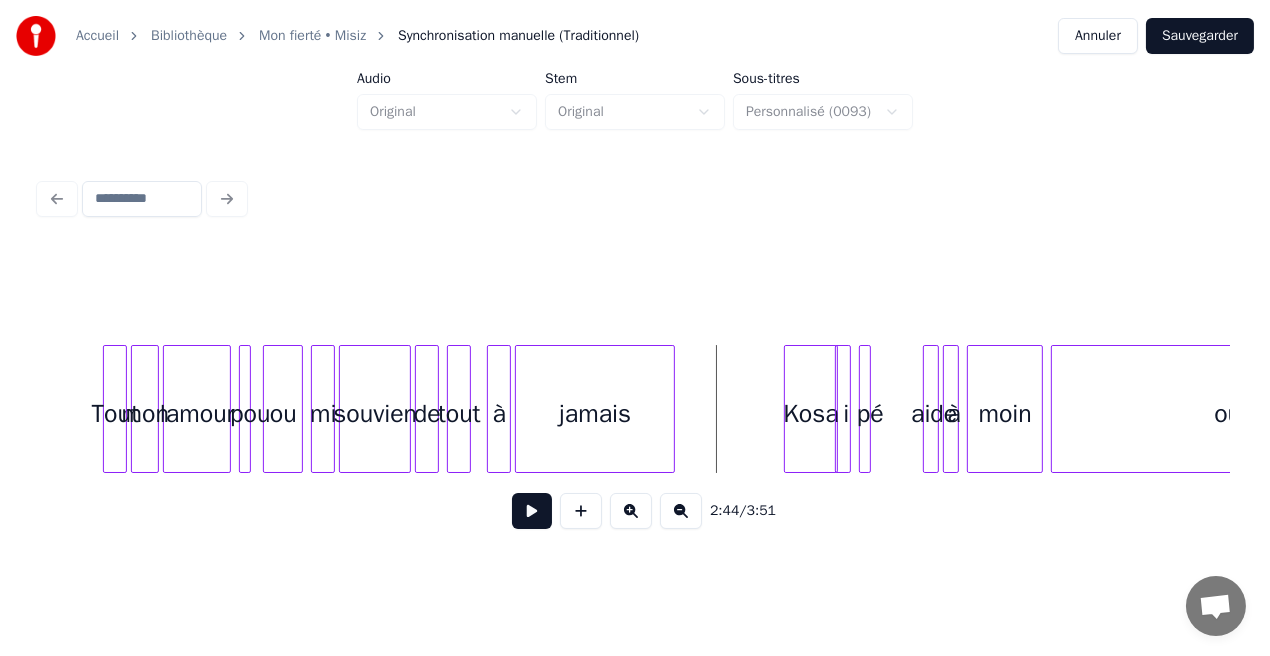 click at bounding box center [532, 511] 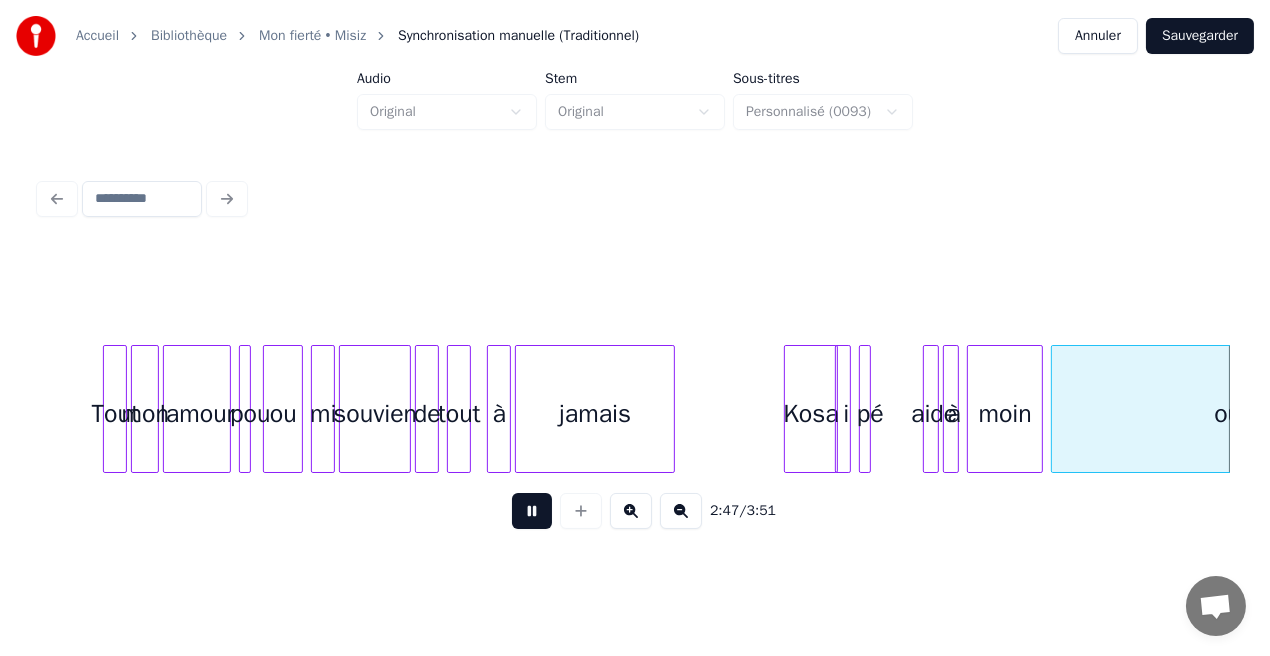 scroll, scrollTop: 0, scrollLeft: 33512, axis: horizontal 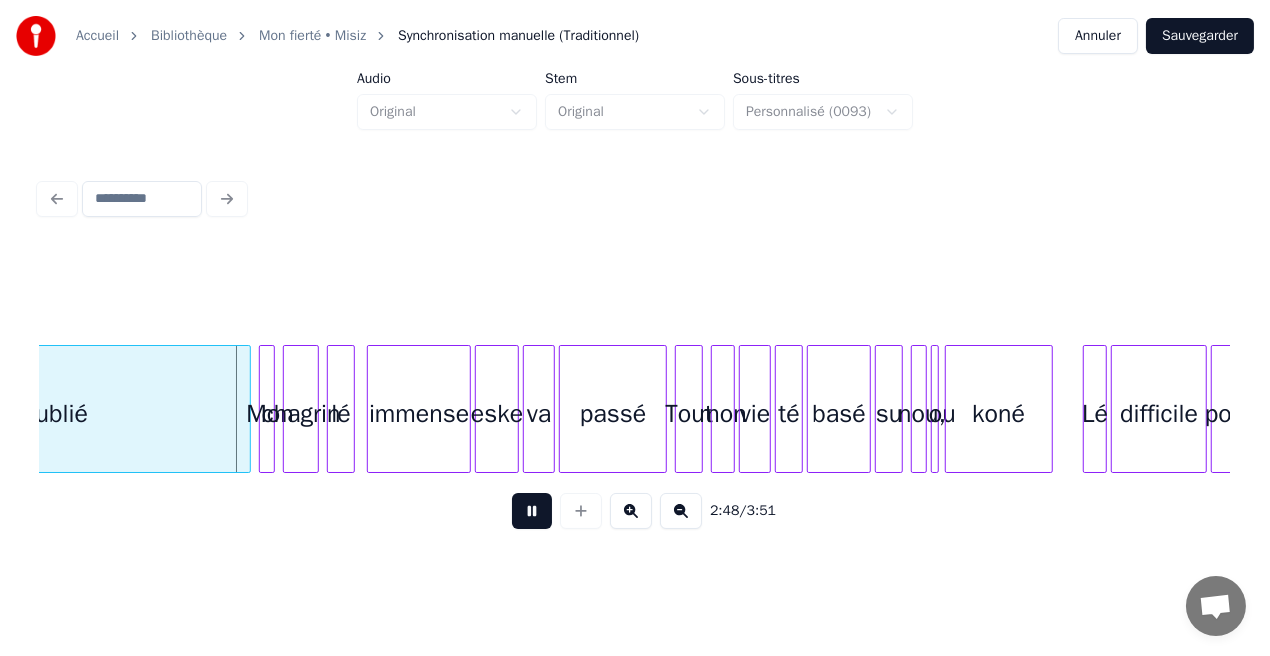 click at bounding box center (532, 511) 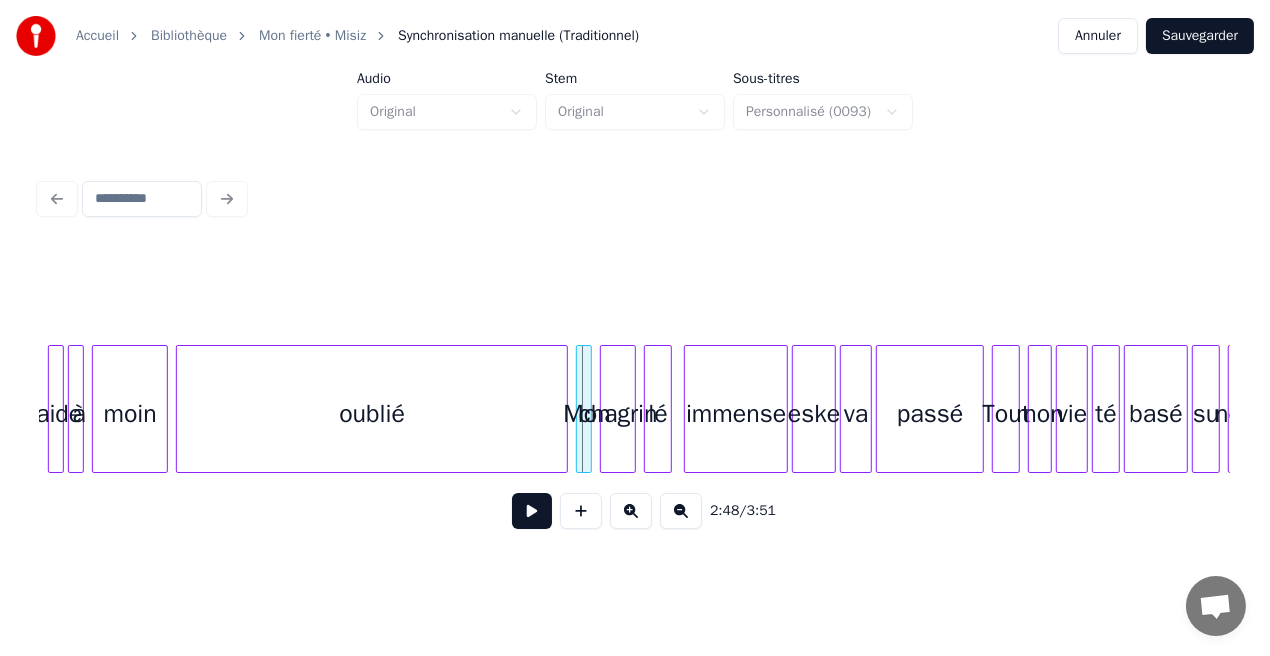 scroll, scrollTop: 0, scrollLeft: 33010, axis: horizontal 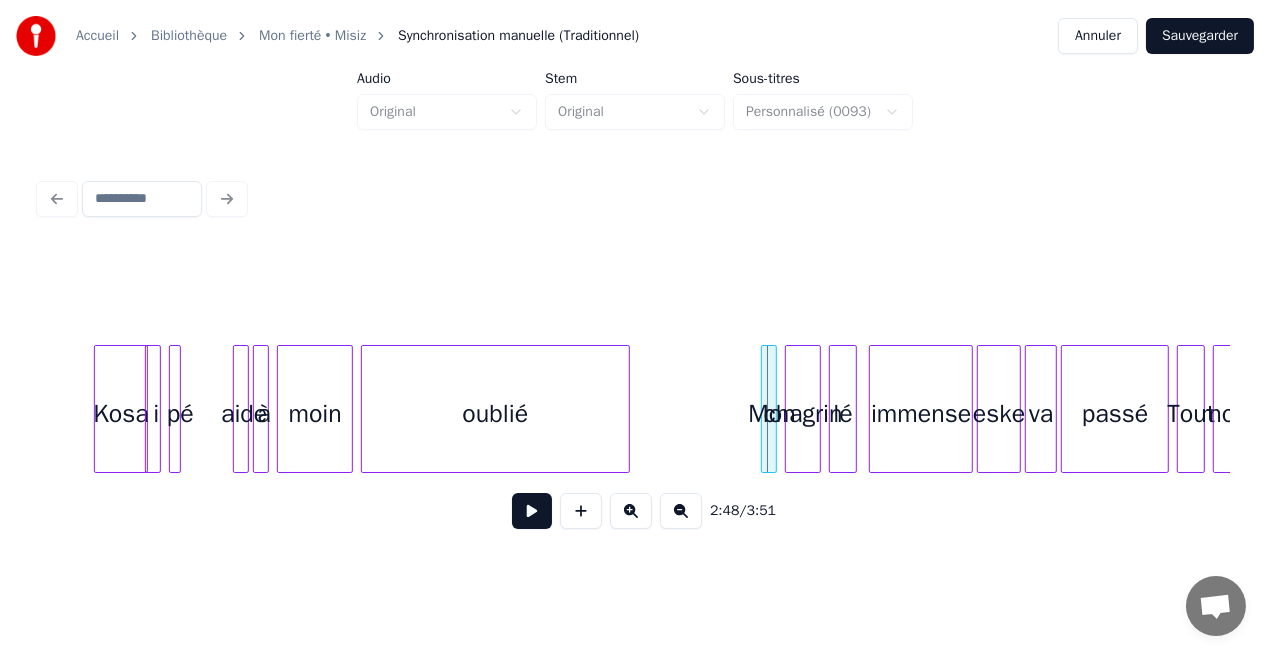 click at bounding box center [626, 409] 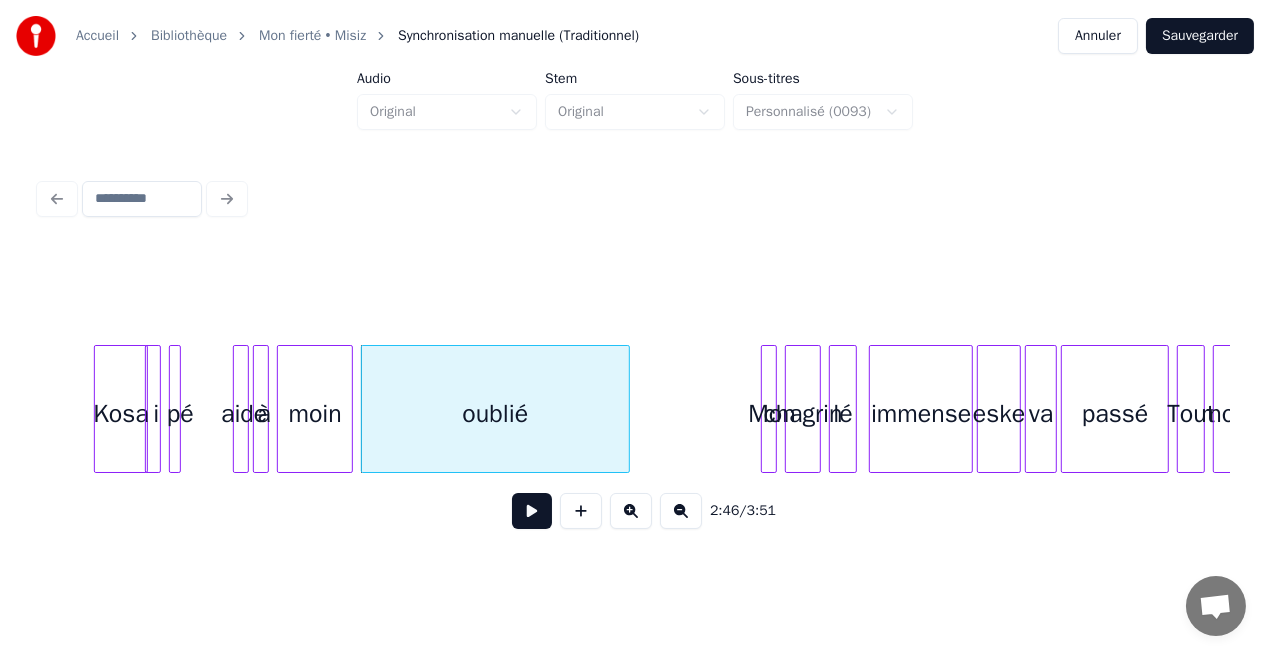 click on "oublié Mon chagrin lé immense eske va passé Tout mon moin à aide pé Kosa i" at bounding box center [-9841, 409] 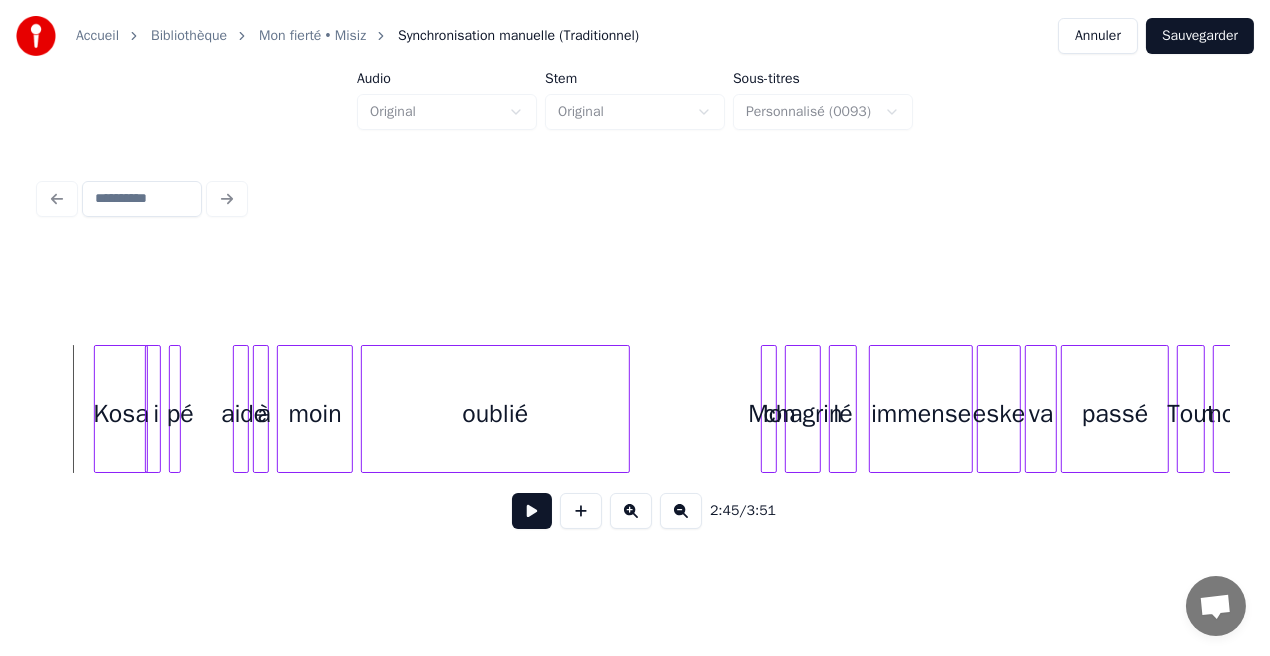 click at bounding box center (532, 511) 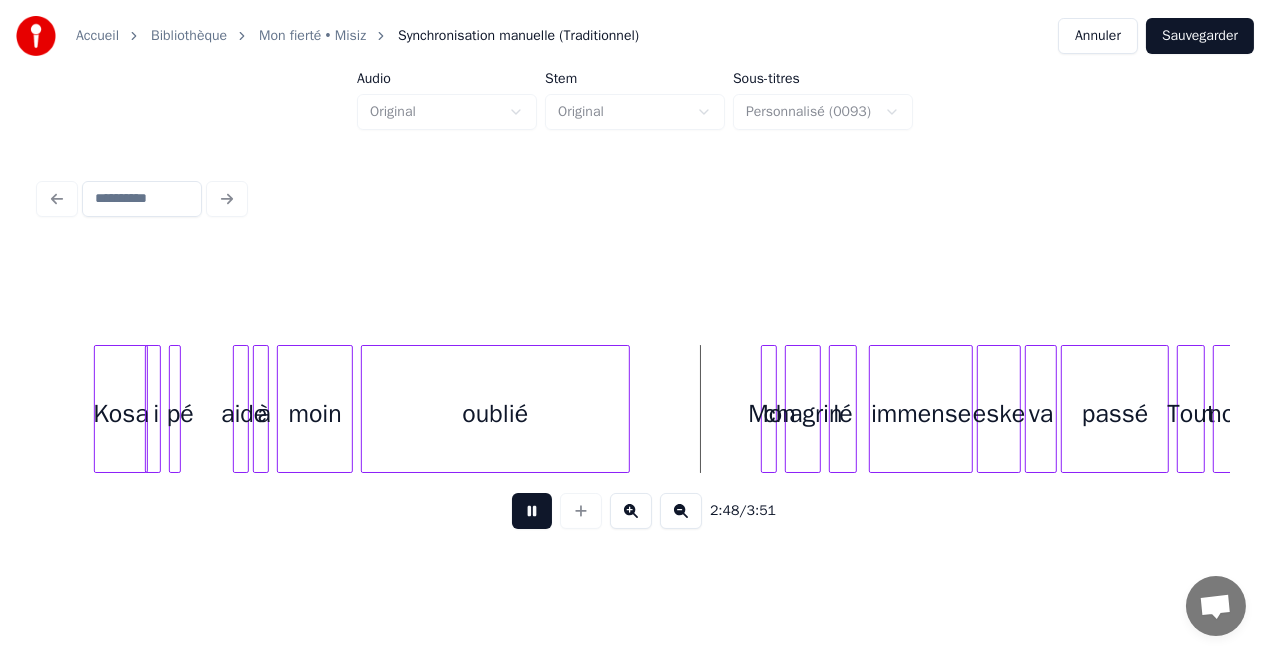 click at bounding box center (532, 511) 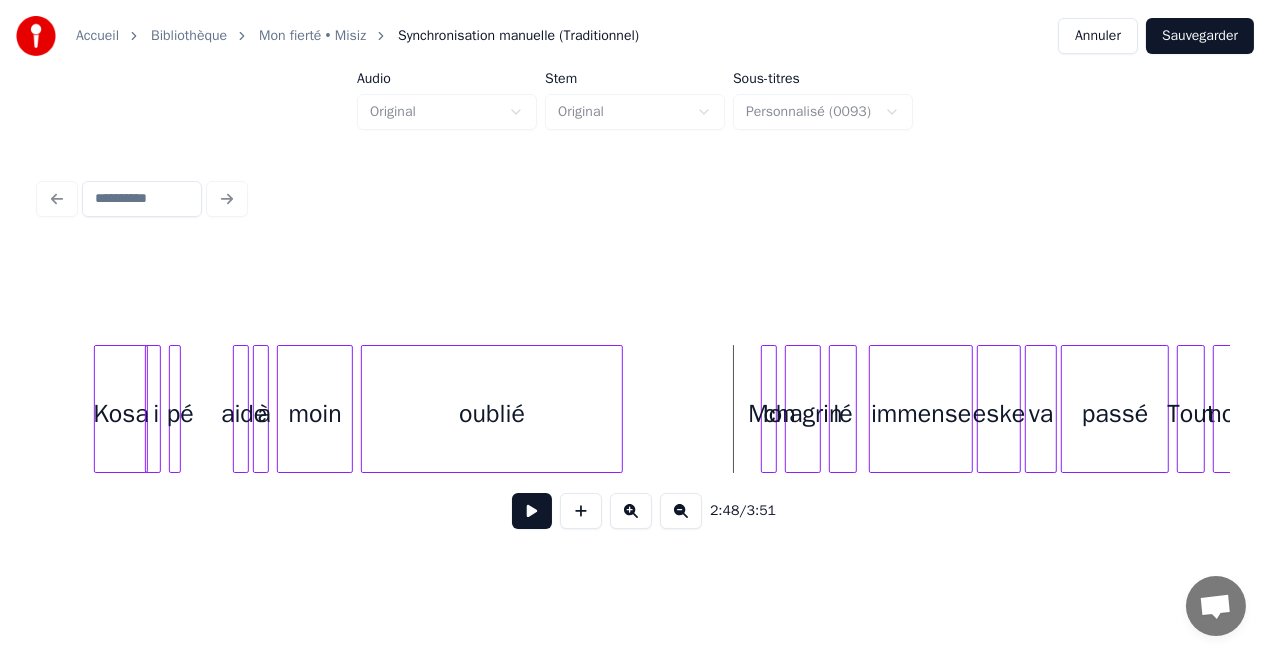 click at bounding box center (619, 409) 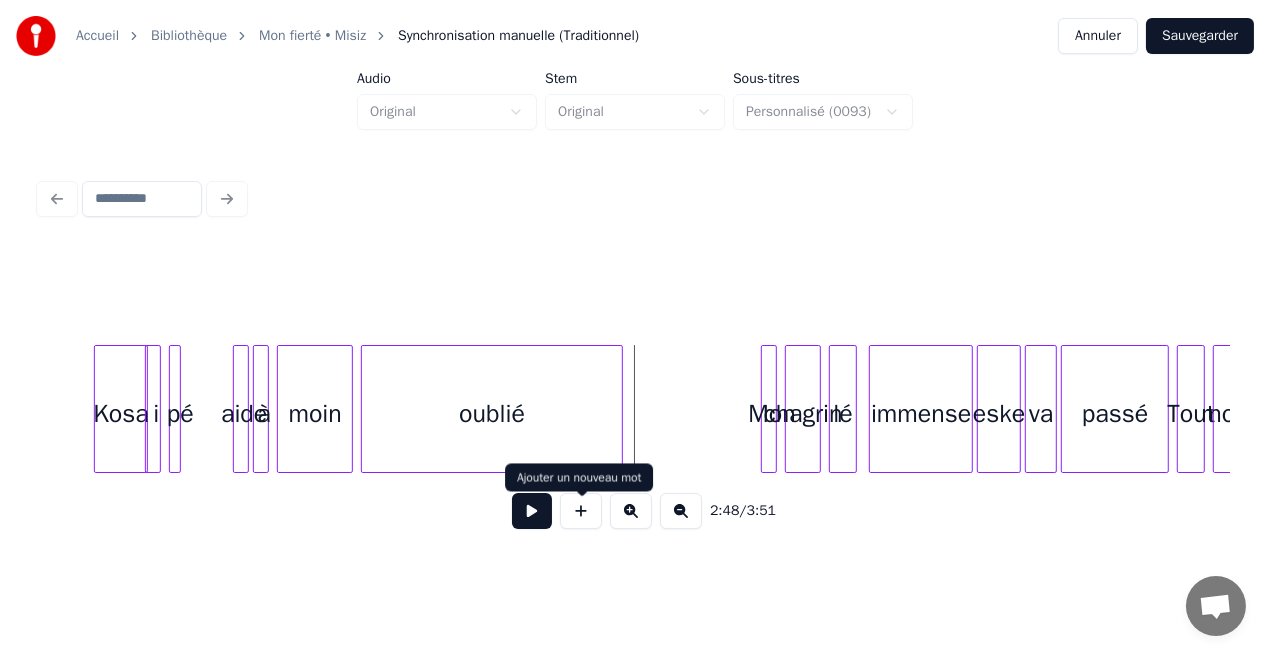 click at bounding box center (581, 511) 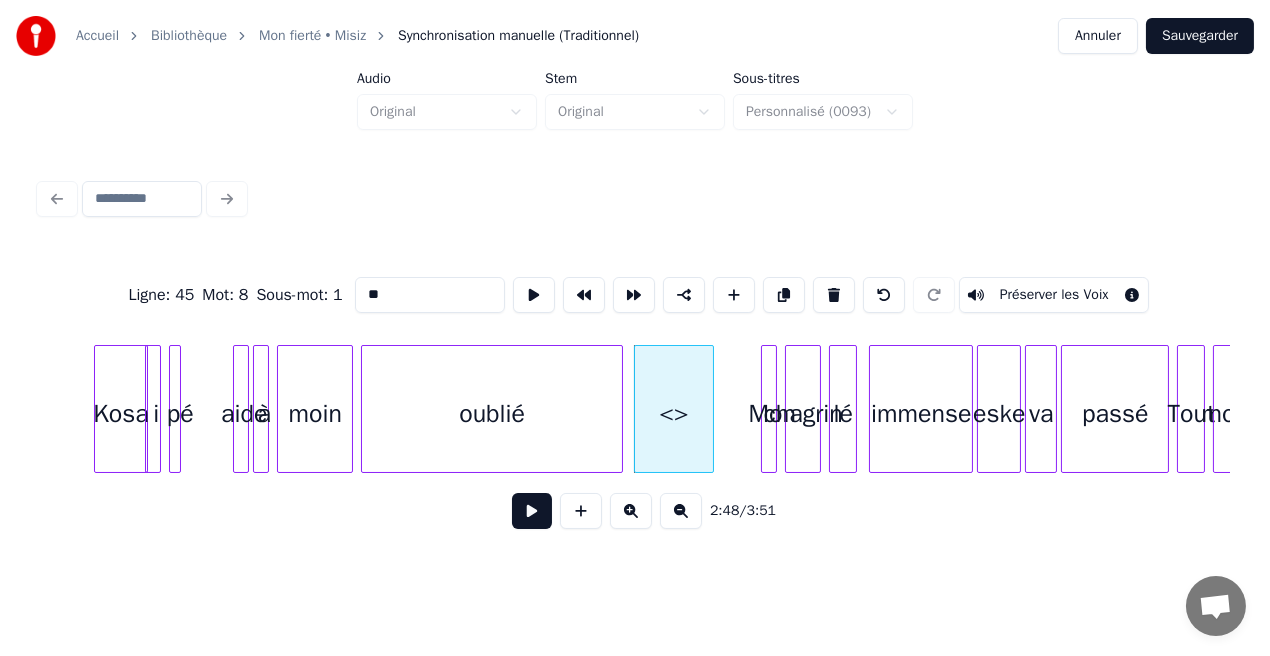 click on "**" at bounding box center [430, 295] 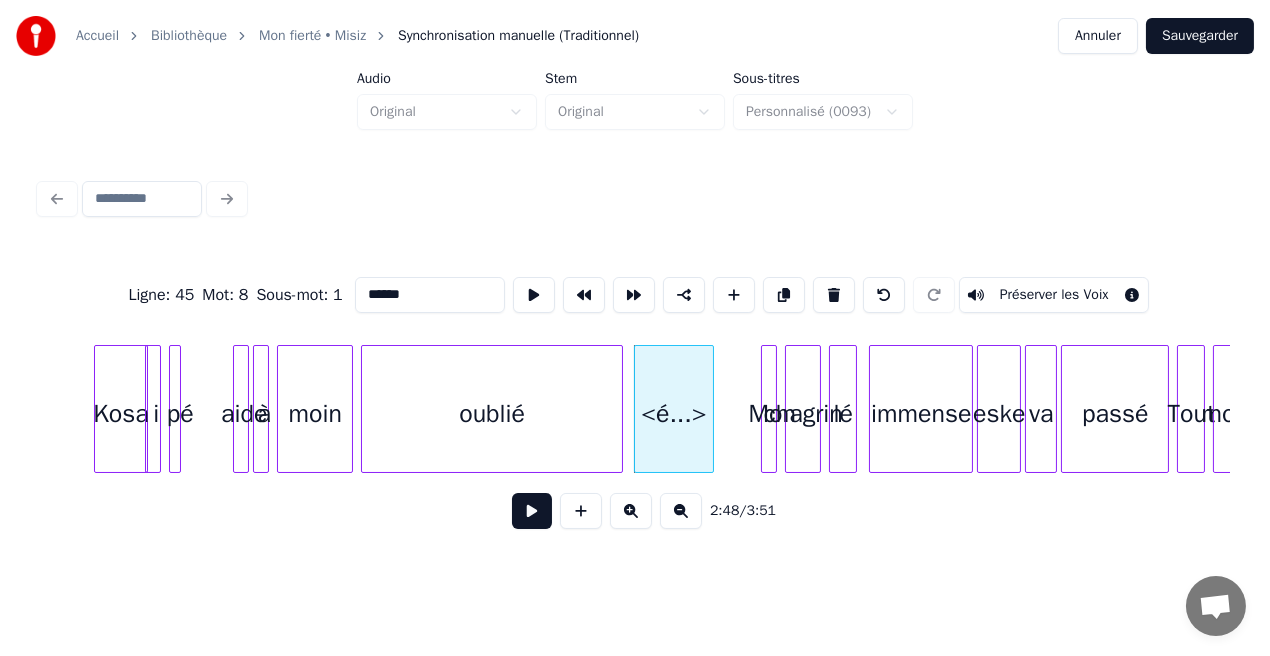 click on "******" at bounding box center [430, 295] 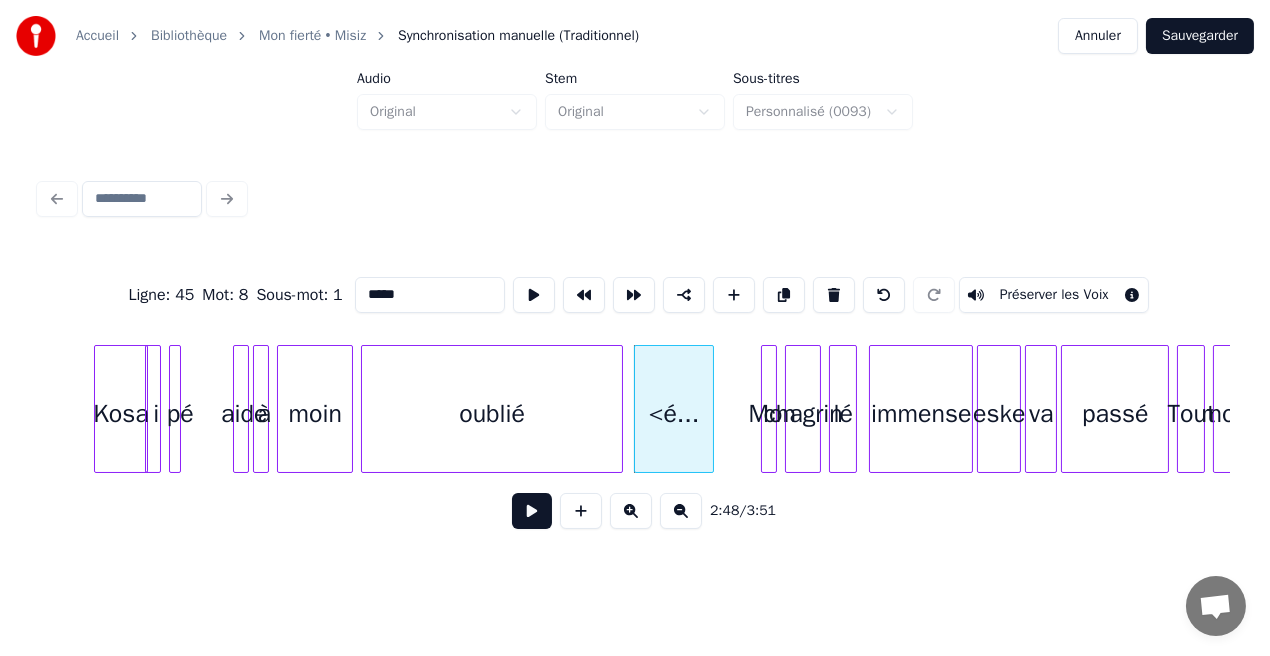 click on "*****" at bounding box center [430, 295] 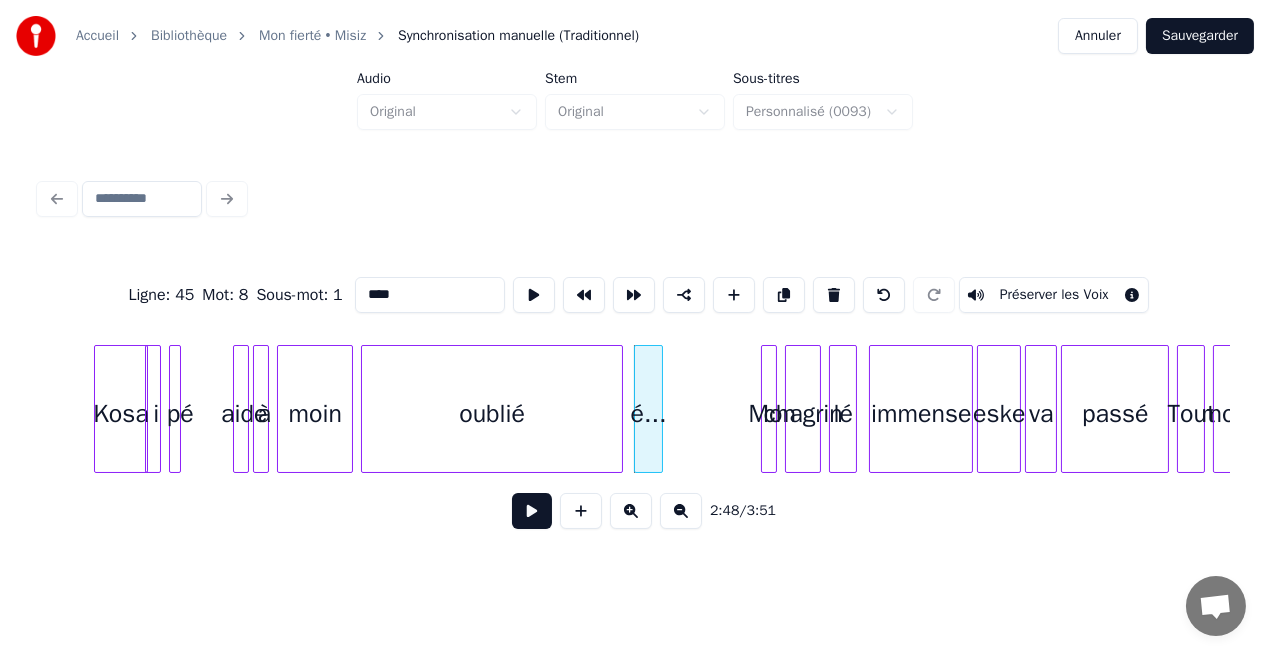 click at bounding box center [659, 409] 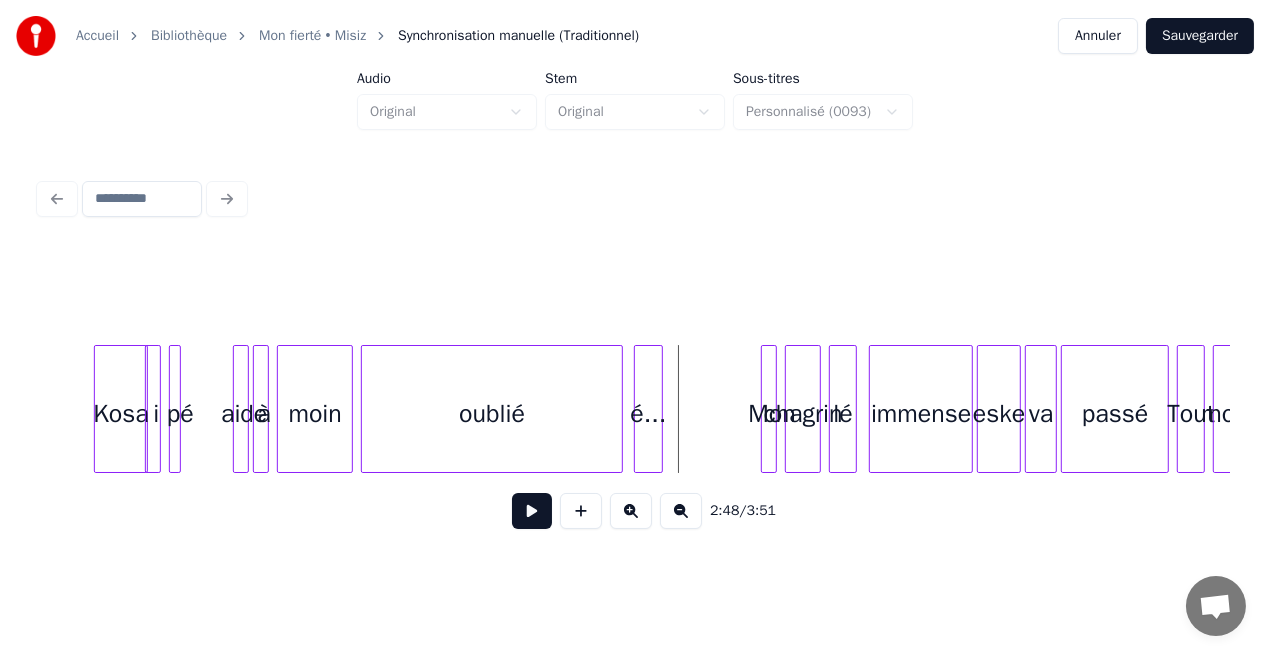 click at bounding box center [581, 511] 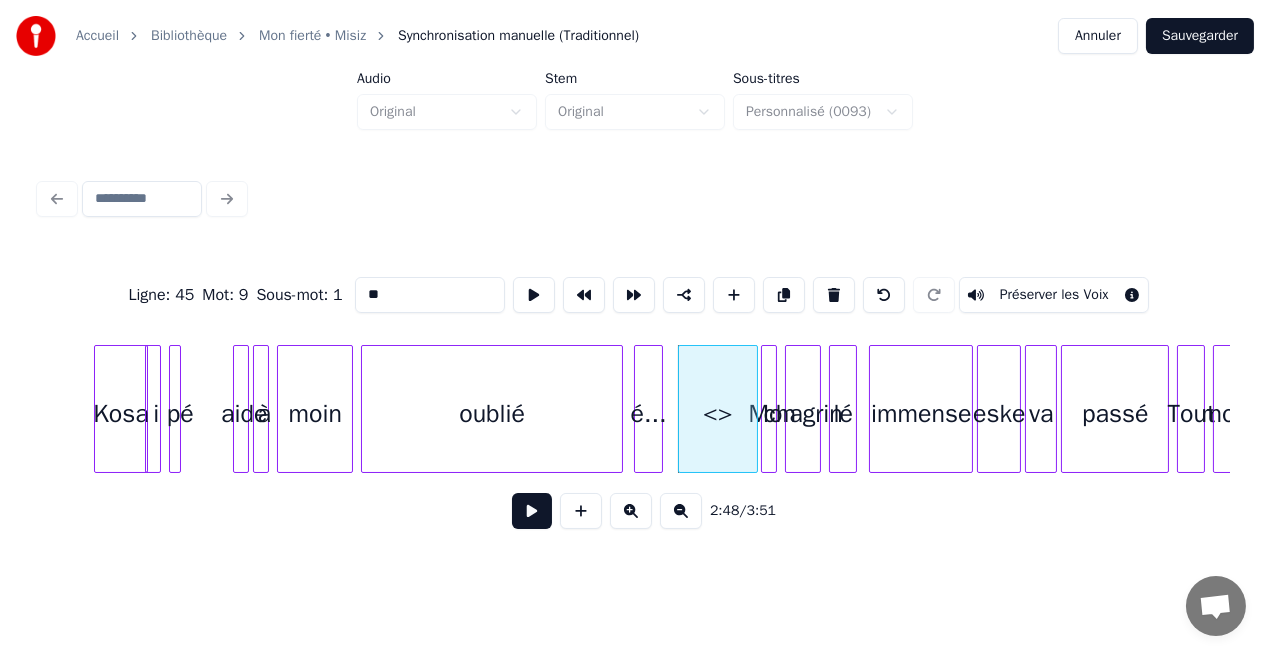click on "**" at bounding box center [430, 295] 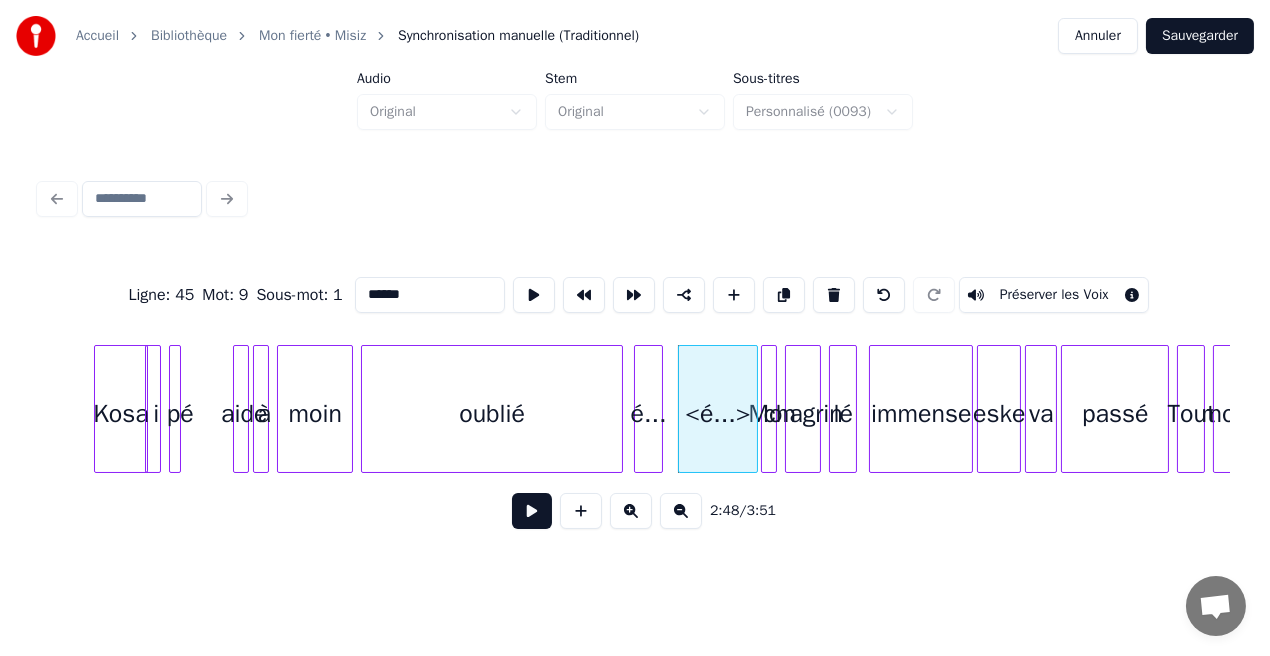 click on "oublié" at bounding box center (492, 414) 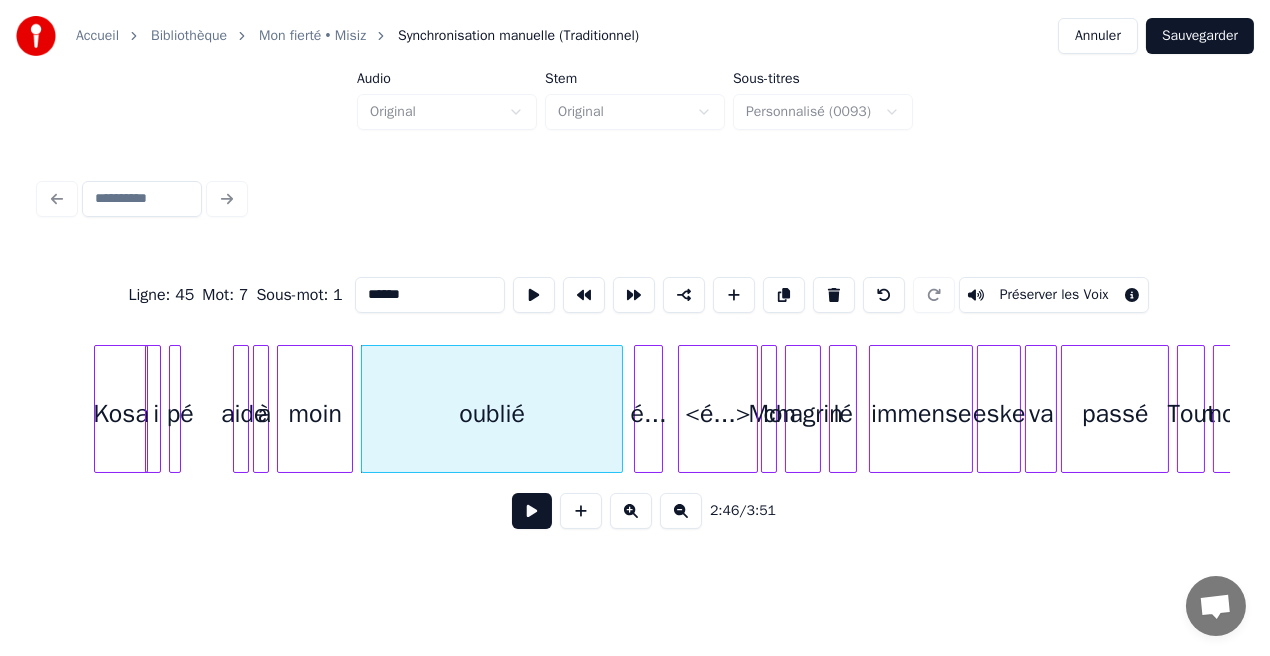 click on "<é...>" at bounding box center [718, 414] 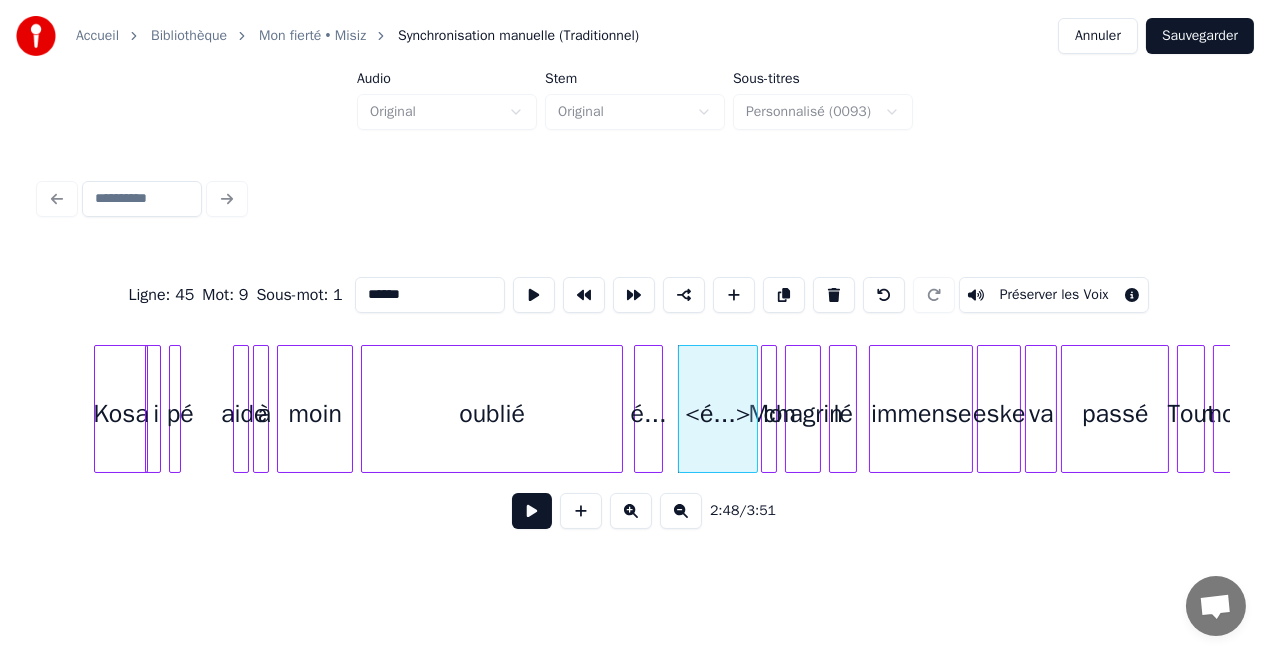 drag, startPoint x: 398, startPoint y: 292, endPoint x: 436, endPoint y: 300, distance: 38.832977 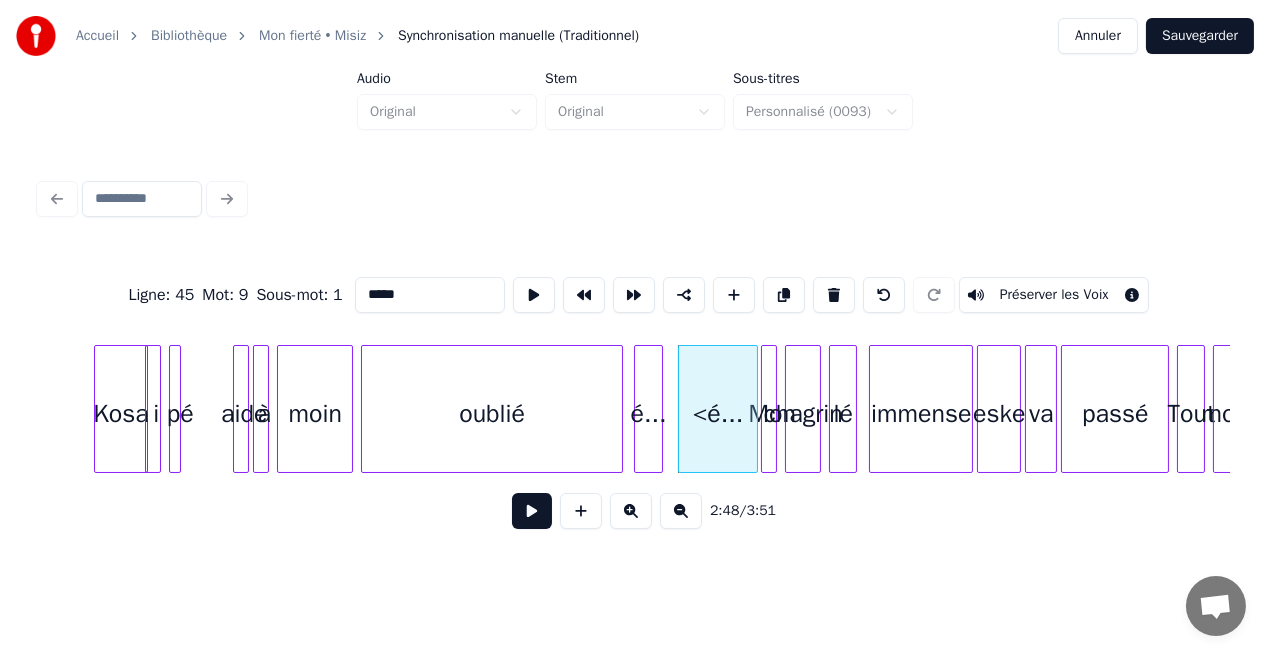 drag, startPoint x: 376, startPoint y: 288, endPoint x: 358, endPoint y: 288, distance: 18 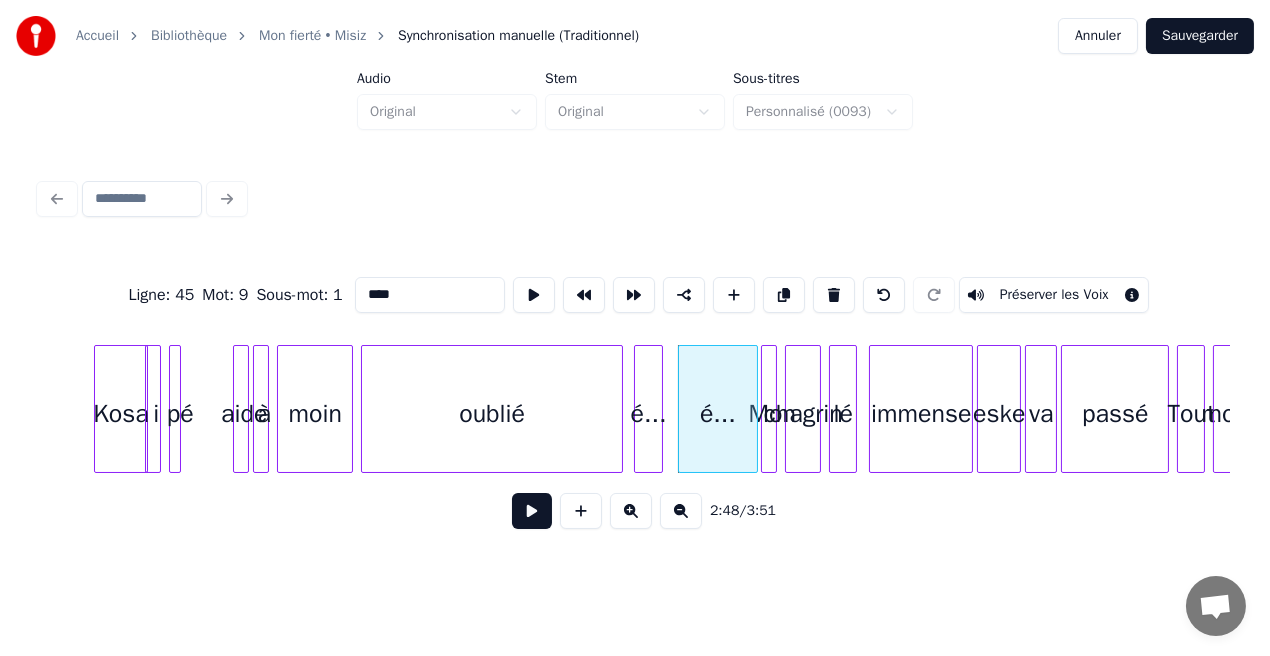 click on "oublié" at bounding box center [492, 414] 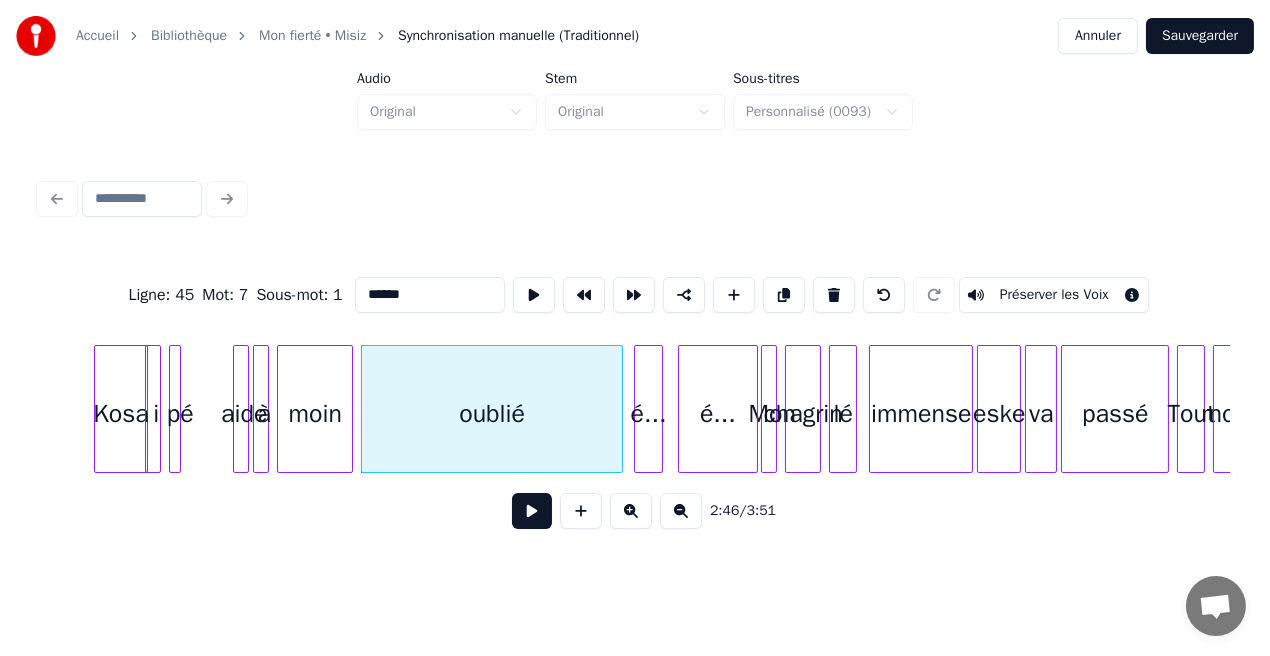 type on "******" 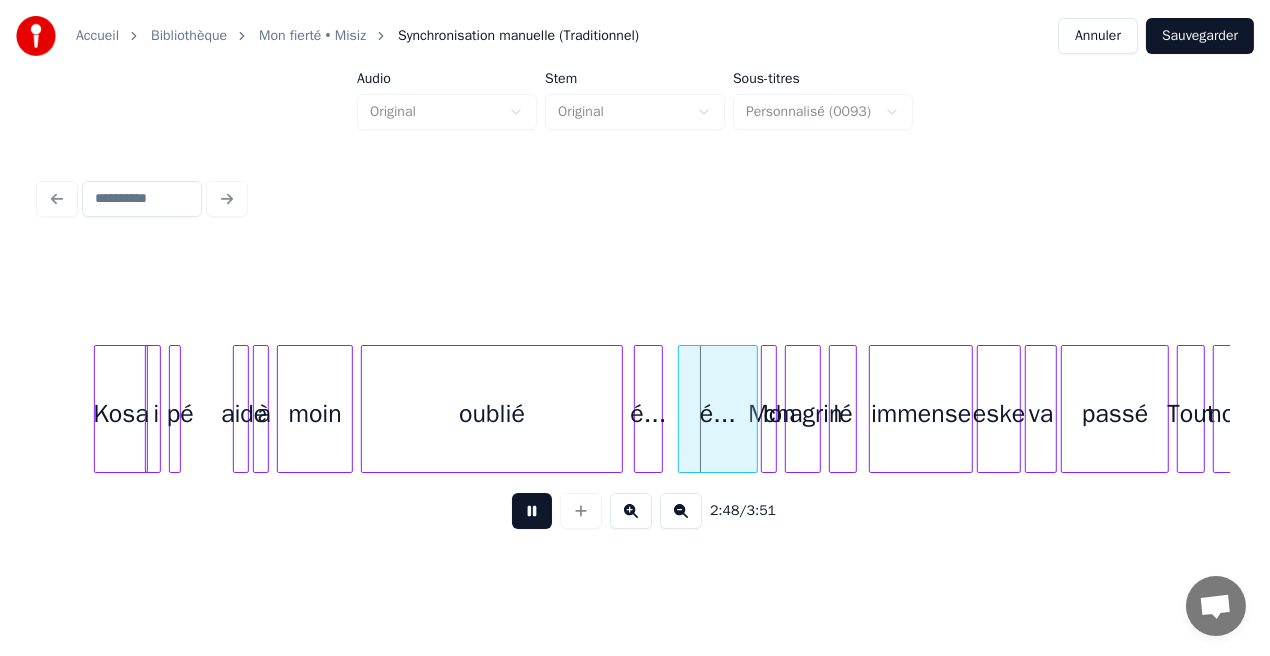click at bounding box center [532, 511] 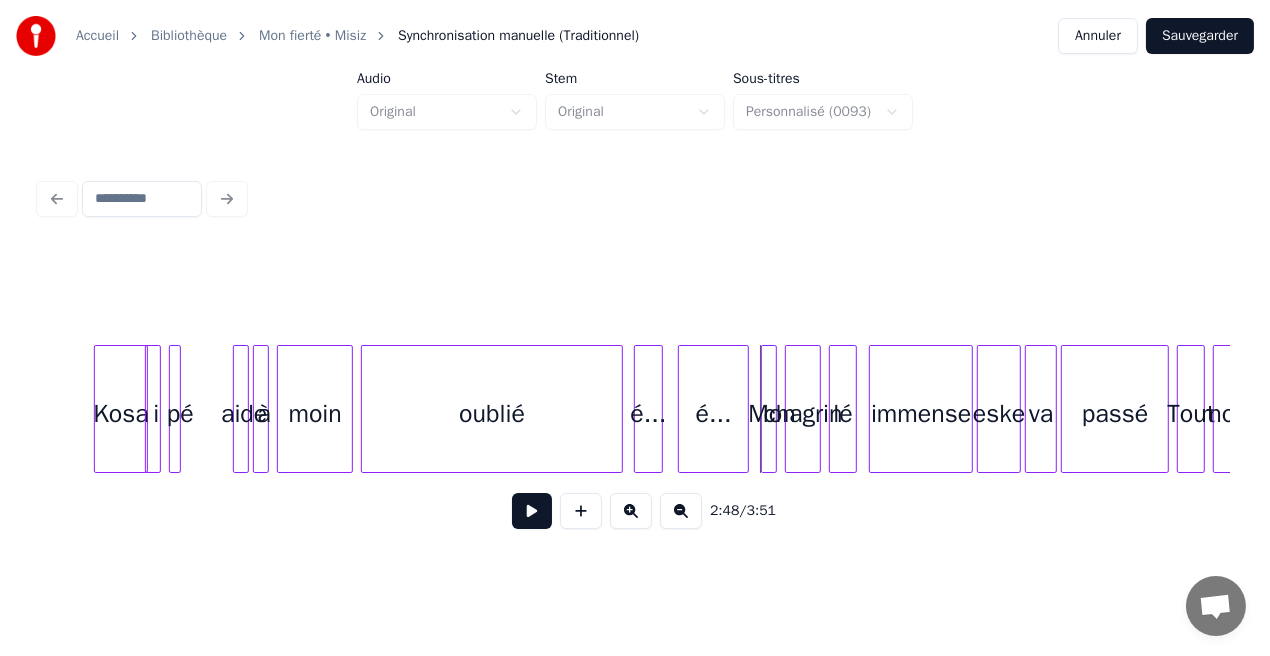 click at bounding box center [745, 409] 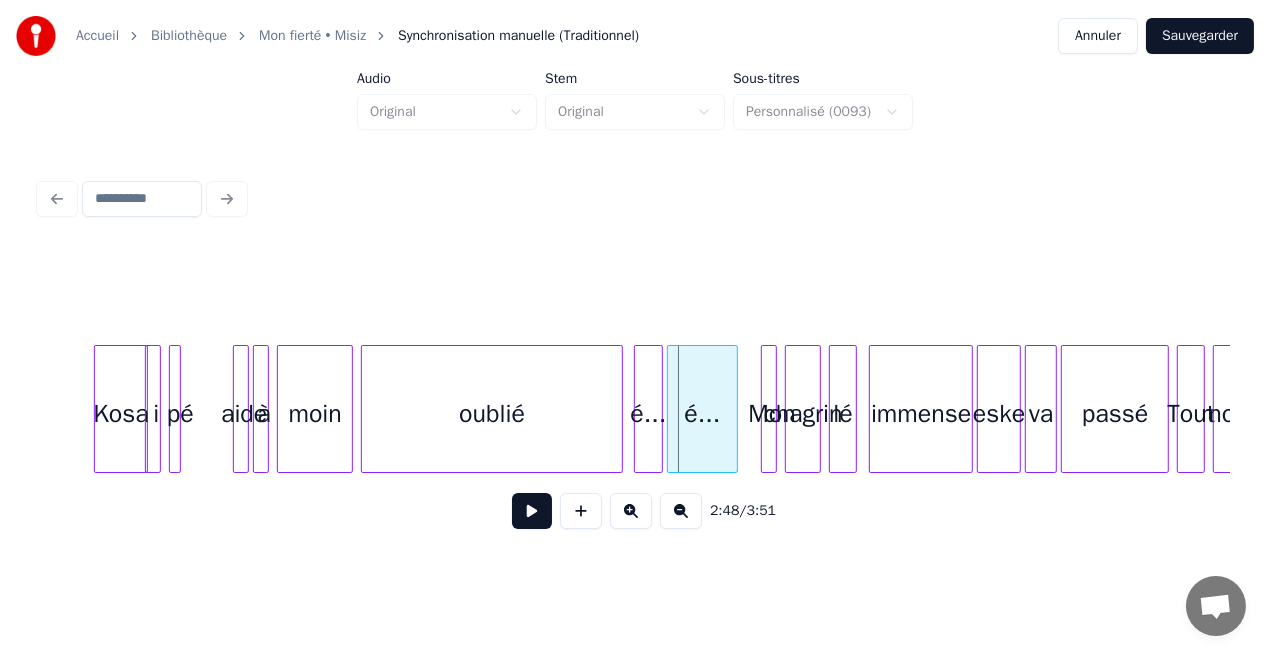 click on "é..." at bounding box center [702, 414] 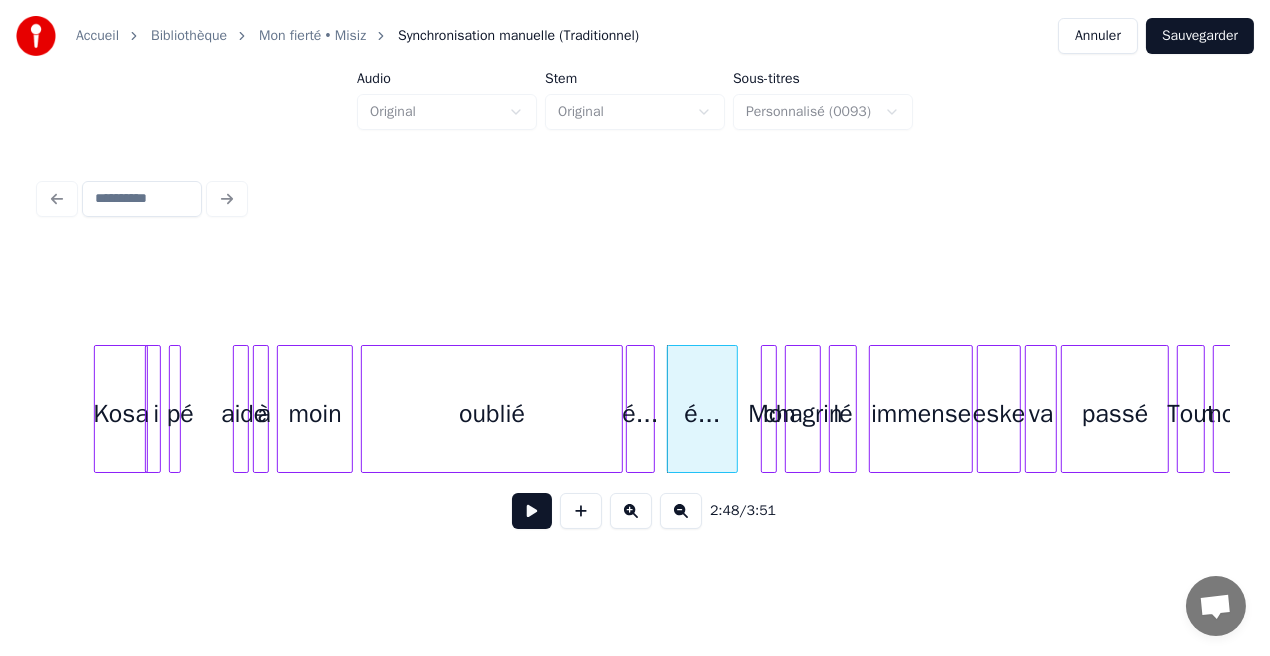 click on "é..." at bounding box center [640, 414] 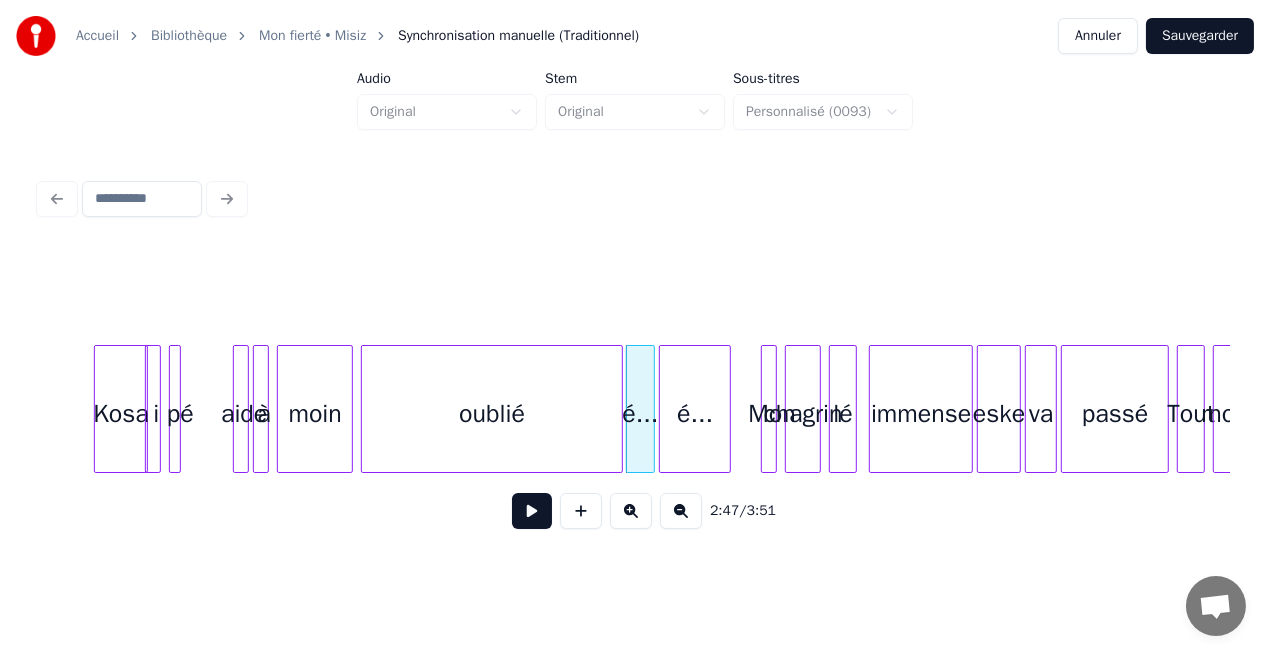 click on "é..." at bounding box center [694, 414] 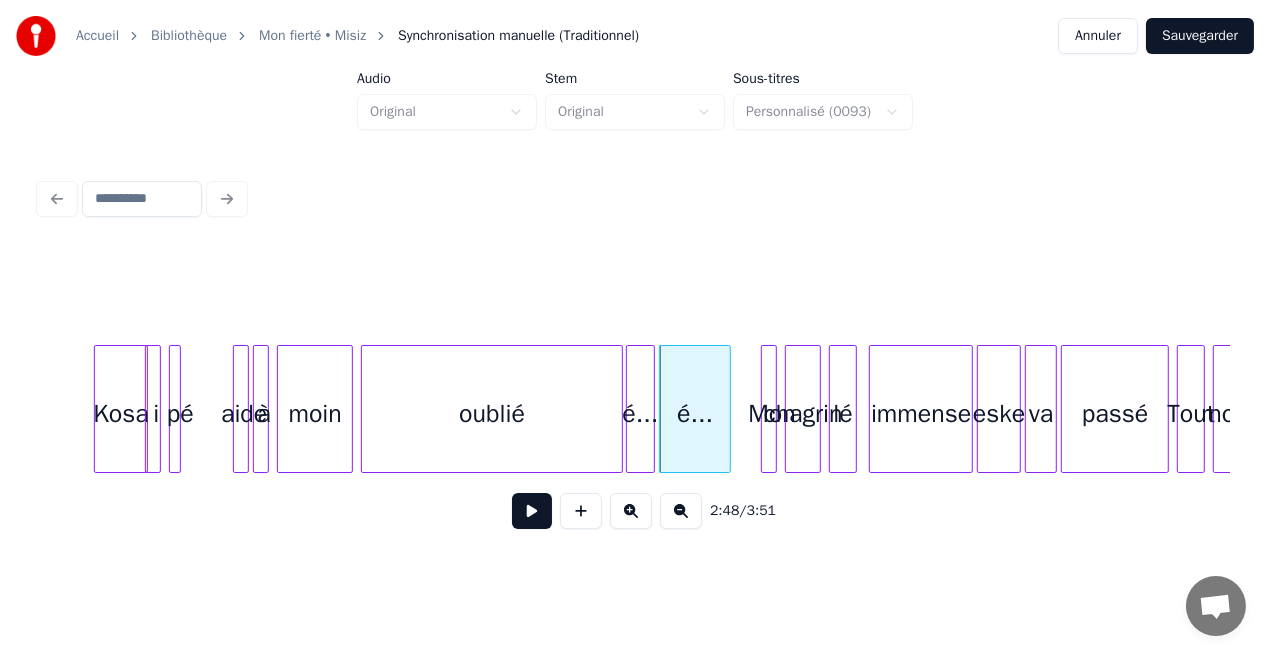 click on "oublié" at bounding box center (492, 414) 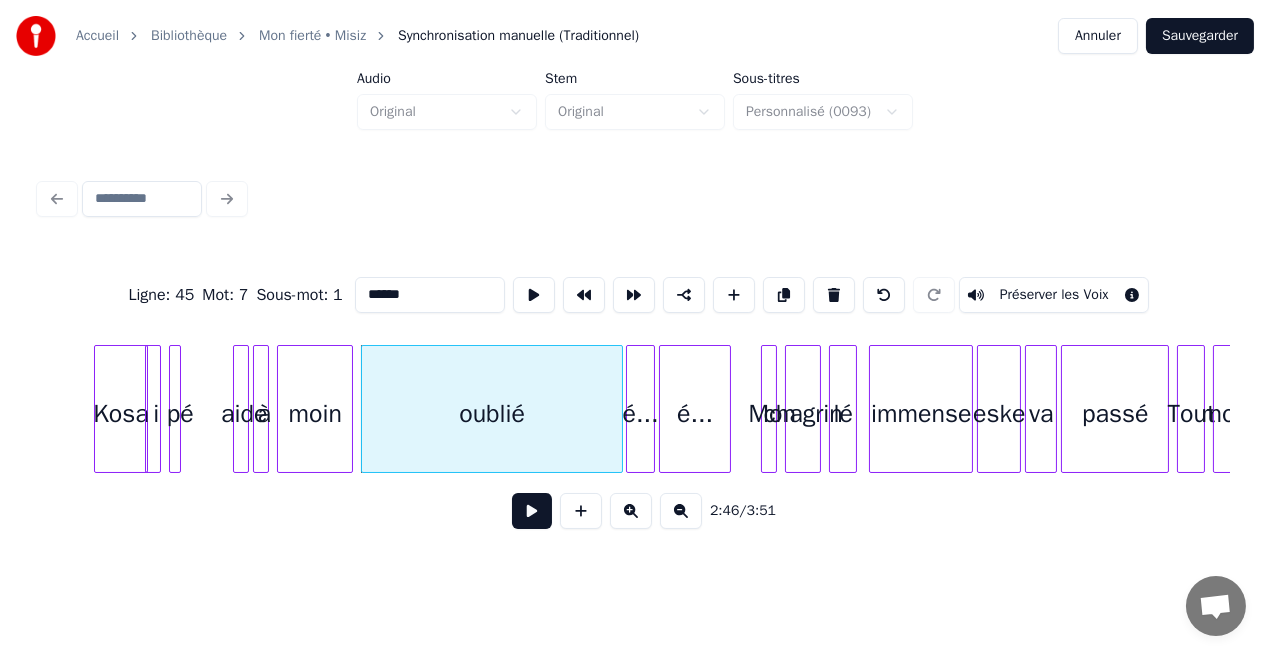 click at bounding box center [532, 511] 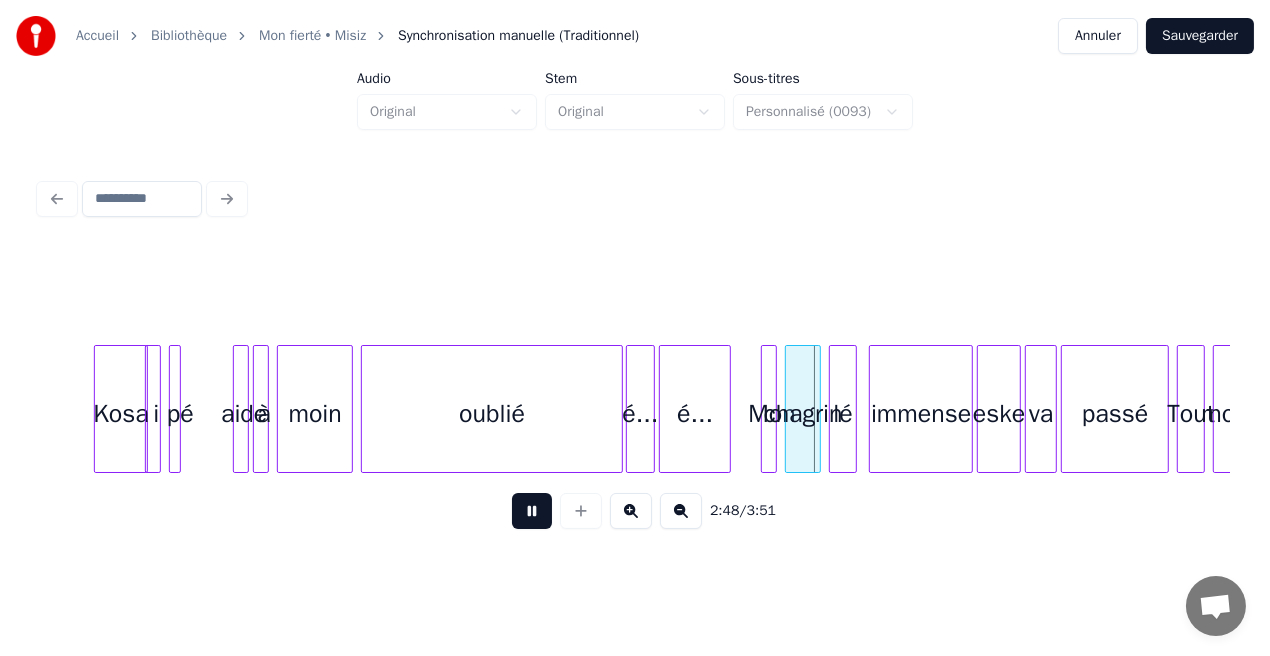 click at bounding box center [532, 511] 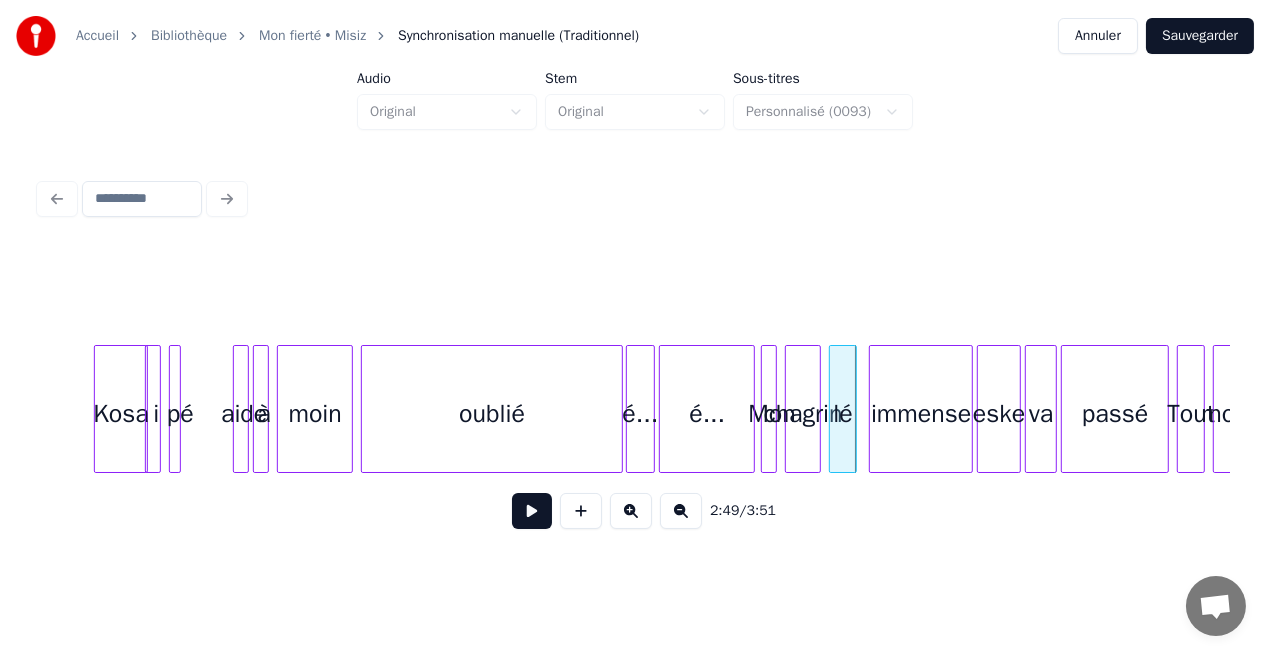 click at bounding box center [751, 409] 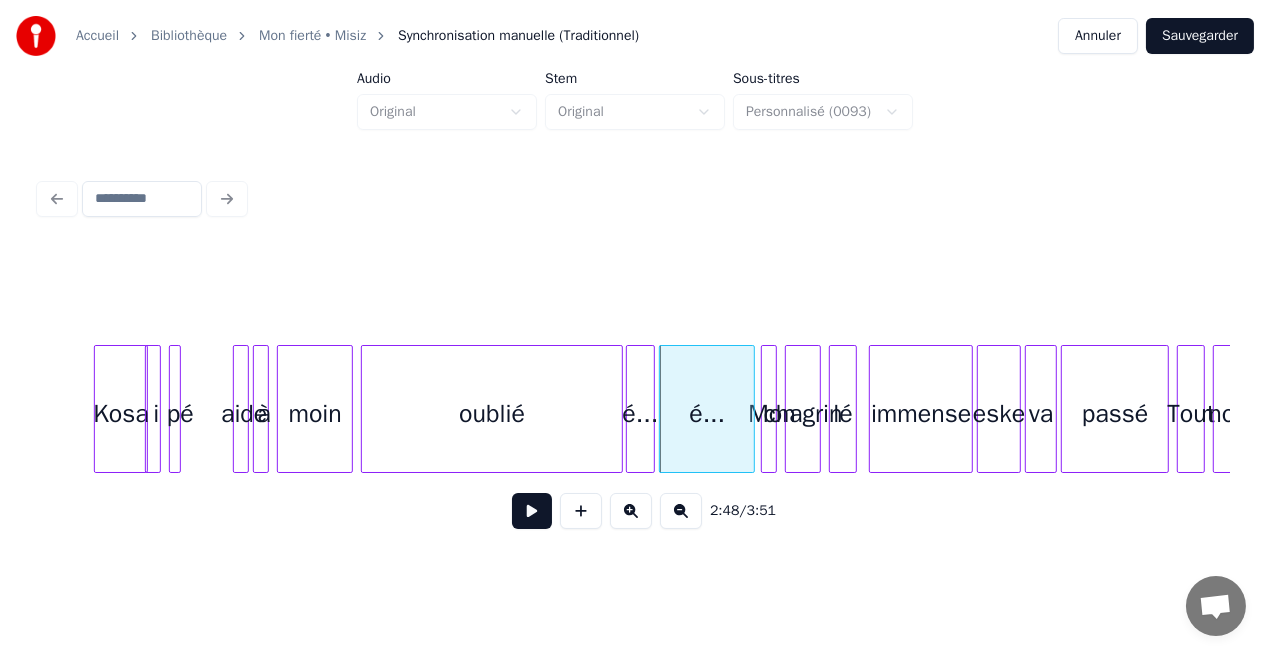 click on "Sauvegarder" at bounding box center (1200, 36) 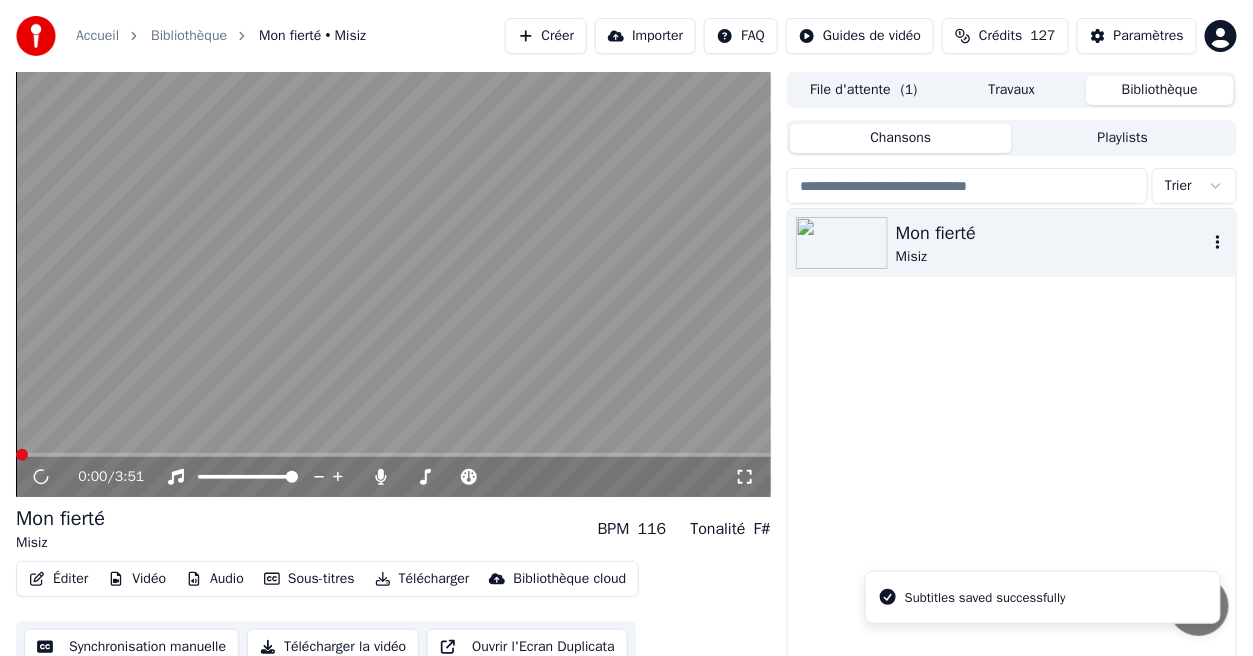 click on "Misiz" at bounding box center (1052, 257) 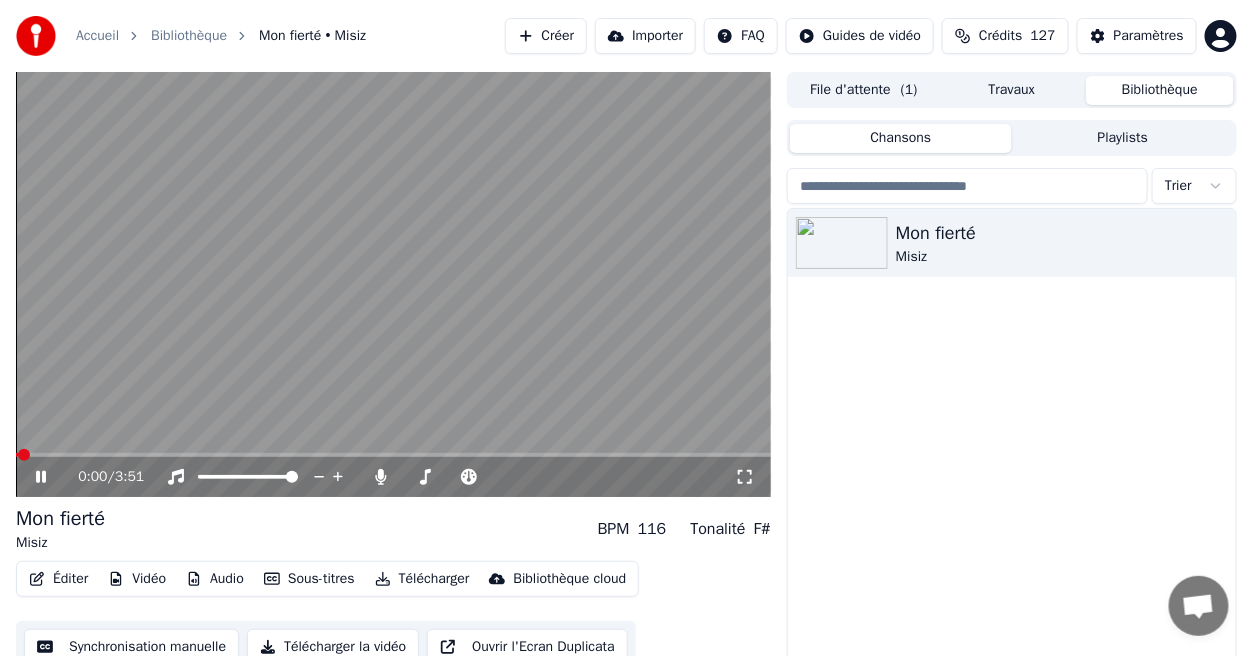 click 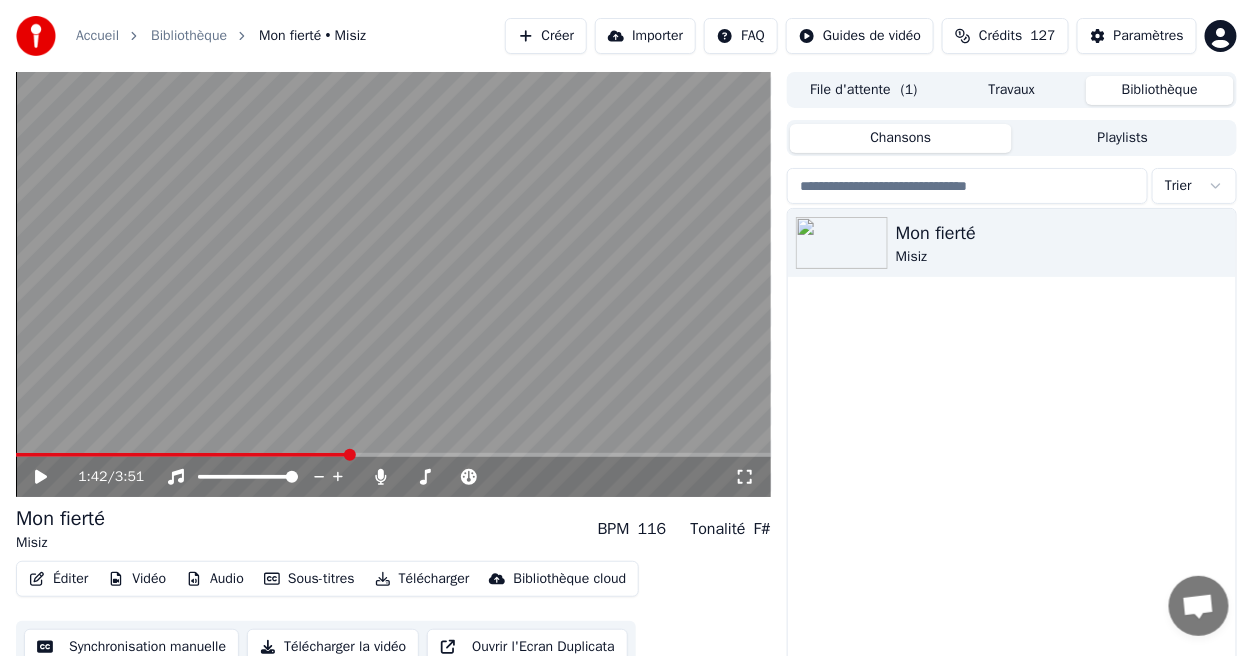 click at bounding box center (393, 455) 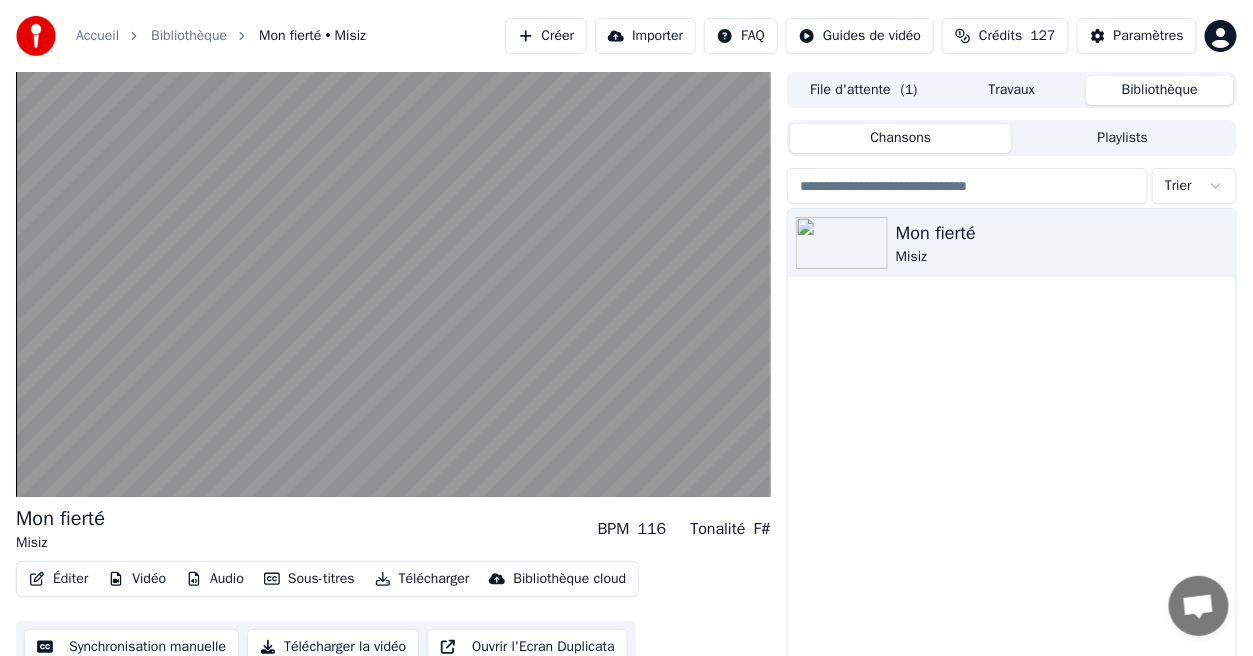 click on "Mon fierté Misiz" at bounding box center [1012, 454] 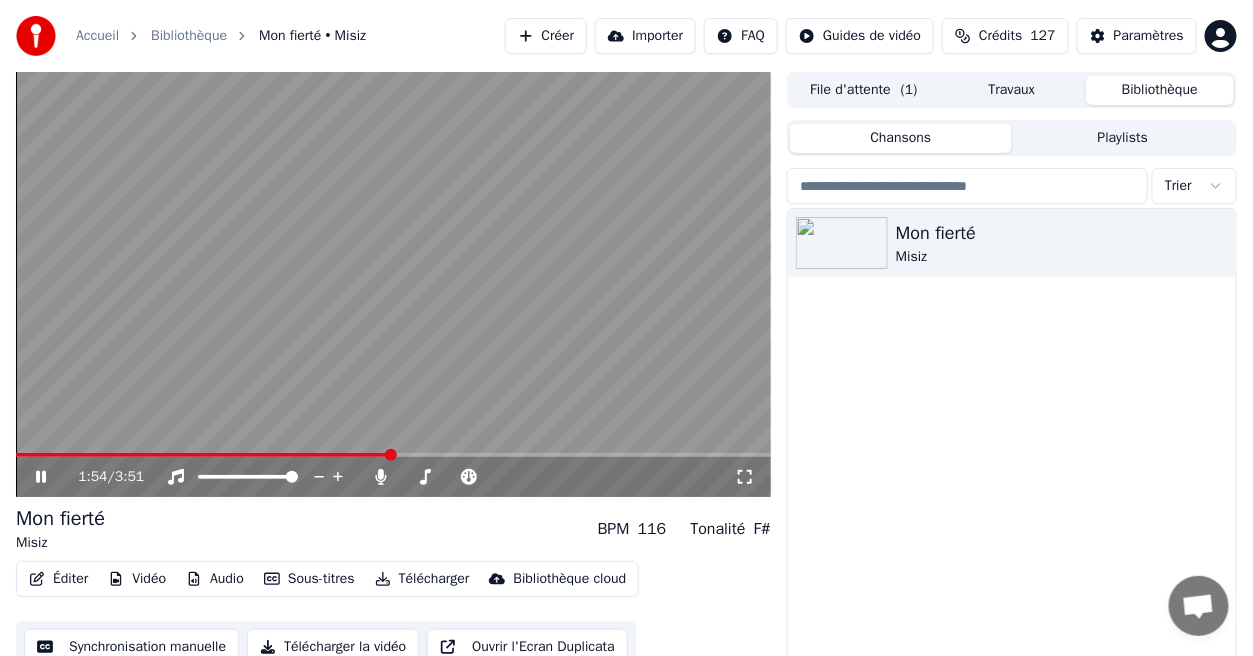 click 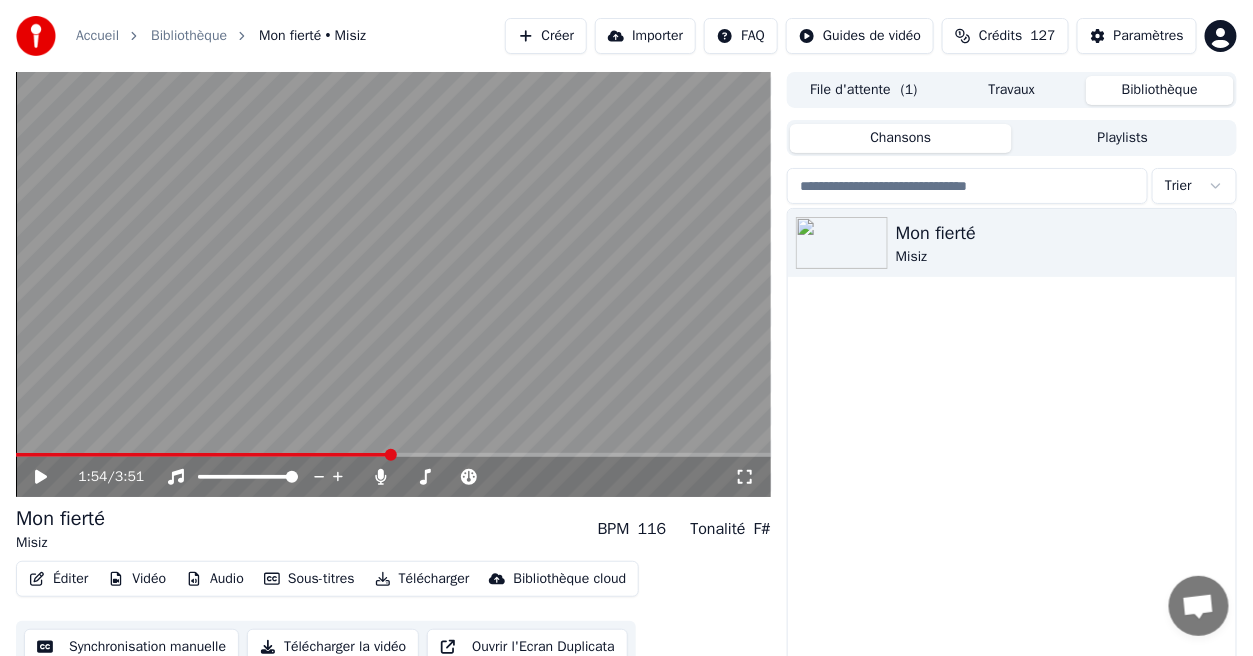 click 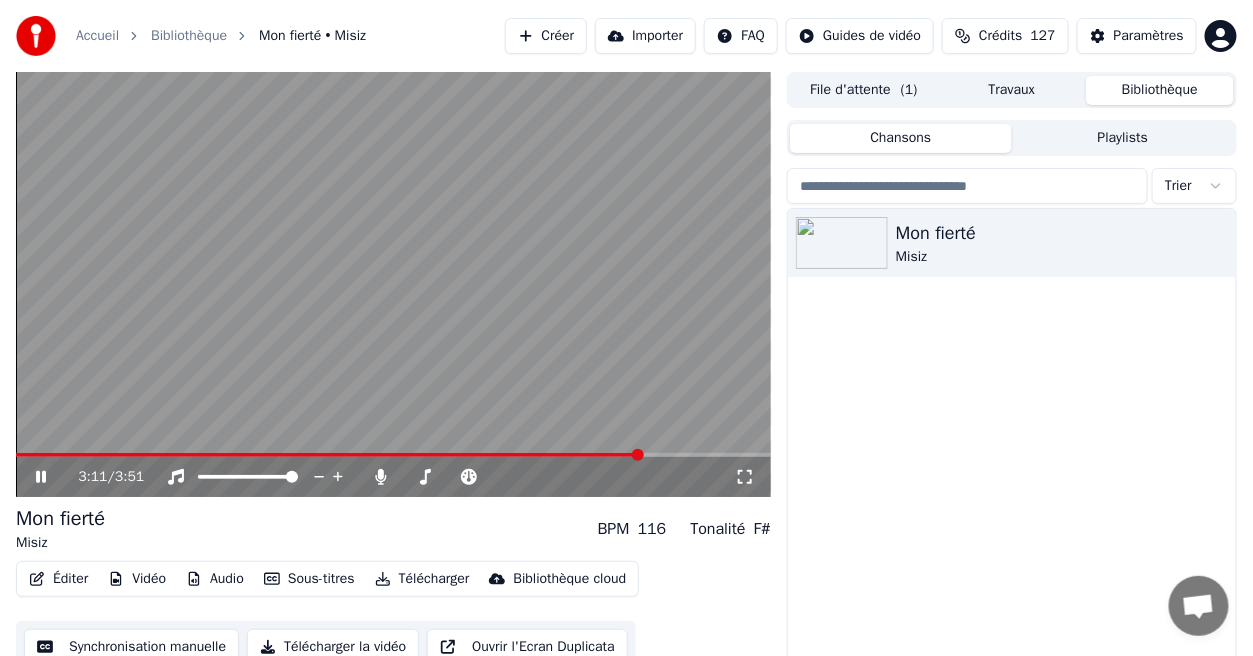 click on "Éditer" at bounding box center (58, 579) 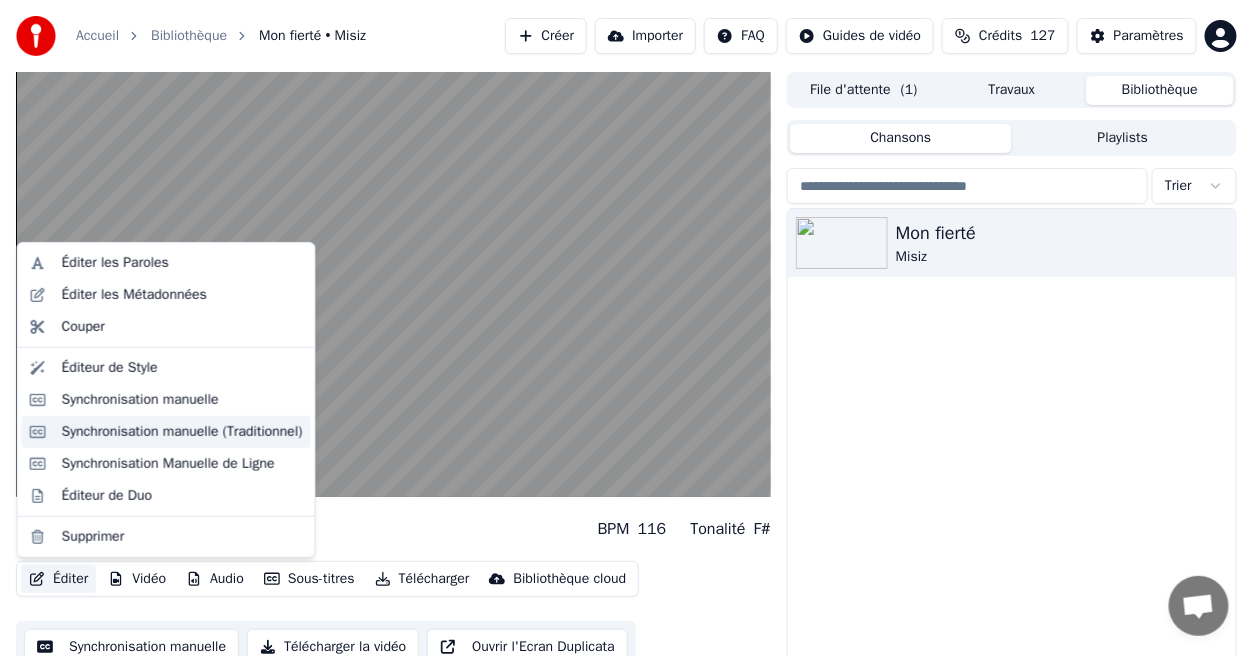 click on "Synchronisation manuelle (Traditionnel)" at bounding box center [182, 432] 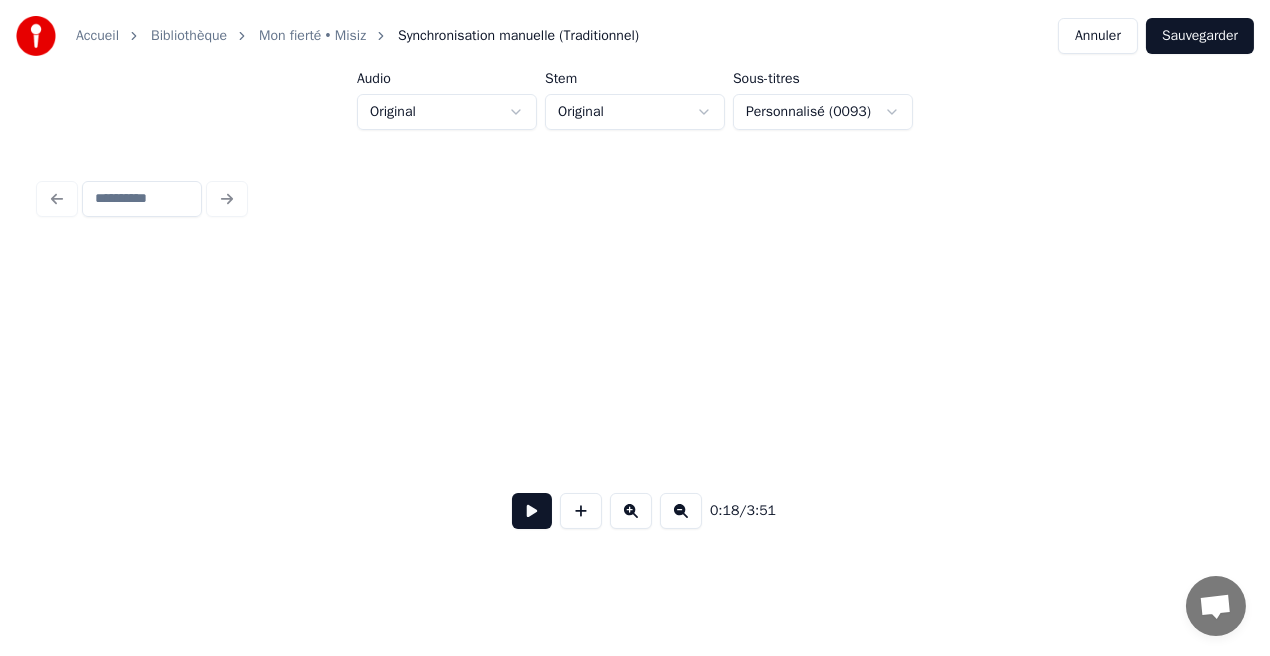 scroll, scrollTop: 0, scrollLeft: 3731, axis: horizontal 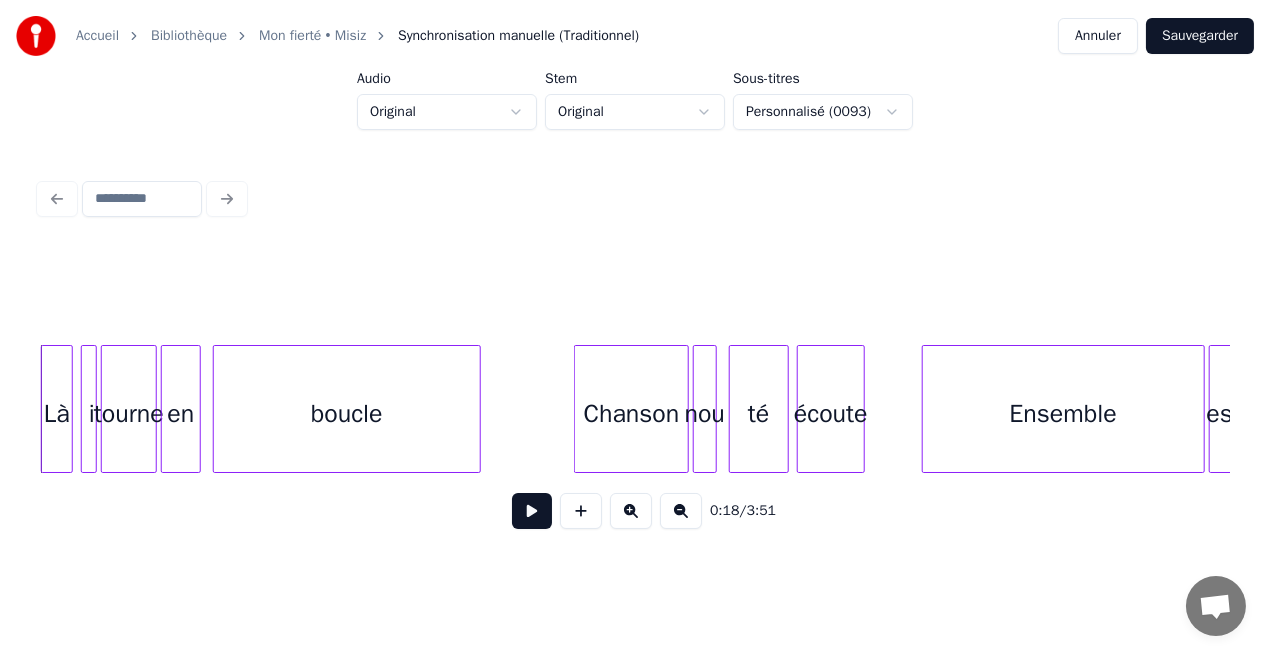 click at bounding box center (532, 511) 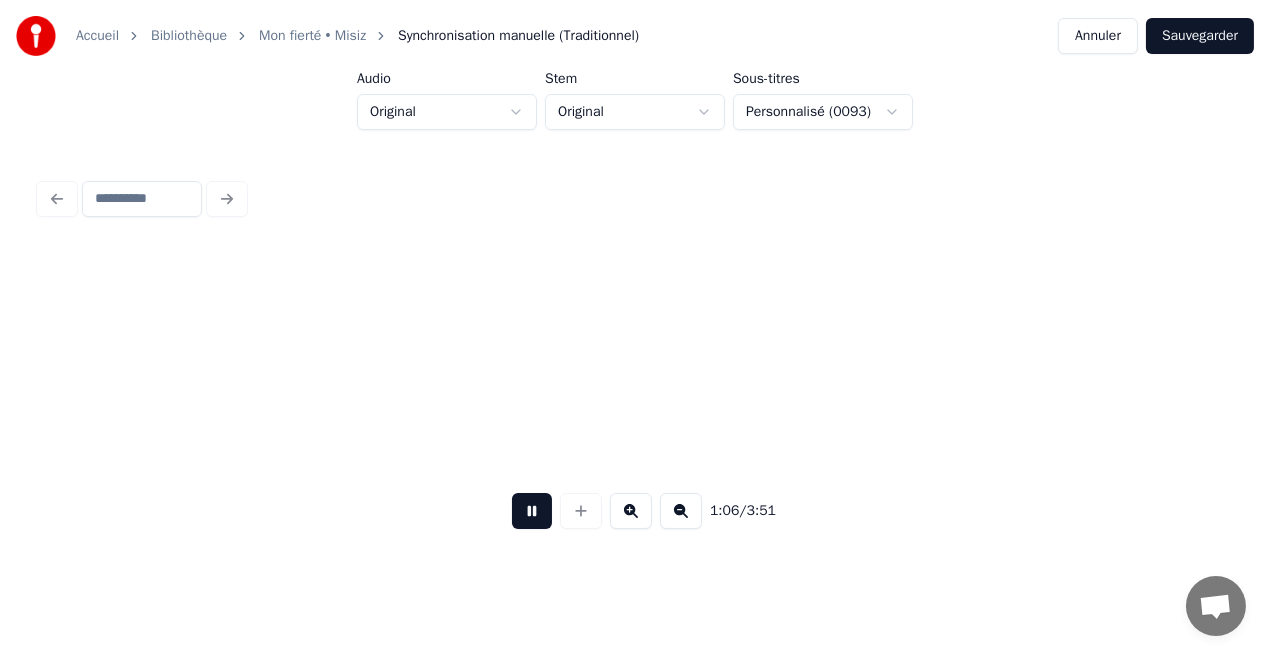 scroll, scrollTop: 0, scrollLeft: 13268, axis: horizontal 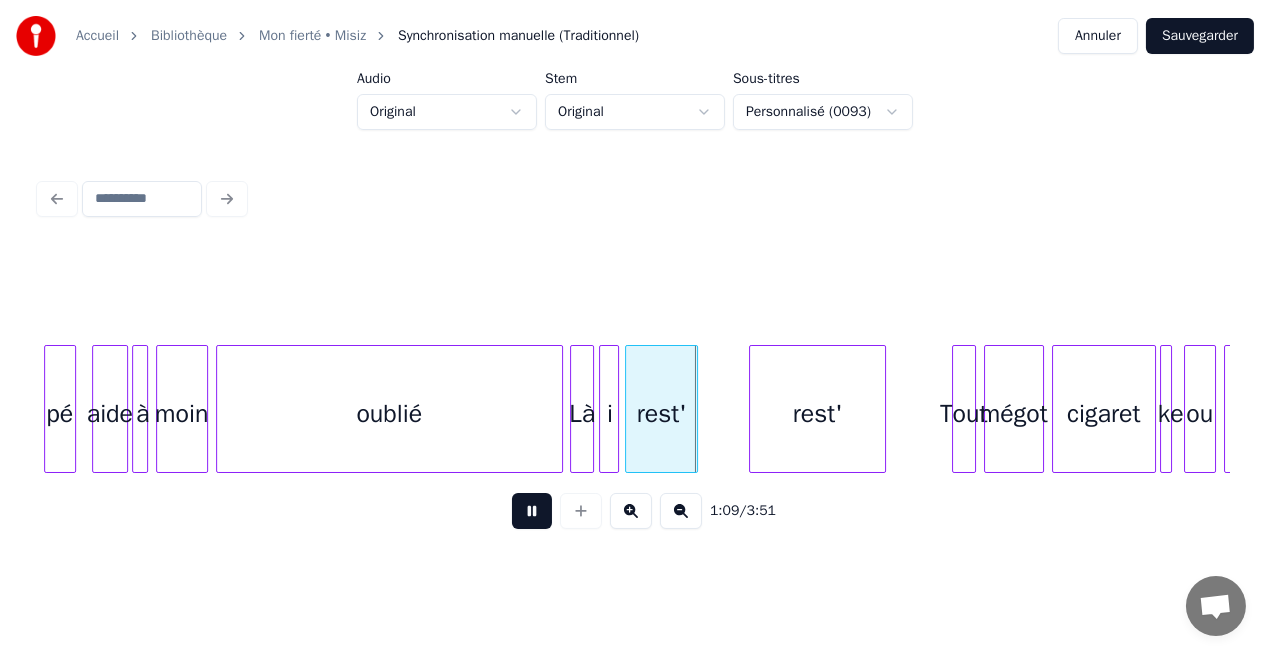 click at bounding box center (532, 511) 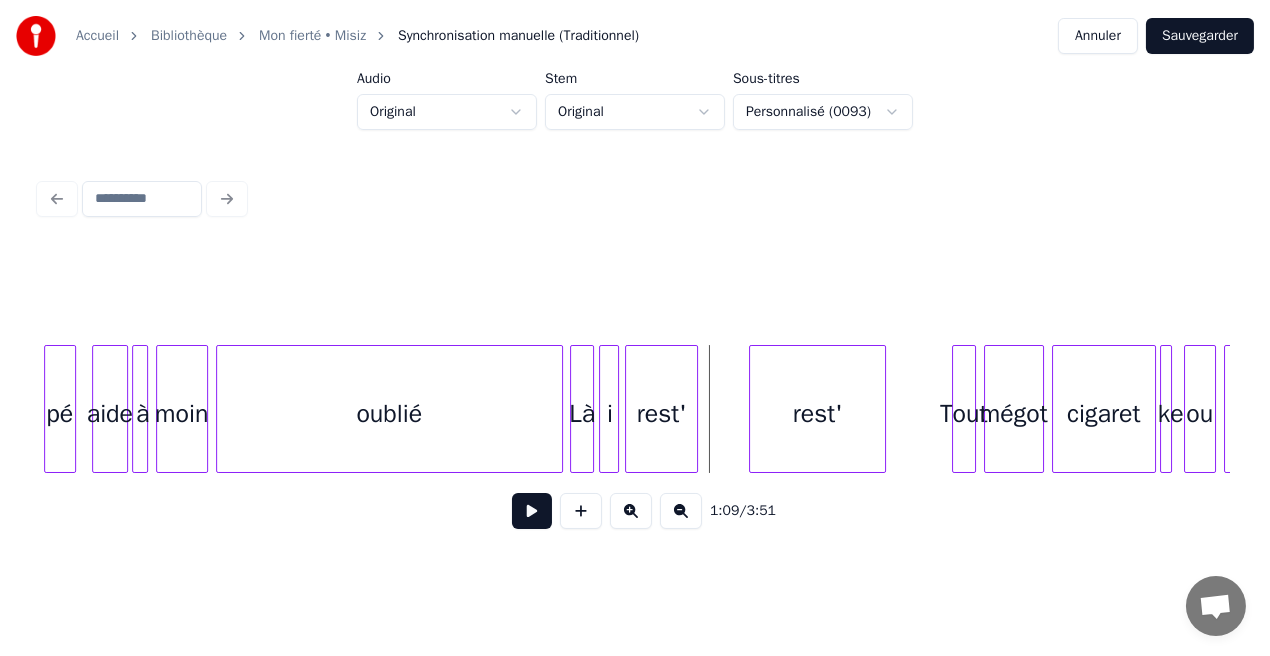 click on "oublié" at bounding box center [389, 414] 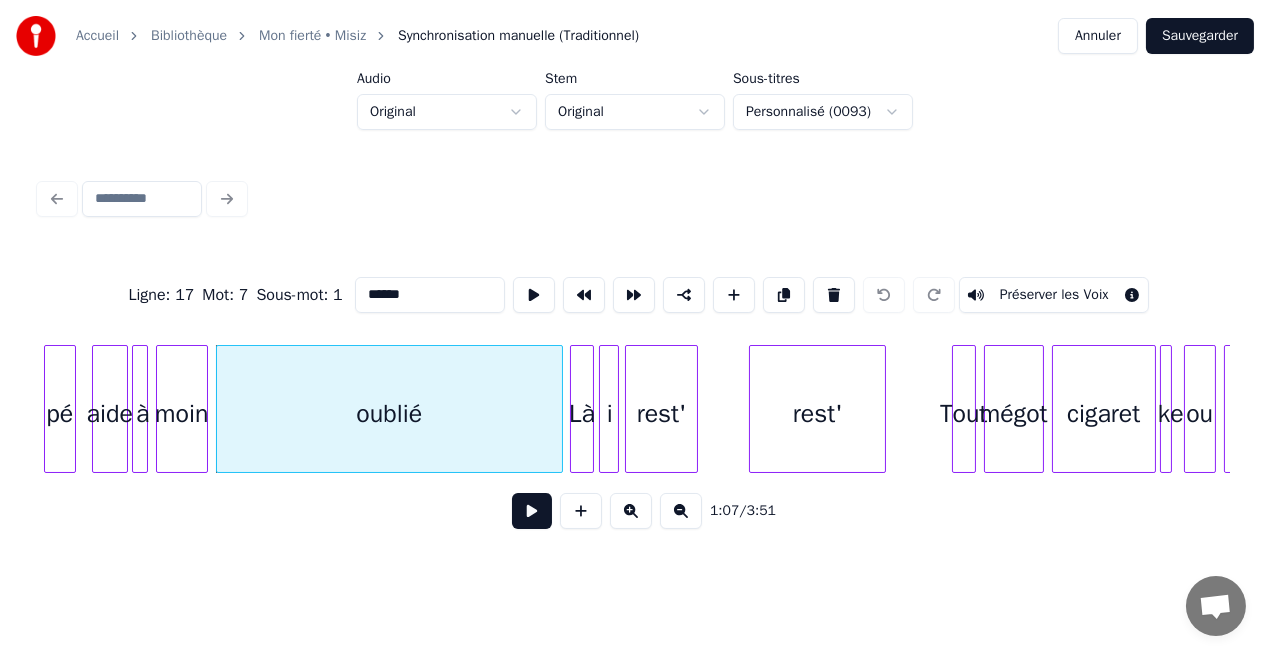 click at bounding box center (532, 511) 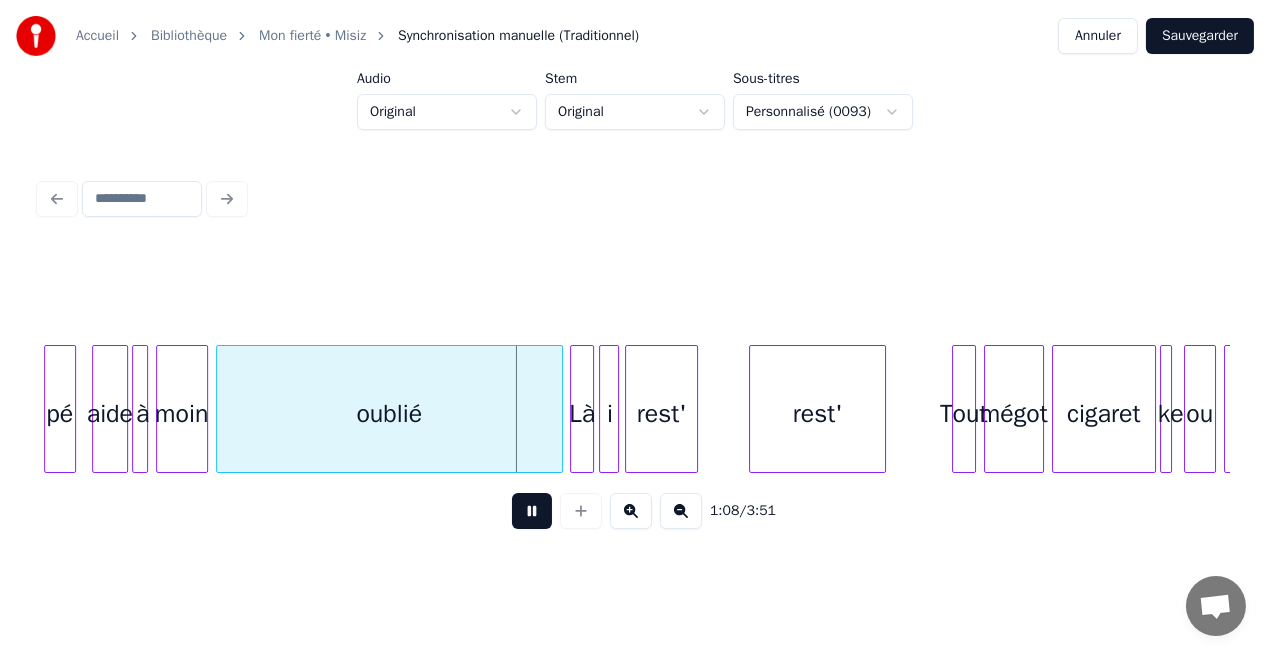 click at bounding box center (532, 511) 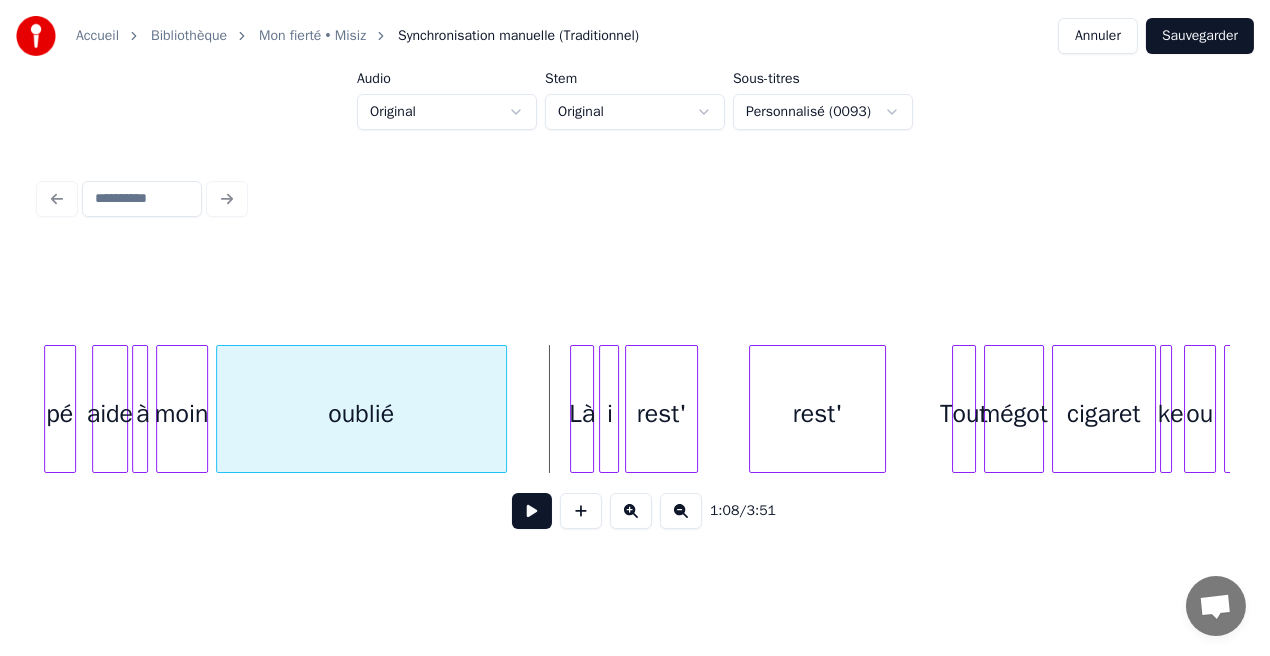 click at bounding box center (503, 409) 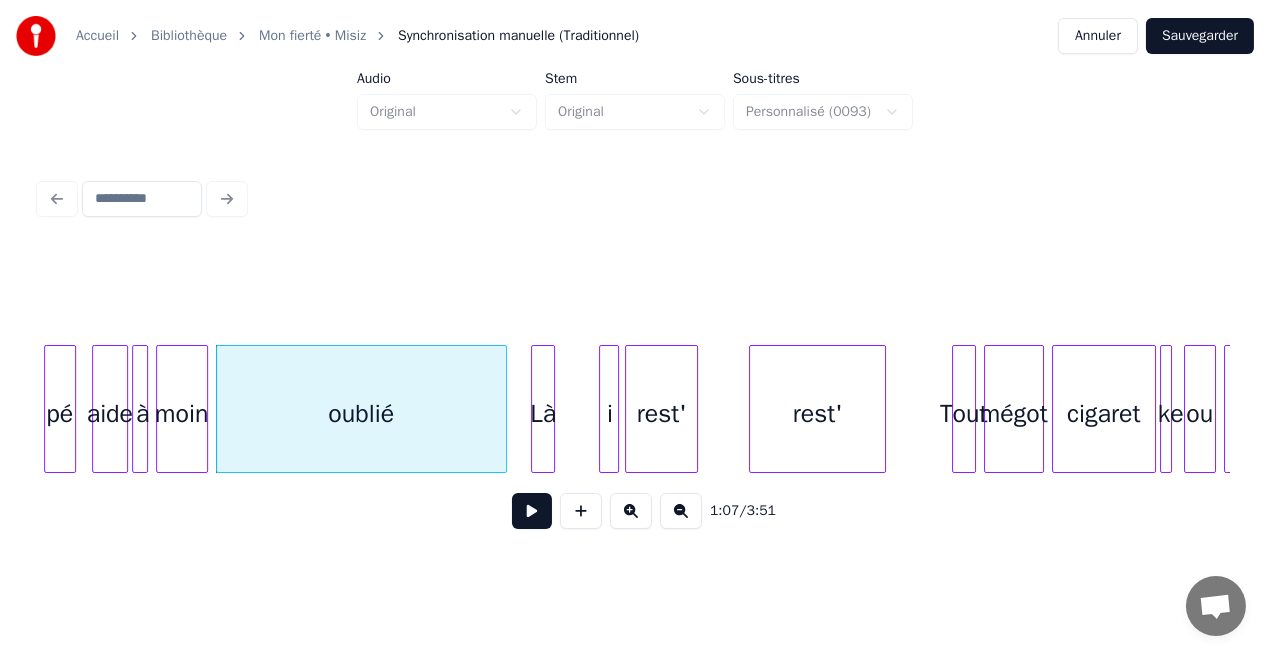 click on "Là" at bounding box center [543, 414] 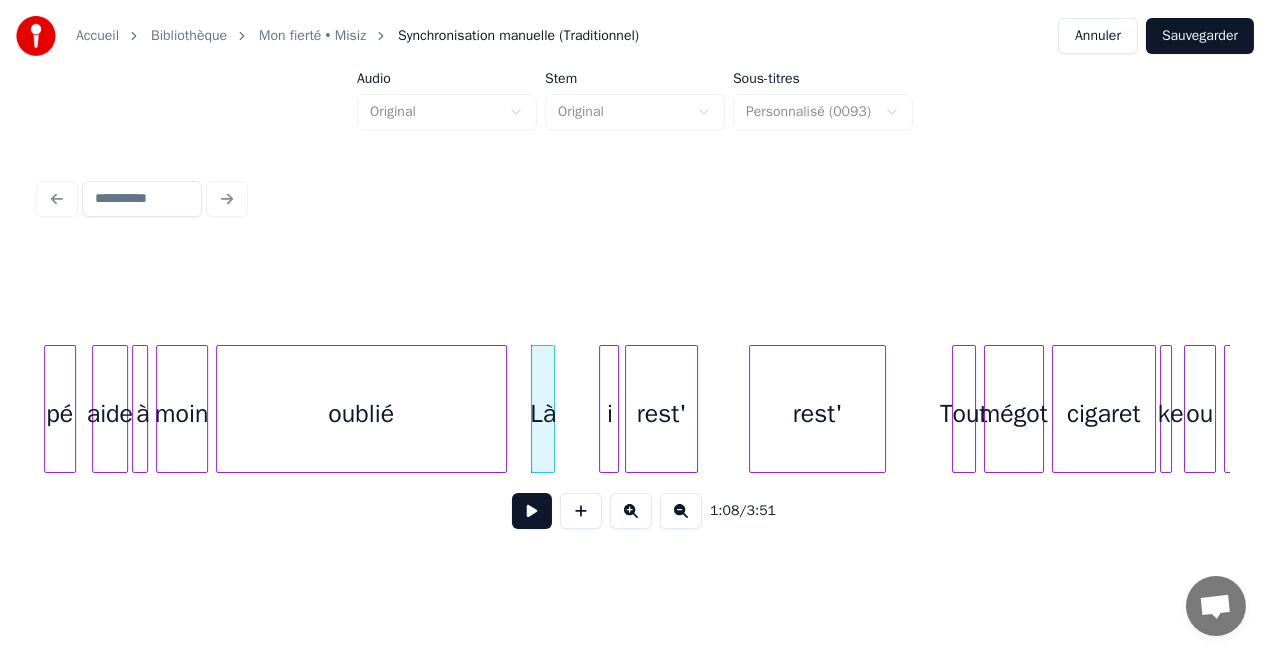 click on "oublié" at bounding box center (361, 414) 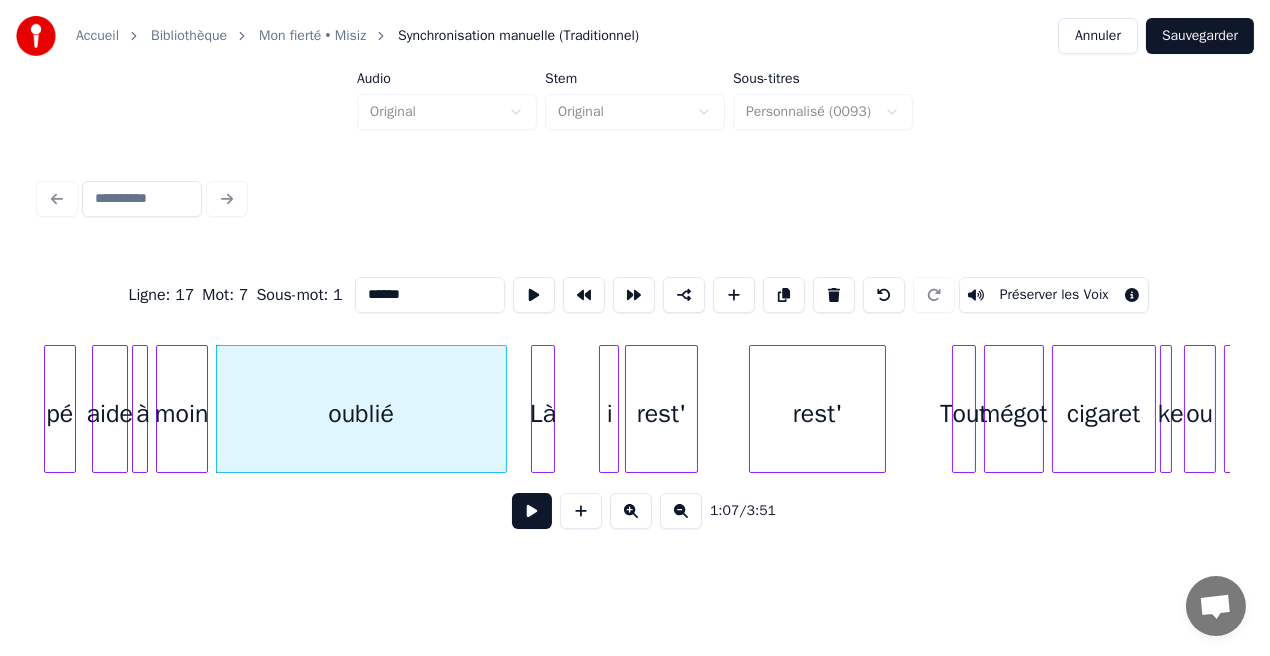 click at bounding box center (532, 511) 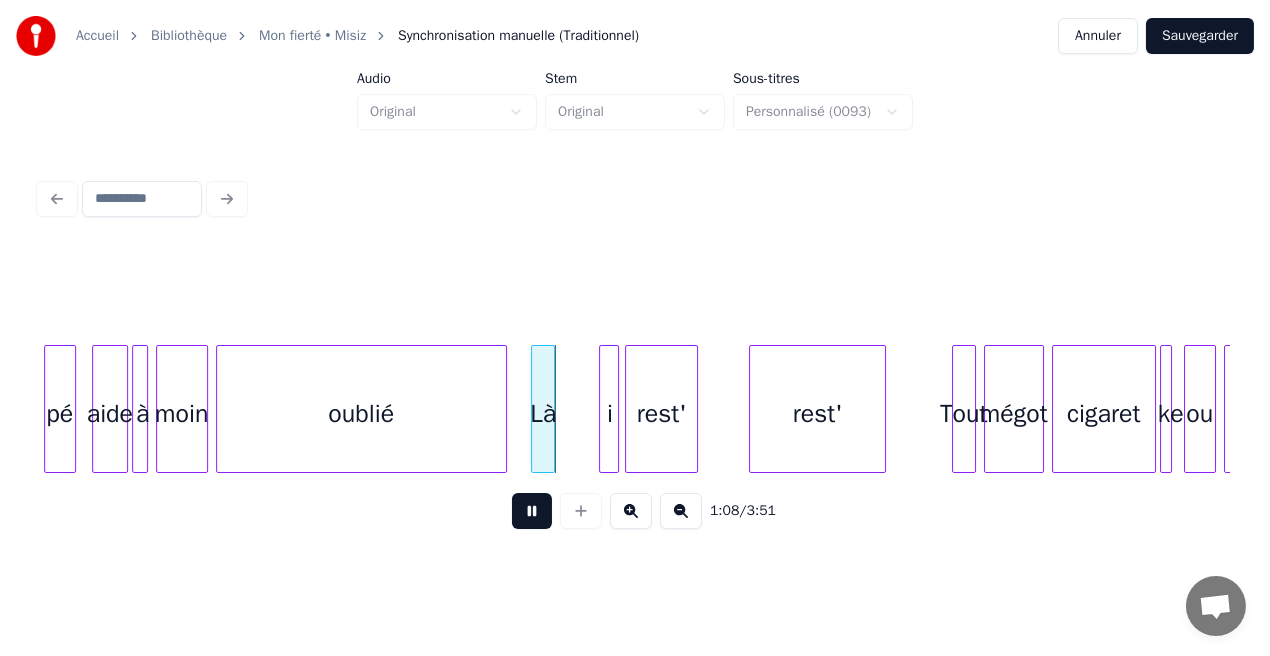 click at bounding box center (532, 511) 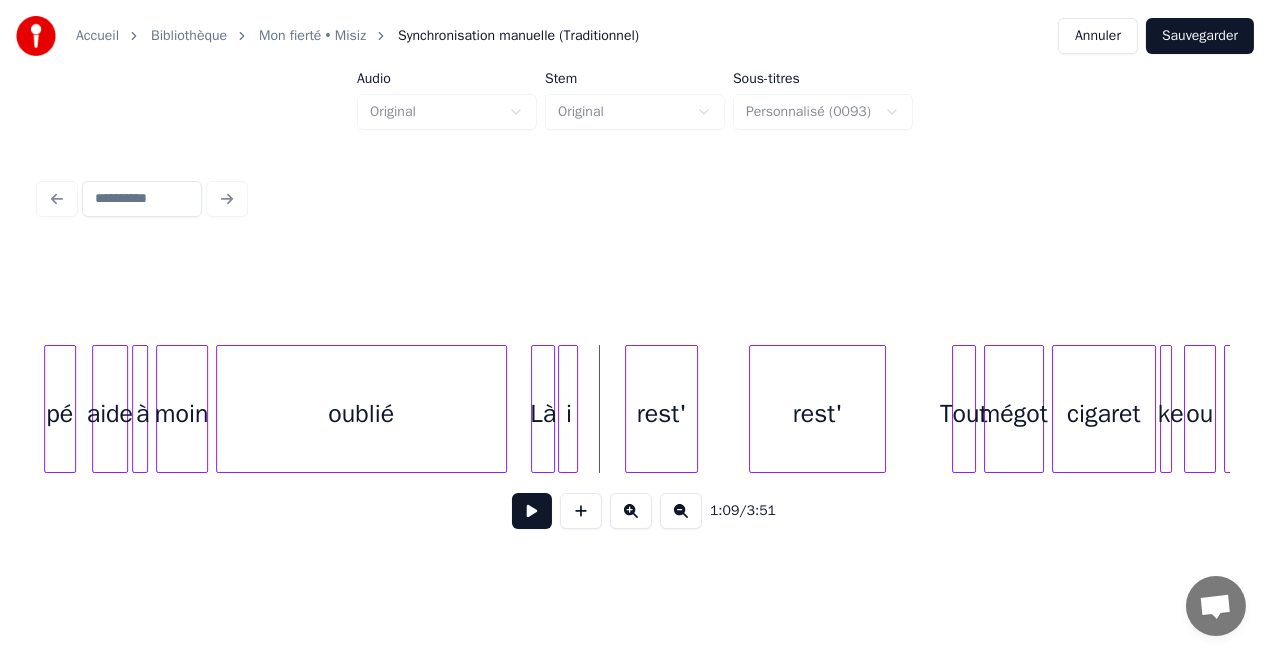 click on "i" at bounding box center [569, 414] 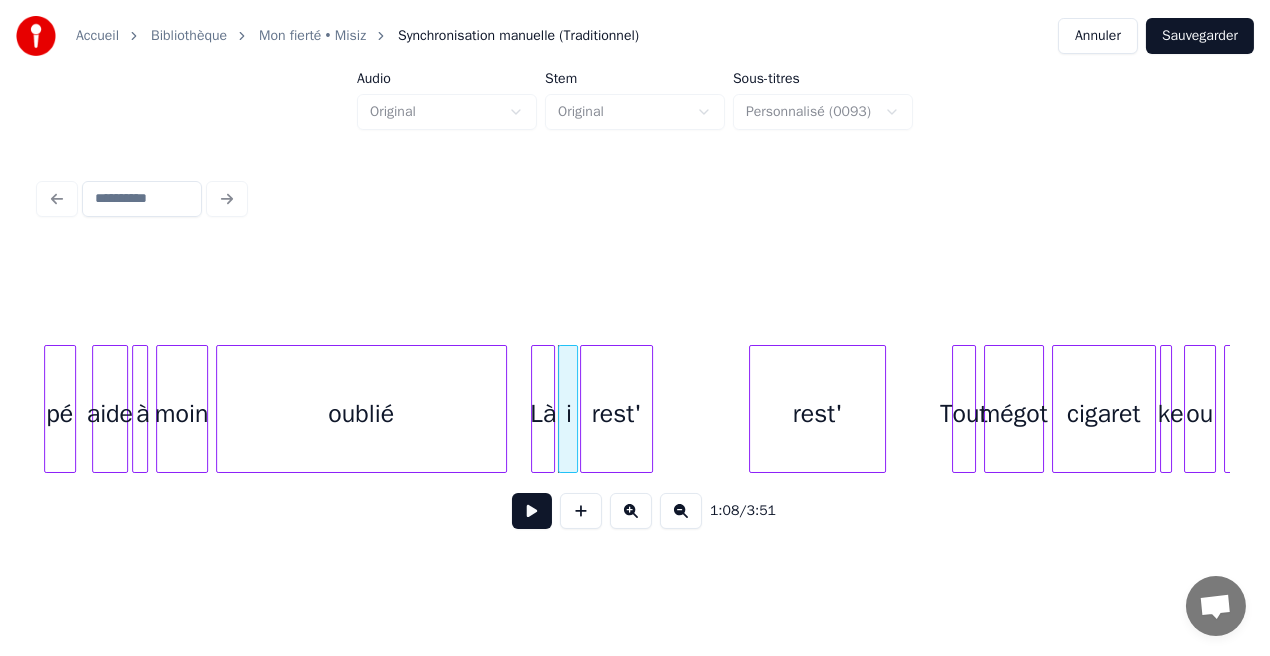 click on "rest'" at bounding box center (616, 414) 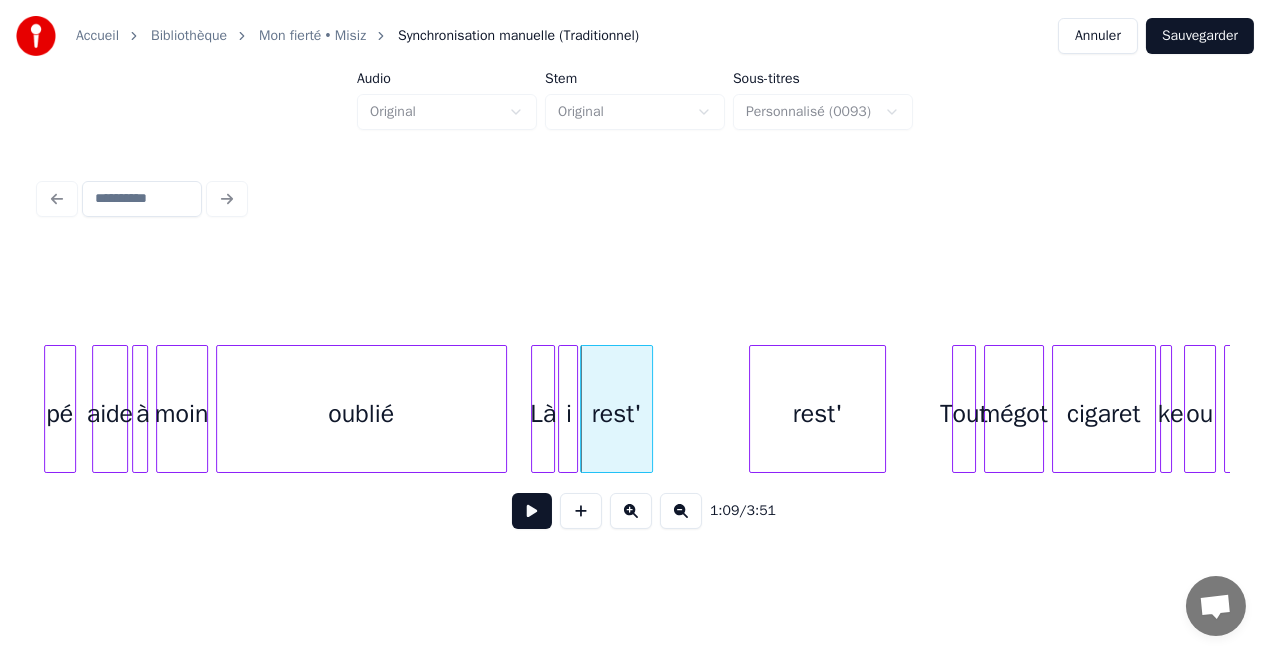 click on "oublié" at bounding box center (361, 414) 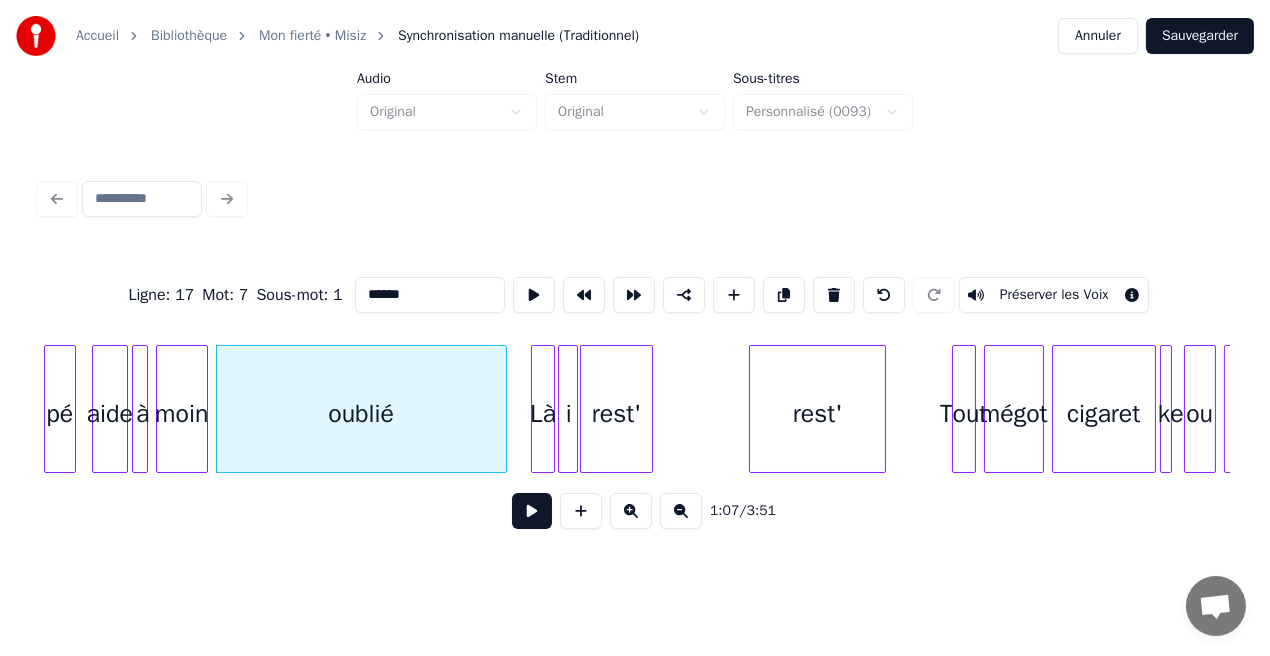 click at bounding box center [532, 511] 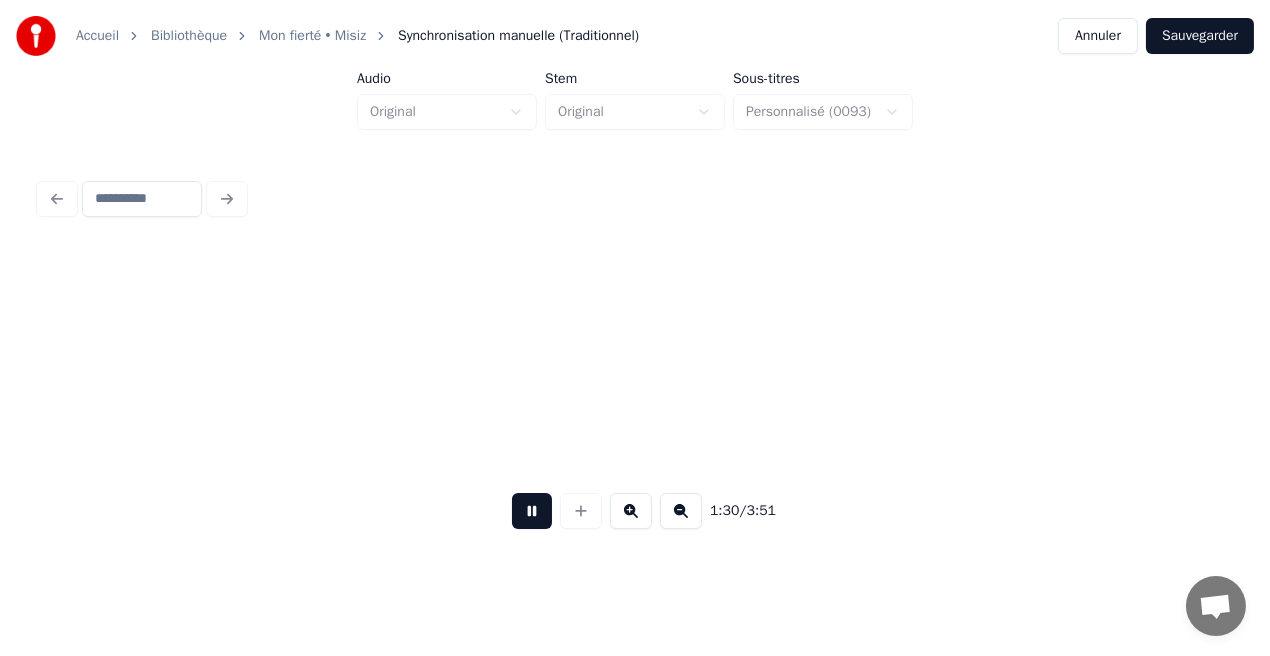 scroll, scrollTop: 0, scrollLeft: 18037, axis: horizontal 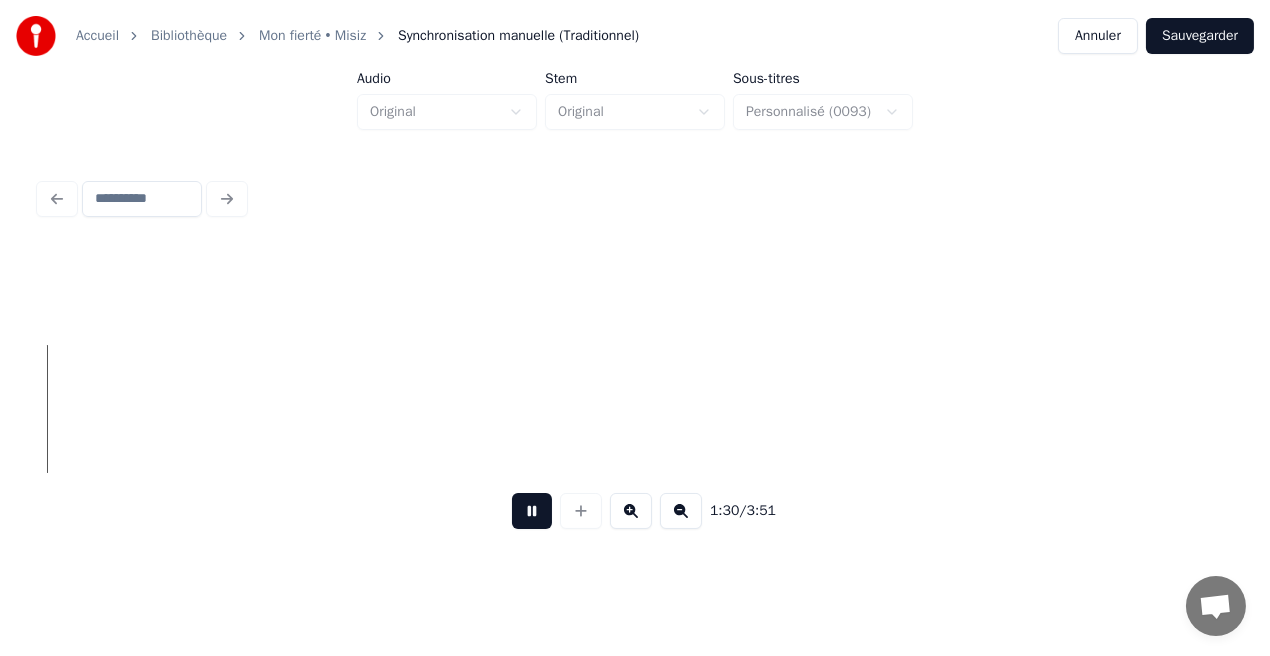 click at bounding box center (532, 511) 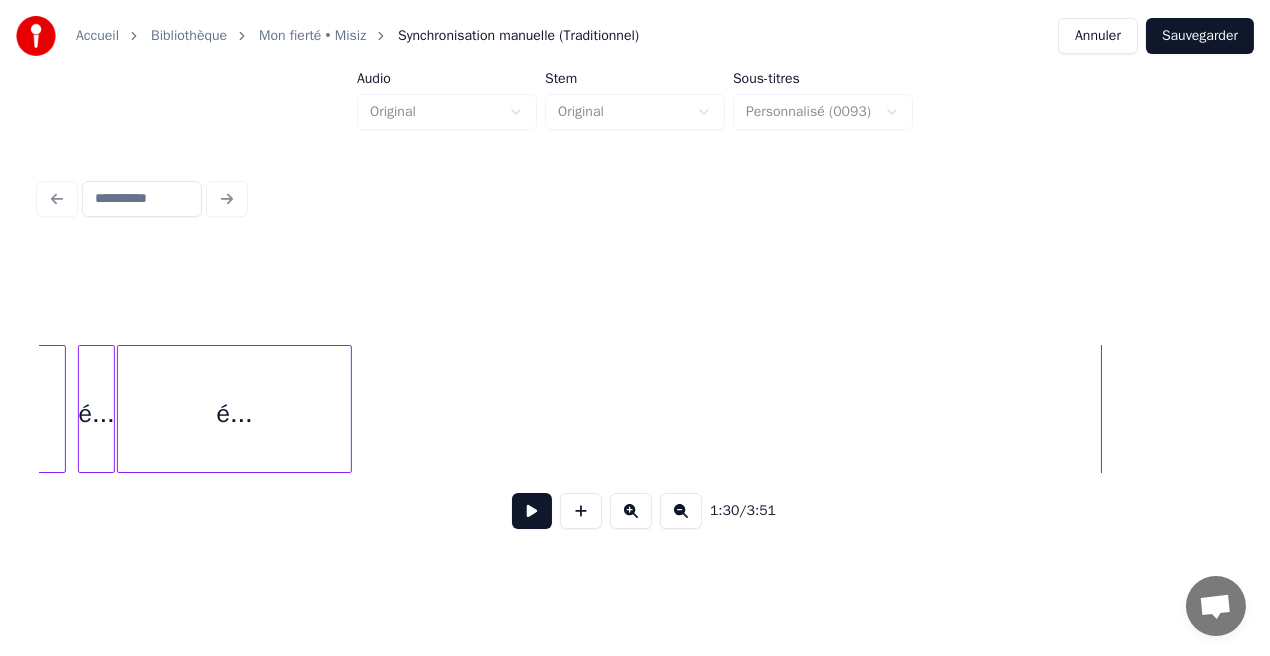 scroll, scrollTop: 0, scrollLeft: 16768, axis: horizontal 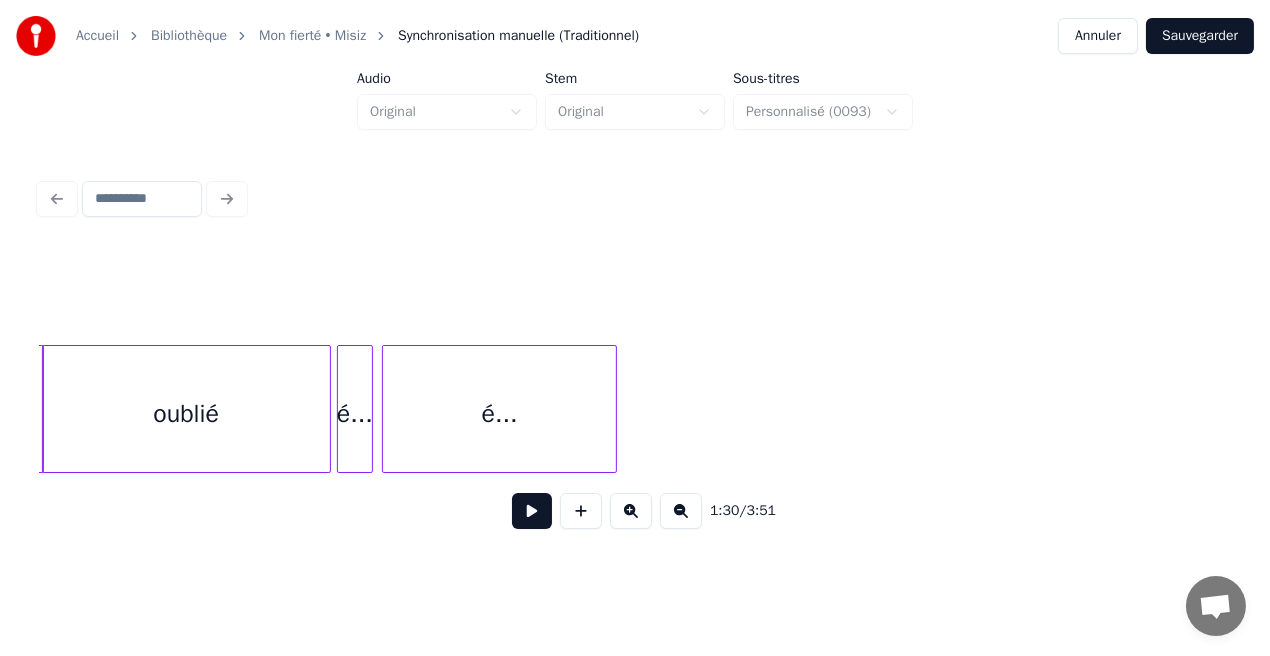 click on "é..." at bounding box center (355, 414) 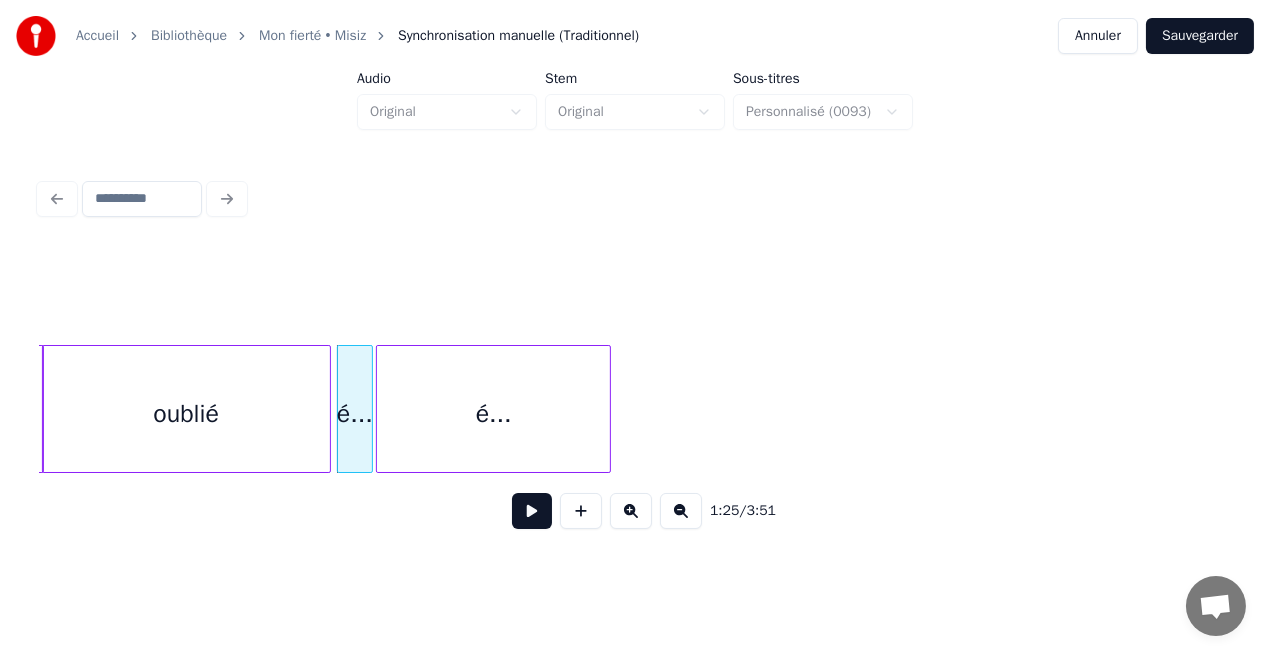 click on "é..." at bounding box center (493, 414) 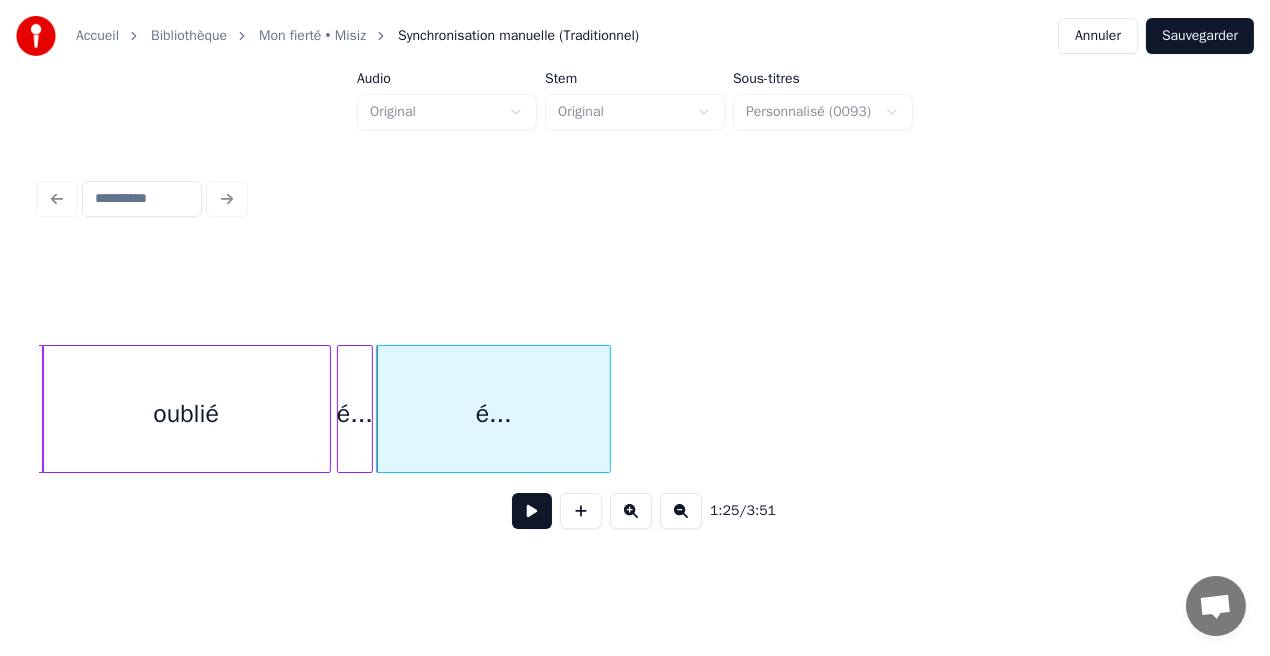 click on "oublié" at bounding box center [186, 414] 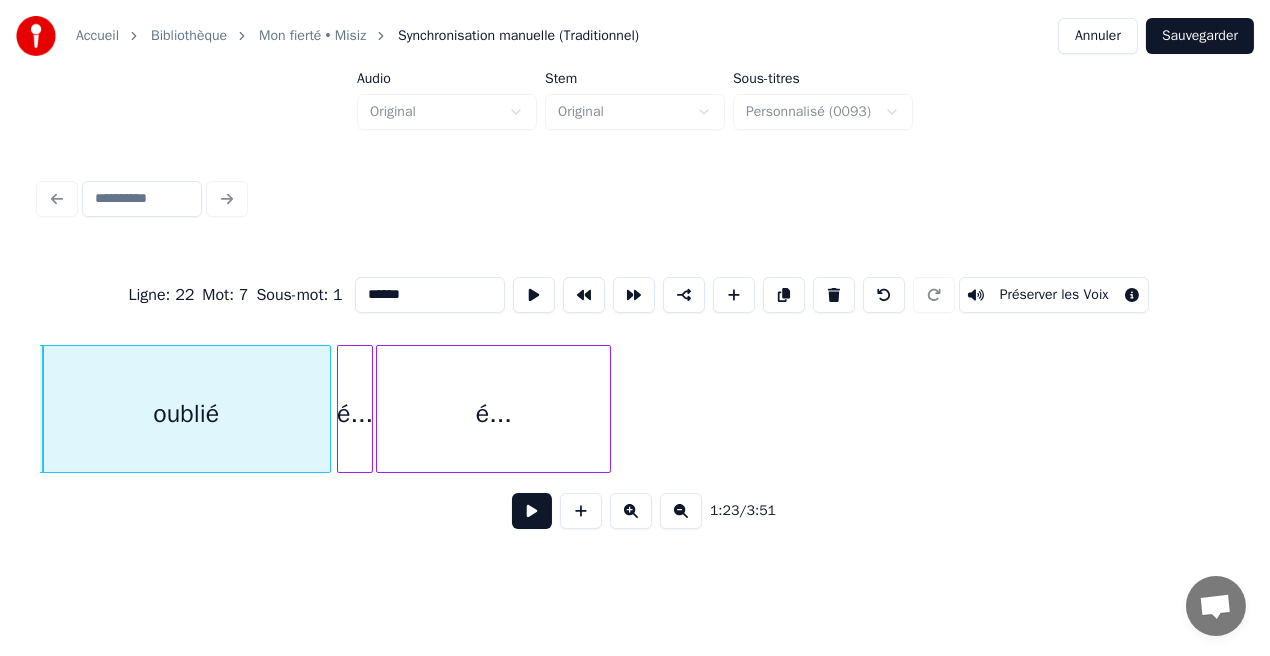 click at bounding box center (532, 511) 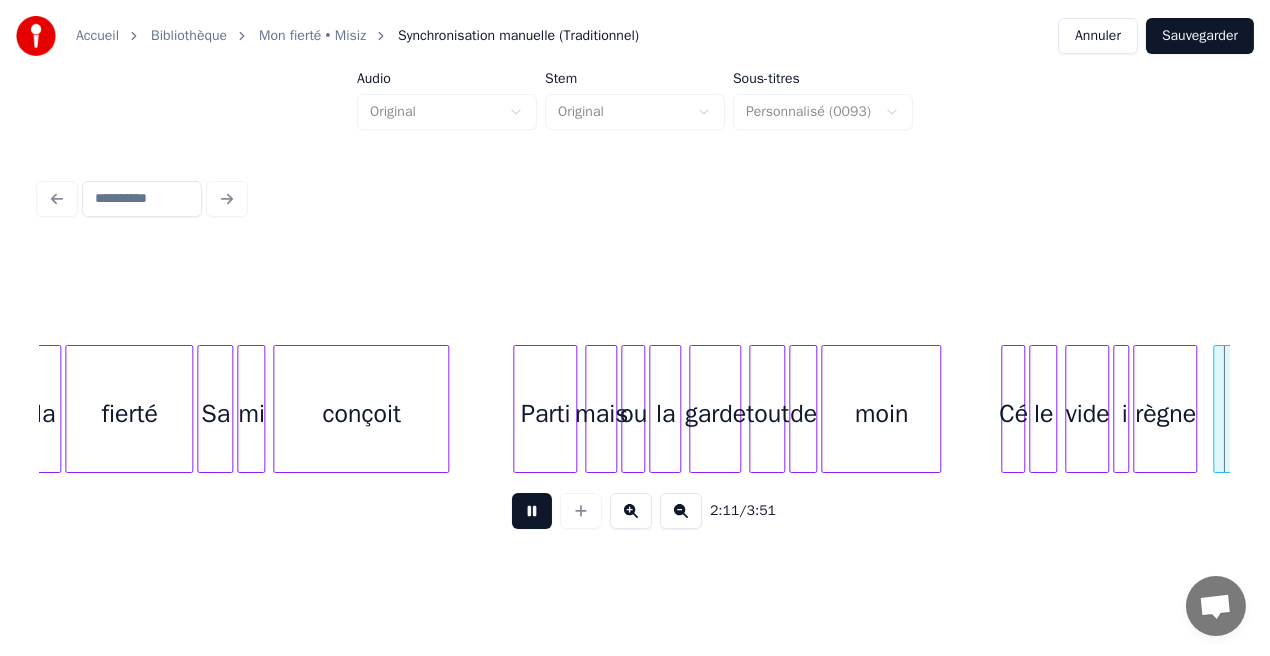 scroll, scrollTop: 0, scrollLeft: 26306, axis: horizontal 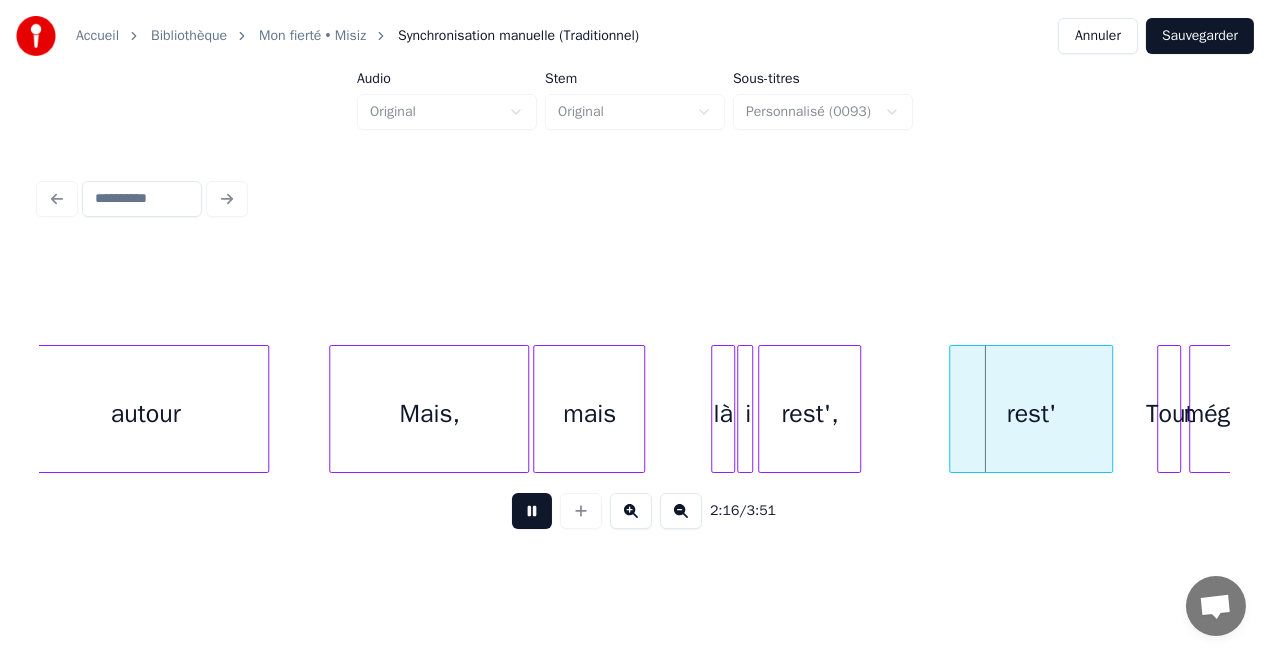 click at bounding box center [532, 511] 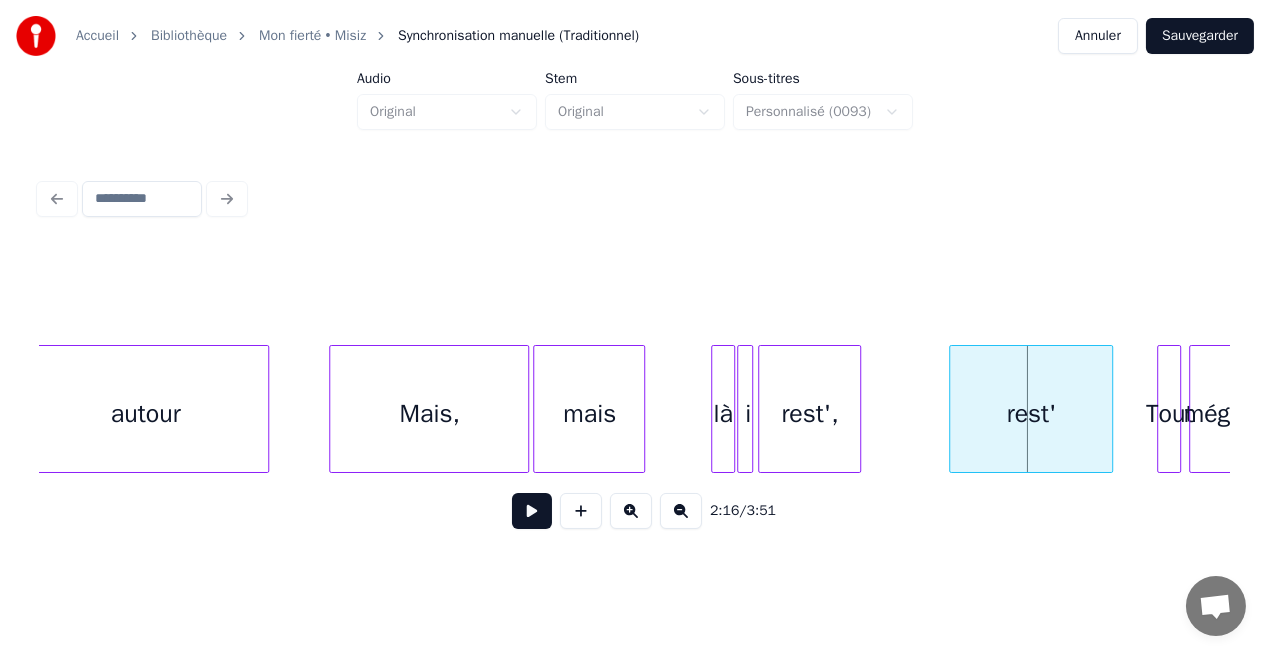 click on "Mais," at bounding box center [429, 414] 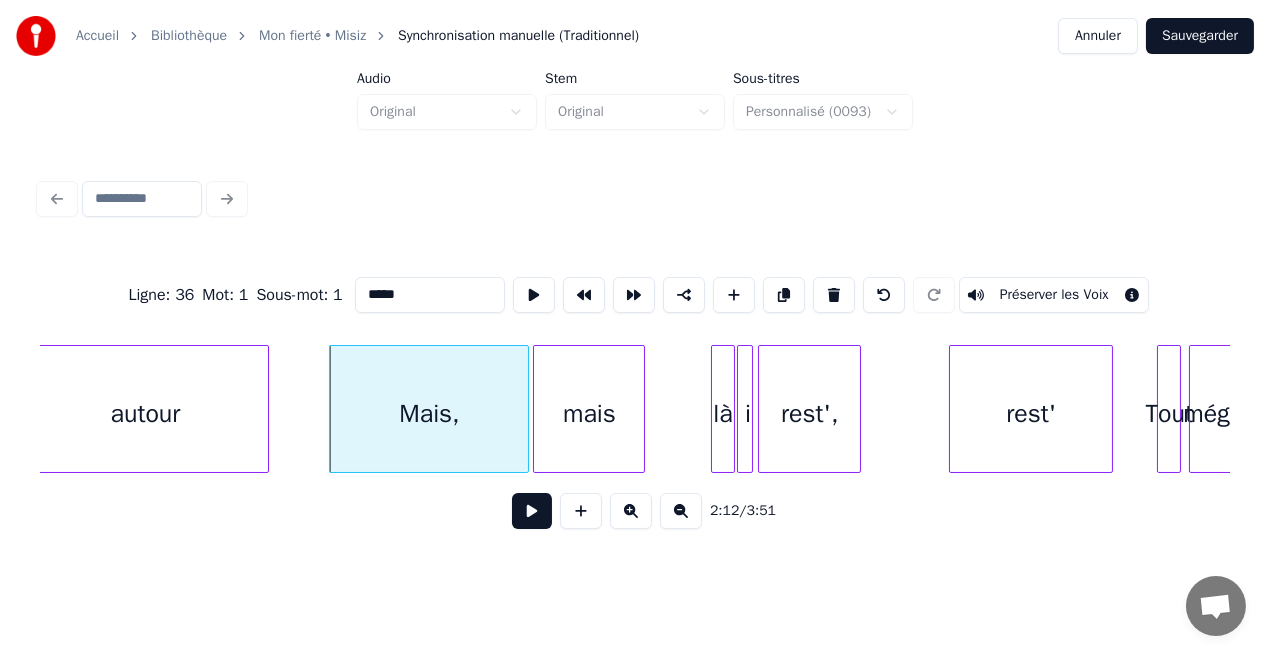 click on "*****" at bounding box center (430, 295) 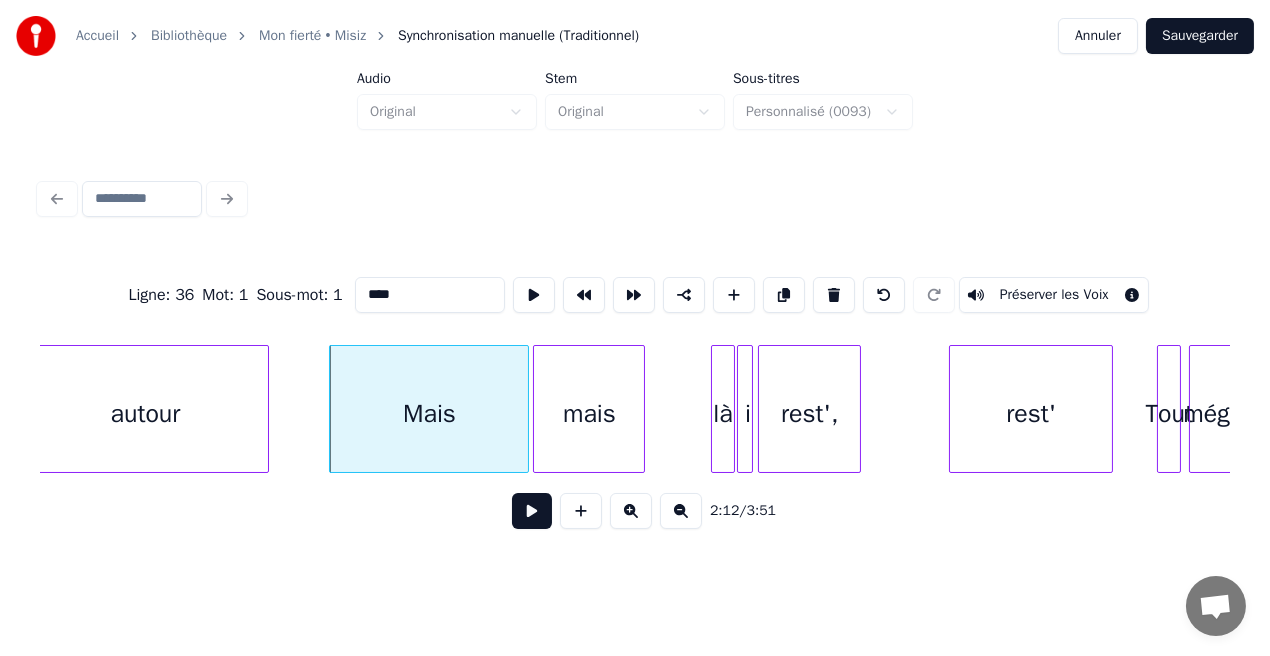click on "mais" at bounding box center [589, 414] 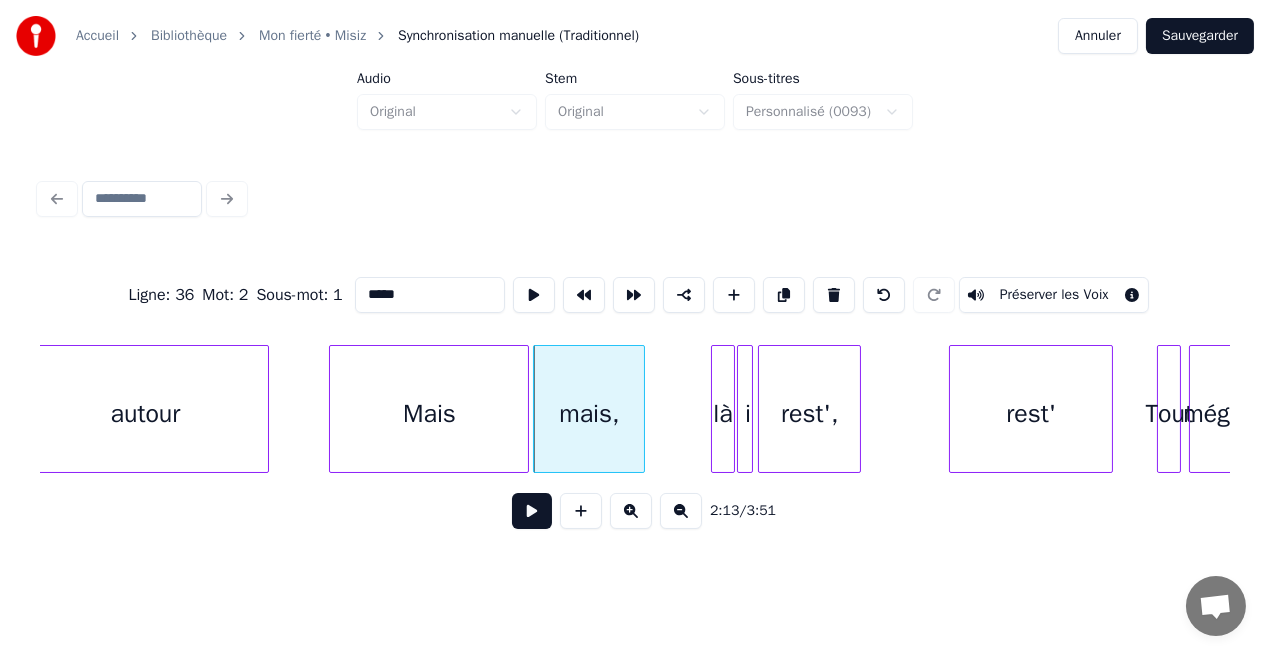 click on "rest'," at bounding box center (809, 414) 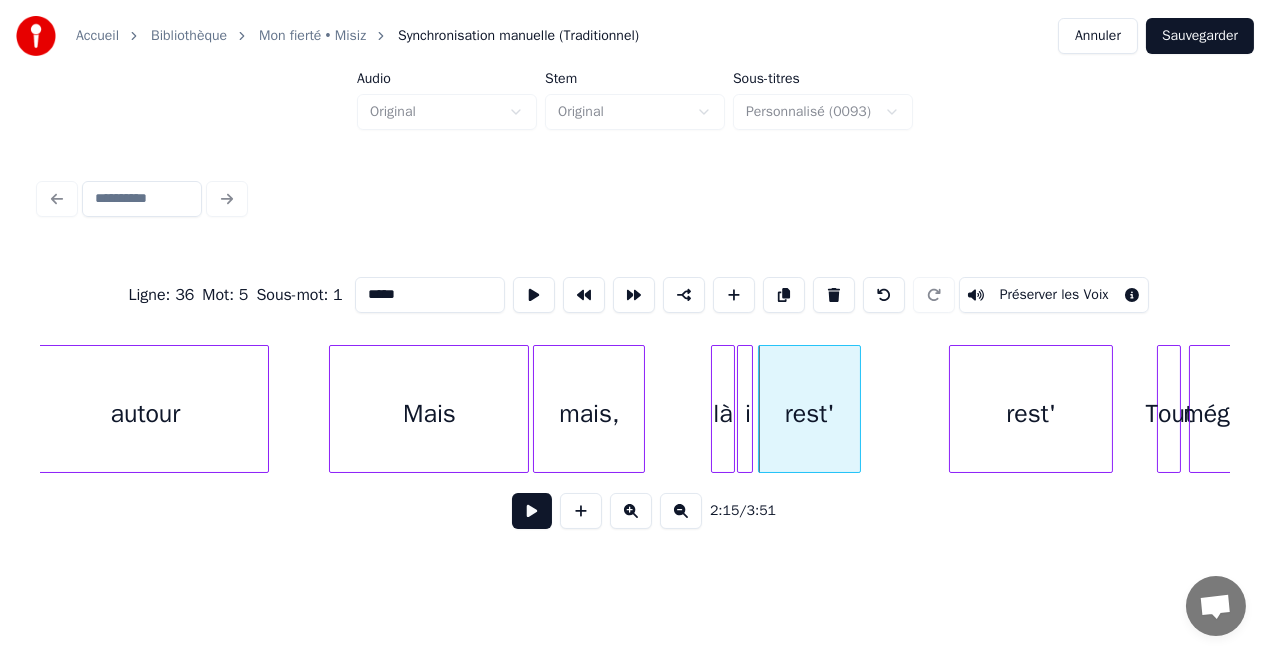 click on "Mais" at bounding box center (429, 414) 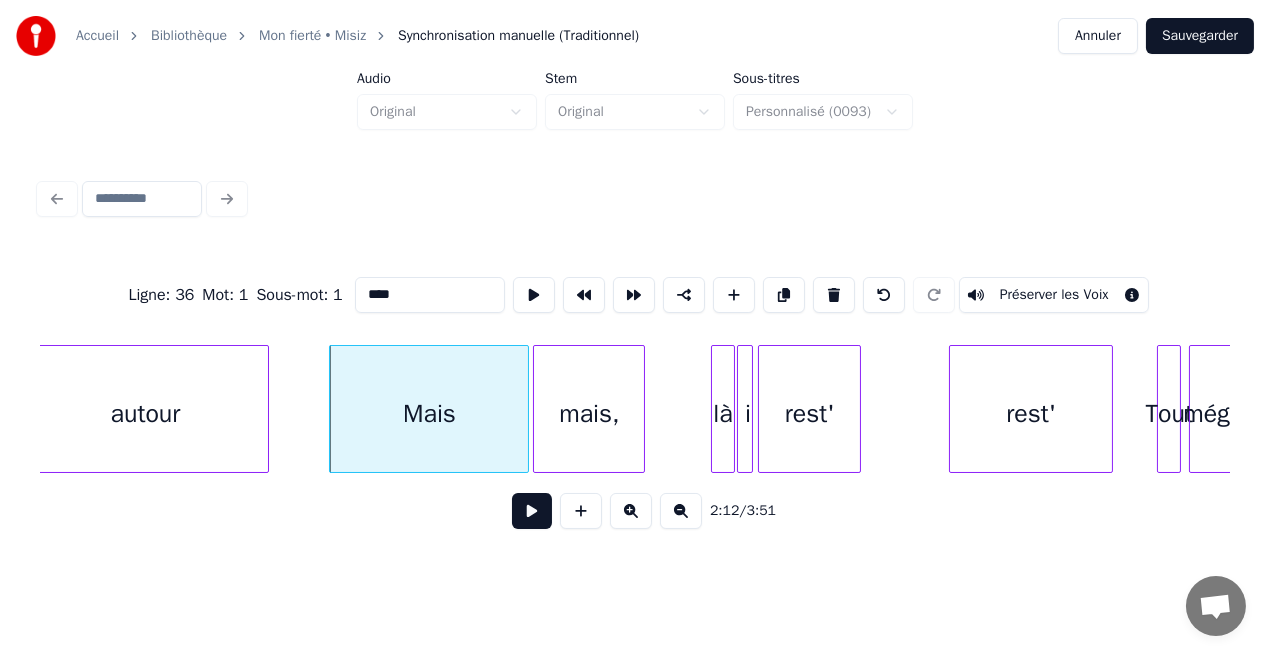 type on "****" 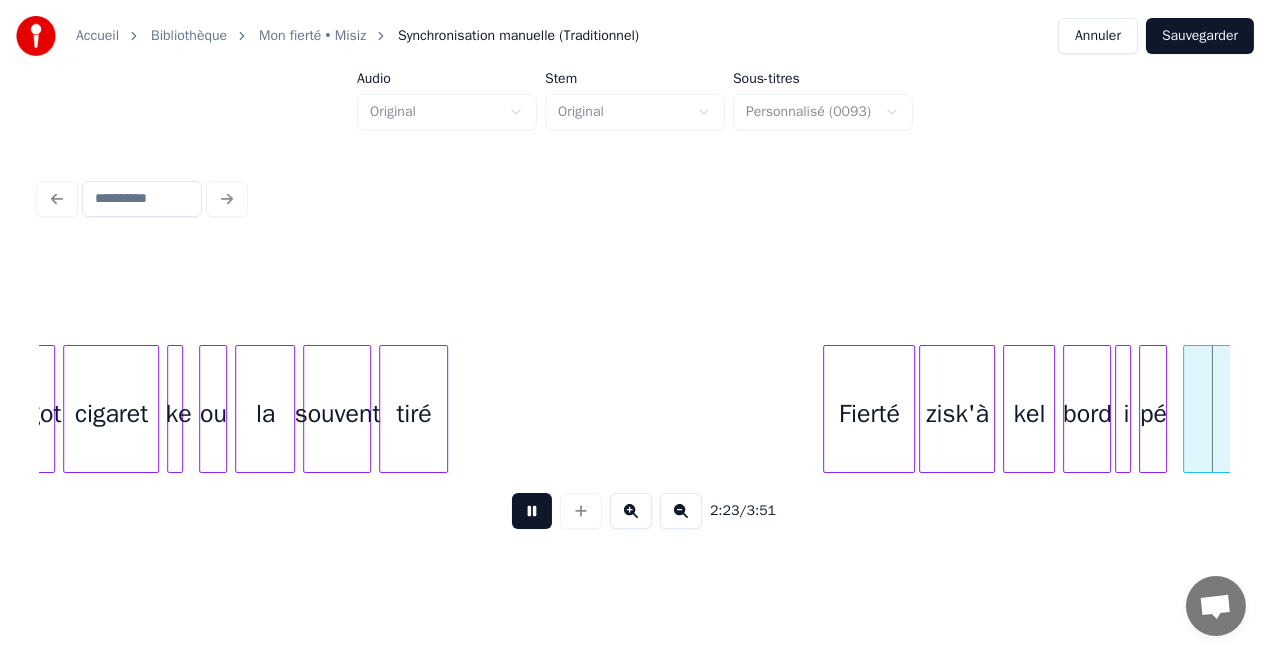 scroll, scrollTop: 0, scrollLeft: 28688, axis: horizontal 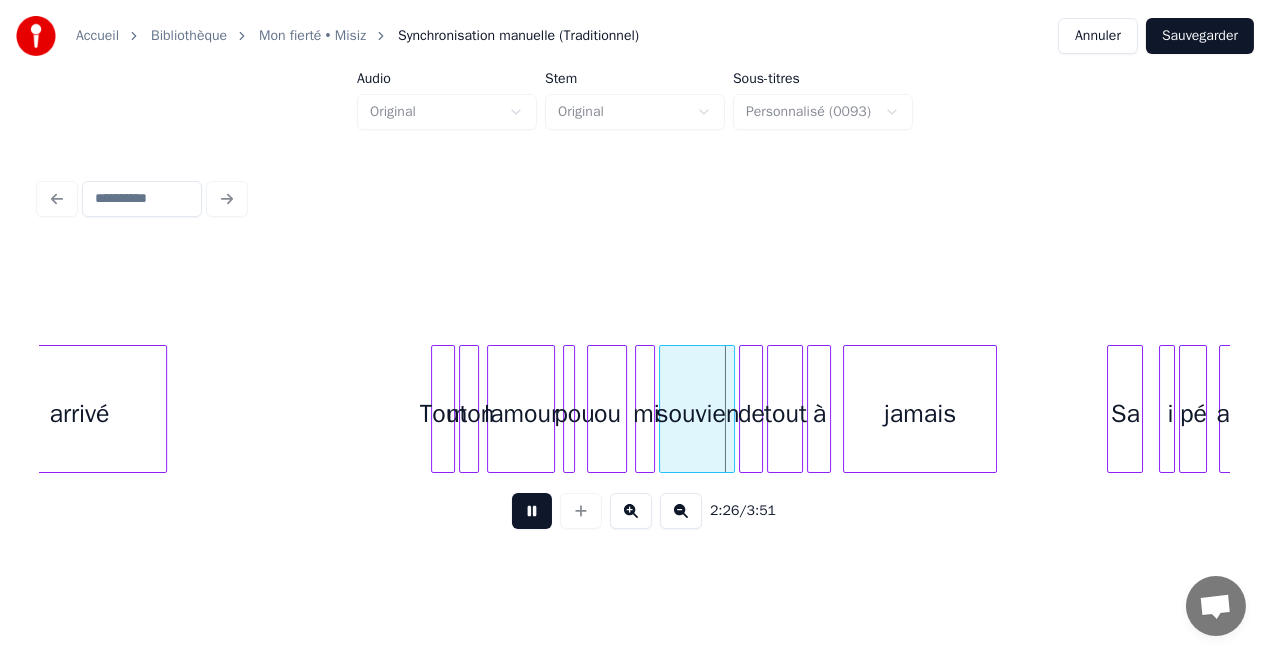 click at bounding box center [532, 511] 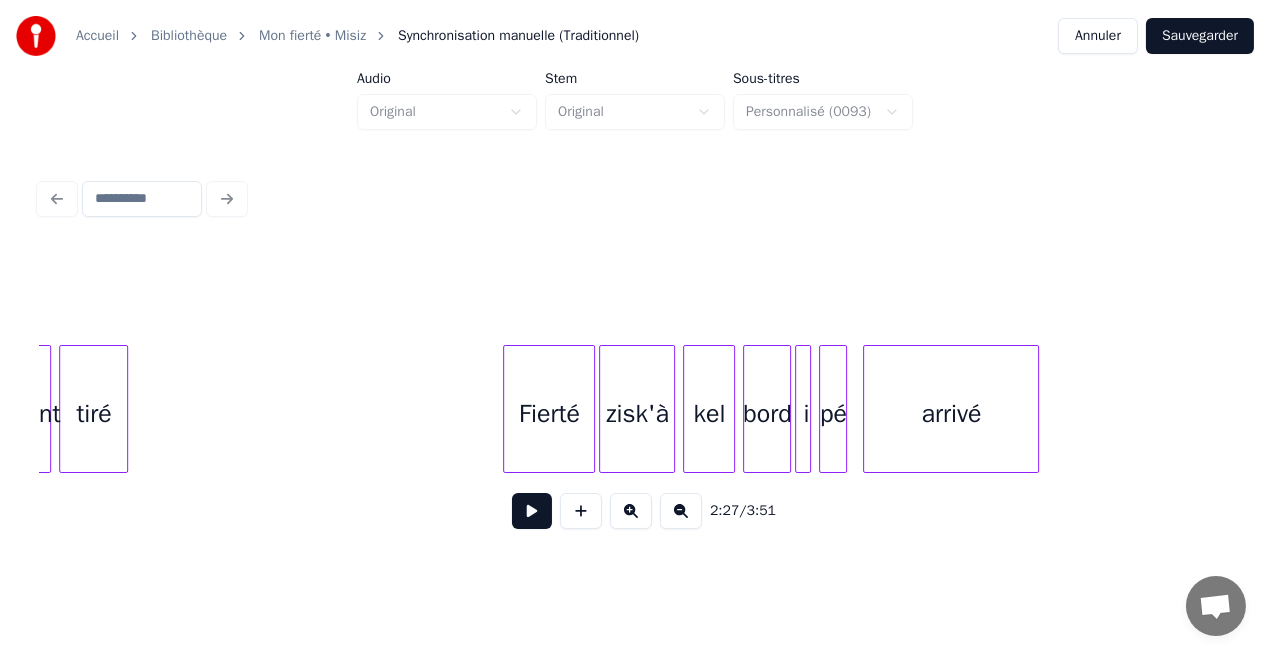 scroll, scrollTop: 0, scrollLeft: 27737, axis: horizontal 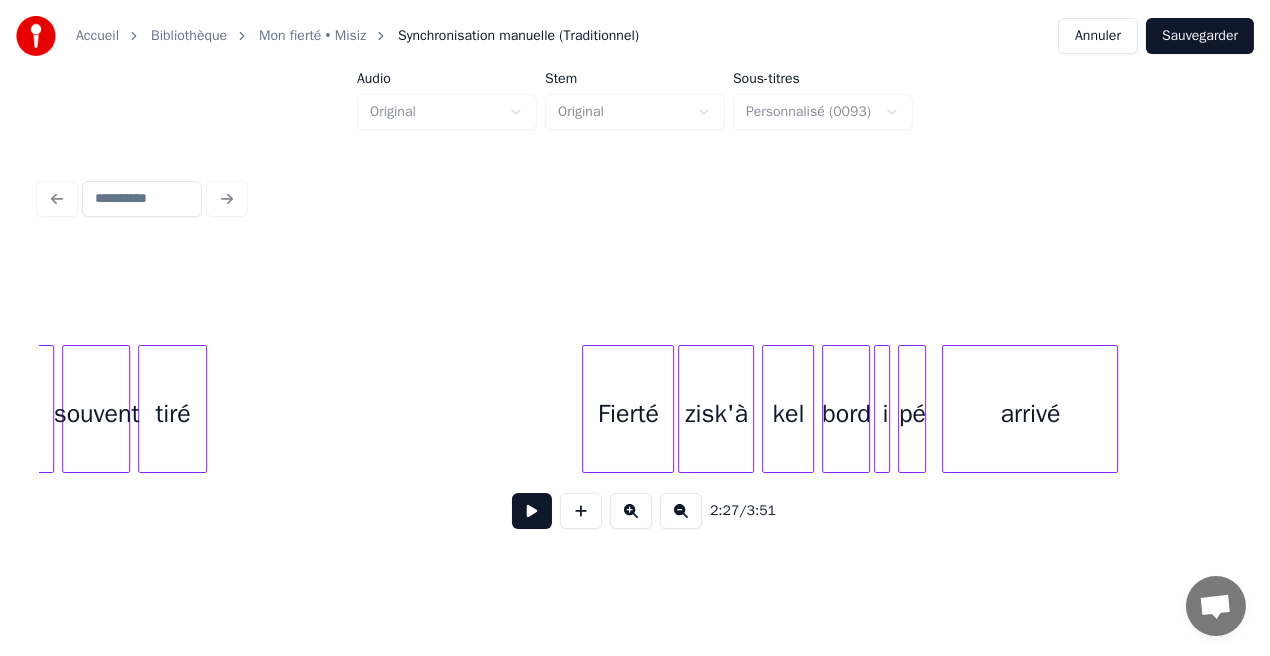 click on "arrivé bord i pé kel zisk'à Fierté tiré souvent la" at bounding box center [-4568, 409] 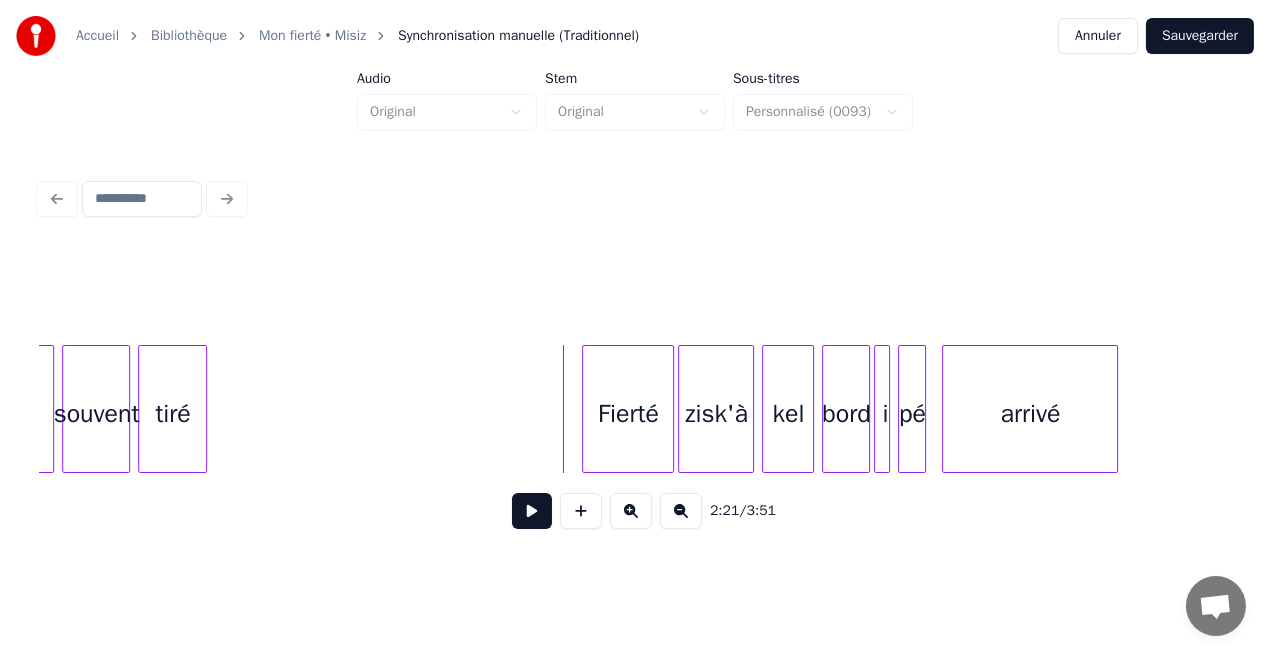 click at bounding box center (532, 511) 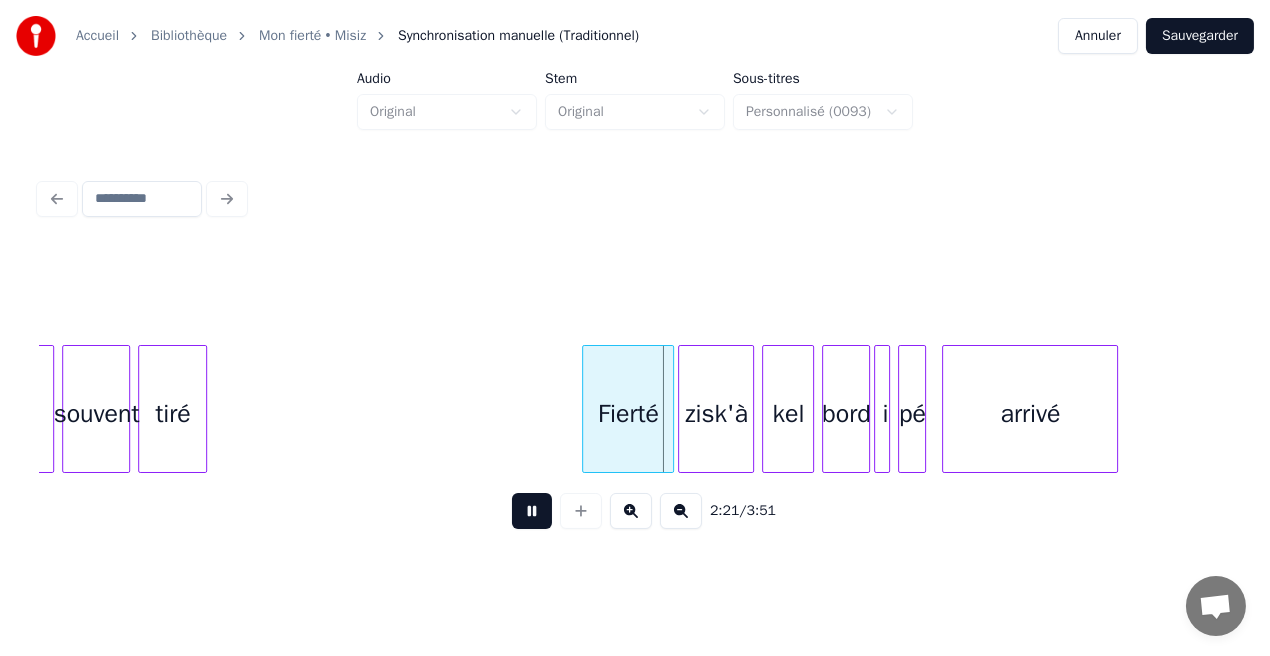 click at bounding box center [532, 511] 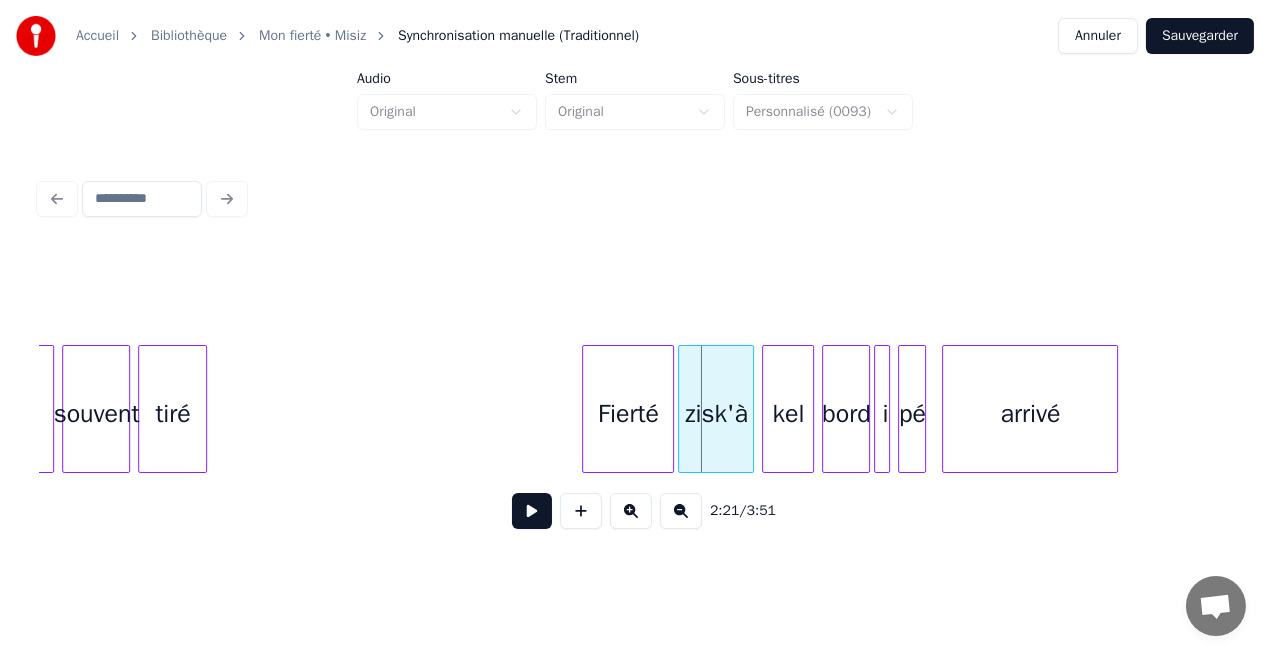 click on "Fierté" at bounding box center (628, 414) 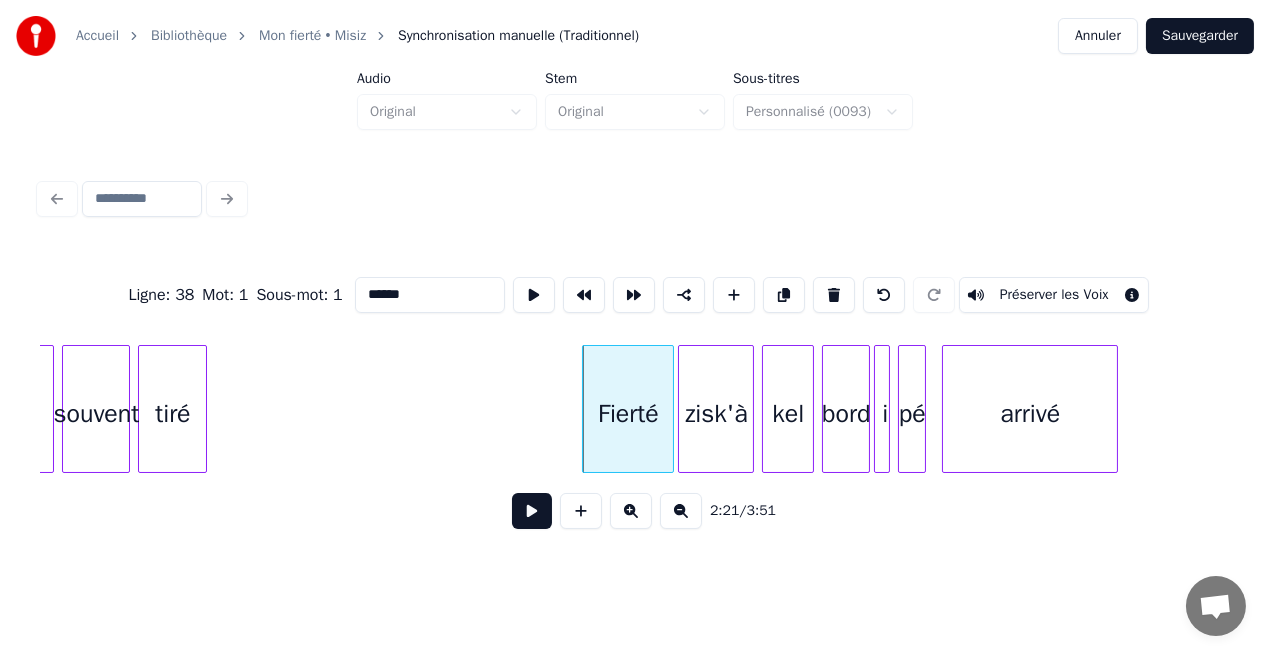 click at bounding box center (532, 511) 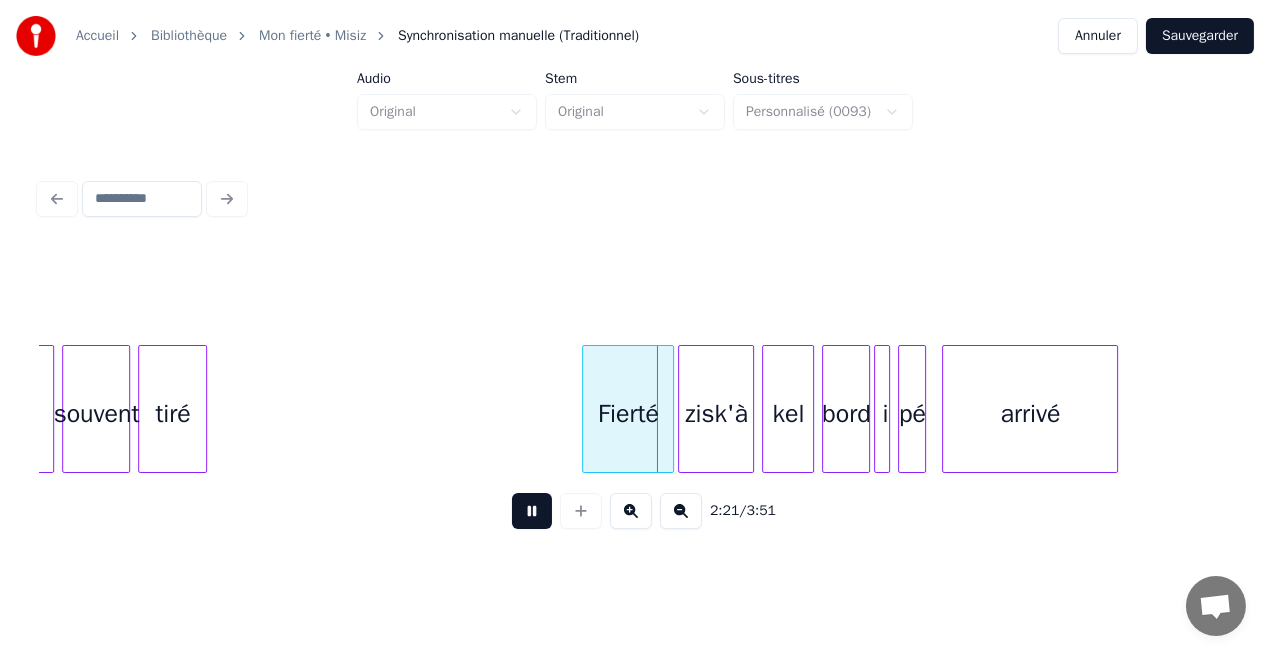 click at bounding box center (532, 511) 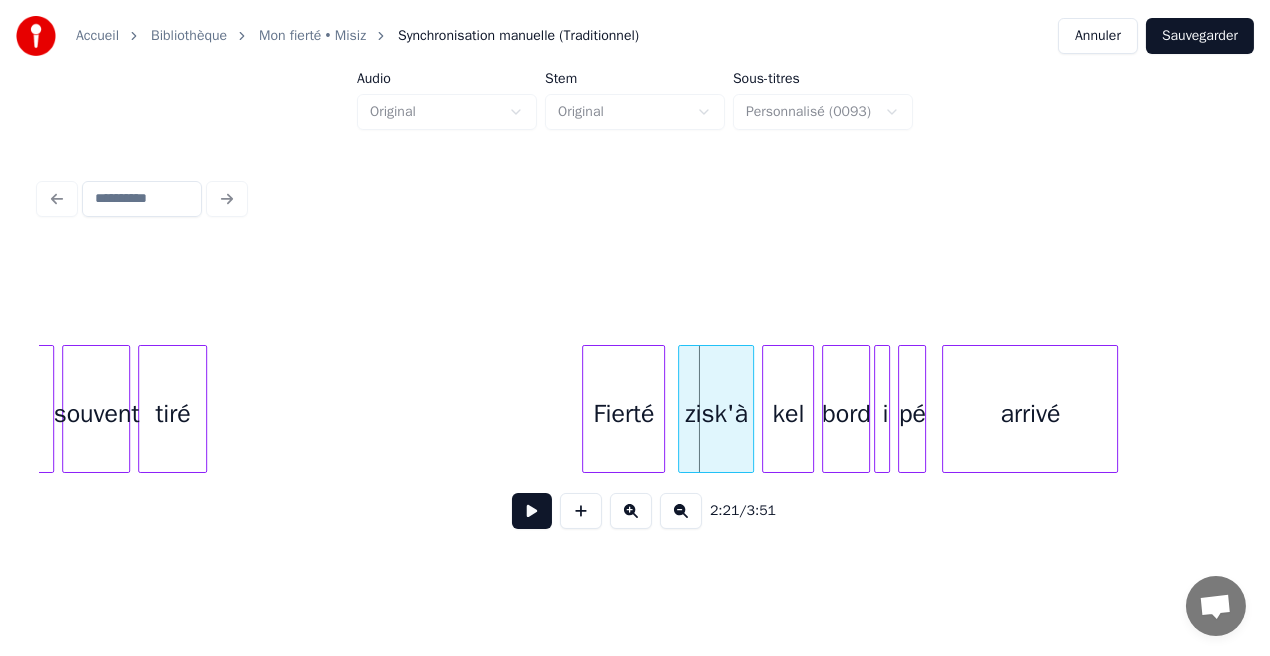 click at bounding box center (661, 409) 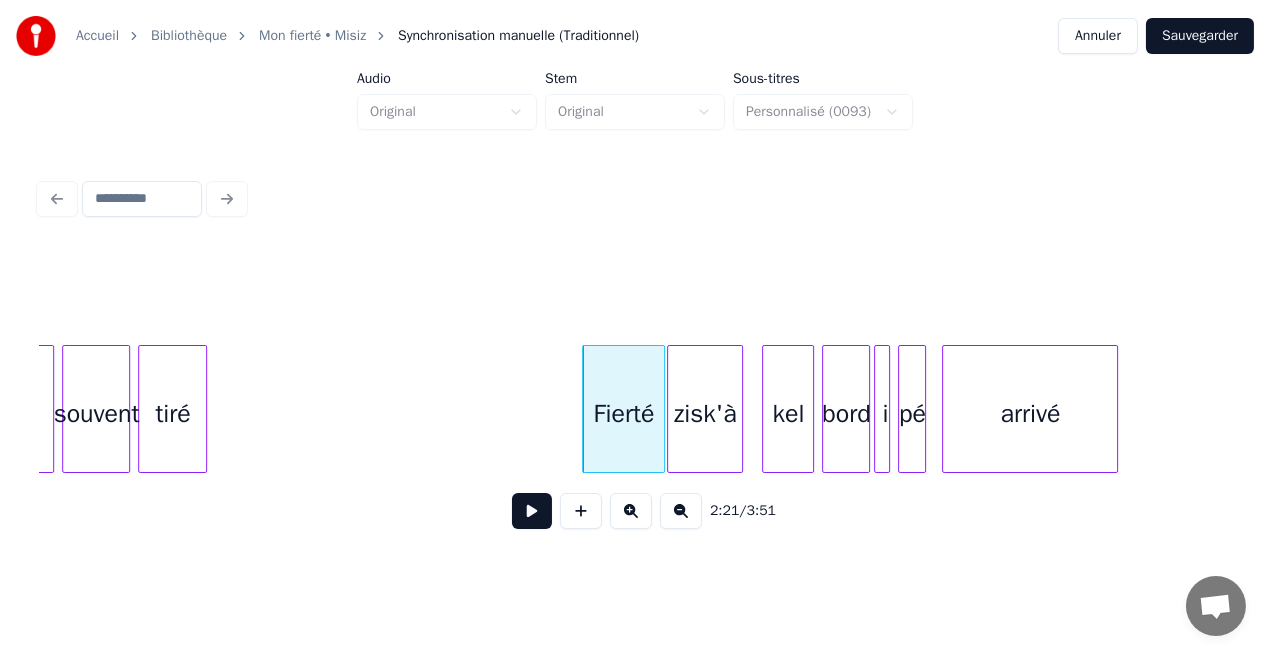 click on "zisk'à" at bounding box center [705, 414] 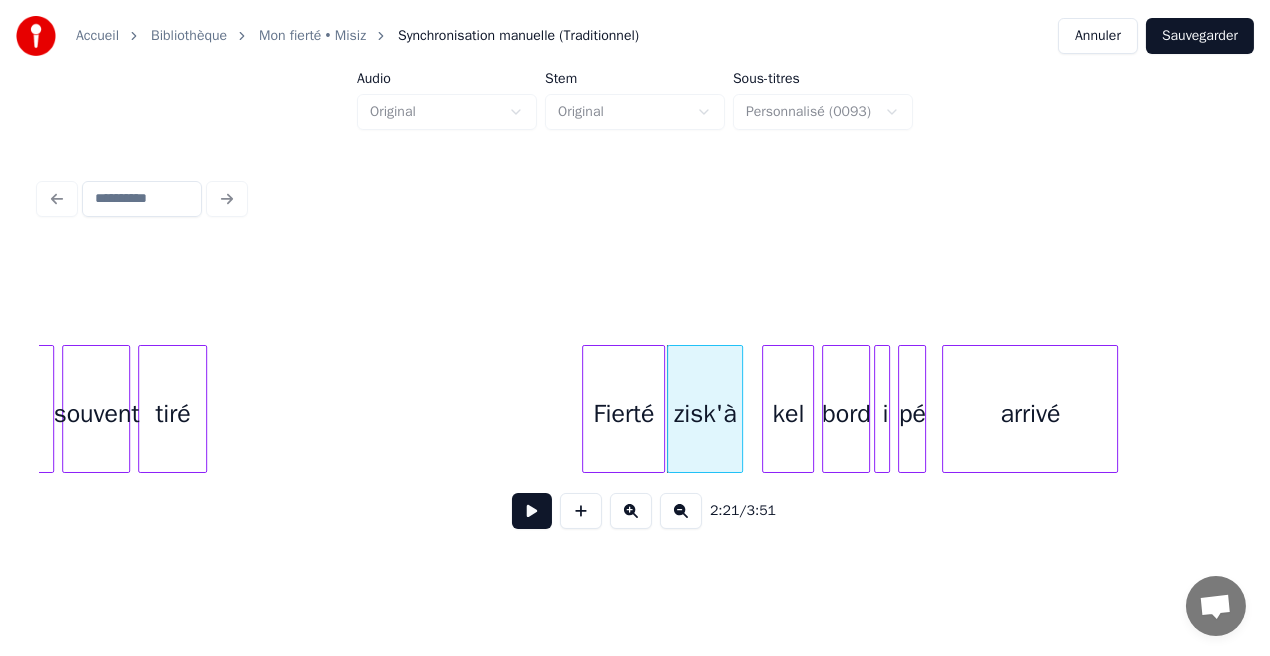 click on "Fierté" at bounding box center (623, 414) 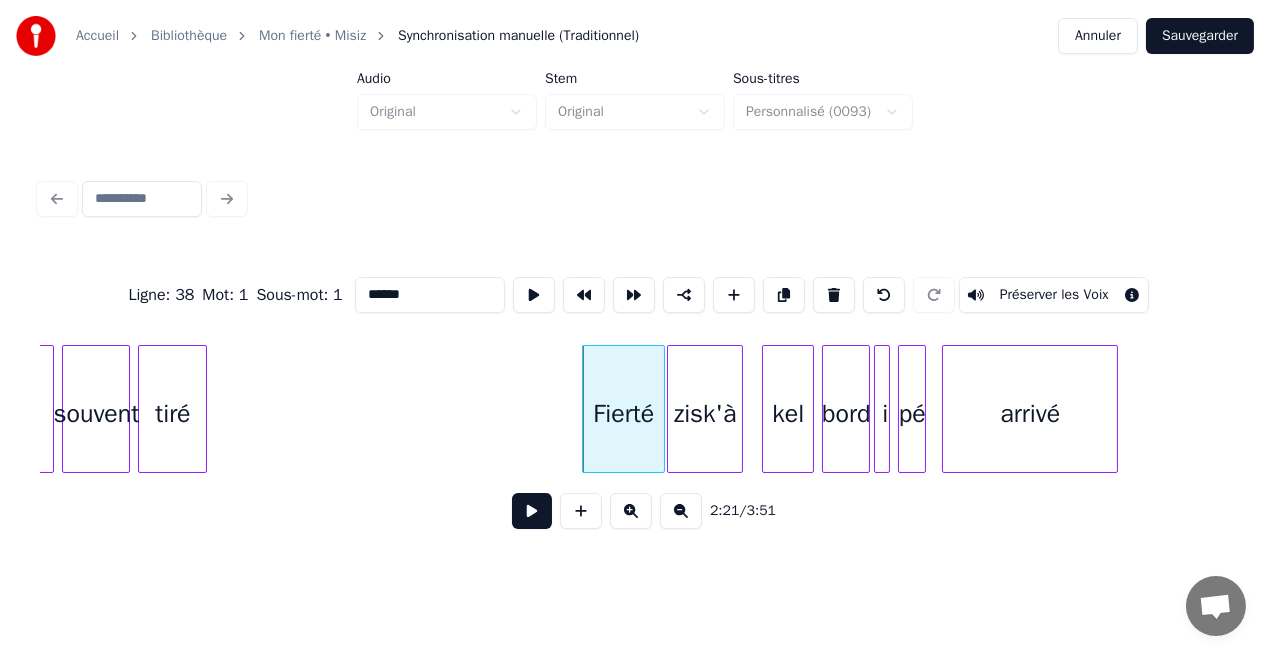 click at bounding box center (532, 511) 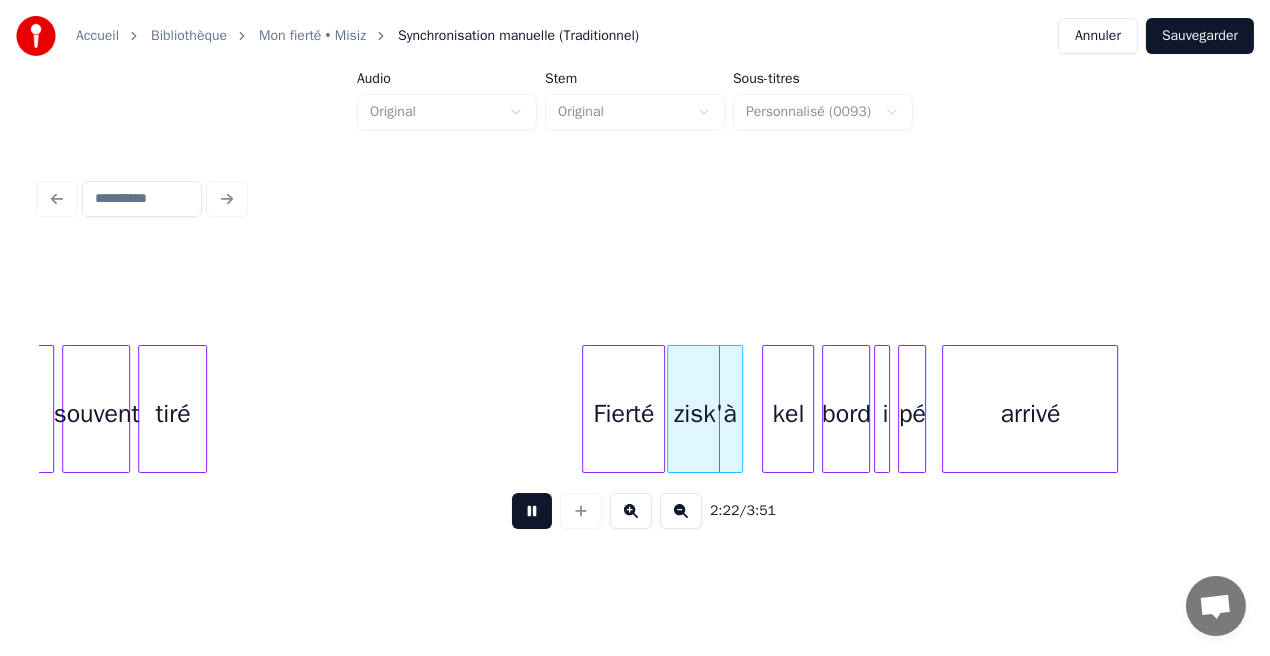 click at bounding box center (532, 511) 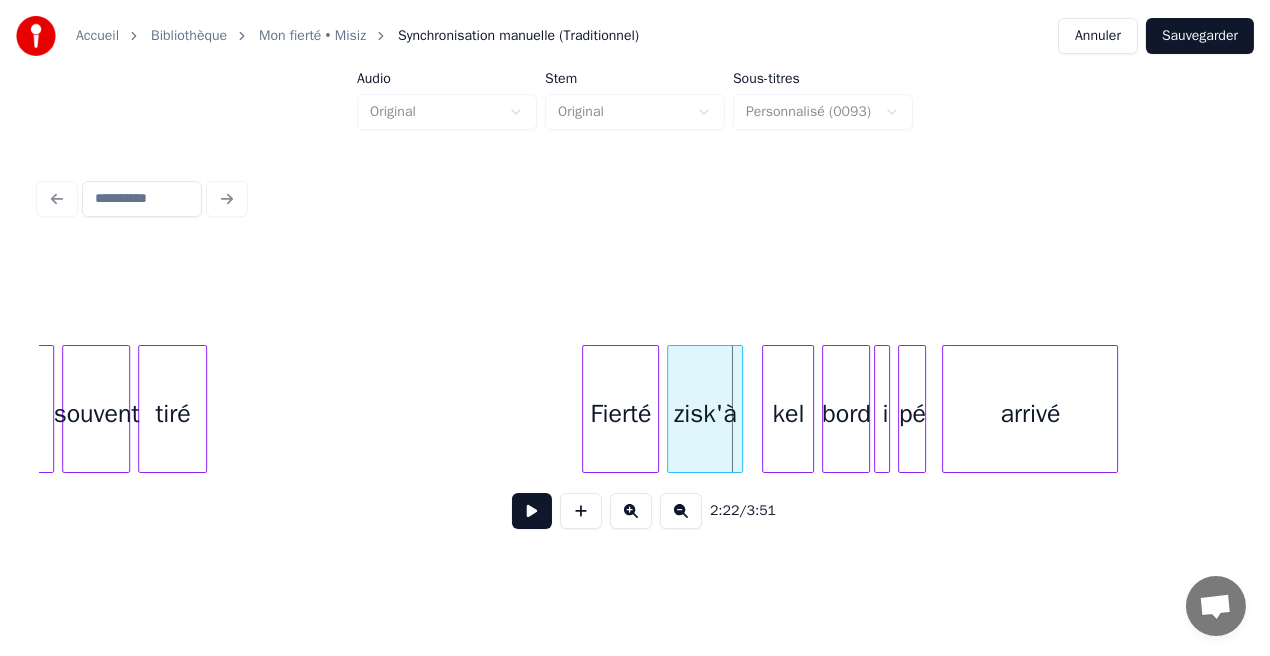click at bounding box center [655, 409] 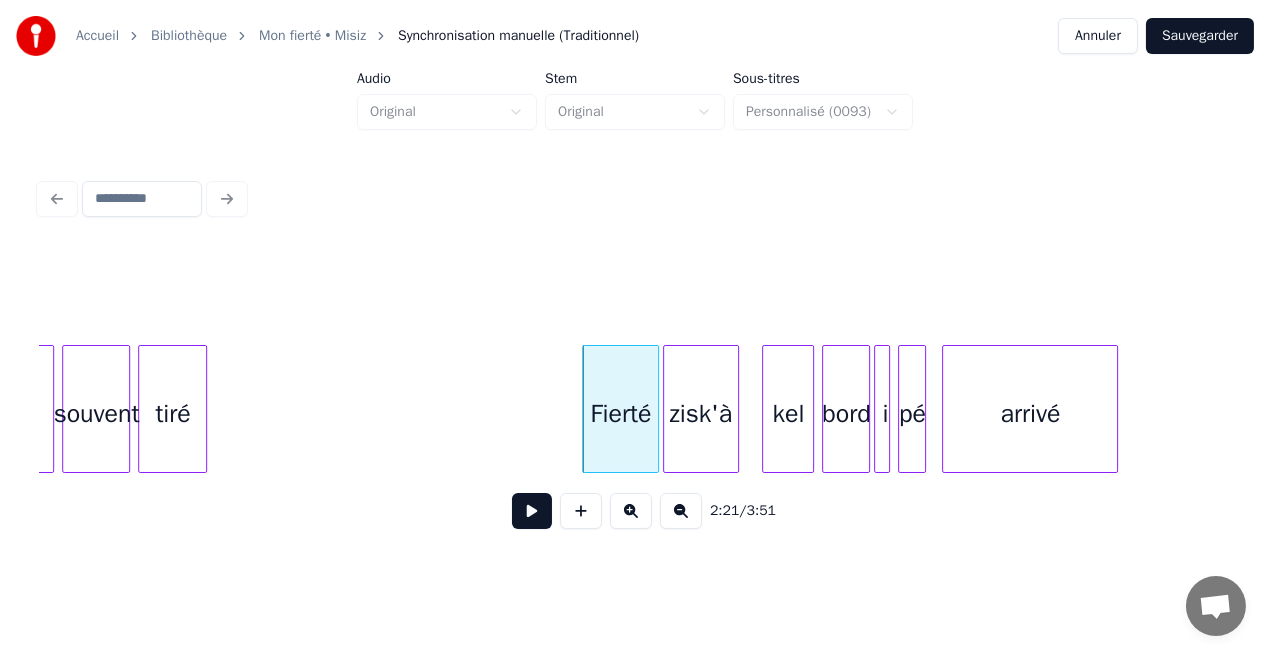 click on "zisk'à" at bounding box center [701, 414] 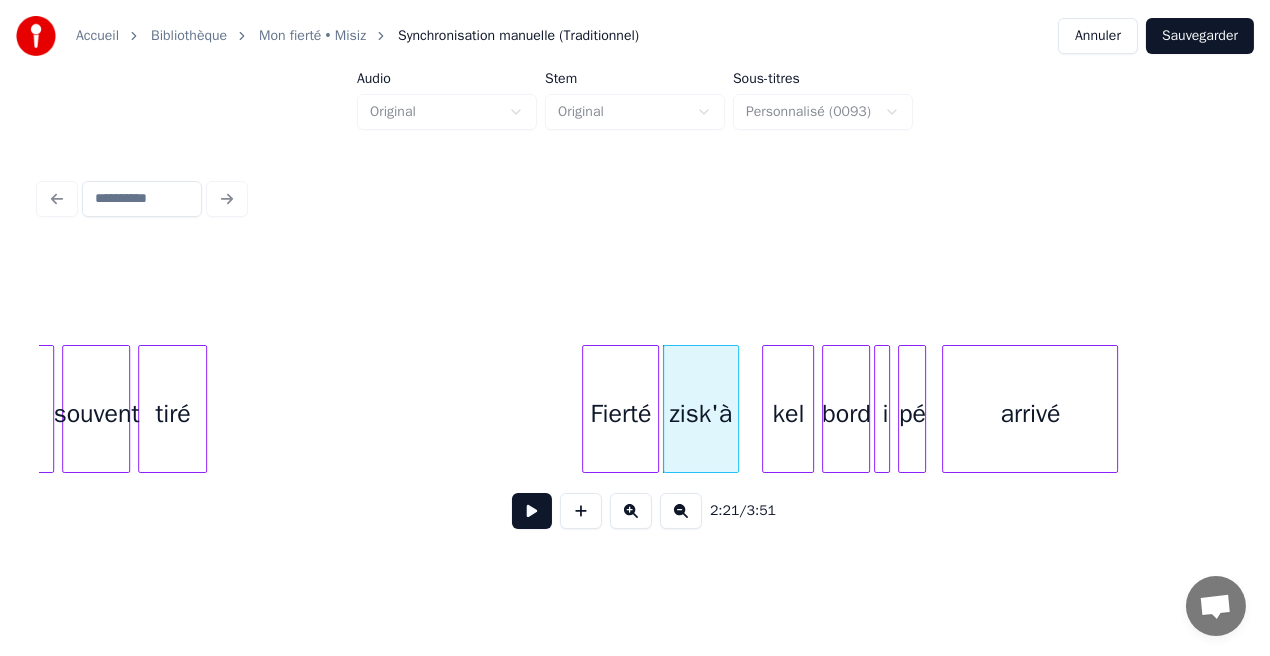 click on "Fierté" at bounding box center (620, 414) 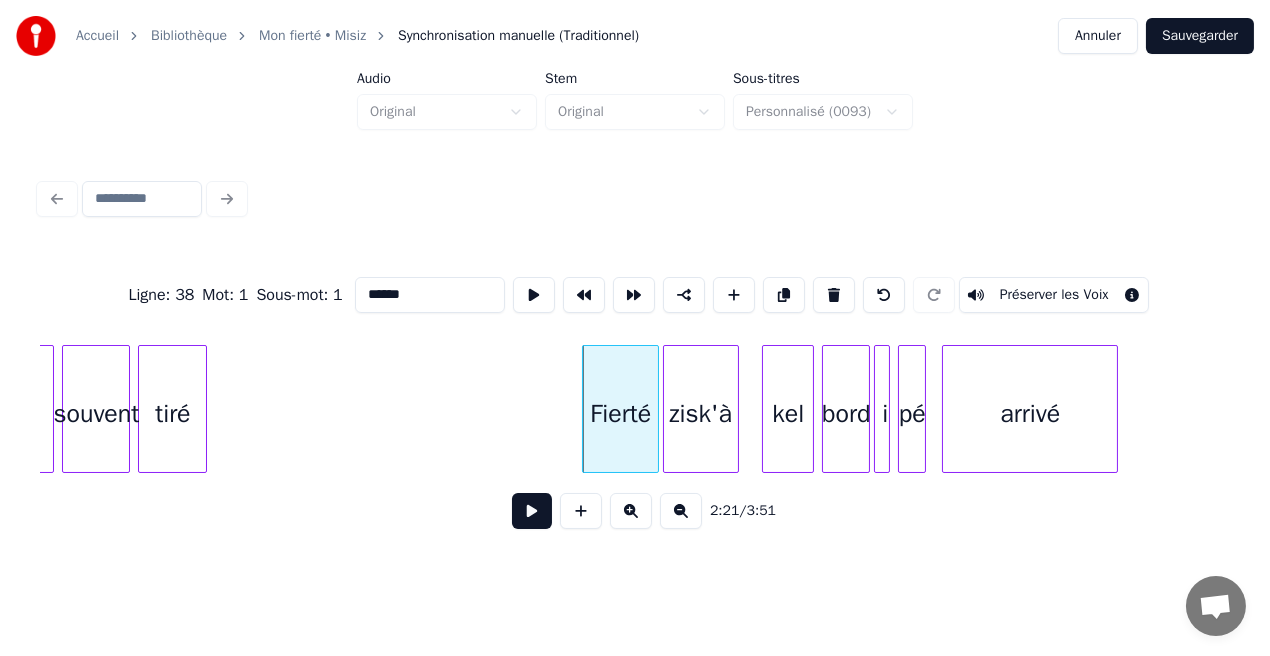 click at bounding box center [532, 511] 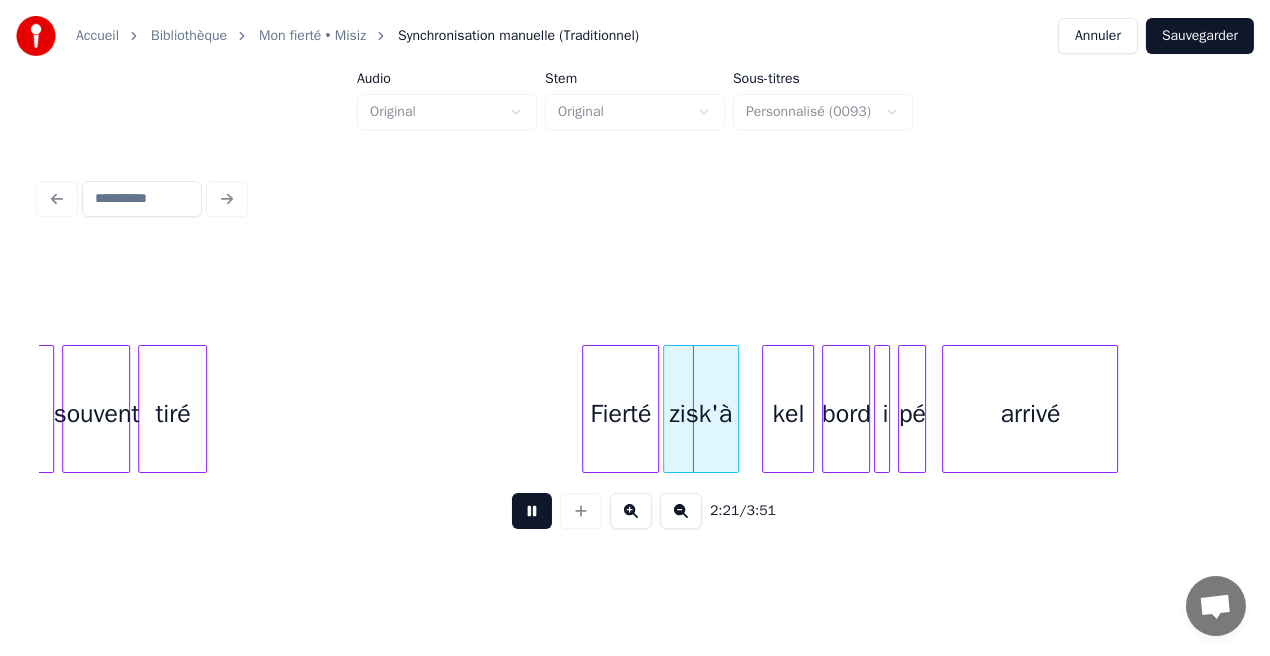 click at bounding box center [532, 511] 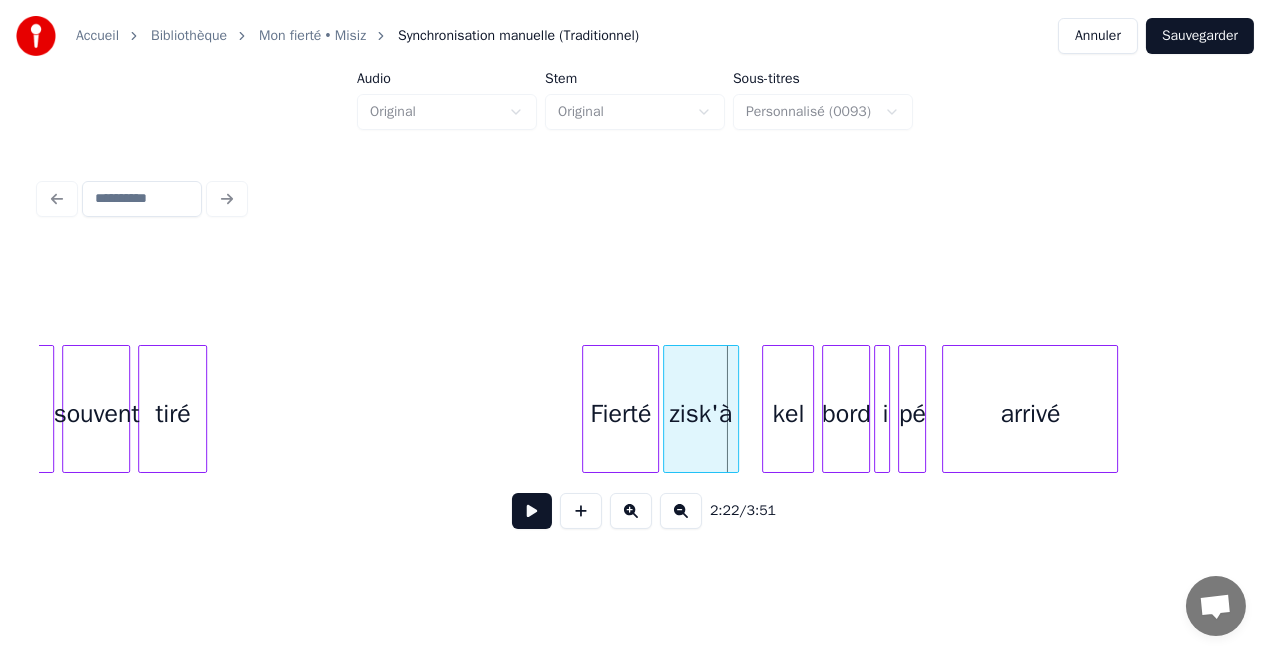 click at bounding box center (532, 511) 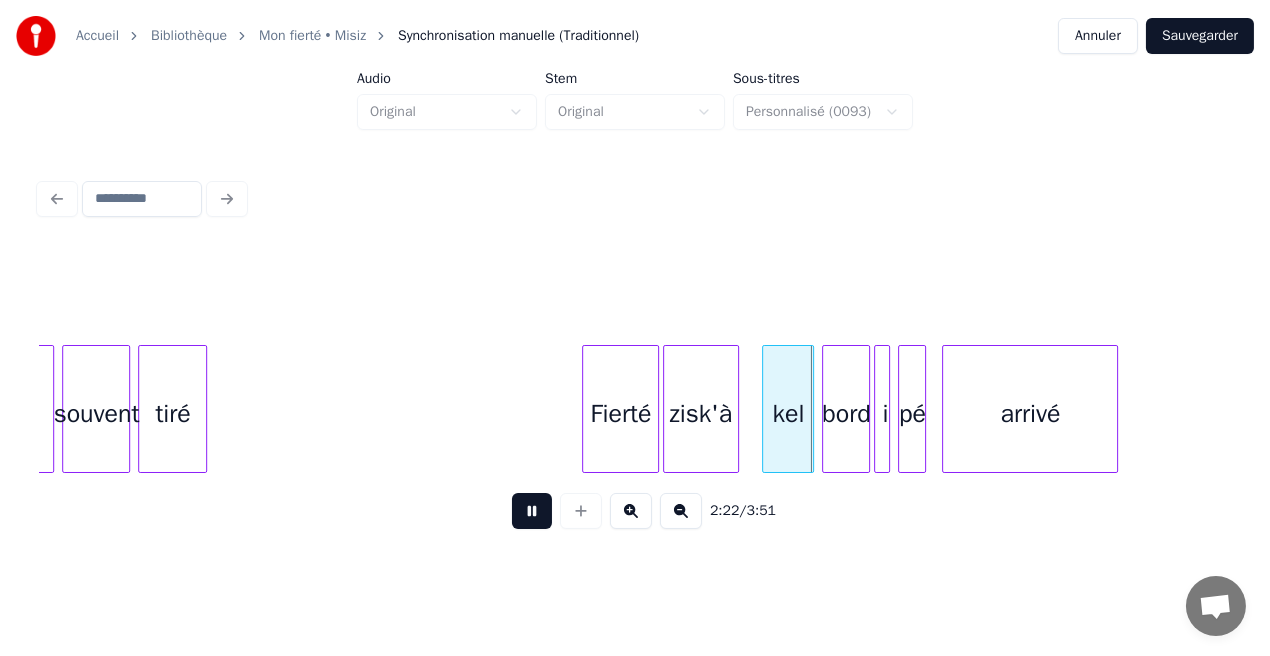 click at bounding box center [532, 511] 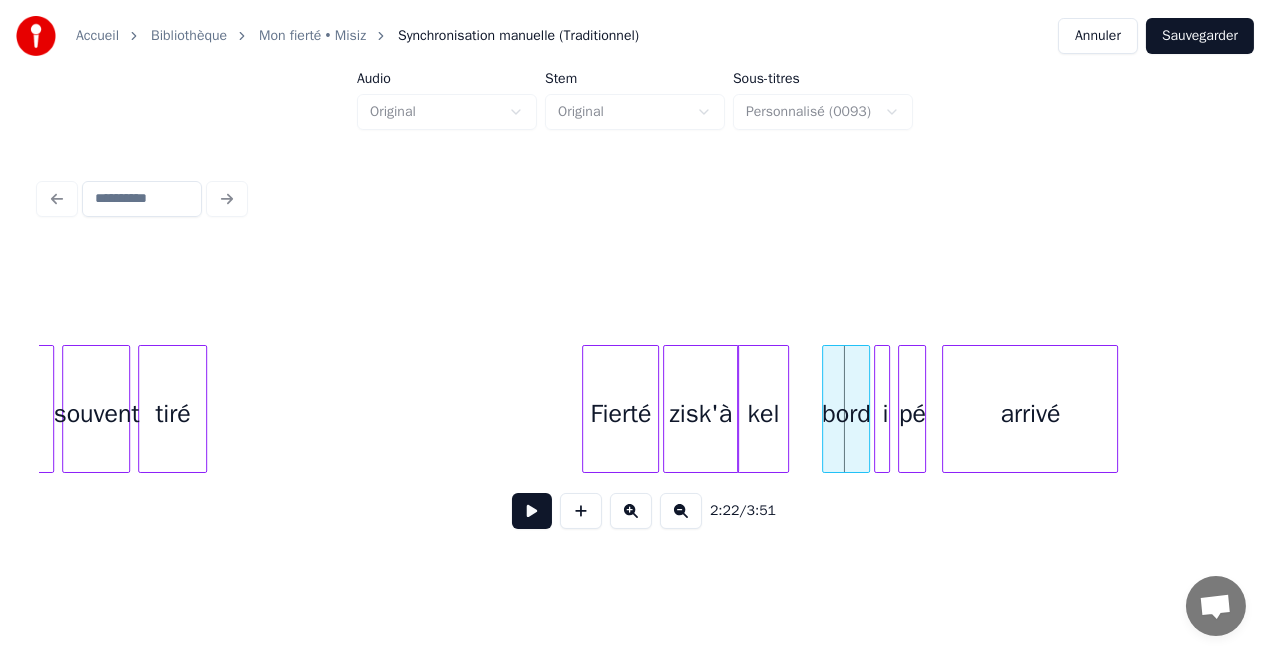 click on "kel" at bounding box center (763, 414) 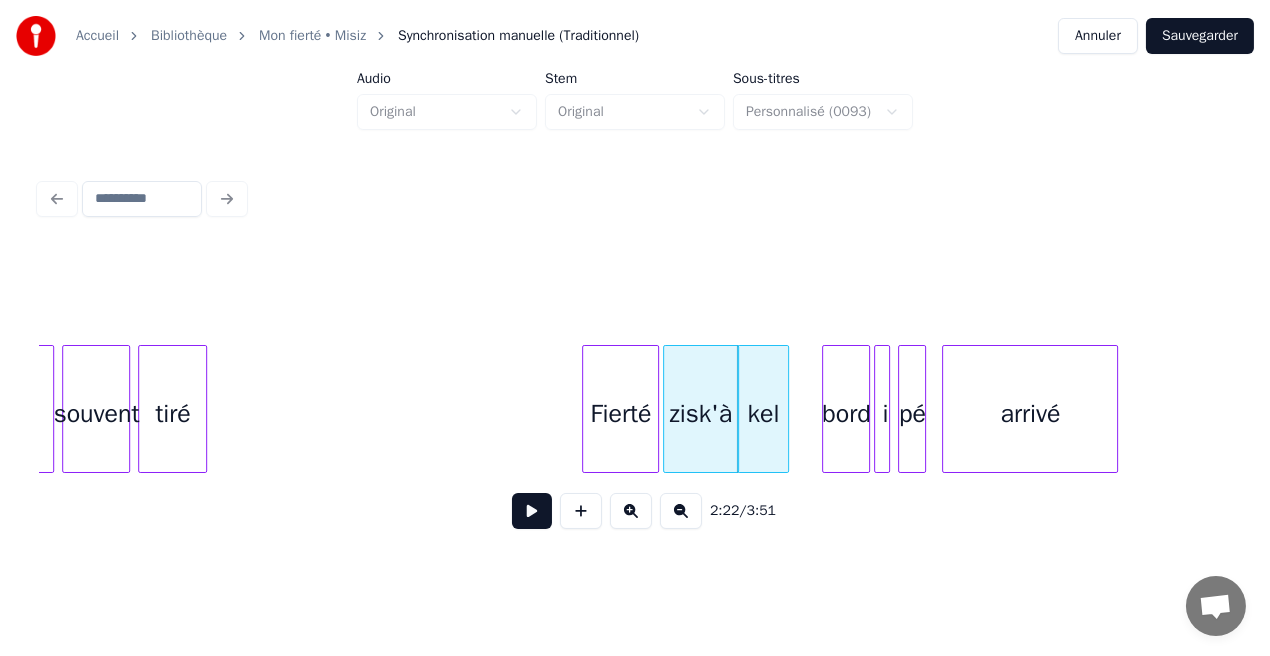 click on "Fierté" at bounding box center [620, 414] 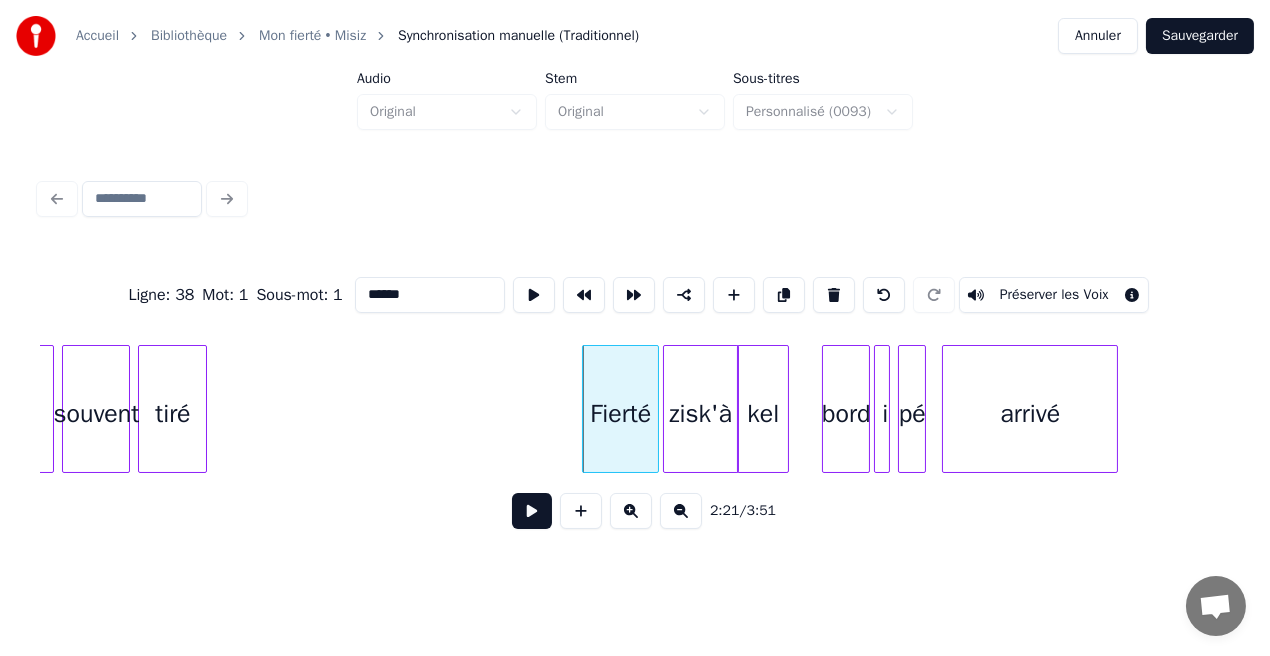 click at bounding box center (532, 511) 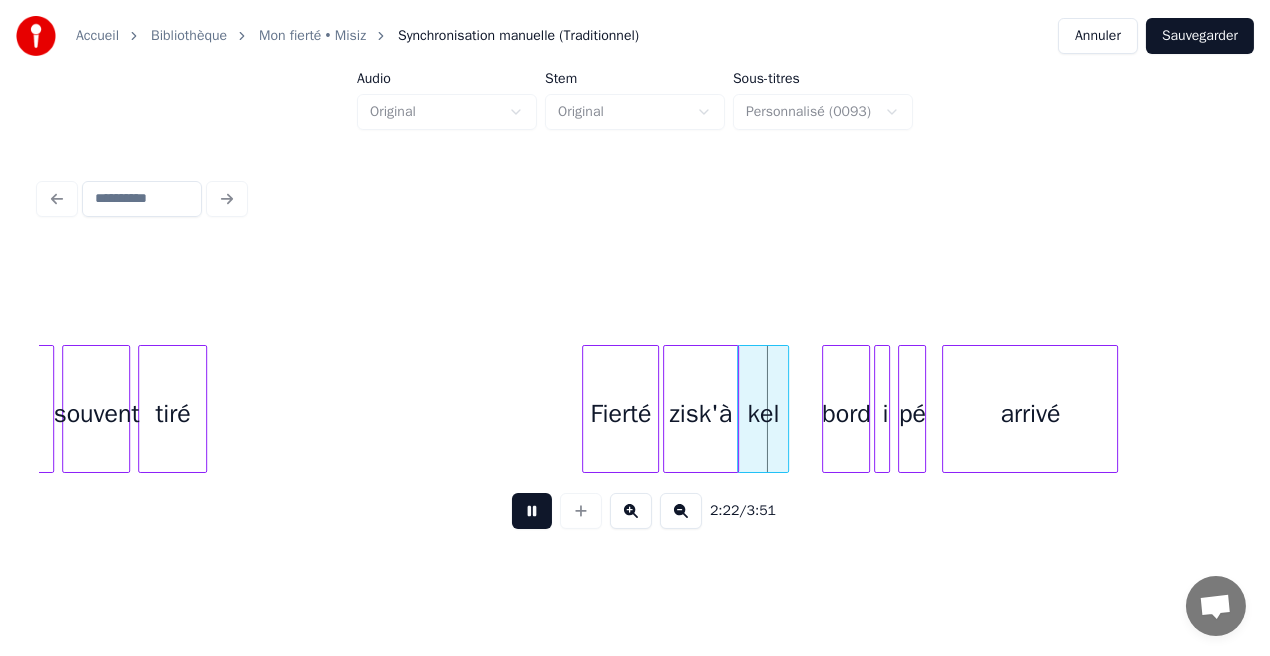 click at bounding box center [532, 511] 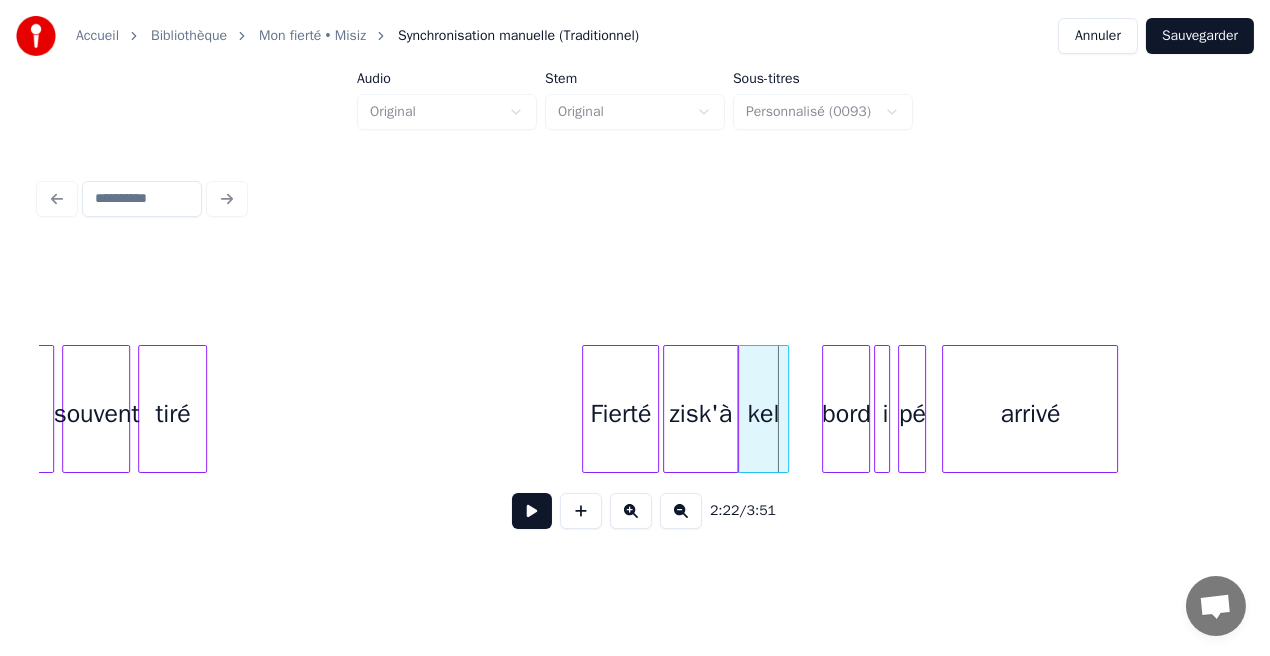 click at bounding box center (532, 511) 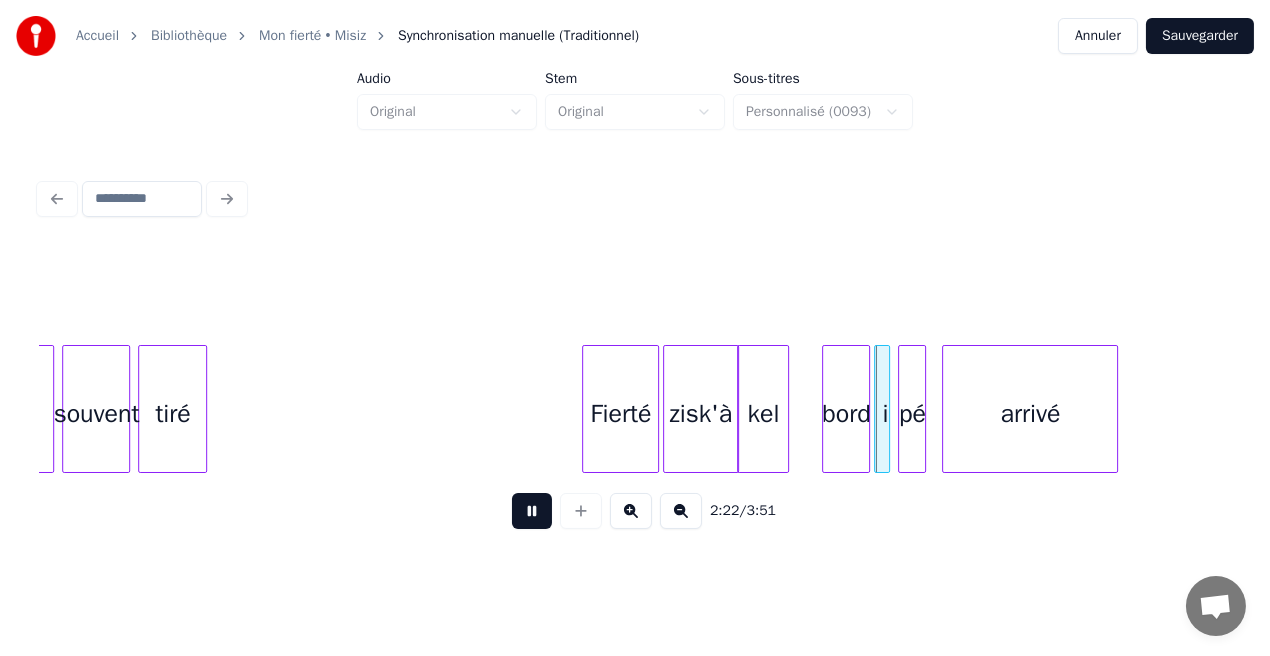 click at bounding box center [532, 511] 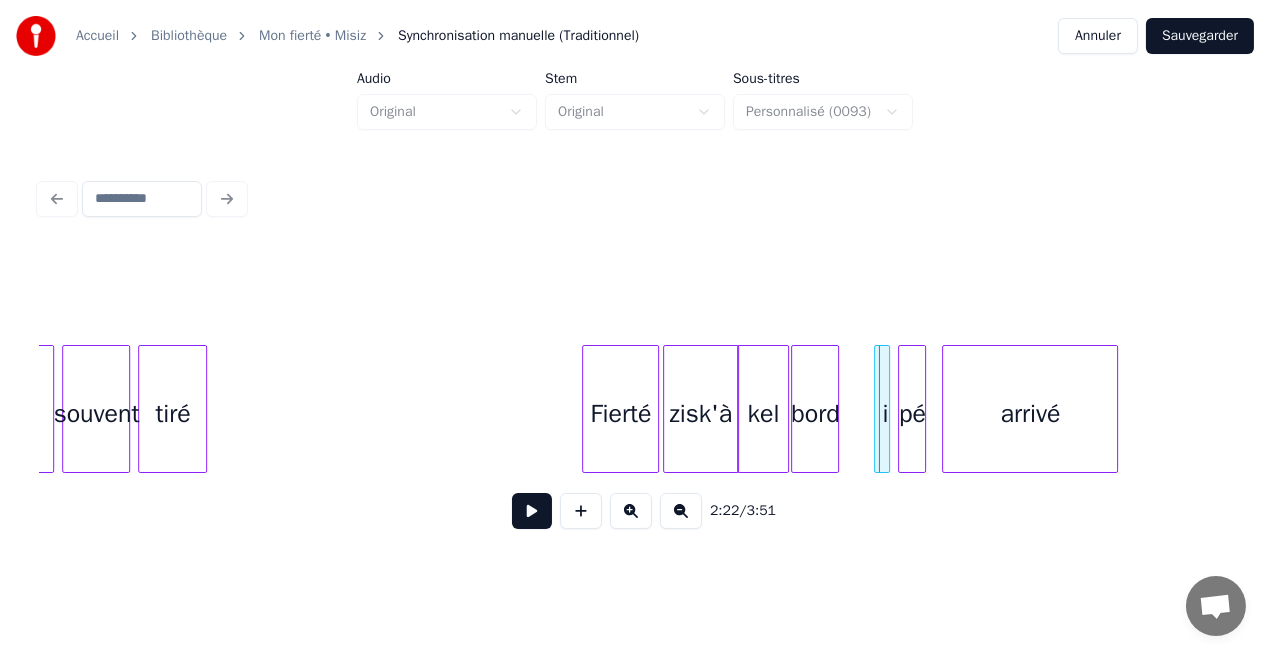 click on "bord" at bounding box center [815, 414] 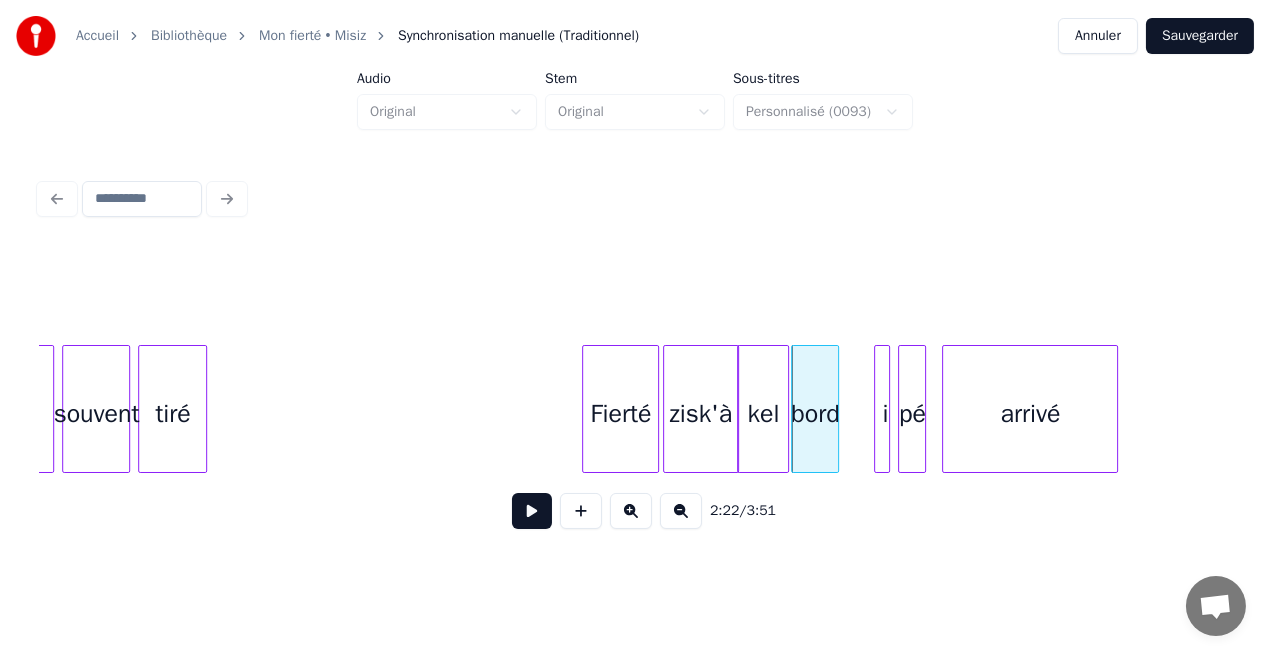 click on "bord" at bounding box center (815, 414) 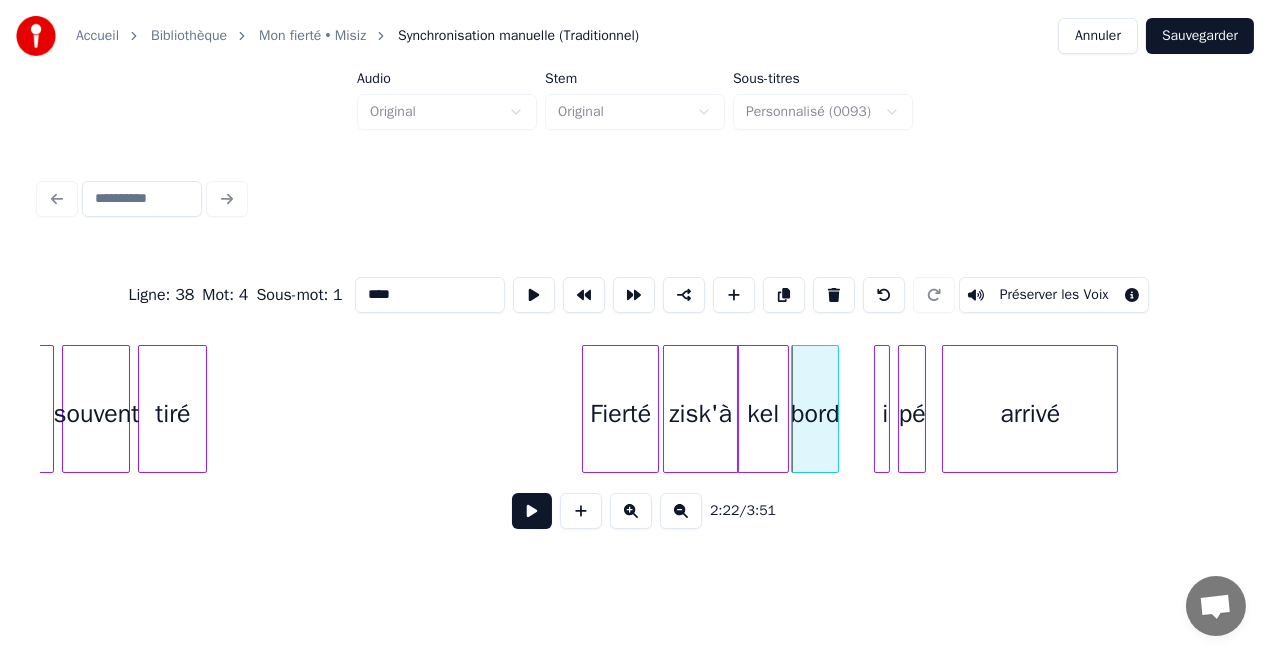 click at bounding box center (532, 511) 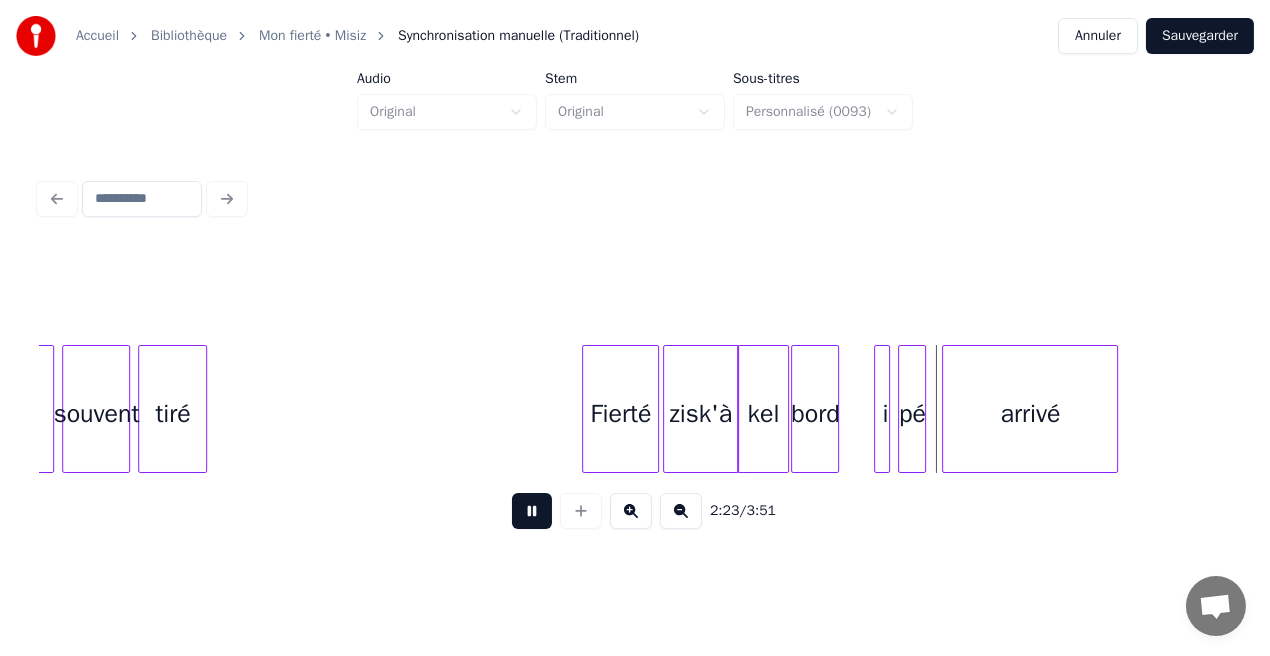 click at bounding box center (532, 511) 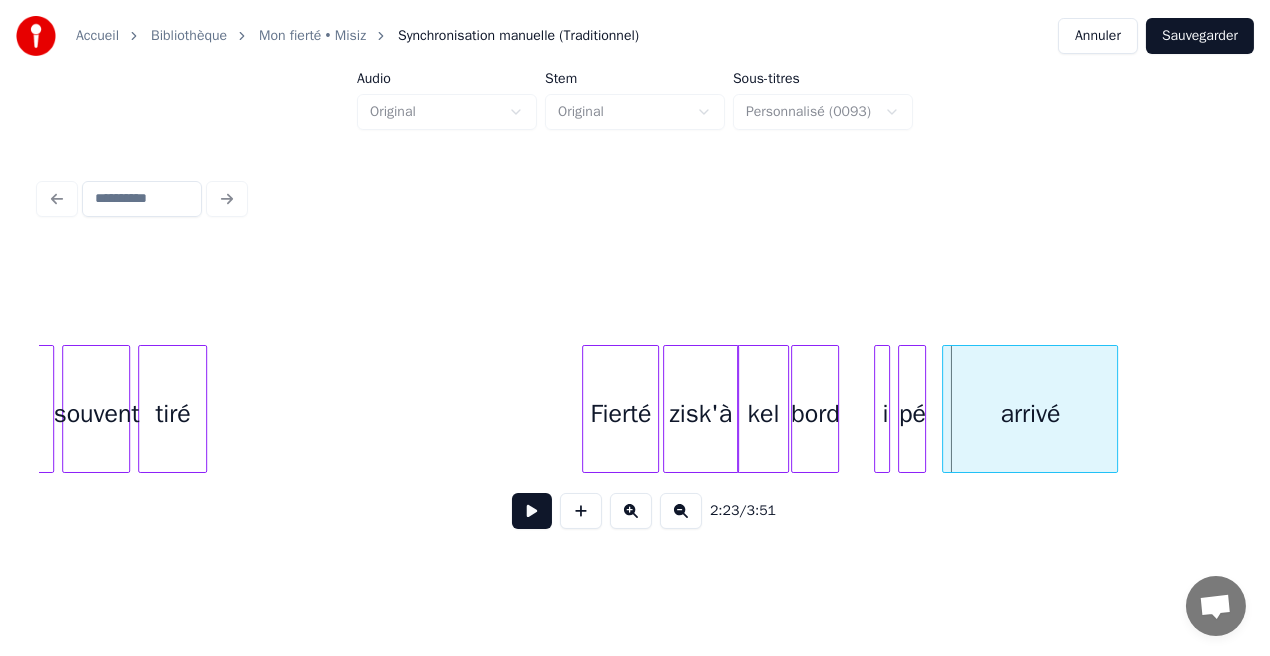 click at bounding box center [835, 409] 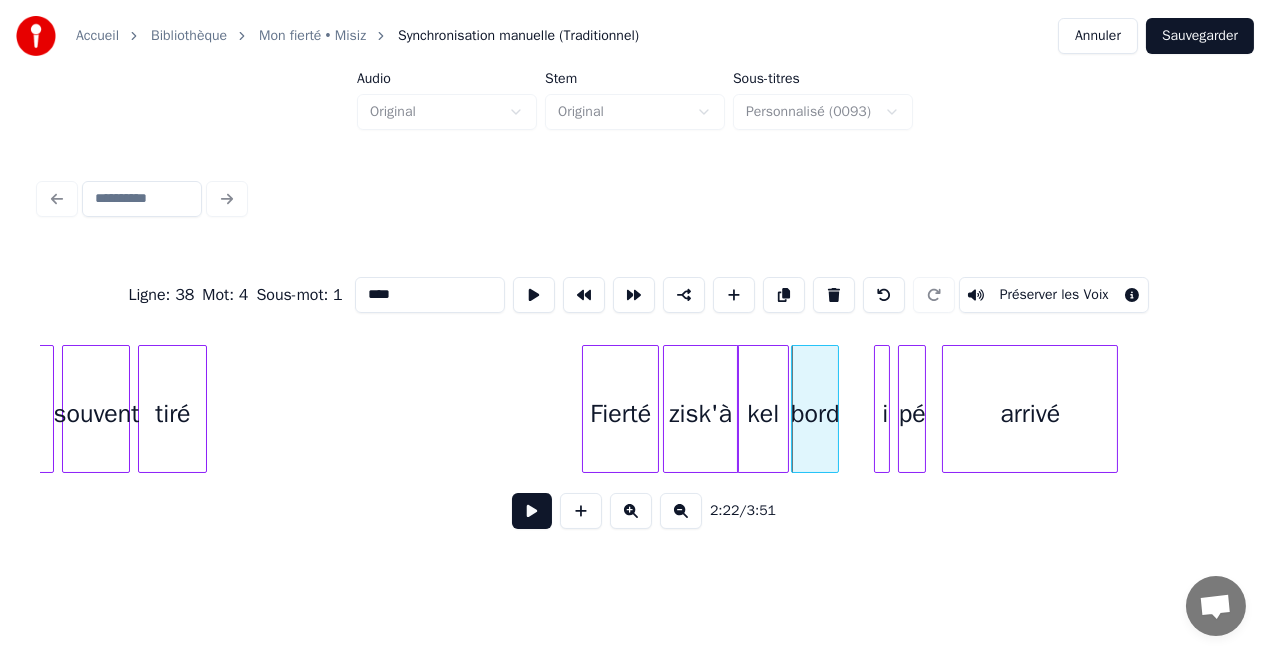 click at bounding box center [532, 511] 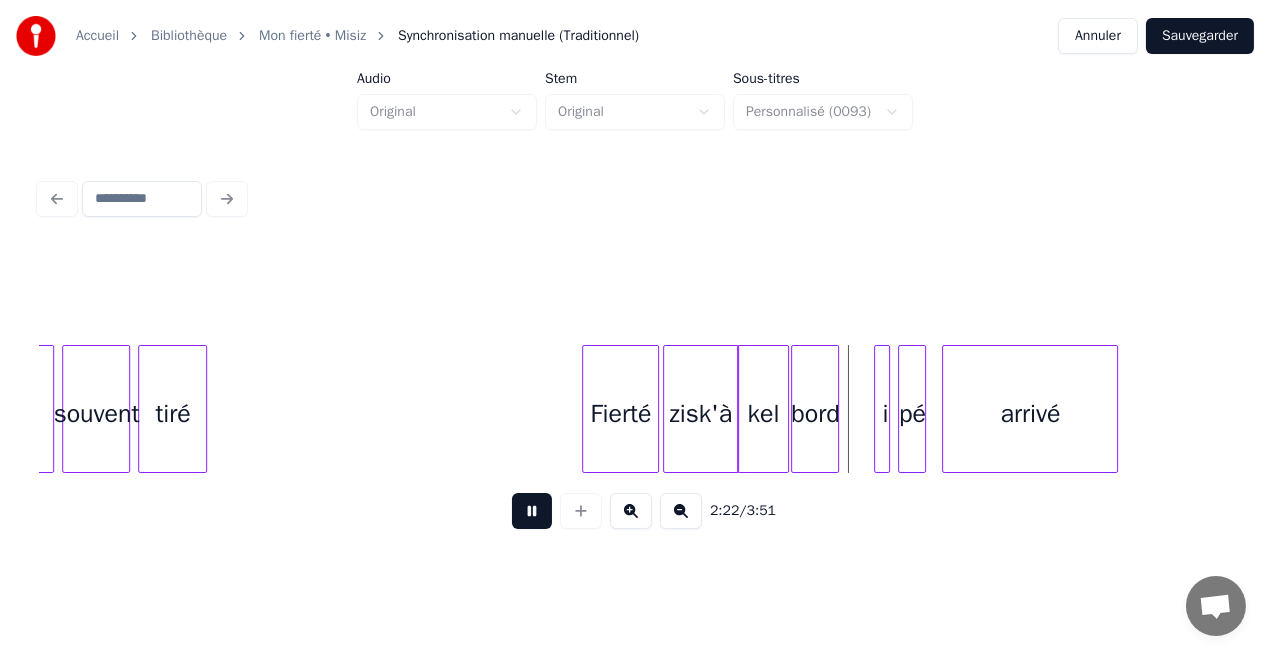 click at bounding box center [532, 511] 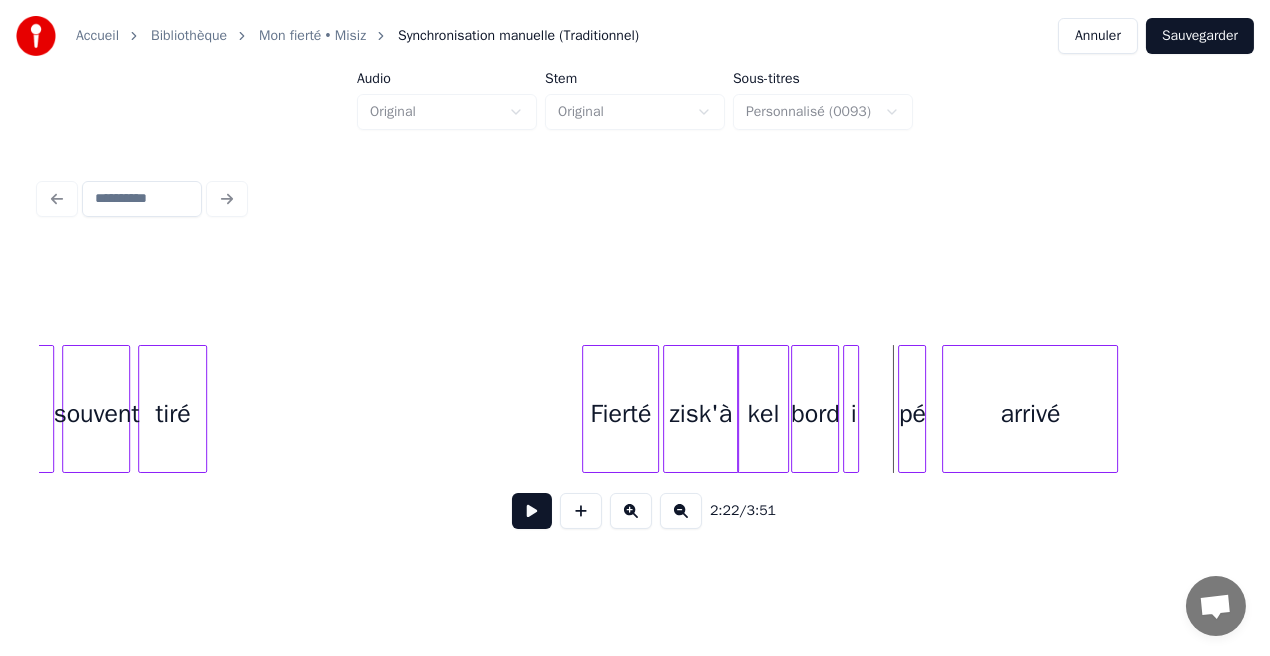 click on "i" at bounding box center [854, 414] 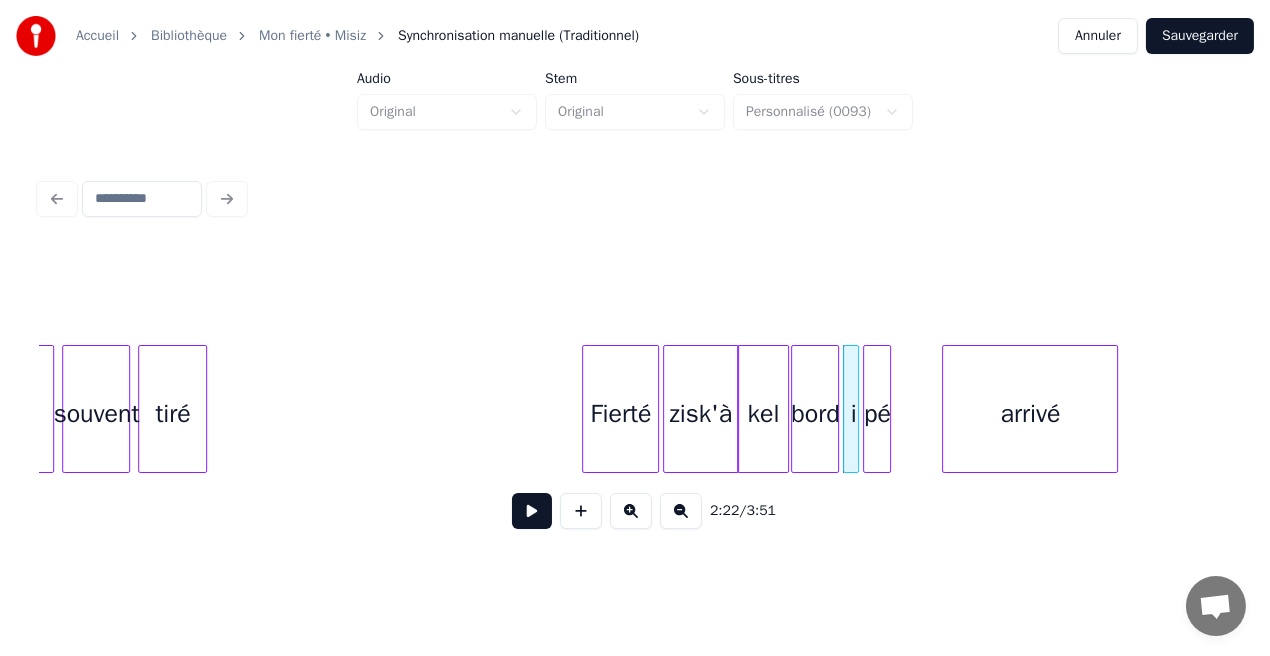 click on "pé" at bounding box center [877, 414] 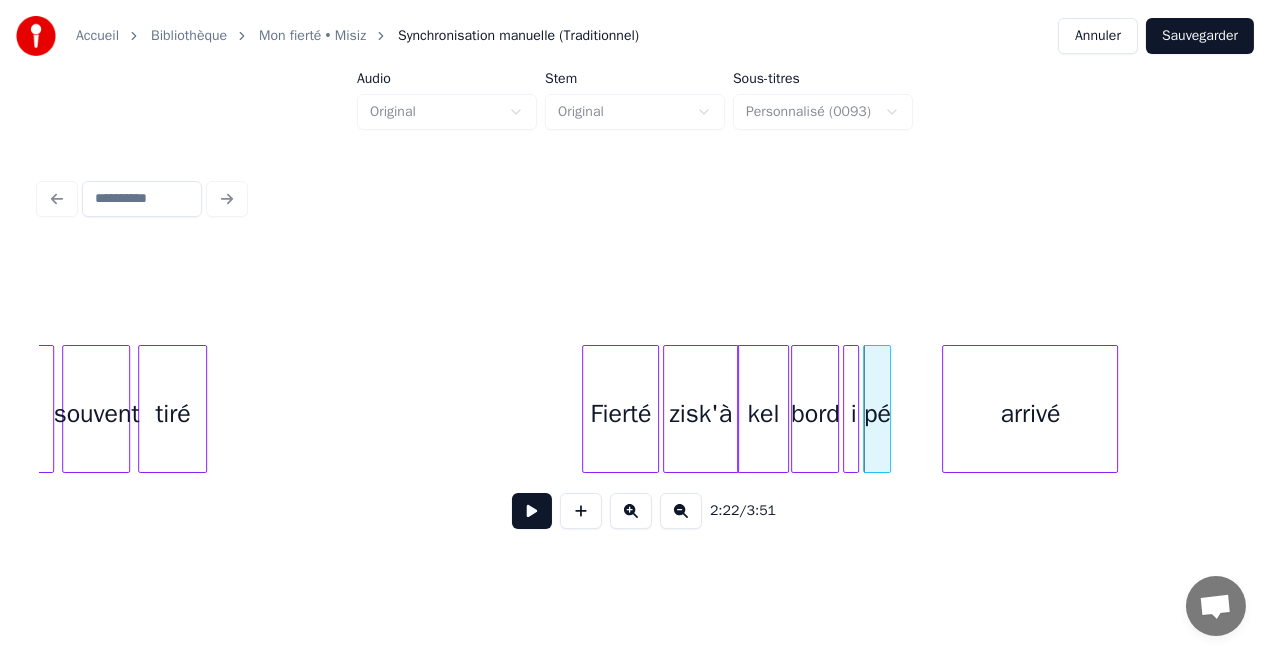 click on "Fierté" at bounding box center [620, 414] 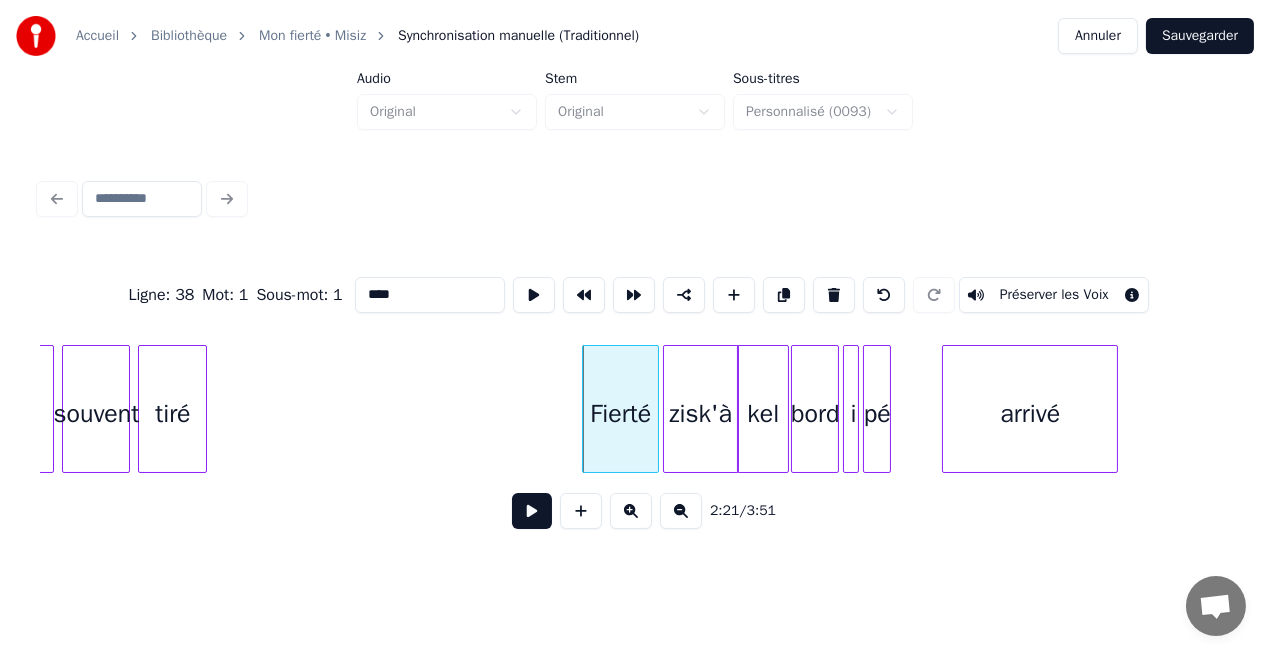 type on "******" 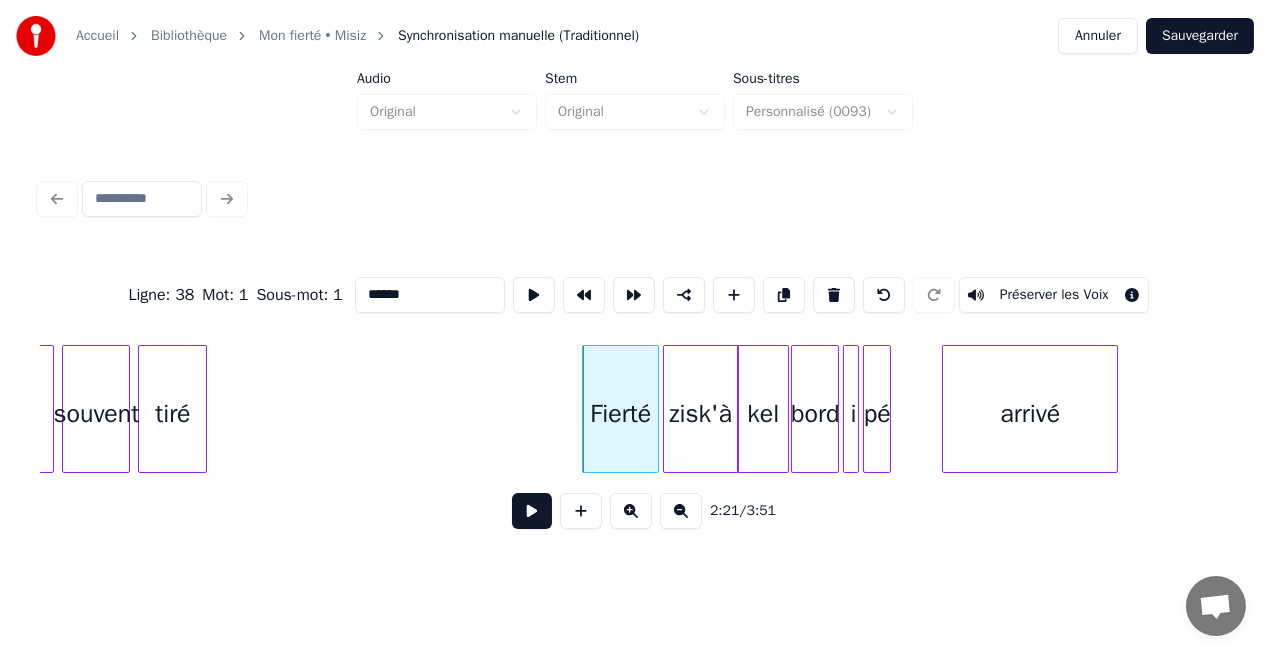 click at bounding box center [532, 511] 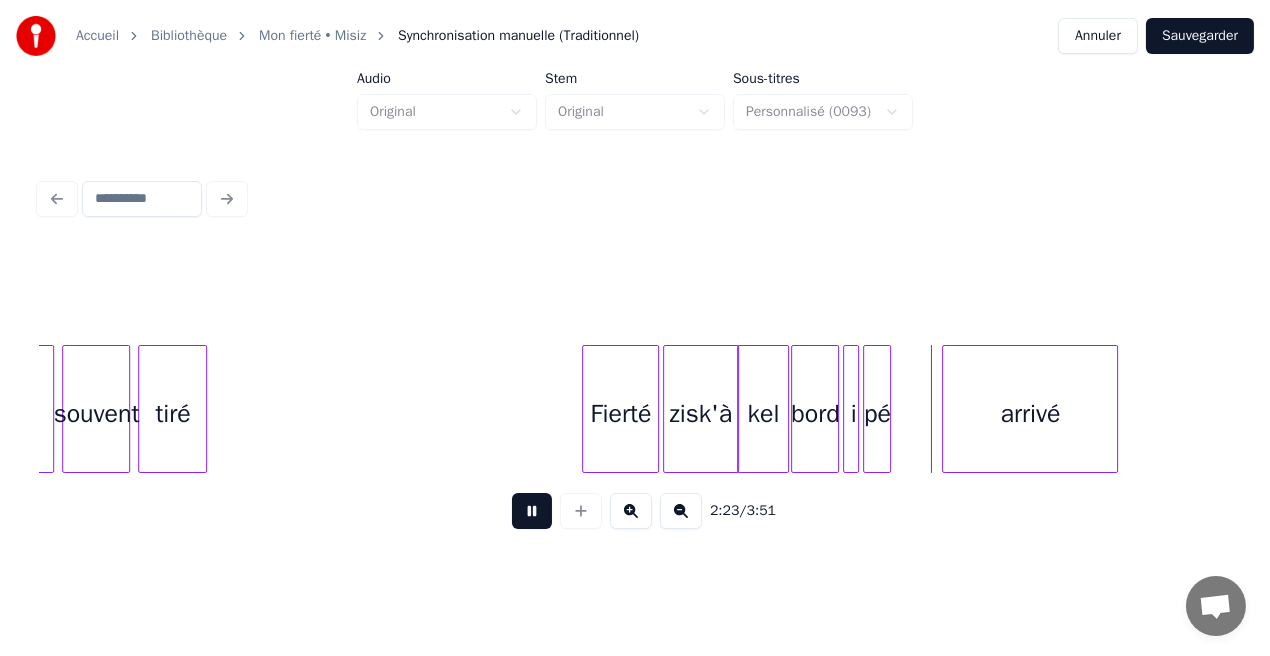 click at bounding box center (532, 511) 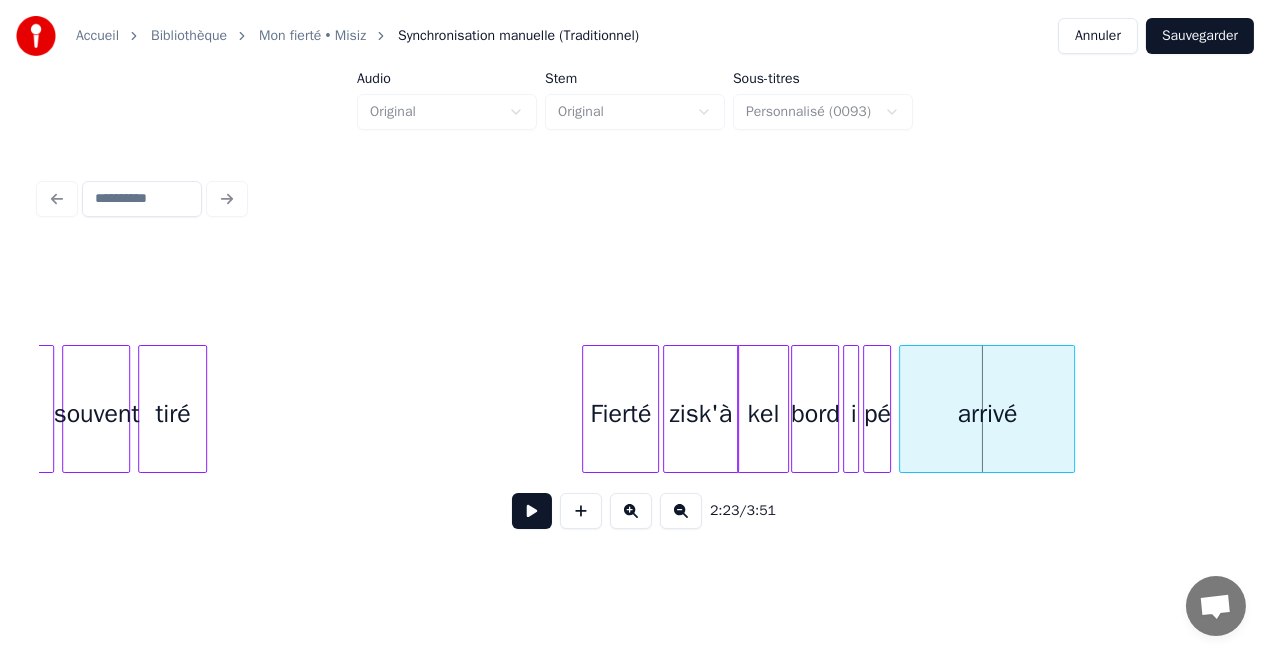 click on "arrivé" at bounding box center [987, 414] 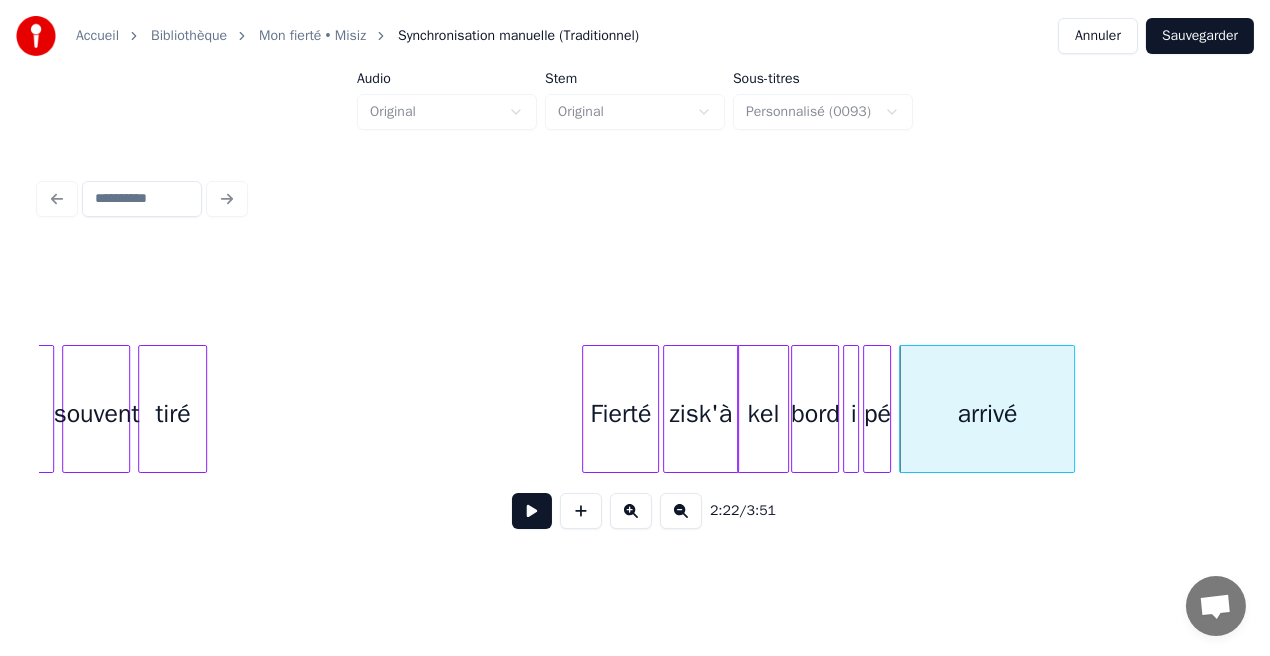 click on "Fierté" at bounding box center (620, 414) 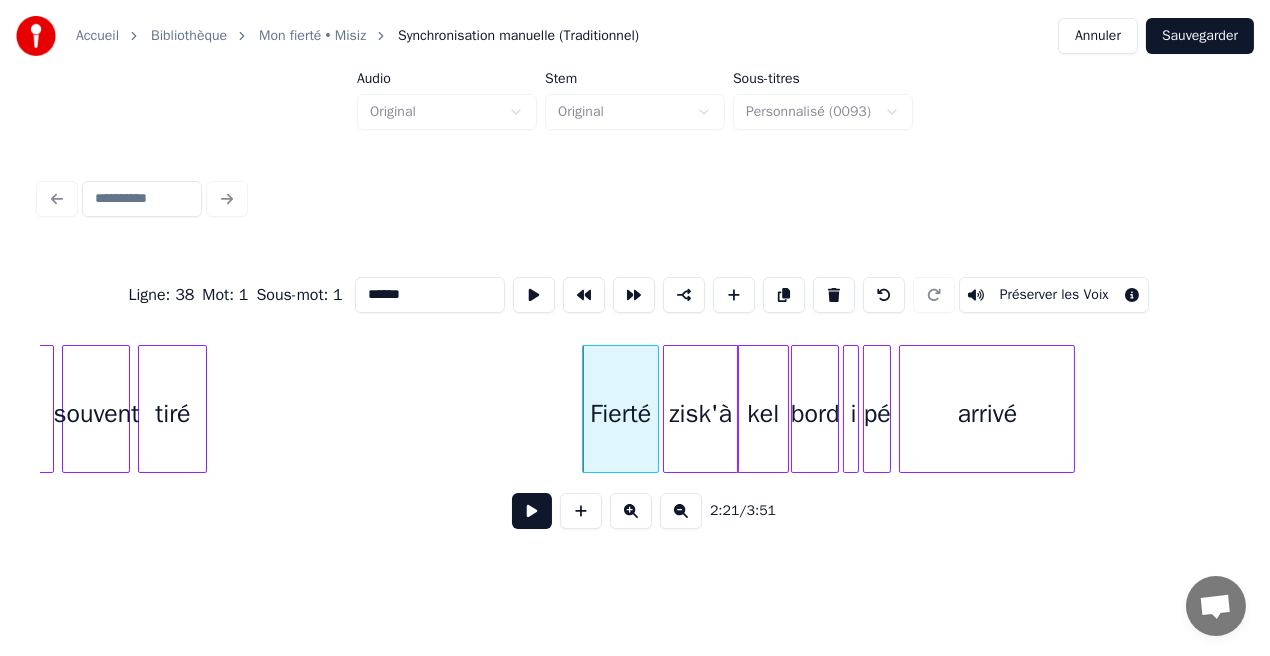 click at bounding box center [532, 511] 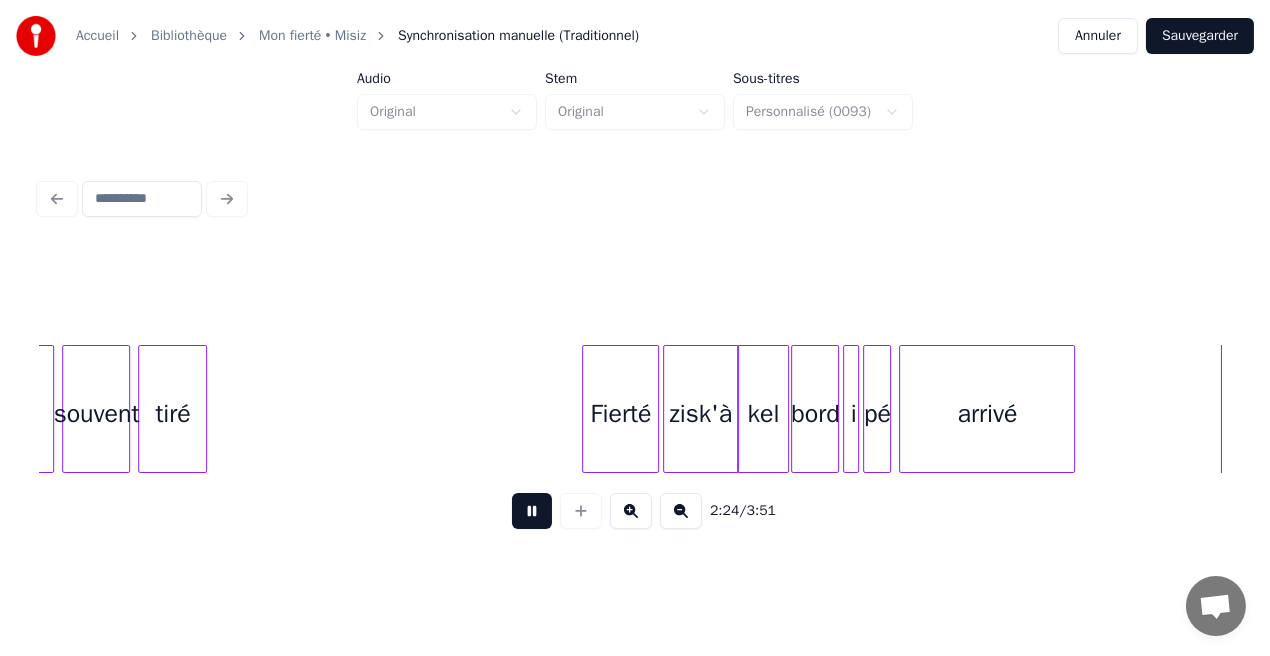 scroll, scrollTop: 0, scrollLeft: 28926, axis: horizontal 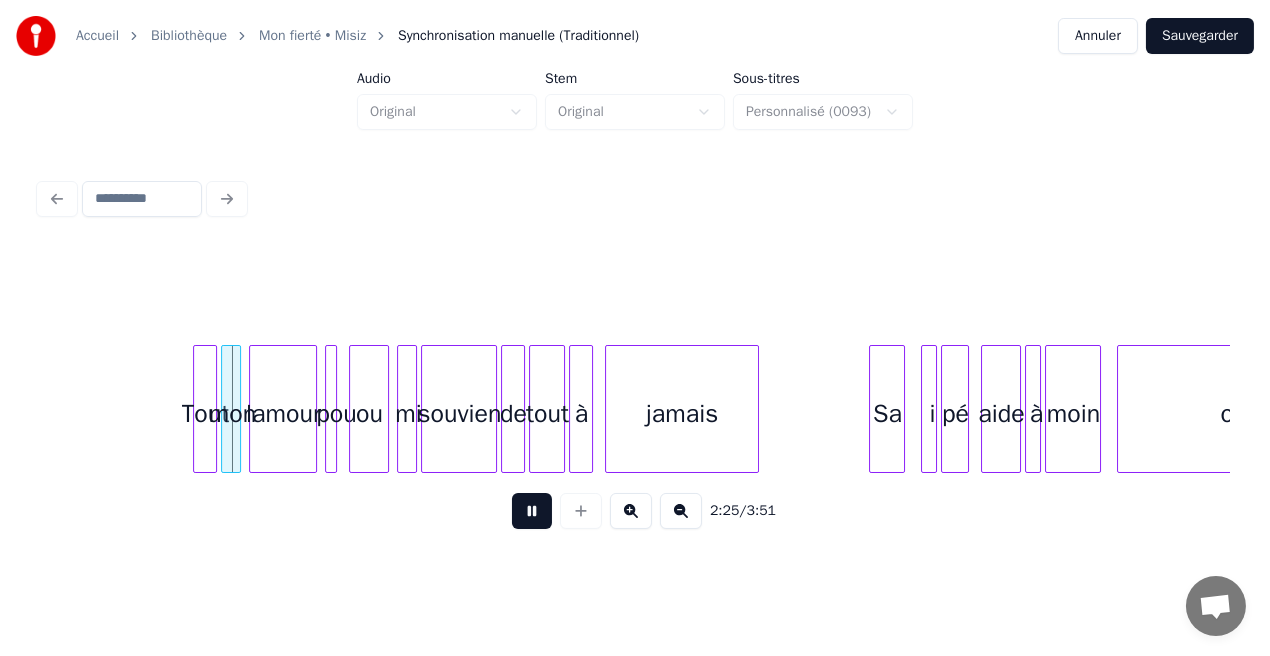 click at bounding box center [532, 511] 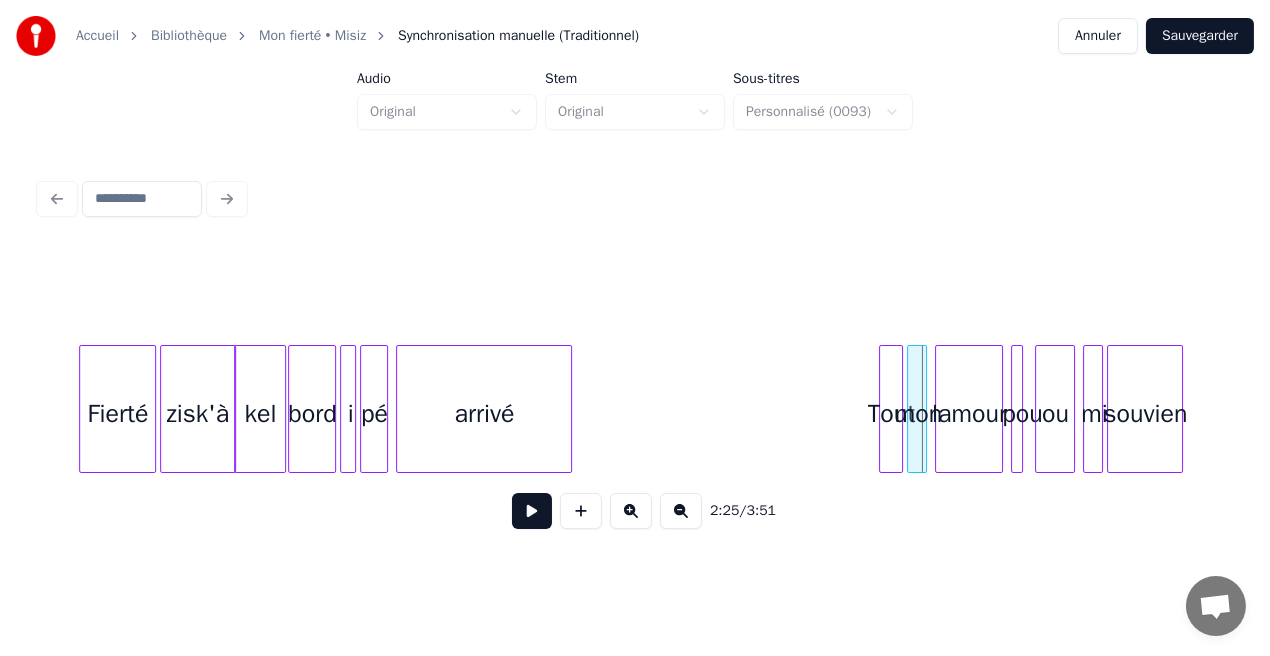 scroll, scrollTop: 0, scrollLeft: 28081, axis: horizontal 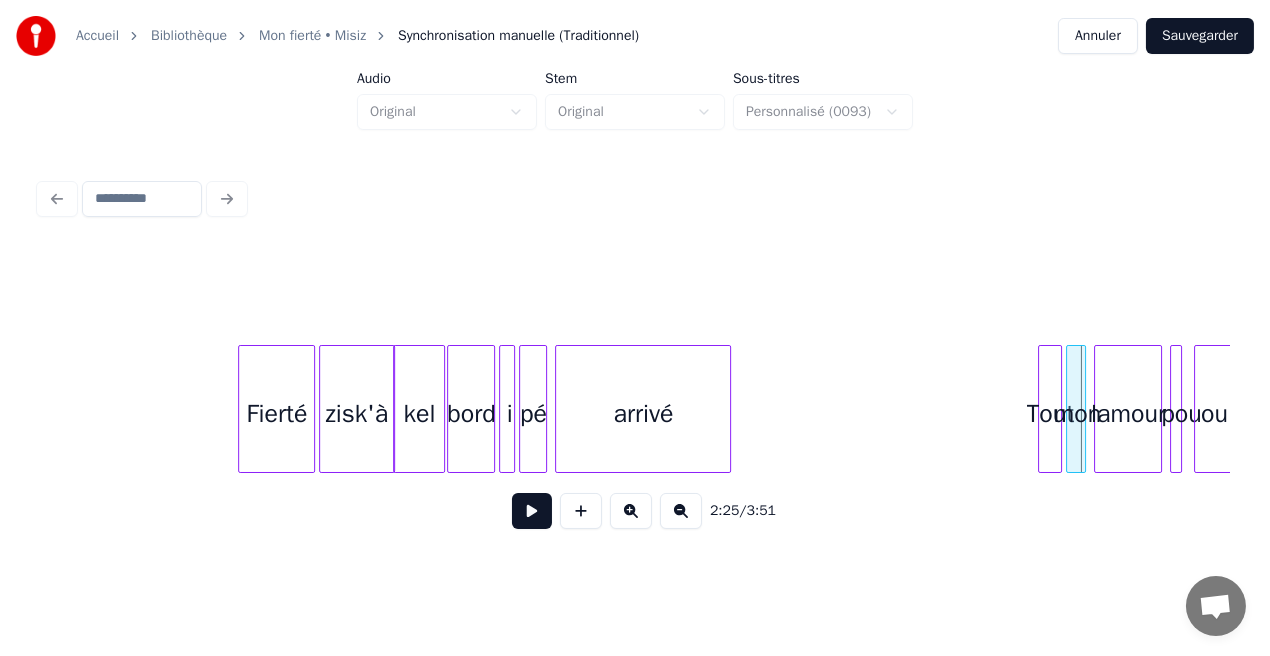 click at bounding box center [543, 409] 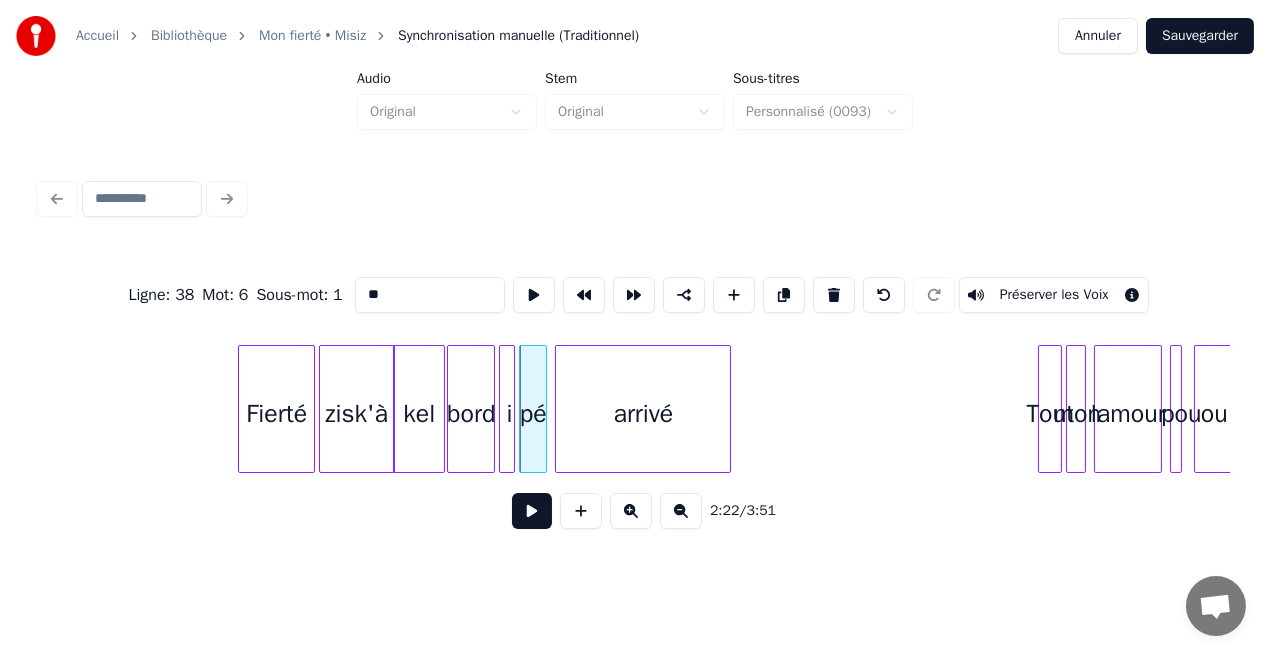 click at bounding box center (532, 511) 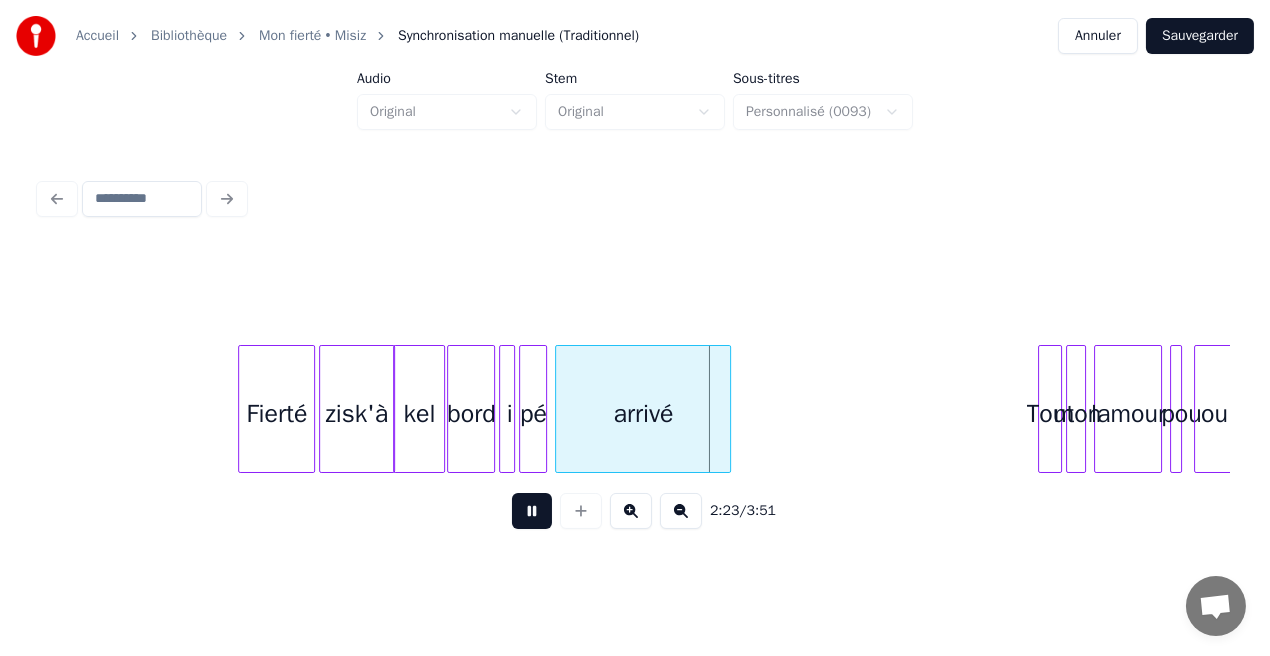 click at bounding box center (532, 511) 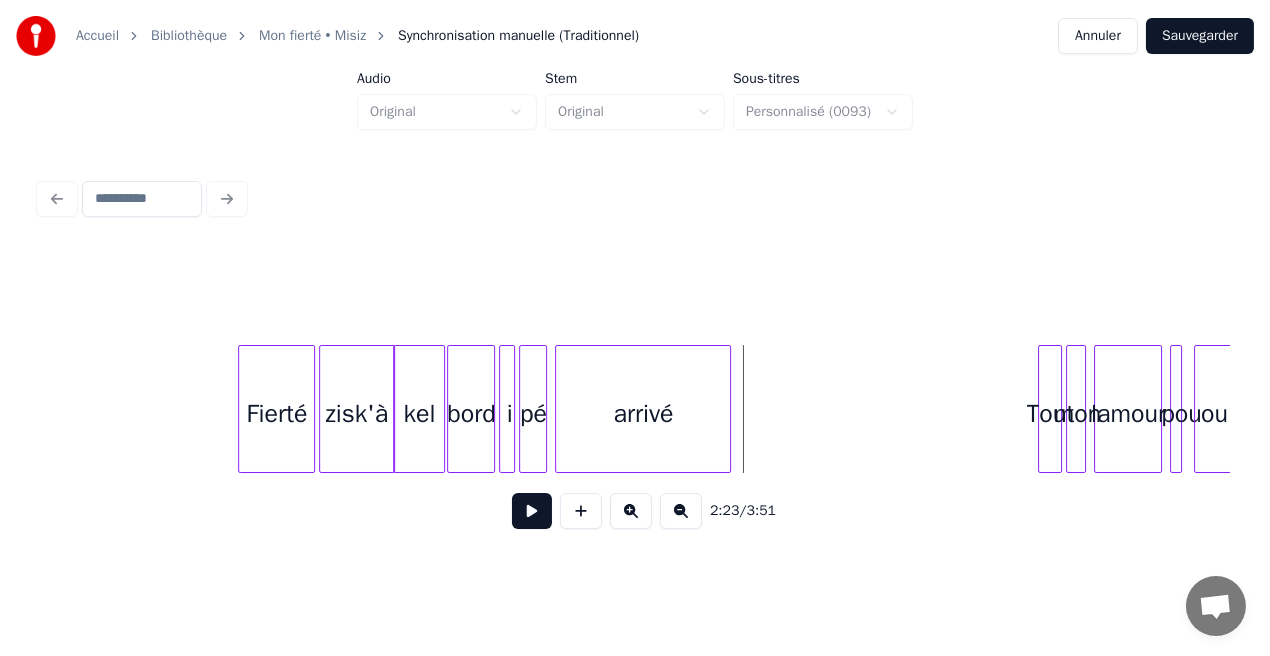 click on "arrivé" at bounding box center (643, 414) 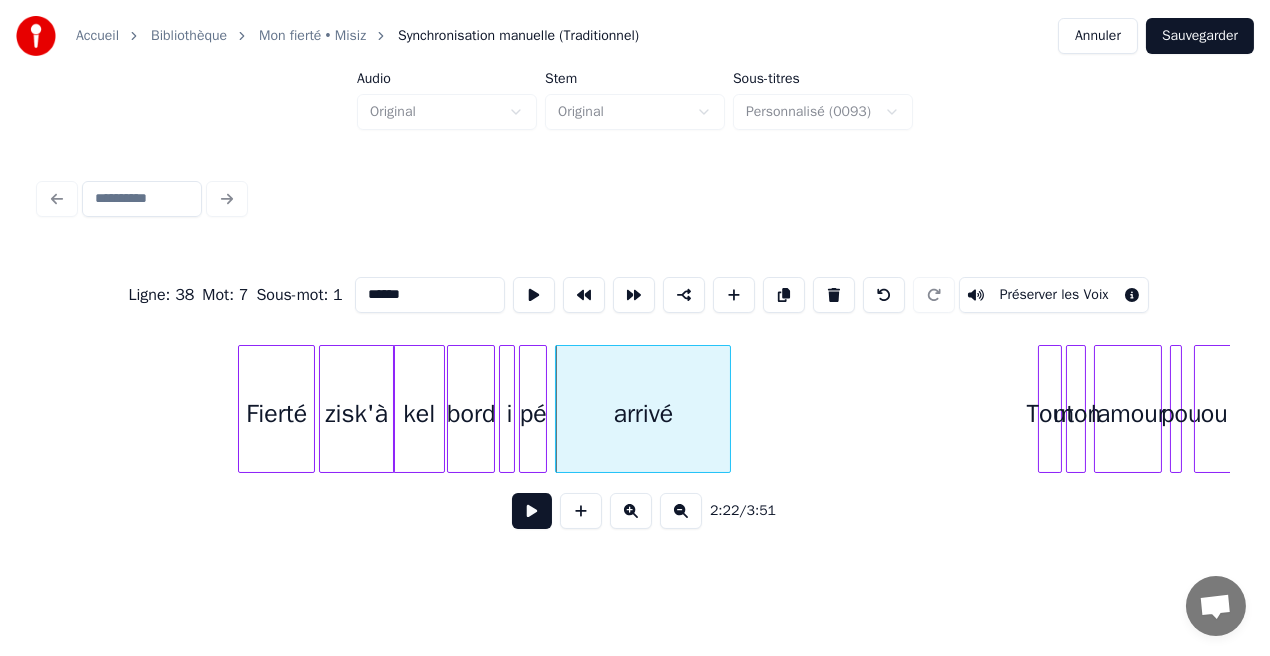 click at bounding box center (532, 511) 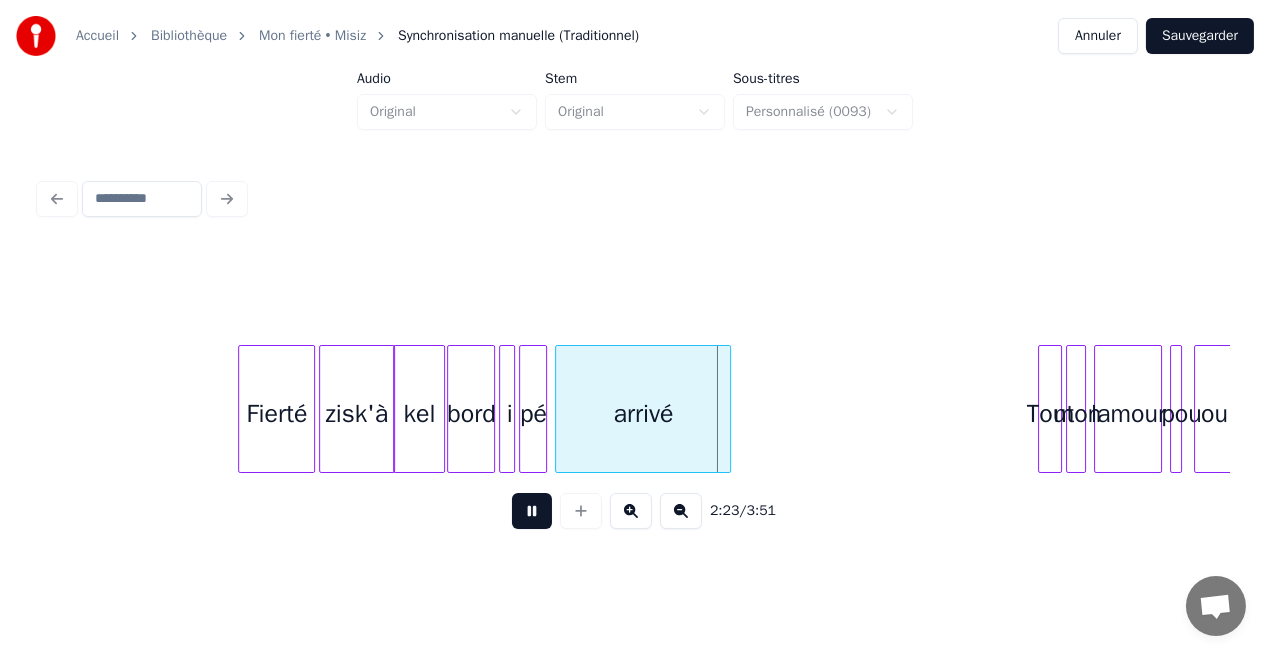 click at bounding box center (532, 511) 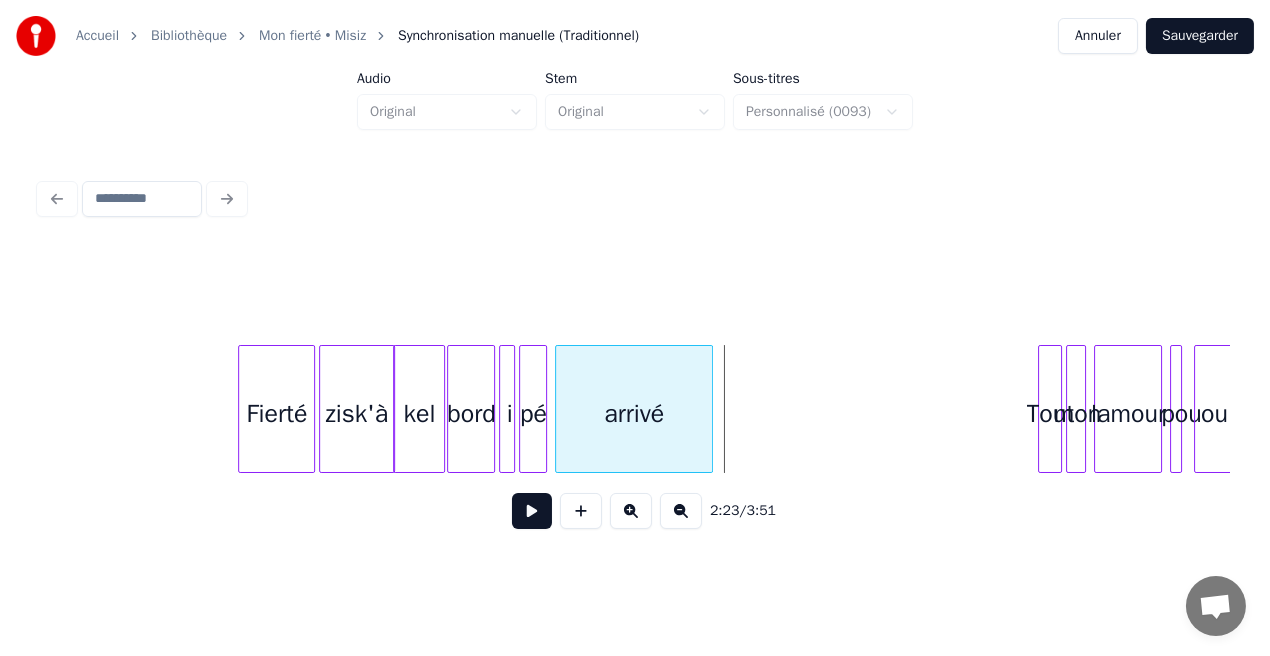 click at bounding box center [709, 409] 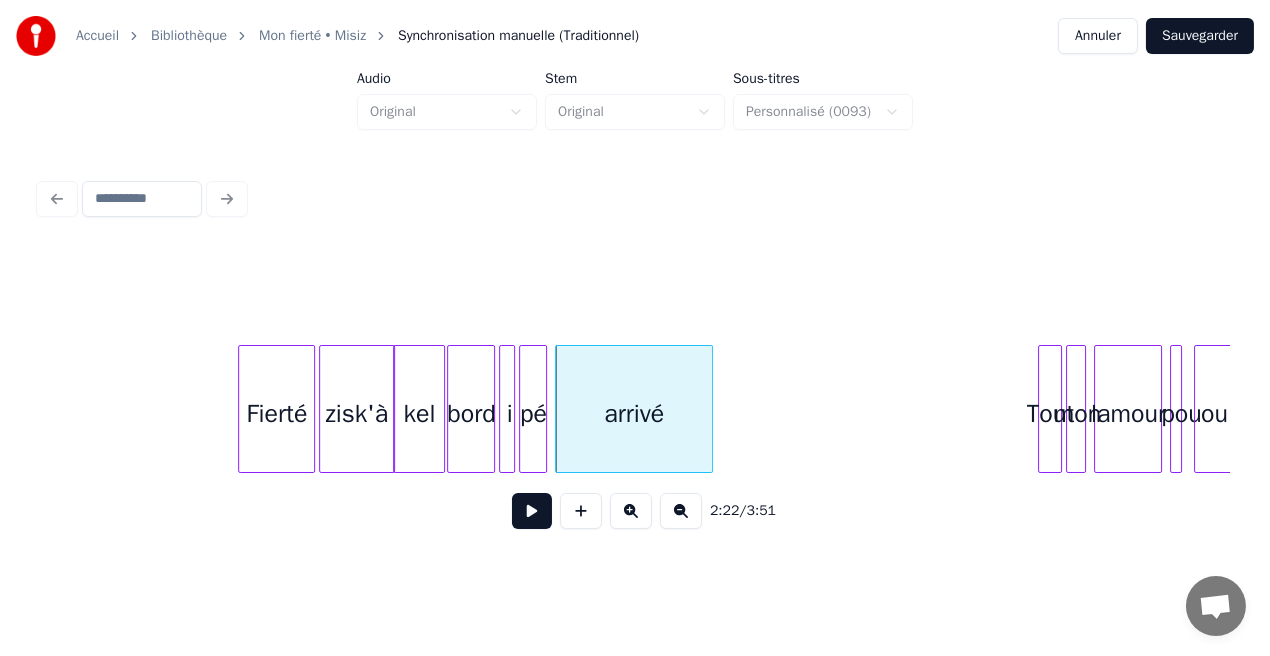 click at bounding box center (532, 511) 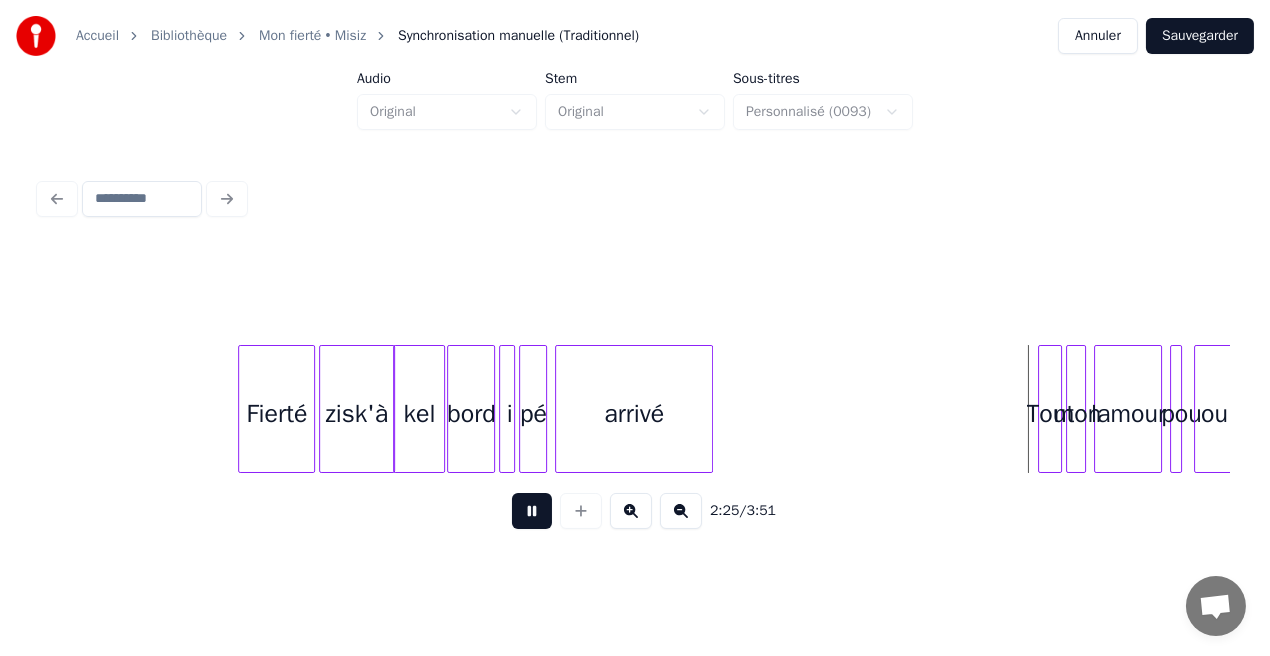 click at bounding box center (532, 511) 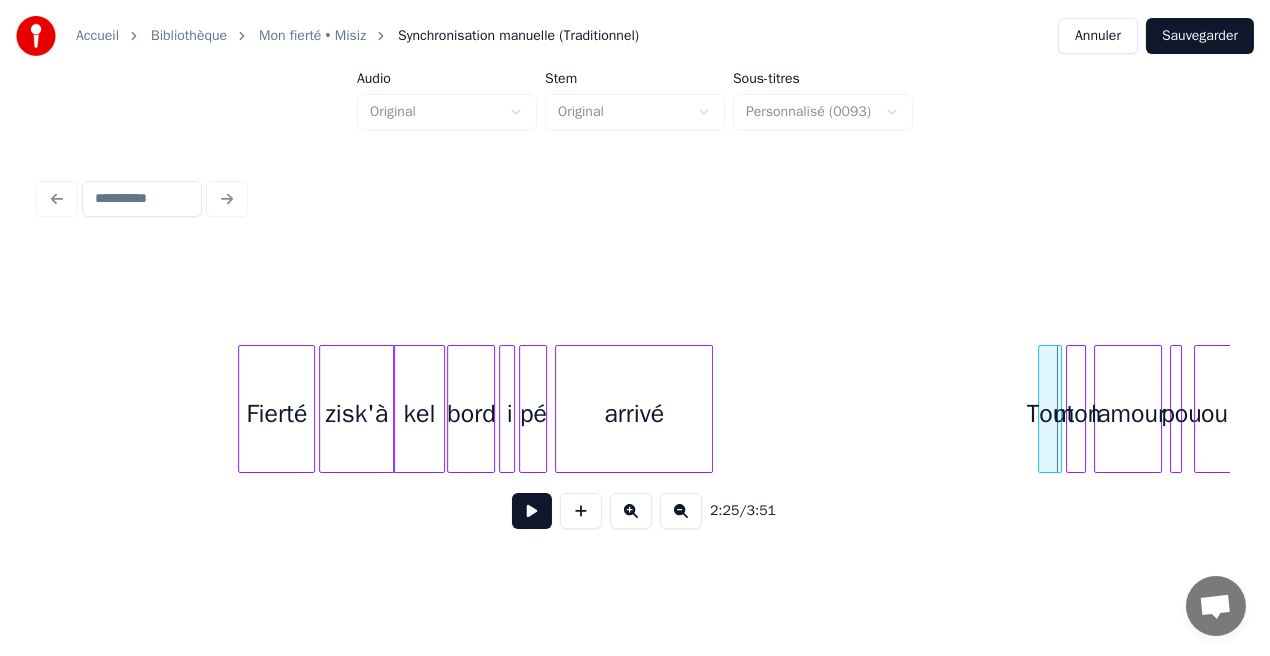 click on "arrivé" at bounding box center (634, 414) 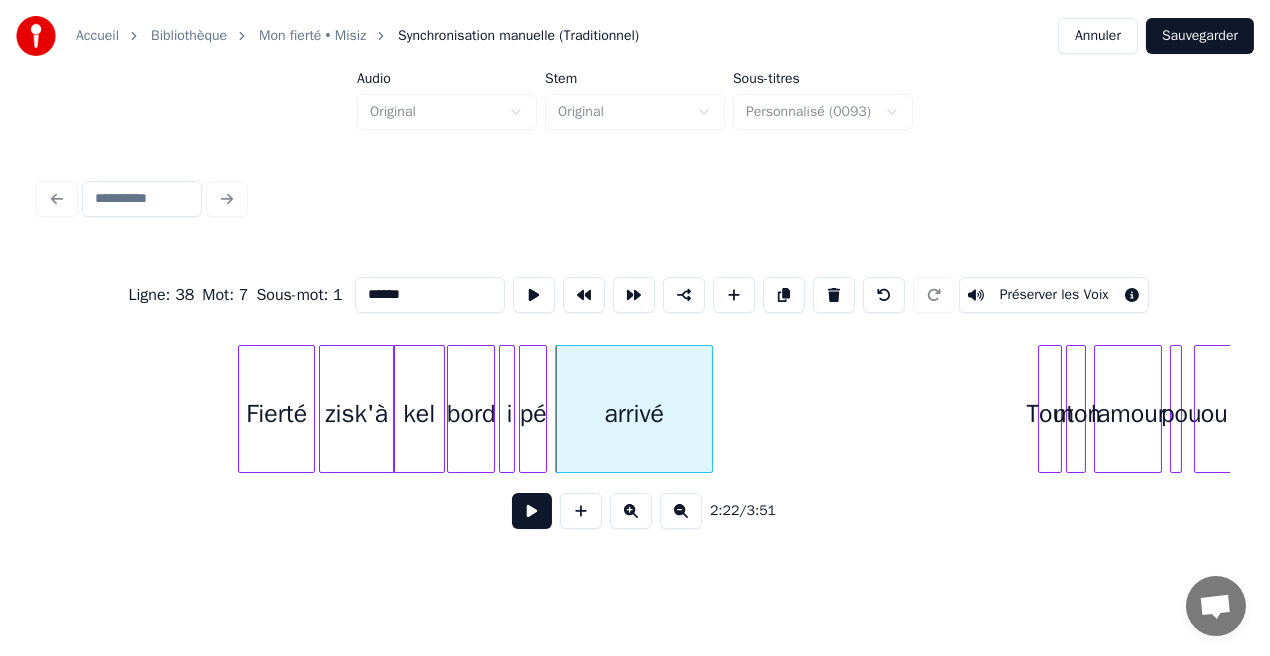 click at bounding box center [532, 511] 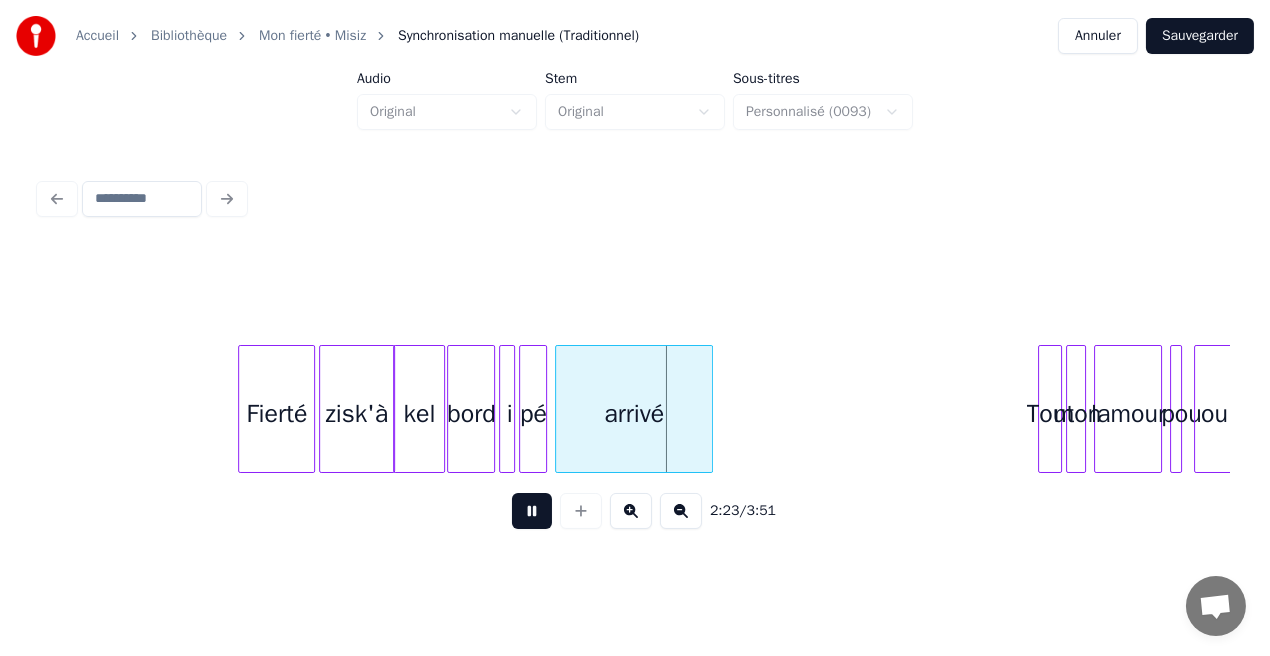 click at bounding box center (532, 511) 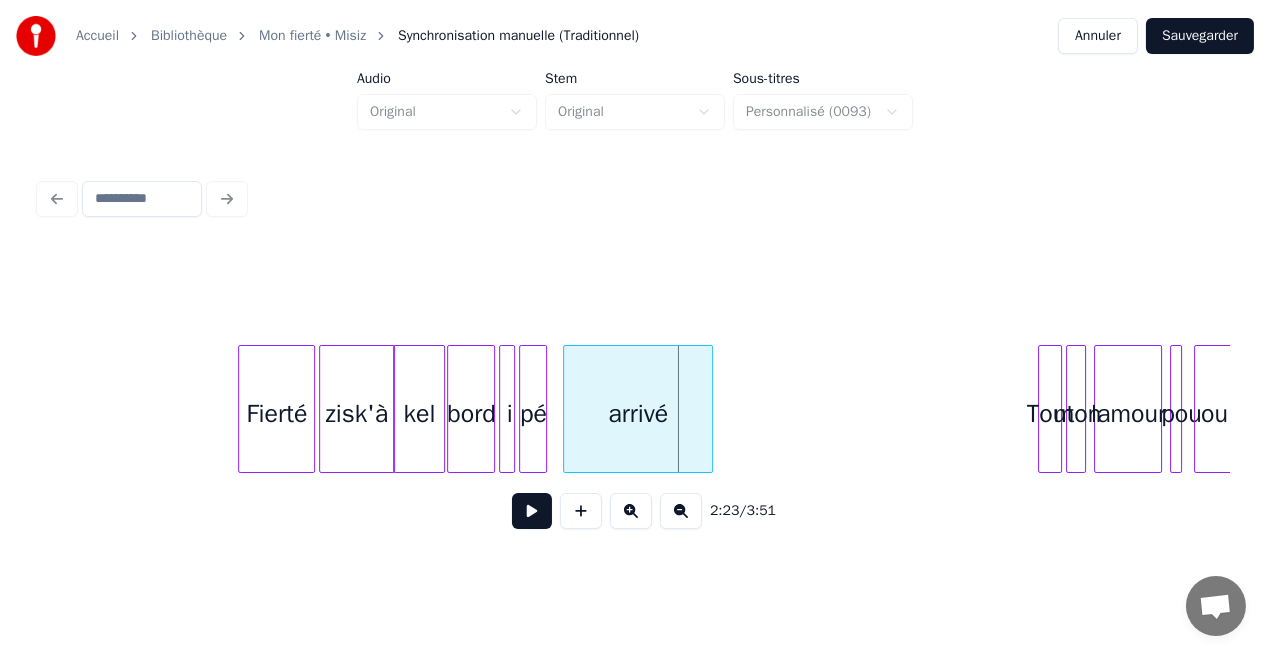 click at bounding box center [567, 409] 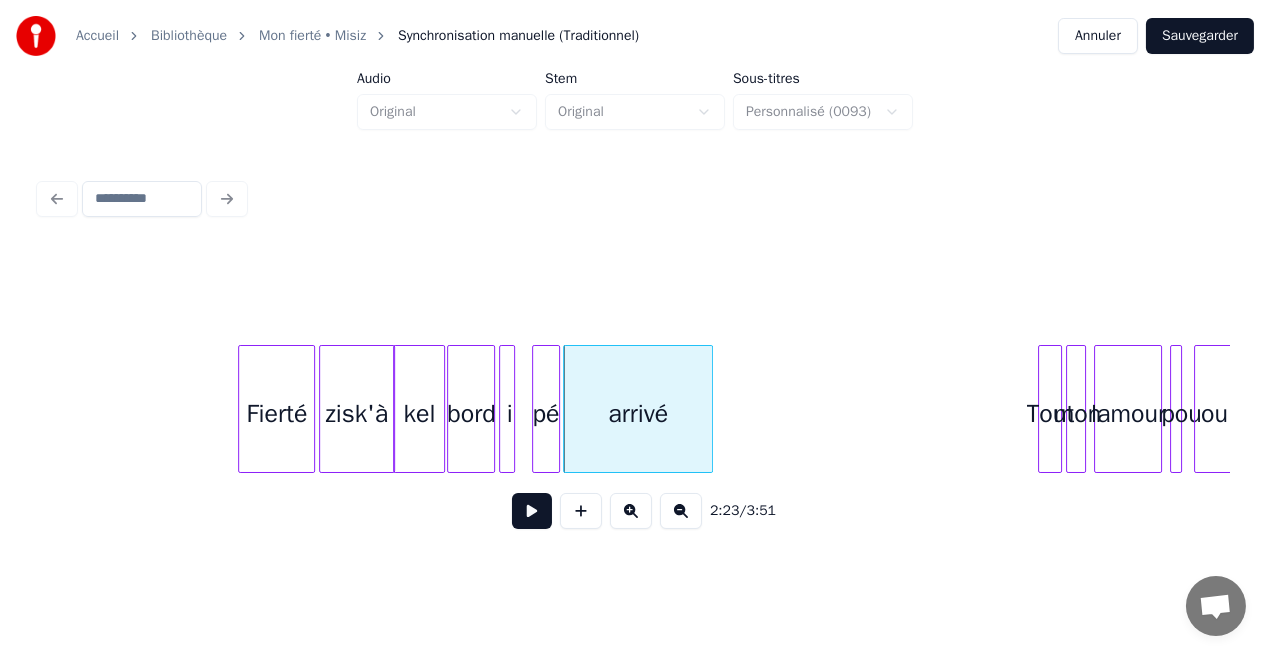 click on "pé" at bounding box center (546, 414) 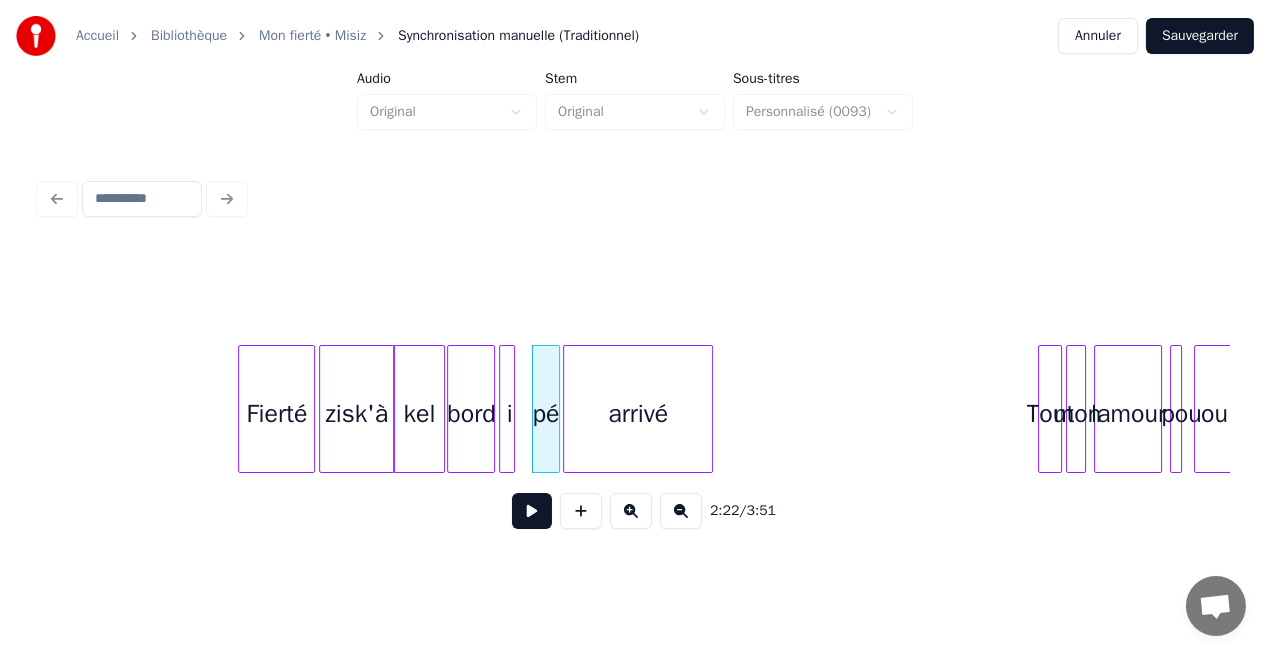 click at bounding box center (532, 511) 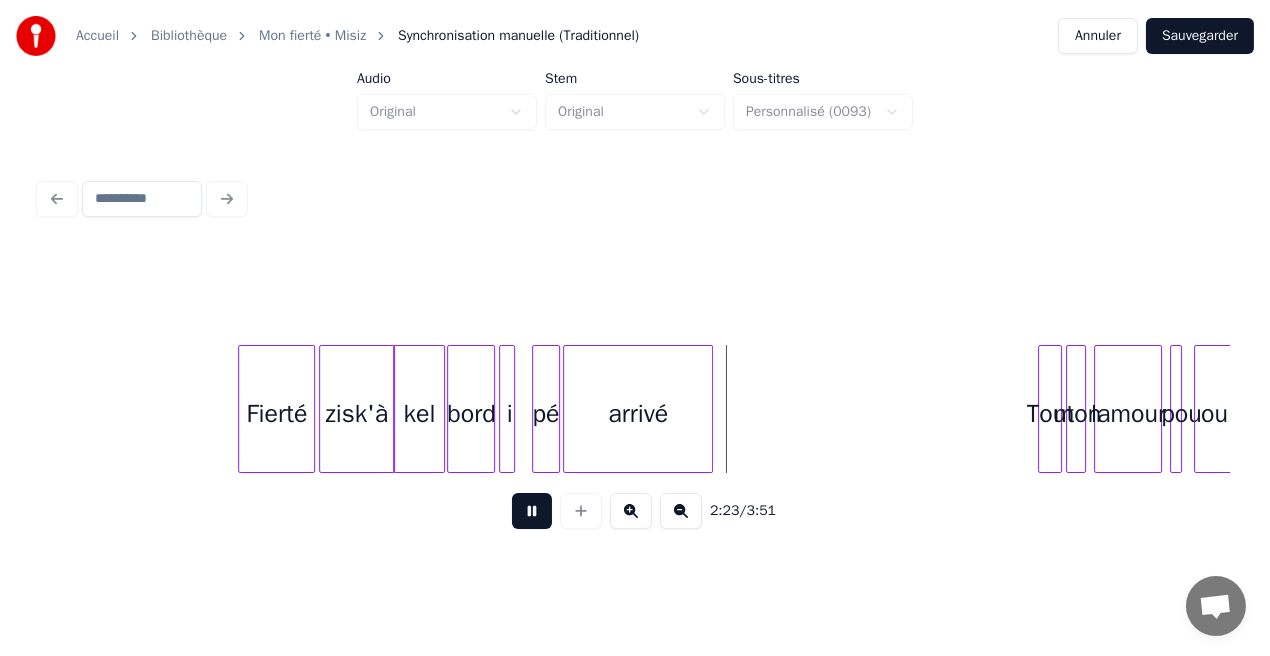 click at bounding box center (532, 511) 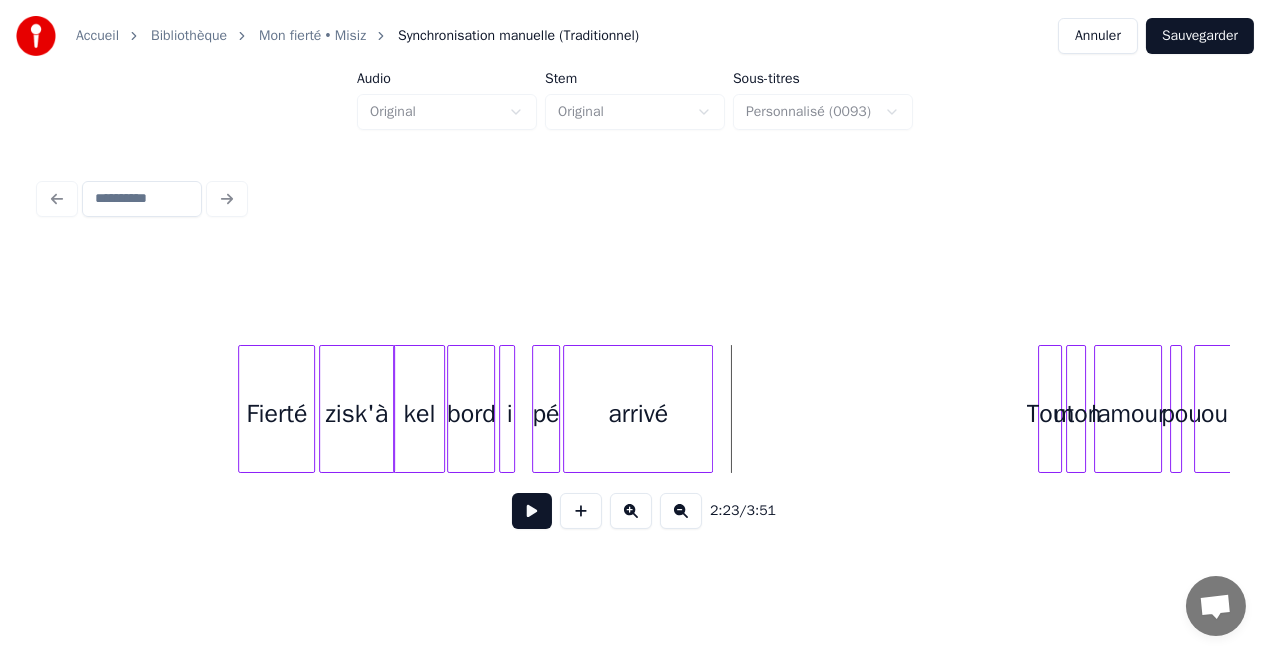 click at bounding box center [511, 409] 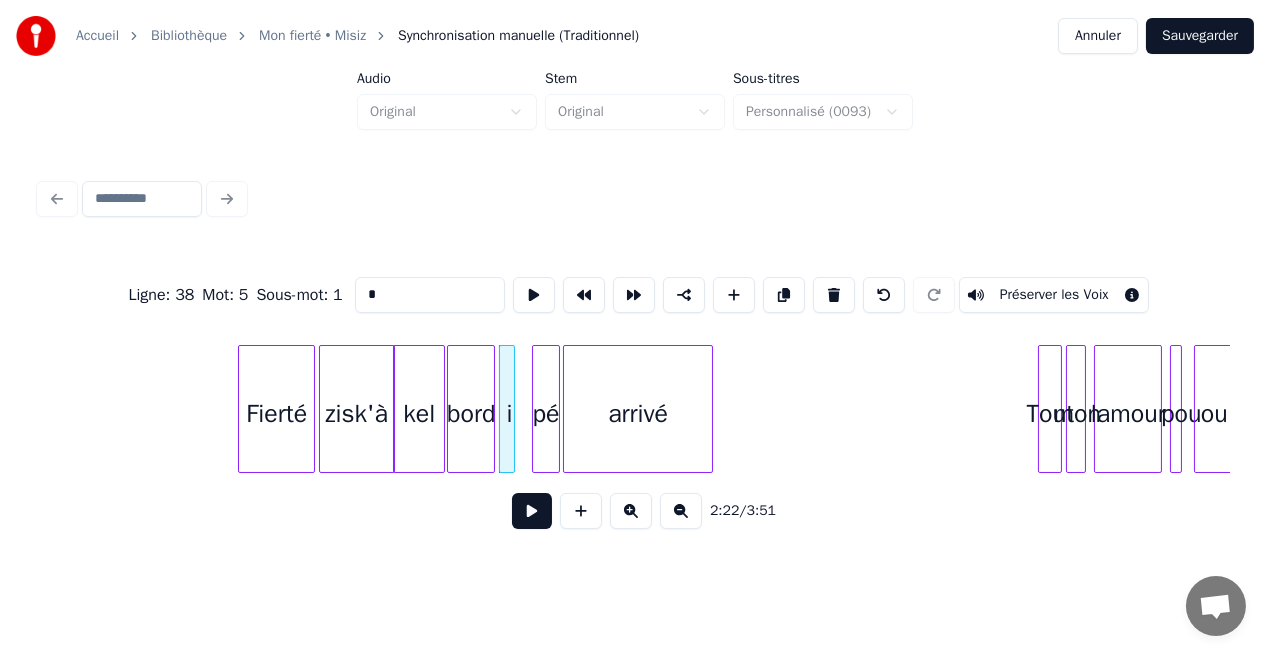 click at bounding box center (532, 511) 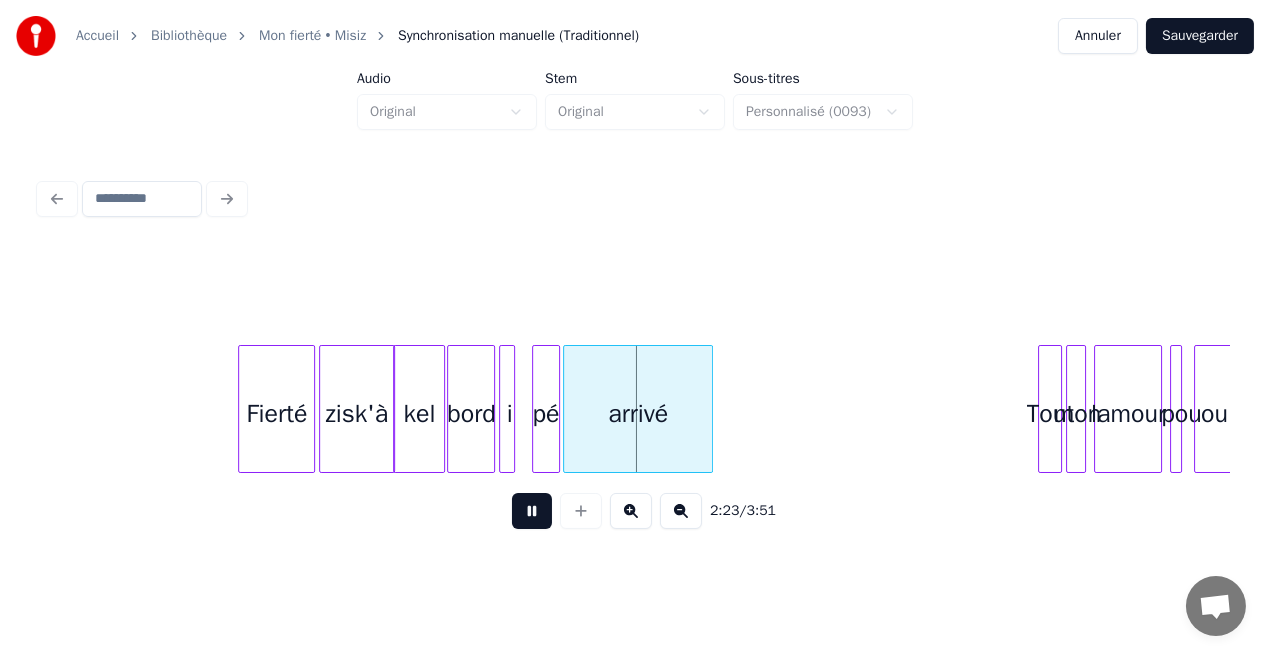 click at bounding box center [532, 511] 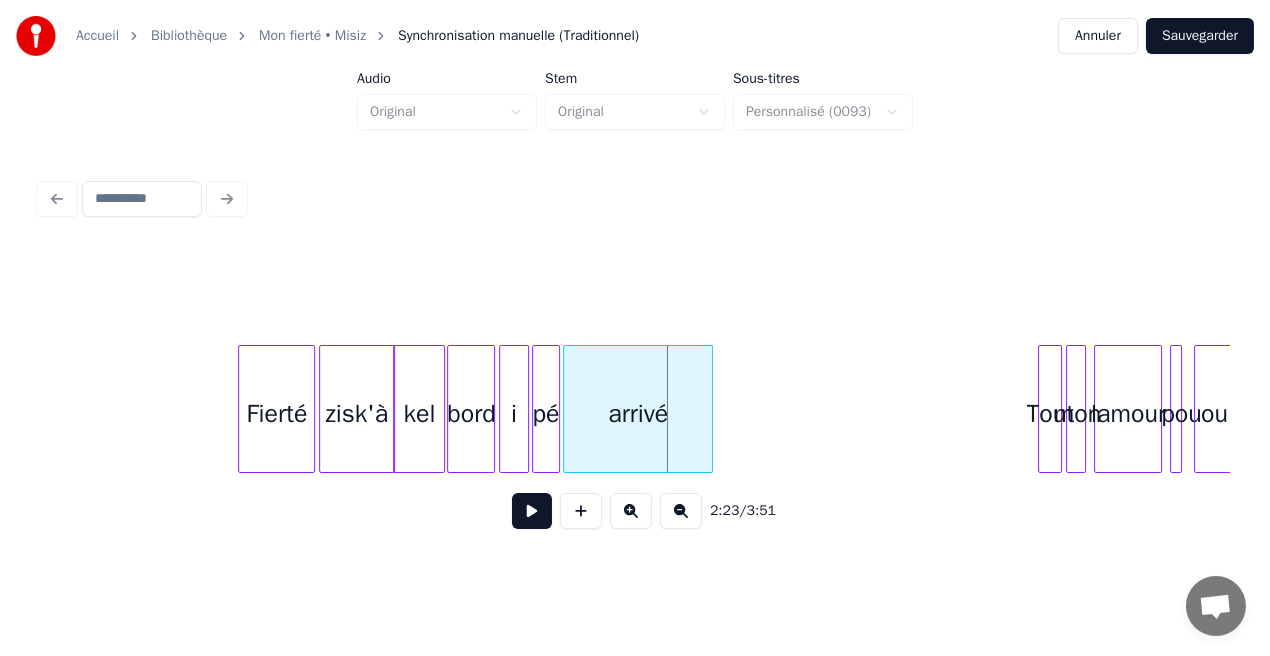 click at bounding box center (525, 409) 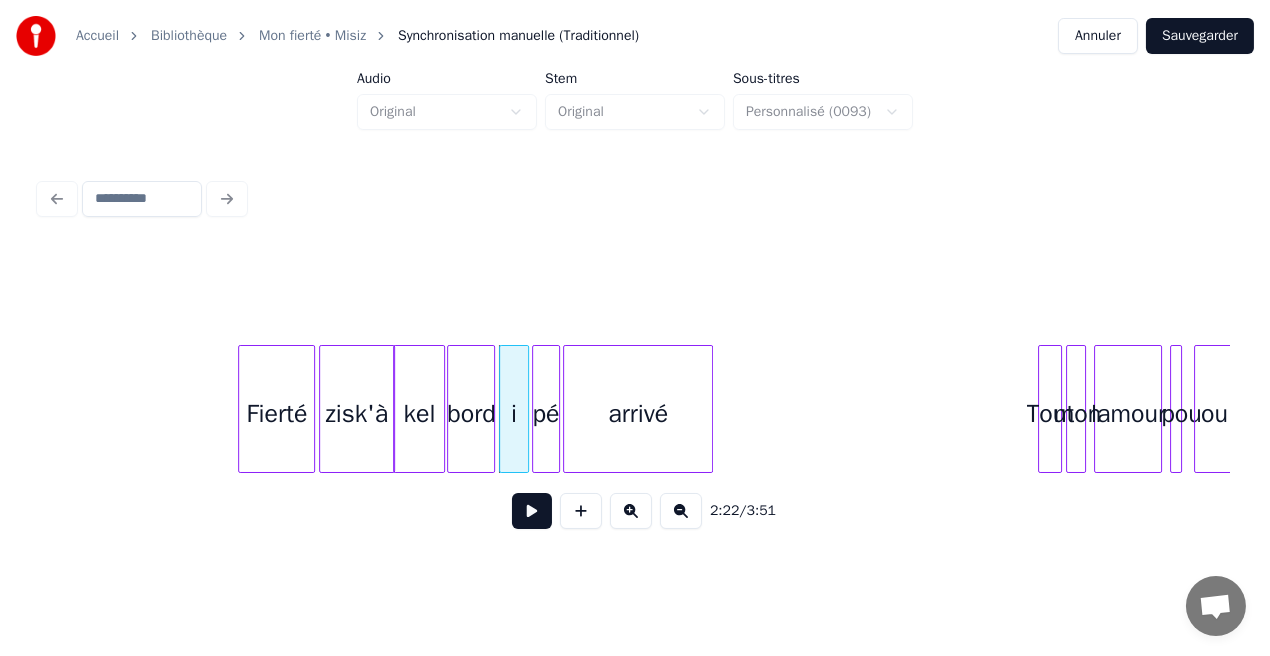 click on "Fierté" at bounding box center (276, 414) 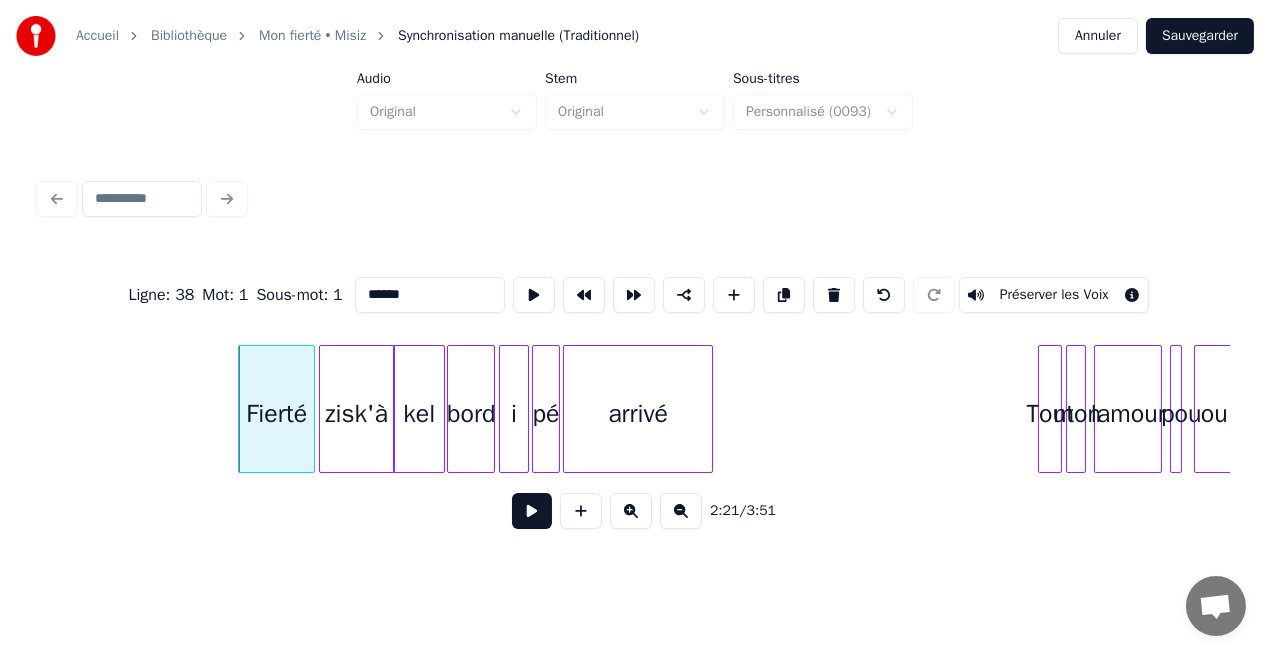 click at bounding box center (532, 511) 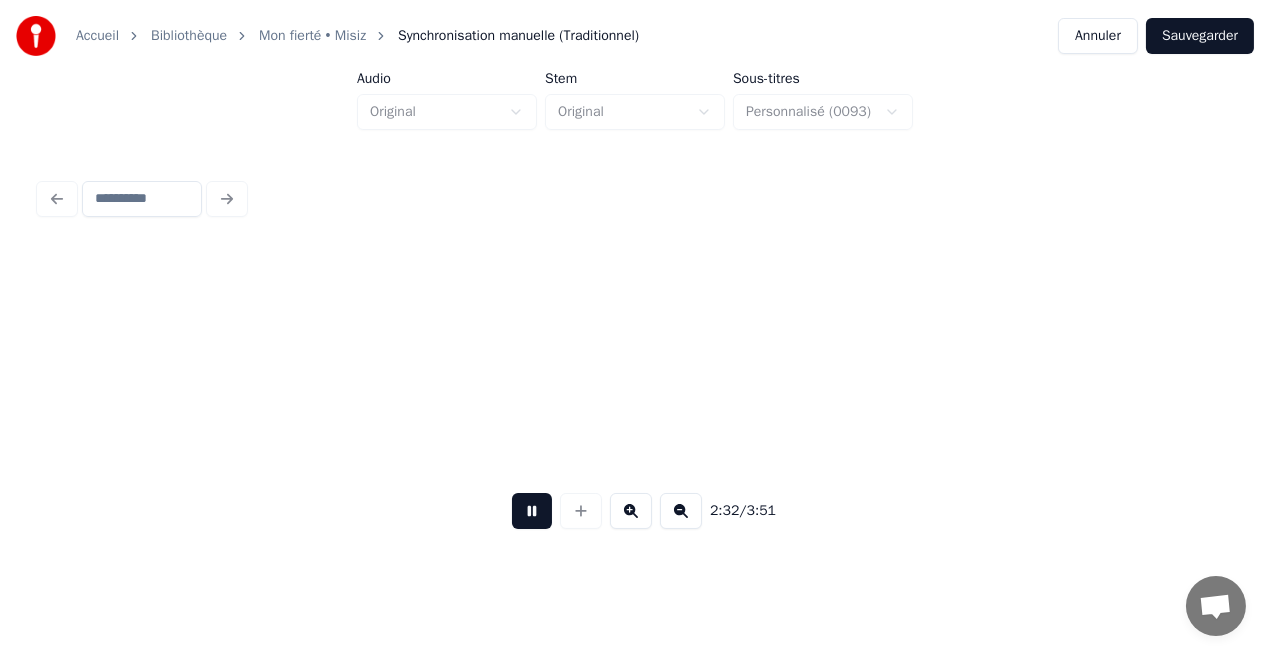 scroll, scrollTop: 0, scrollLeft: 30462, axis: horizontal 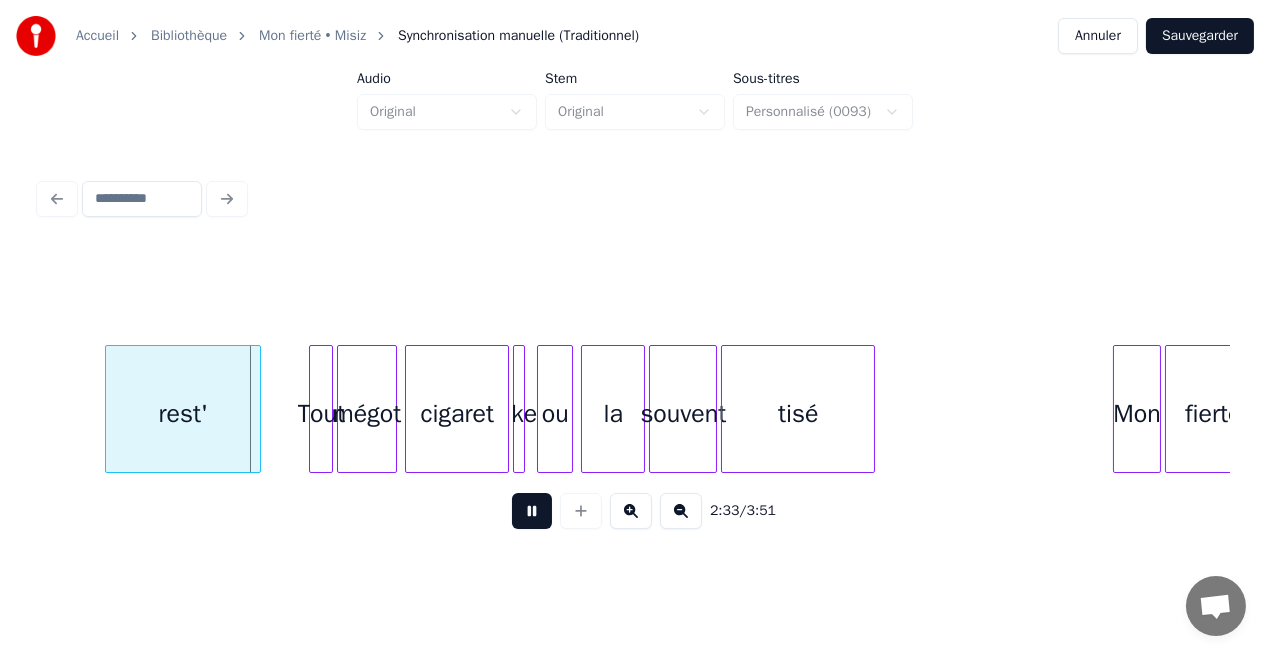 click at bounding box center [532, 511] 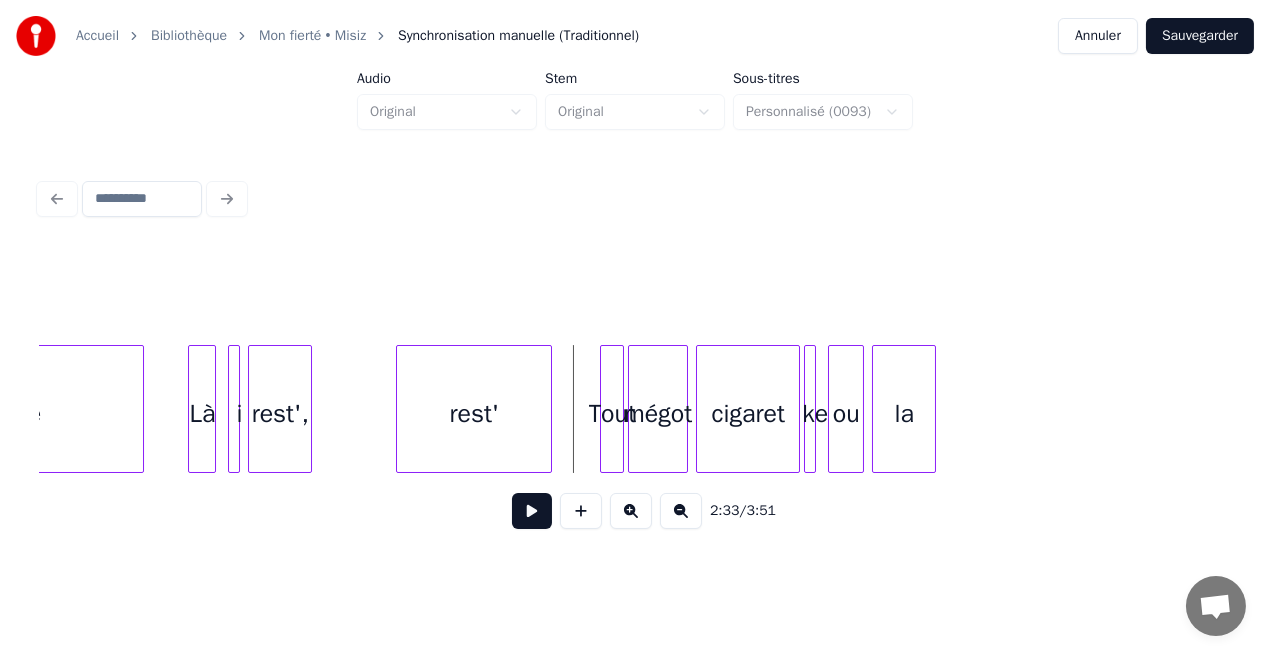 scroll, scrollTop: 0, scrollLeft: 29828, axis: horizontal 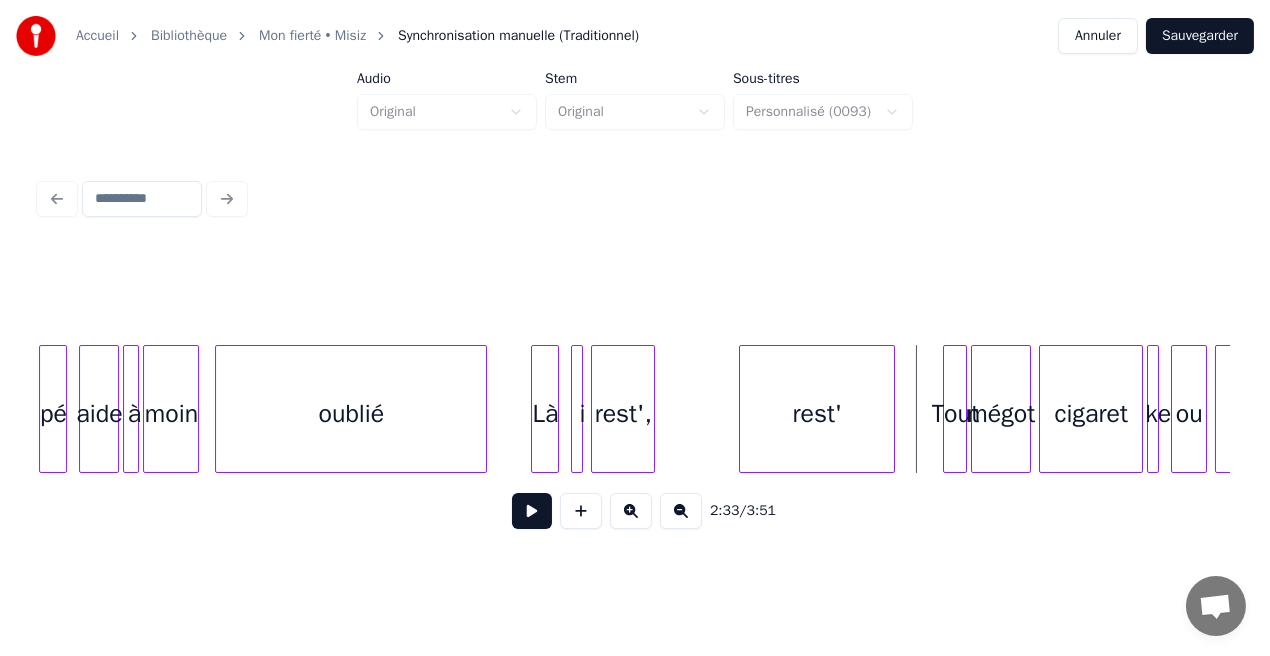 click on "rest'," at bounding box center (623, 414) 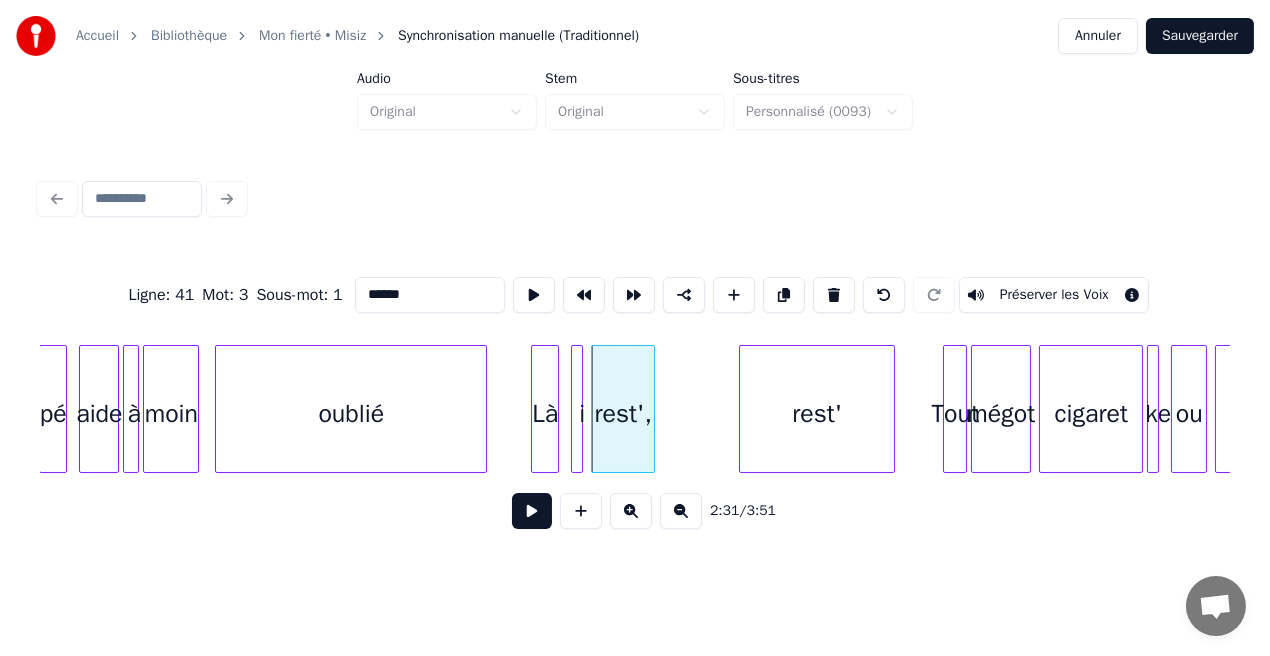 click on "******" at bounding box center (430, 295) 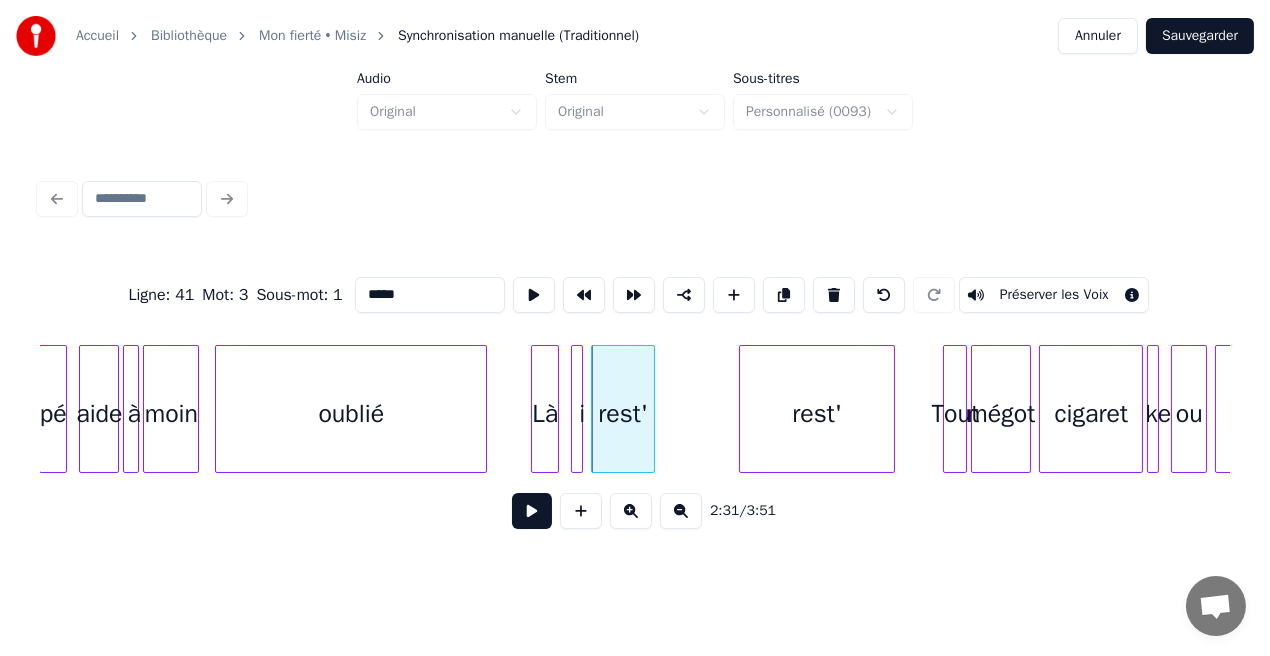 click on "Là" at bounding box center (545, 414) 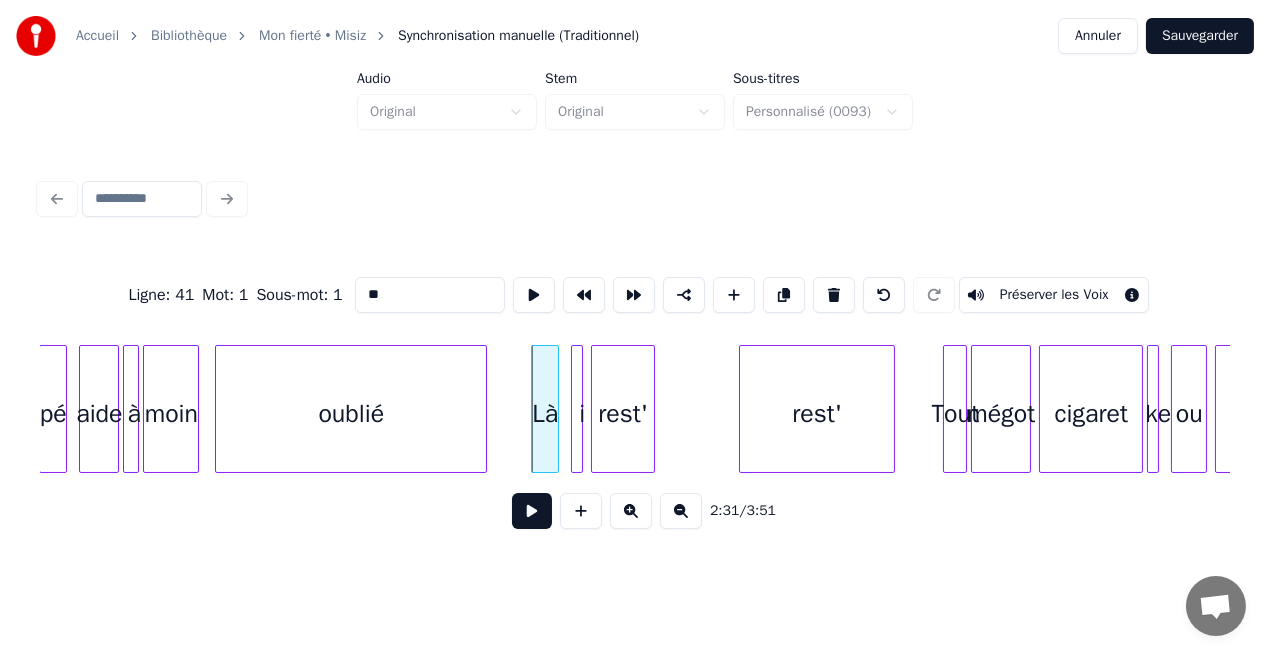 type on "**" 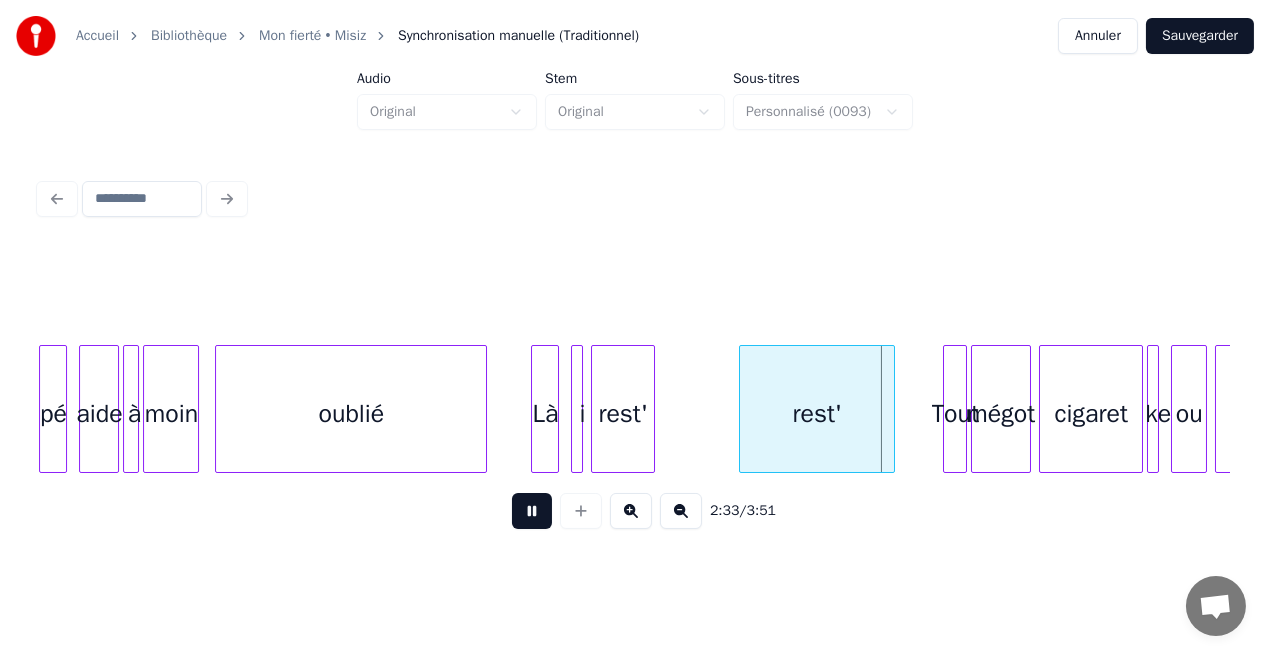 click at bounding box center (532, 511) 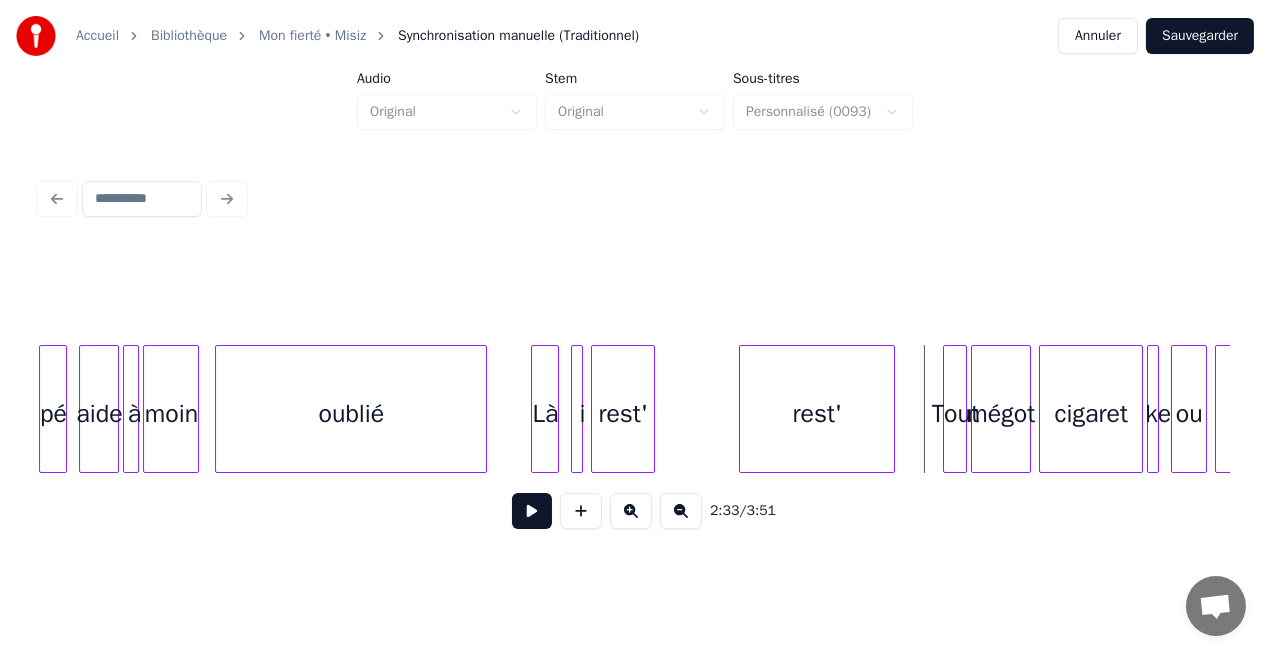 click on "rest'" at bounding box center [623, 414] 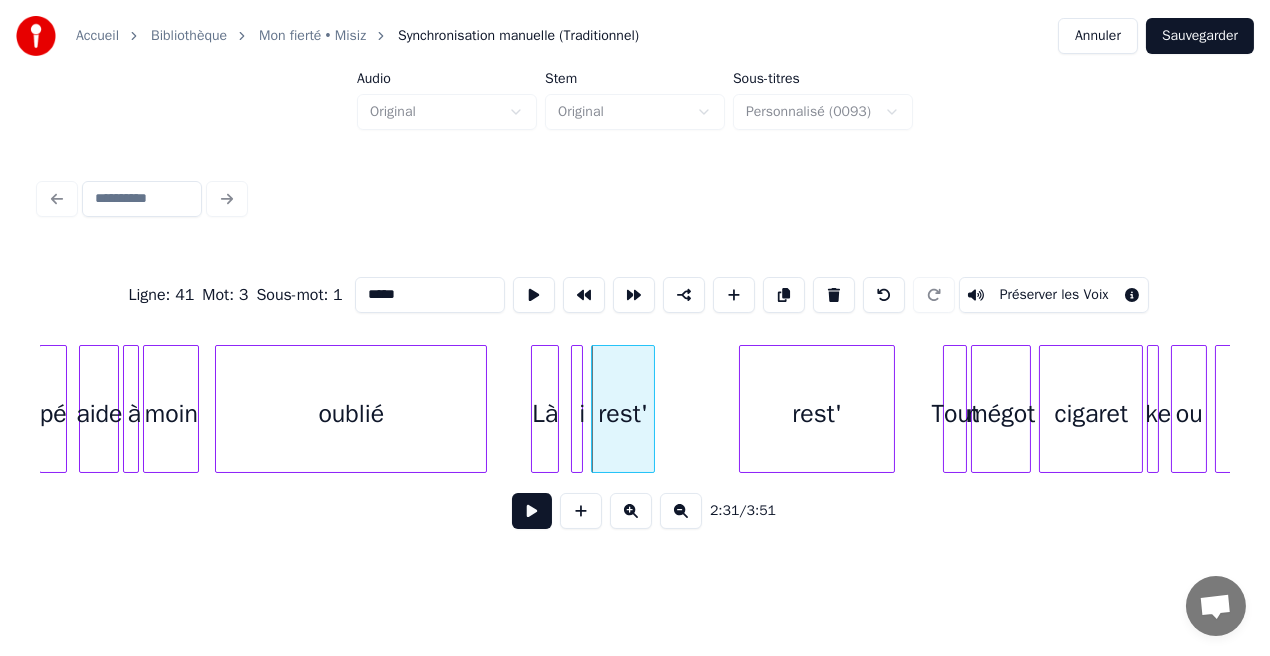 click on "*****" at bounding box center [430, 295] 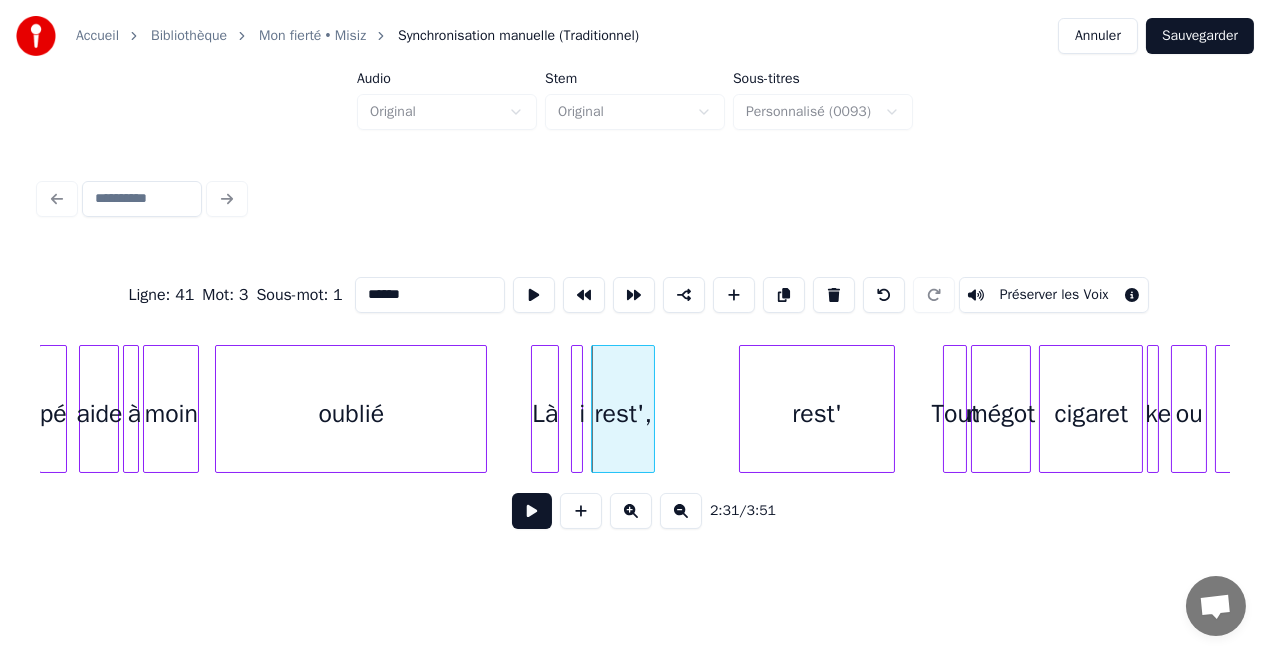 click at bounding box center [535, 409] 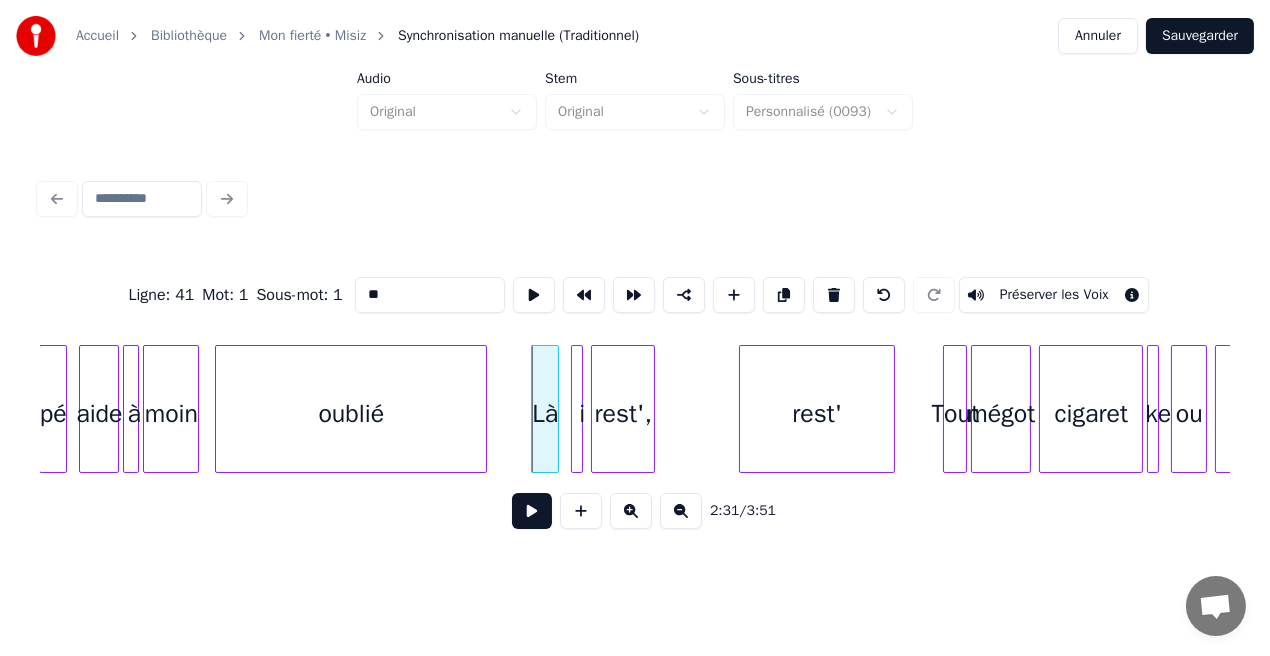 type on "**" 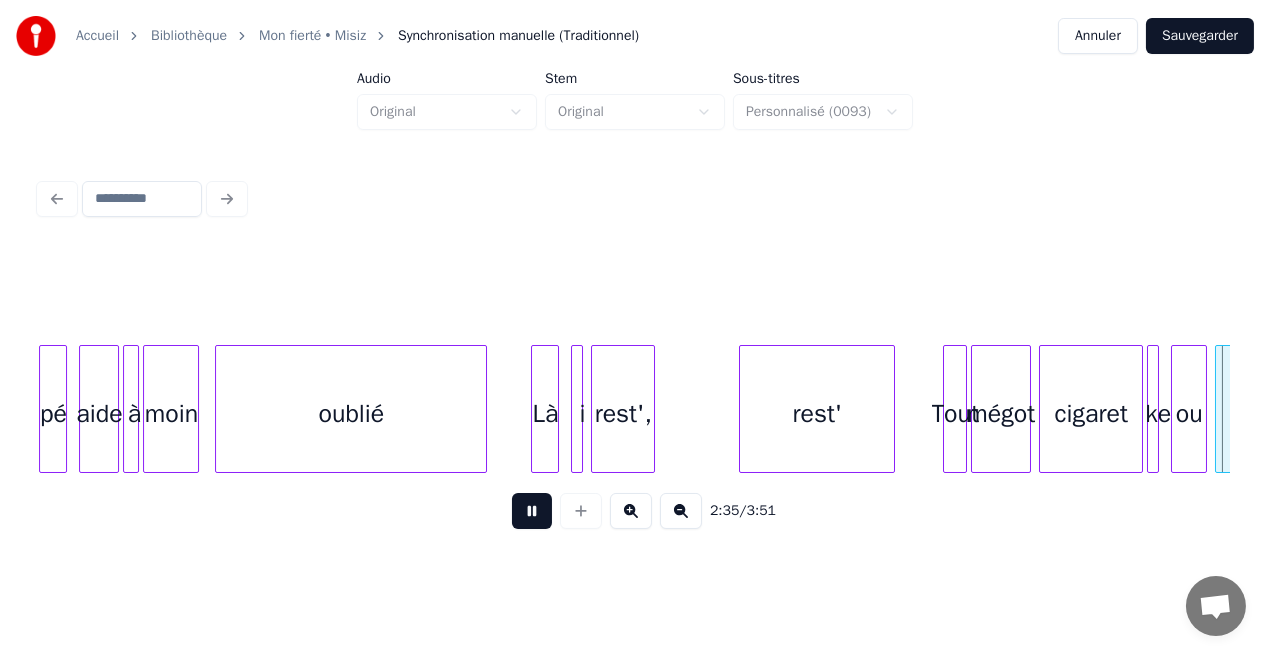 scroll, scrollTop: 0, scrollLeft: 31018, axis: horizontal 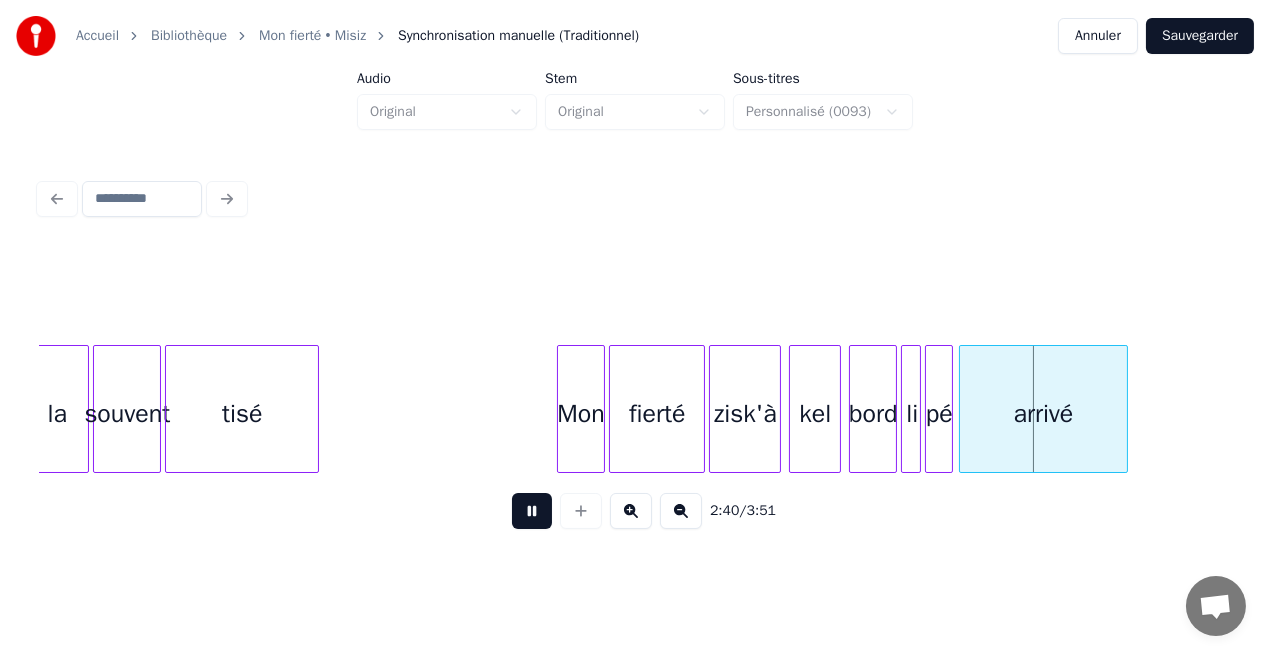 click at bounding box center [532, 511] 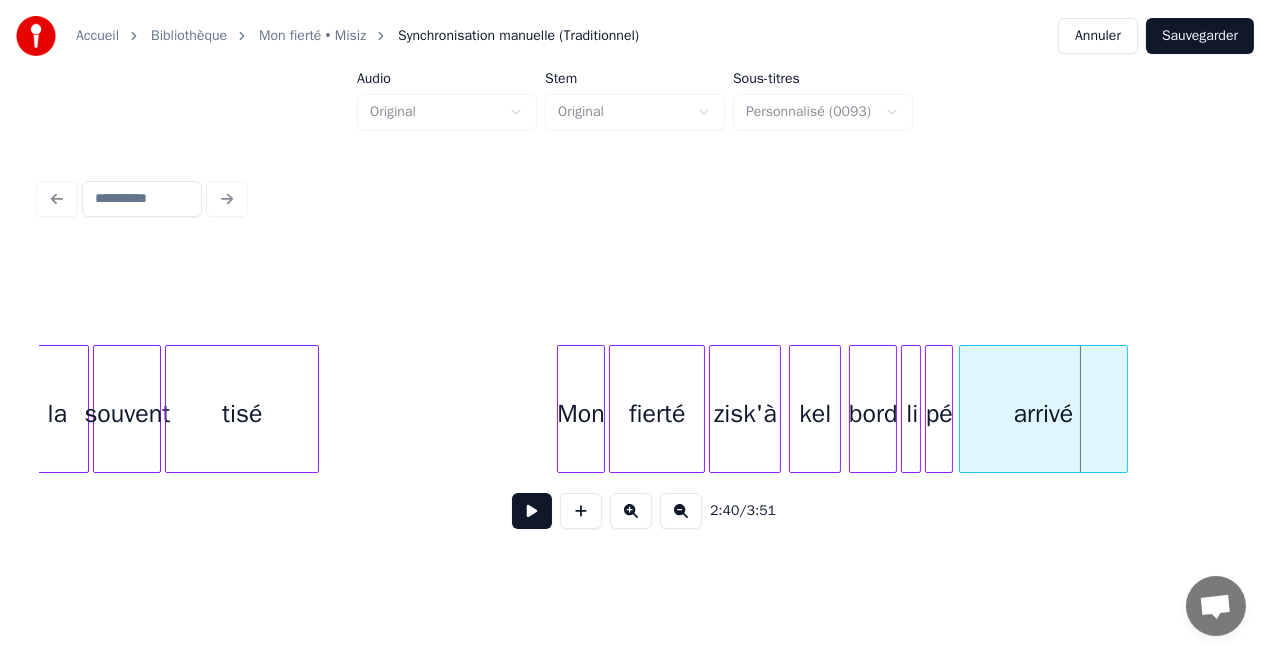 click on "Mon" at bounding box center (581, 414) 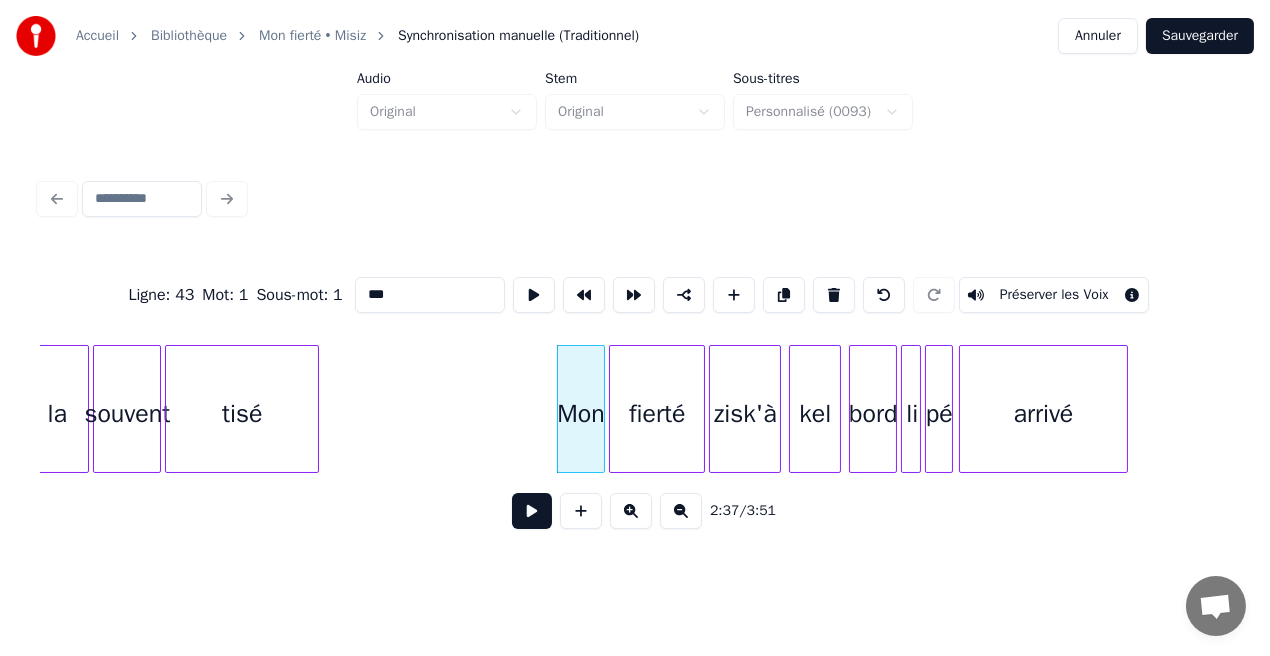 click at bounding box center (532, 511) 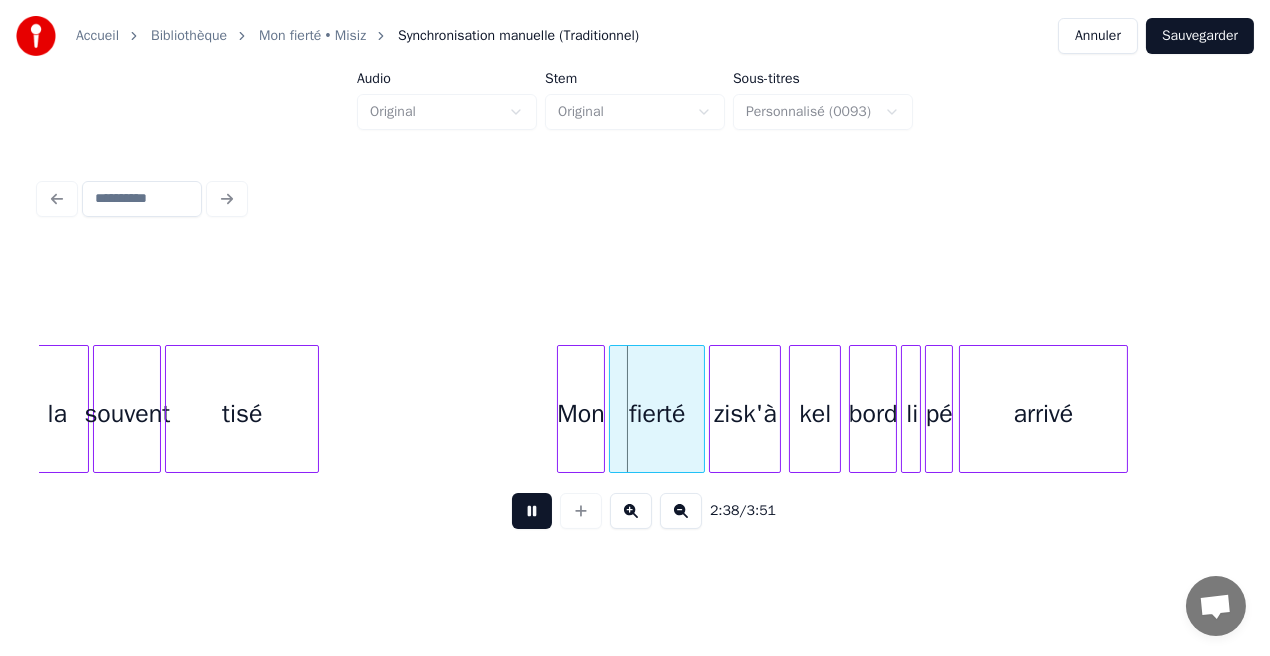 click at bounding box center [532, 511] 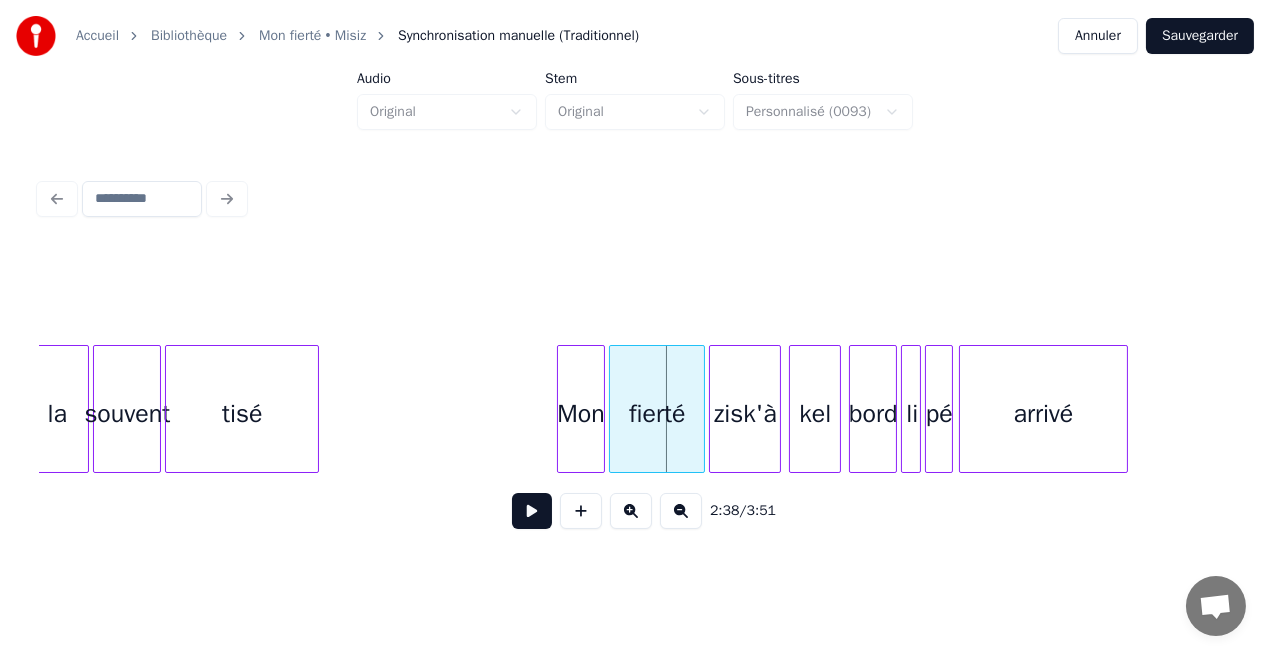 click at bounding box center (532, 511) 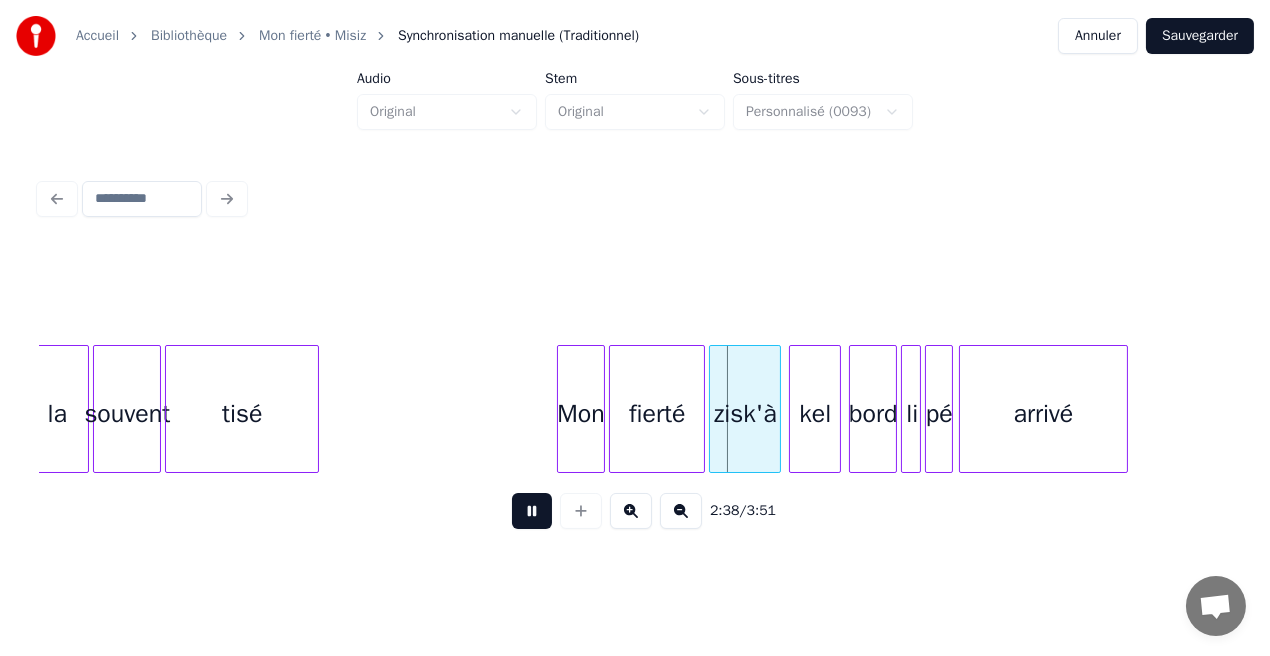 click at bounding box center (532, 511) 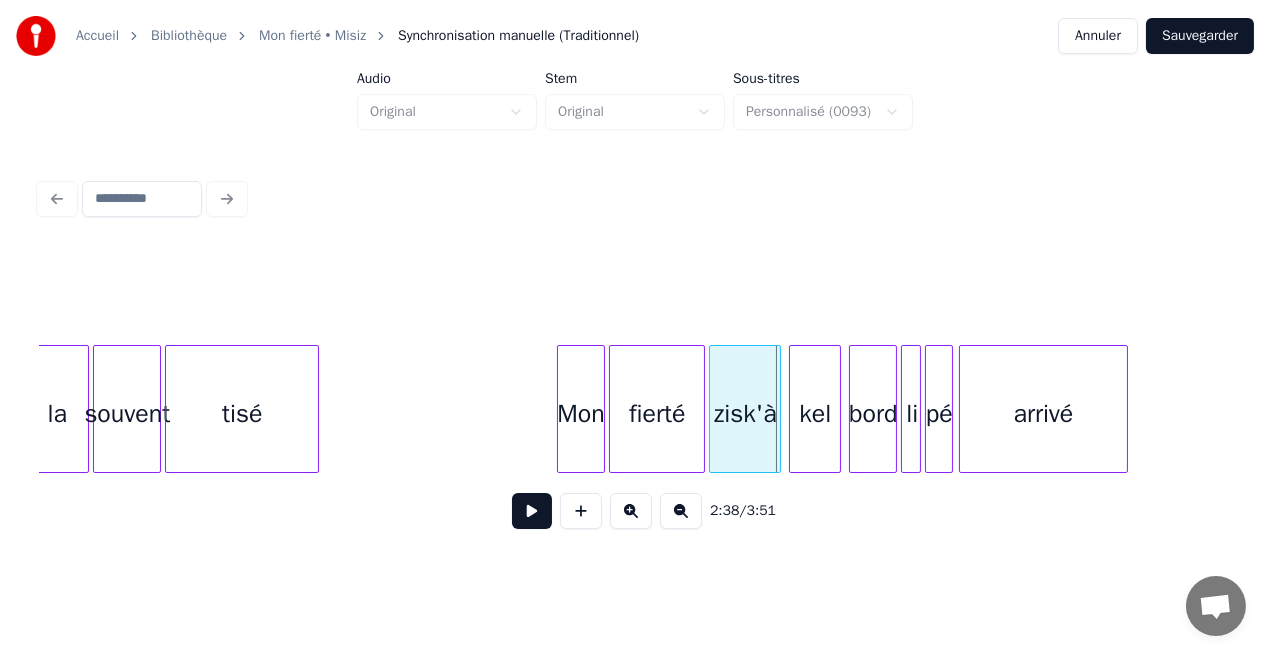 click at bounding box center [532, 511] 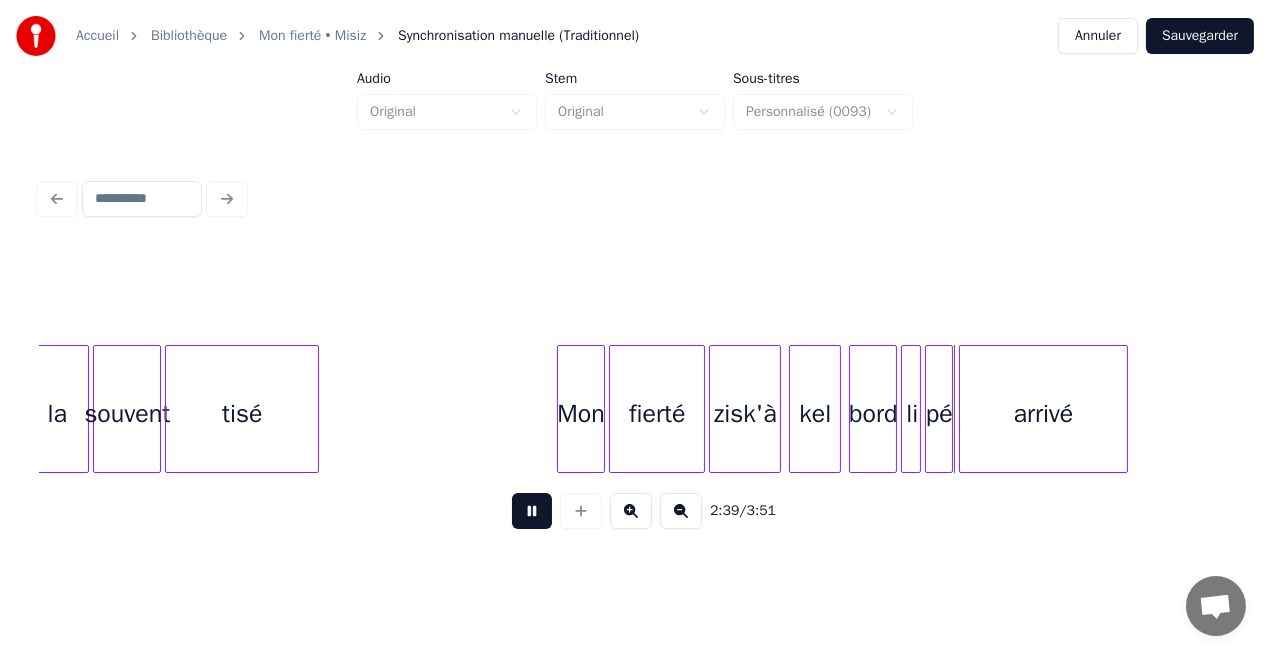 click at bounding box center [532, 511] 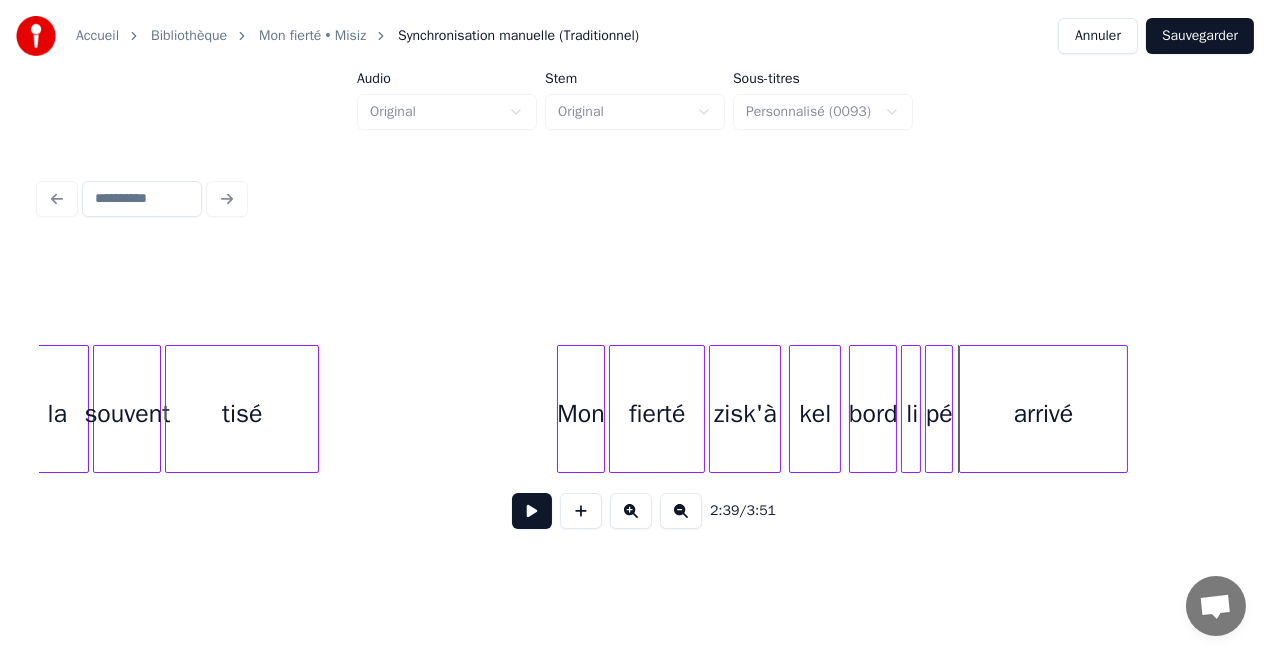 click at bounding box center [532, 511] 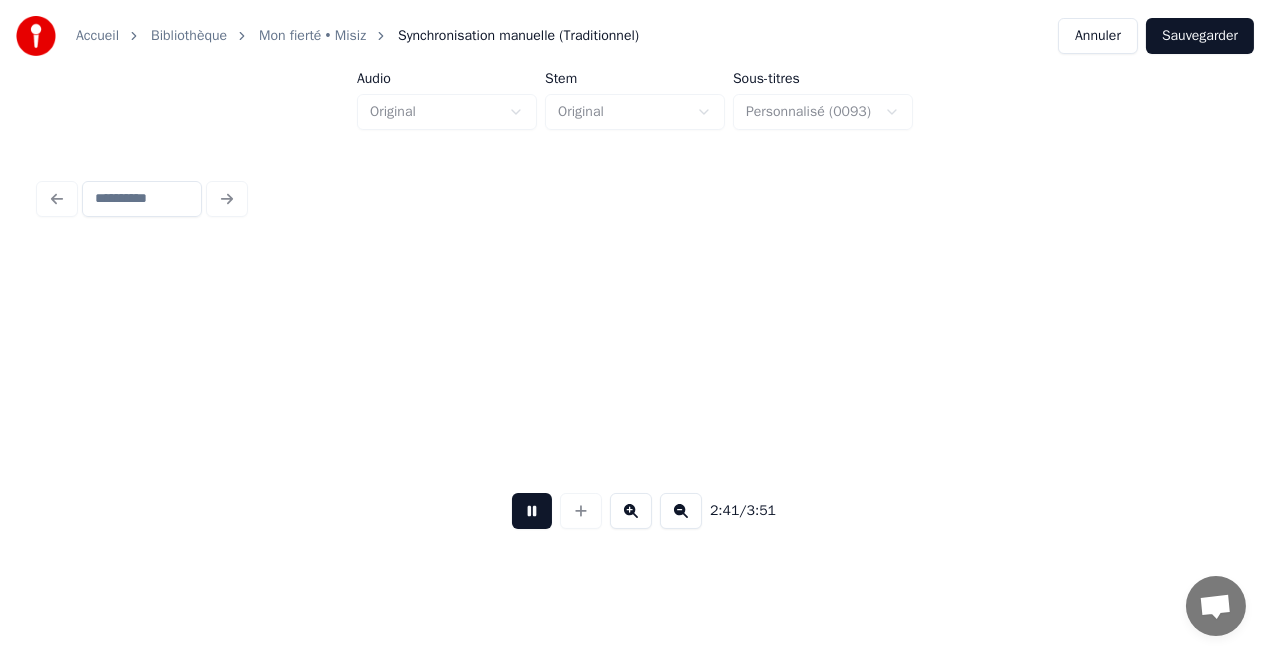 scroll, scrollTop: 0, scrollLeft: 32208, axis: horizontal 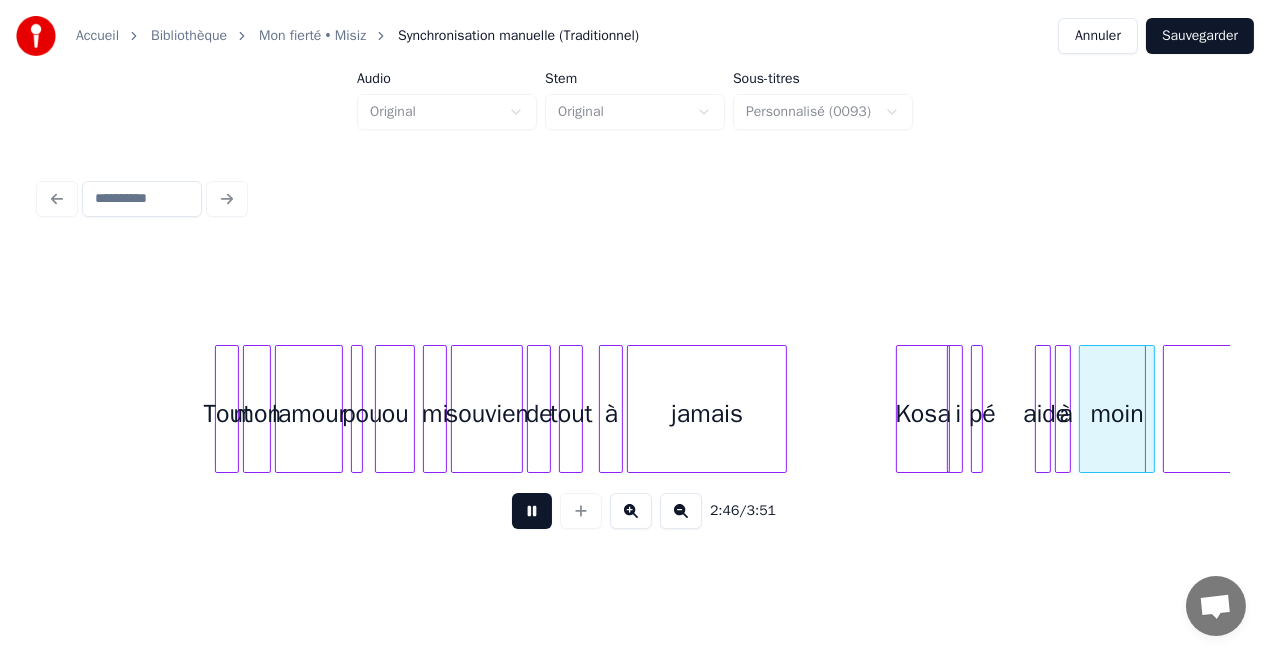click at bounding box center [532, 511] 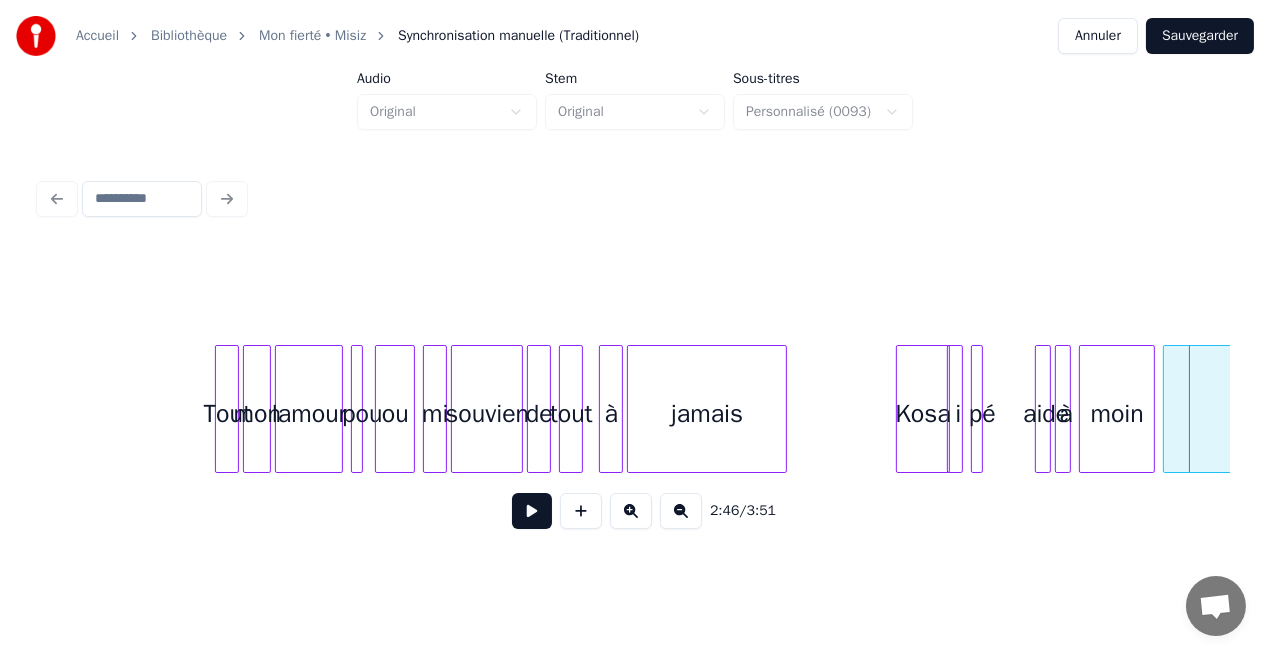 click on "Kosa" at bounding box center (923, 414) 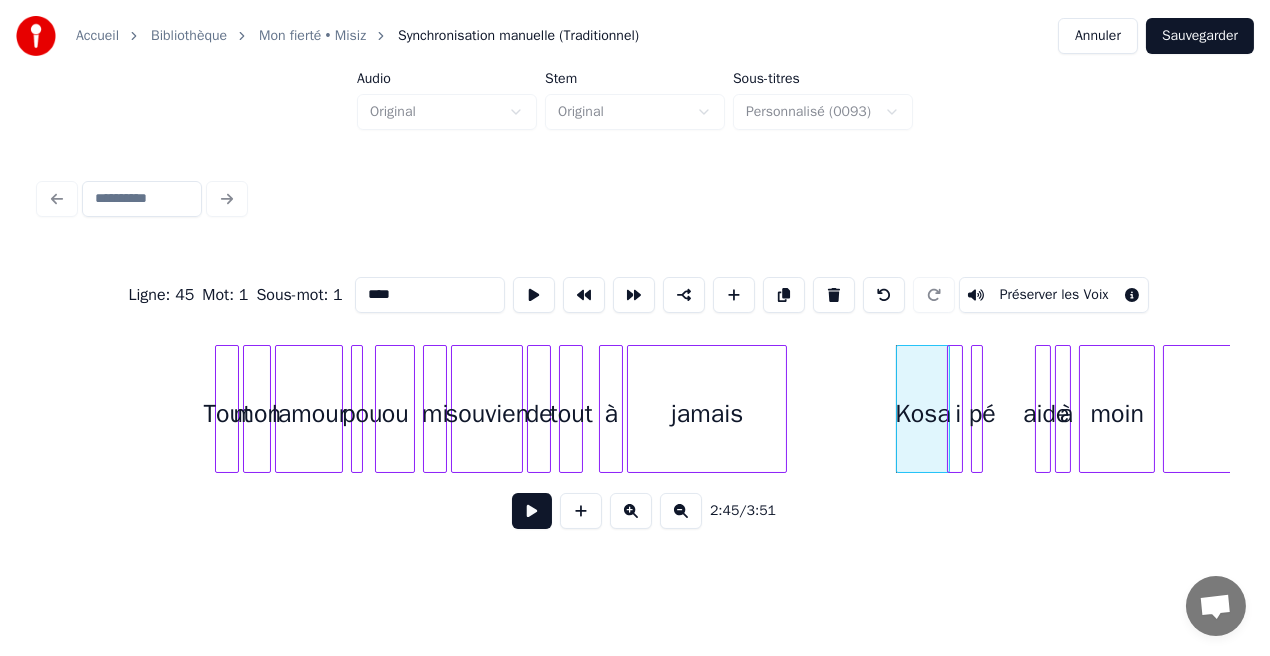 click at bounding box center [532, 511] 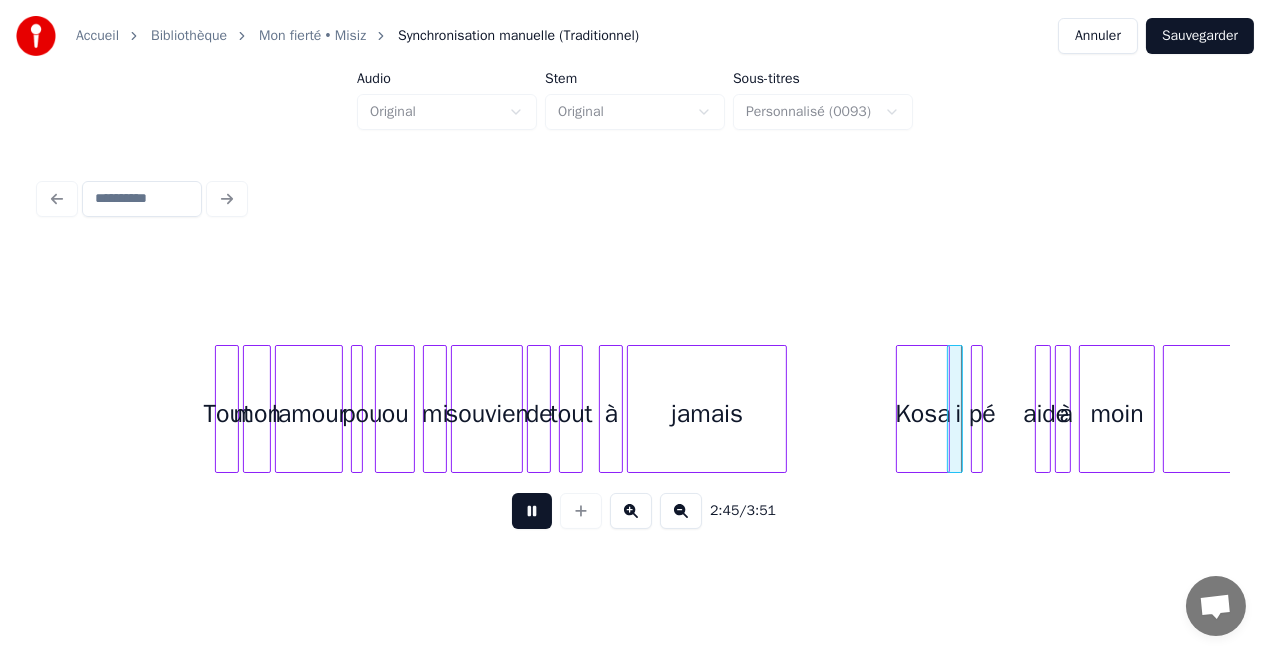 click at bounding box center [532, 511] 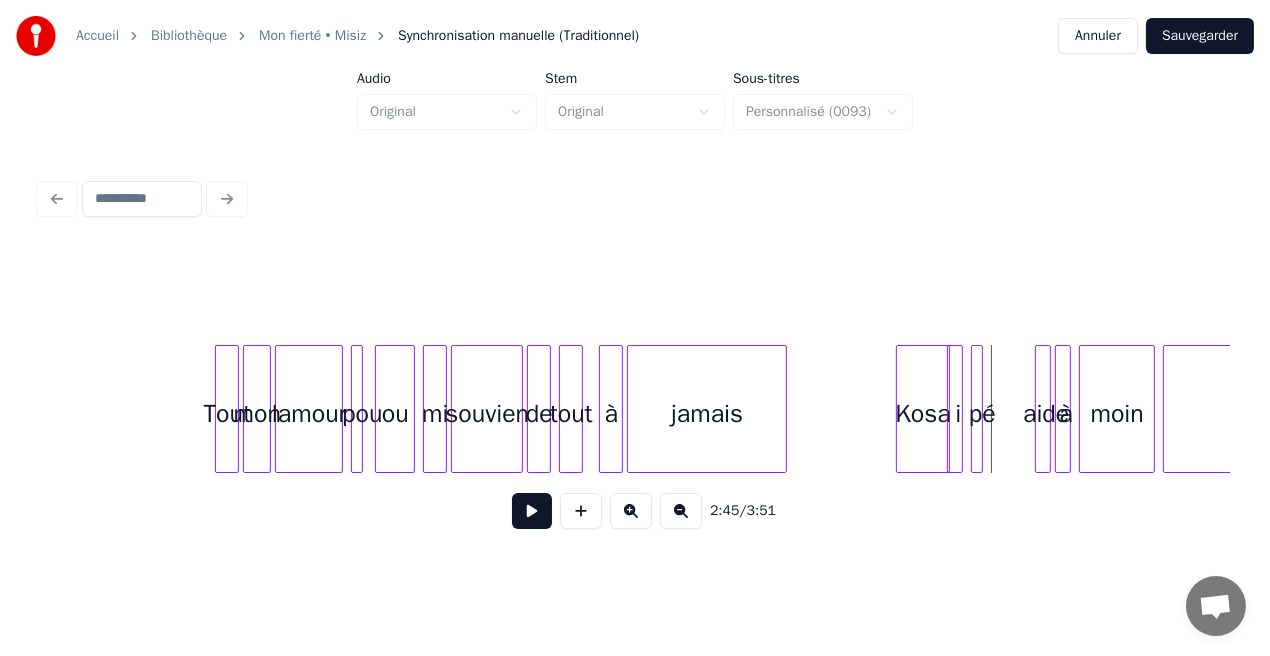 click on "Kosa" at bounding box center [923, 414] 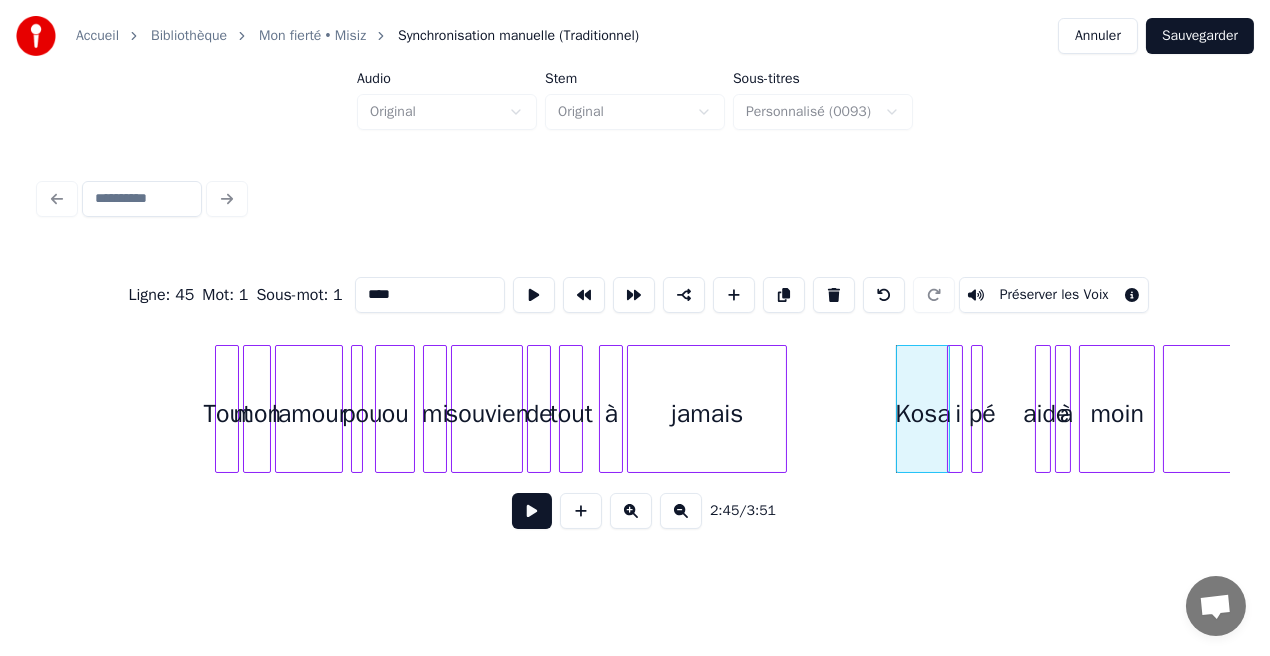 click at bounding box center [532, 511] 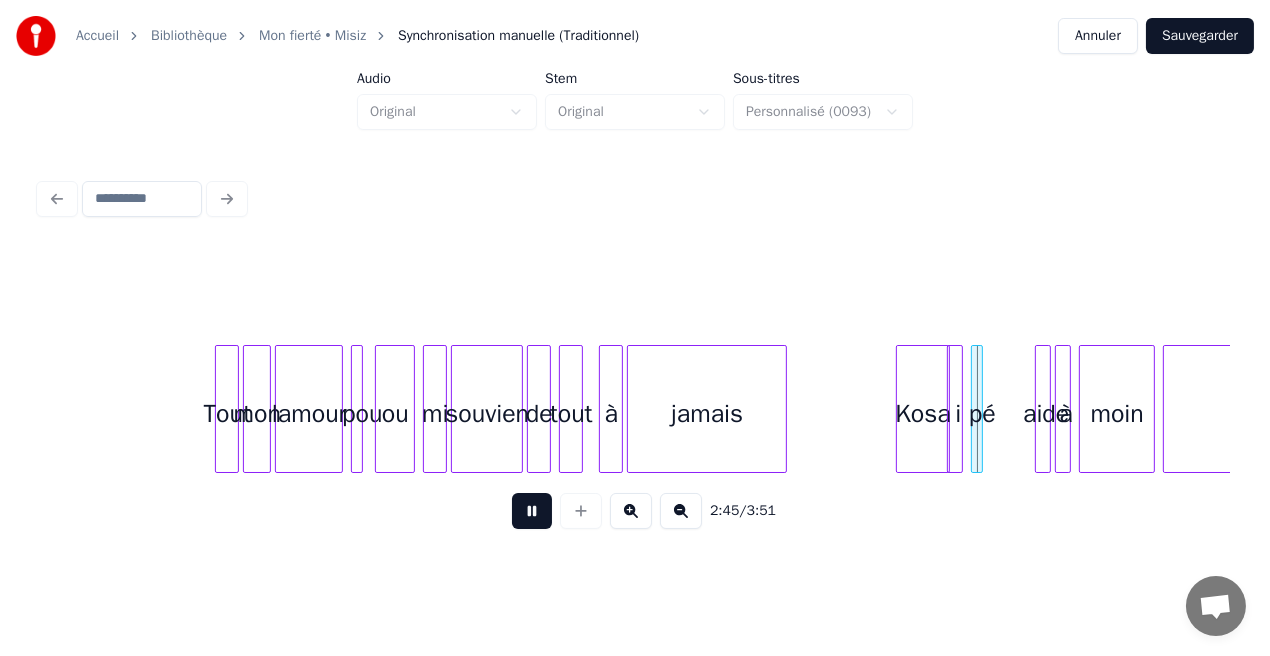click at bounding box center [532, 511] 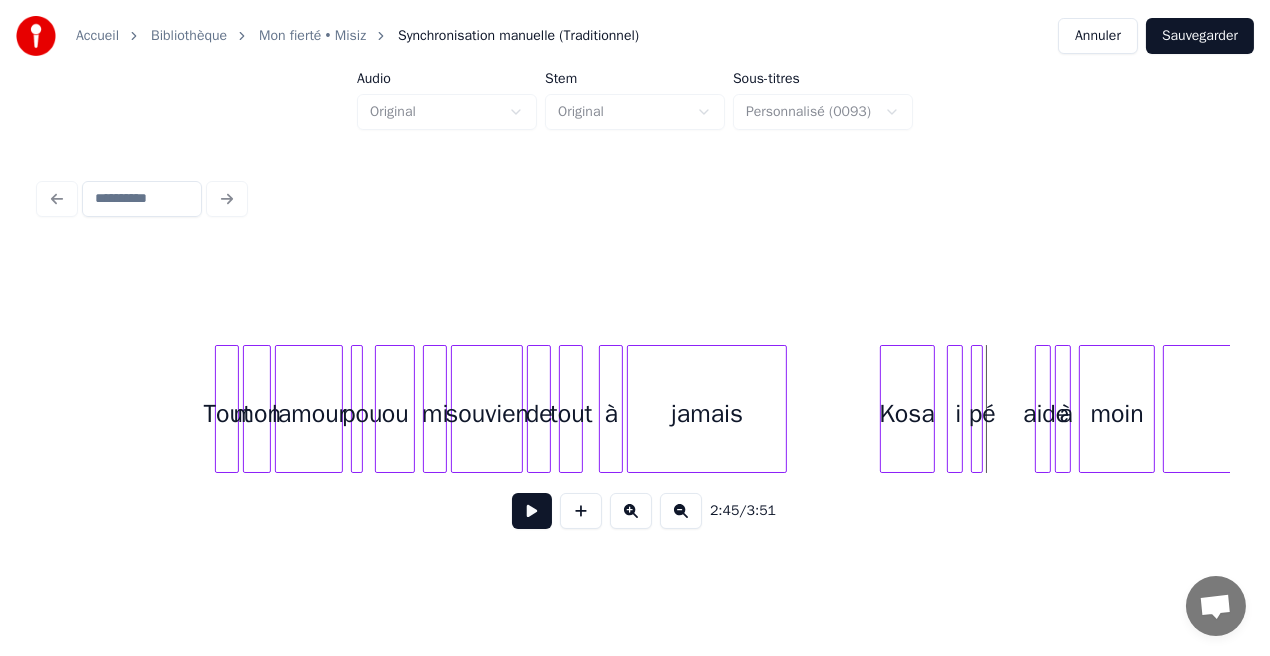 click on "Kosa" at bounding box center [907, 414] 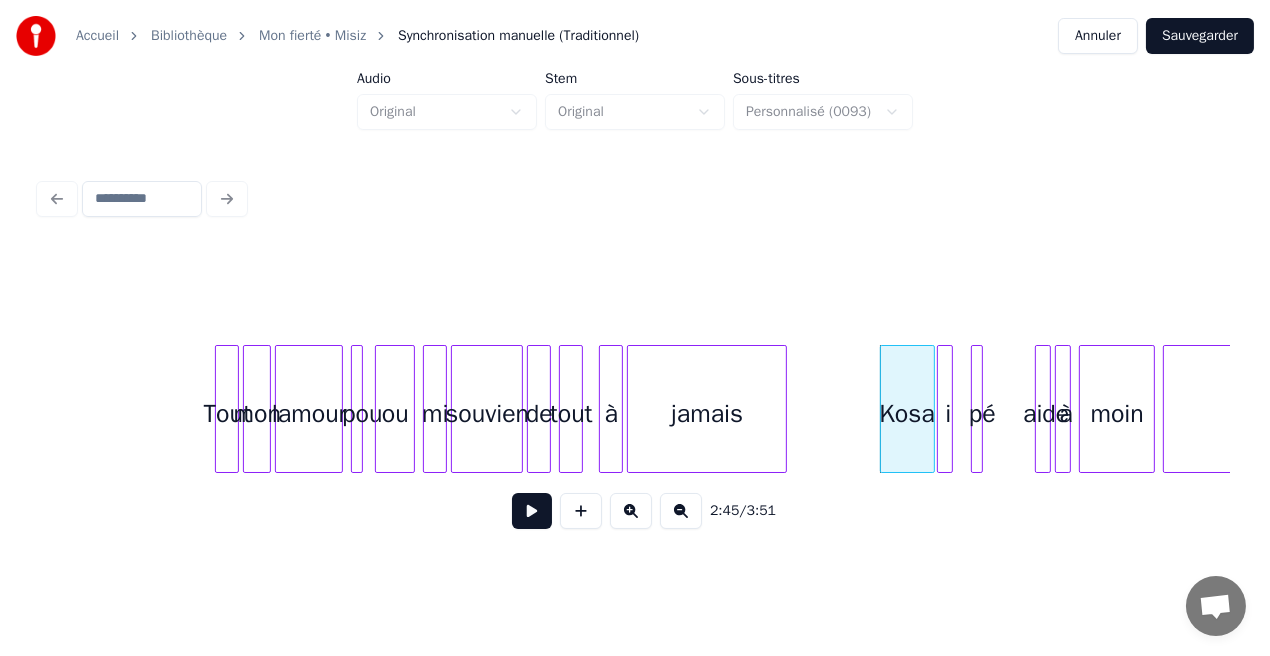 click on "i" at bounding box center [948, 414] 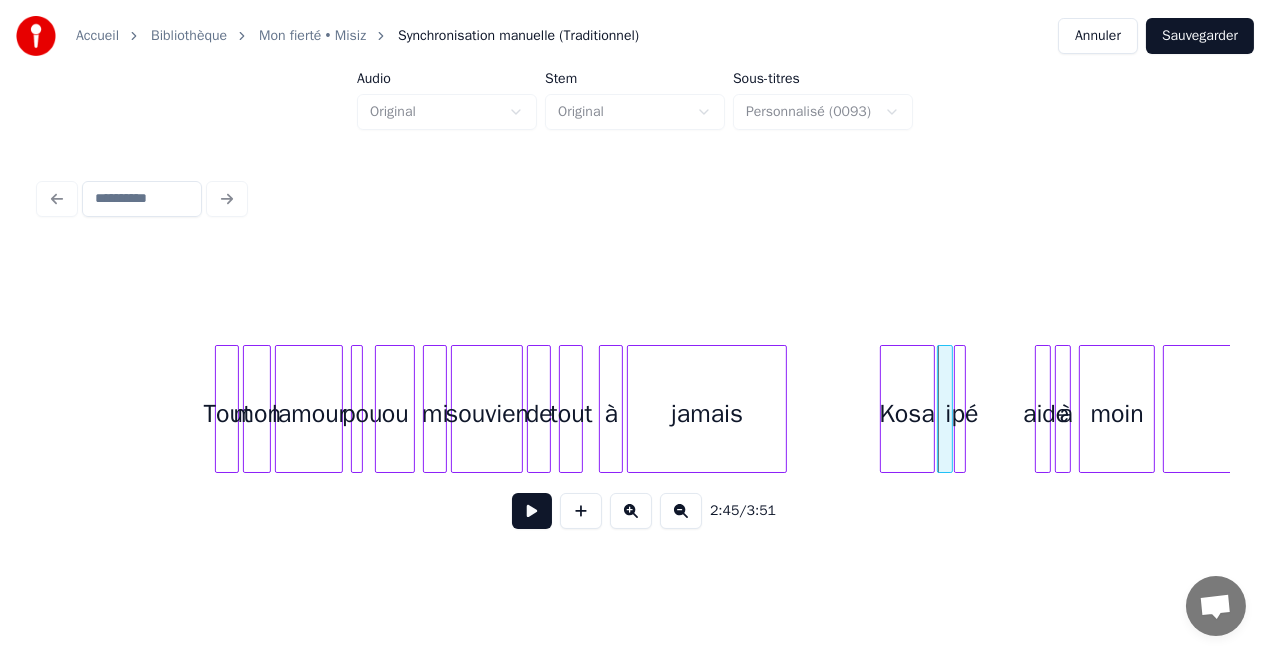 click on "pé" at bounding box center [965, 414] 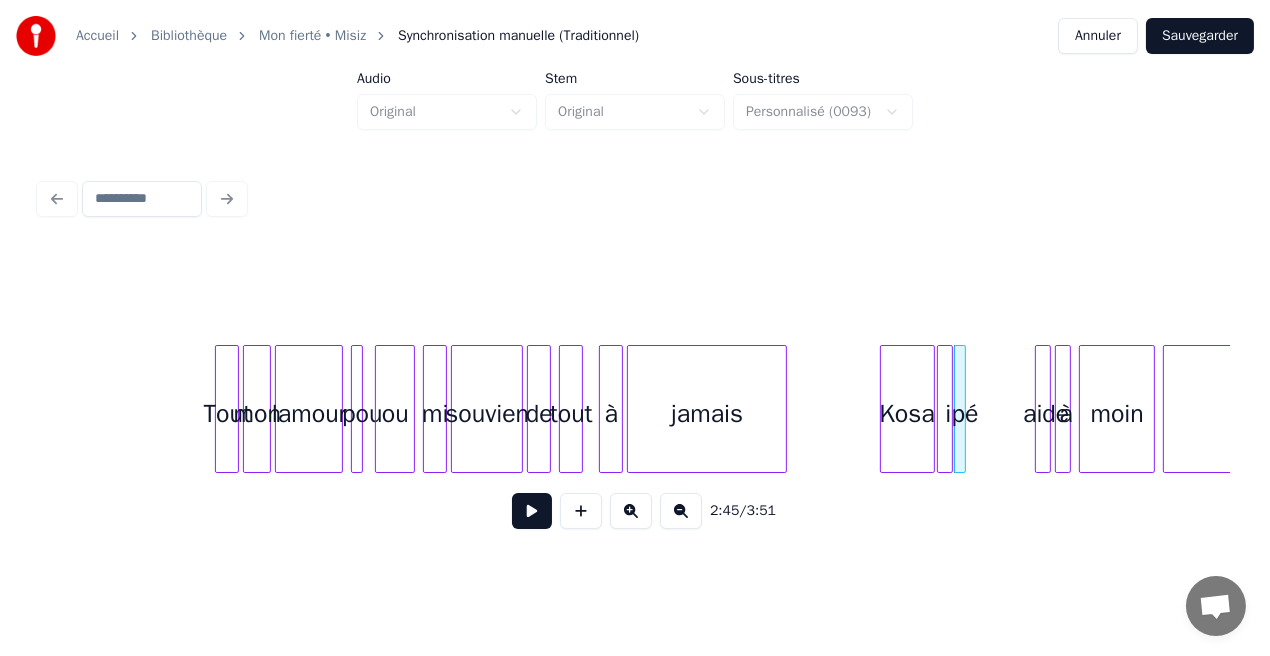 click on "Kosa" at bounding box center (907, 414) 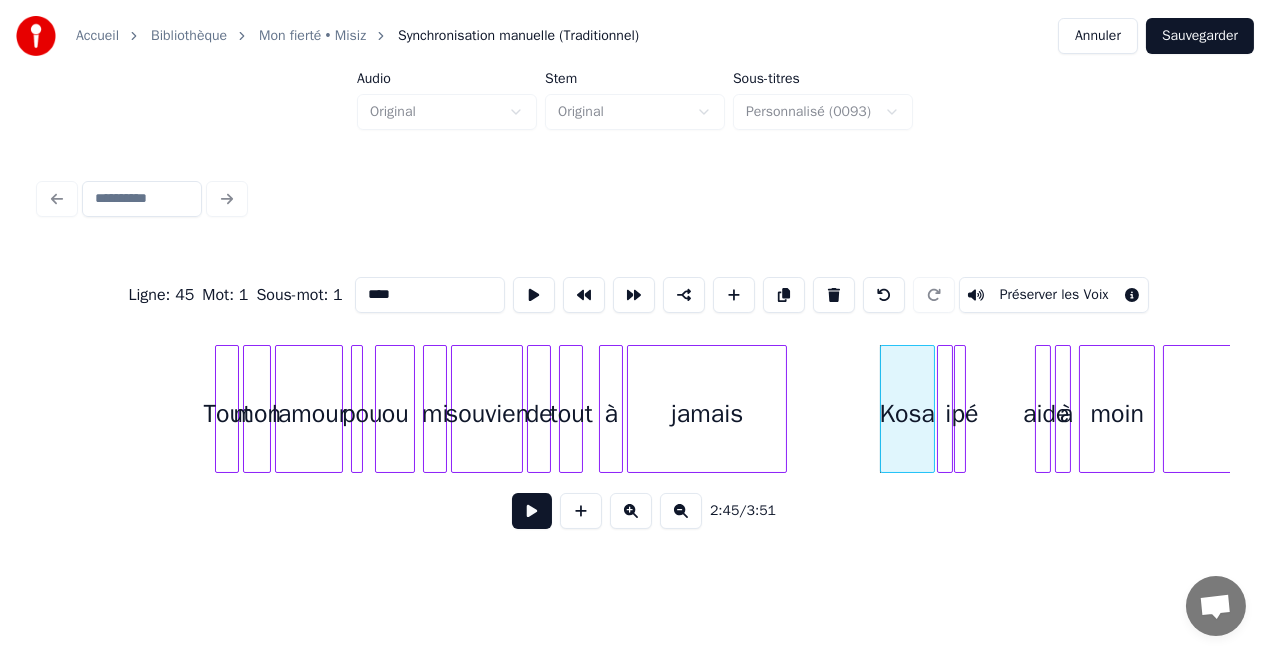 click at bounding box center (532, 511) 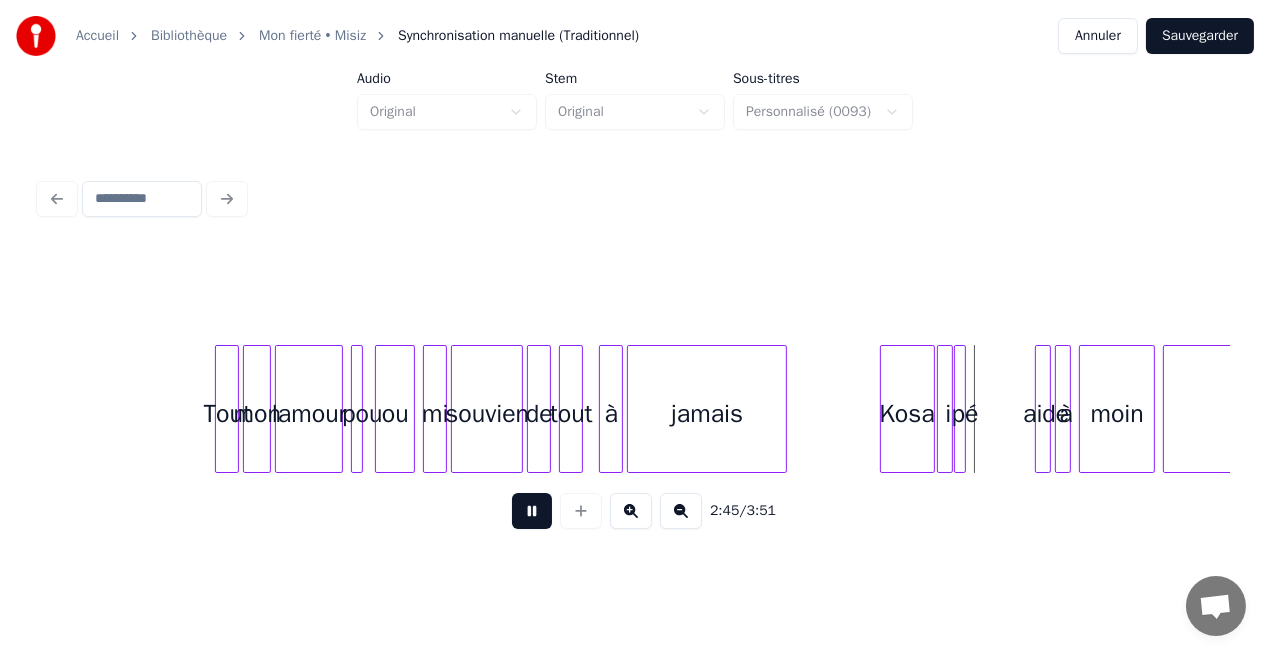click at bounding box center [532, 511] 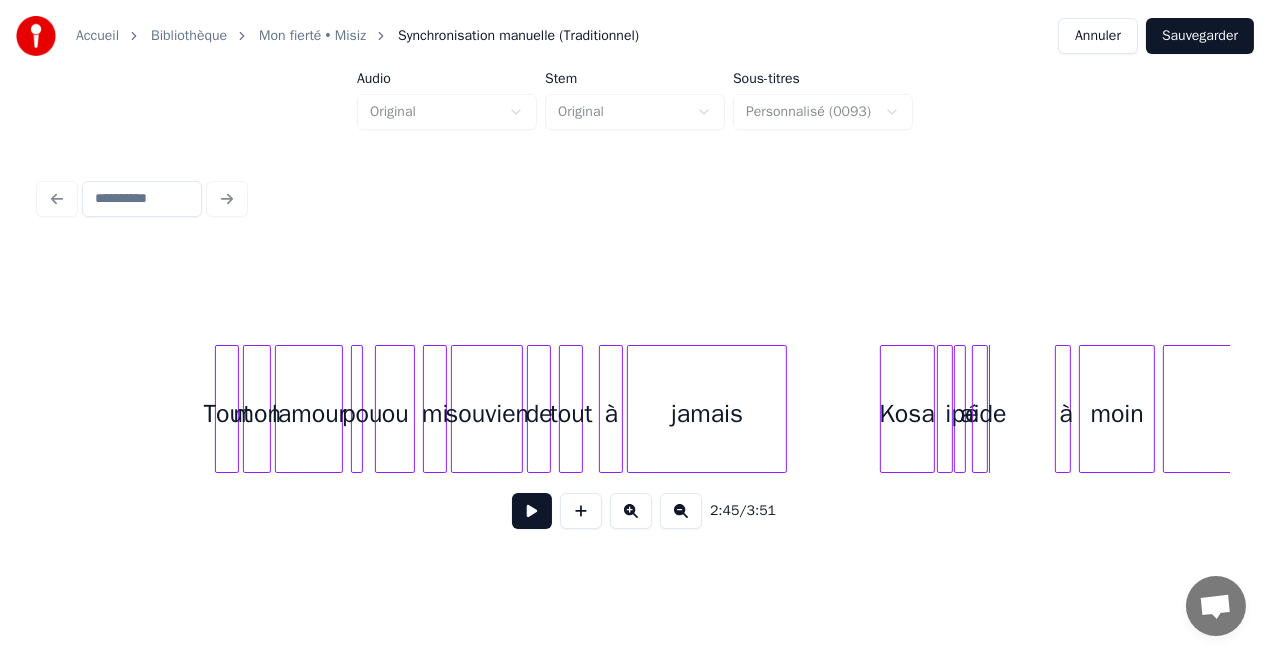 click on "aide" at bounding box center [983, 414] 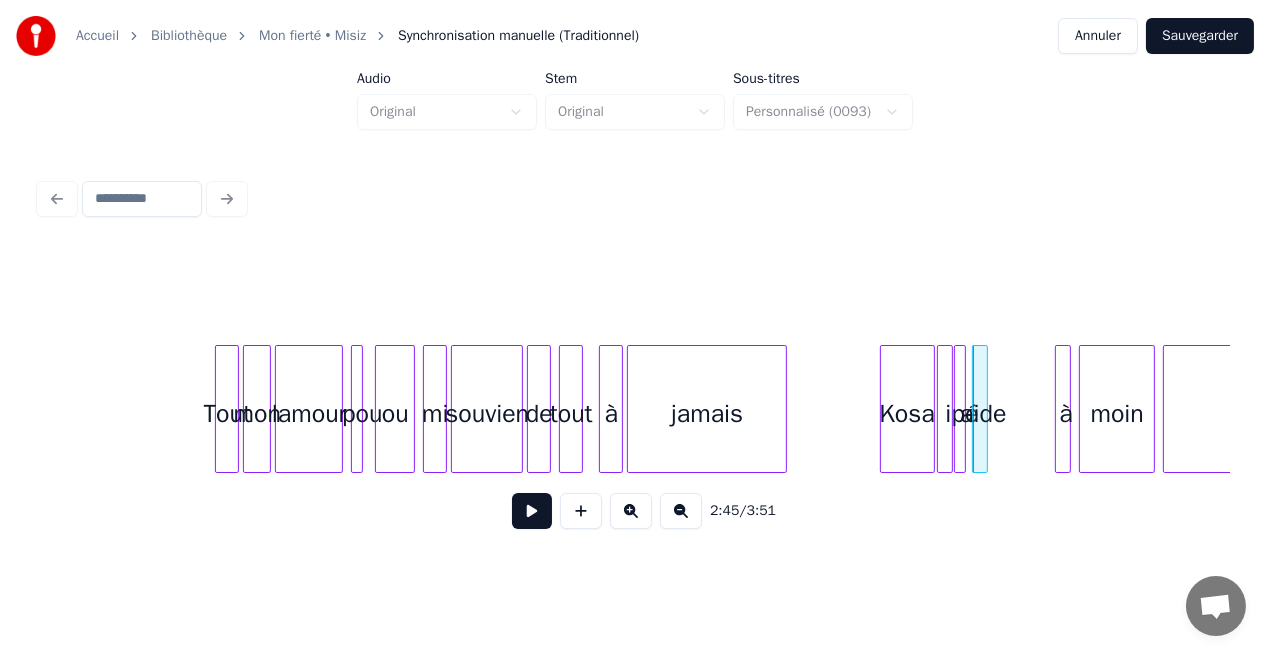 click at bounding box center (532, 511) 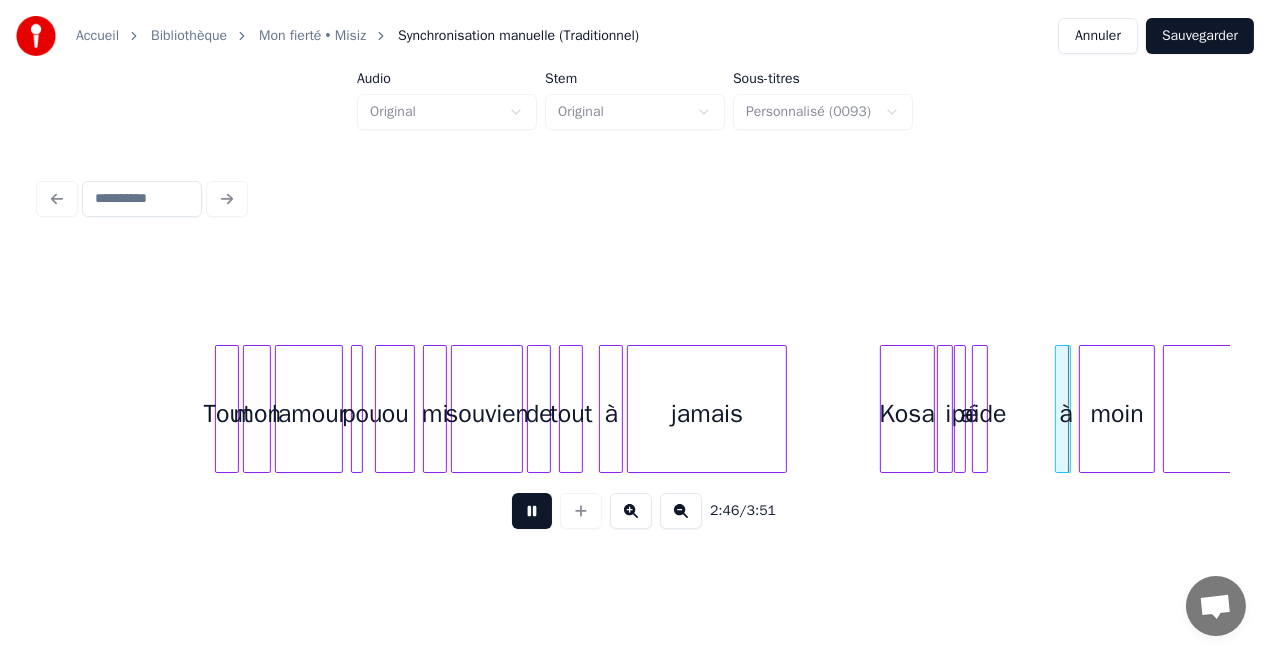 click at bounding box center (532, 511) 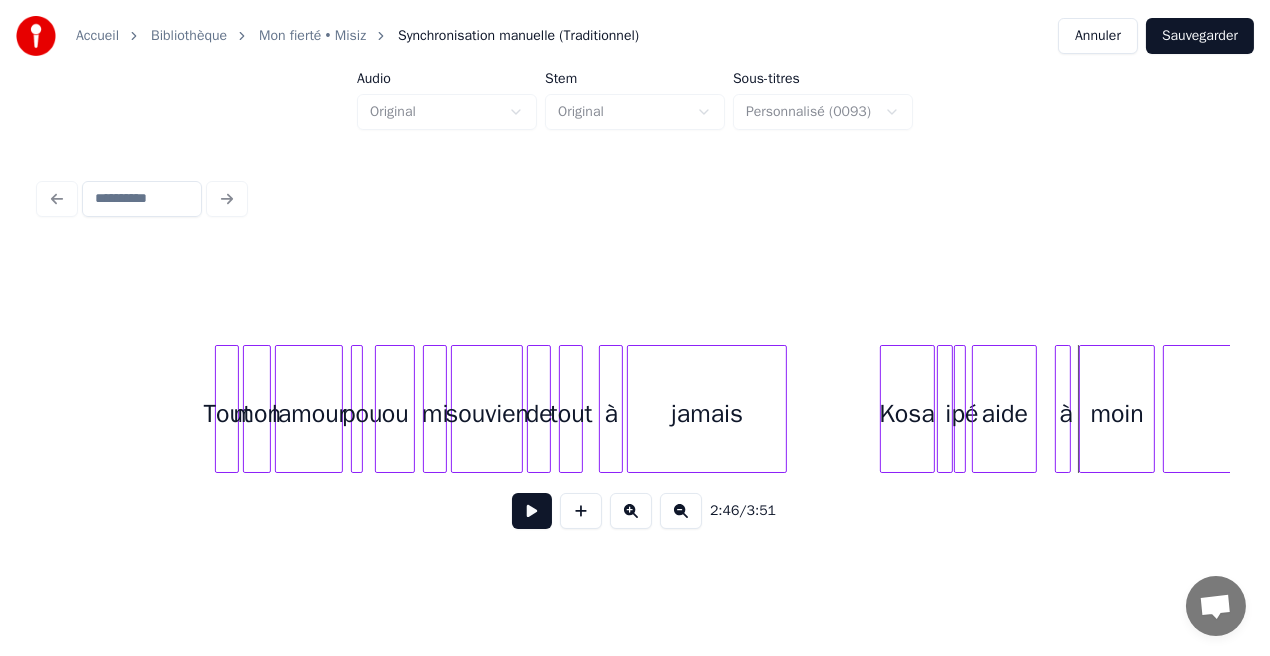click at bounding box center [1033, 409] 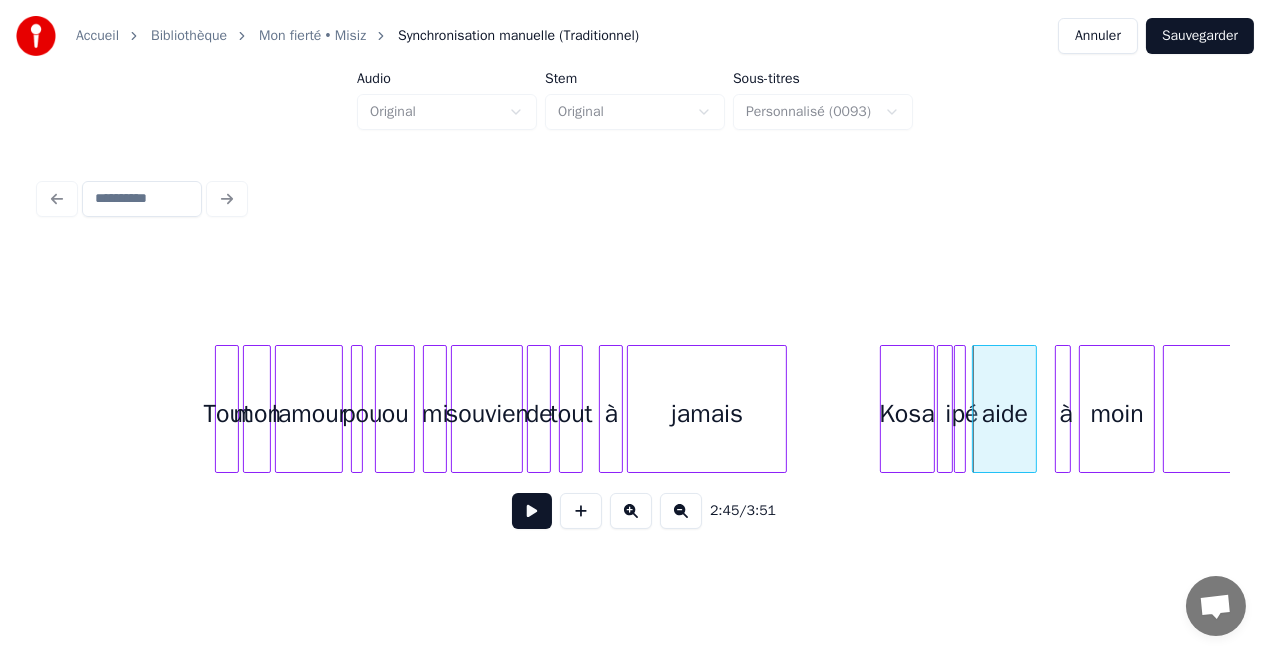 click on "Kosa" at bounding box center (907, 414) 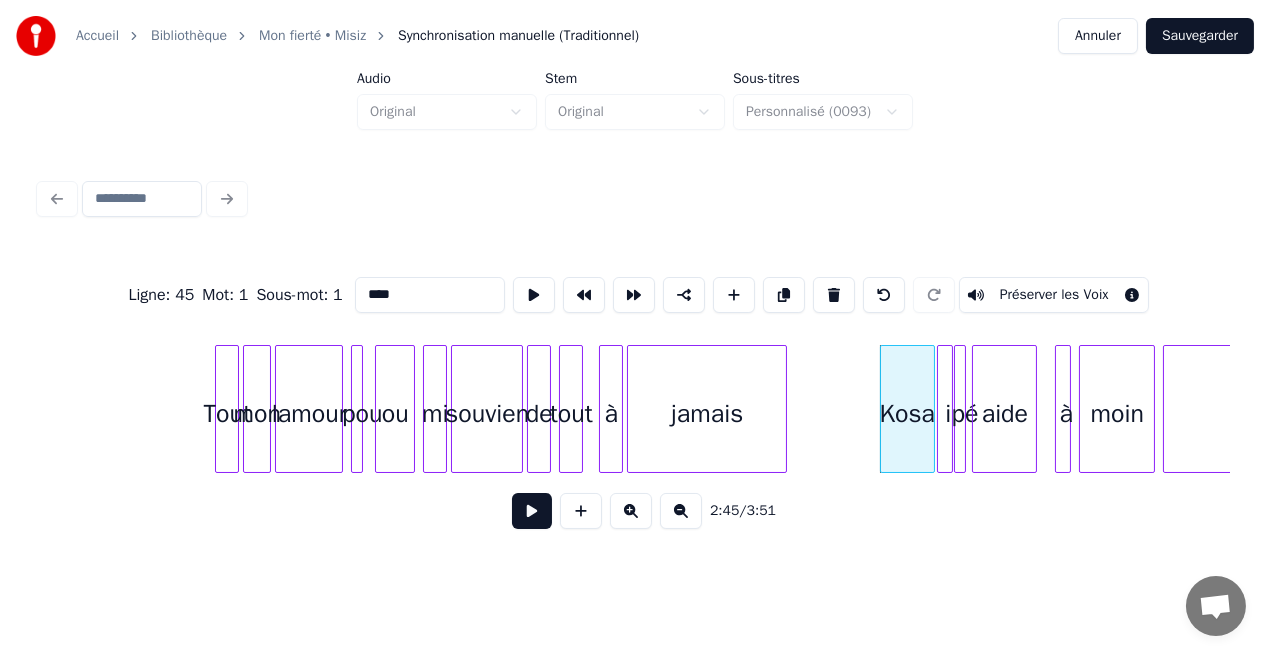 click at bounding box center (532, 511) 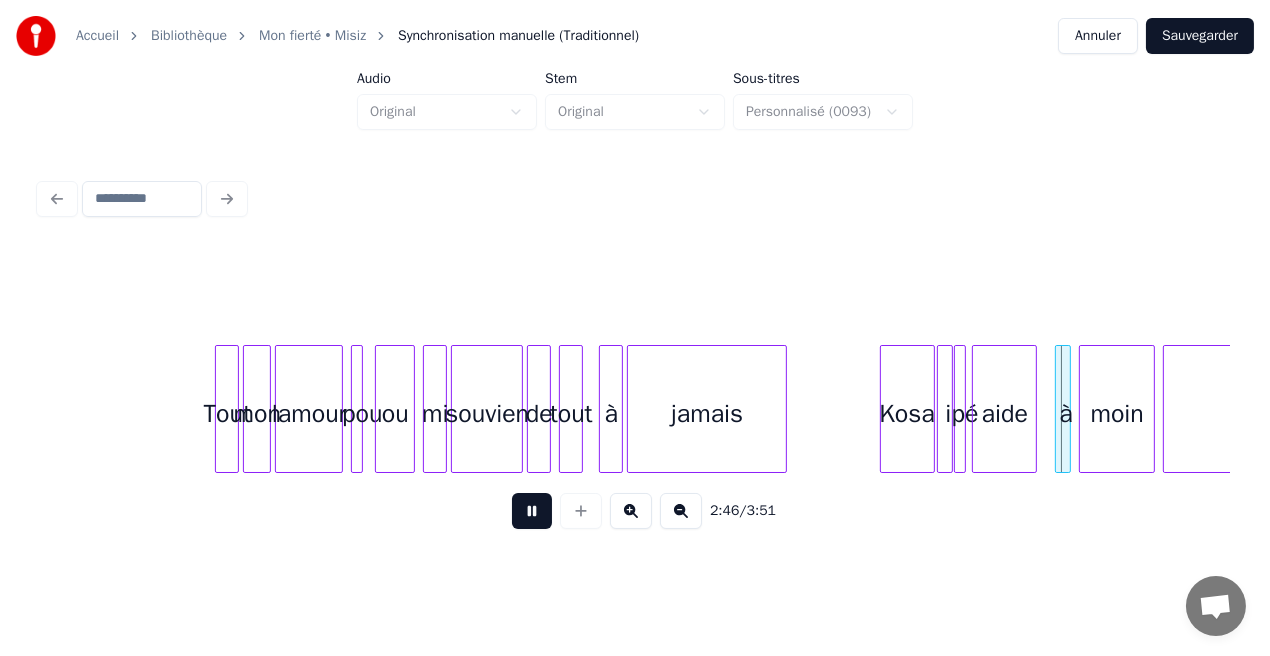 click at bounding box center [532, 511] 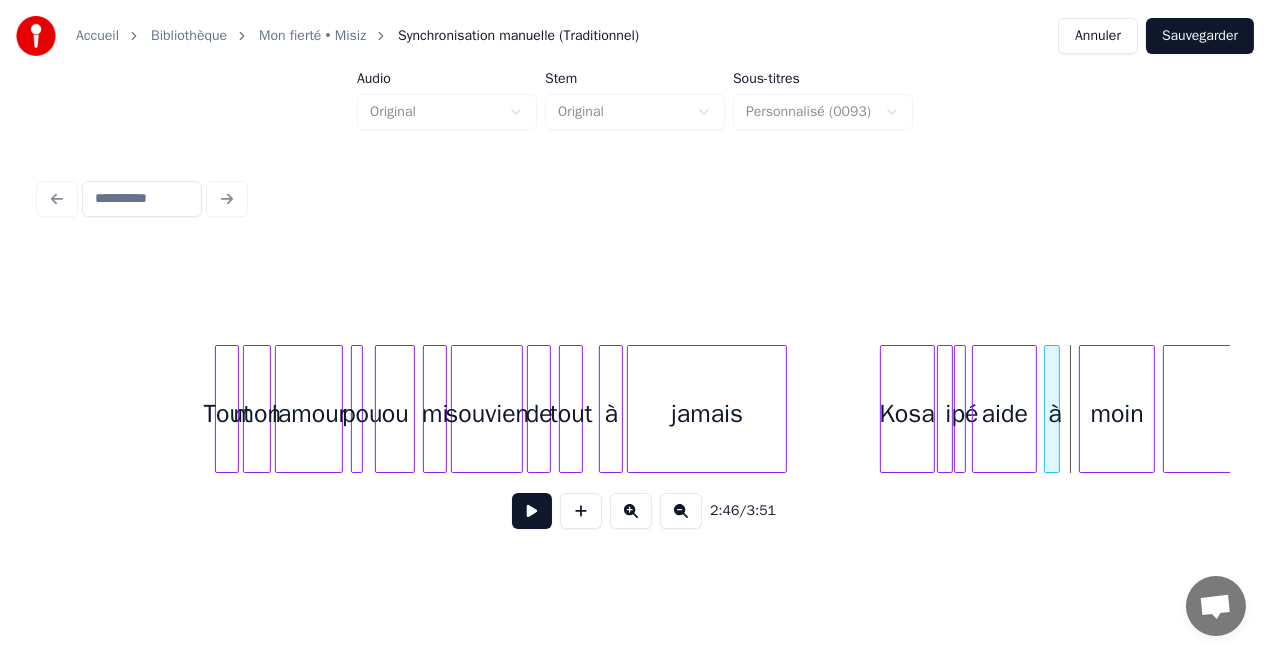 click on "à" at bounding box center (1055, 414) 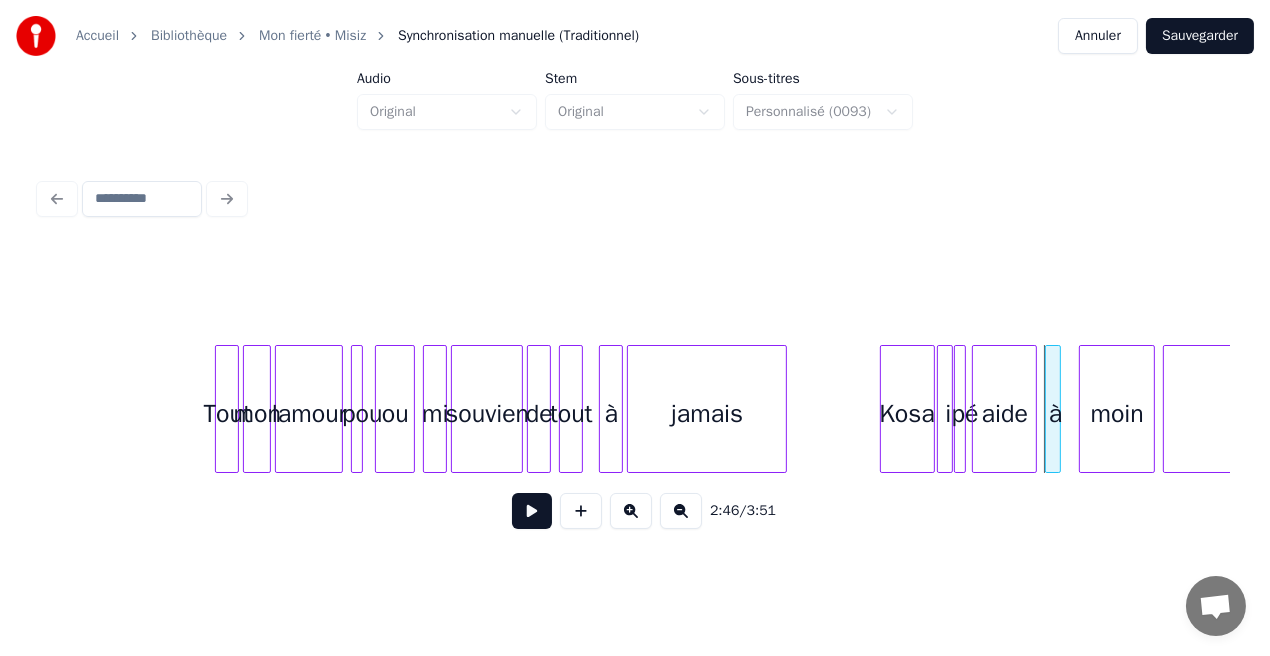 click on "à" at bounding box center [1056, 414] 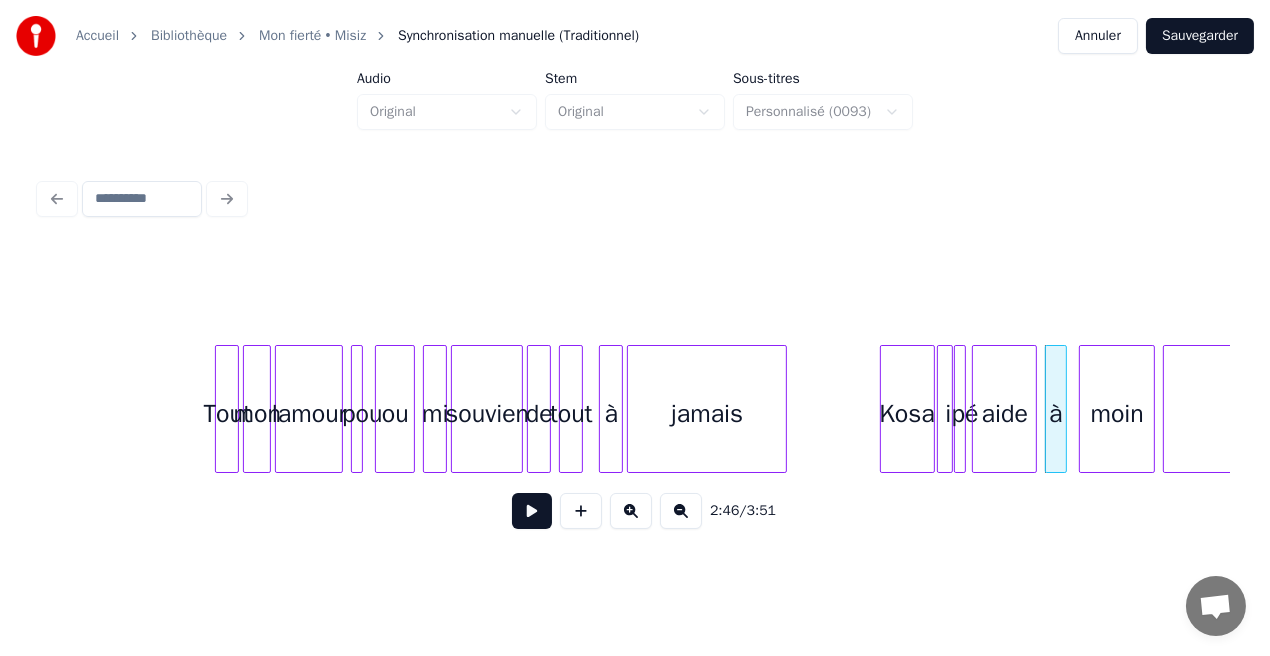 click at bounding box center (1063, 409) 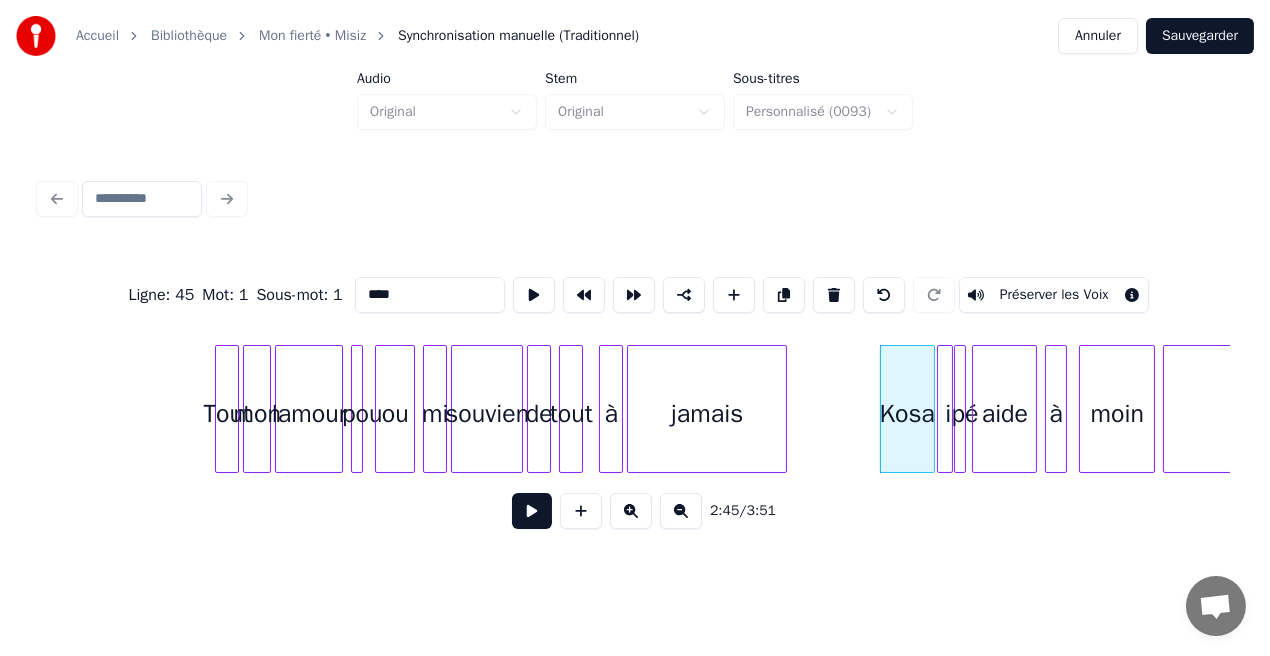 click at bounding box center (532, 511) 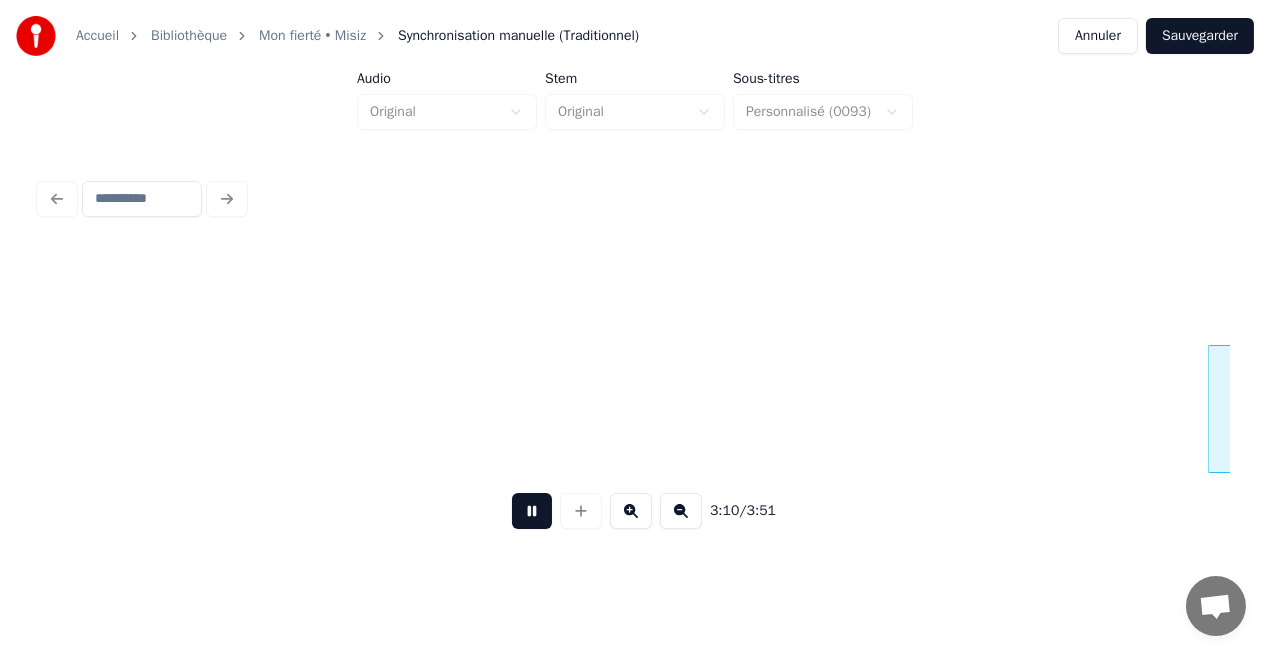 scroll, scrollTop: 0, scrollLeft: 38167, axis: horizontal 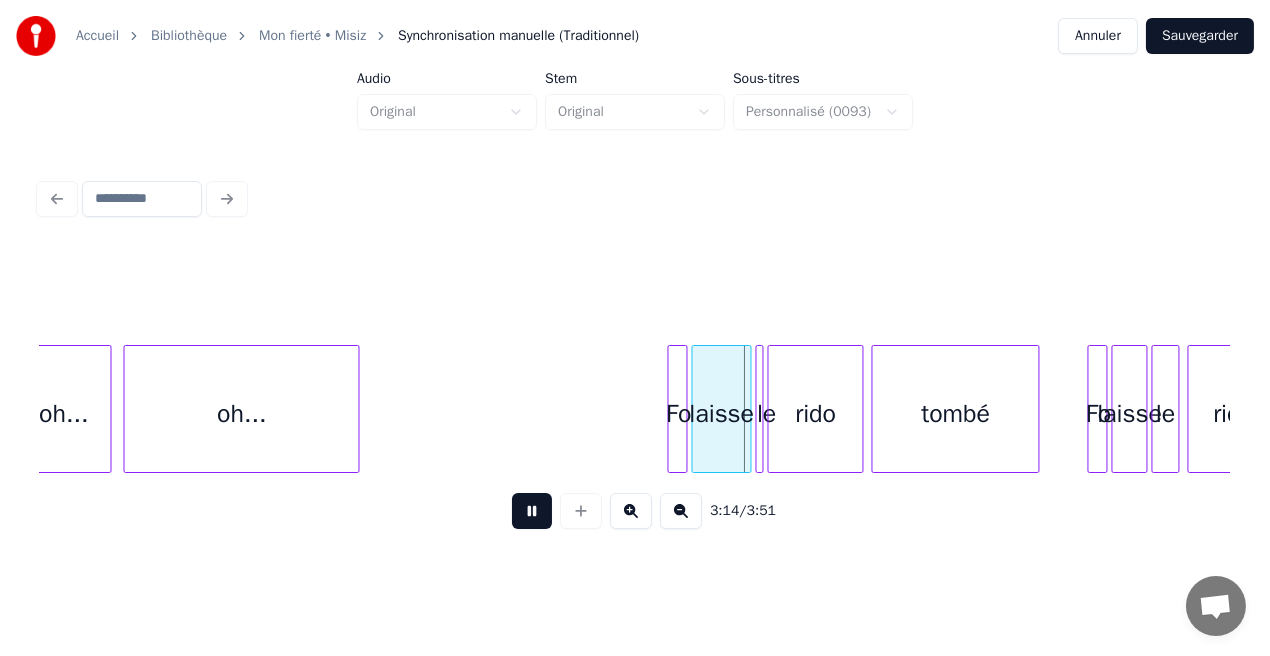 click at bounding box center [532, 511] 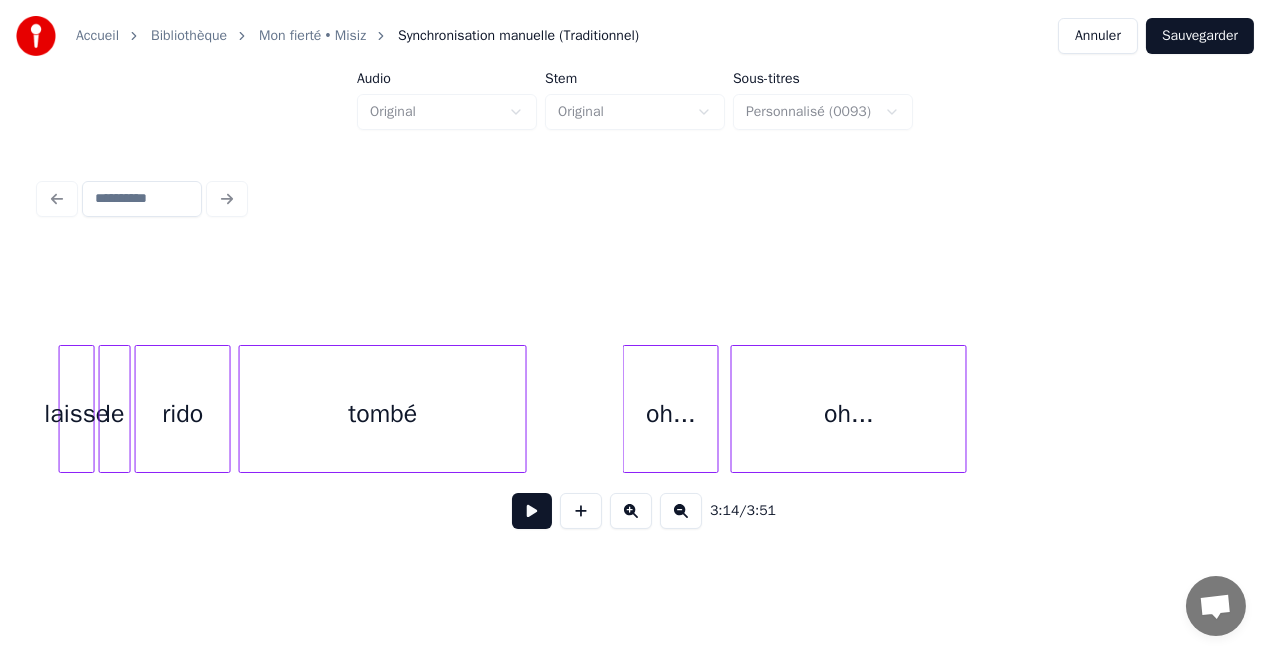 scroll, scrollTop: 0, scrollLeft: 37586, axis: horizontal 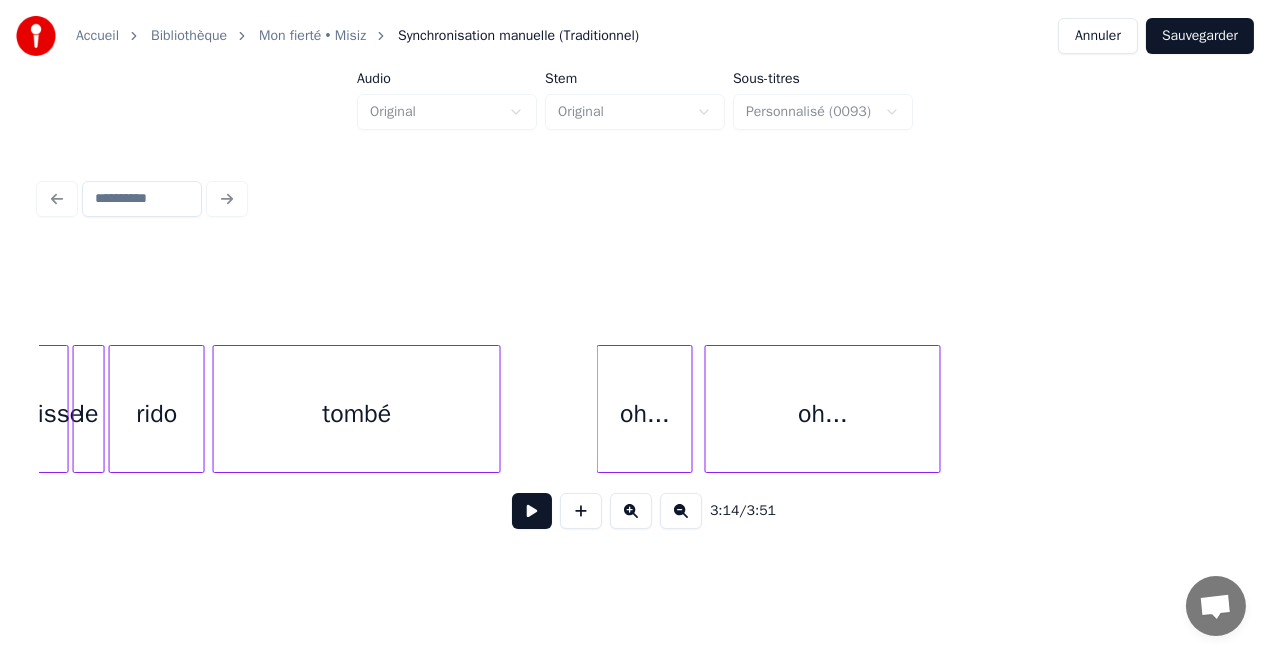 click on "tombé" at bounding box center [357, 414] 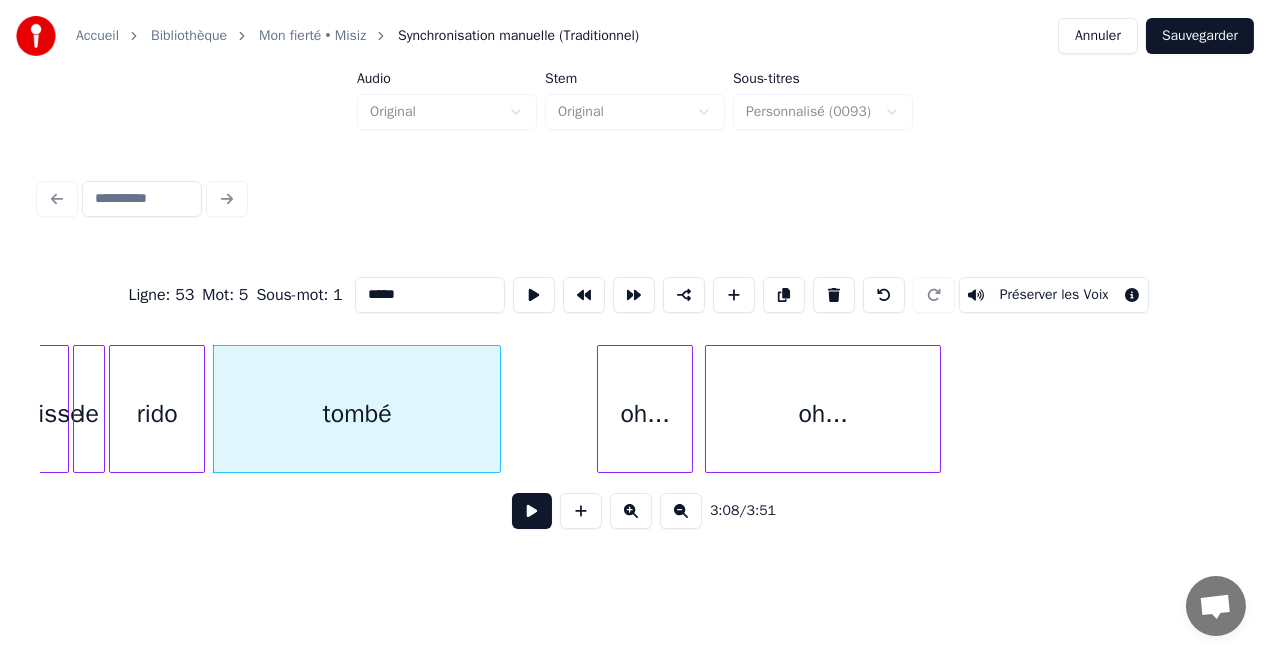 click at bounding box center [532, 511] 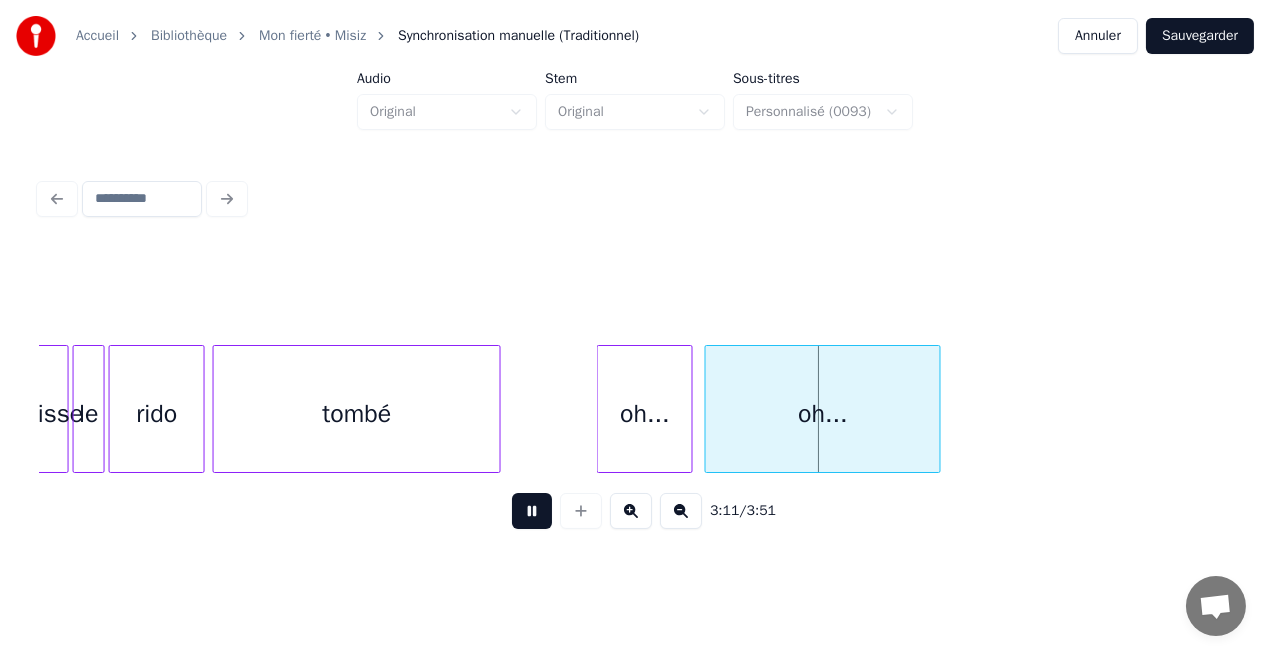 click at bounding box center (532, 511) 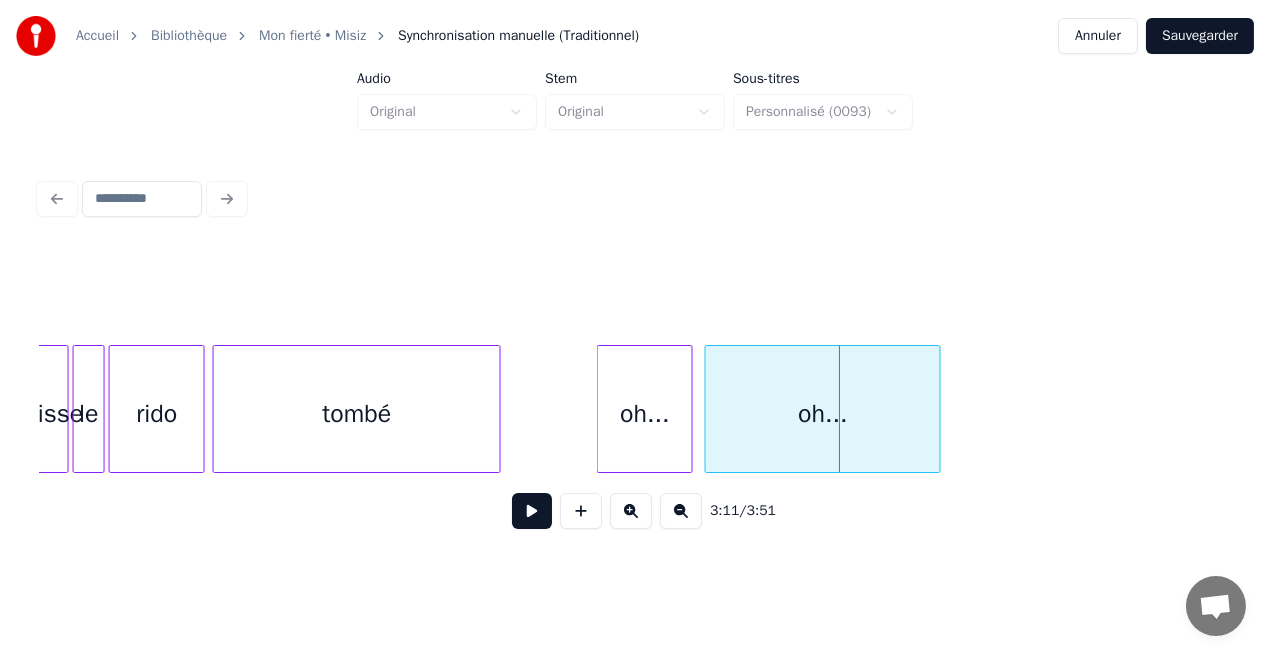 click at bounding box center [532, 511] 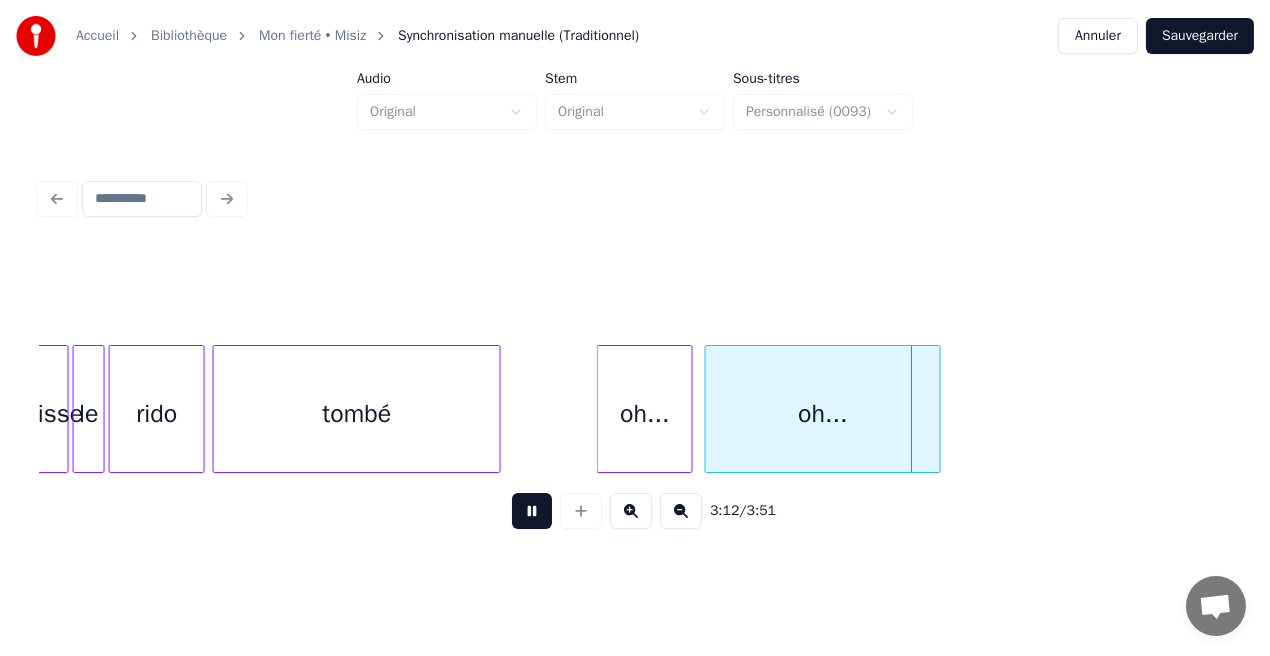click at bounding box center [532, 511] 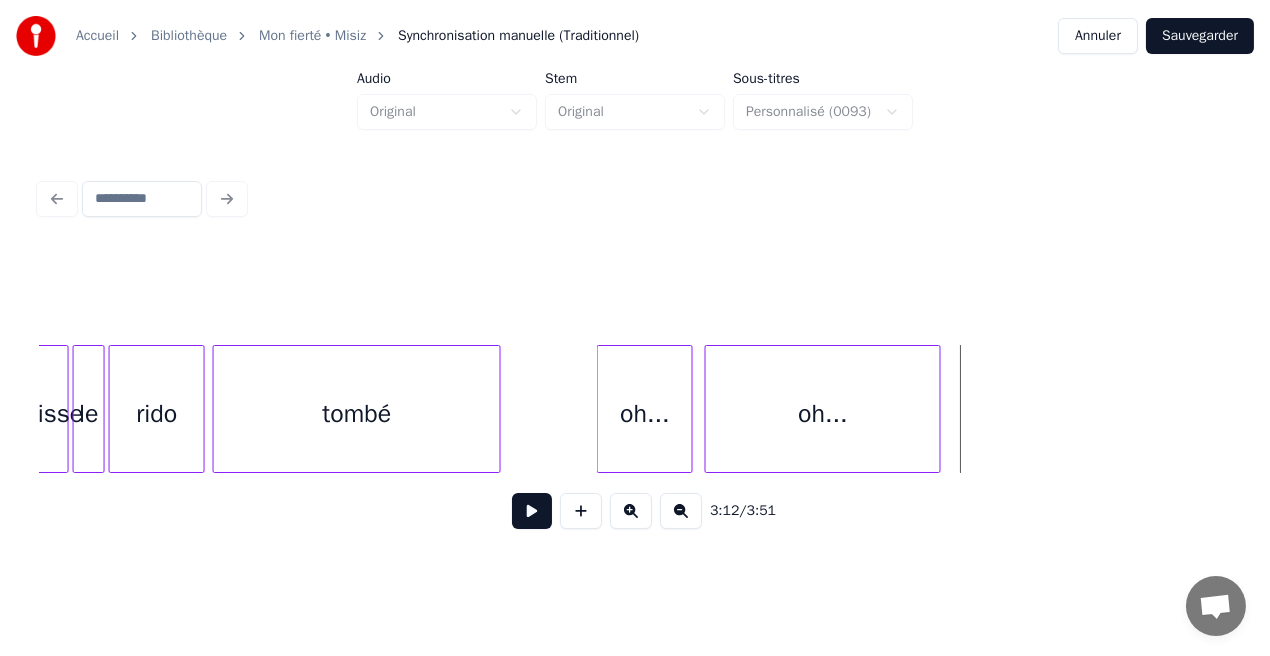 click on "oh..." at bounding box center [645, 414] 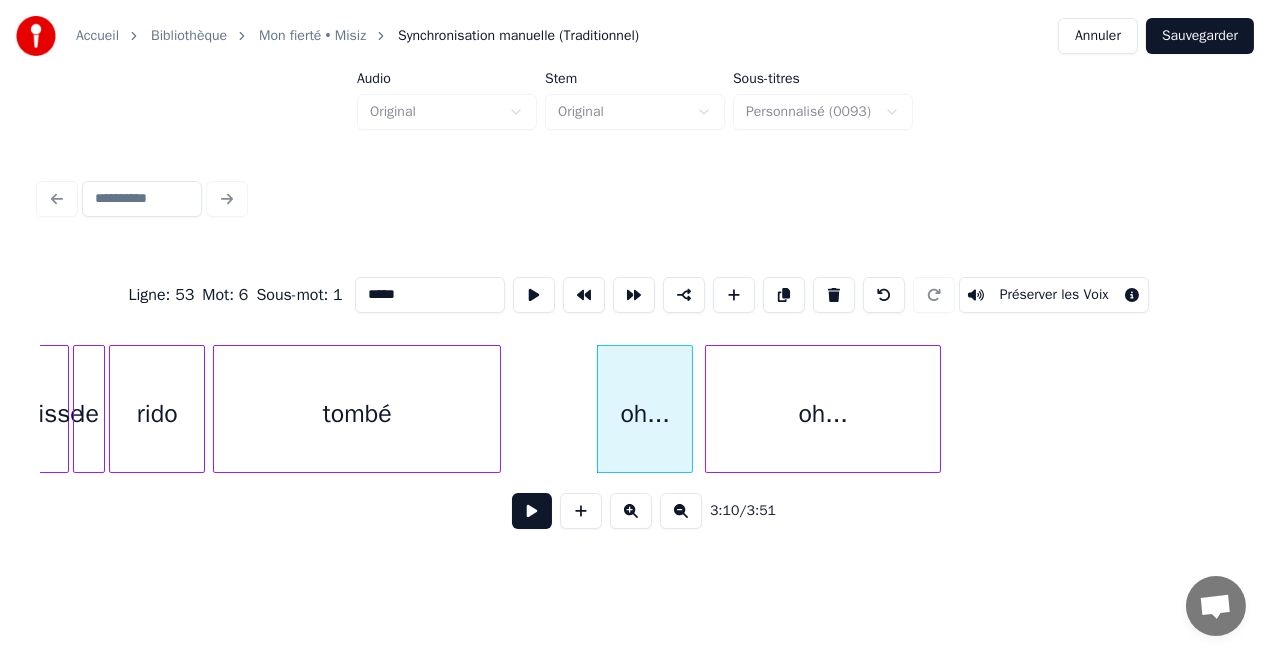 click at bounding box center [532, 511] 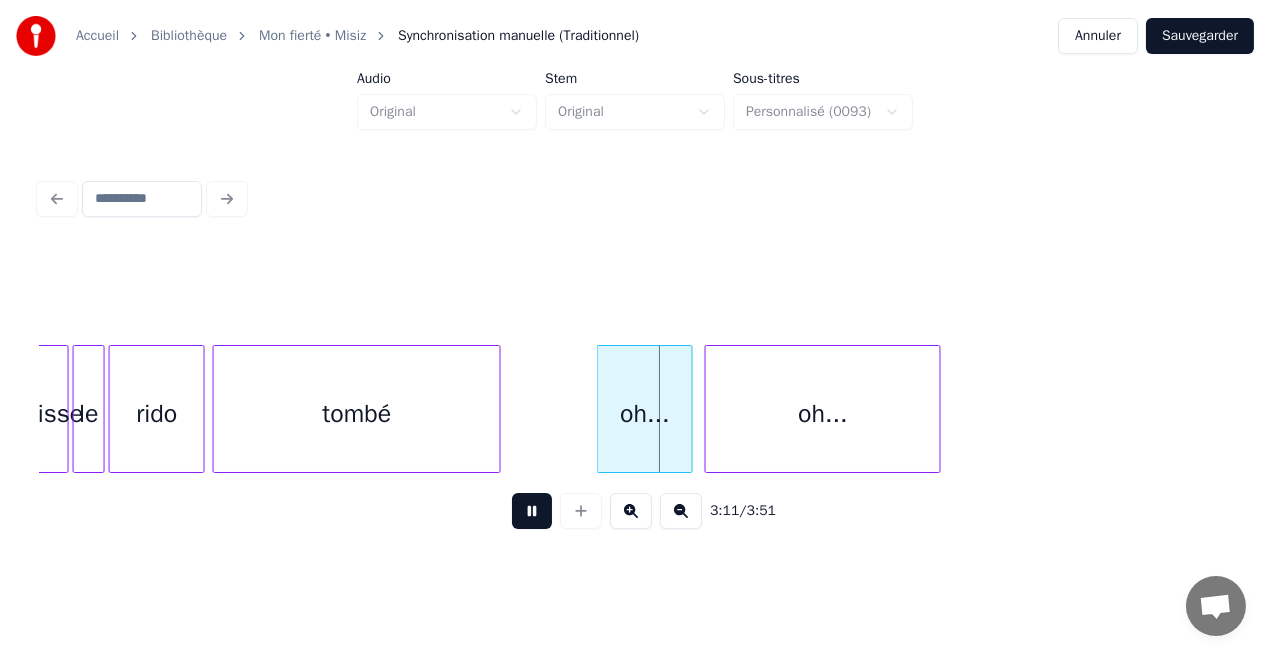 click at bounding box center [532, 511] 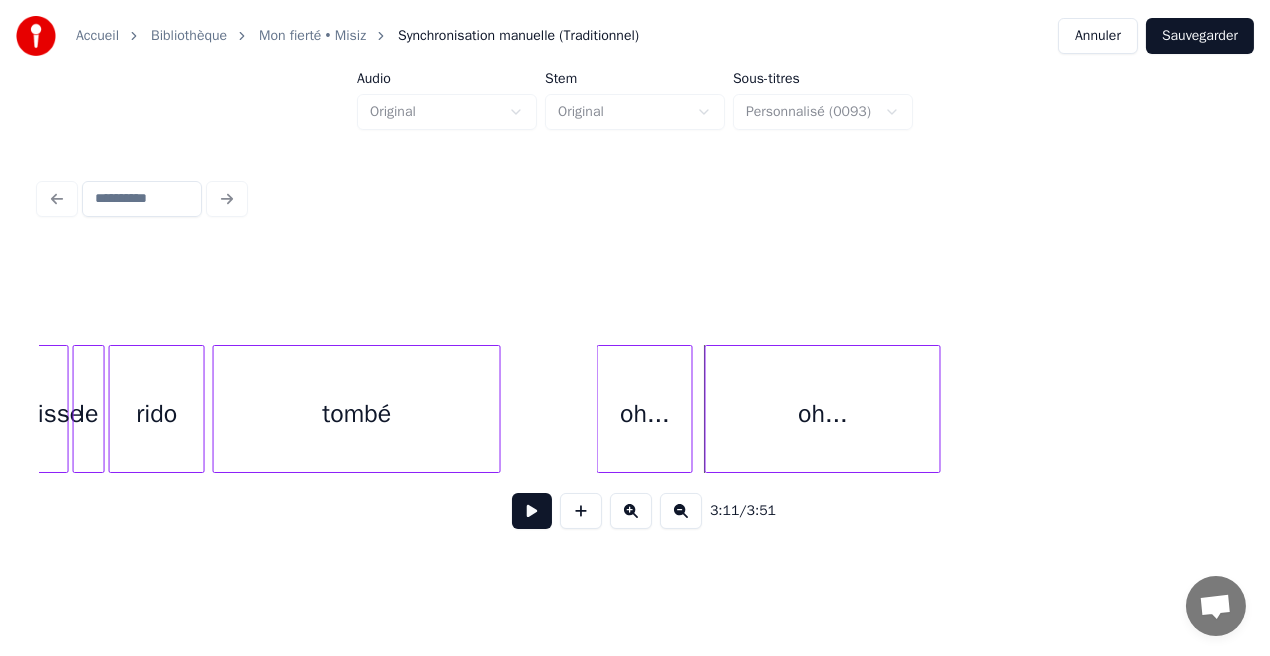 click at bounding box center (532, 511) 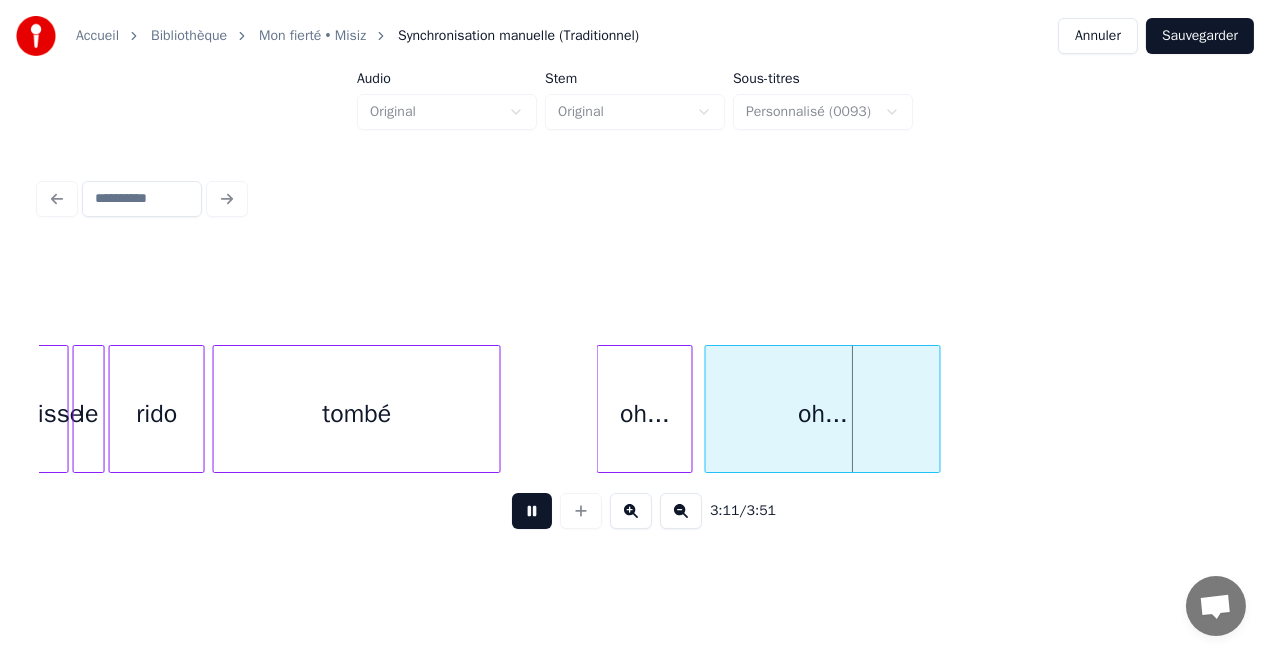click at bounding box center [532, 511] 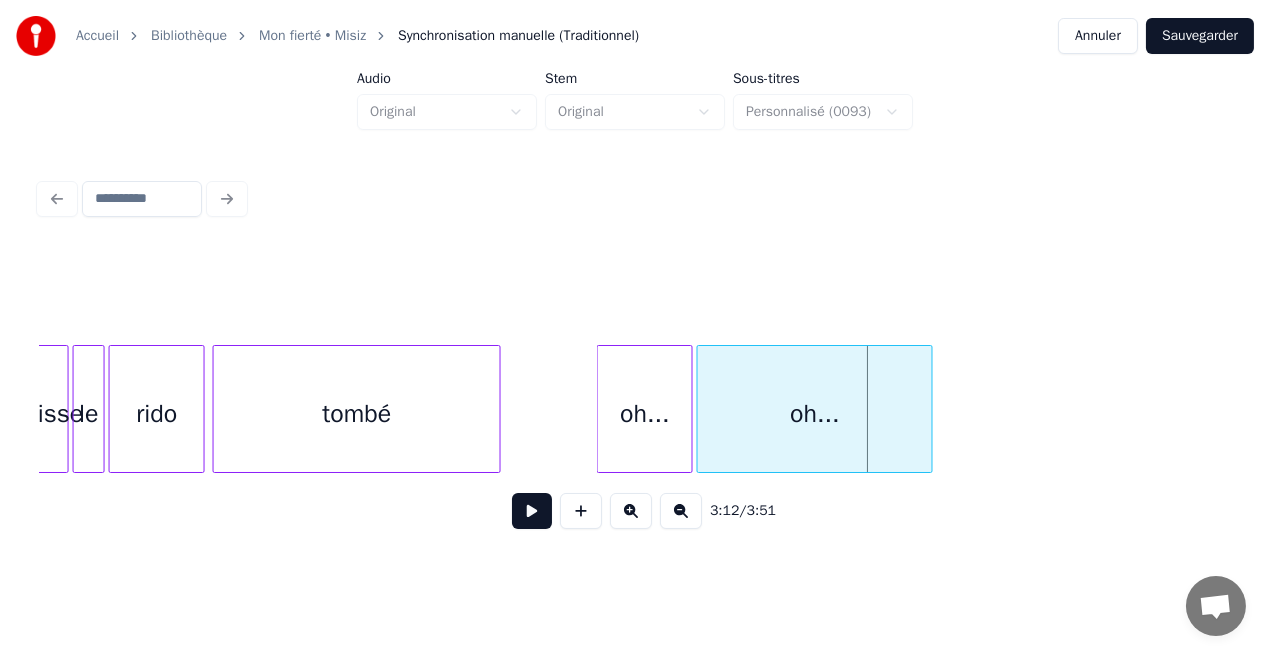 click on "oh..." at bounding box center [815, 414] 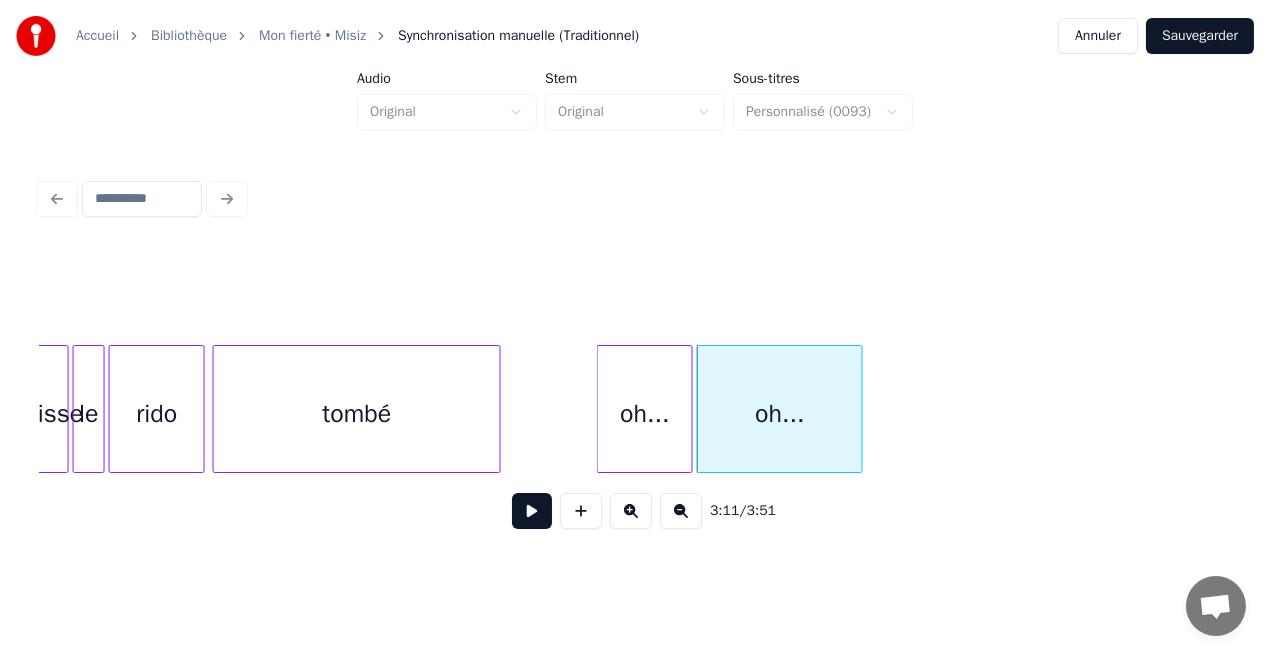 click at bounding box center [859, 409] 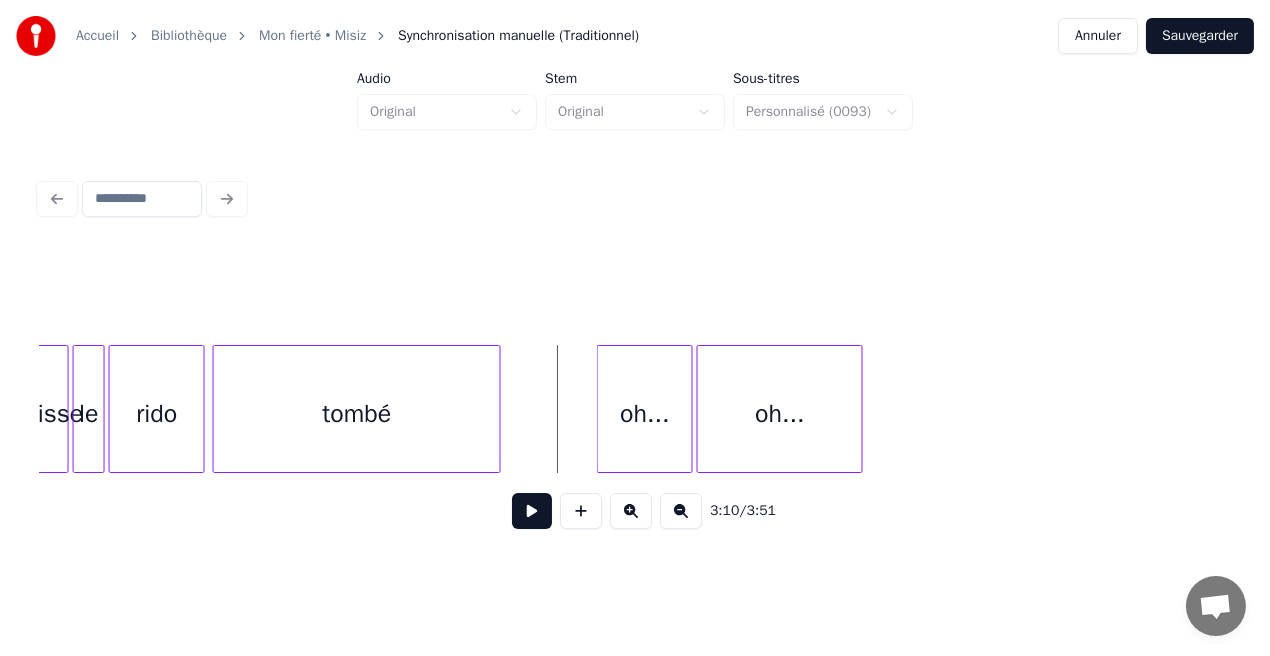 click at bounding box center [532, 511] 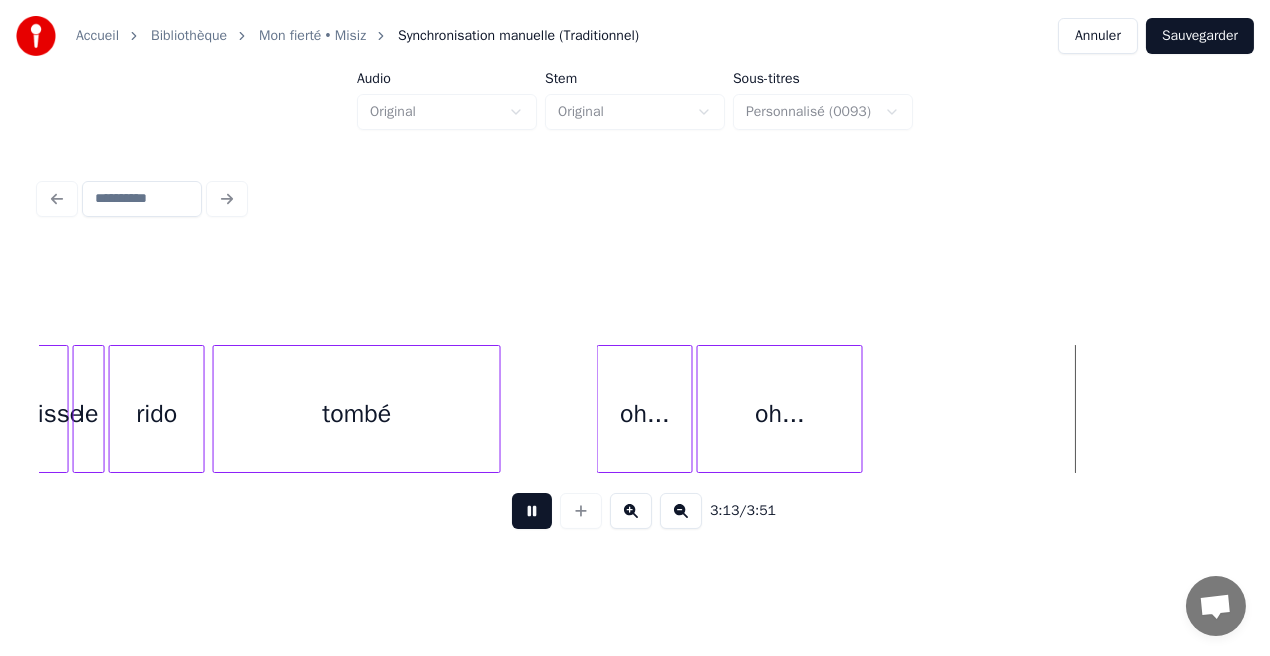 click at bounding box center (532, 511) 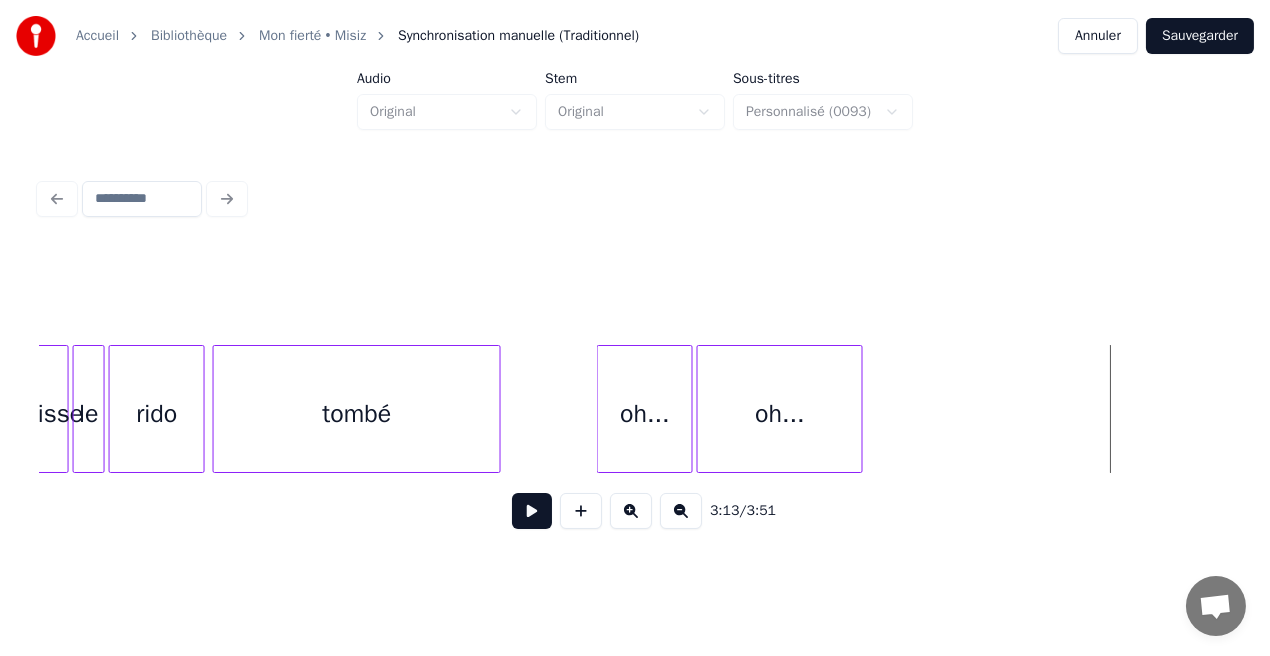 click on "tombé" at bounding box center (357, 414) 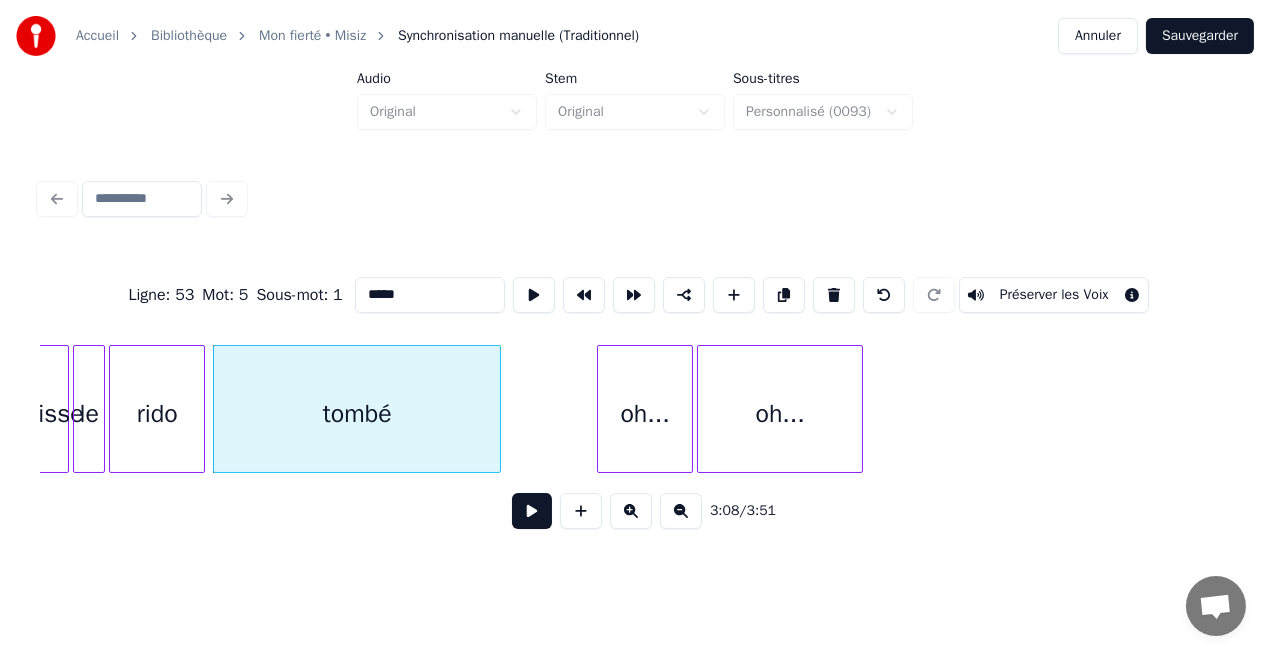 click at bounding box center (532, 511) 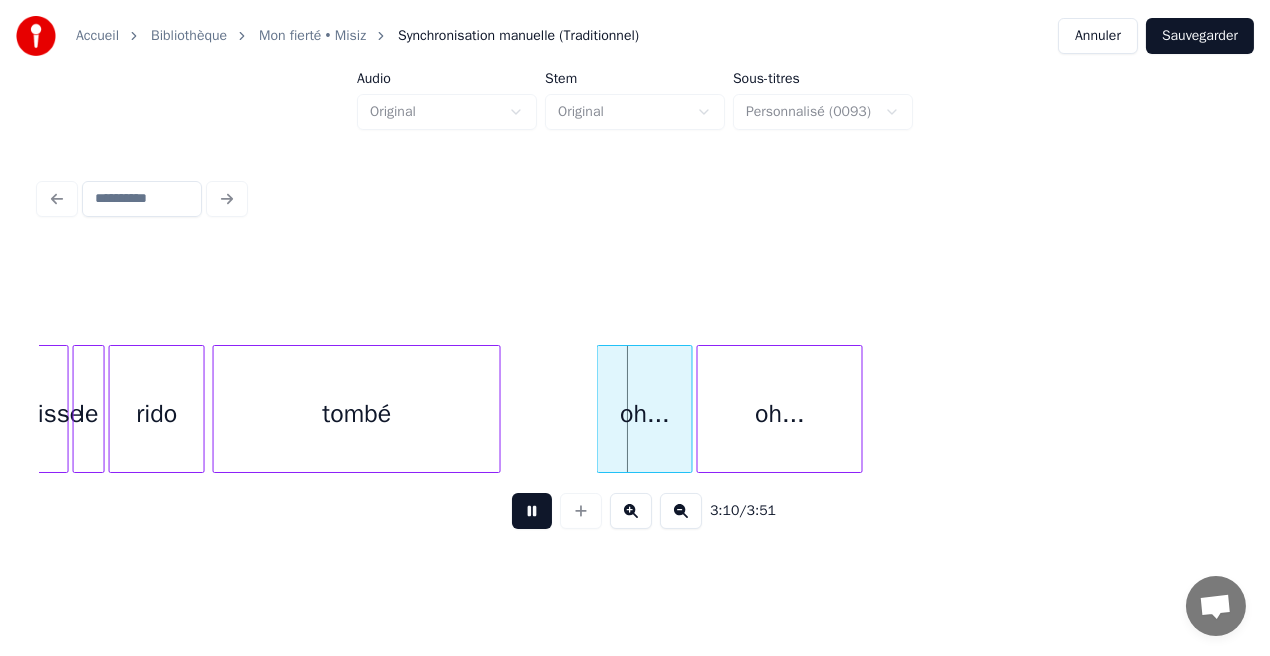 click at bounding box center [532, 511] 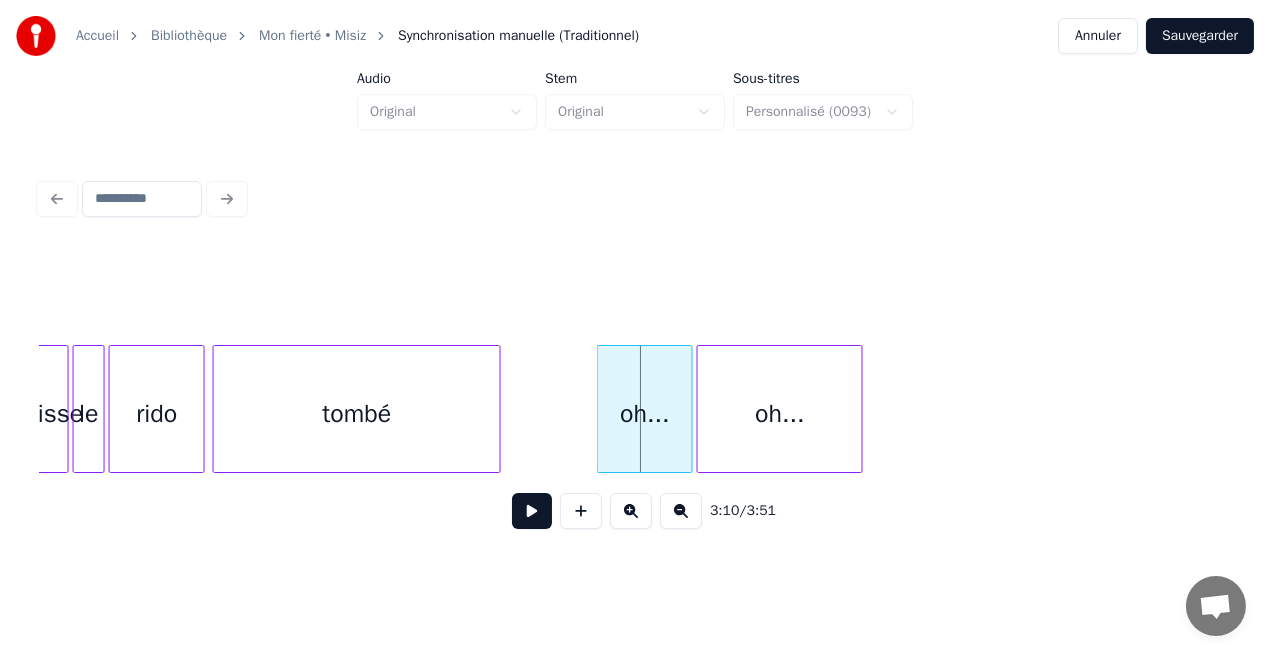 click on "rido" at bounding box center [157, 414] 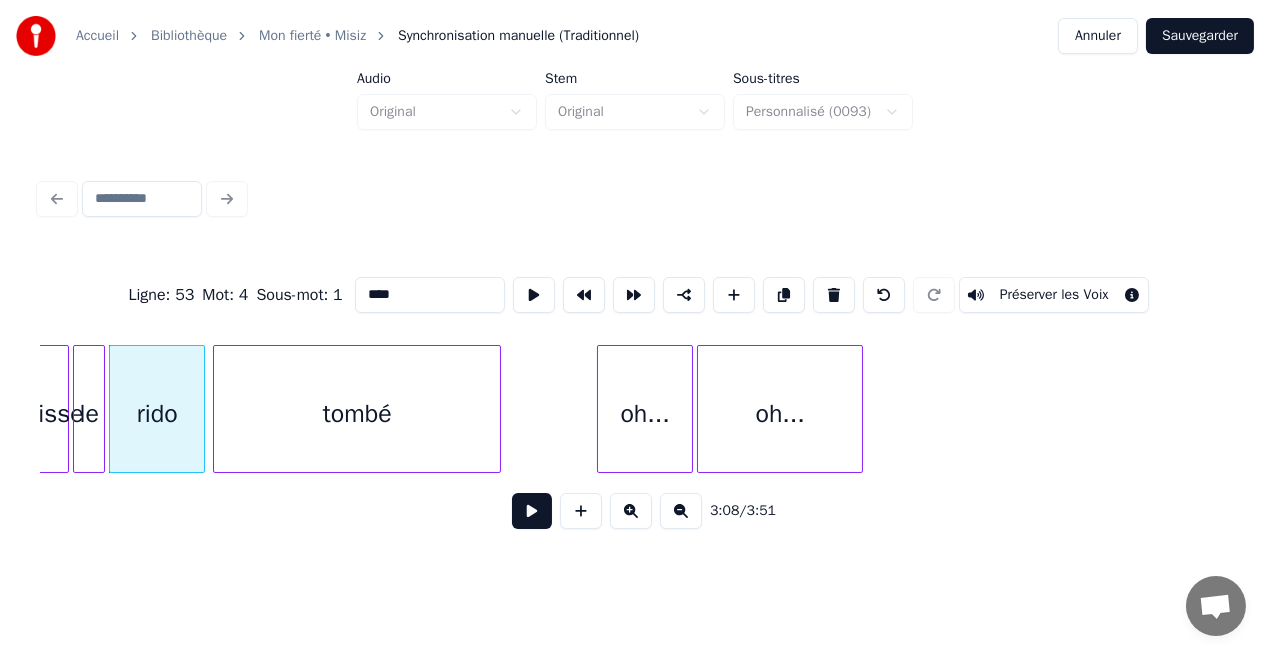 click at bounding box center [532, 511] 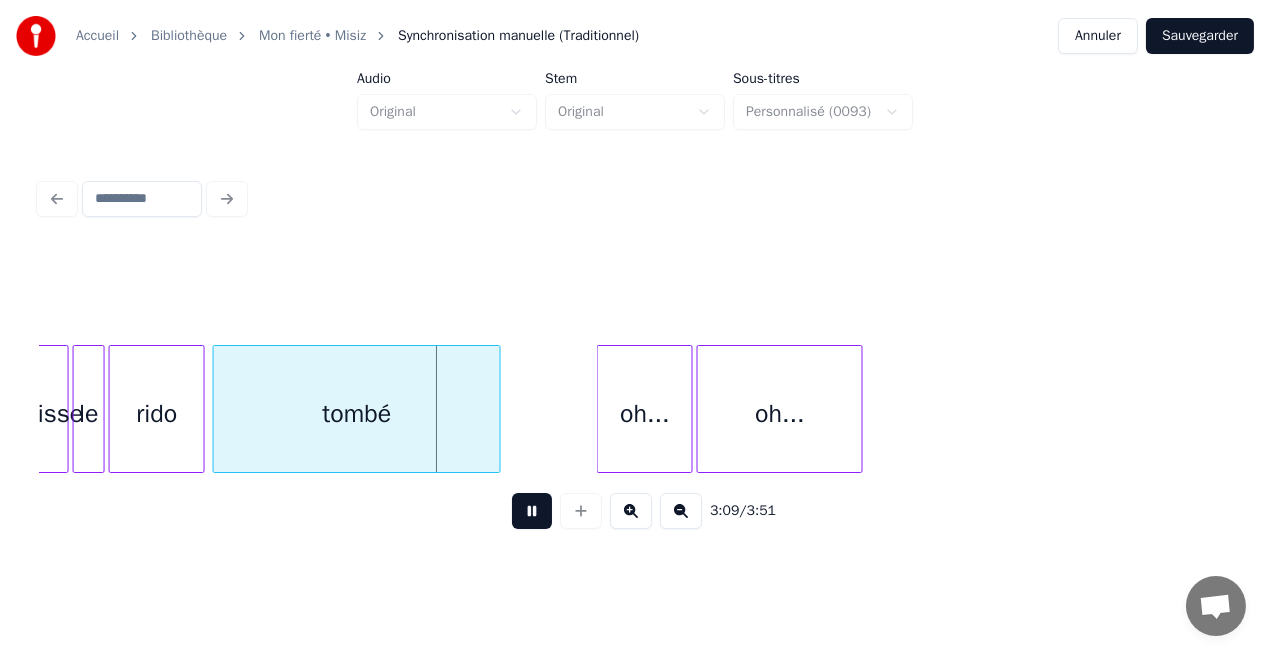 click at bounding box center (532, 511) 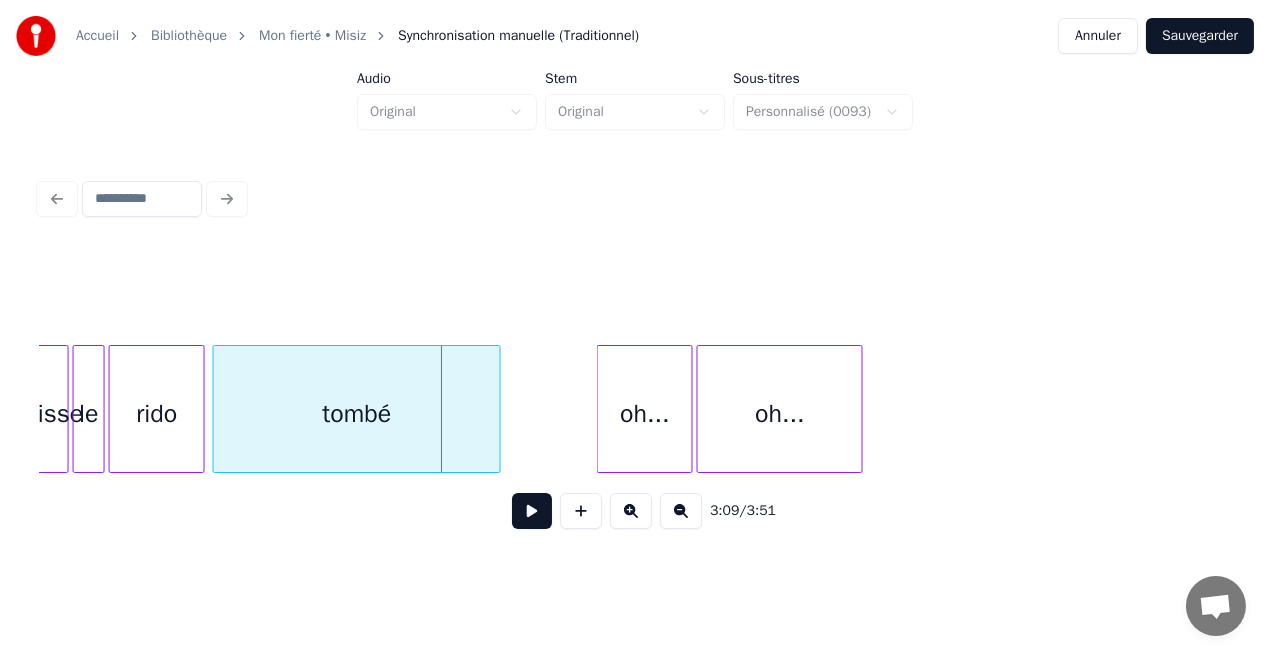 click at bounding box center [532, 511] 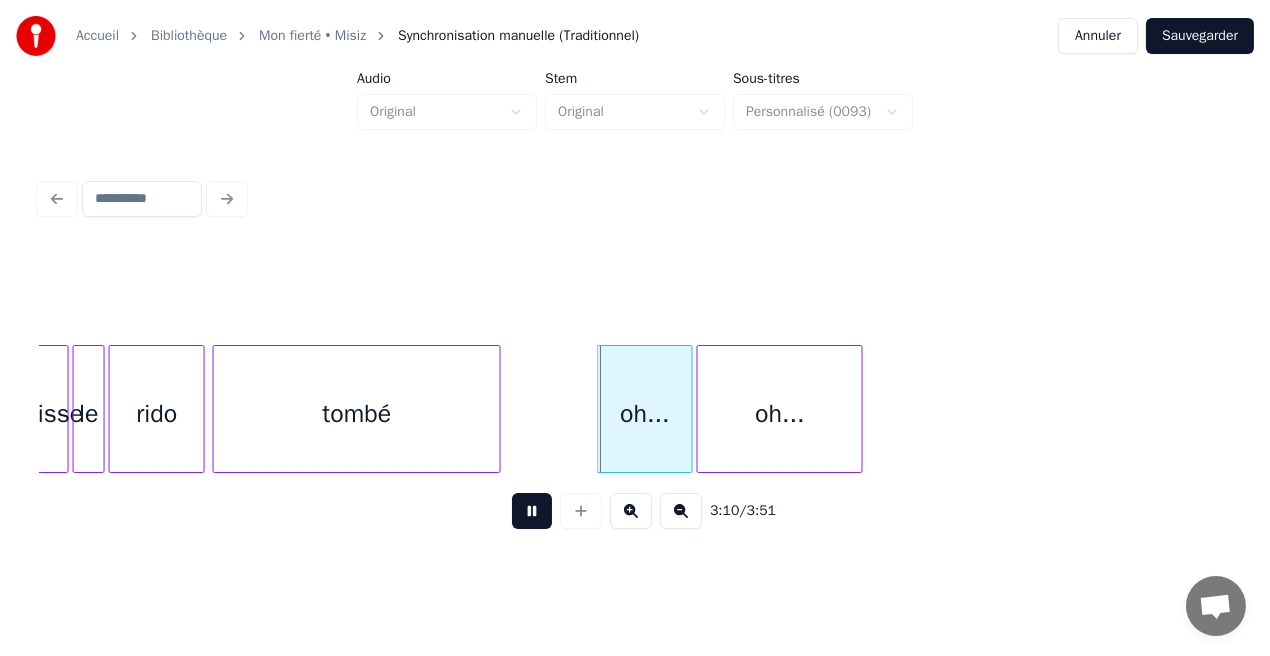 click at bounding box center [532, 511] 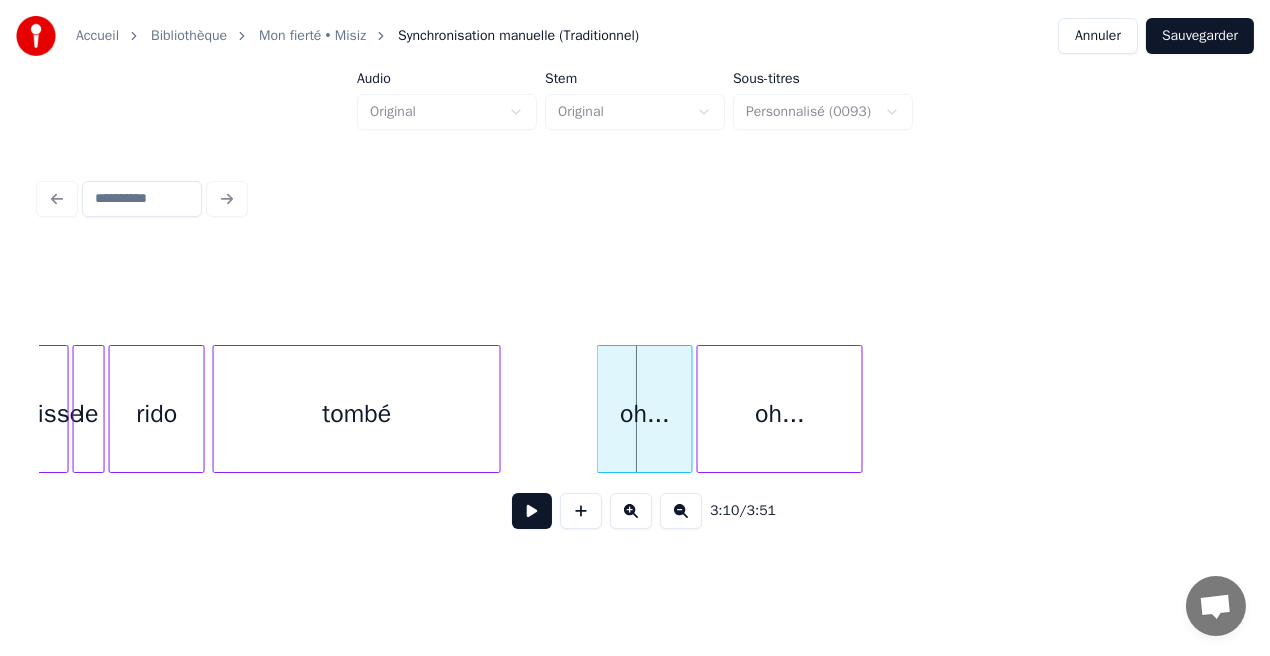 click on "tombé" at bounding box center [357, 414] 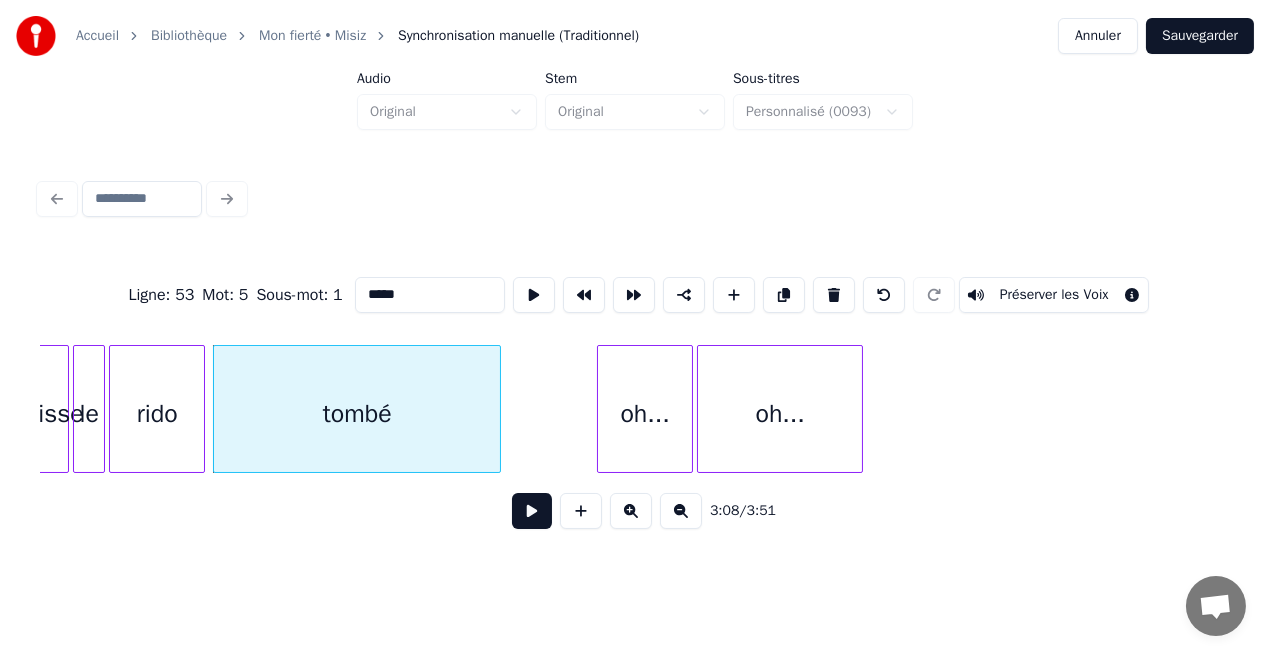 click at bounding box center [532, 511] 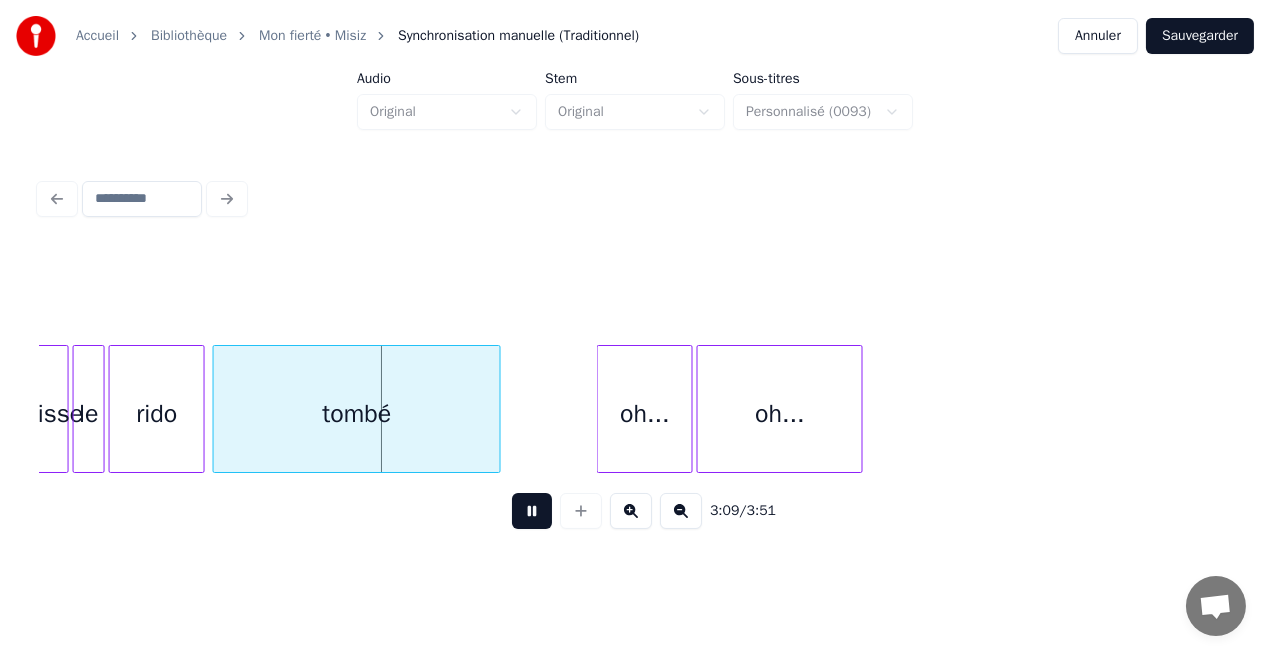 click at bounding box center [532, 511] 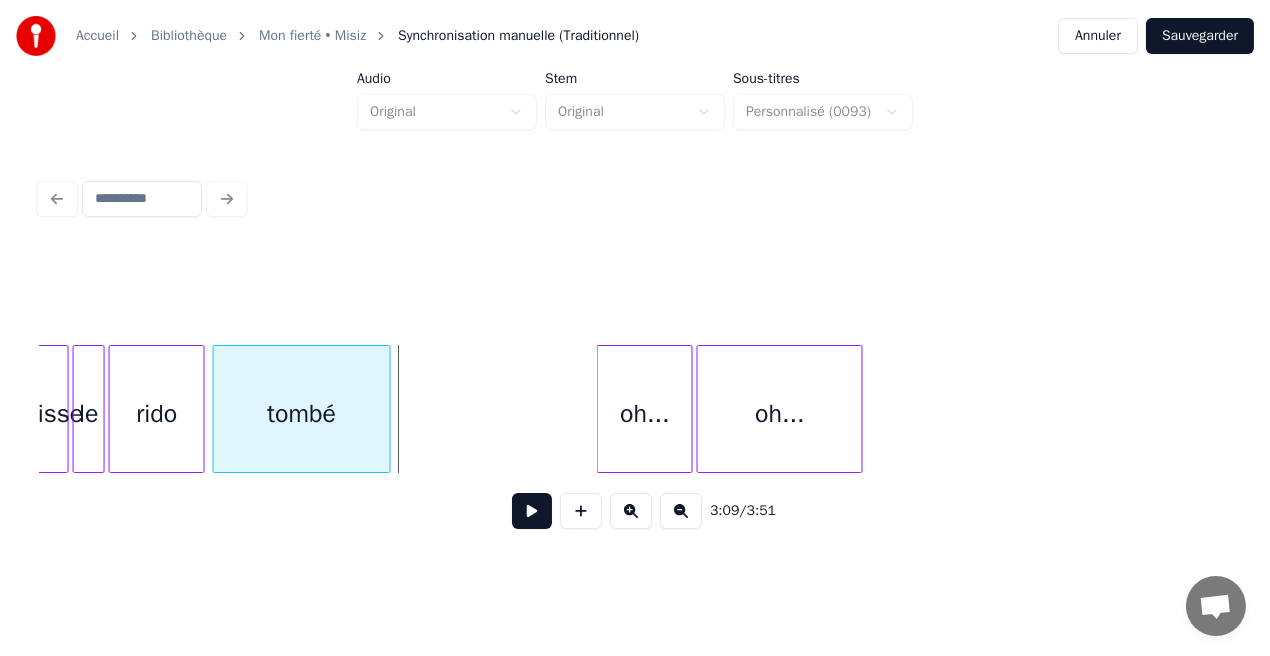 click at bounding box center [387, 409] 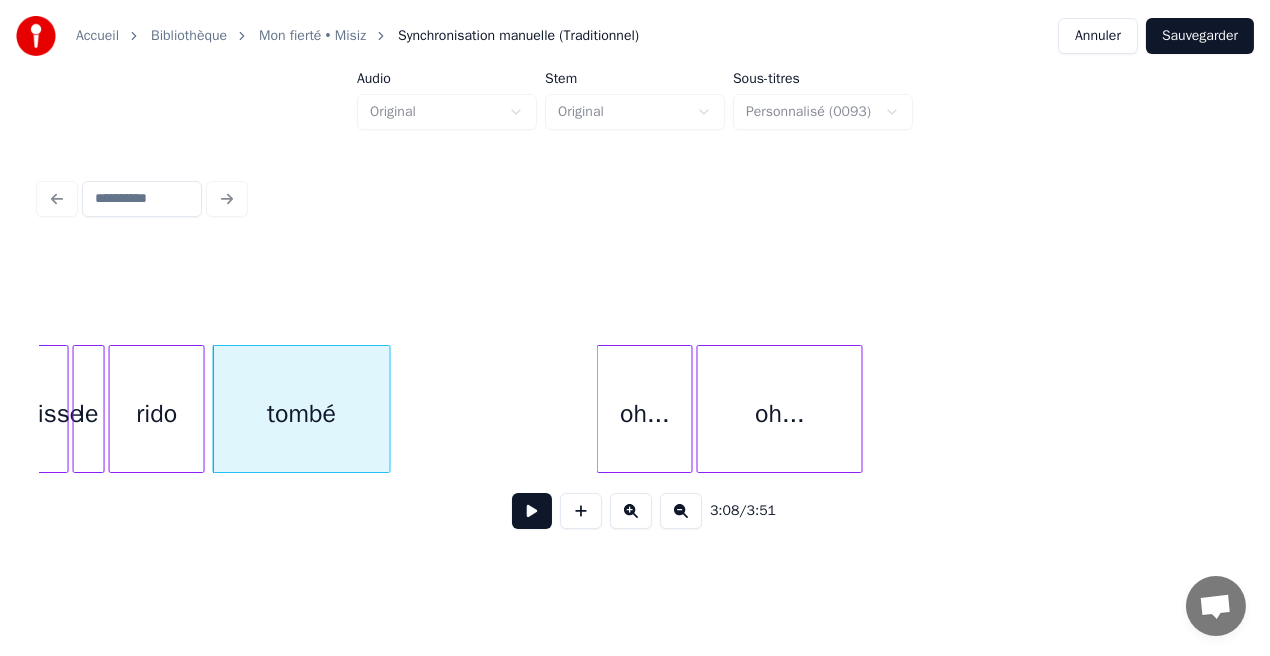 click on "tombé" at bounding box center (302, 414) 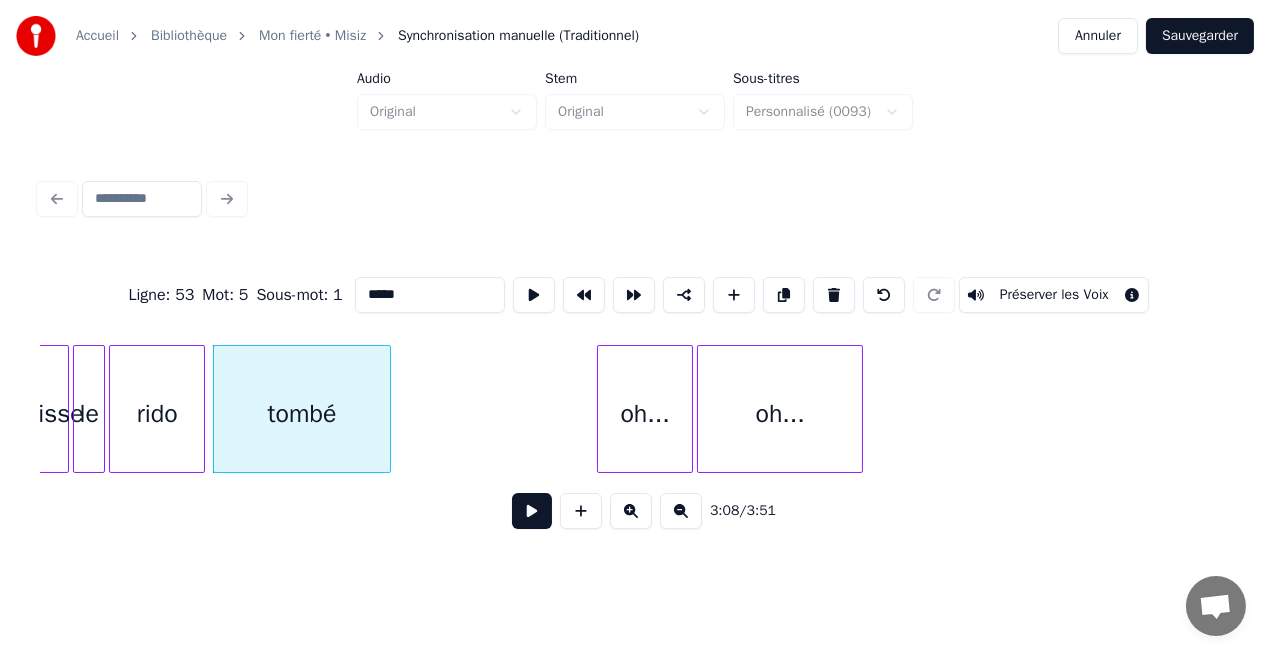 click at bounding box center (532, 511) 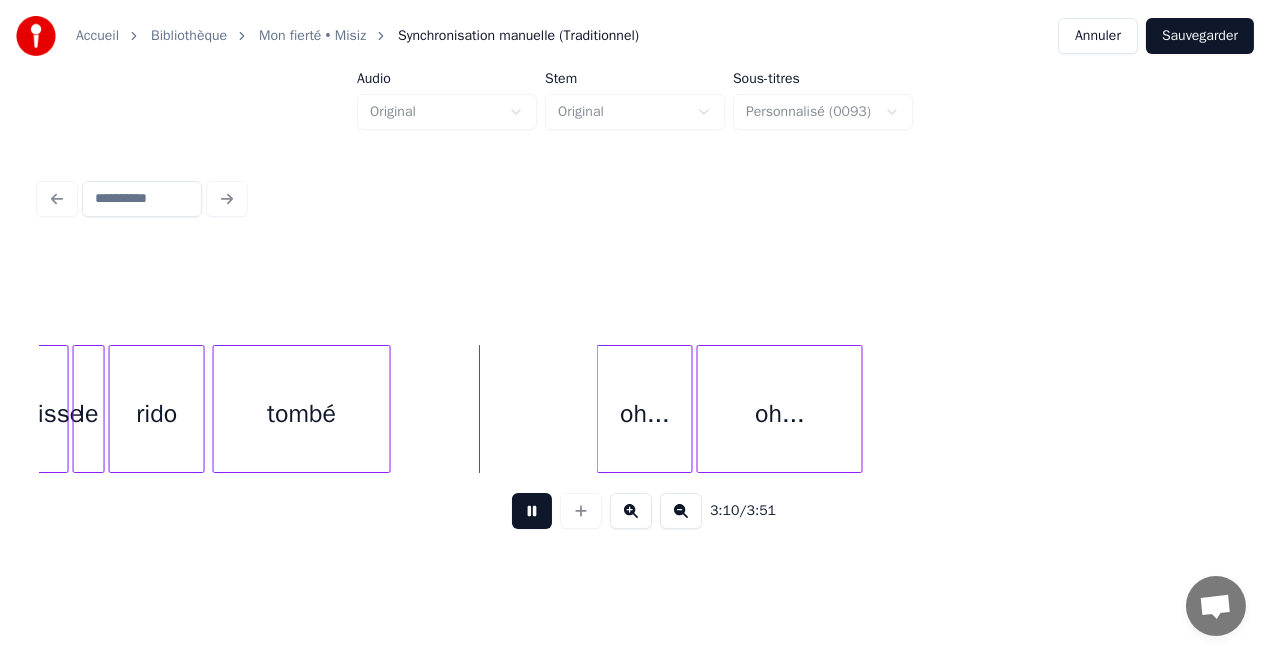 click at bounding box center [532, 511] 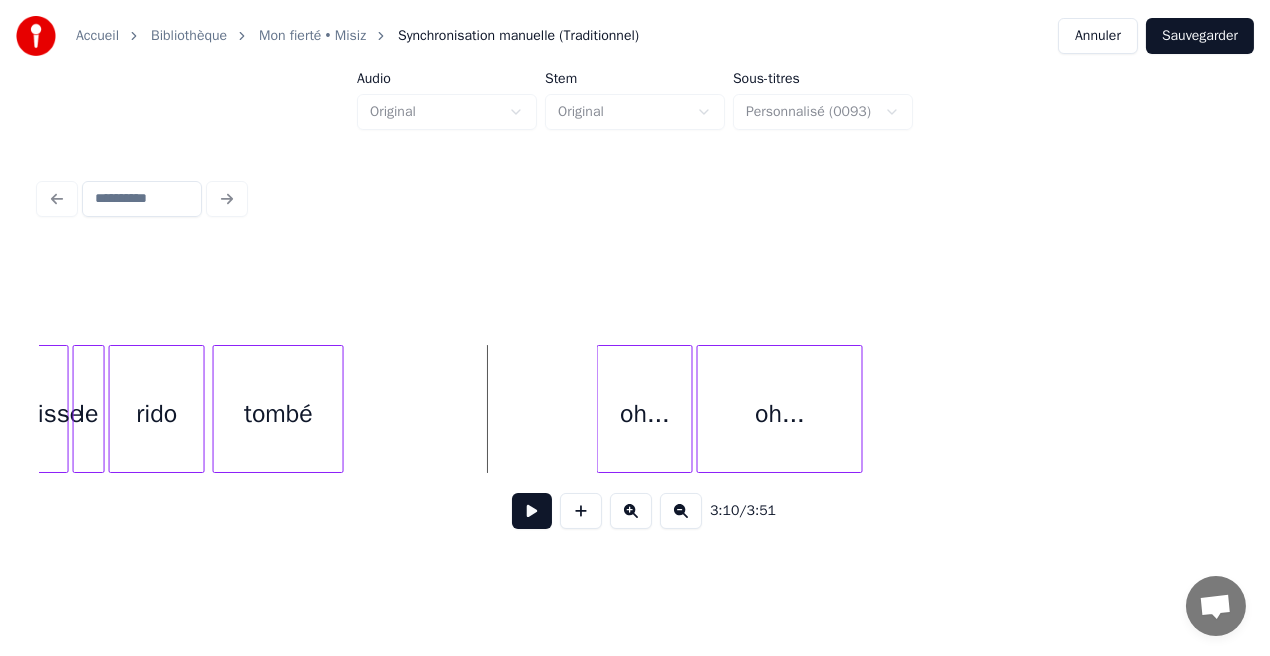 click at bounding box center [340, 409] 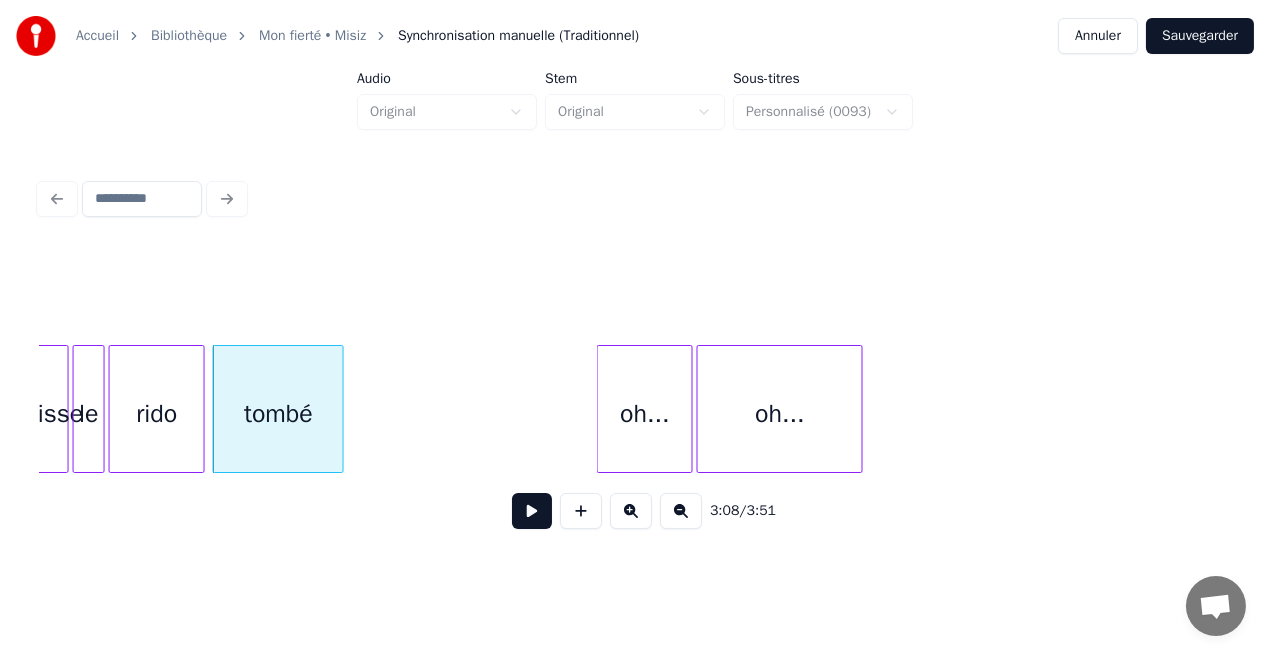 click at bounding box center [532, 511] 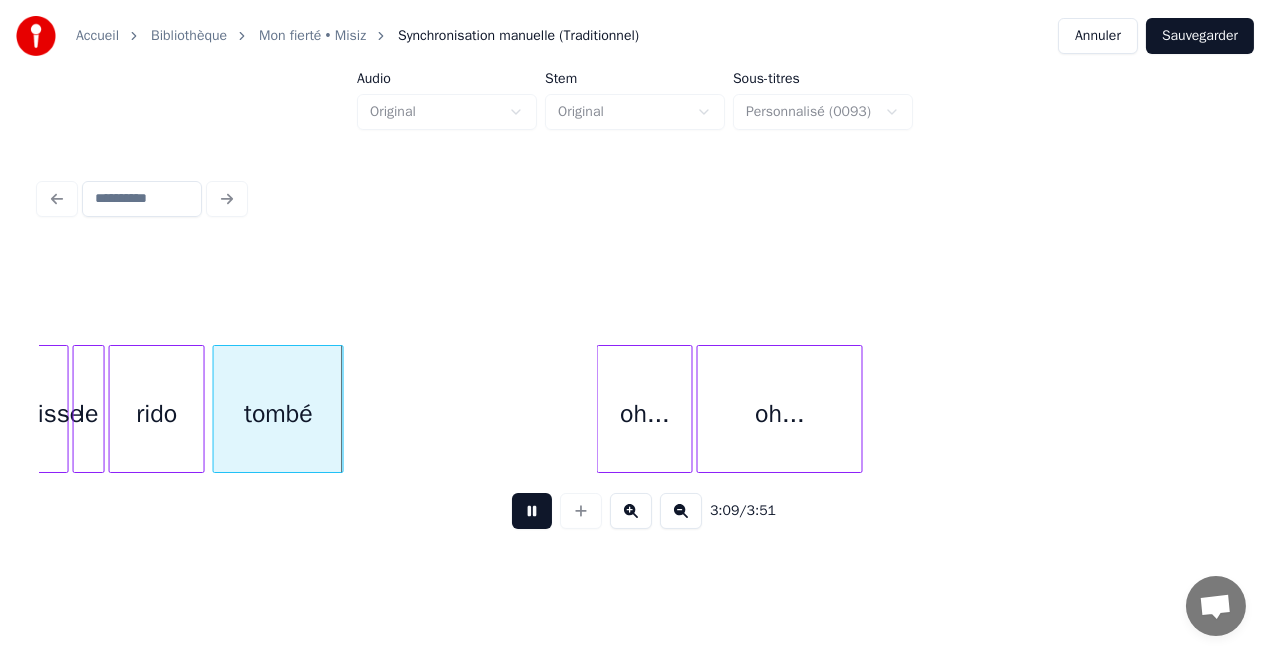click at bounding box center [532, 511] 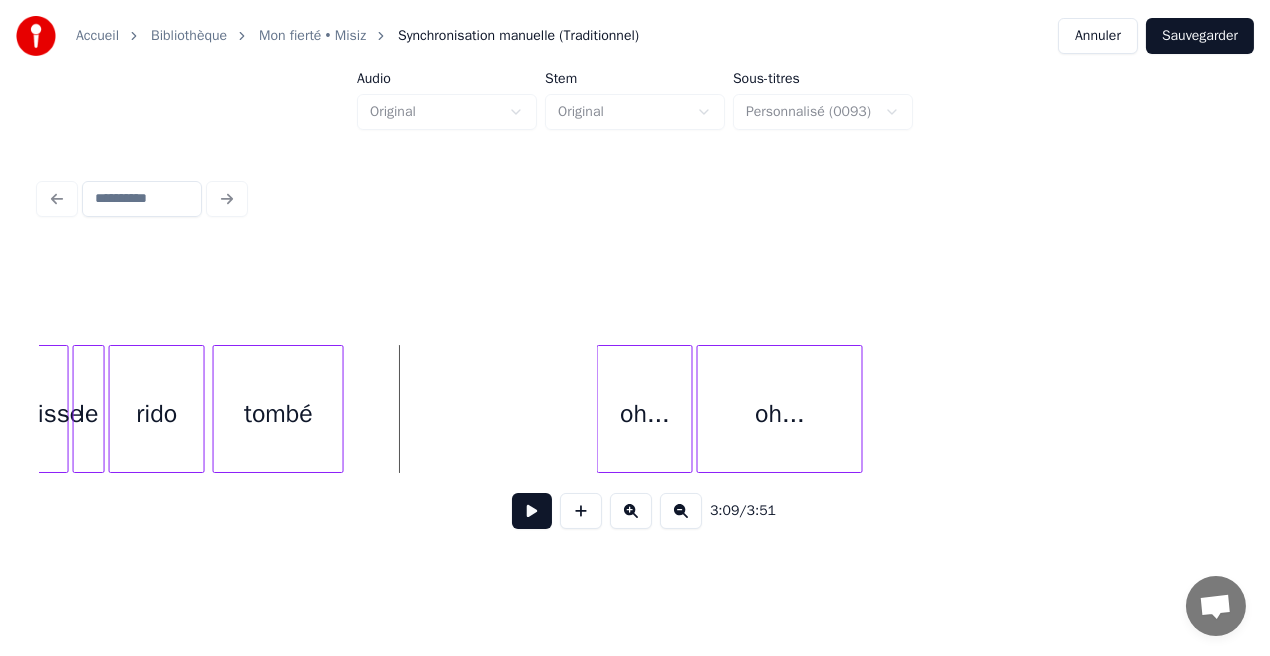 click on "oh... oh... tombé rido laisse le" at bounding box center [-14417, 409] 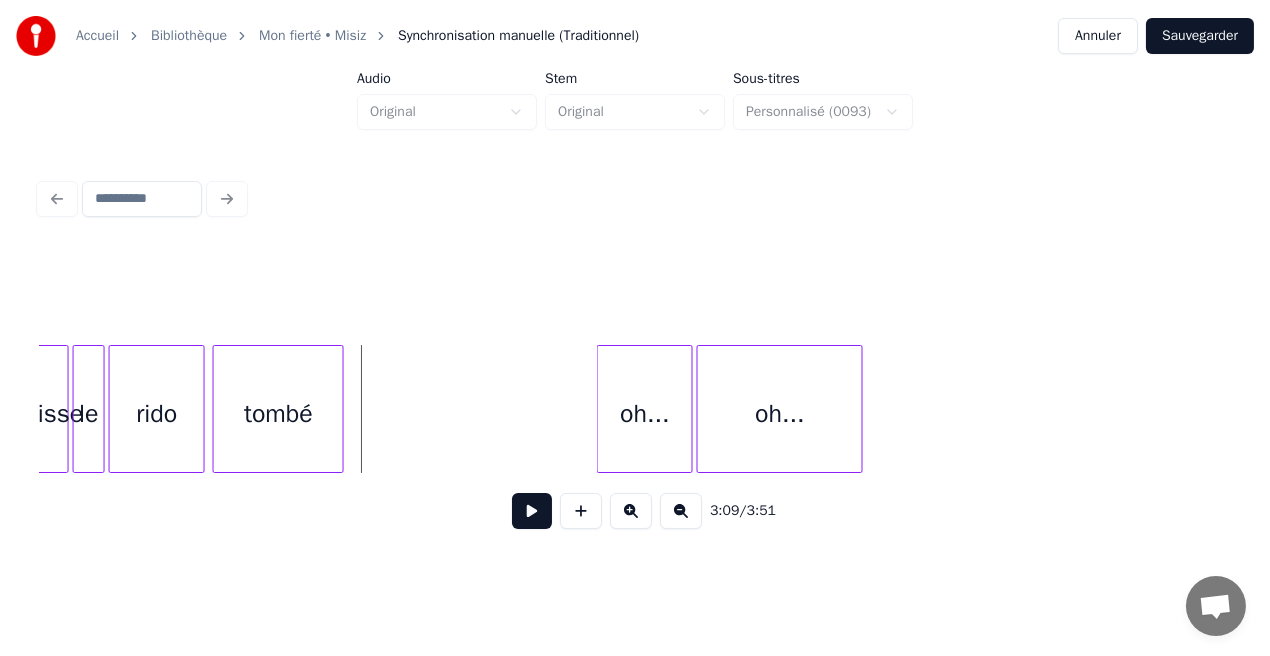 click at bounding box center (581, 511) 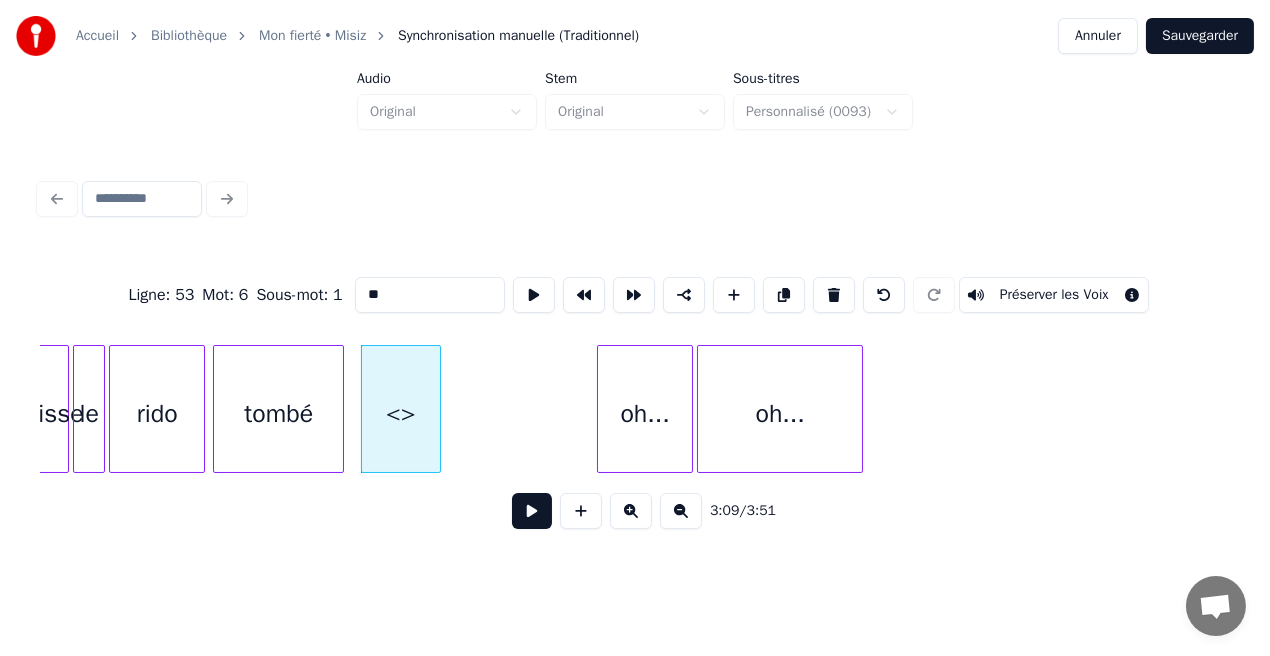 click on "<>" at bounding box center (401, 414) 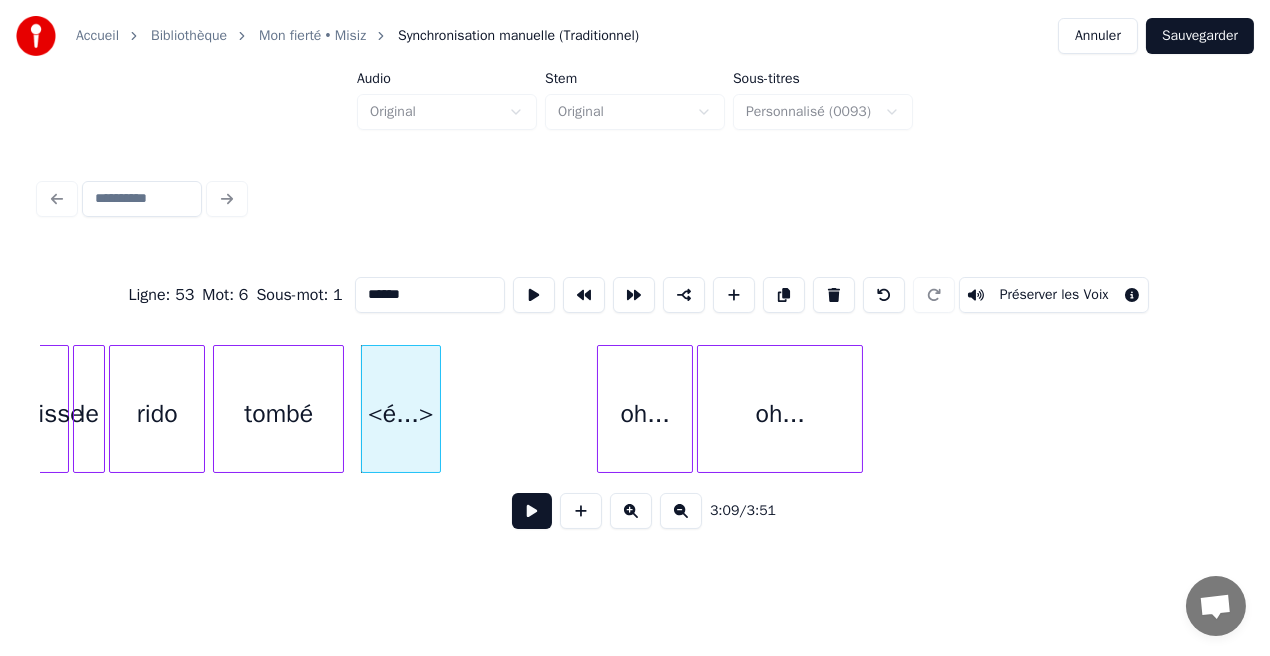 click on "******" at bounding box center (430, 295) 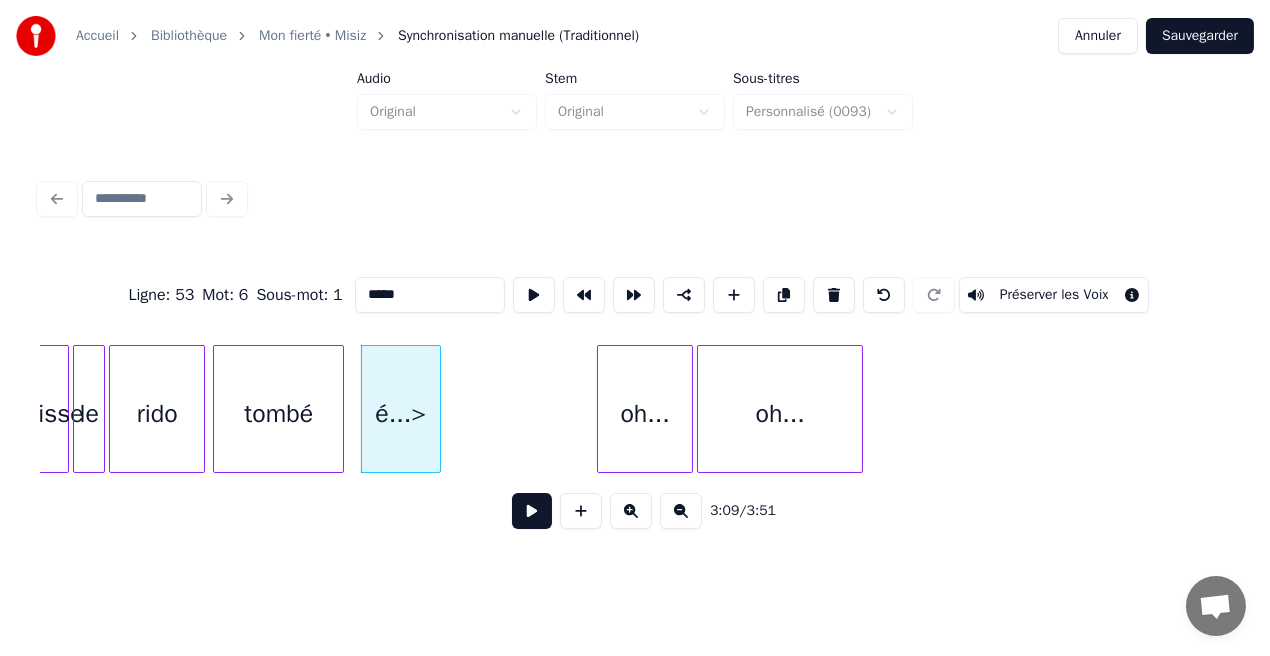 drag, startPoint x: 385, startPoint y: 288, endPoint x: 431, endPoint y: 300, distance: 47.539455 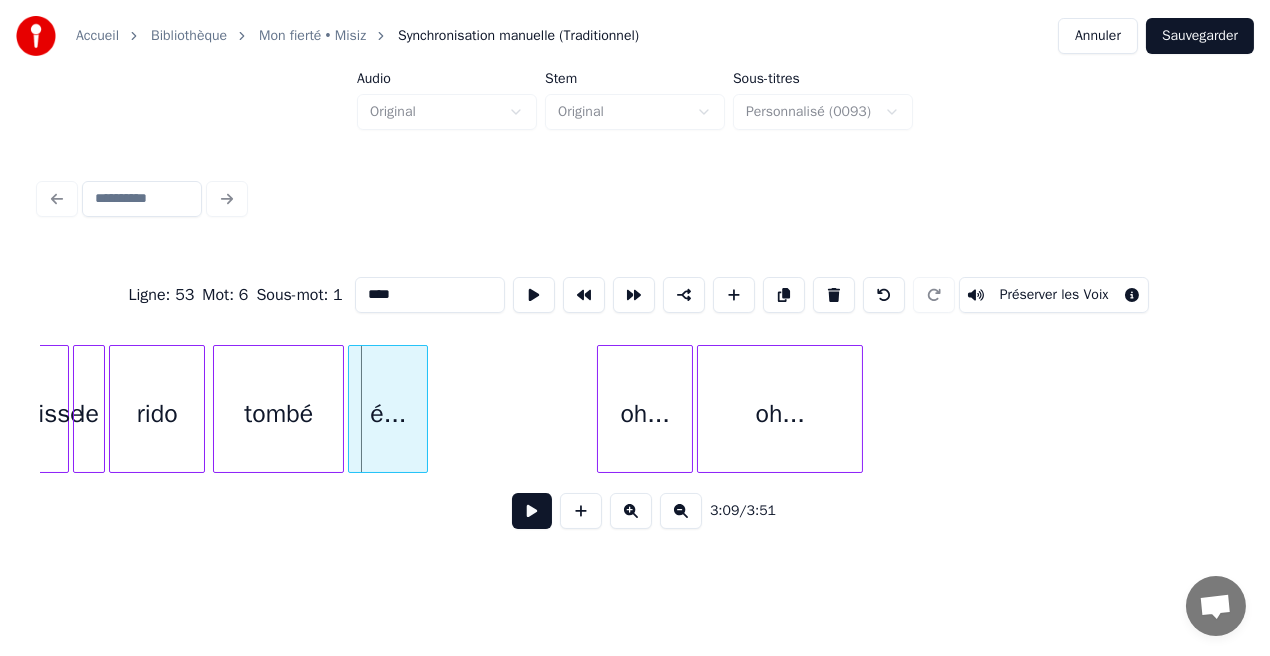 click on "é..." at bounding box center [388, 414] 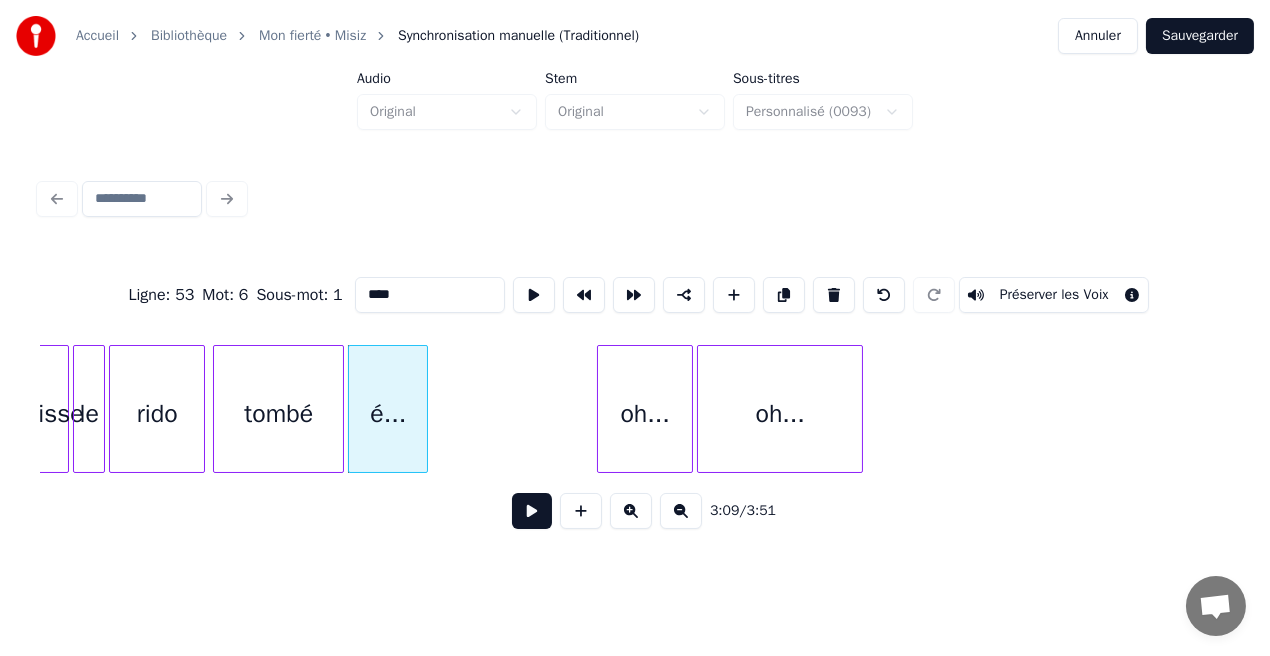 click on "tombé" at bounding box center [278, 414] 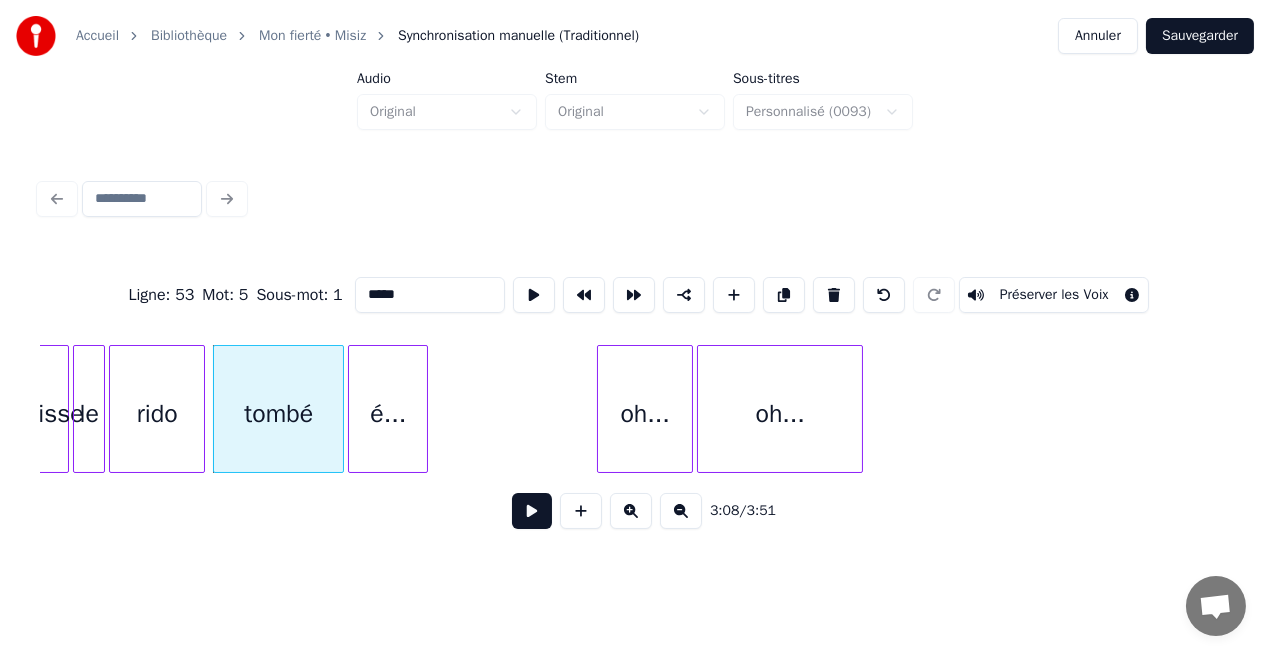 type on "*****" 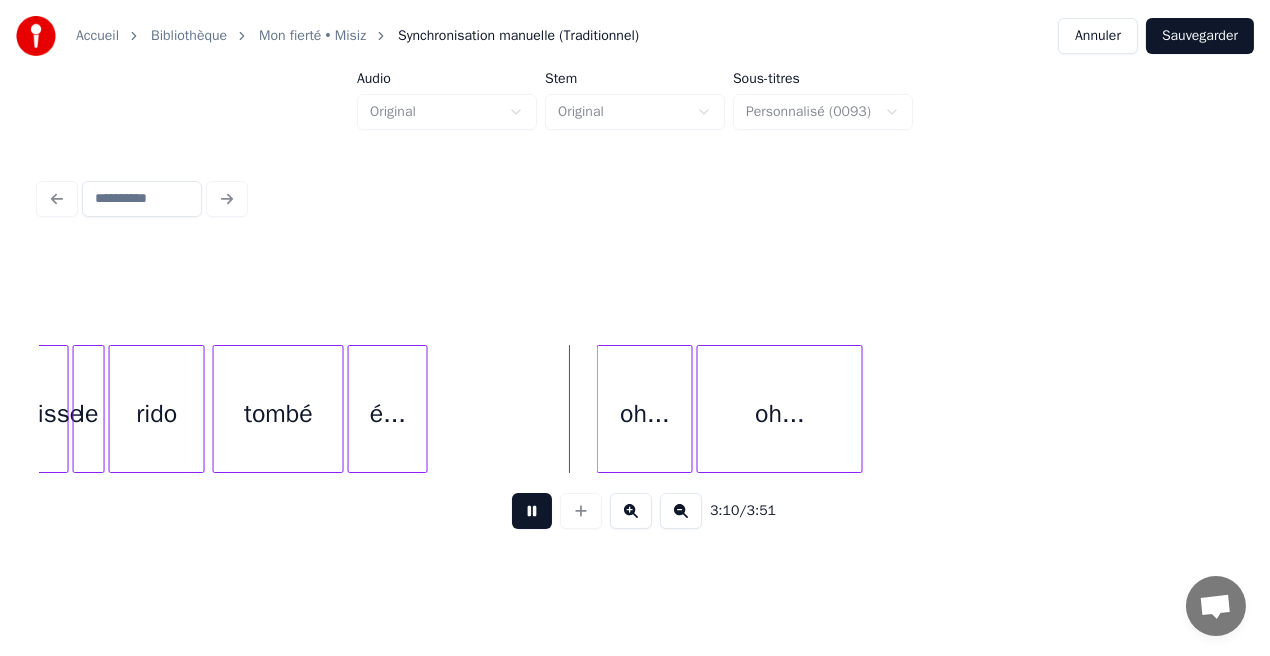 click at bounding box center (532, 511) 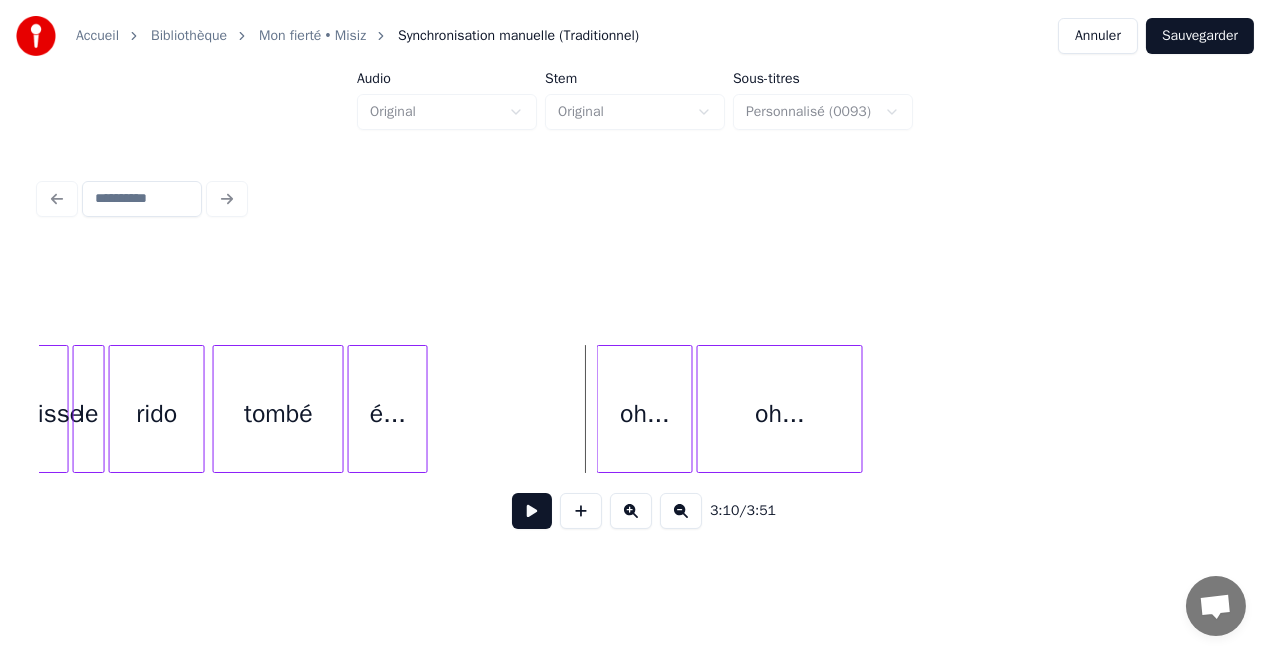 click on "oh... oh... tombé rido laisse le é..." at bounding box center [-14417, 409] 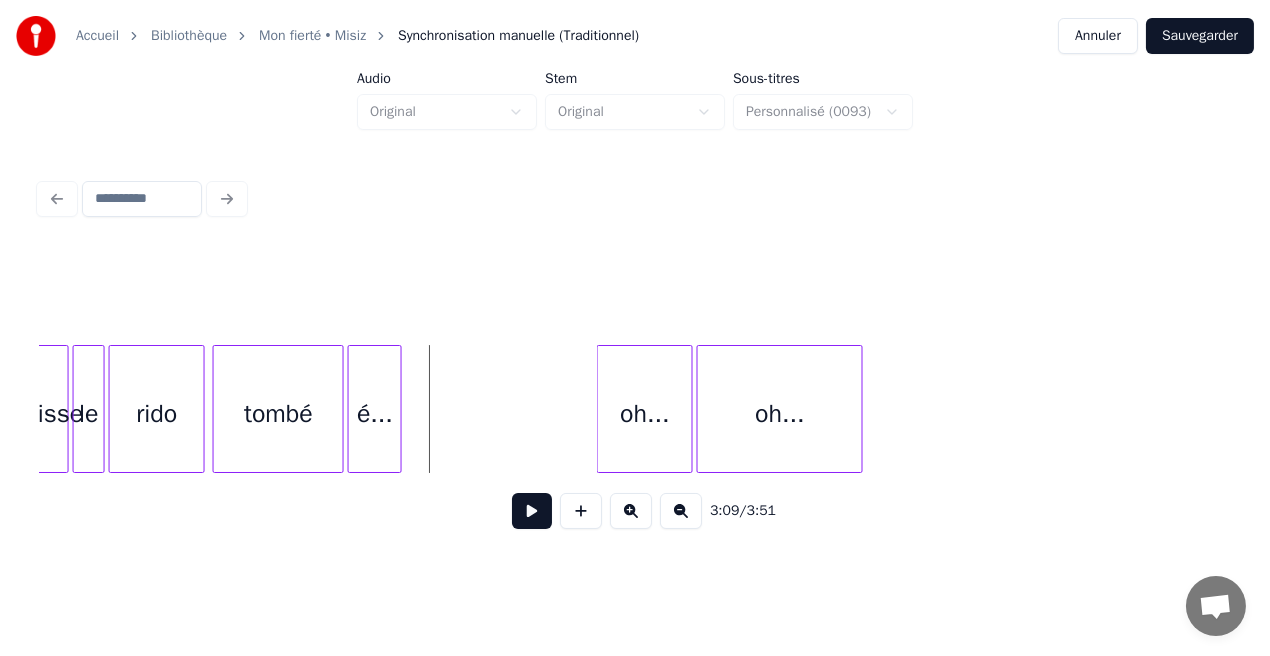 click at bounding box center [398, 409] 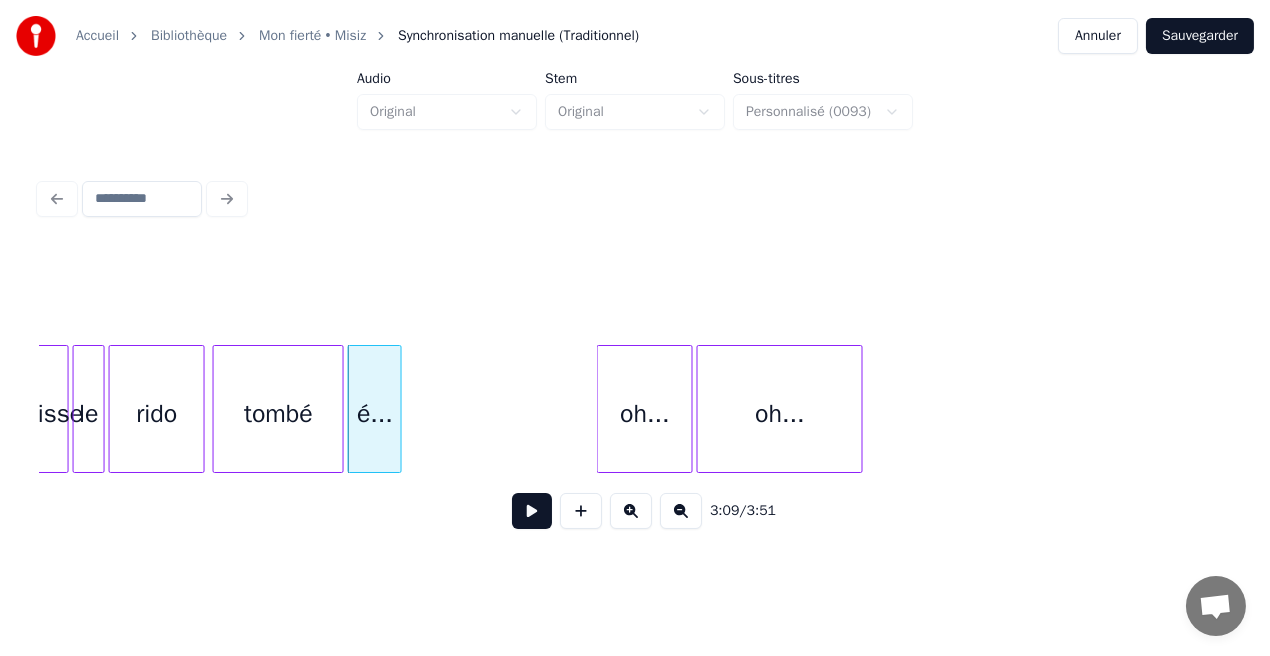 click on "tombé" at bounding box center (278, 414) 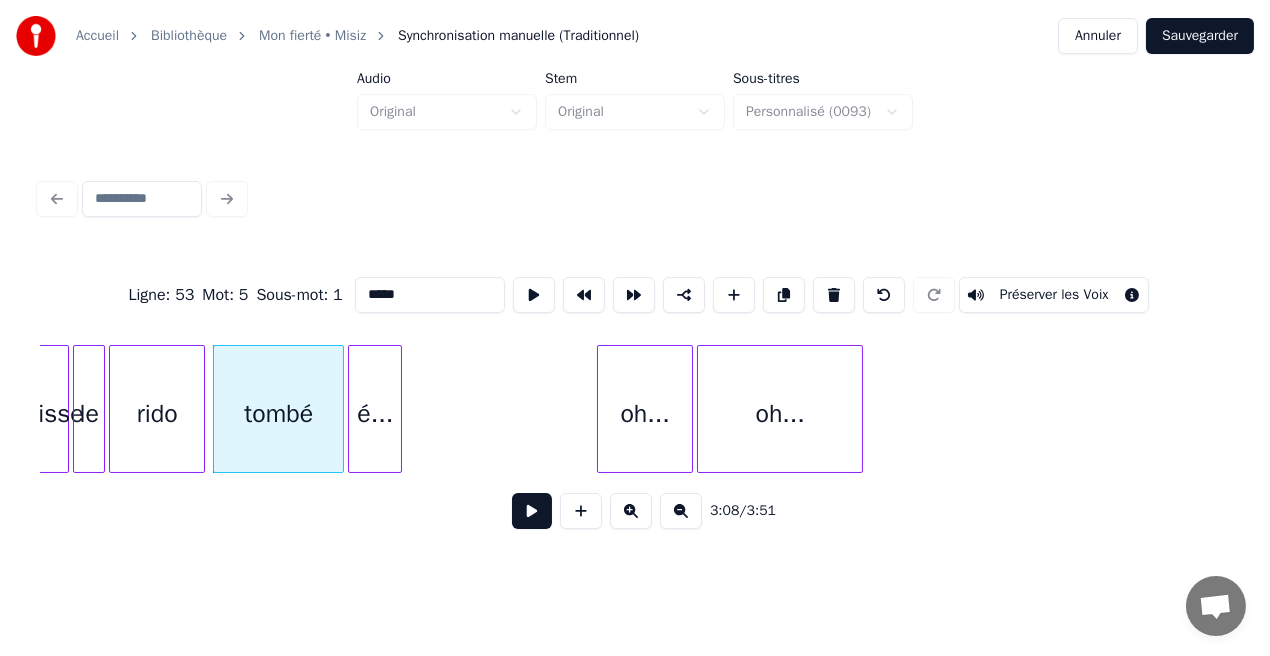 click at bounding box center [532, 511] 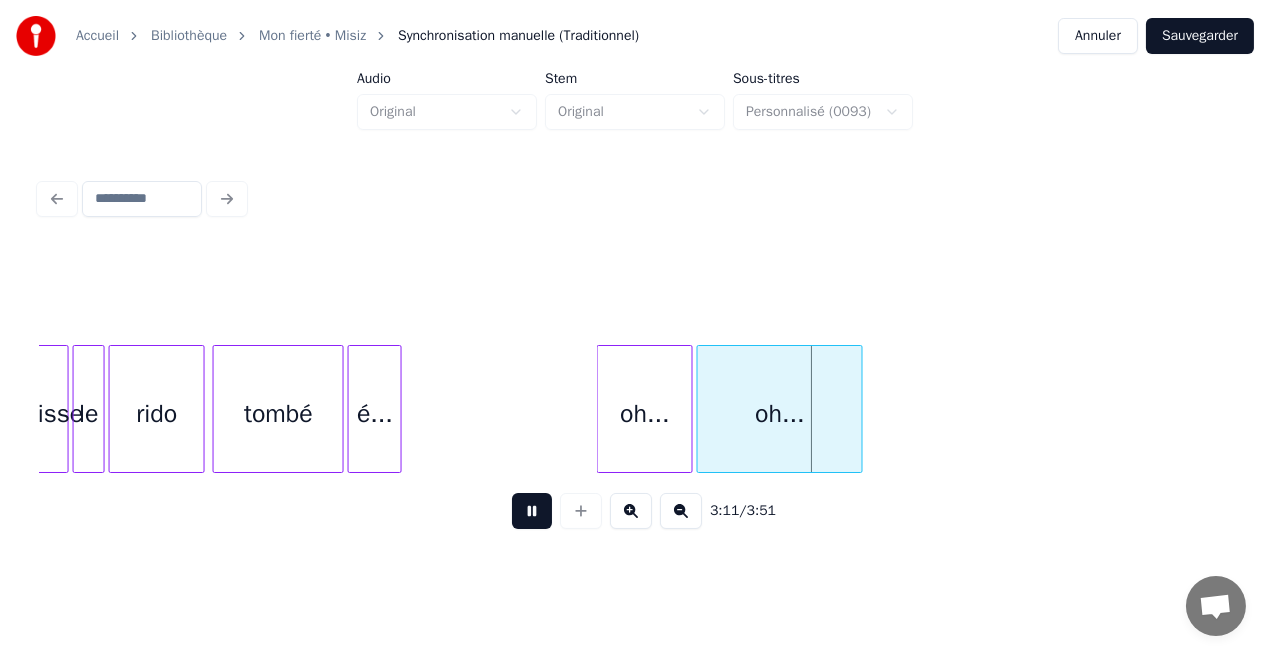 click at bounding box center [532, 511] 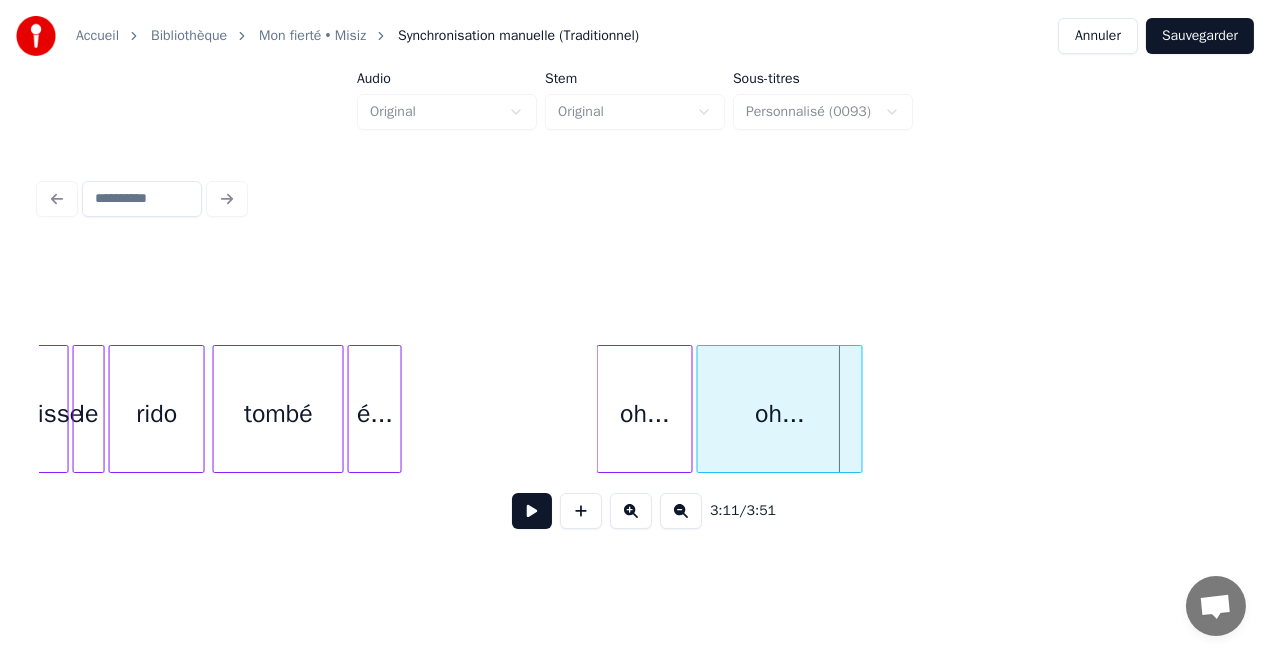 click on "tombé" at bounding box center (278, 414) 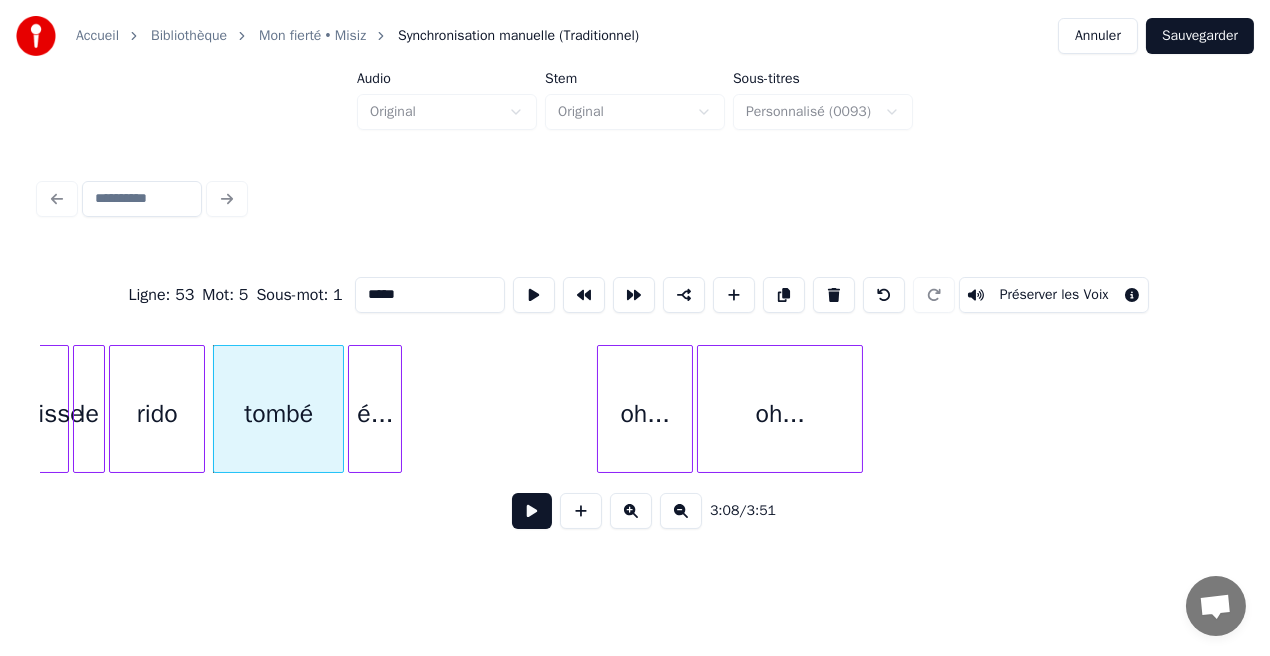 click at bounding box center (532, 511) 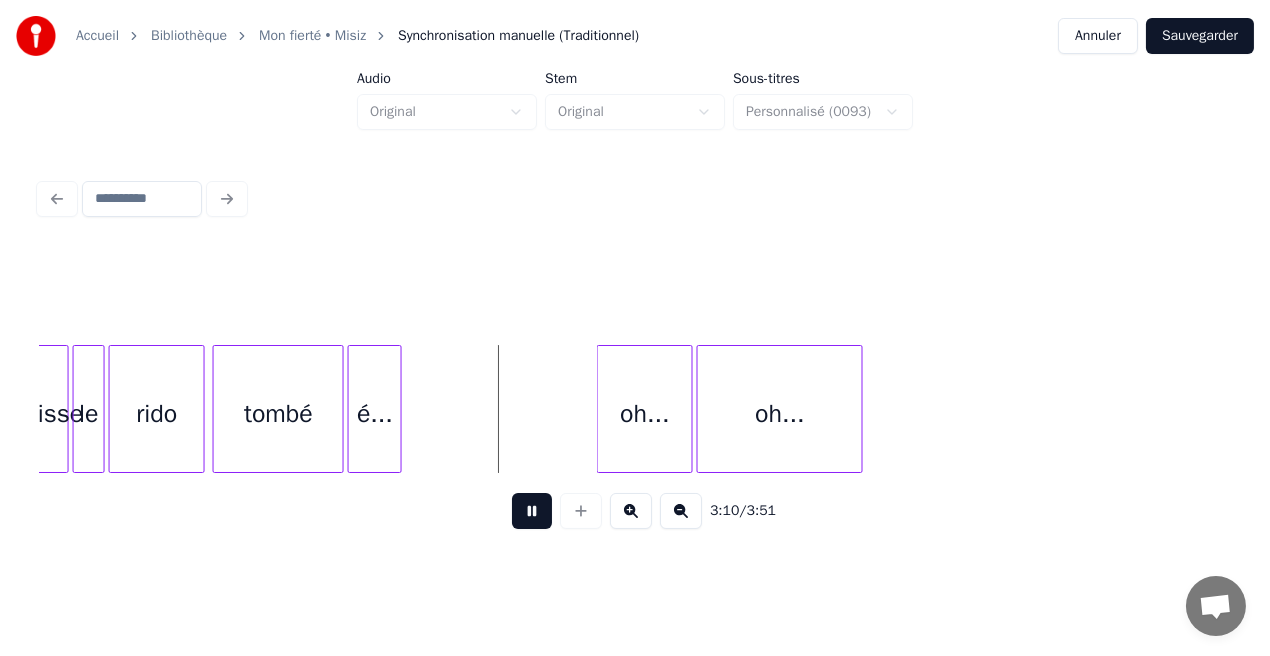 click at bounding box center (532, 511) 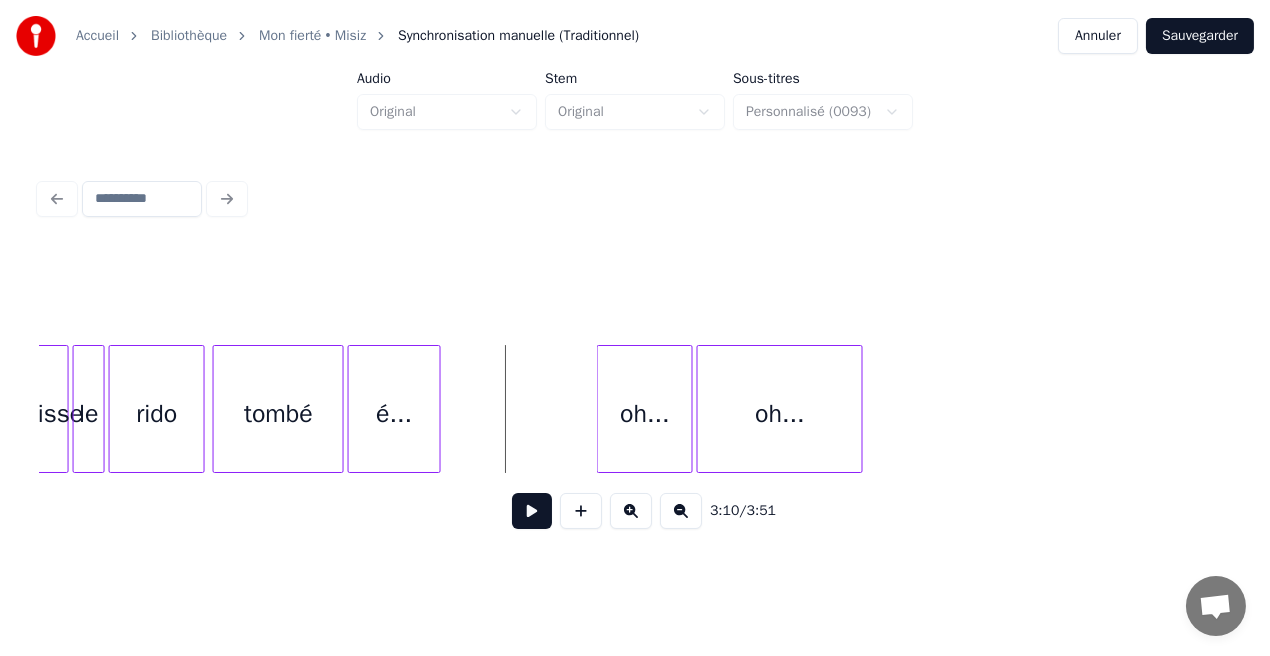 click at bounding box center (437, 409) 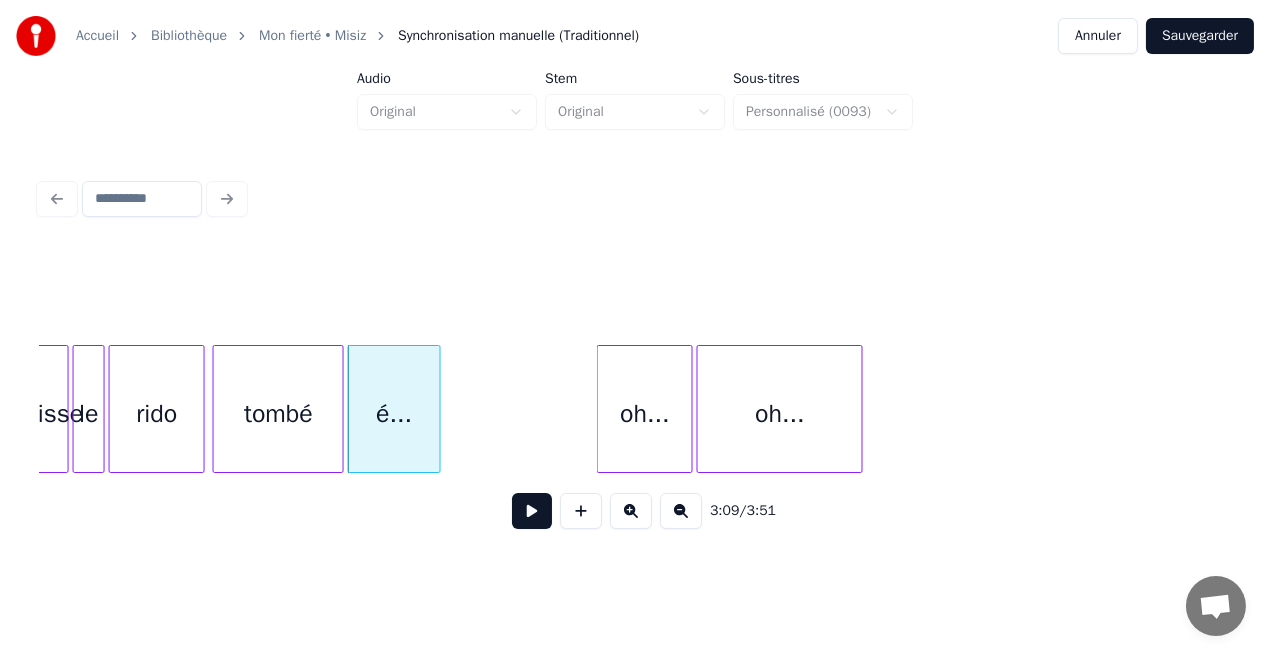 click on "tombé" at bounding box center [278, 414] 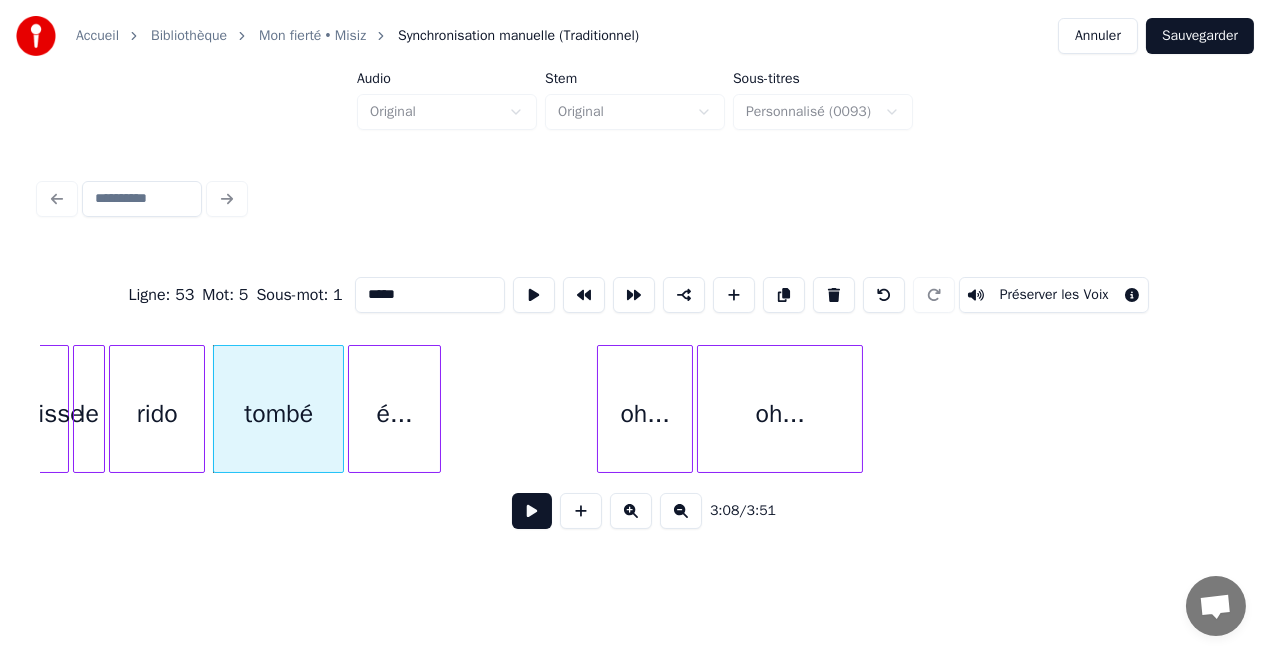 click at bounding box center [532, 511] 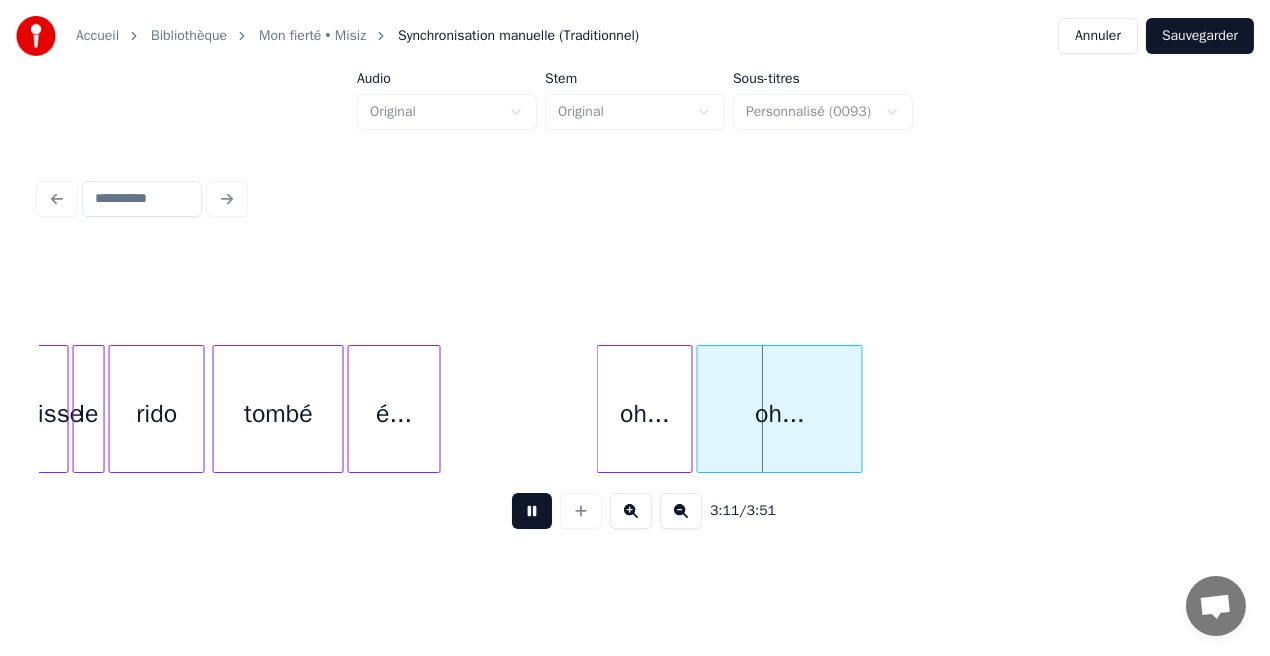 click at bounding box center (532, 511) 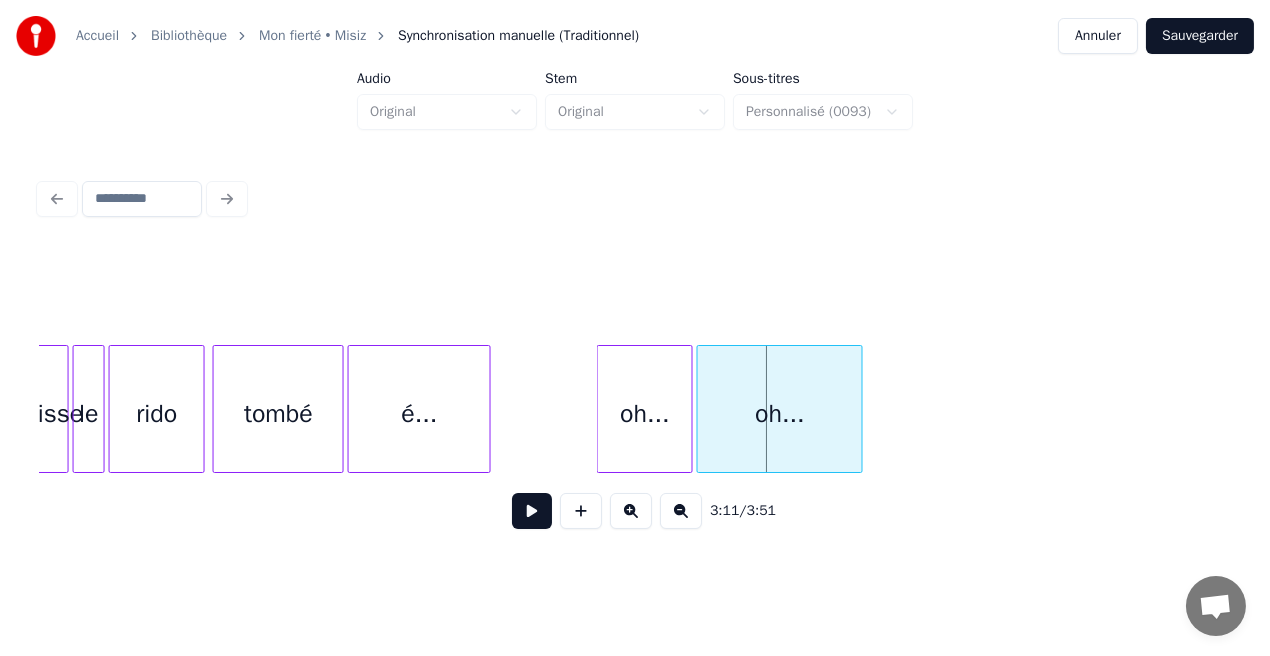 click at bounding box center [487, 409] 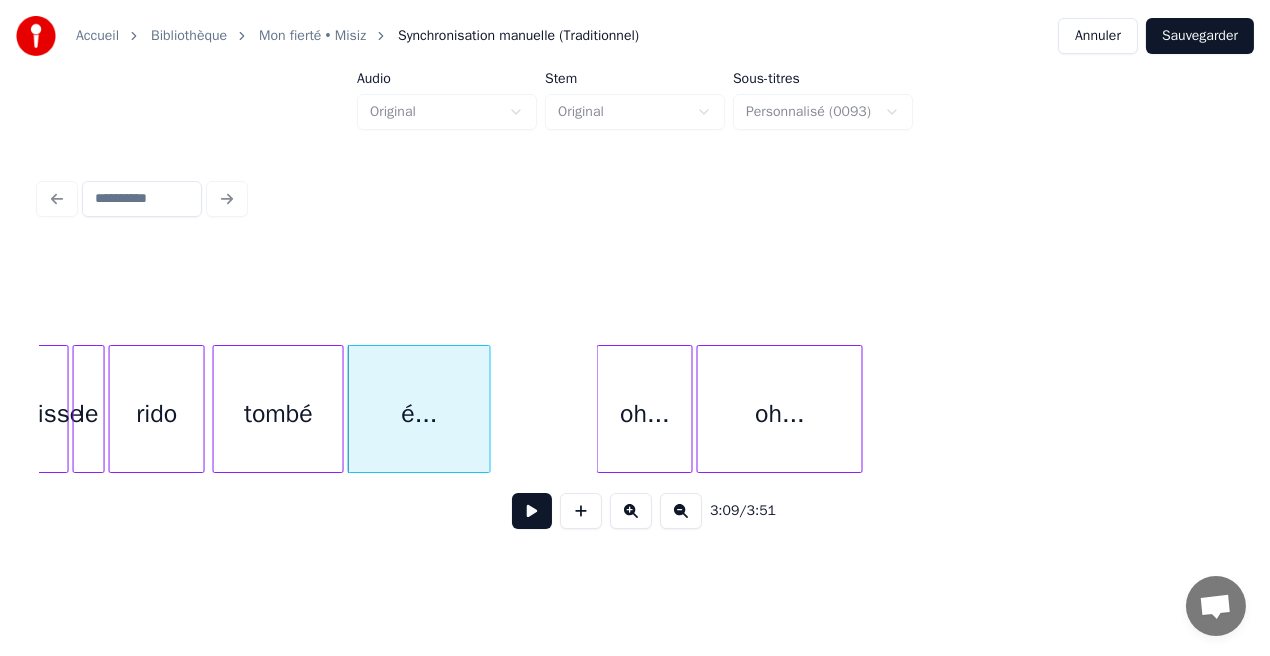 click on "tombé" at bounding box center (278, 414) 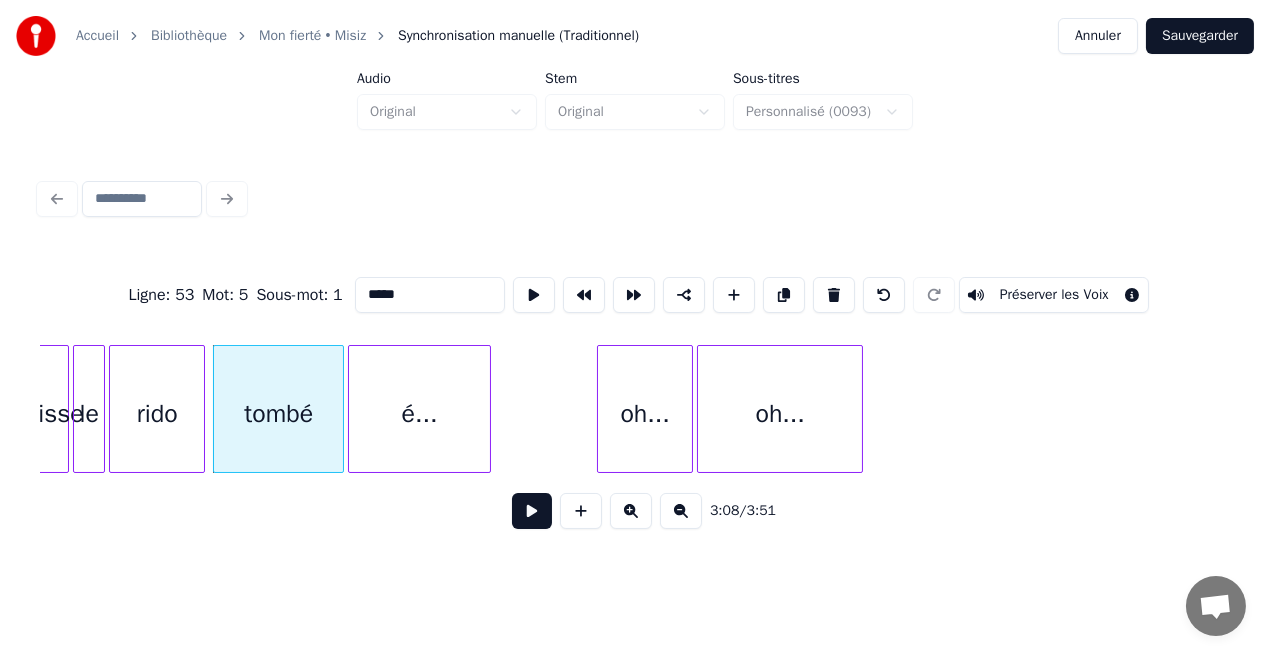 click at bounding box center (532, 511) 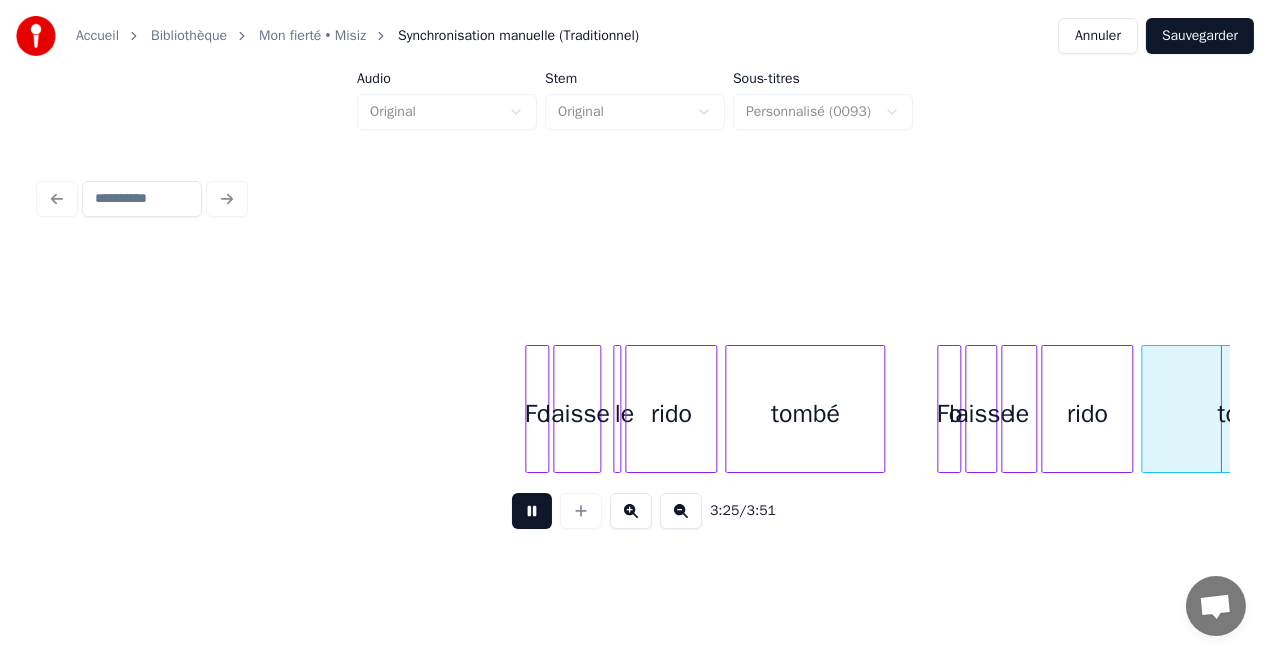 scroll, scrollTop: 0, scrollLeft: 41162, axis: horizontal 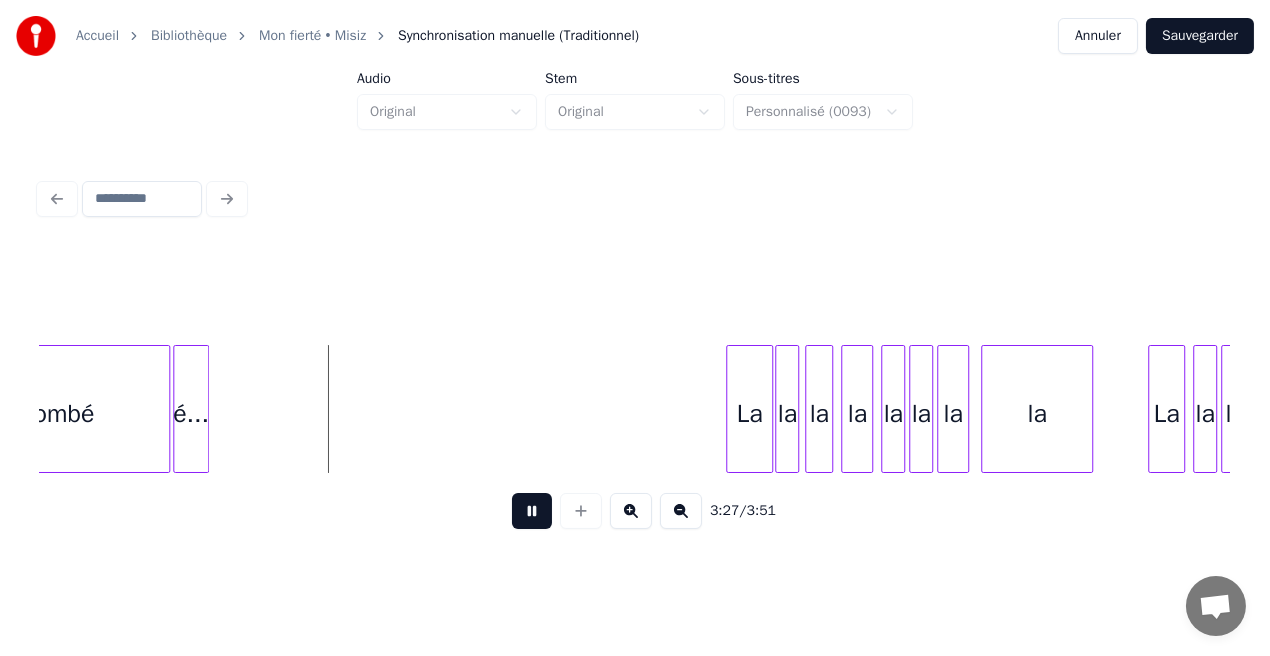 click at bounding box center [532, 511] 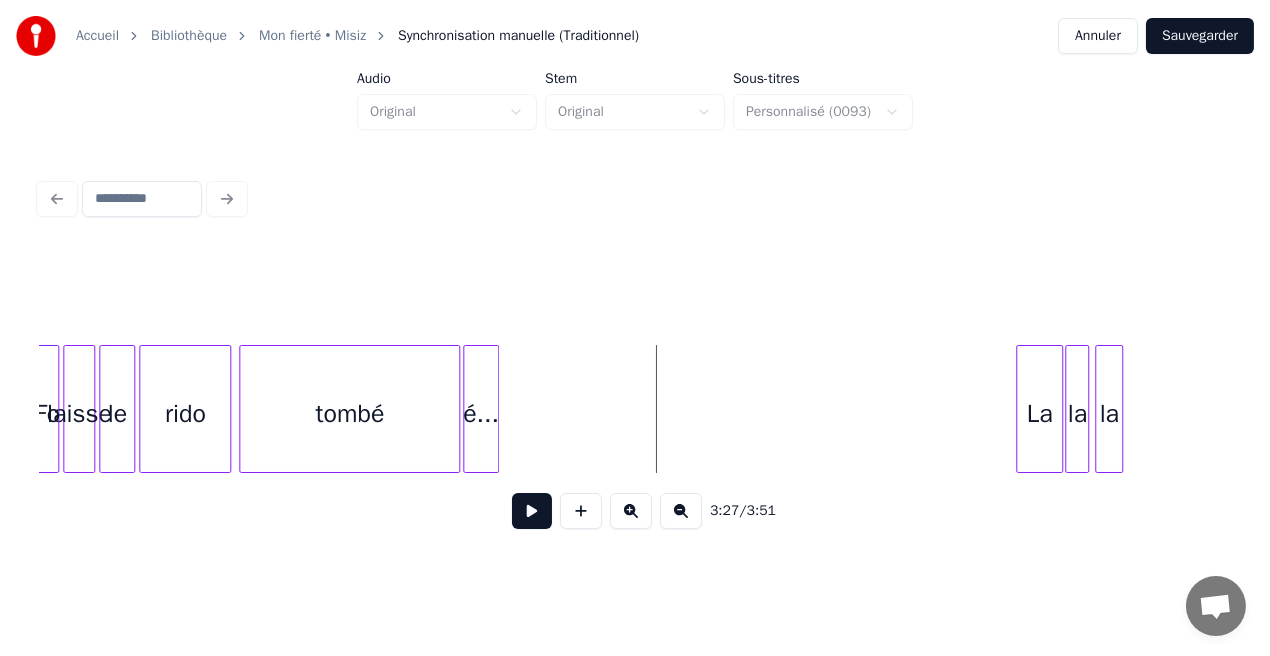 scroll, scrollTop: 0, scrollLeft: 40687, axis: horizontal 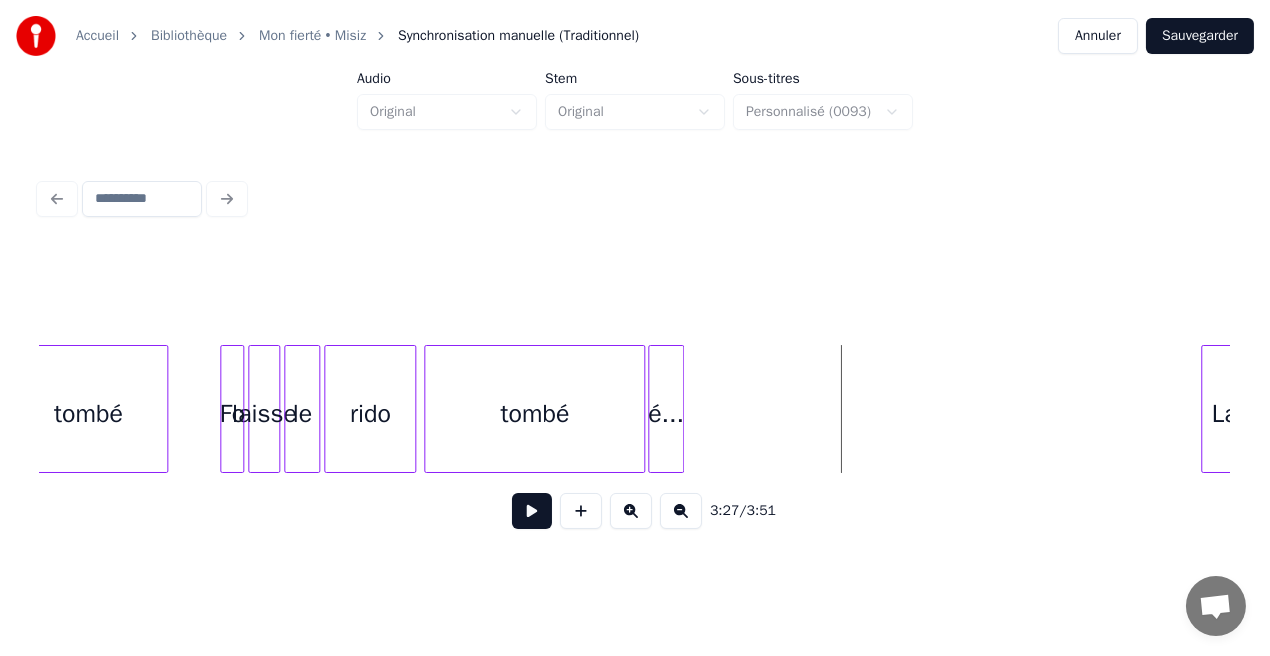 click on "tombé" at bounding box center (534, 414) 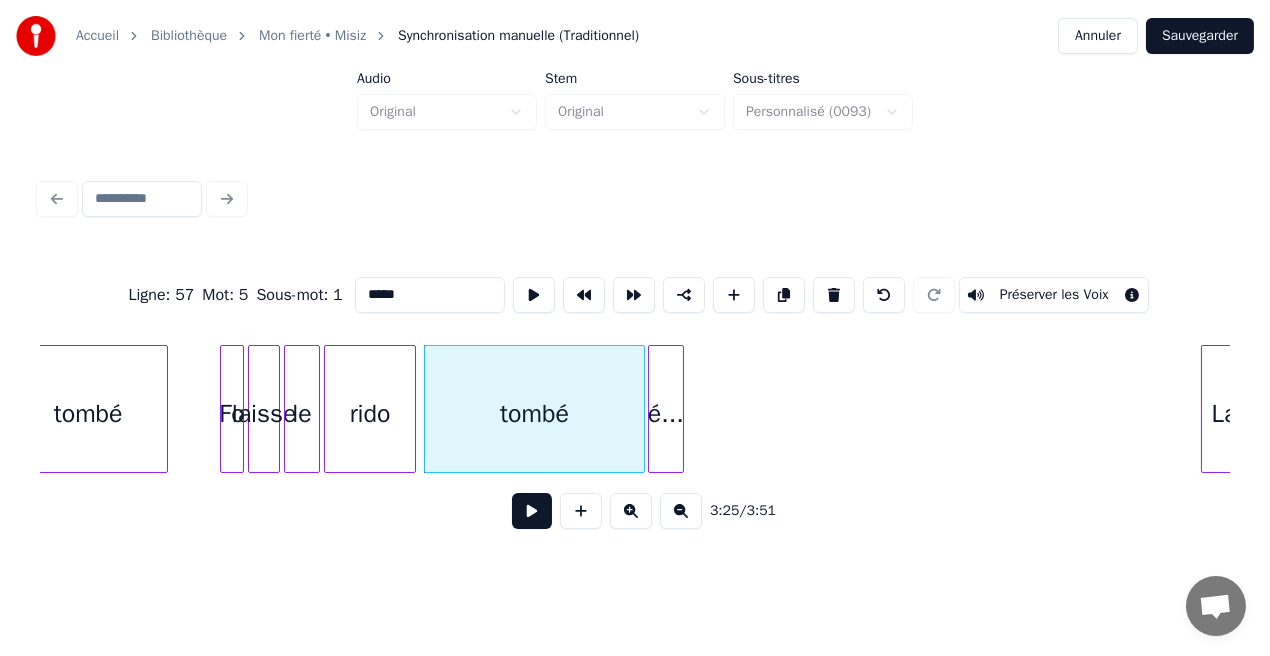 click at bounding box center (532, 511) 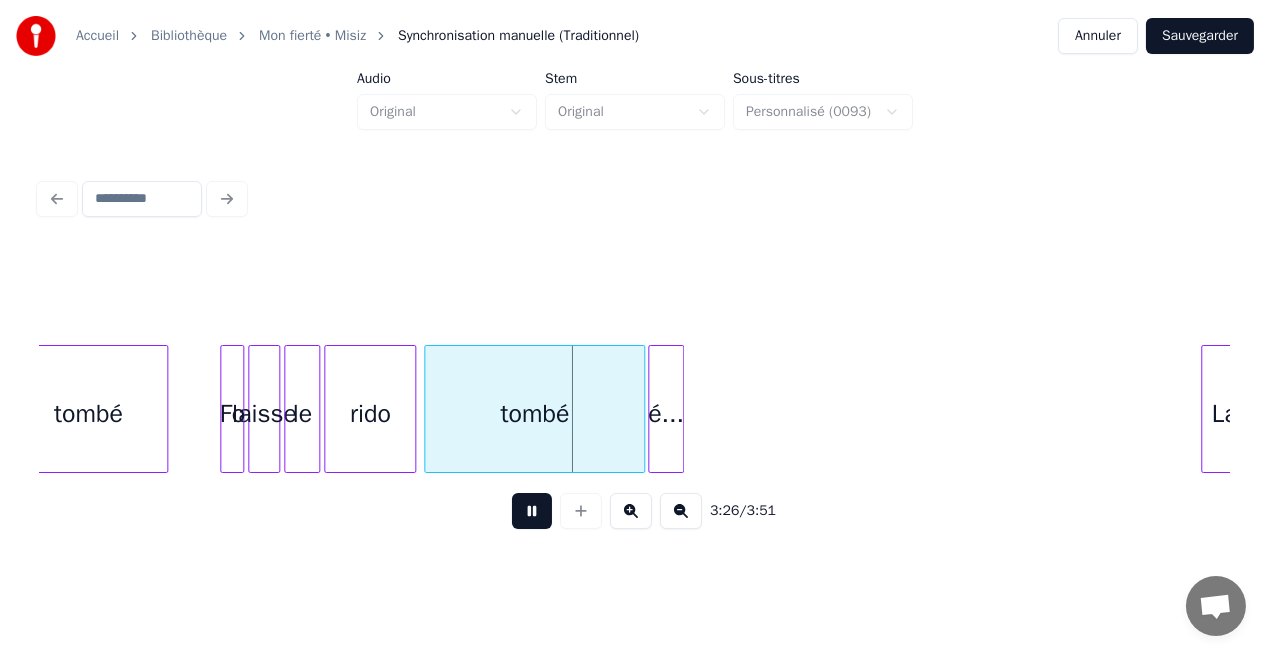 click at bounding box center [532, 511] 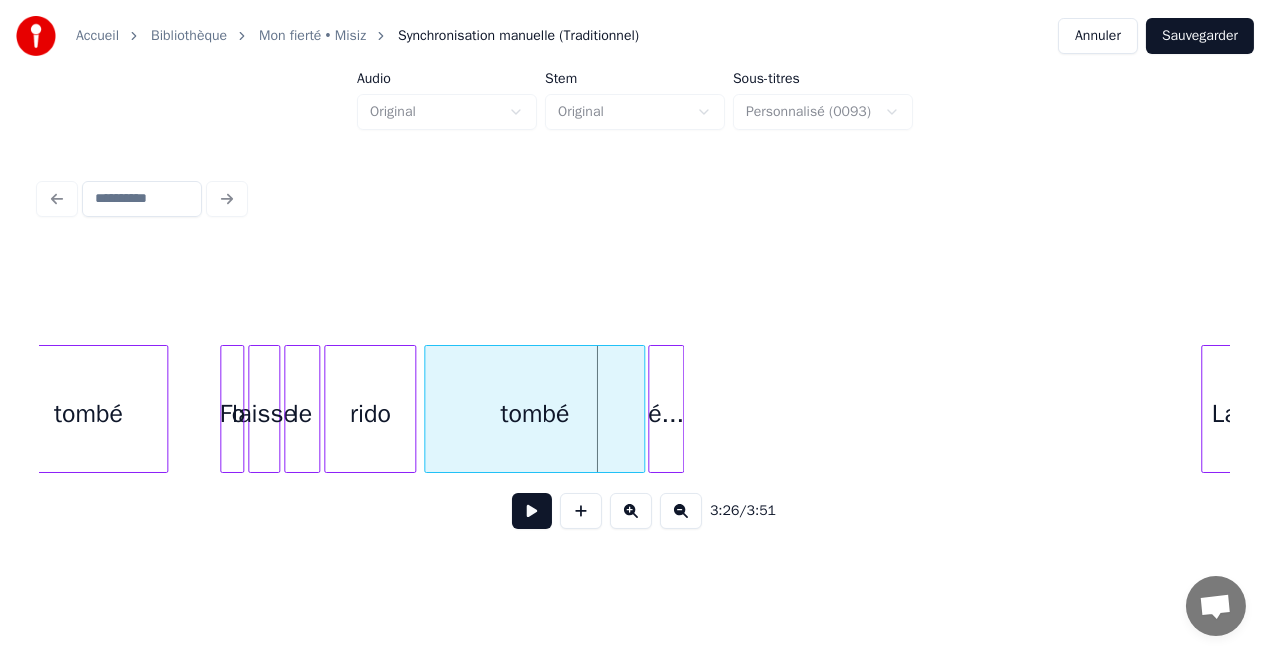click at bounding box center [532, 511] 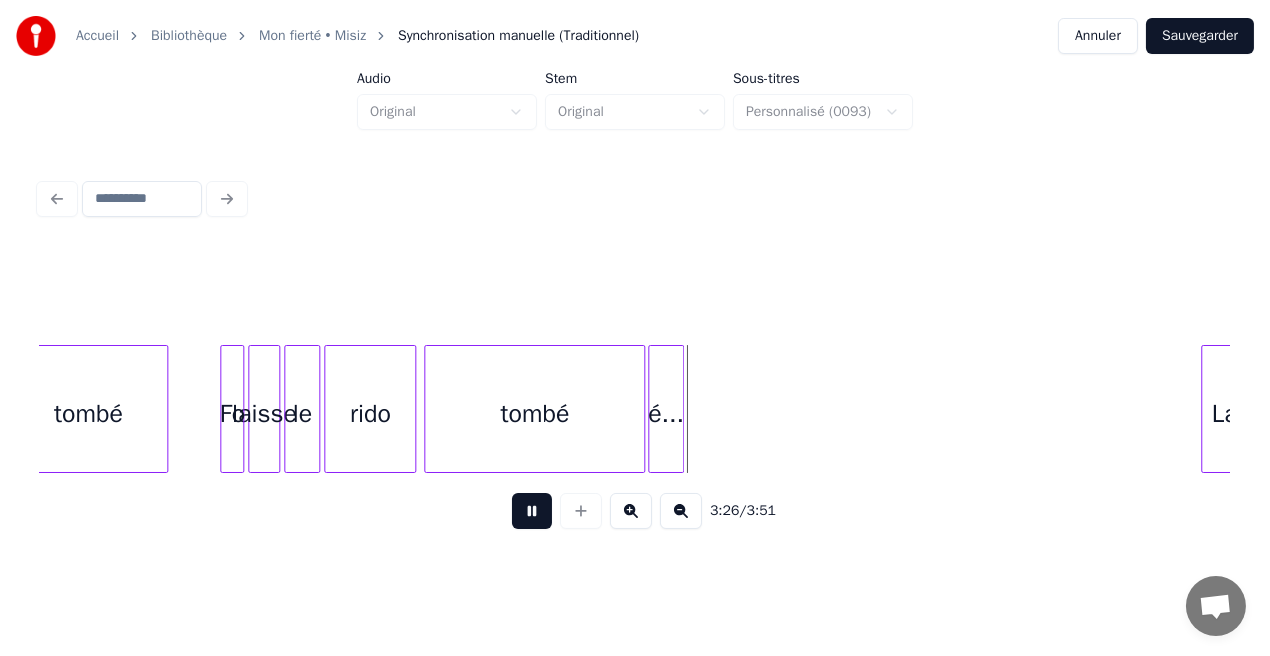 click at bounding box center (532, 511) 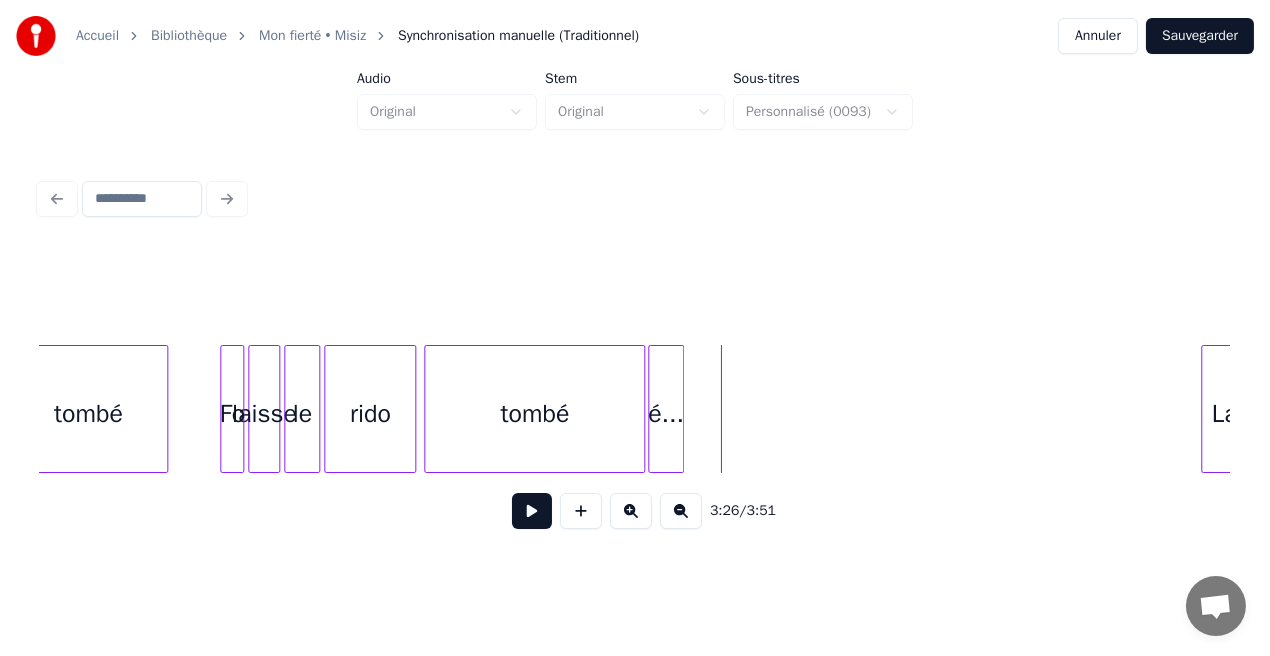 click on "tombé" at bounding box center [534, 414] 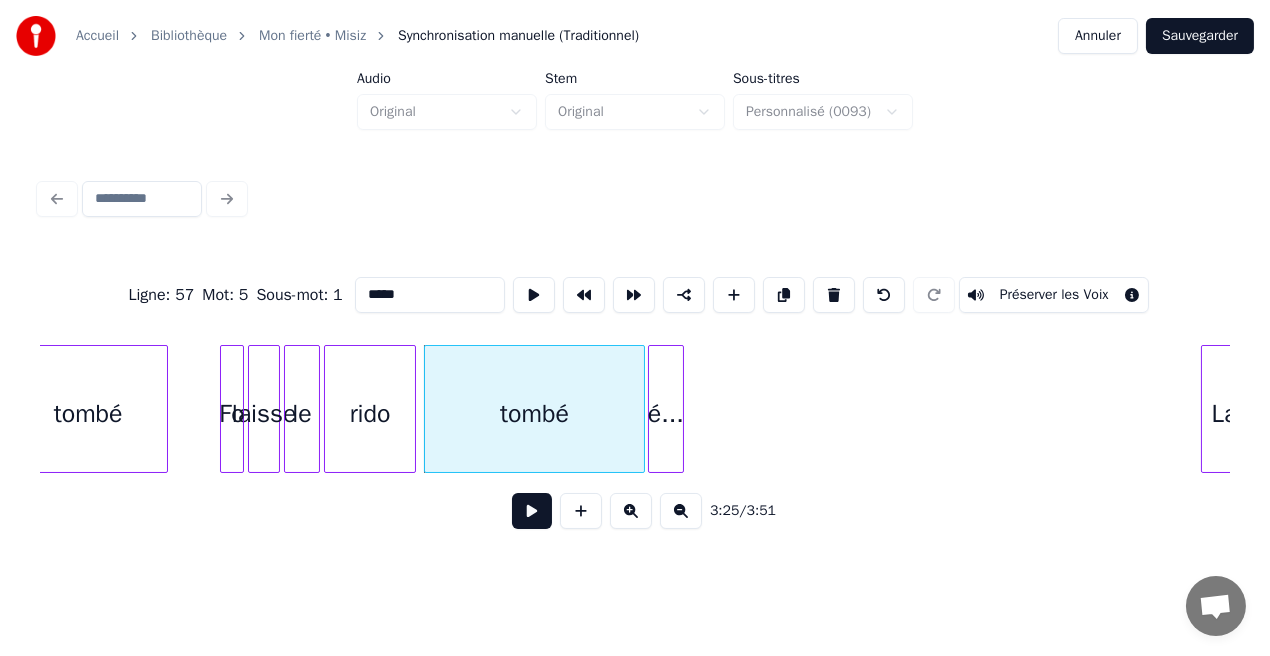 click at bounding box center [532, 511] 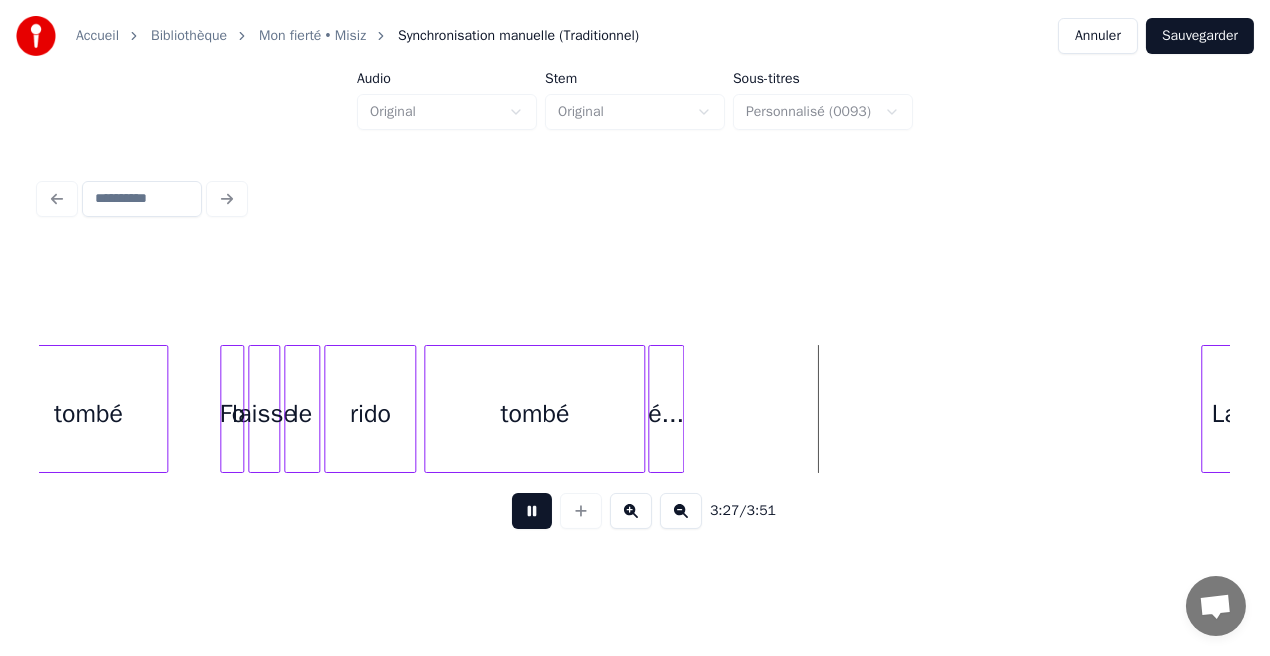 click at bounding box center [532, 511] 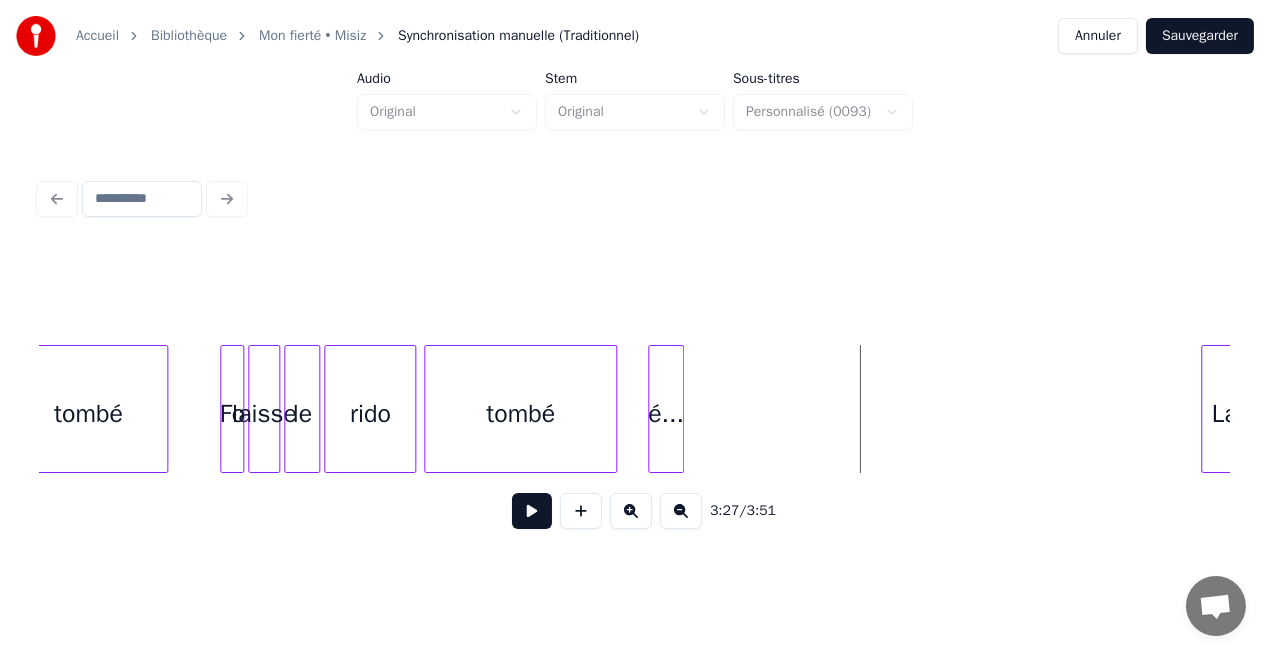 click at bounding box center (613, 409) 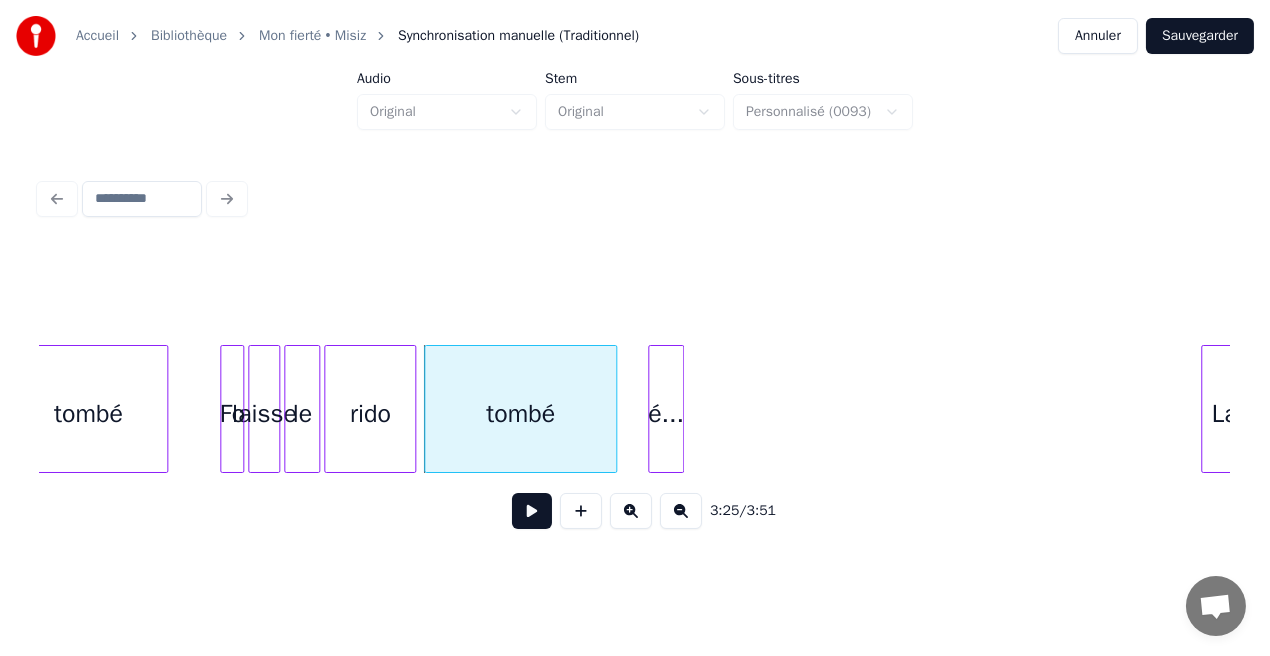 click on "tombé" at bounding box center (520, 414) 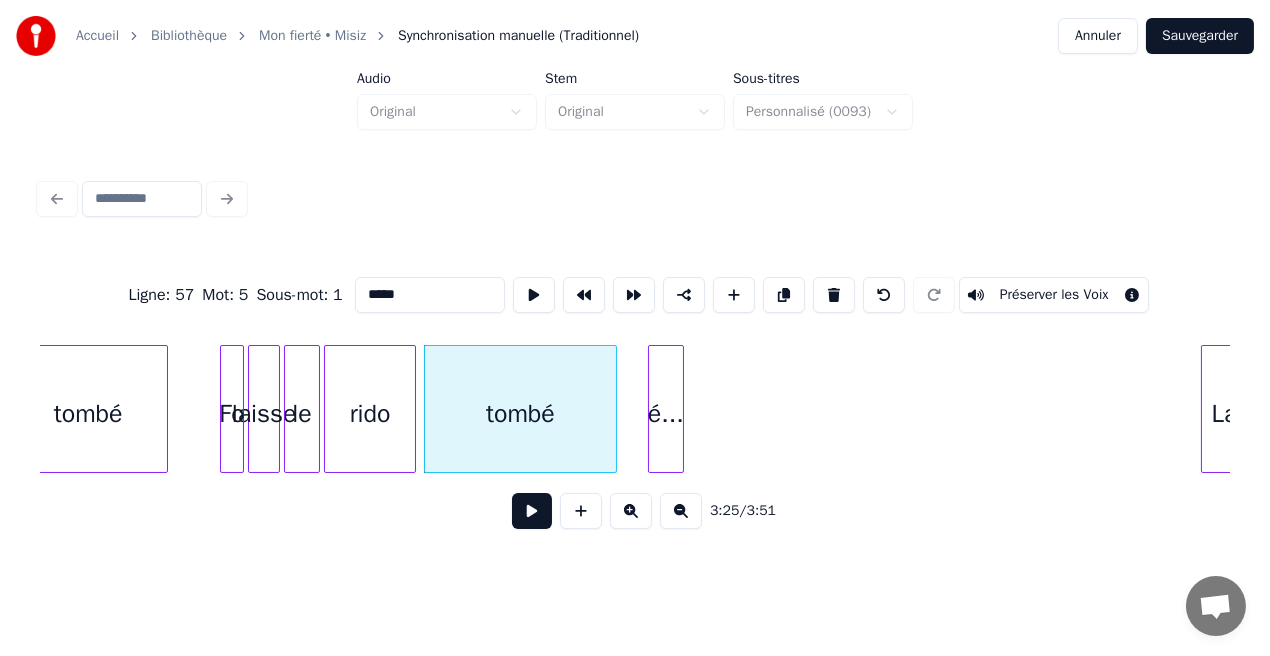 click at bounding box center (532, 511) 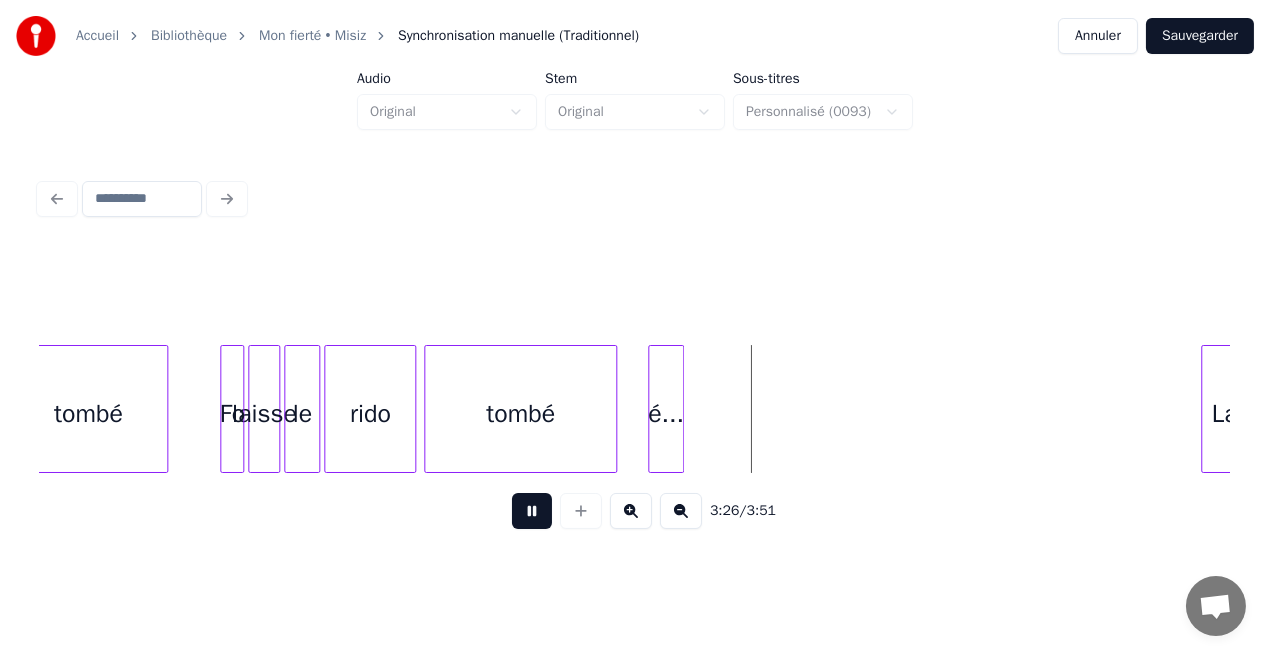 click at bounding box center (532, 511) 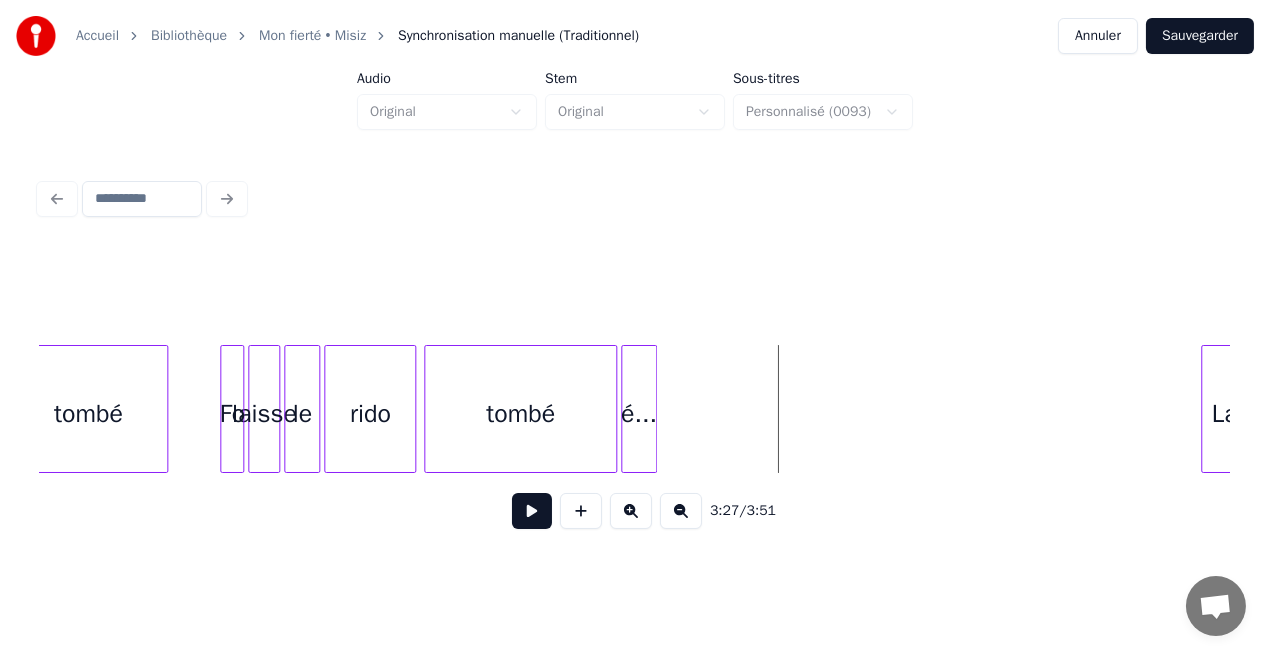 click on "é..." at bounding box center [639, 414] 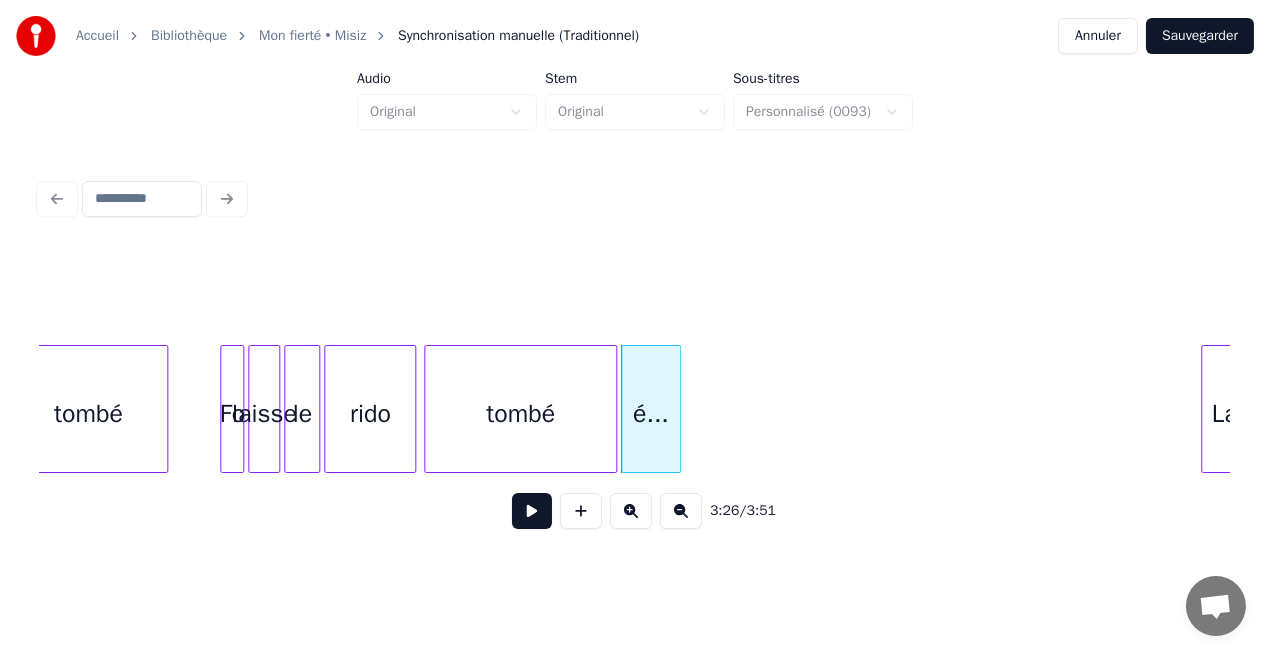click at bounding box center (677, 409) 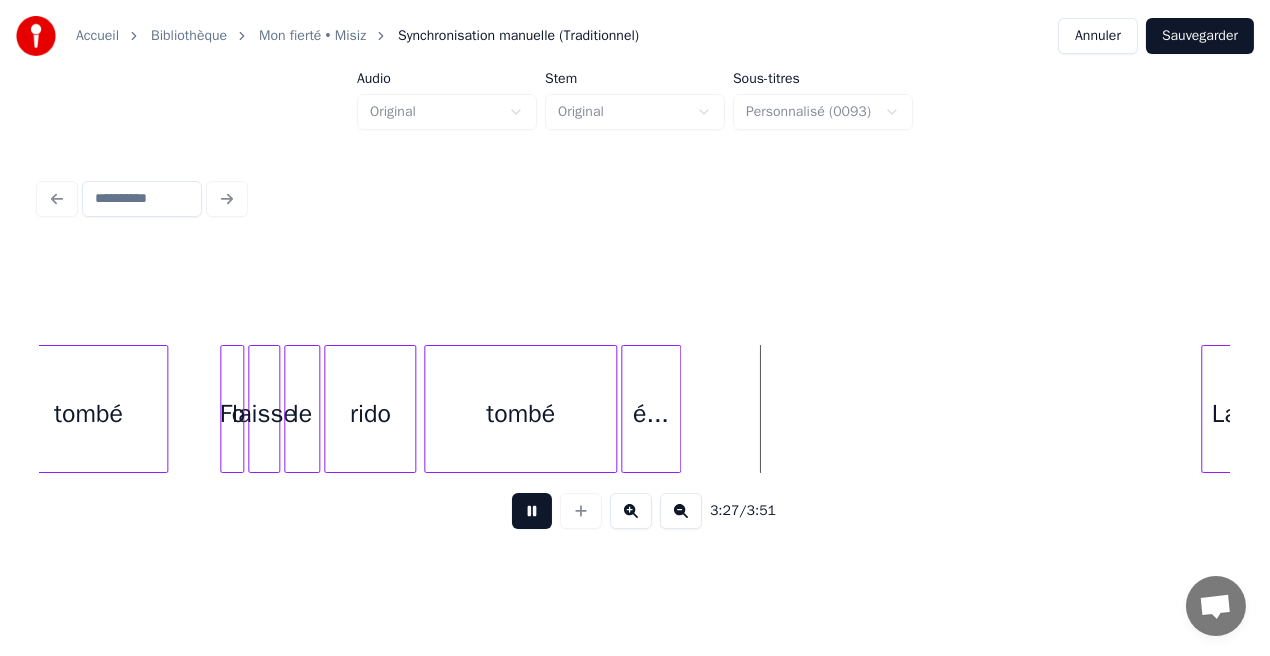 click at bounding box center (532, 511) 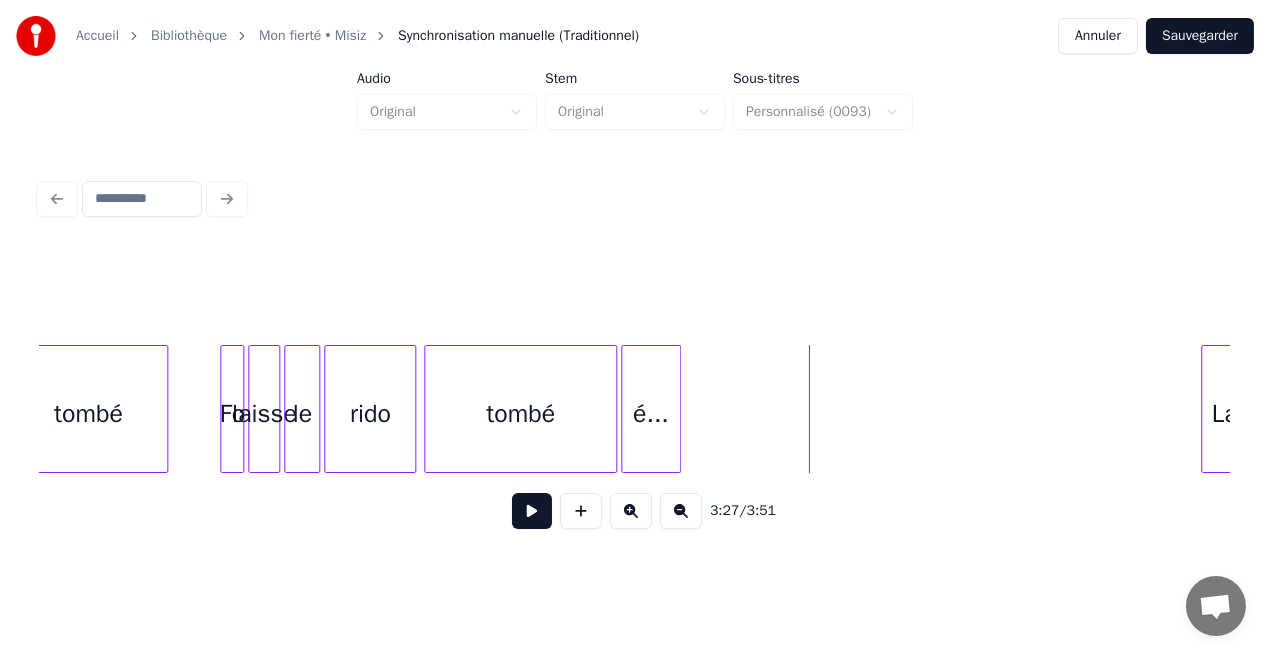 click on "tombé" at bounding box center (520, 414) 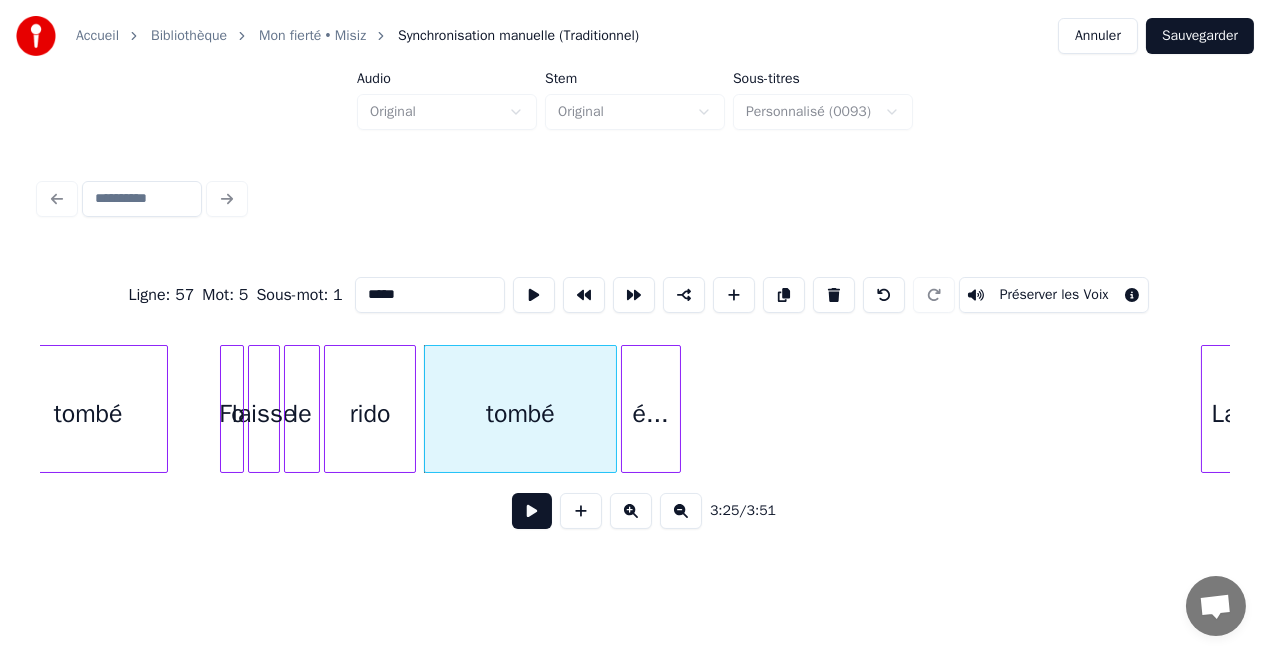 click at bounding box center [532, 511] 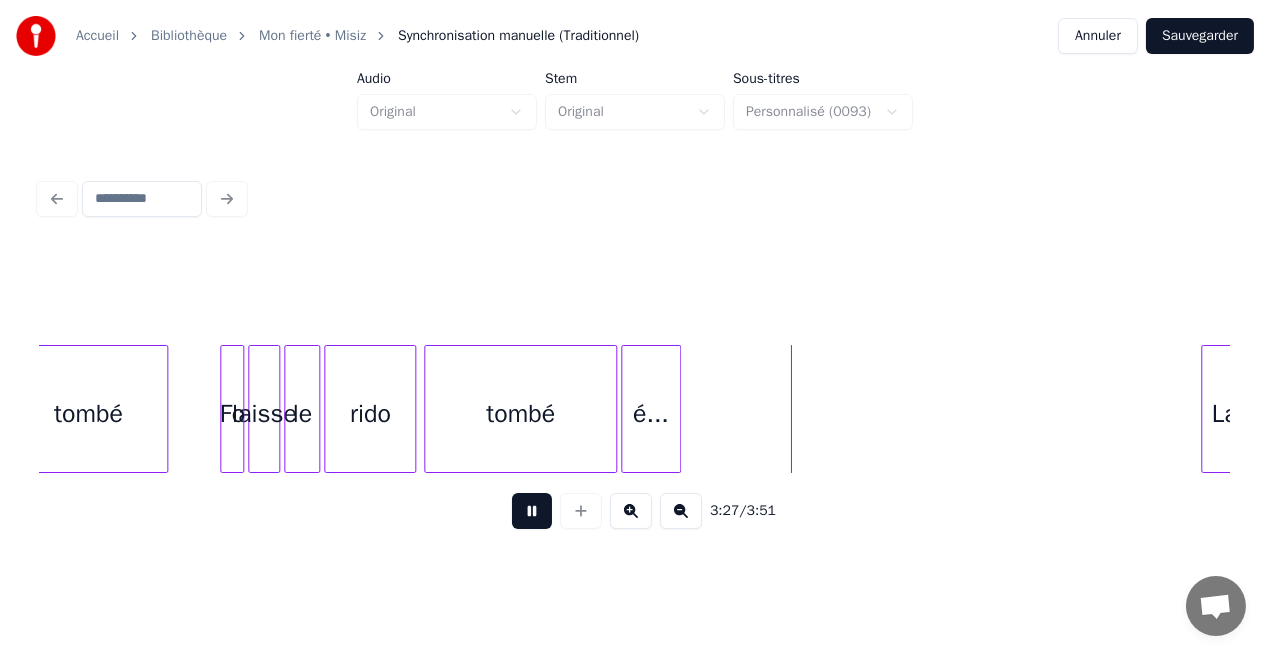 click at bounding box center [532, 511] 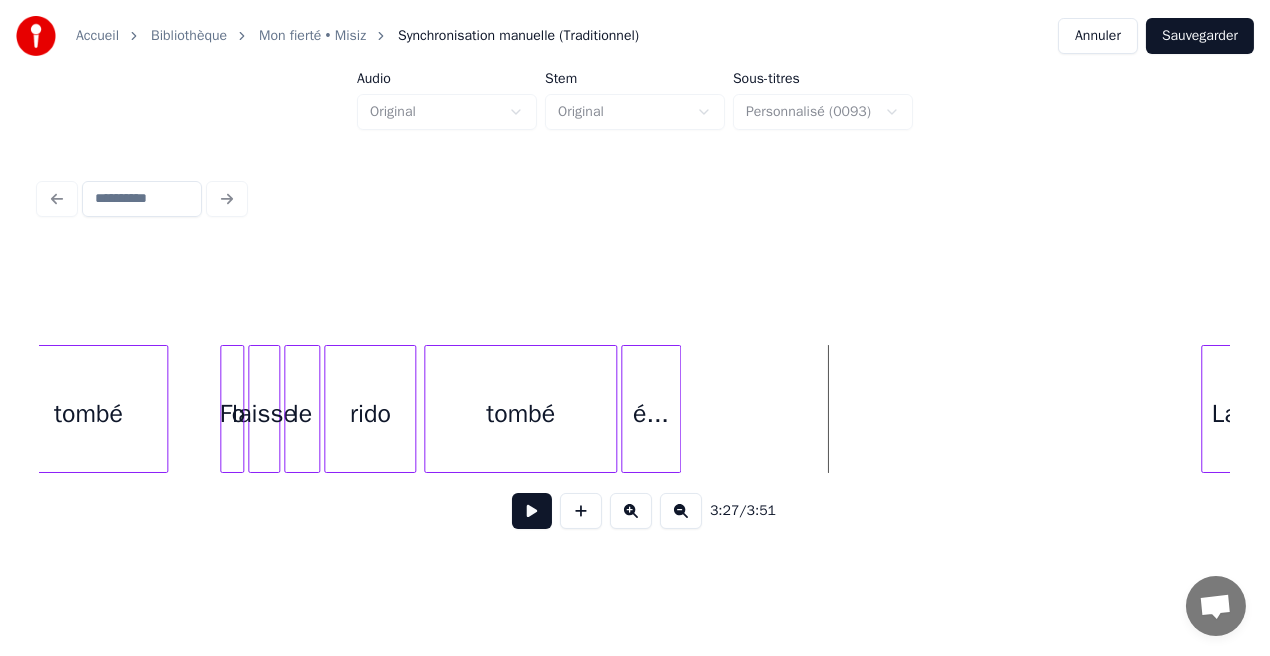 drag, startPoint x: 405, startPoint y: 515, endPoint x: 329, endPoint y: 512, distance: 76.05919 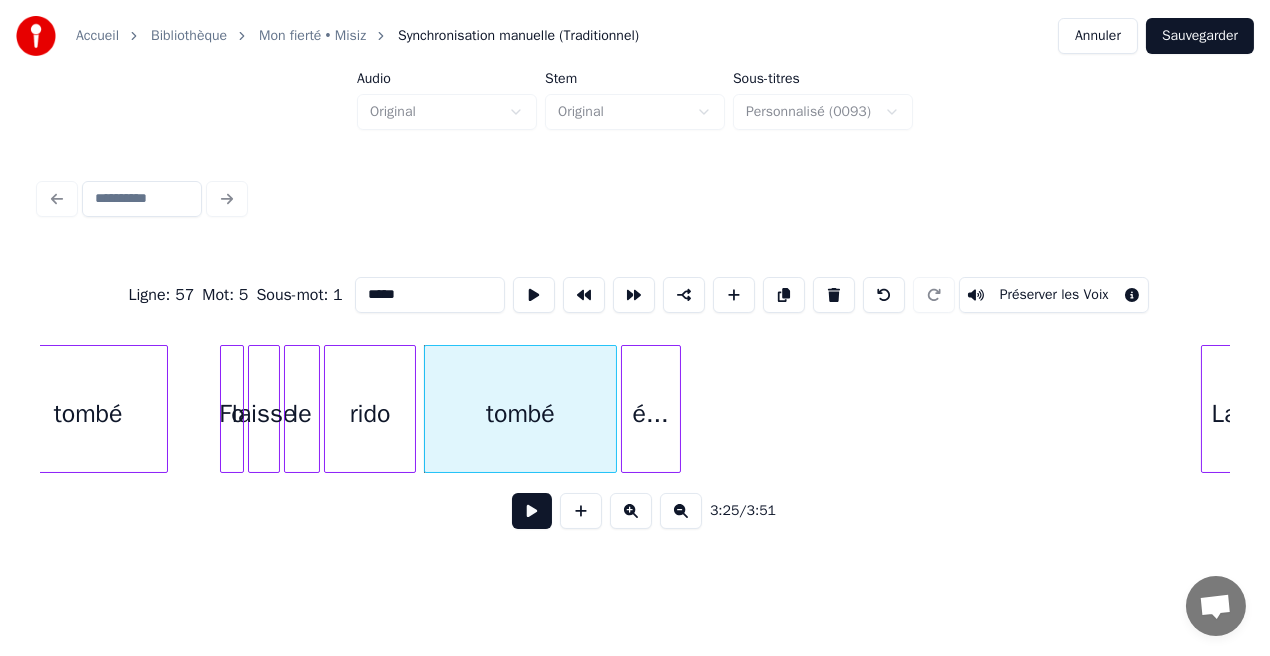 click at bounding box center (532, 511) 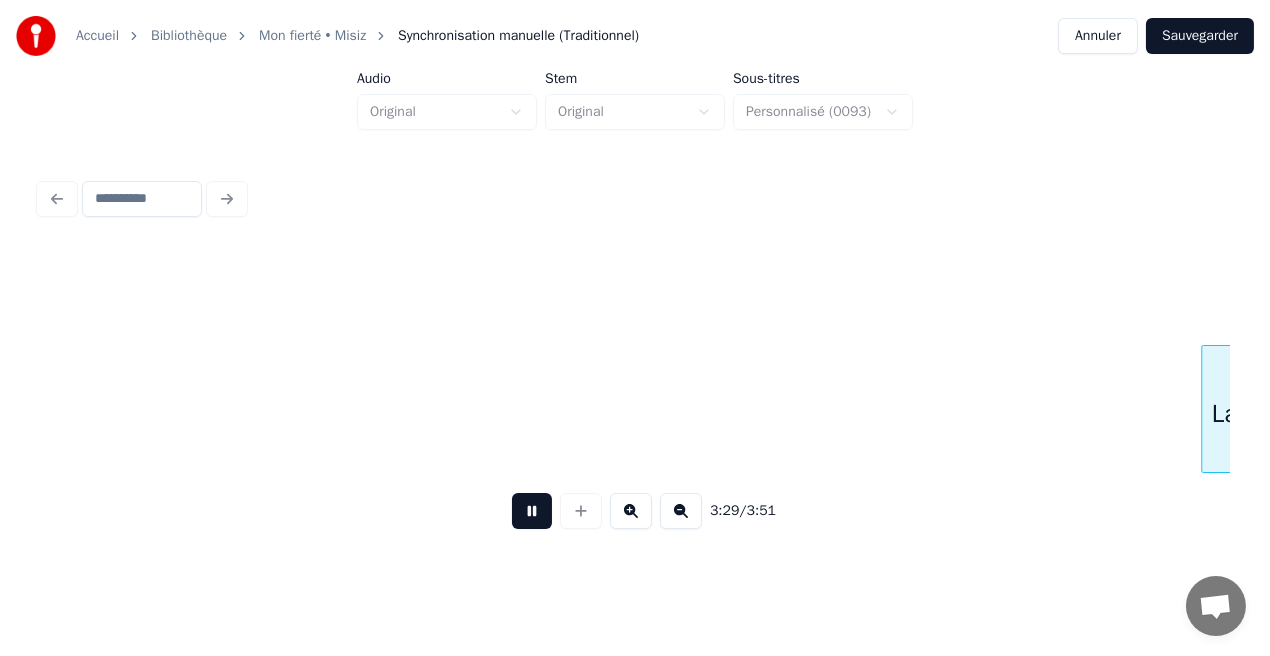 scroll, scrollTop: 0, scrollLeft: 41880, axis: horizontal 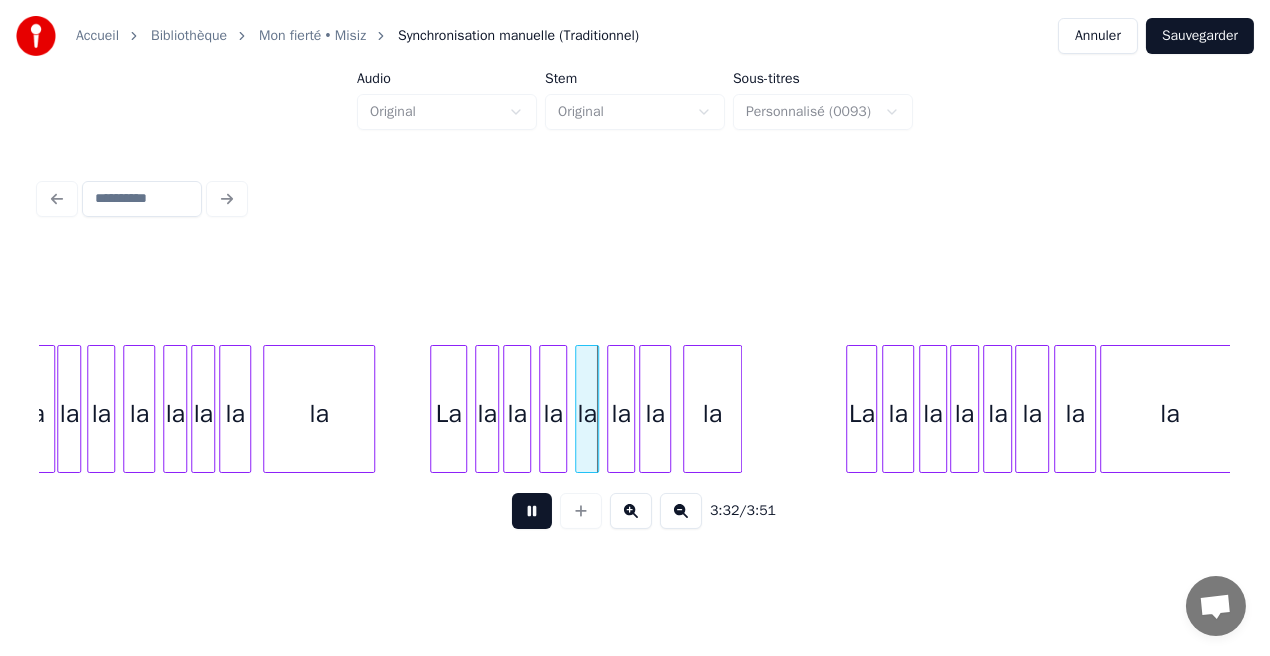 click at bounding box center [532, 511] 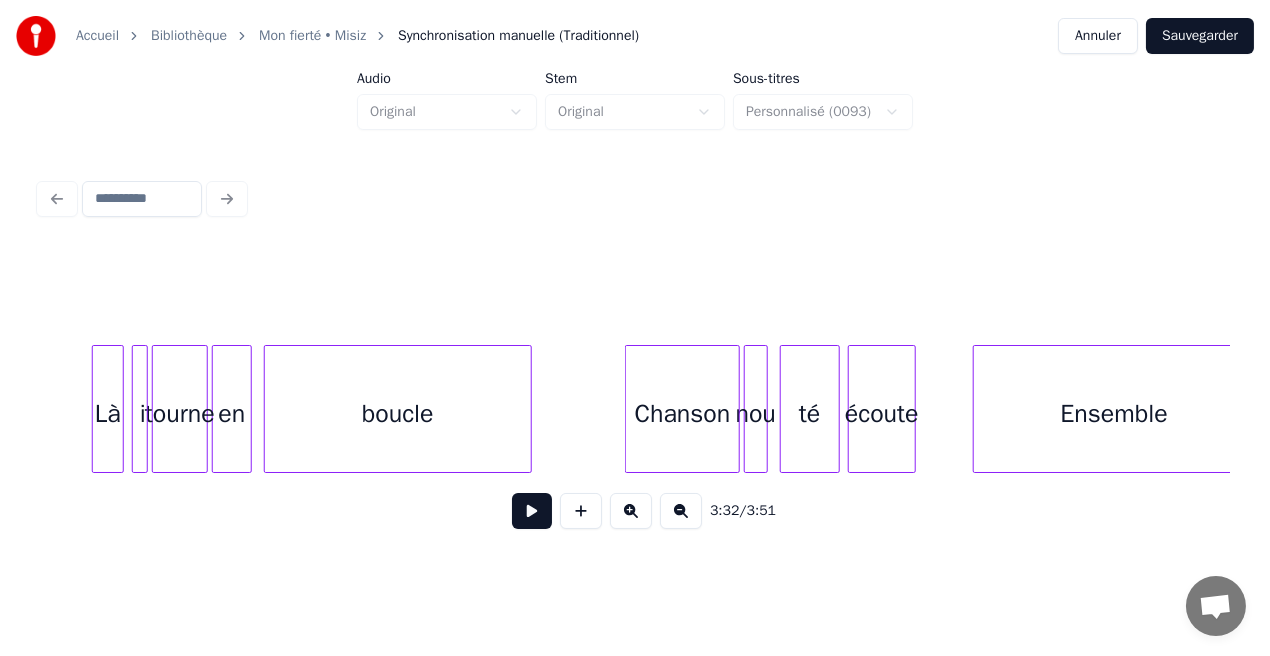 scroll, scrollTop: 0, scrollLeft: 3495, axis: horizontal 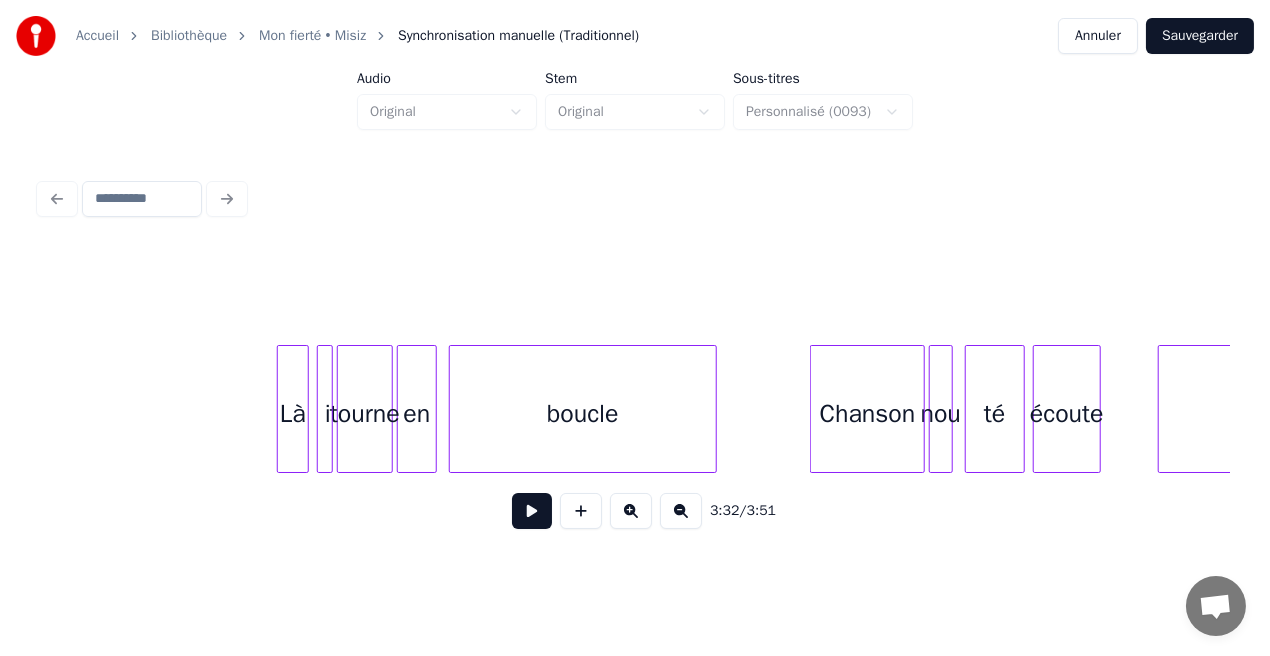 click on "Ensemble écoute té nou Chanson boucle en tourne Là i" at bounding box center [19674, 409] 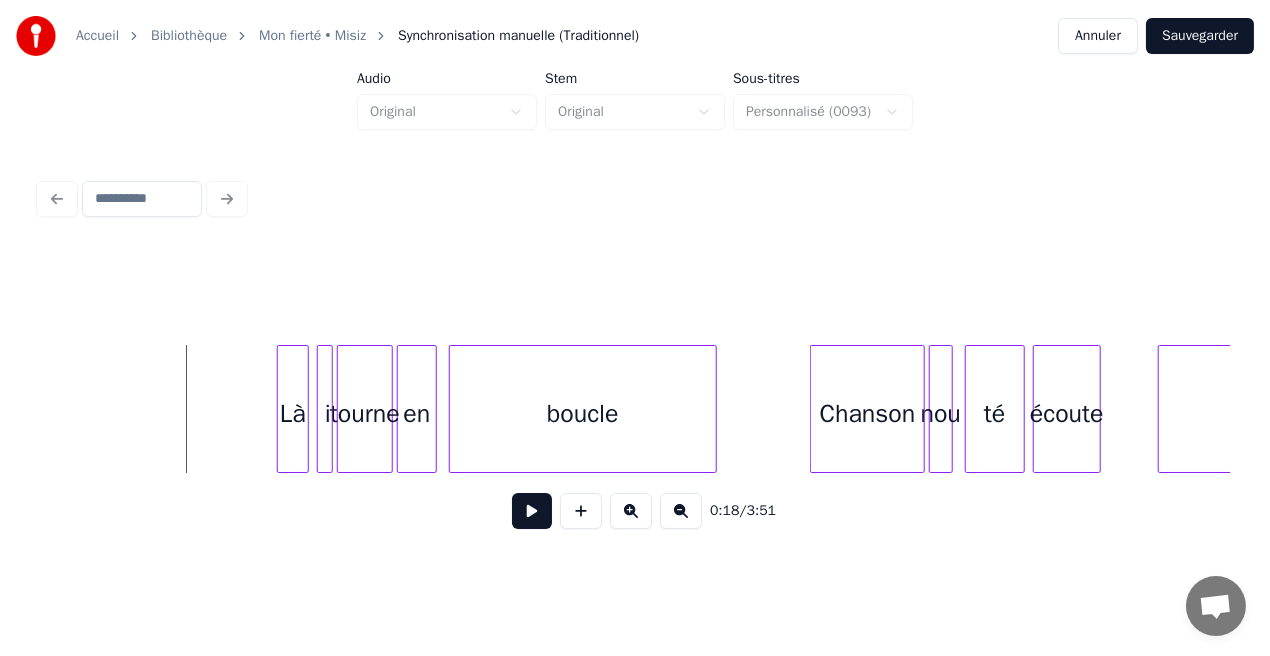 click at bounding box center (532, 511) 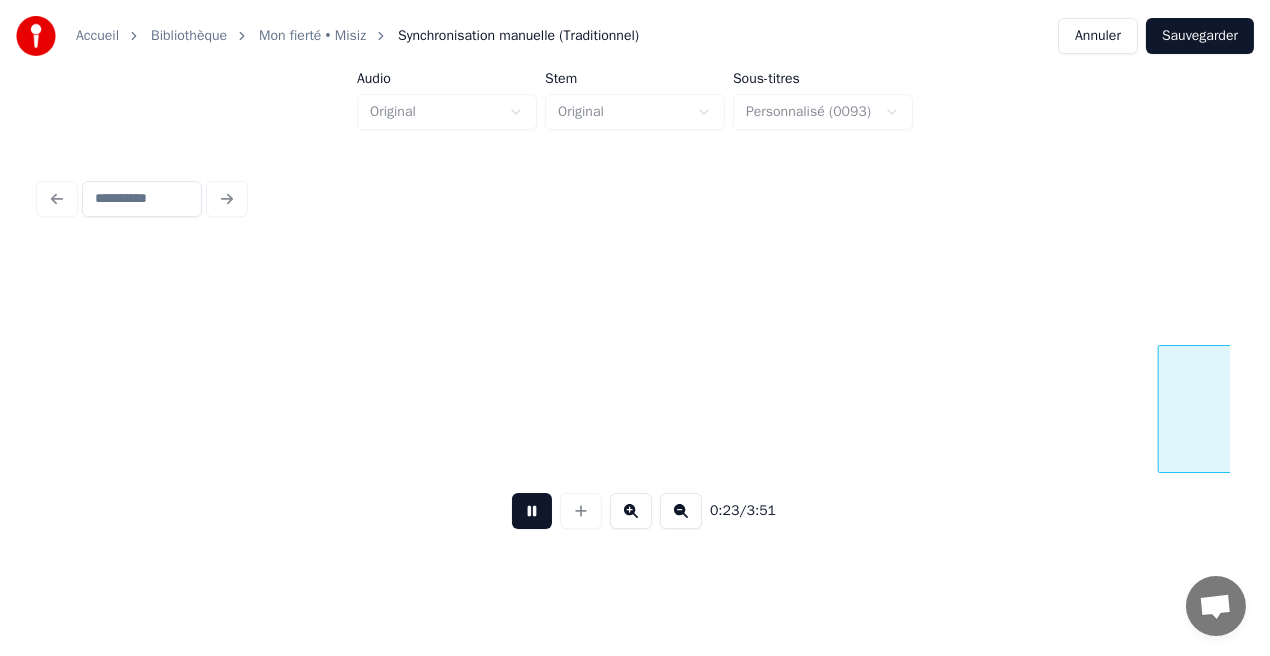 scroll, scrollTop: 0, scrollLeft: 4685, axis: horizontal 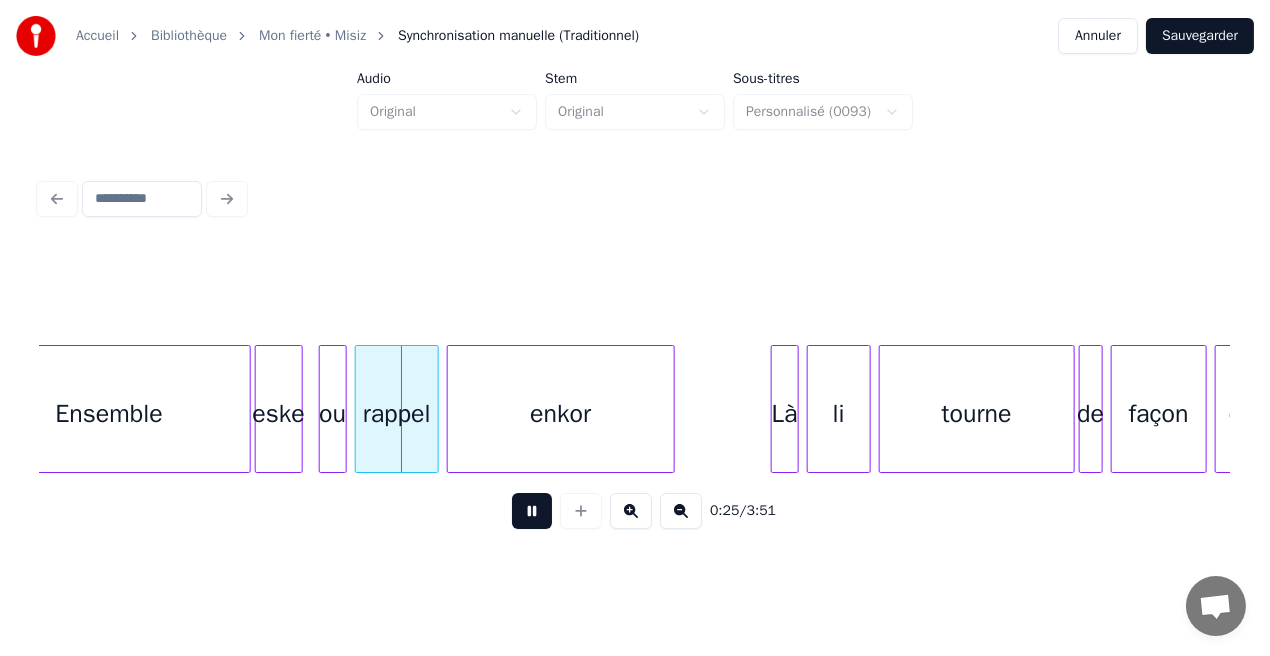 click at bounding box center (532, 511) 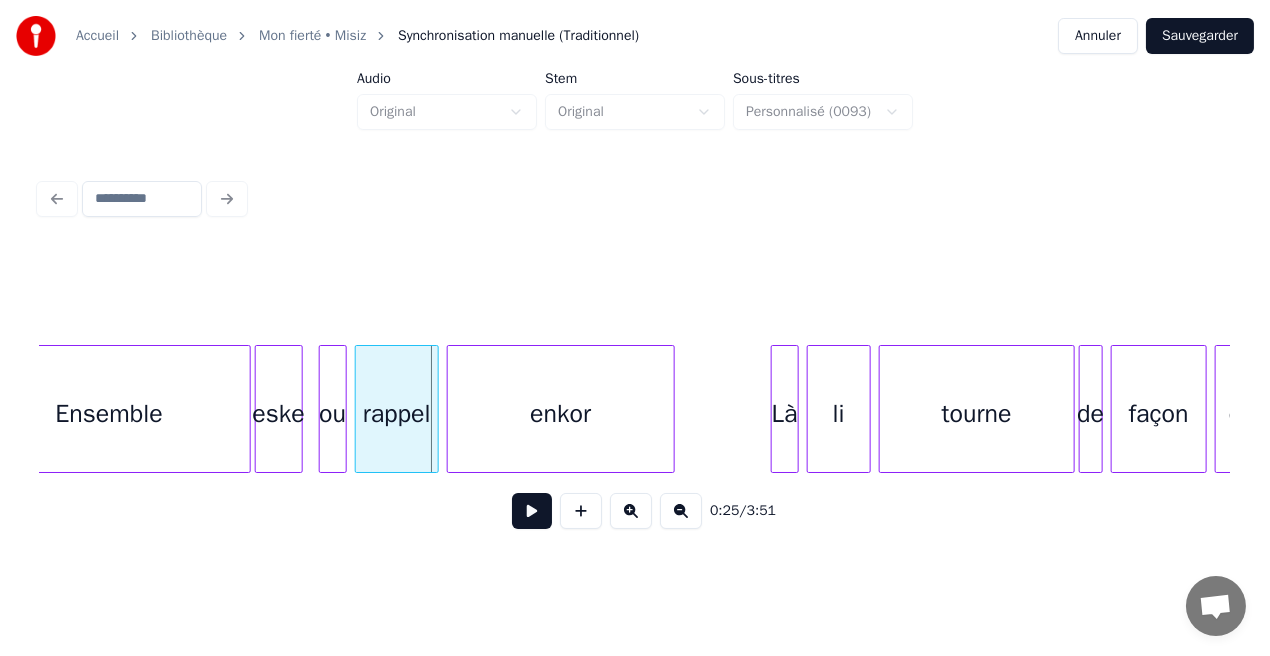click on "Ensemble" at bounding box center (109, 414) 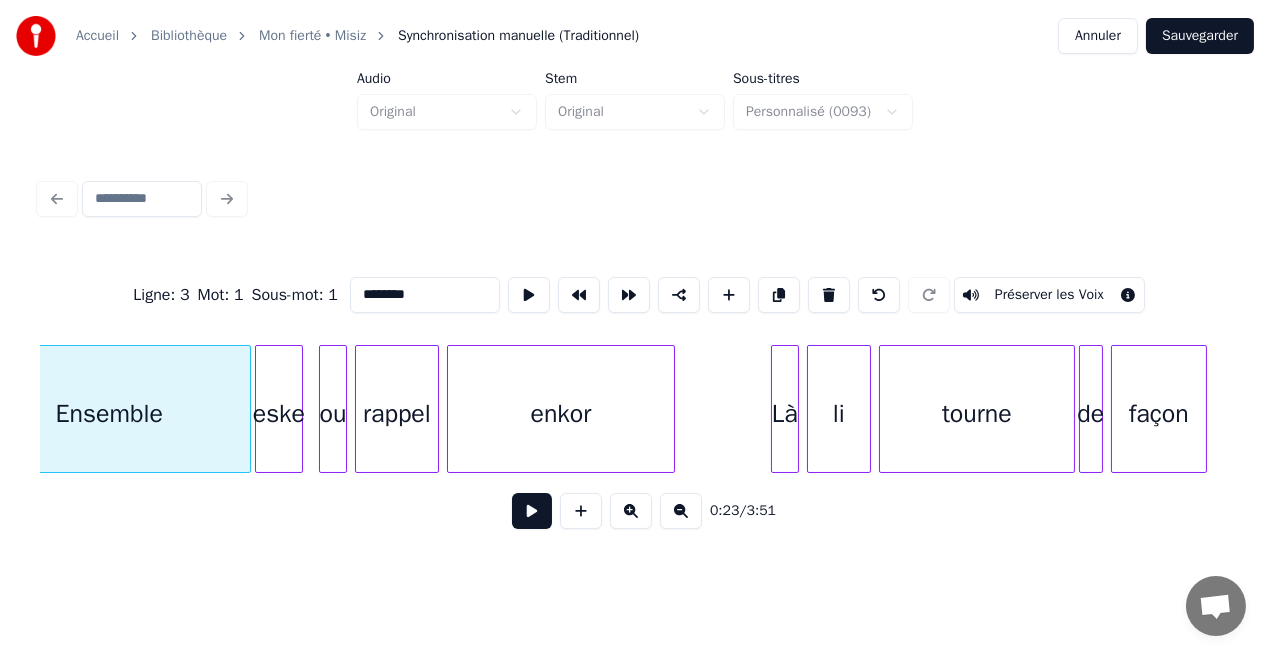 scroll, scrollTop: 0, scrollLeft: 4612, axis: horizontal 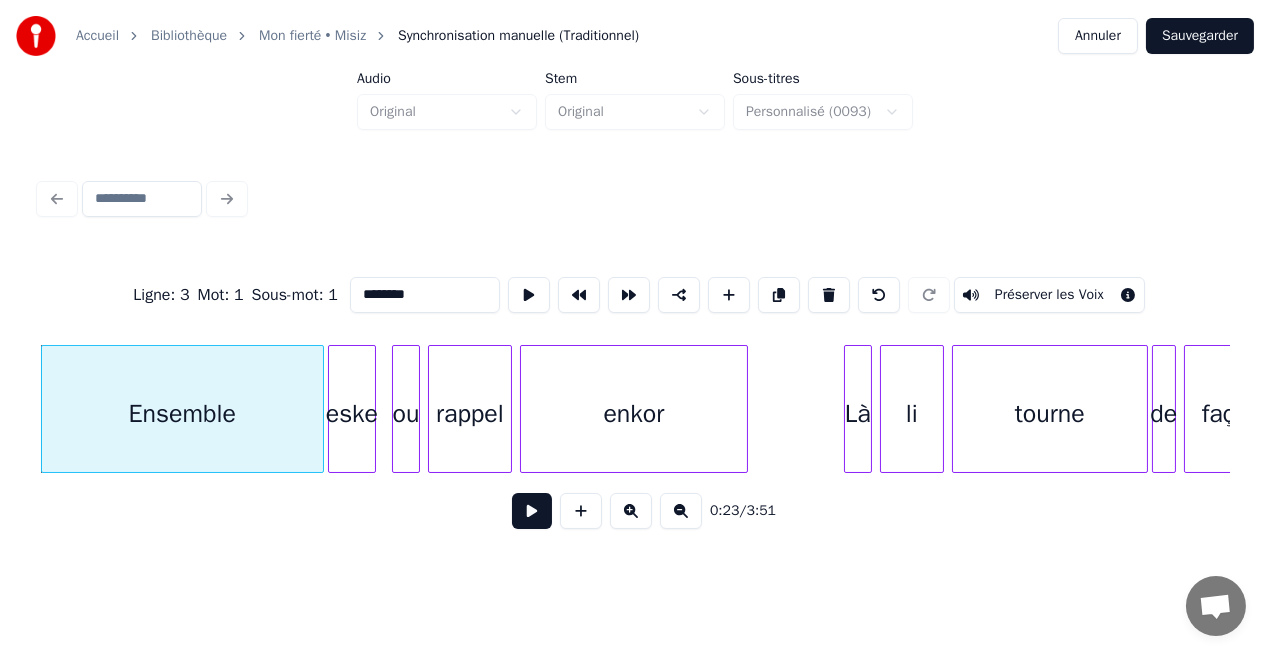 click on "********" at bounding box center [425, 295] 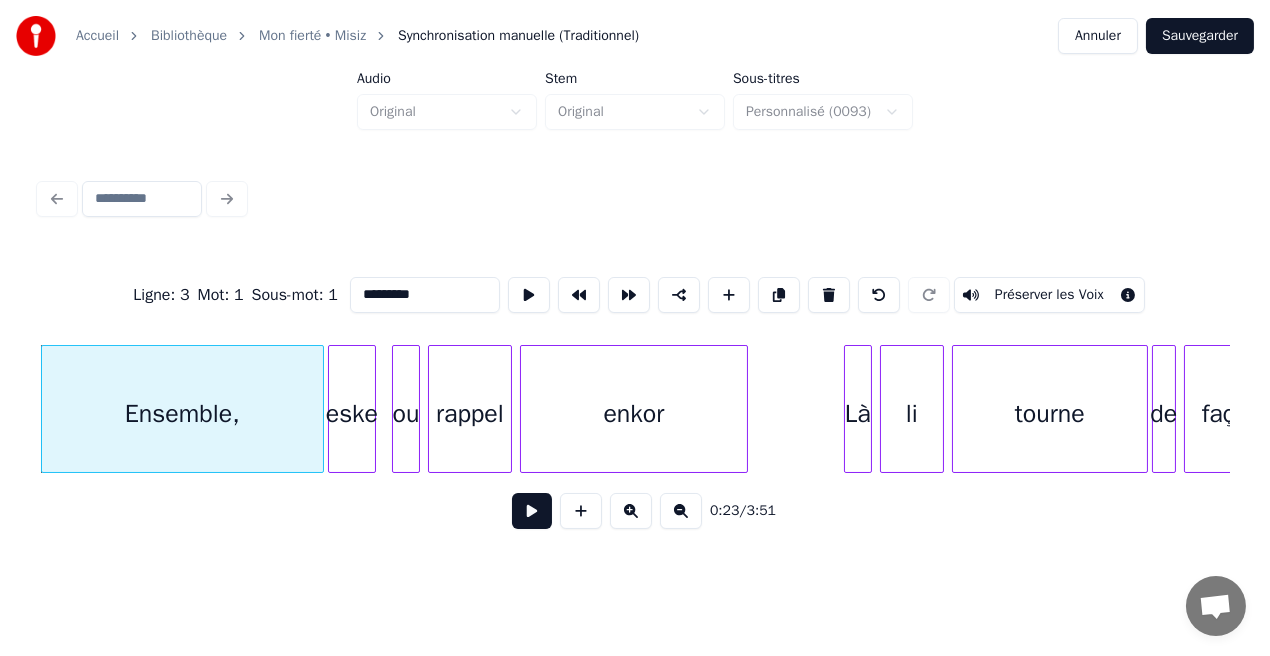 type on "*********" 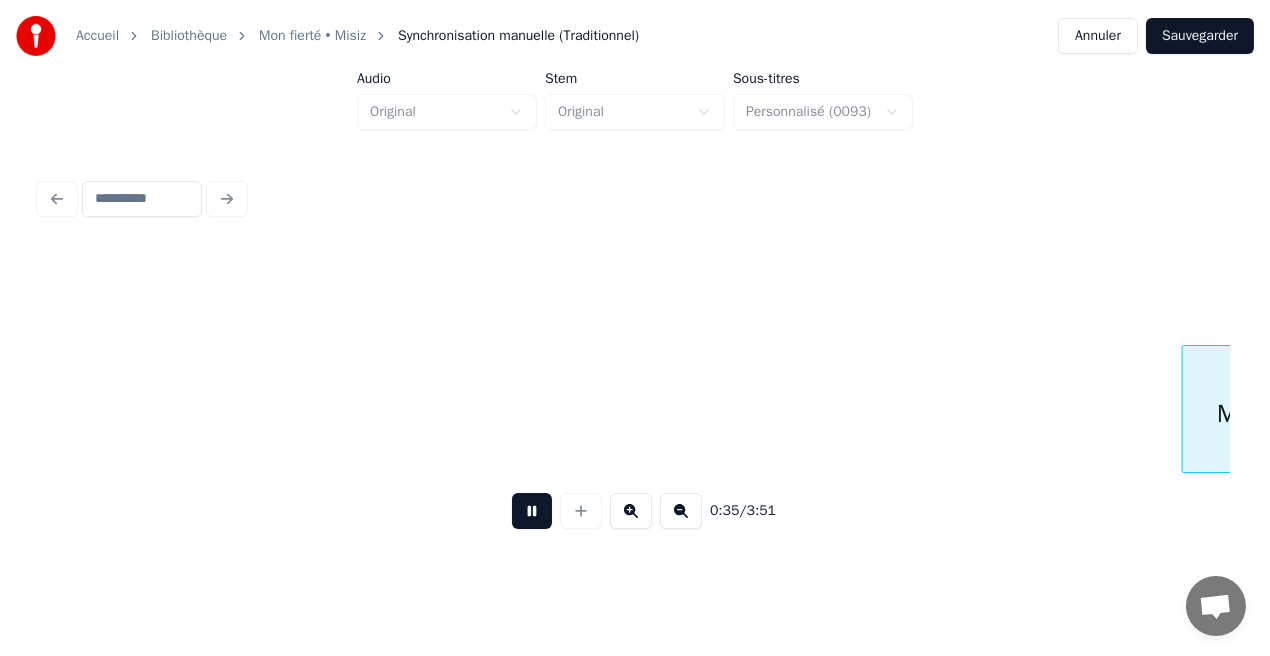 scroll, scrollTop: 0, scrollLeft: 6995, axis: horizontal 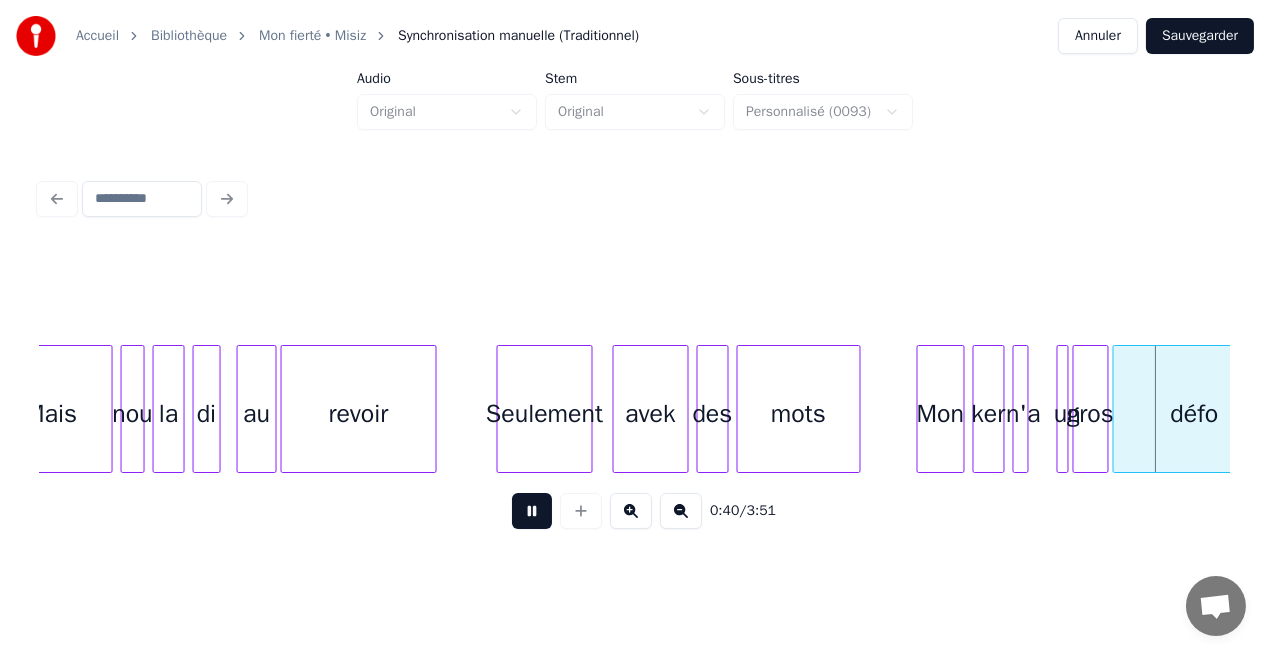 click at bounding box center [532, 511] 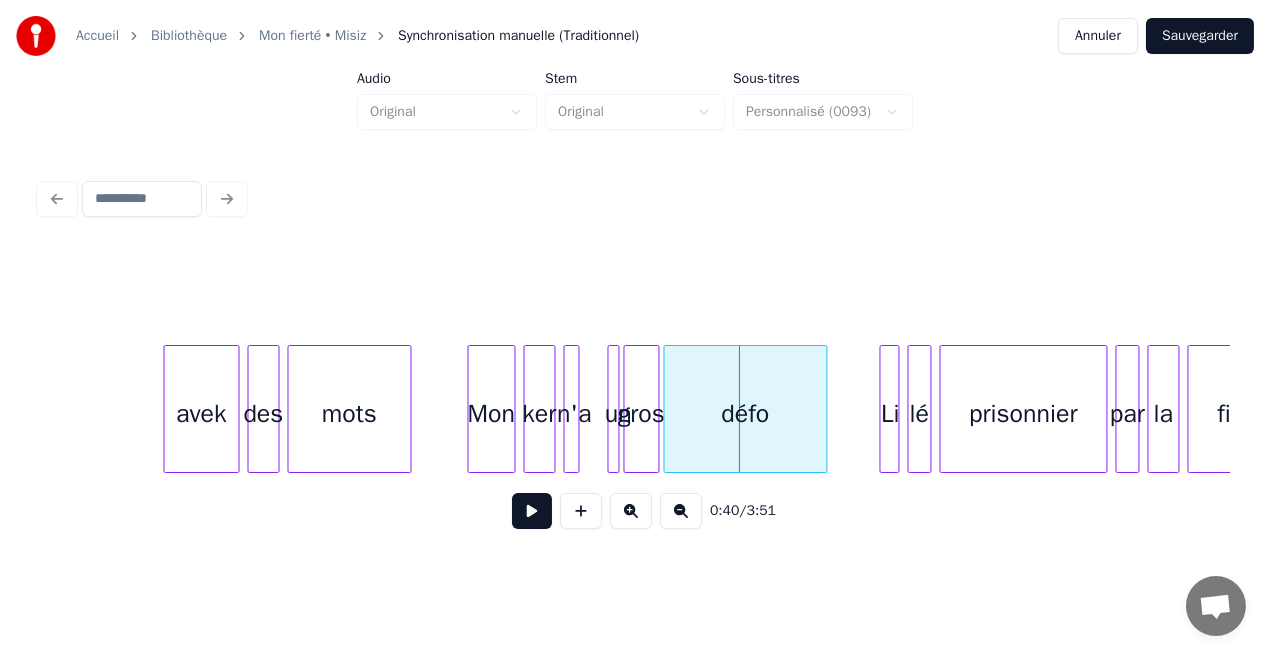 scroll, scrollTop: 0, scrollLeft: 7576, axis: horizontal 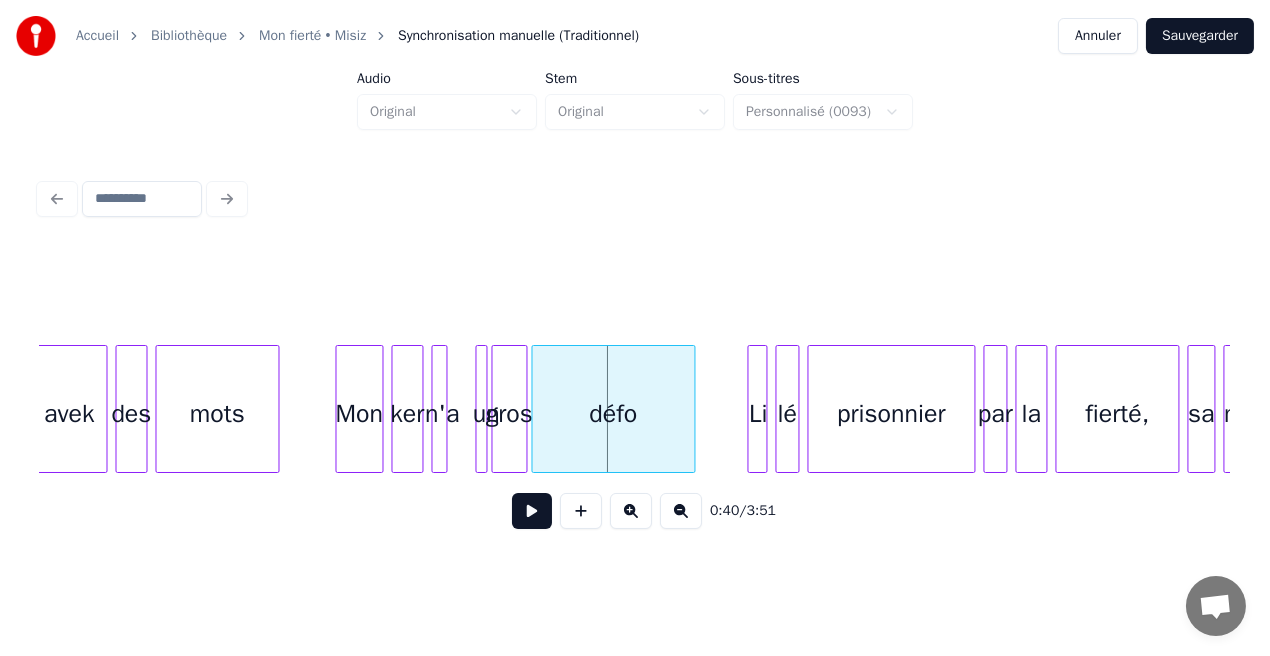 click on "Mon" at bounding box center [360, 414] 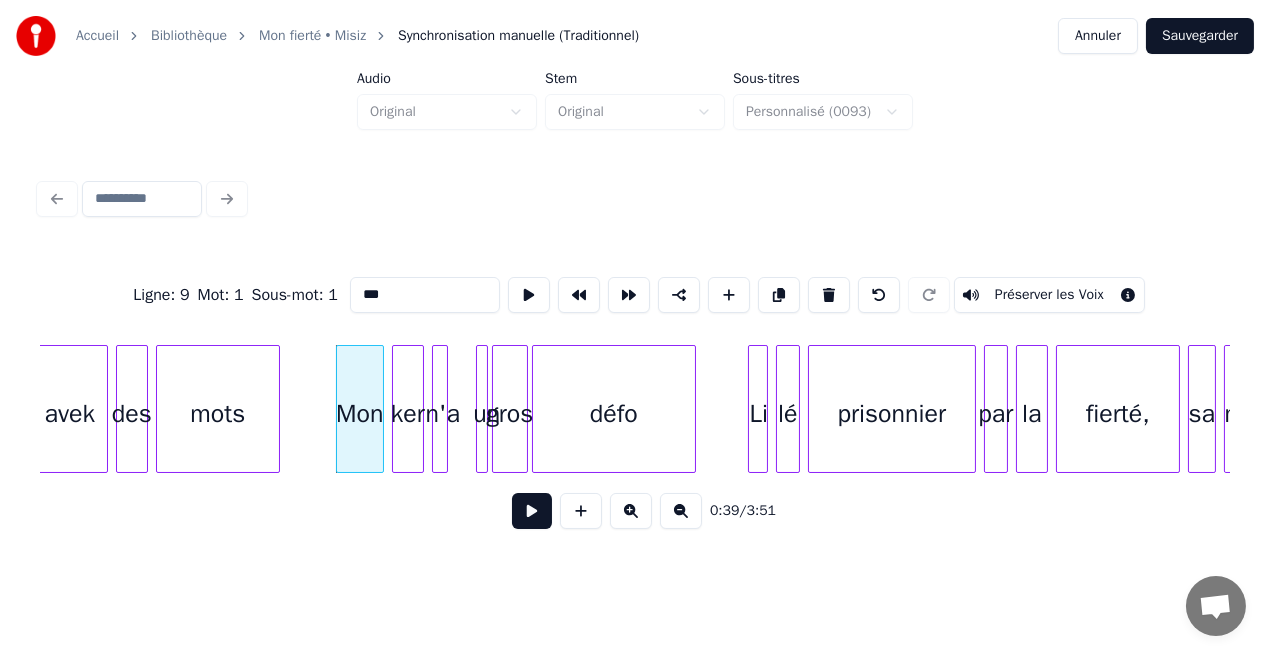 click at bounding box center (532, 511) 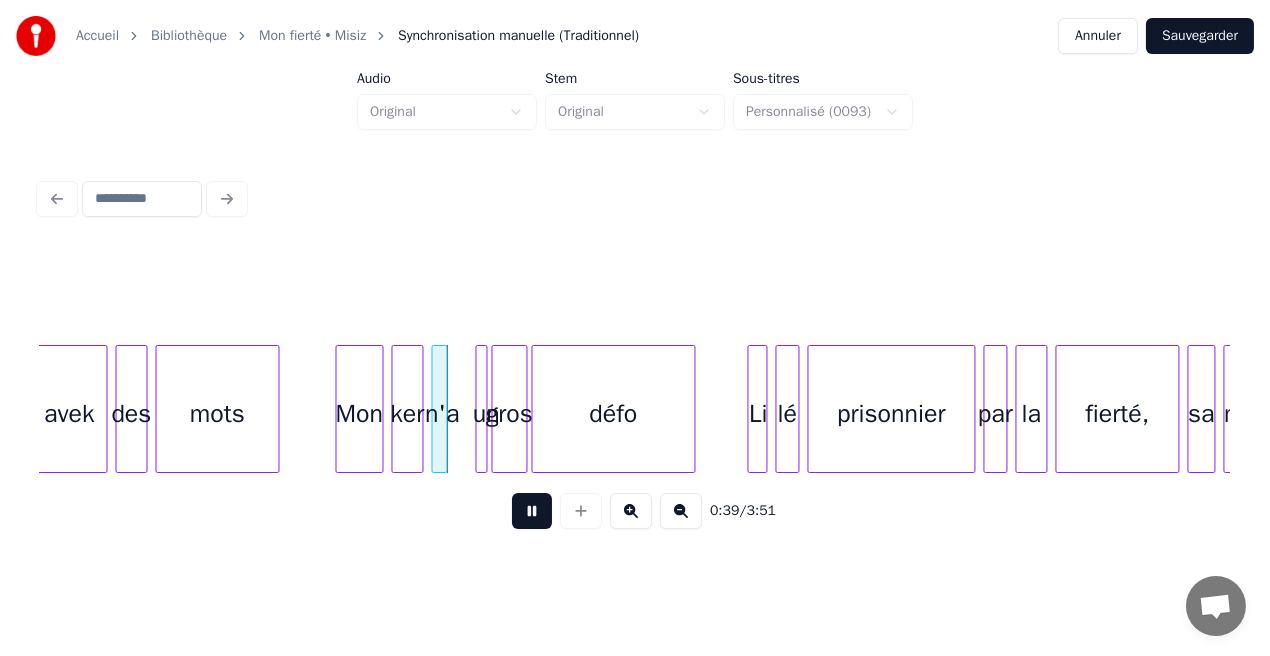 click at bounding box center [532, 511] 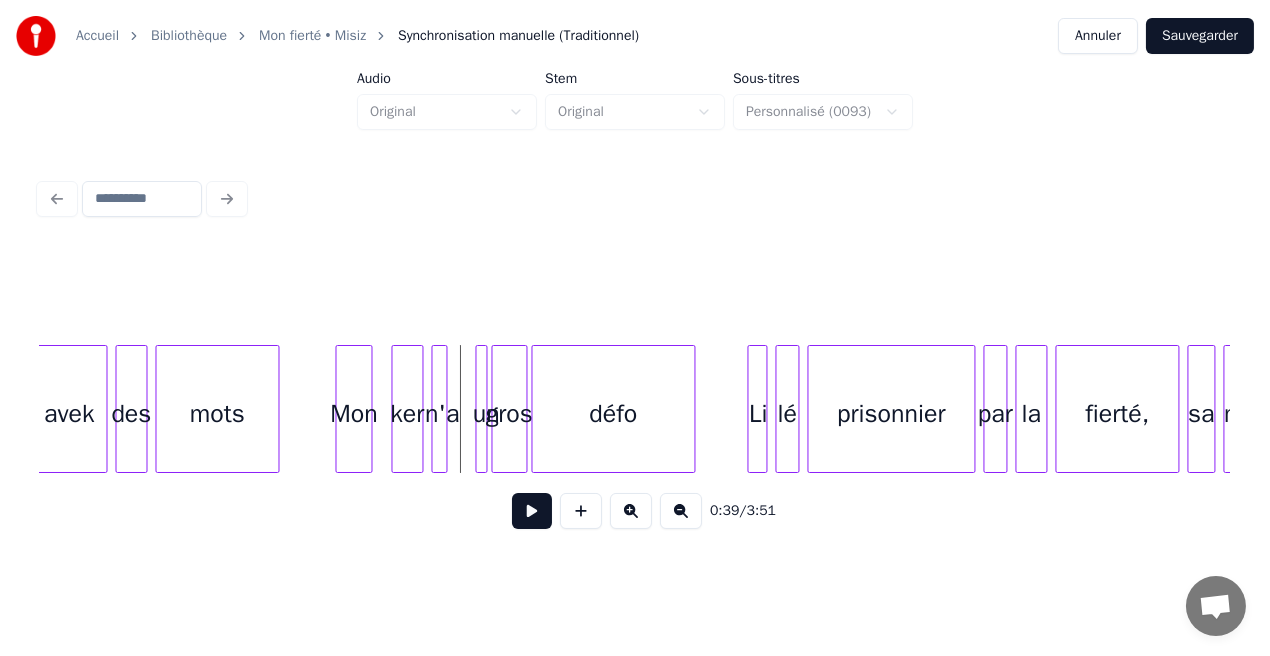 click at bounding box center (369, 409) 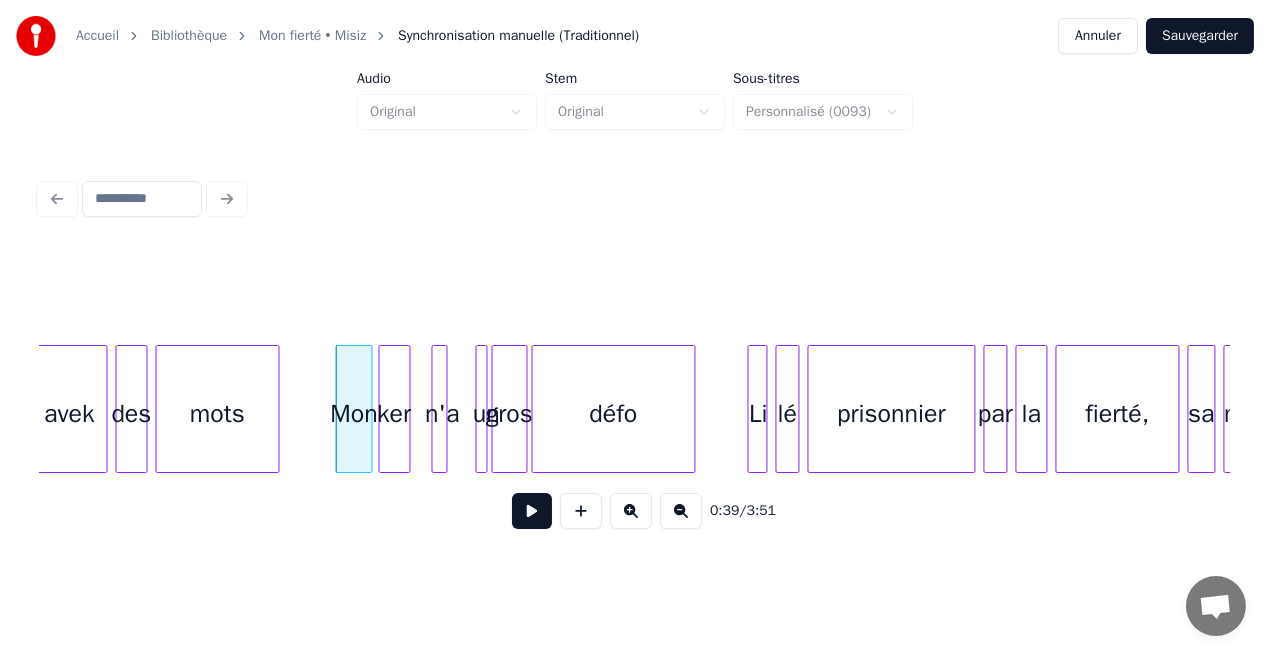 click on "ker" at bounding box center [395, 414] 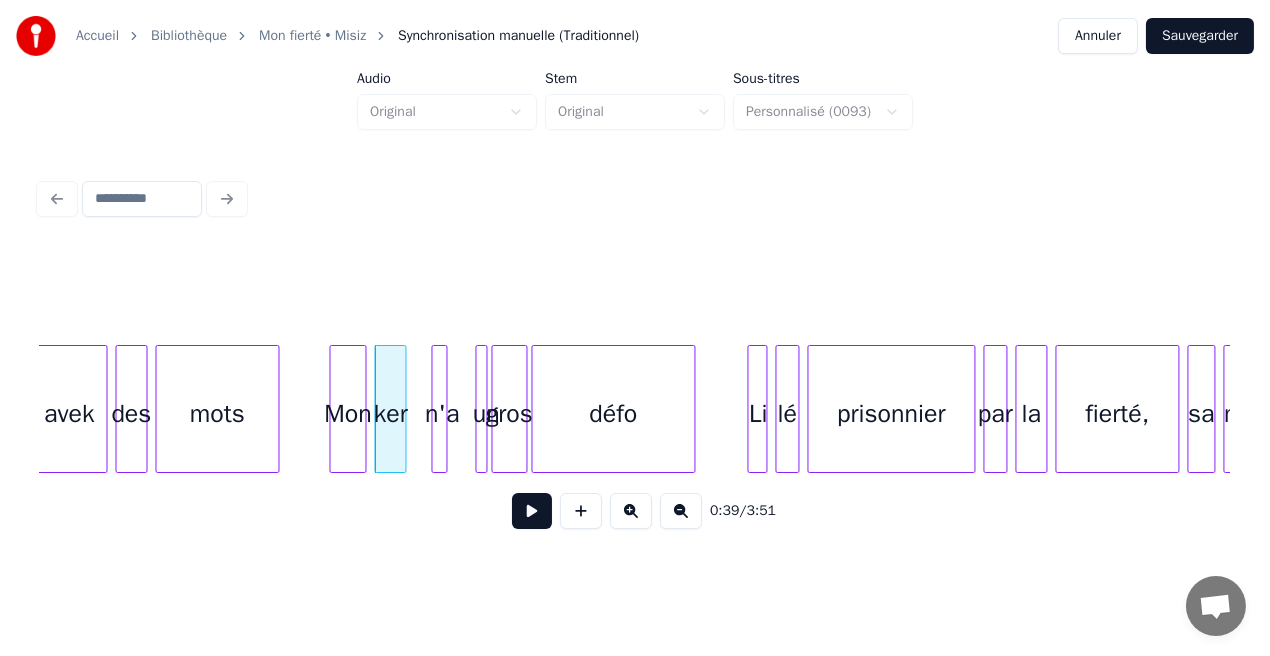 click on "Mon" at bounding box center (348, 414) 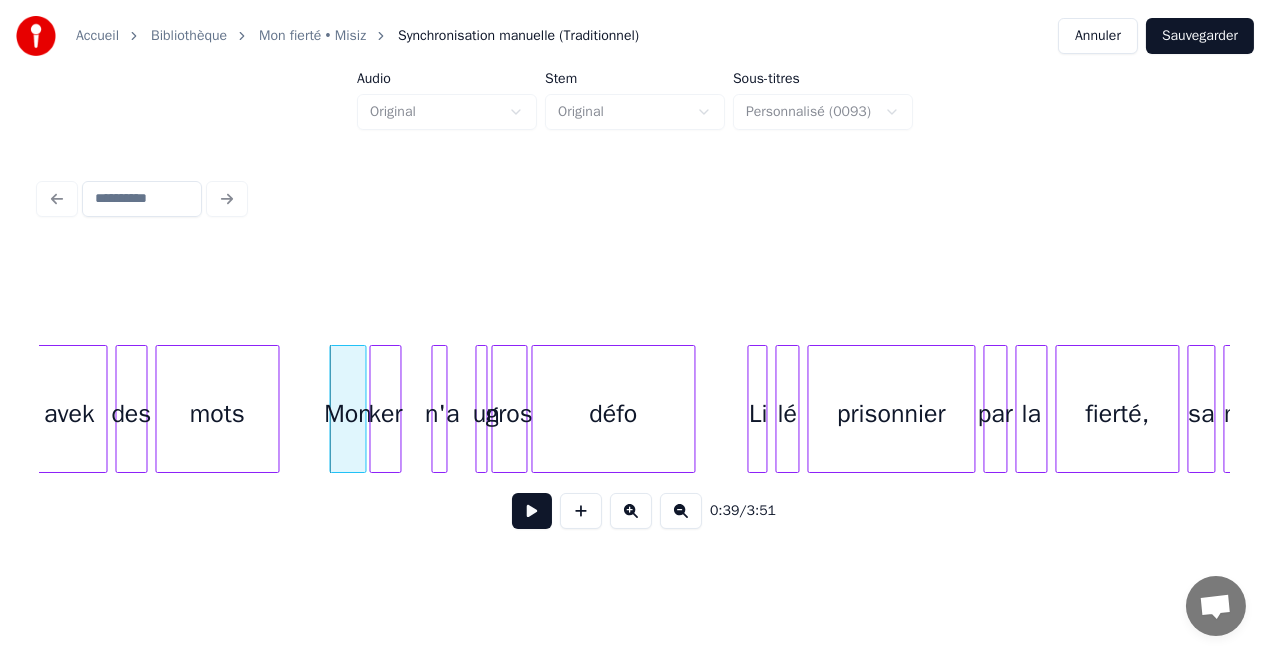 click on "ker" at bounding box center (386, 414) 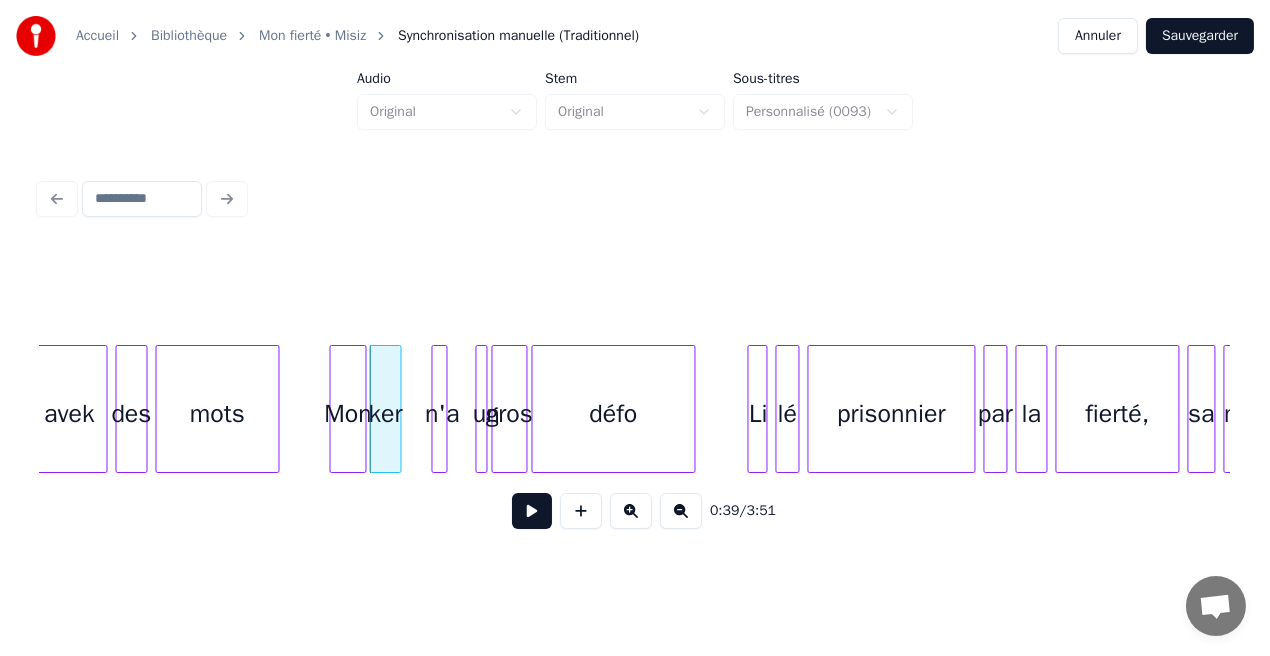 click on "Mon" at bounding box center (348, 414) 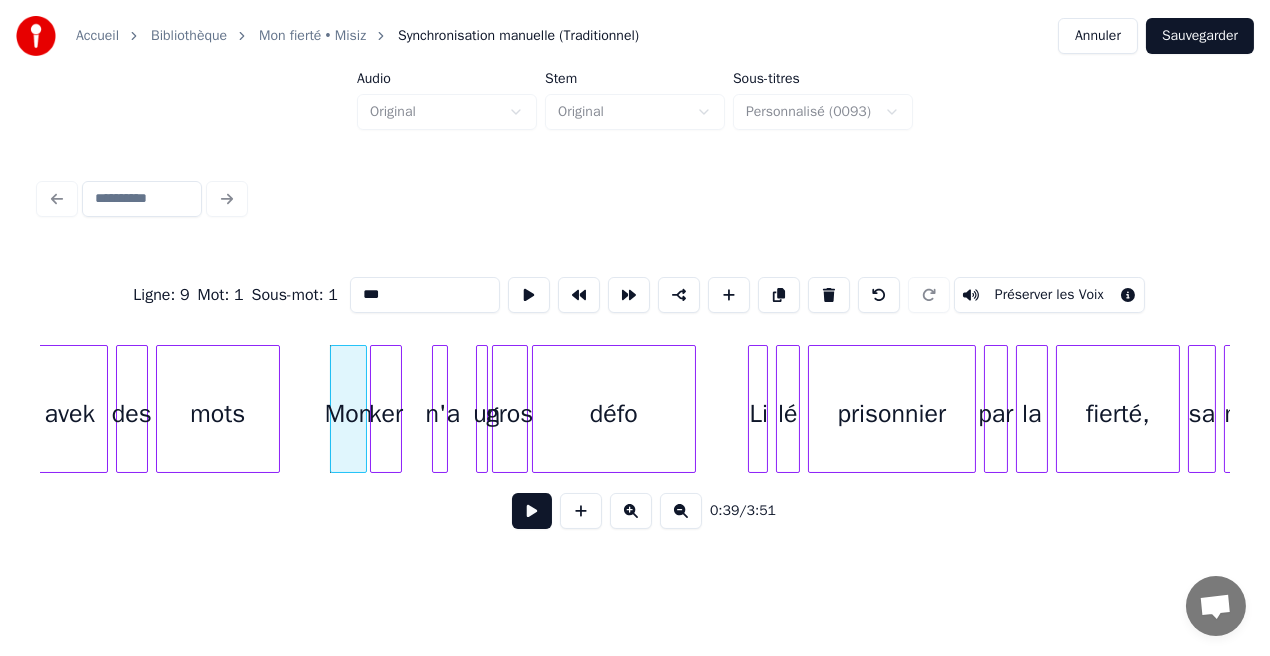 click at bounding box center (532, 511) 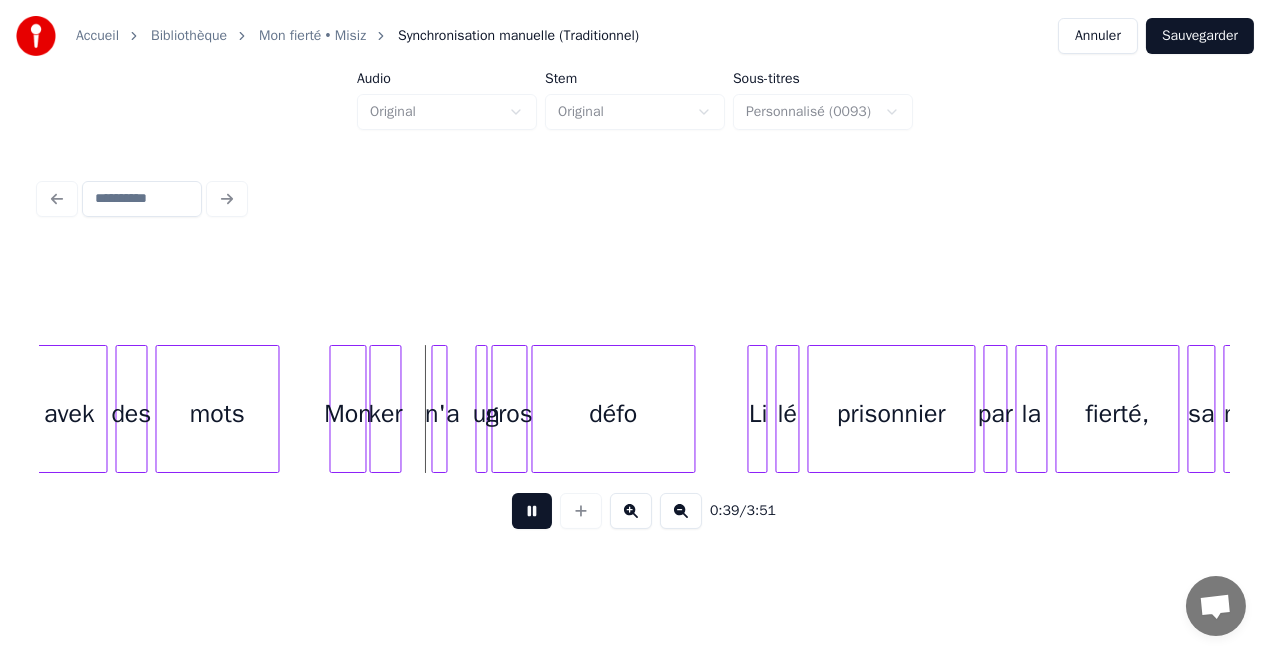 click at bounding box center [532, 511] 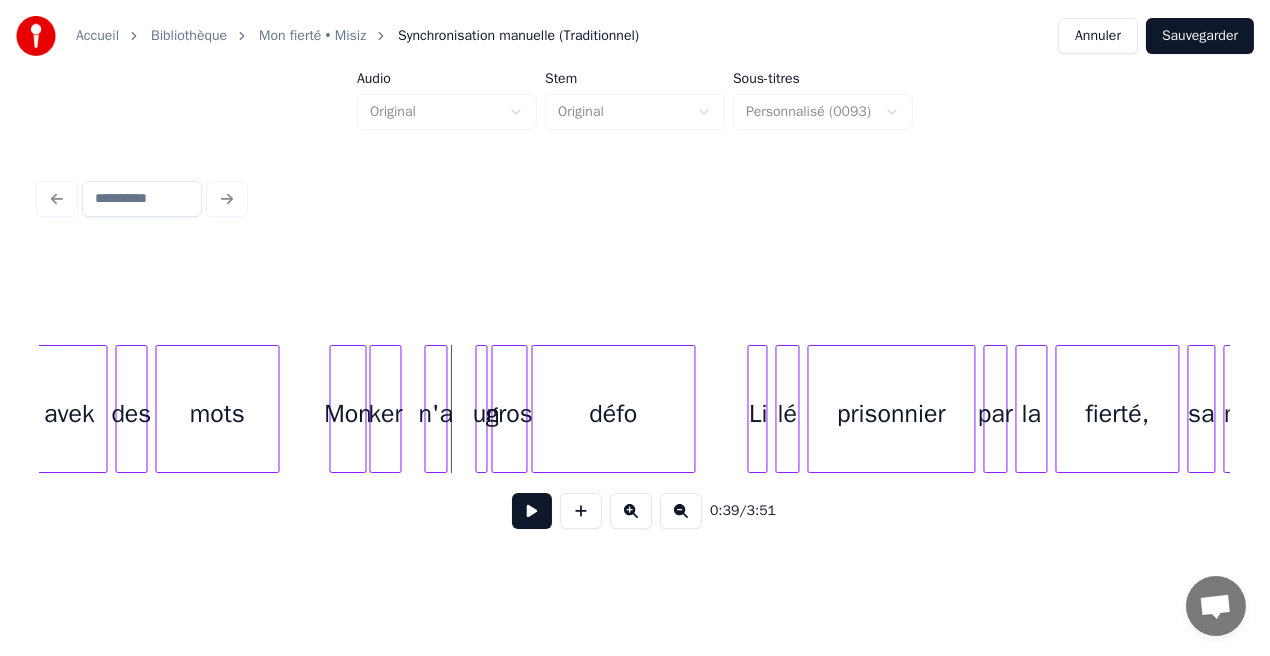 click at bounding box center [429, 409] 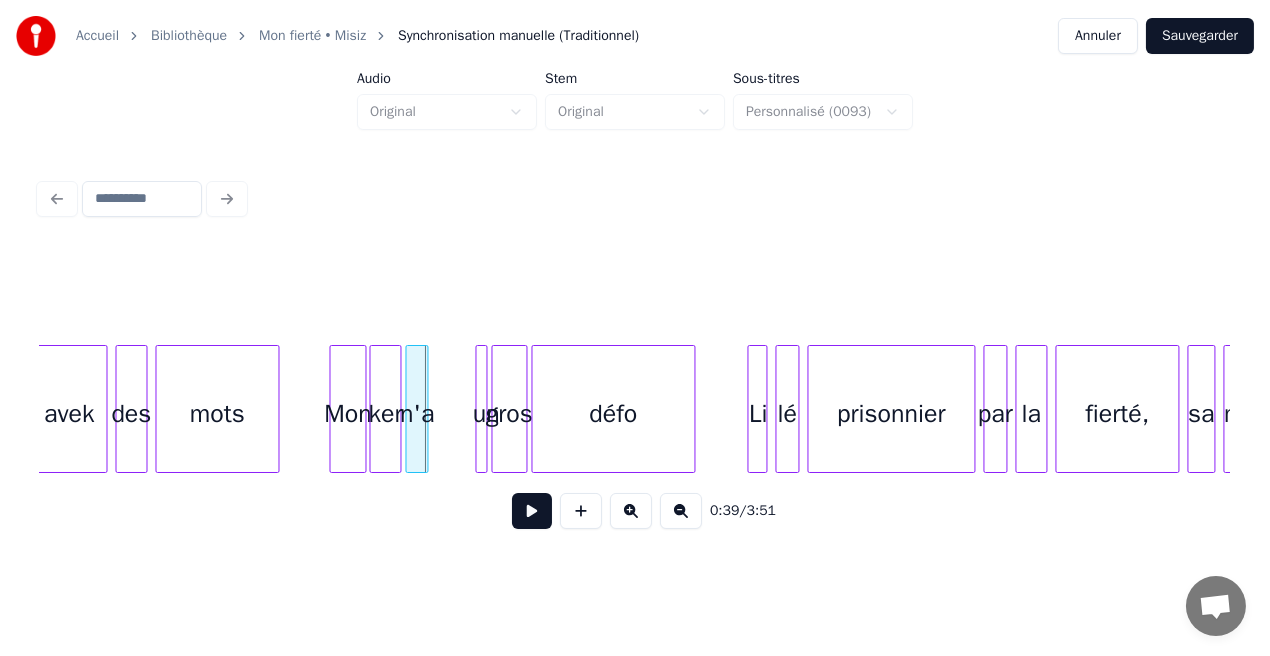 click on "n'a" at bounding box center (417, 414) 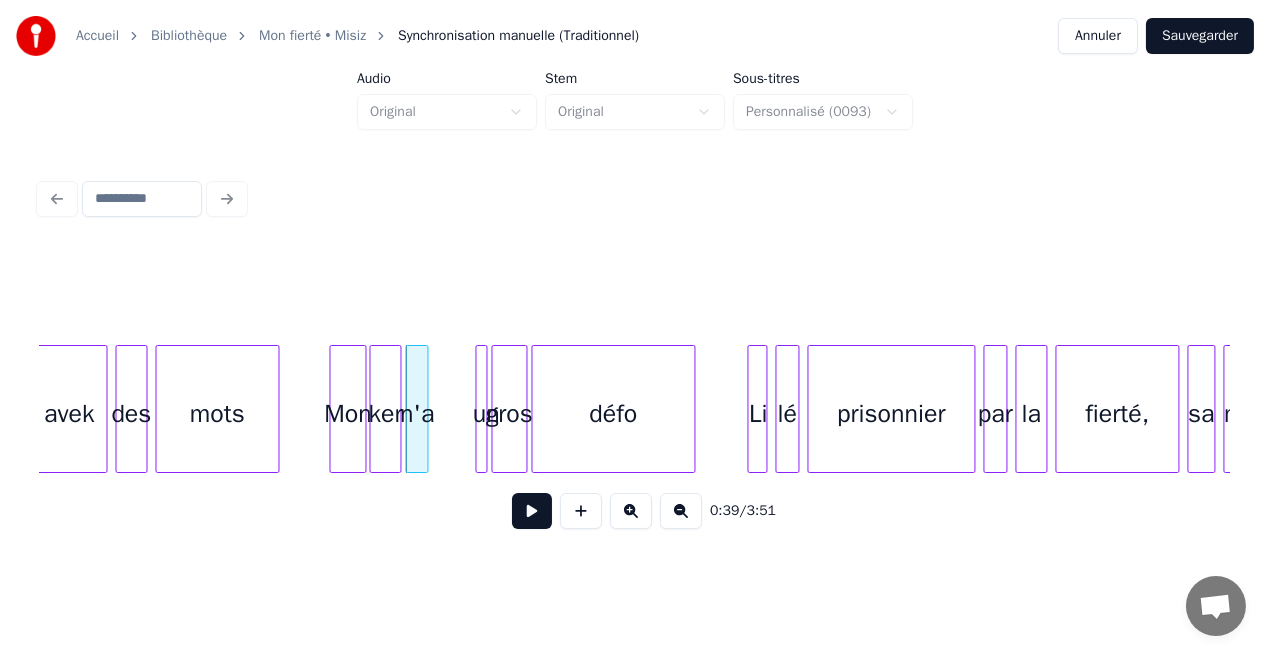 click on "Mon" at bounding box center [348, 414] 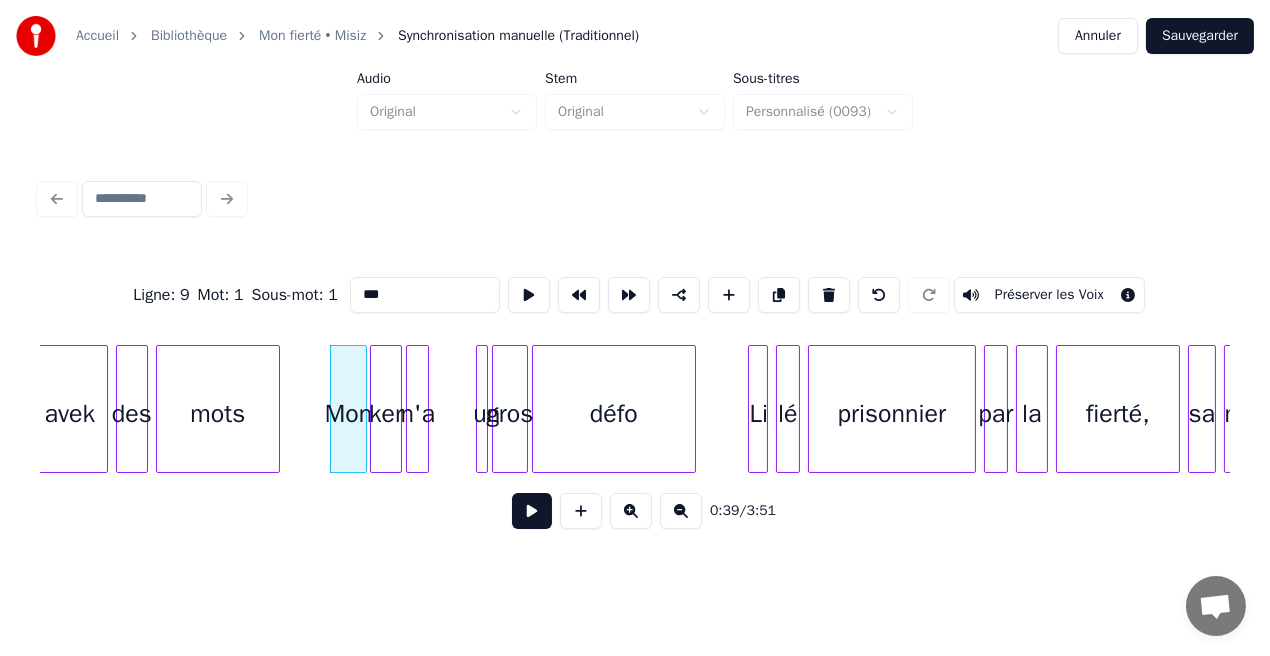 click at bounding box center (532, 511) 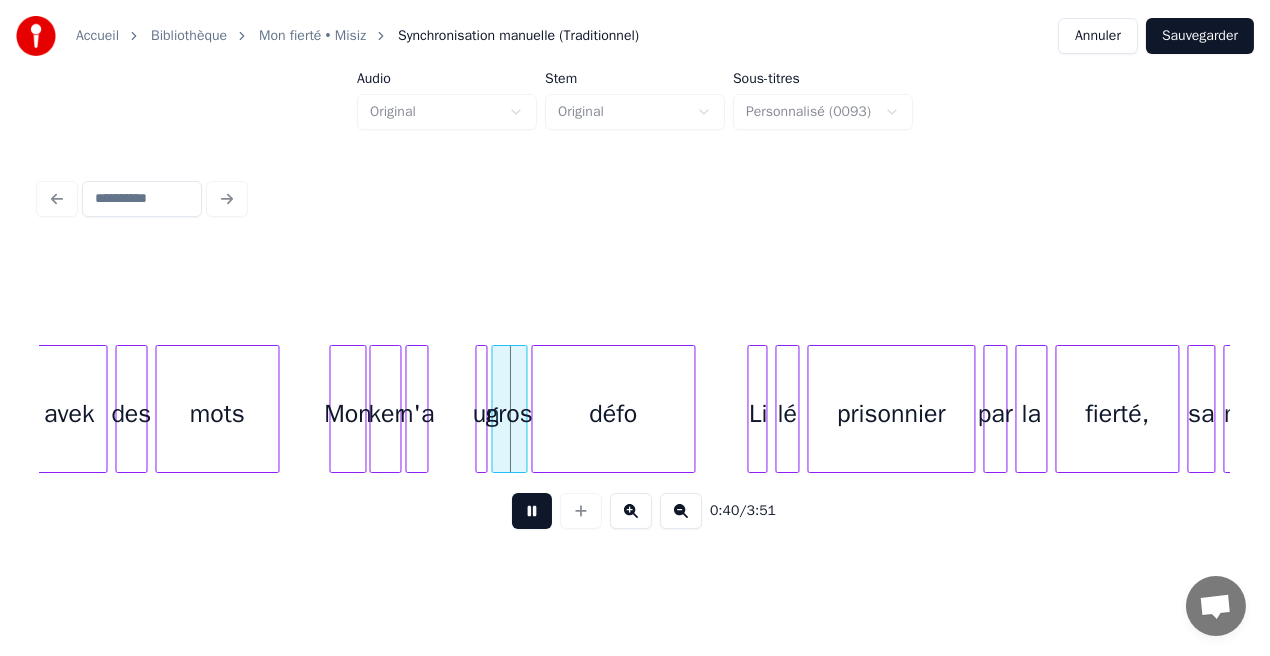 click at bounding box center [532, 511] 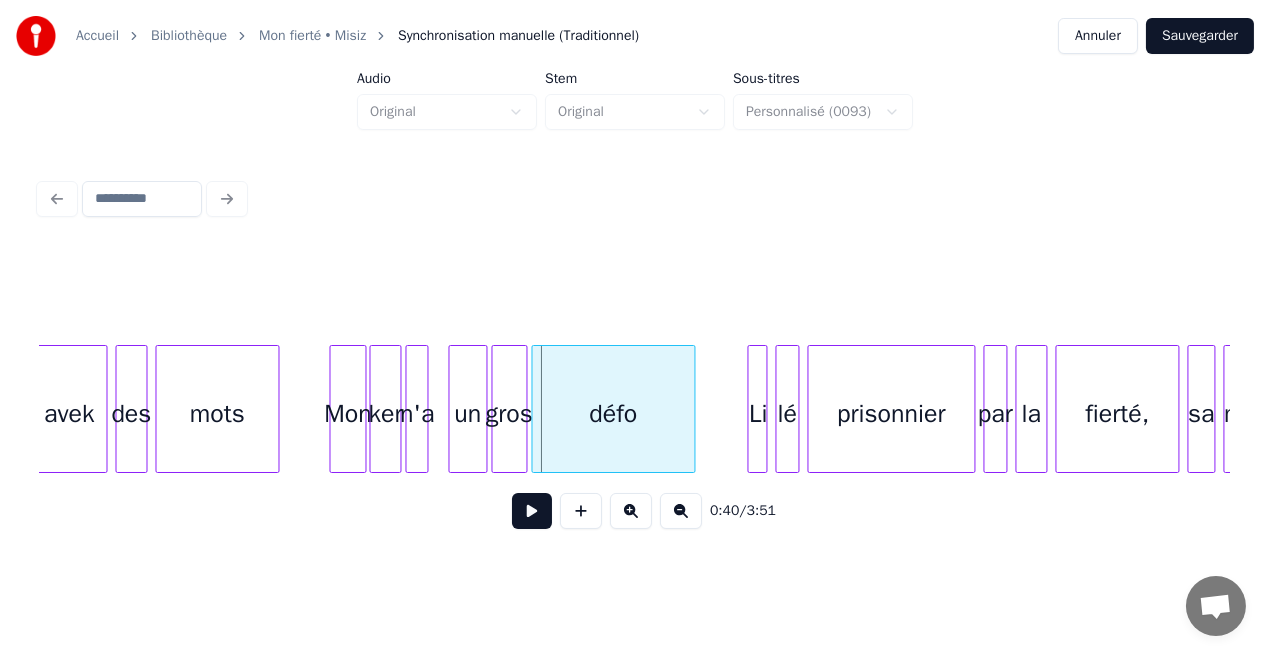 click at bounding box center [453, 409] 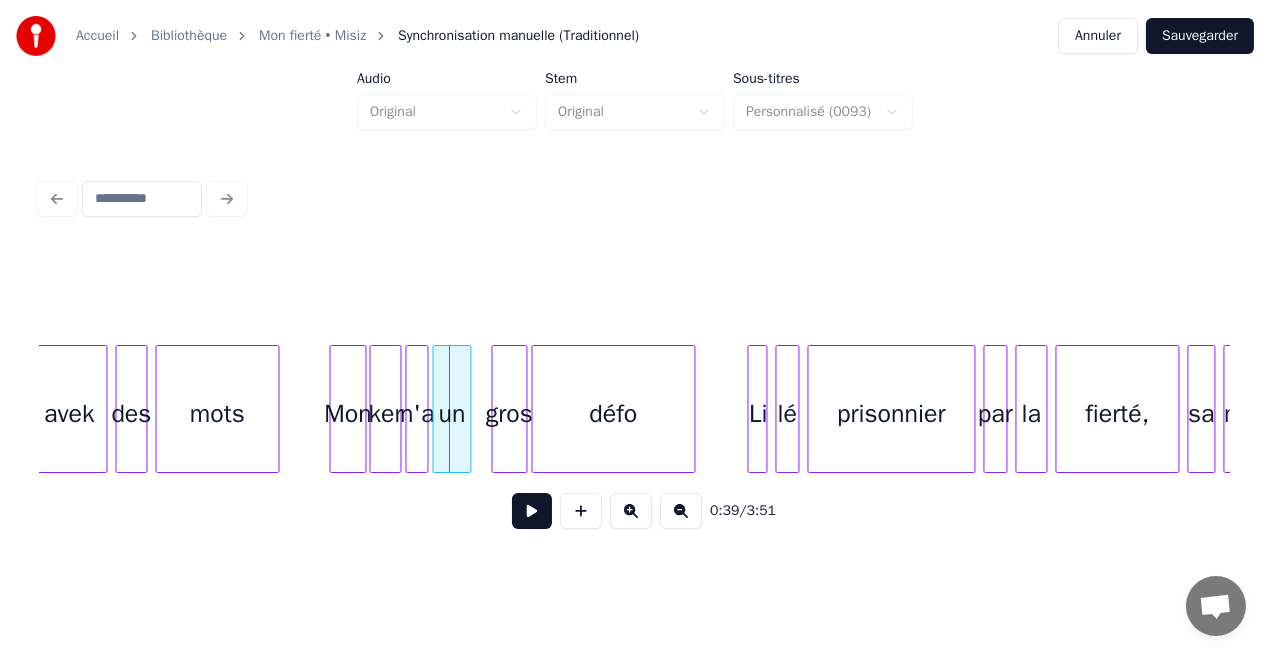 click on "un" at bounding box center [452, 414] 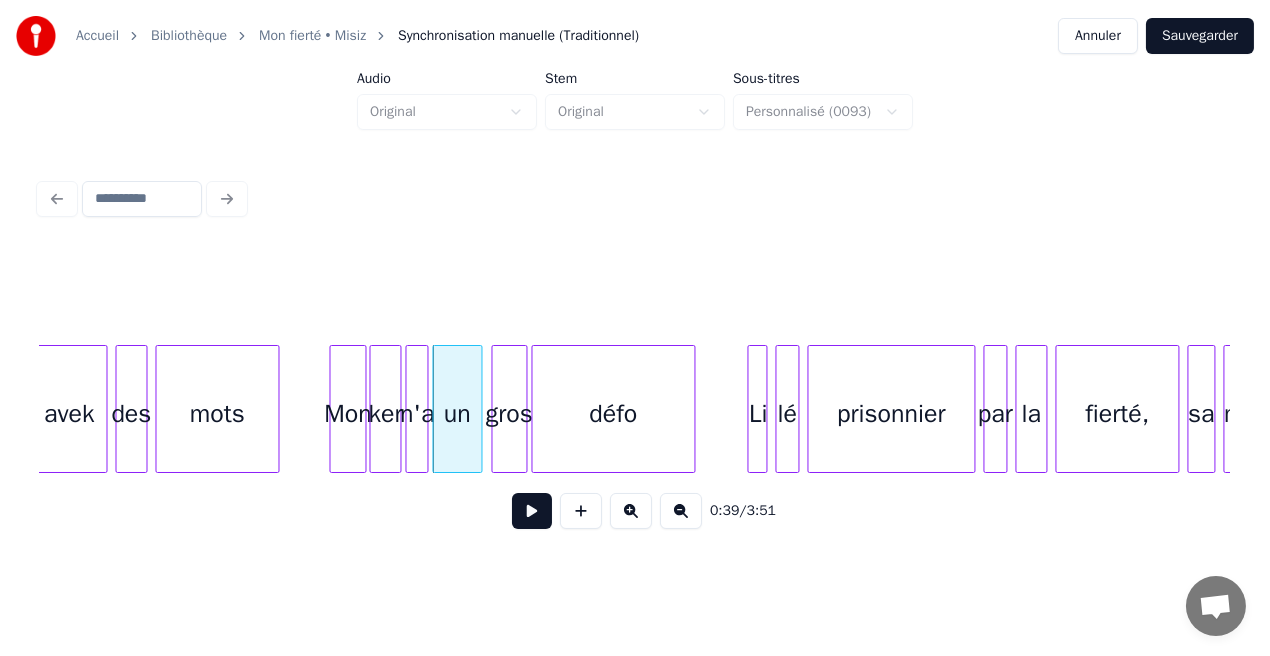 click at bounding box center [479, 409] 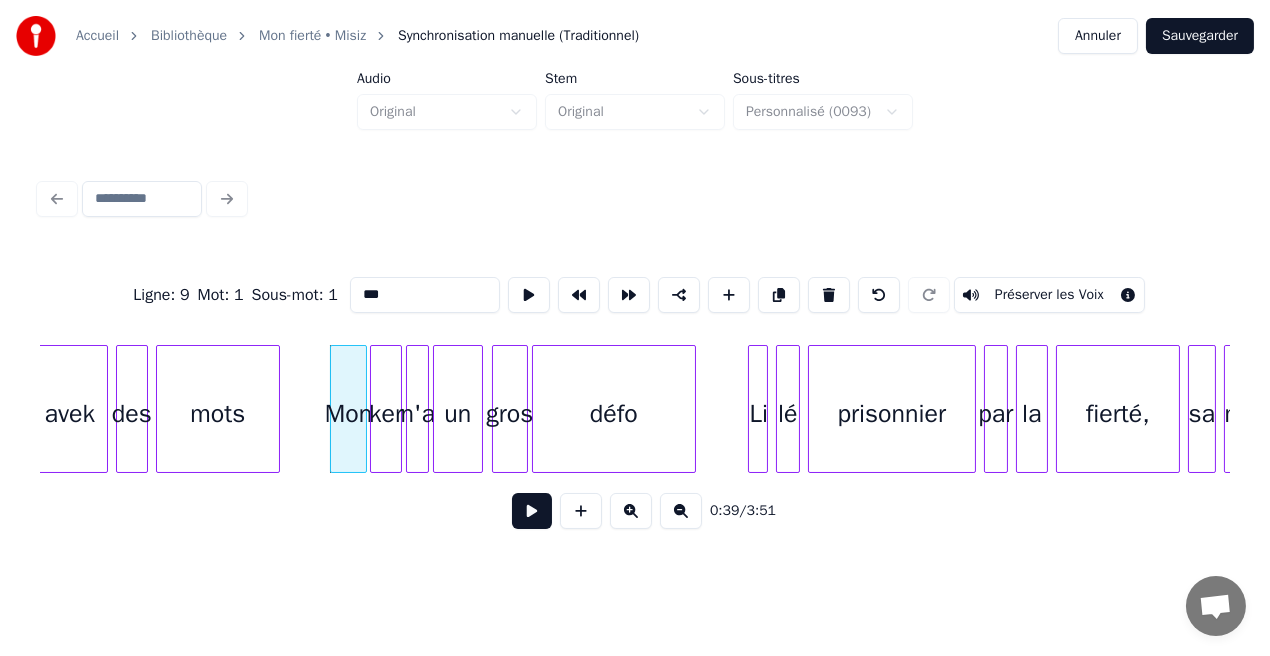 click at bounding box center (532, 511) 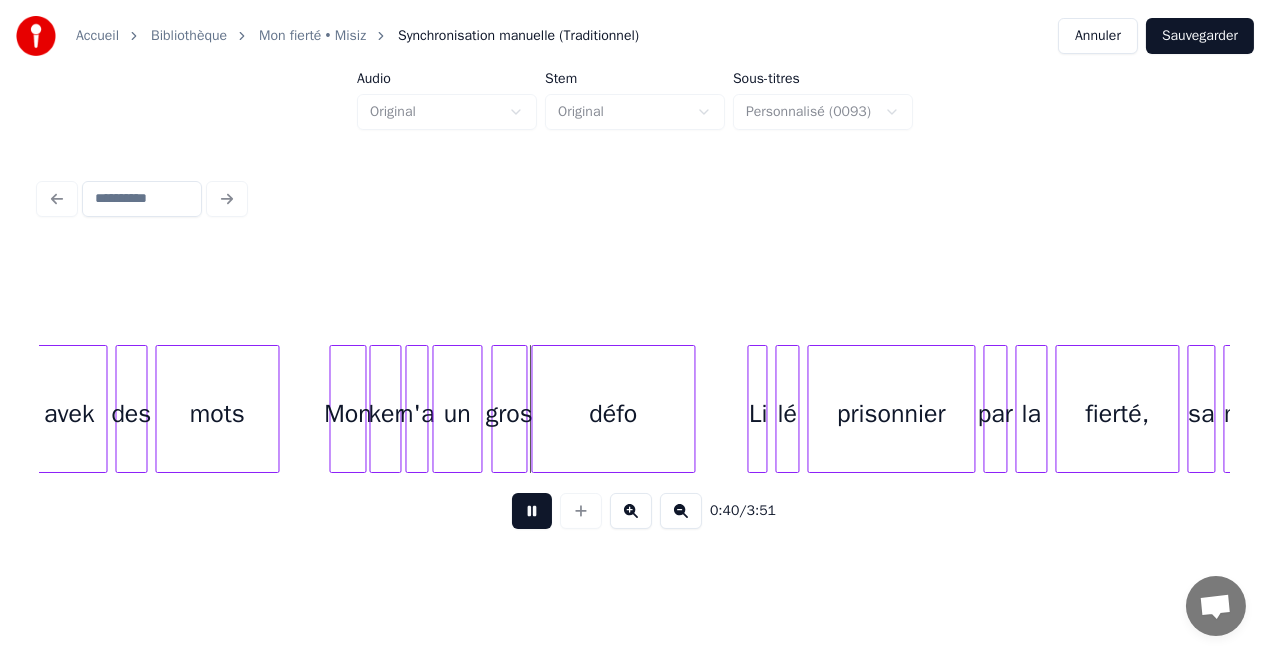 click at bounding box center (532, 511) 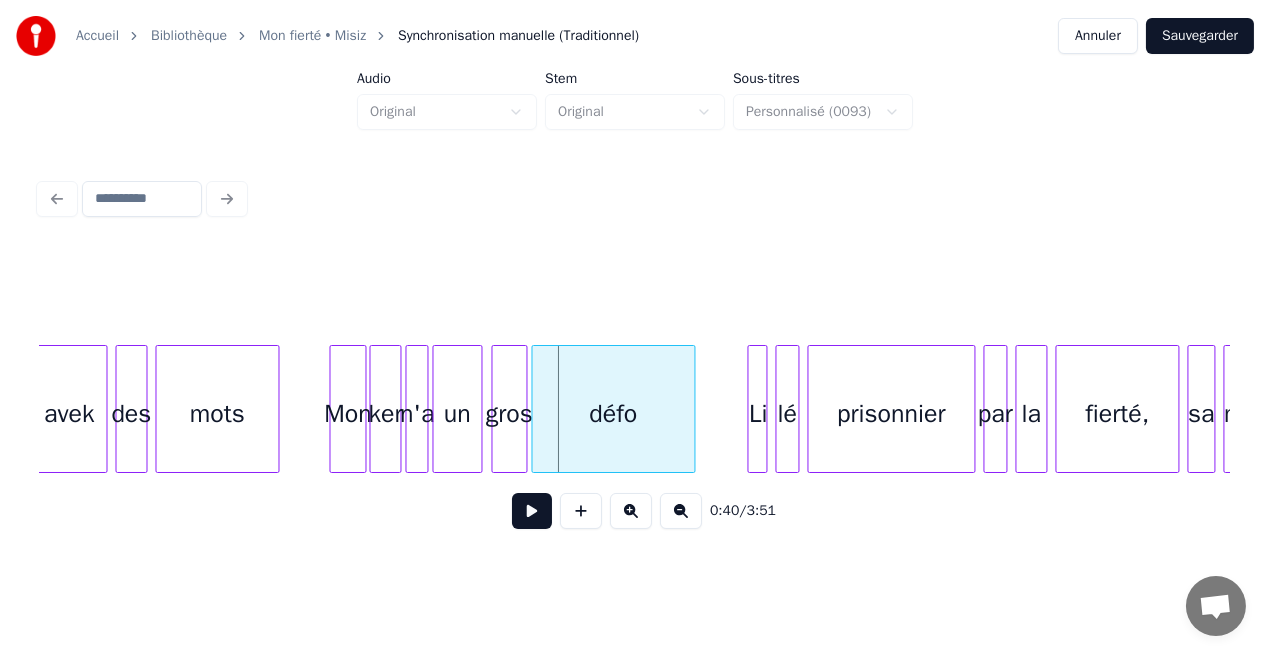 click at bounding box center (532, 511) 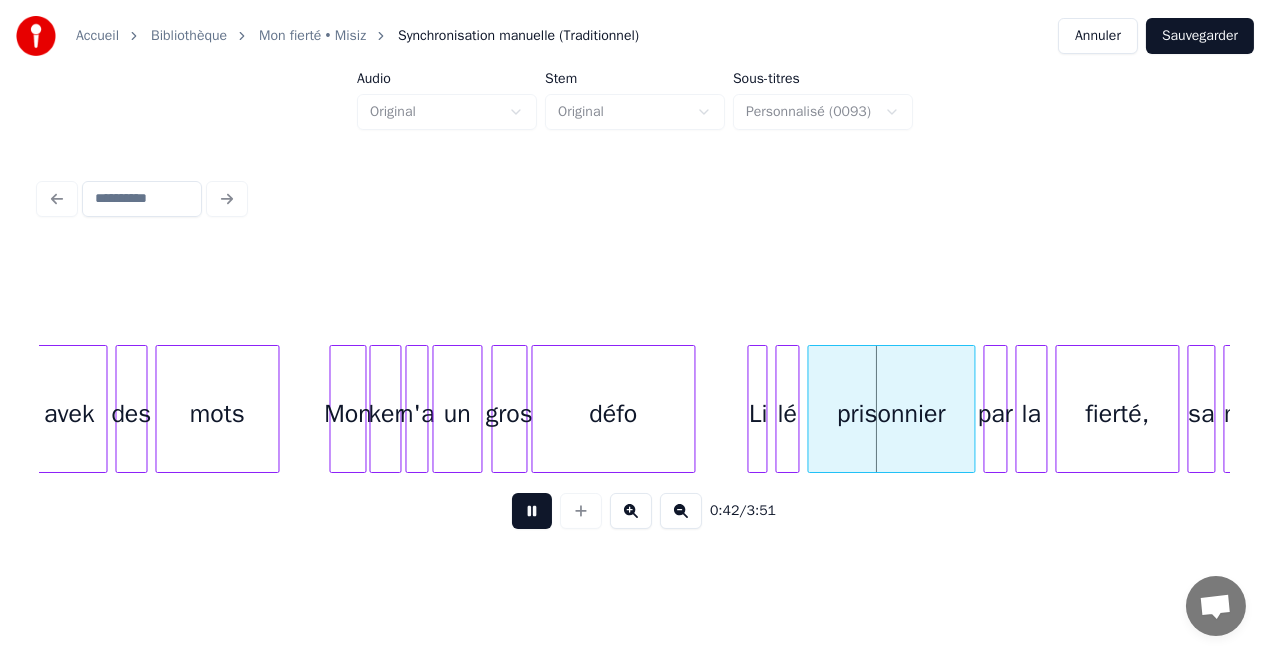 click at bounding box center (532, 511) 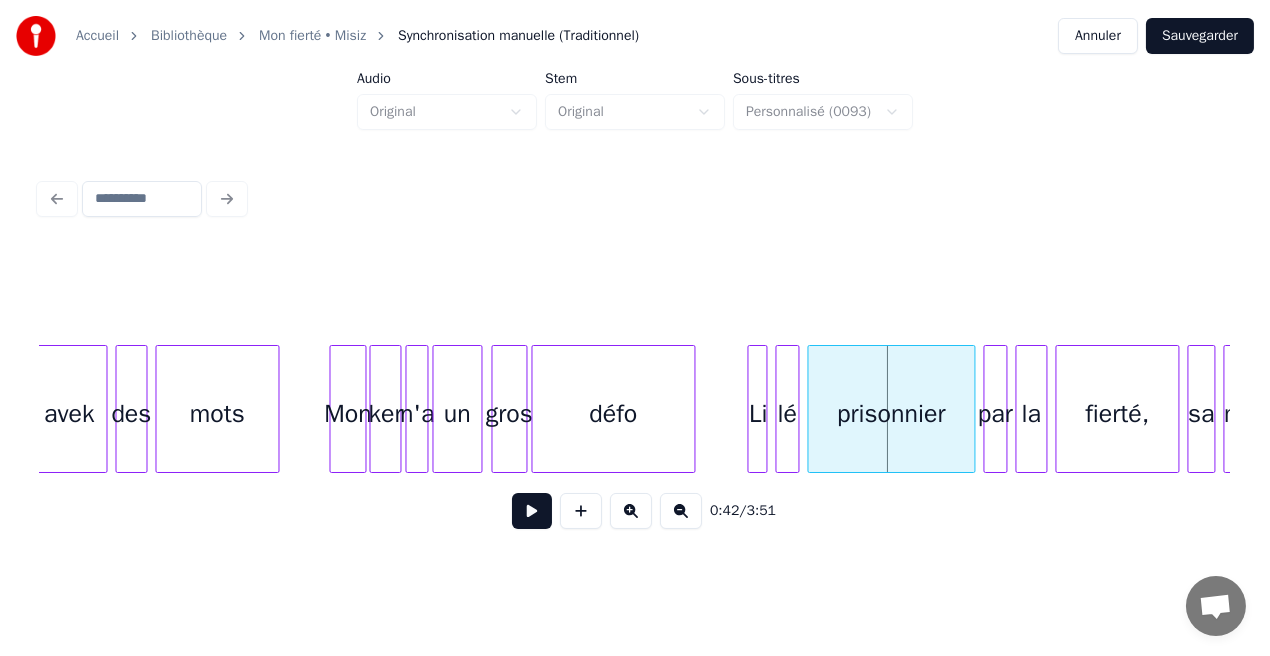 click at bounding box center [532, 511] 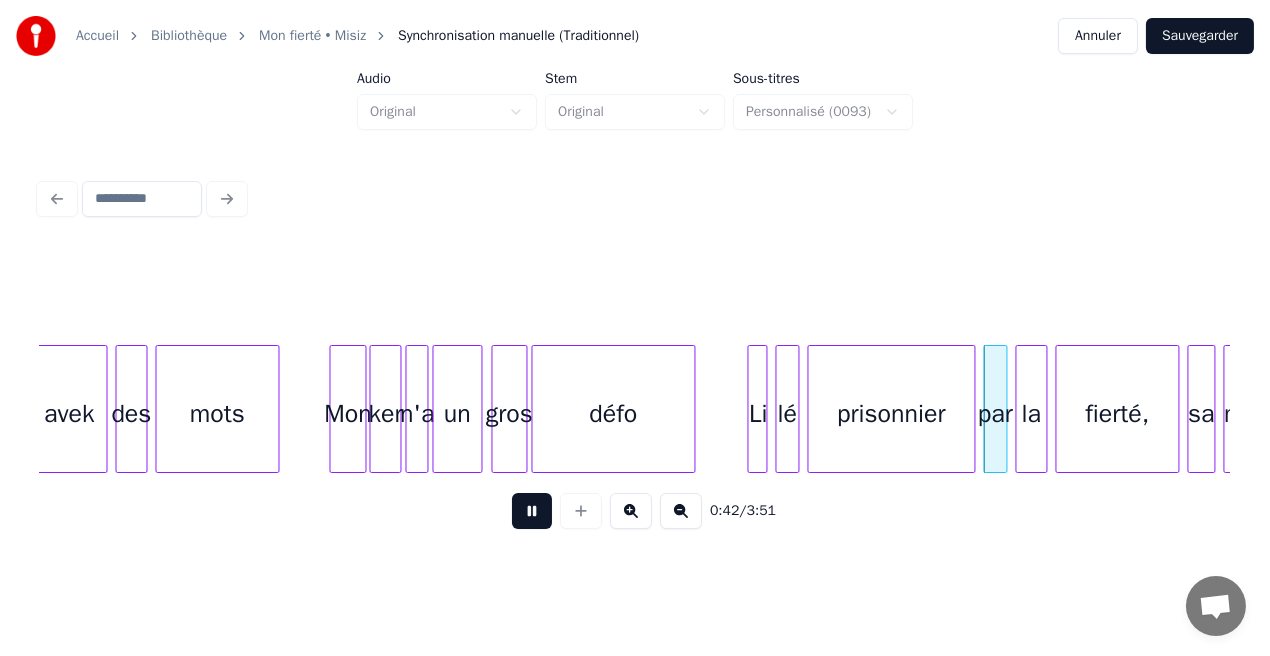 click at bounding box center [532, 511] 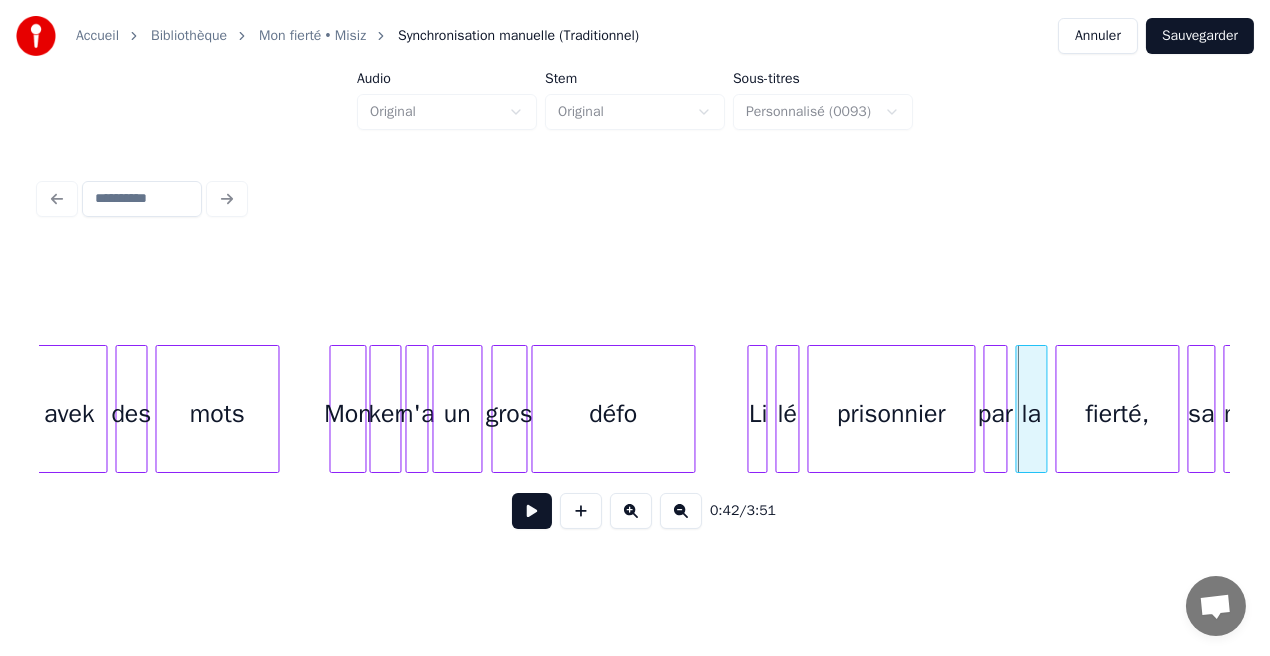 click on "défo" at bounding box center [614, 414] 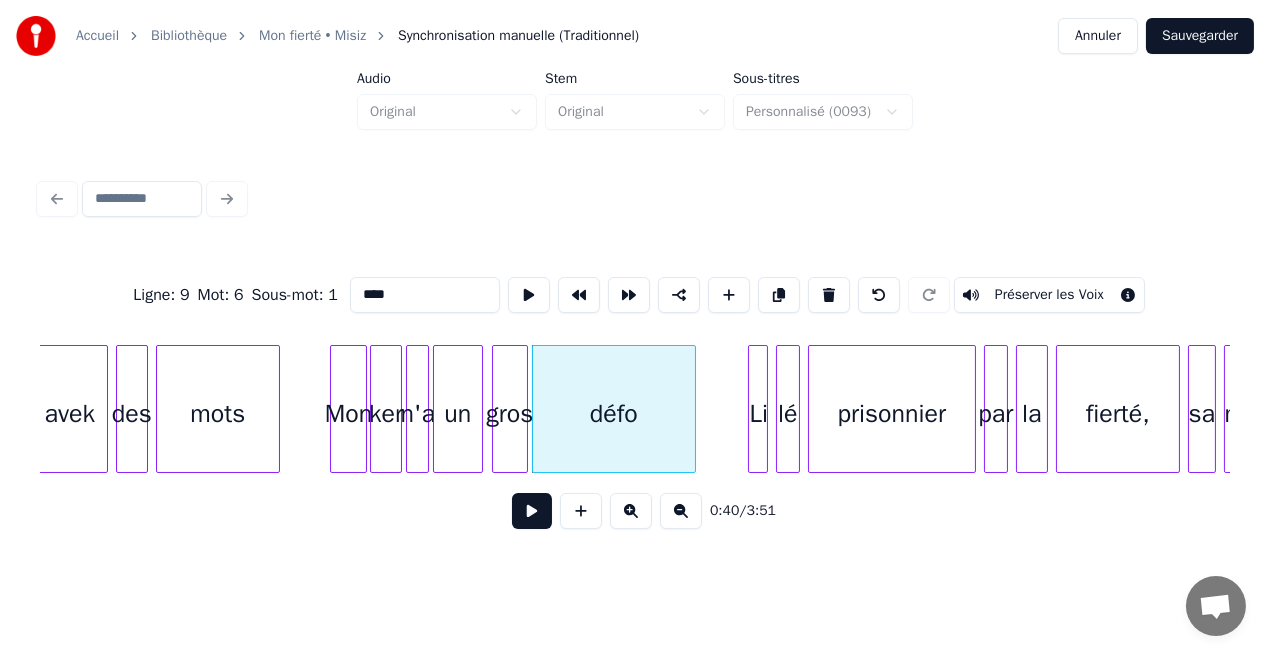 click at bounding box center [532, 511] 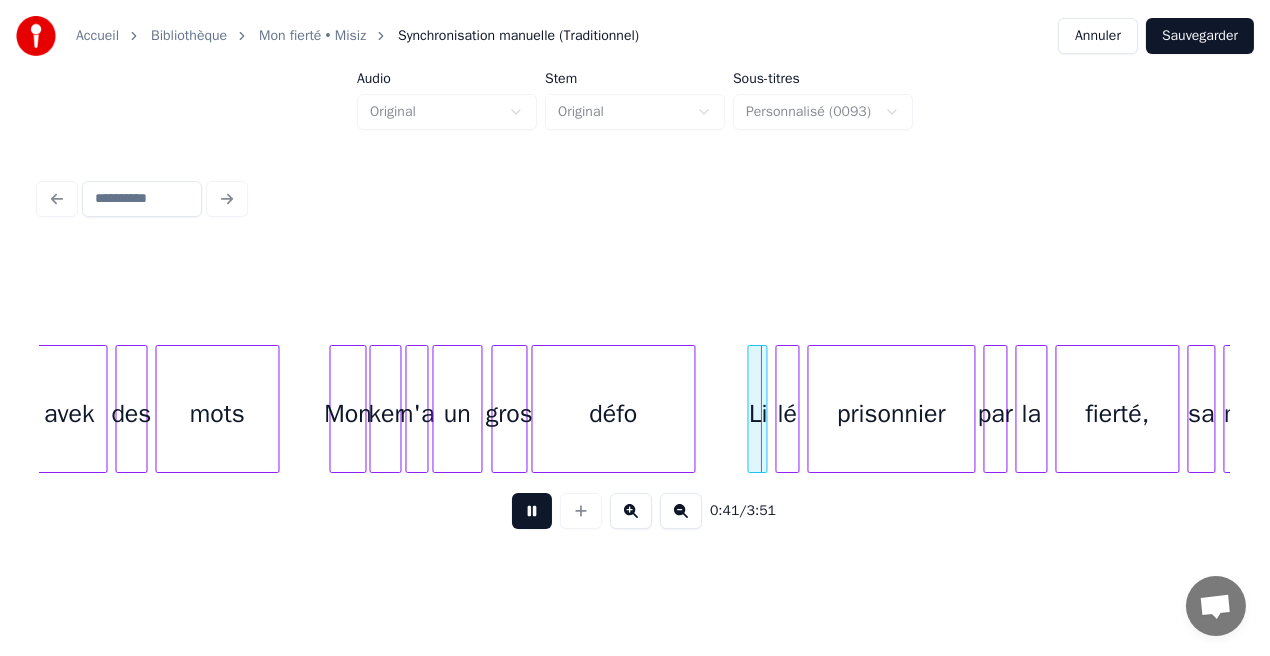 click at bounding box center (532, 511) 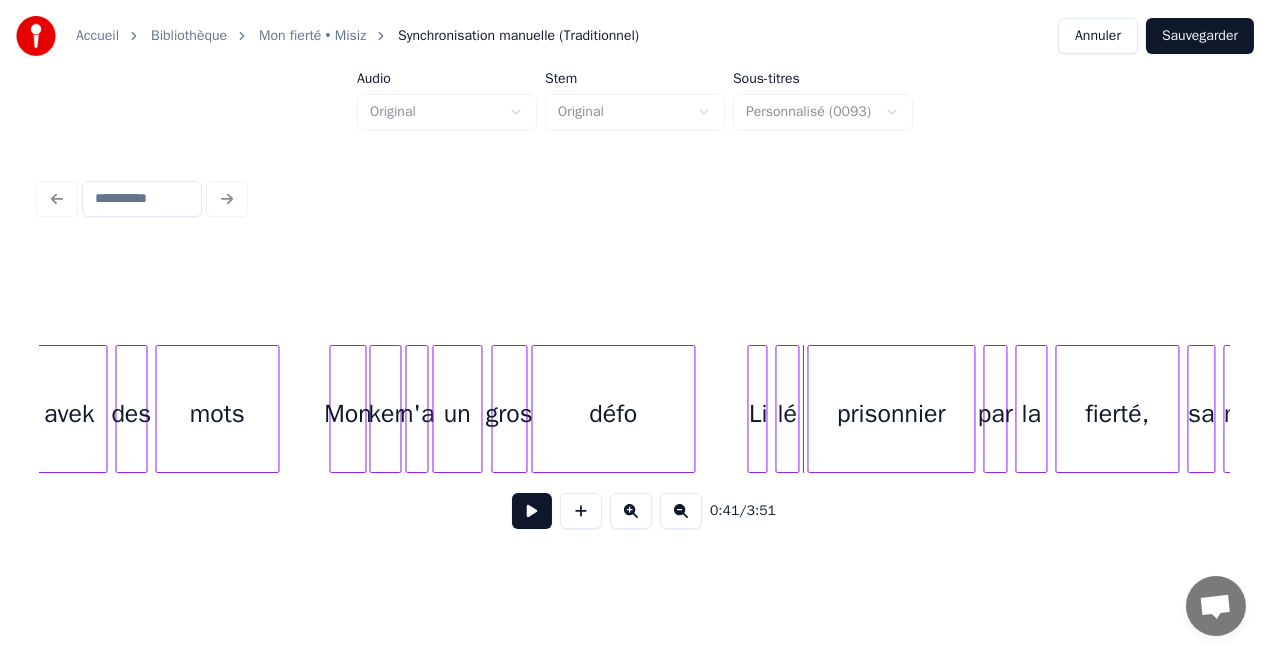 click on "avek des mots Mon ker n'a un gros défo Li lé prisonnier par la fierté, sa mi" at bounding box center (15593, 409) 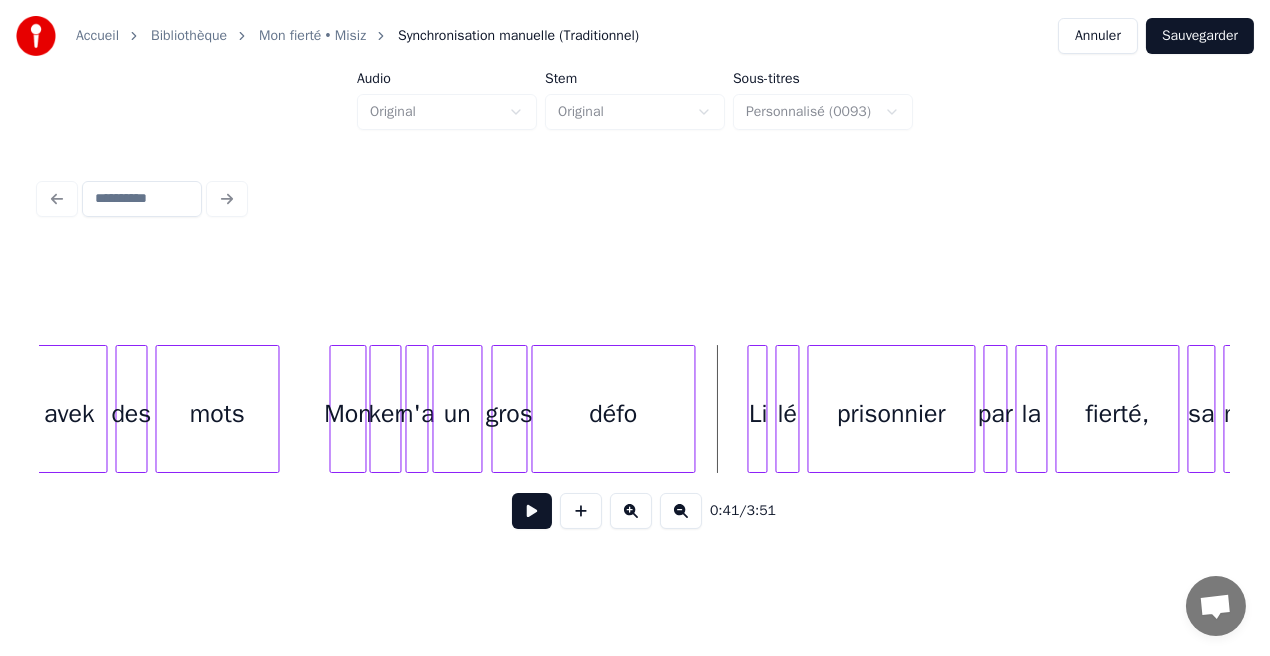 click at bounding box center (532, 511) 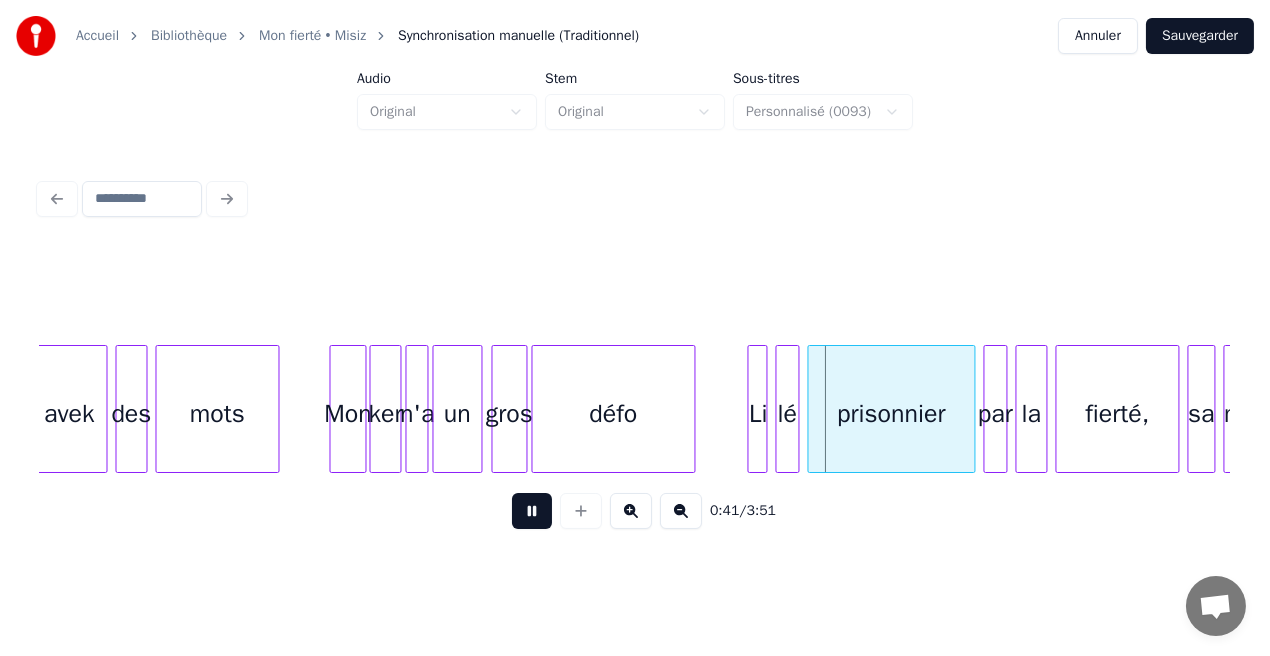 click at bounding box center (532, 511) 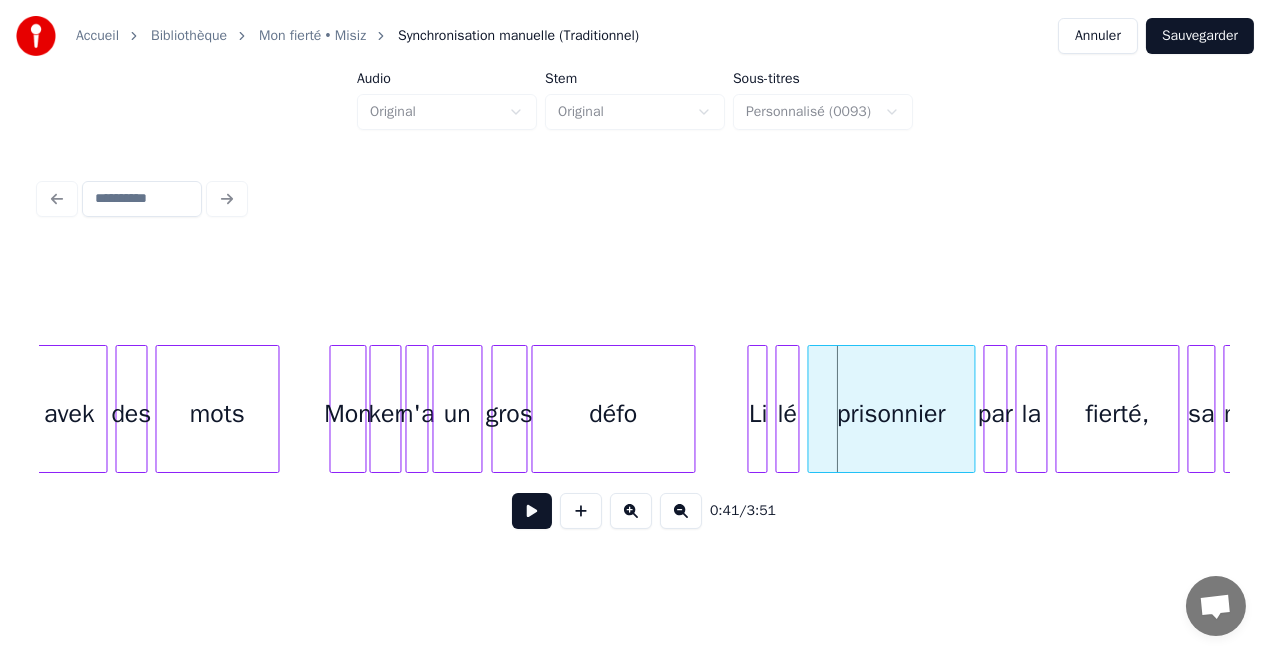 click on "avek des mots Mon ker n'a un gros défo Li lé prisonnier par la fierté, sa mi" at bounding box center (15593, 409) 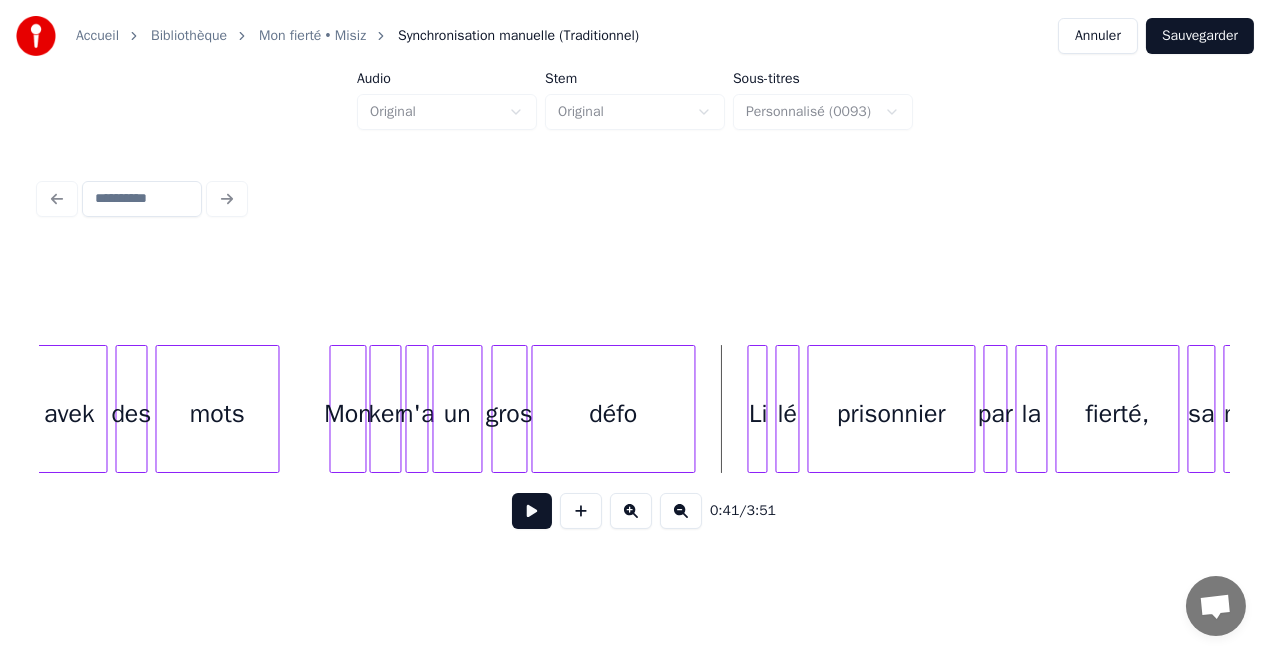 click at bounding box center [532, 511] 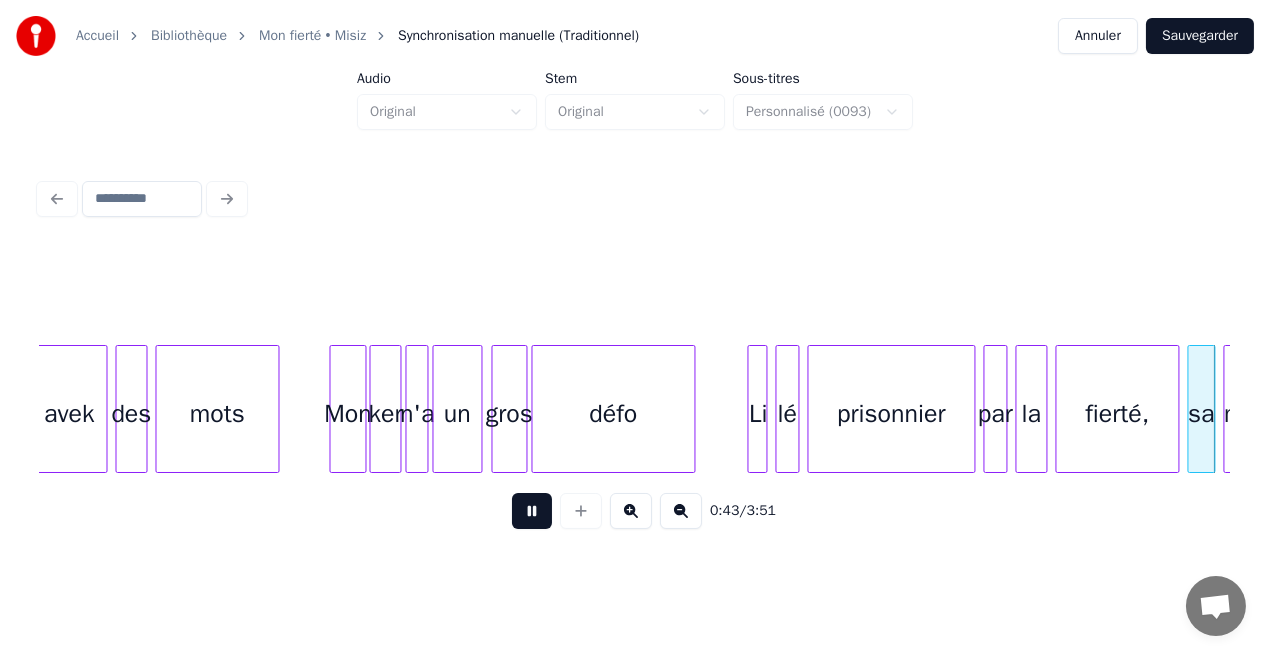 click at bounding box center [532, 511] 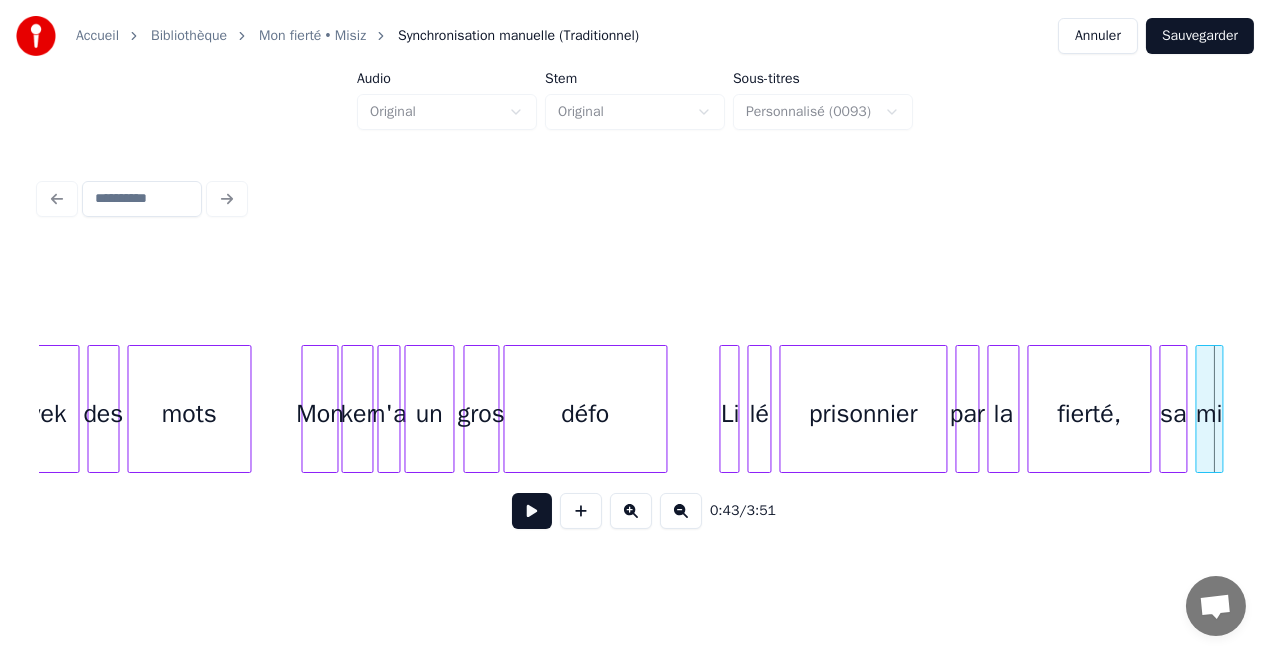 scroll, scrollTop: 0, scrollLeft: 8053, axis: horizontal 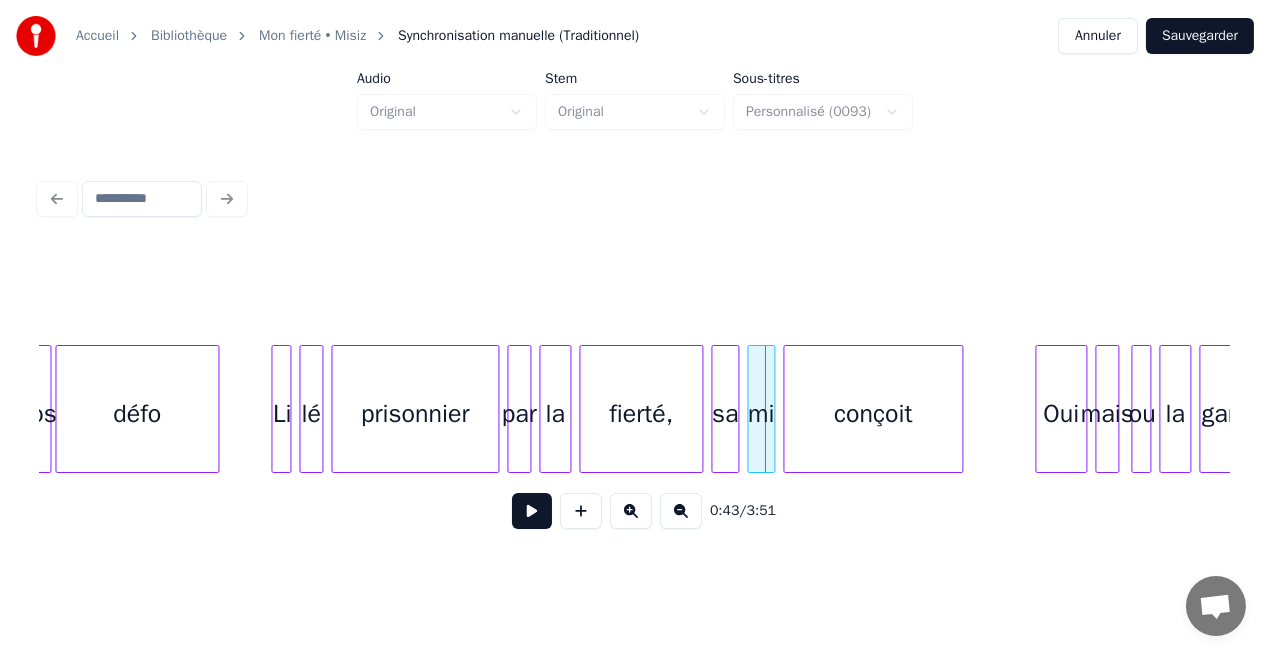 click on "fierté," at bounding box center [641, 414] 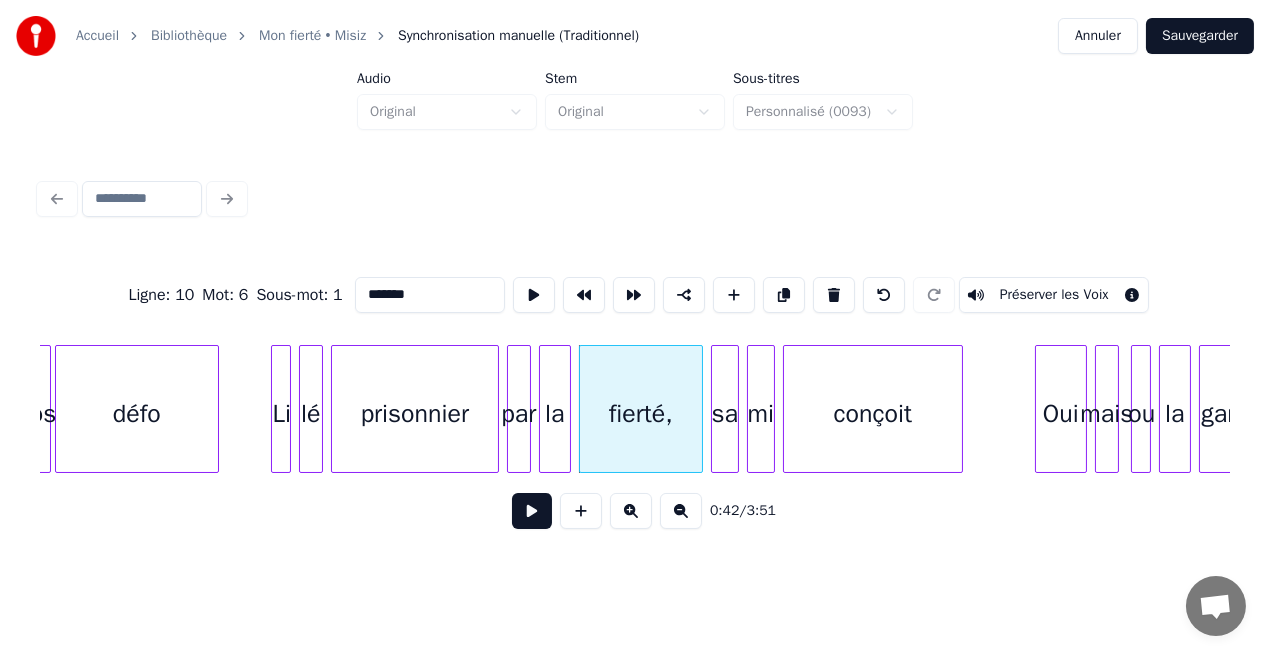 click on "*******" at bounding box center (430, 295) 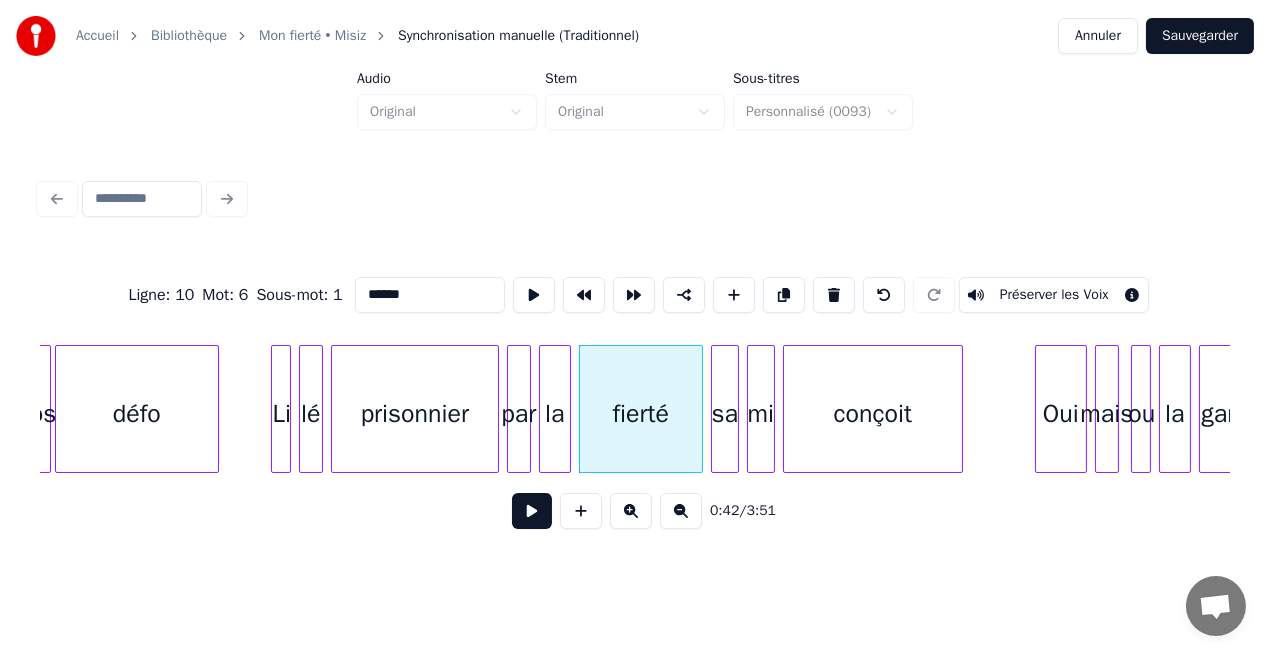 type on "******" 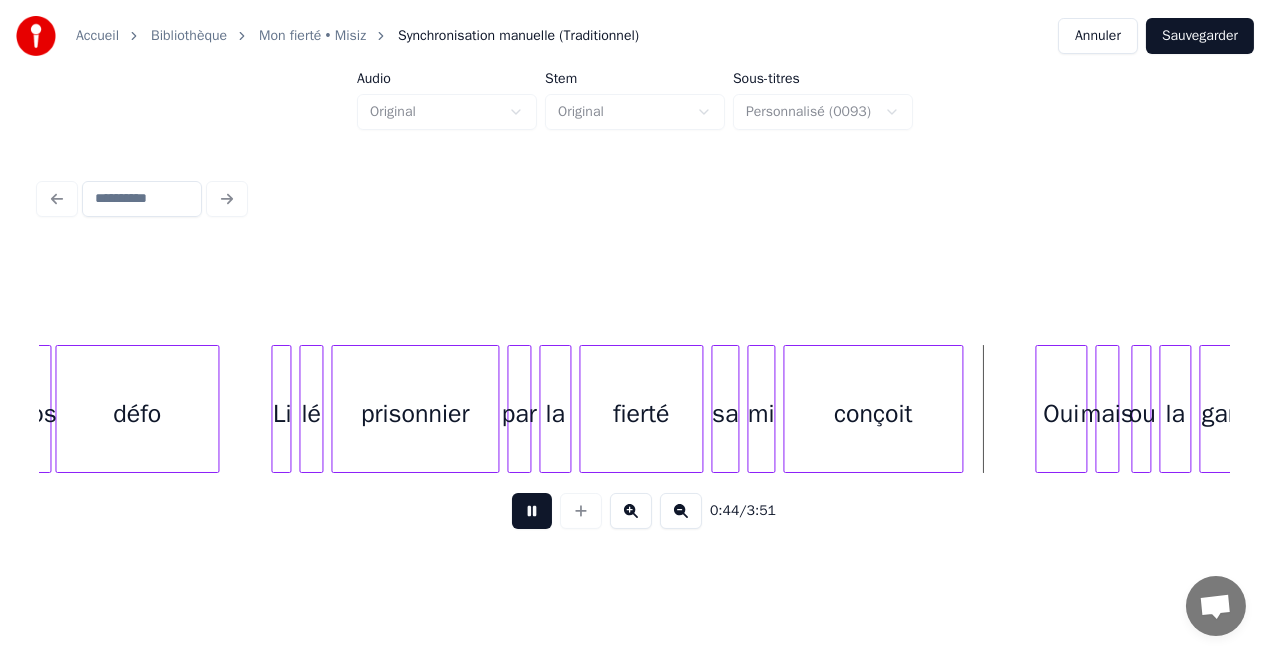 click on "prisonnier" at bounding box center (415, 414) 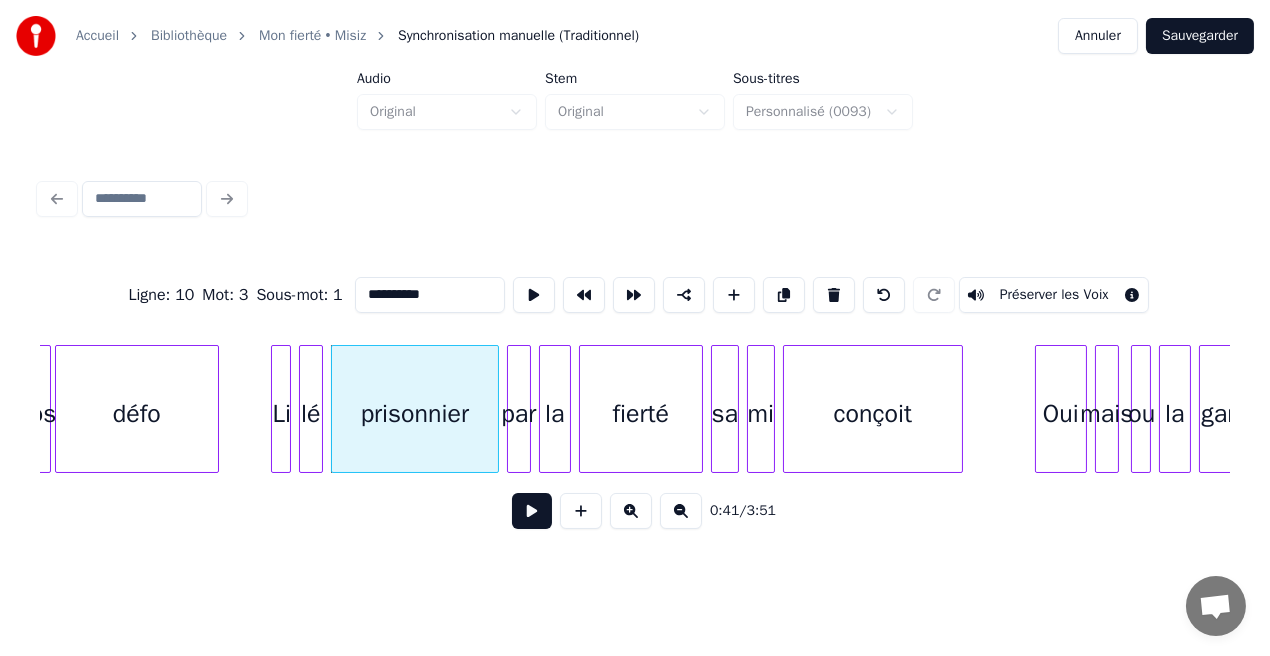 click on "prisonnier" at bounding box center [415, 414] 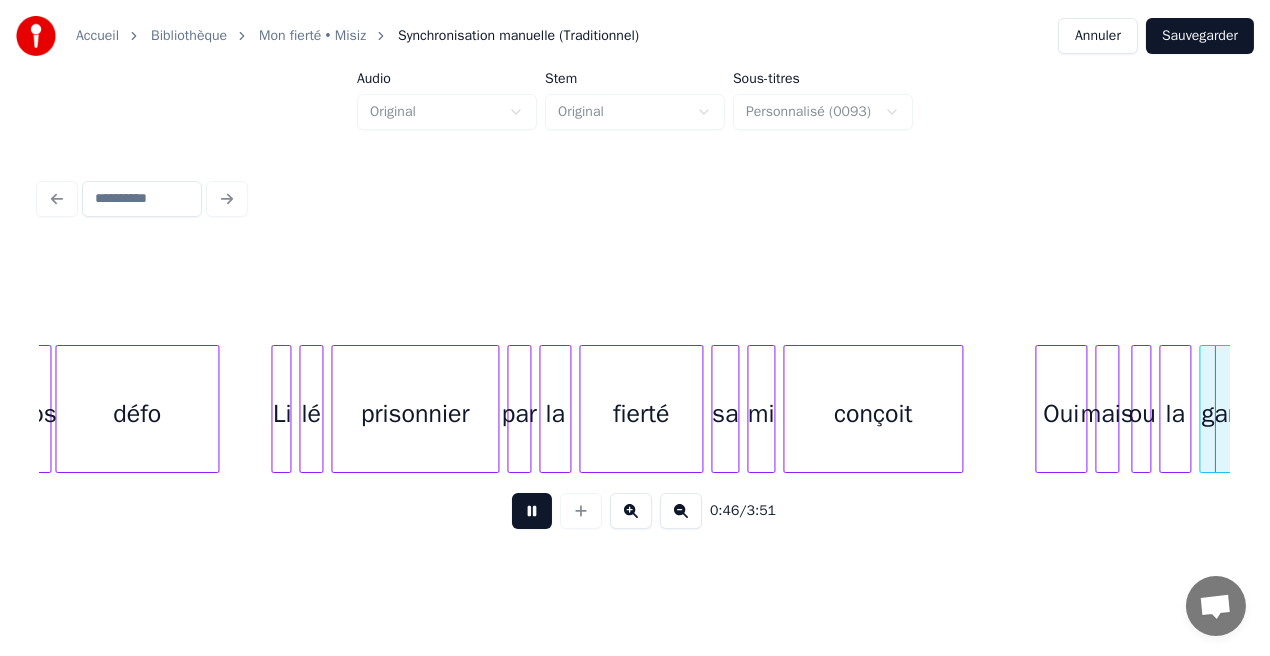 scroll, scrollTop: 0, scrollLeft: 9244, axis: horizontal 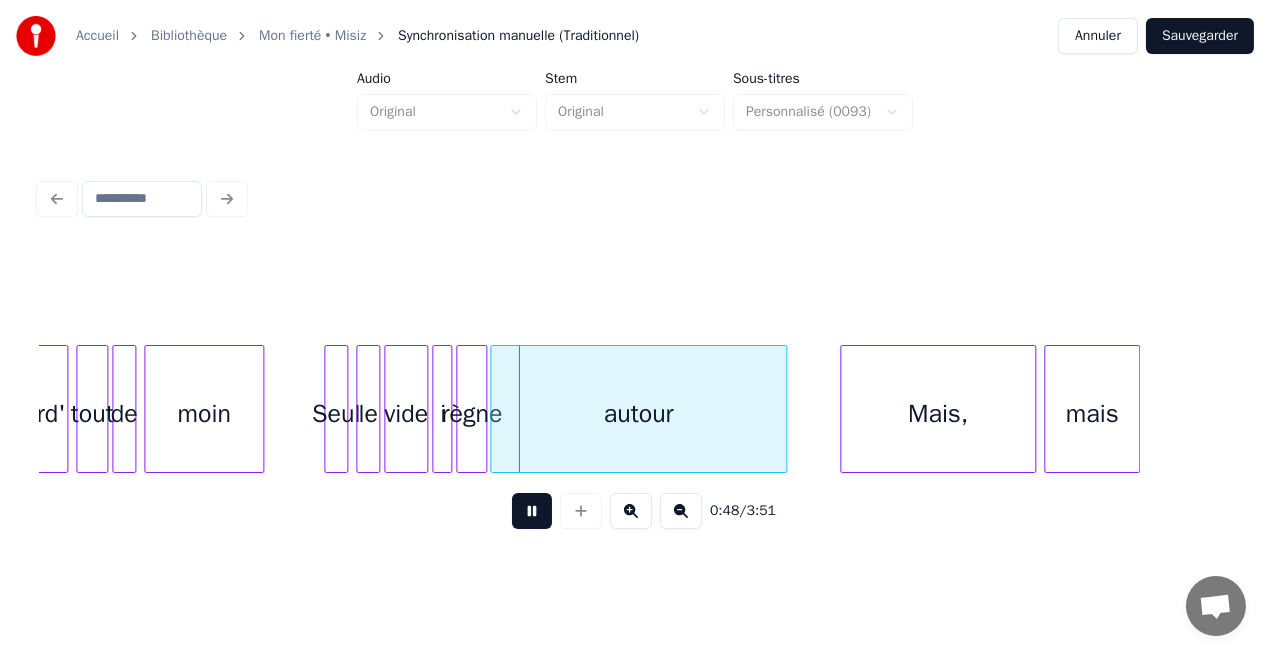 click at bounding box center (532, 511) 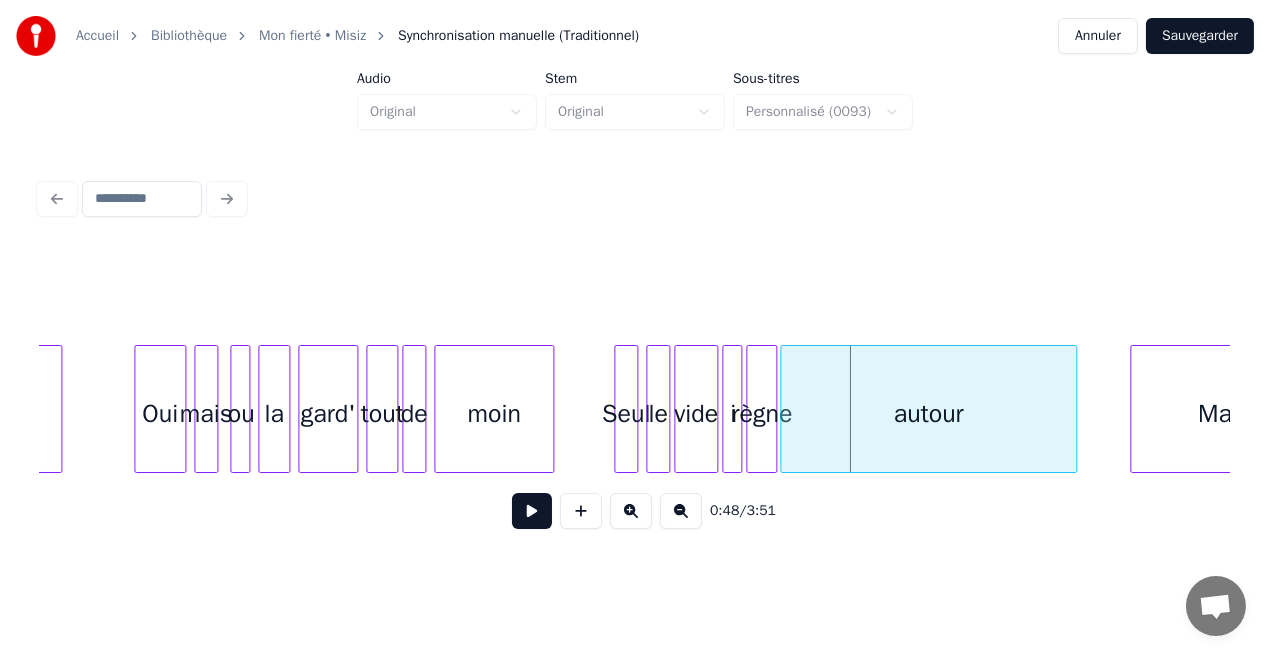scroll, scrollTop: 0, scrollLeft: 8927, axis: horizontal 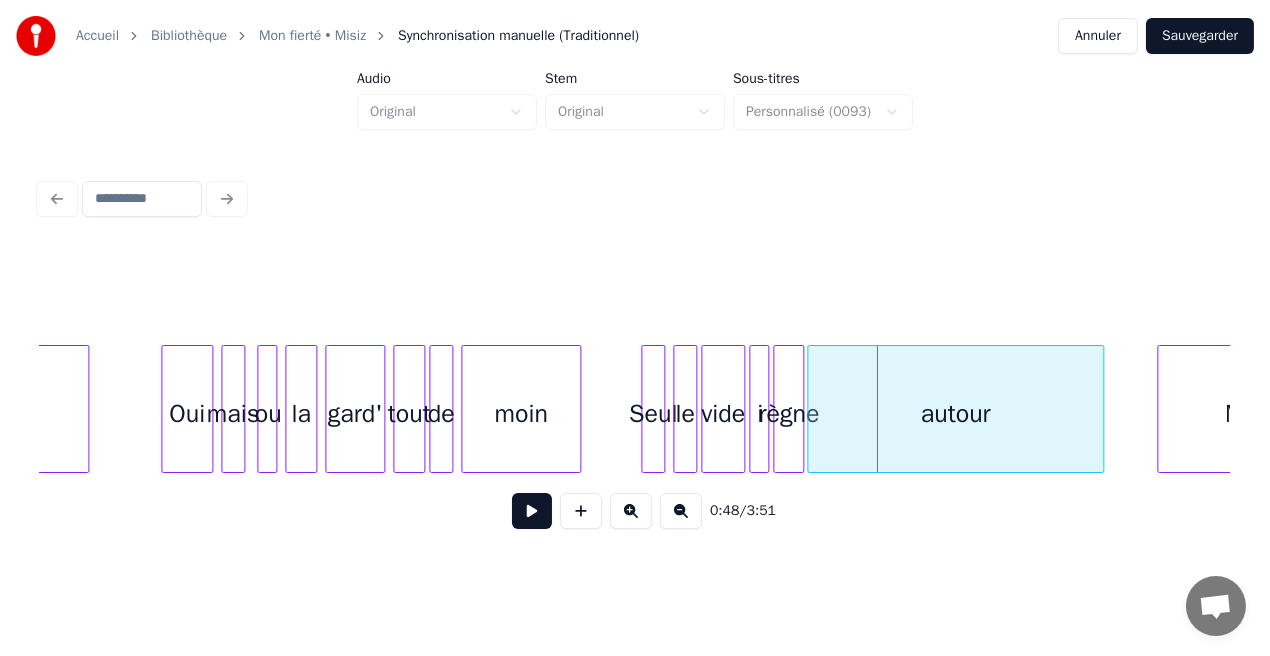 click on "Oui" at bounding box center (187, 414) 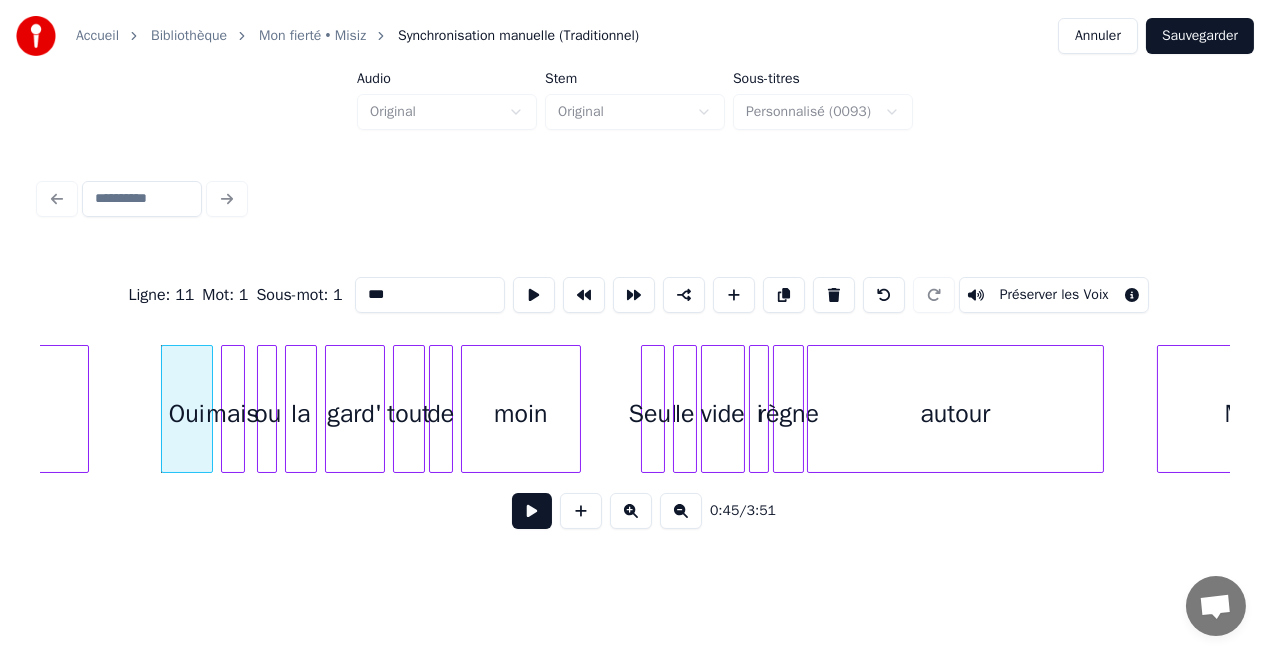click on "***" at bounding box center [430, 295] 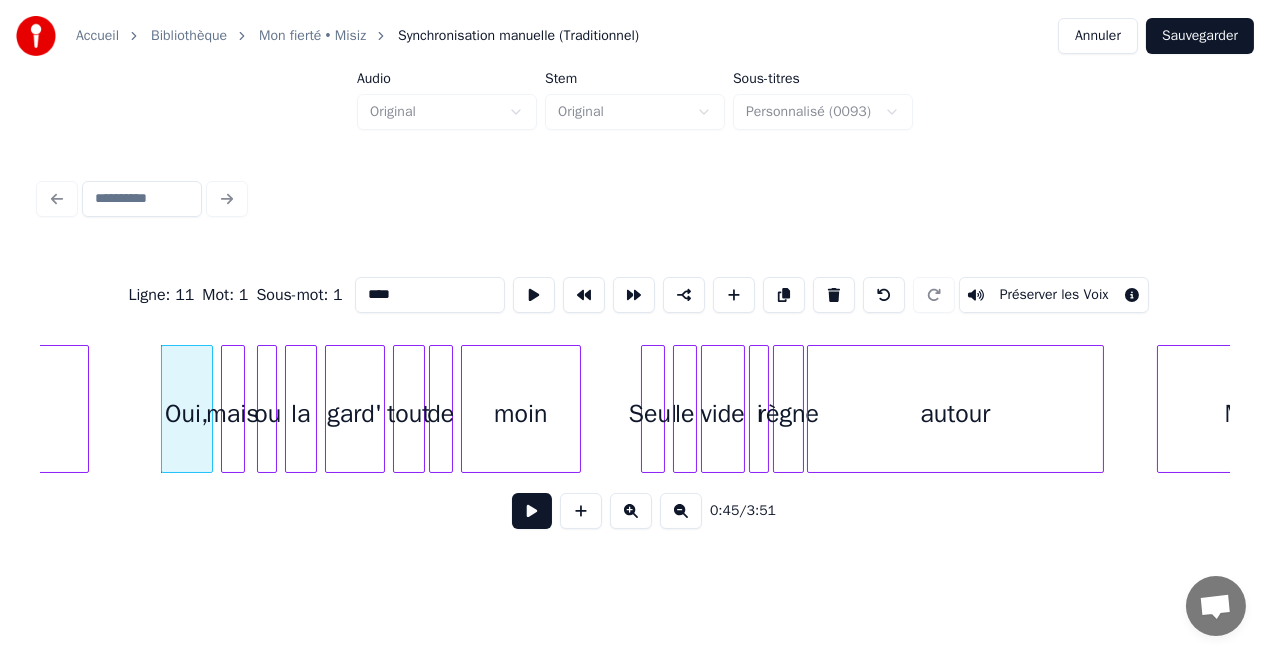 type on "****" 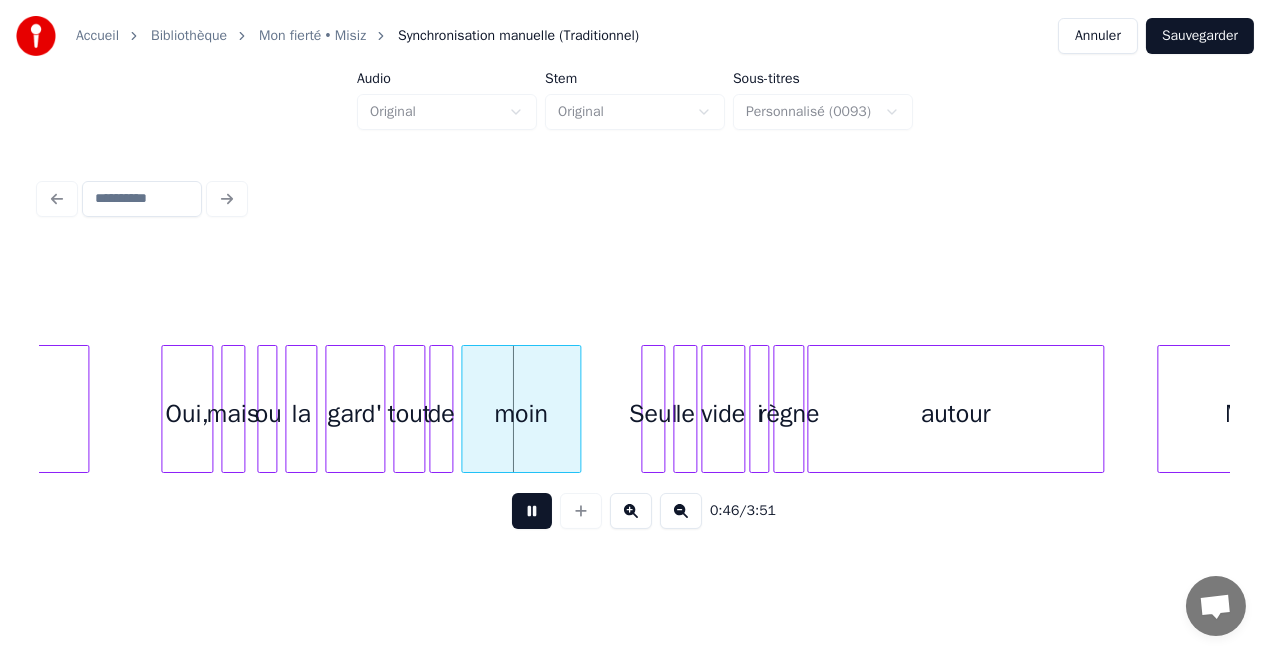 click at bounding box center (532, 511) 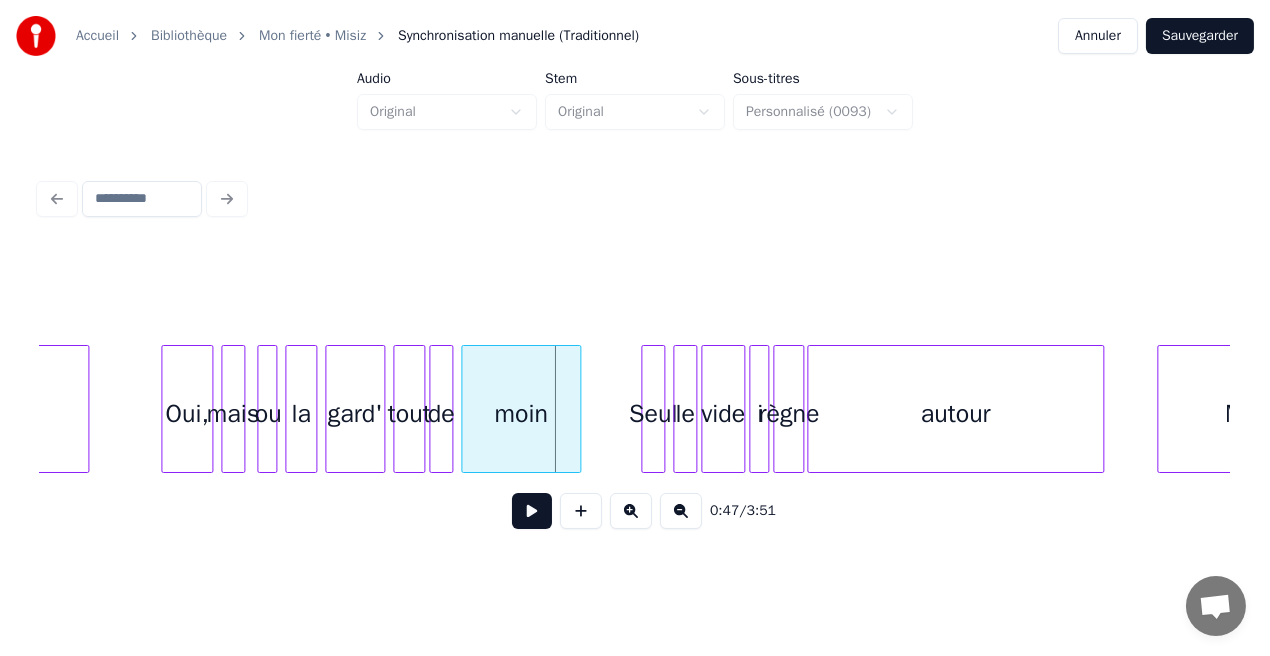 click on "Oui," at bounding box center [187, 414] 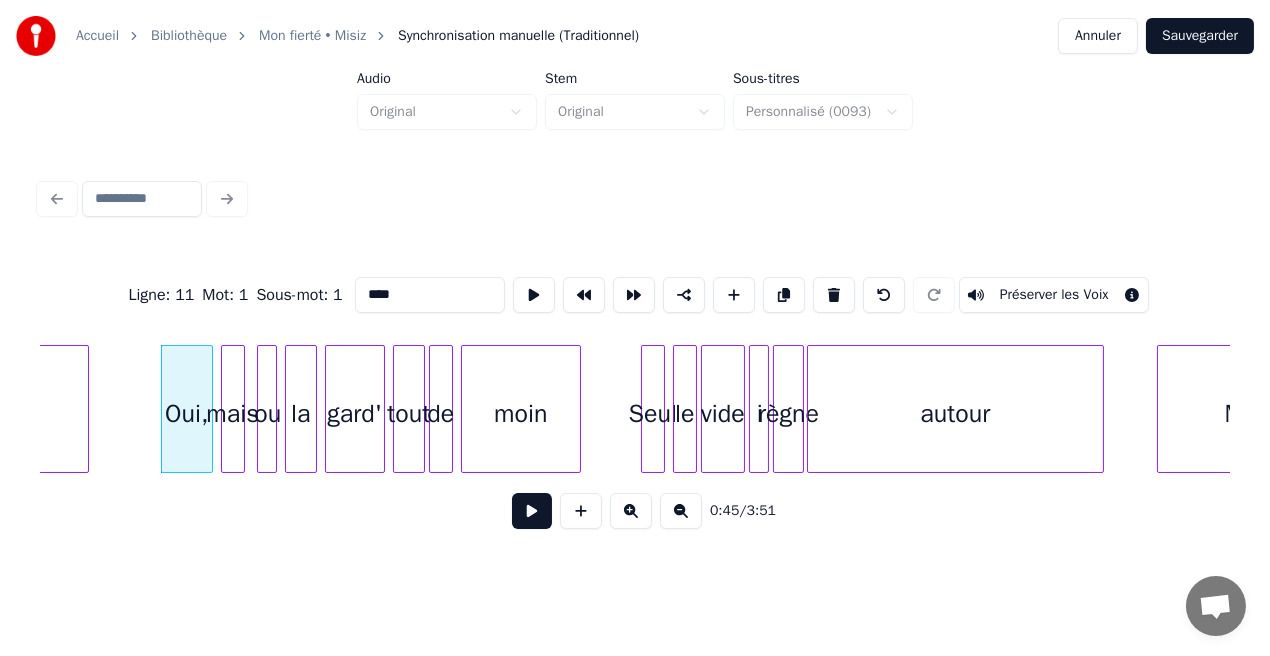 click on "****" at bounding box center [430, 295] 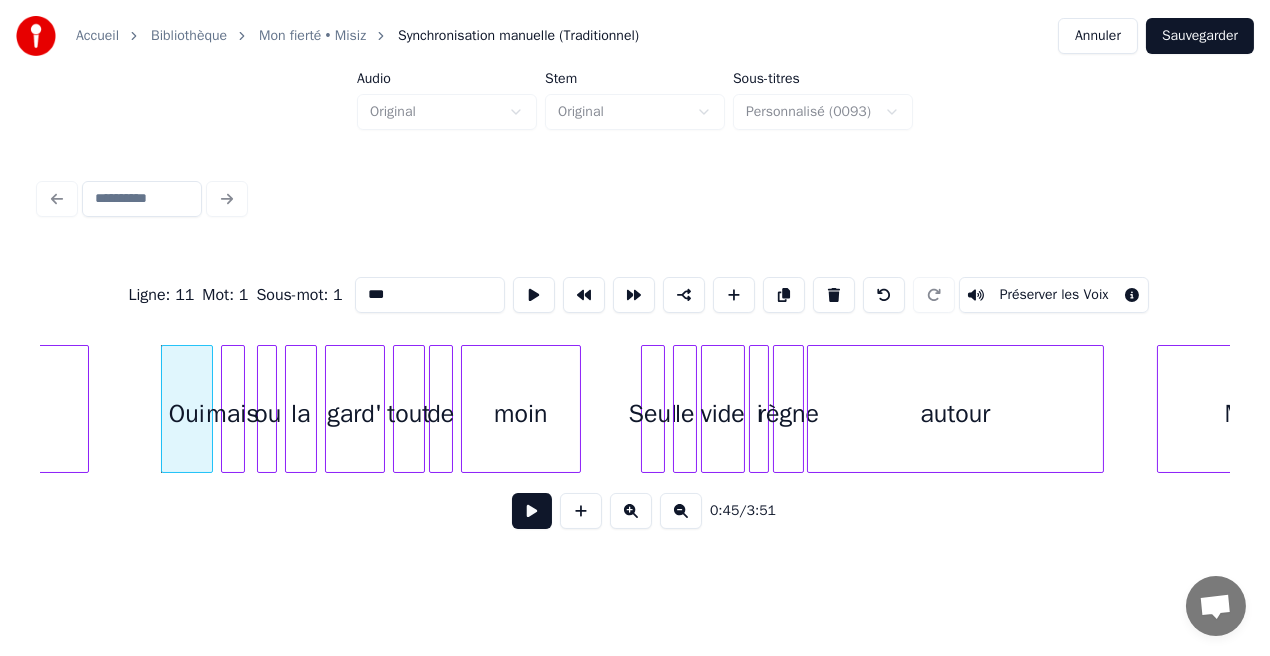 type on "***" 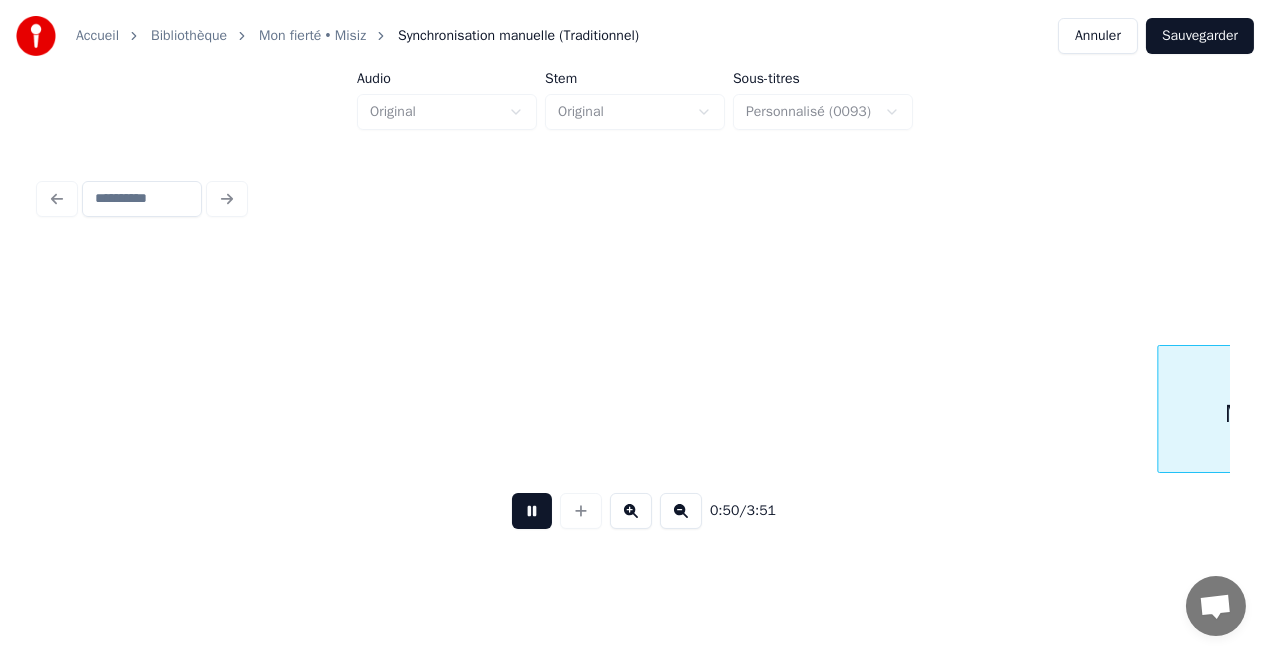 scroll, scrollTop: 0, scrollLeft: 10119, axis: horizontal 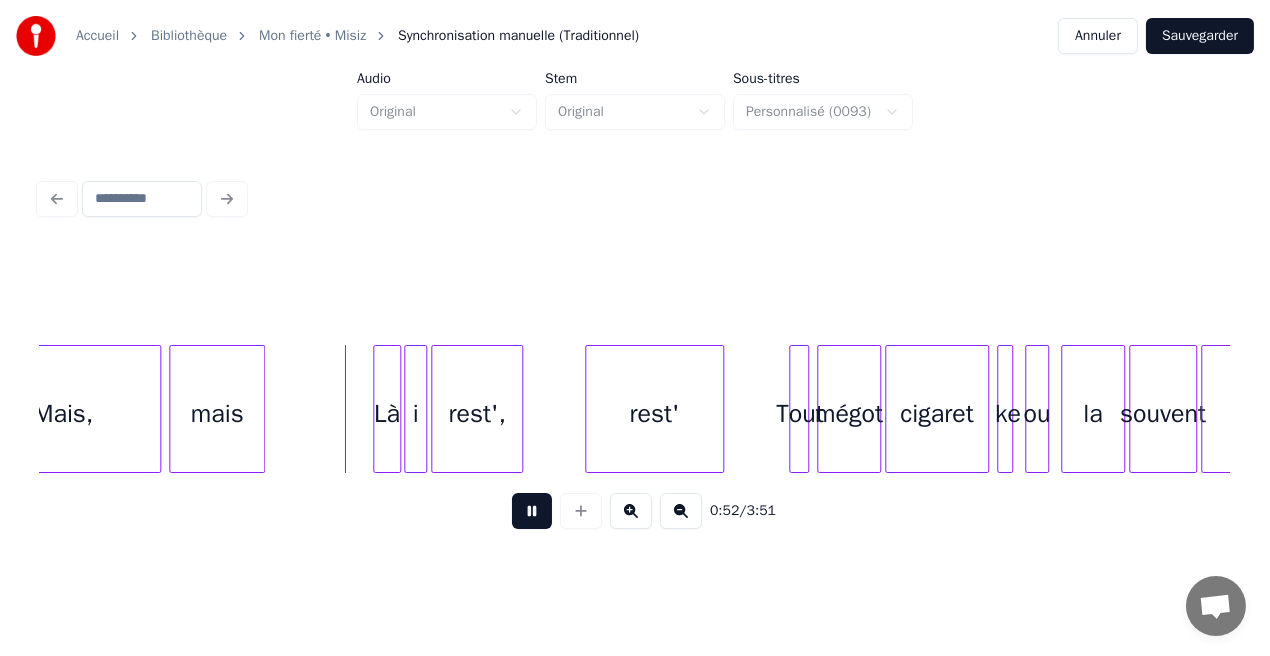 click at bounding box center (532, 511) 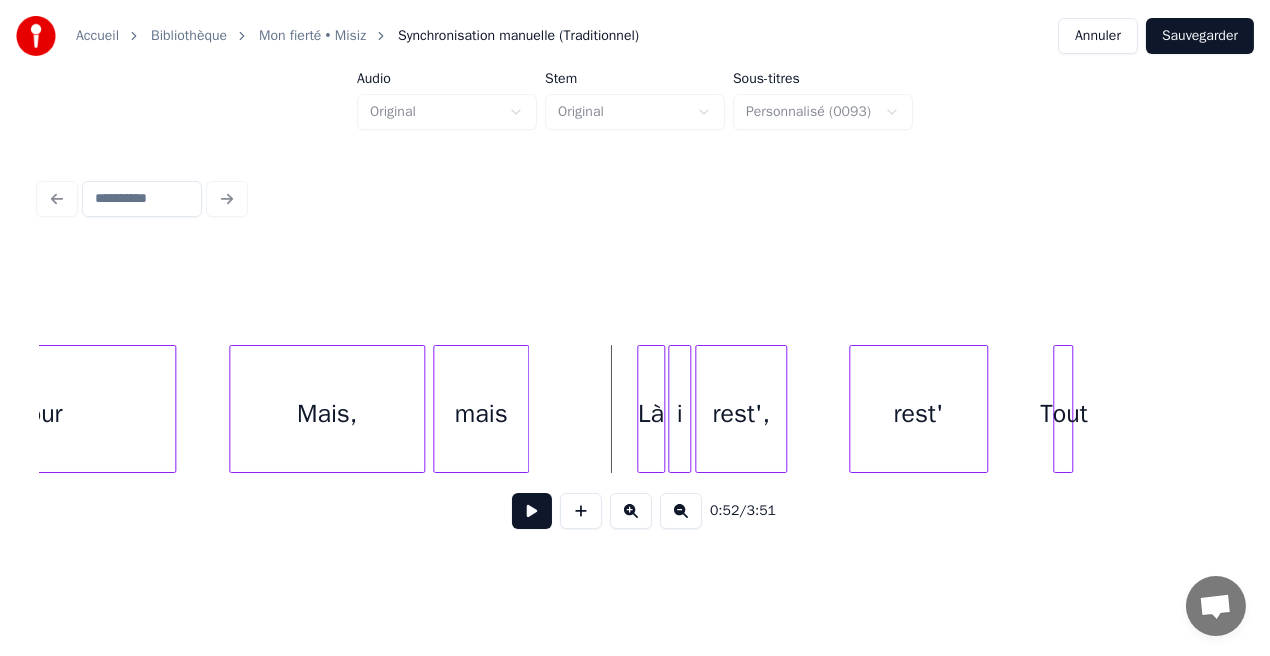 scroll, scrollTop: 0, scrollLeft: 9696, axis: horizontal 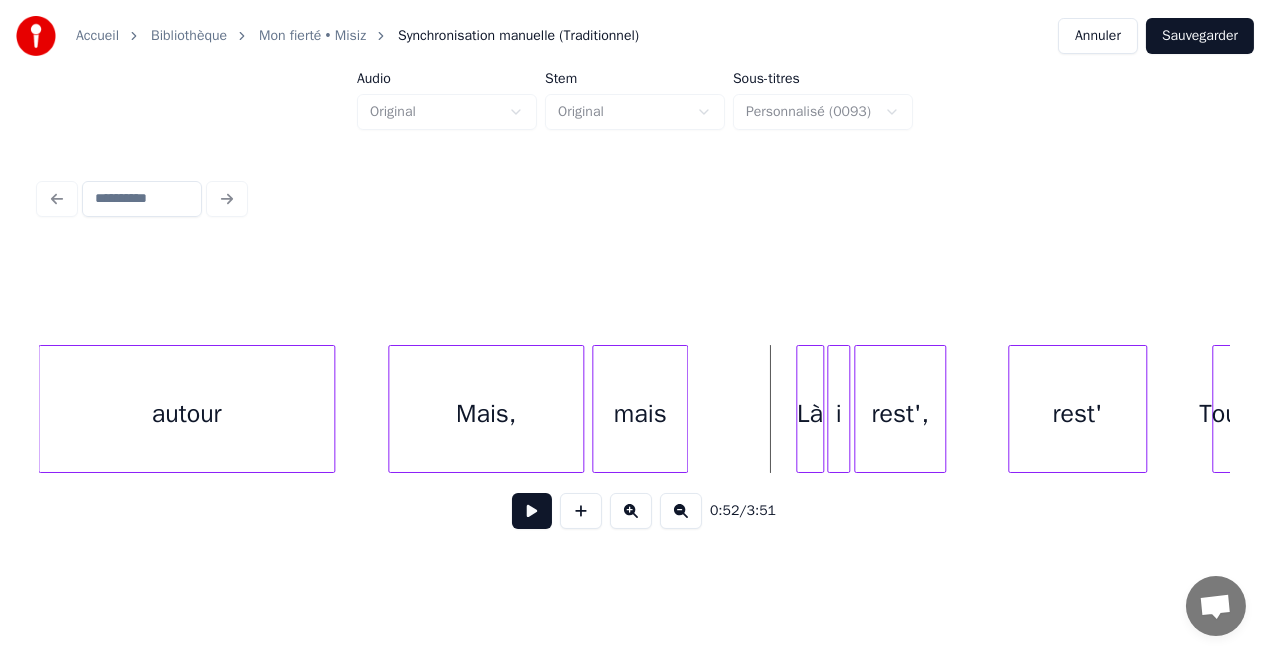 click on "Mais," at bounding box center (486, 414) 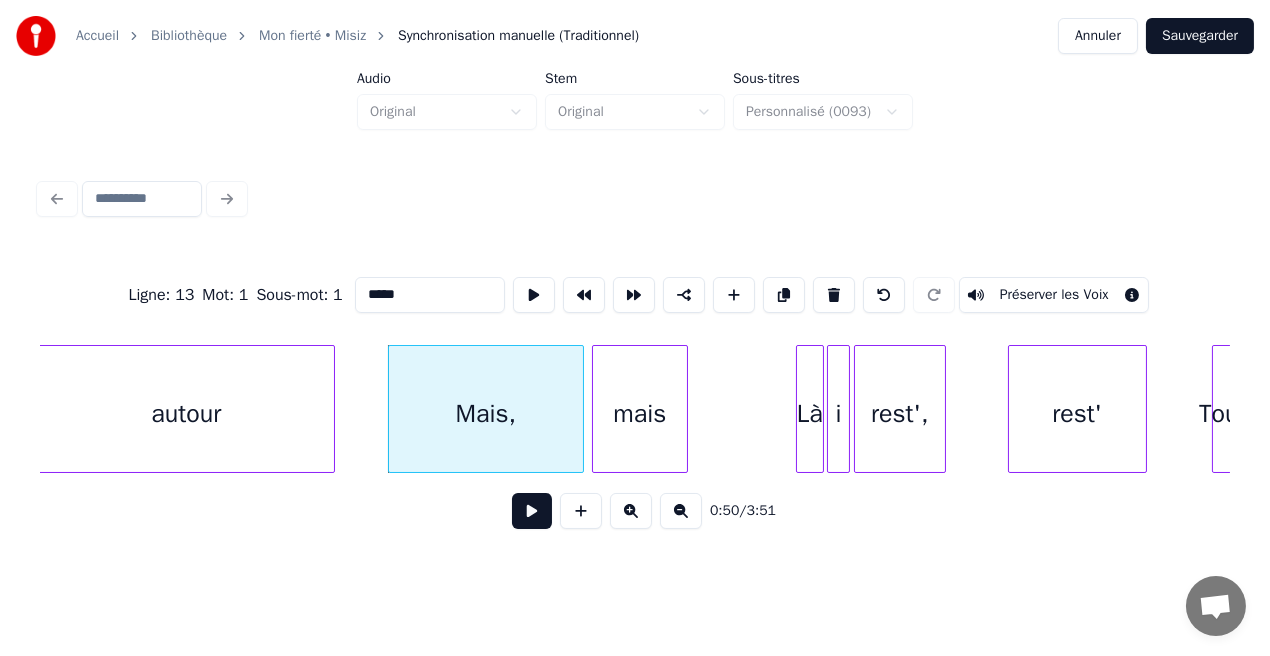 click at bounding box center [532, 511] 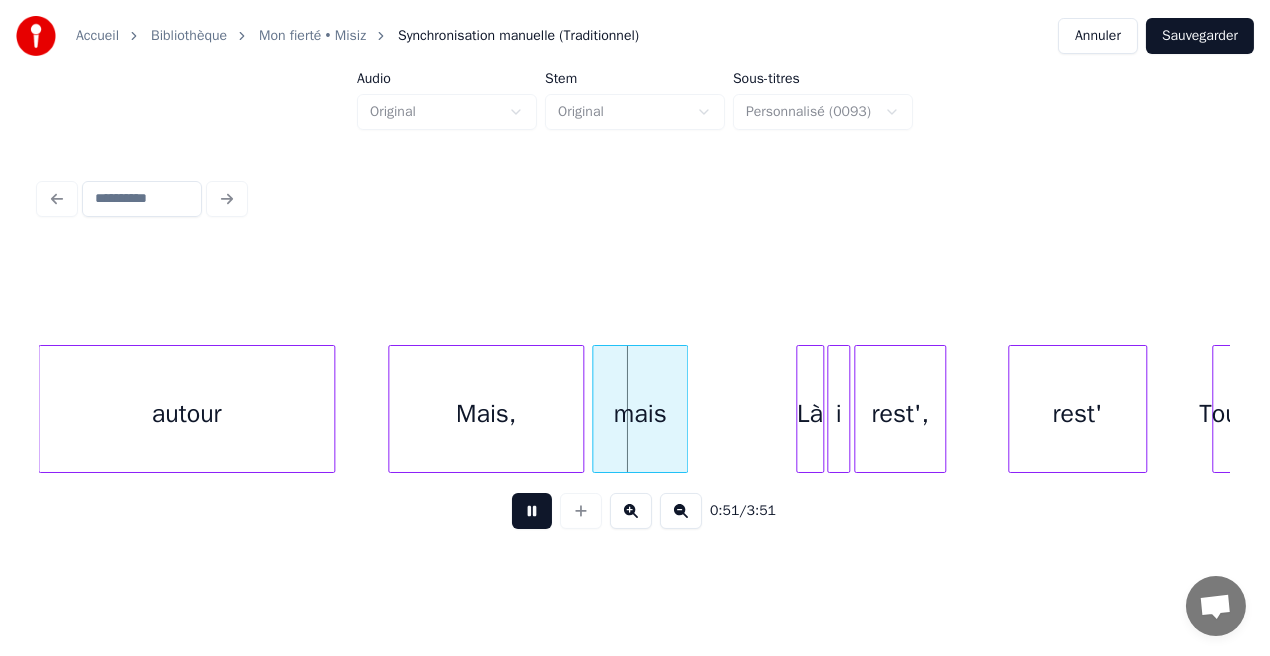 click at bounding box center [532, 511] 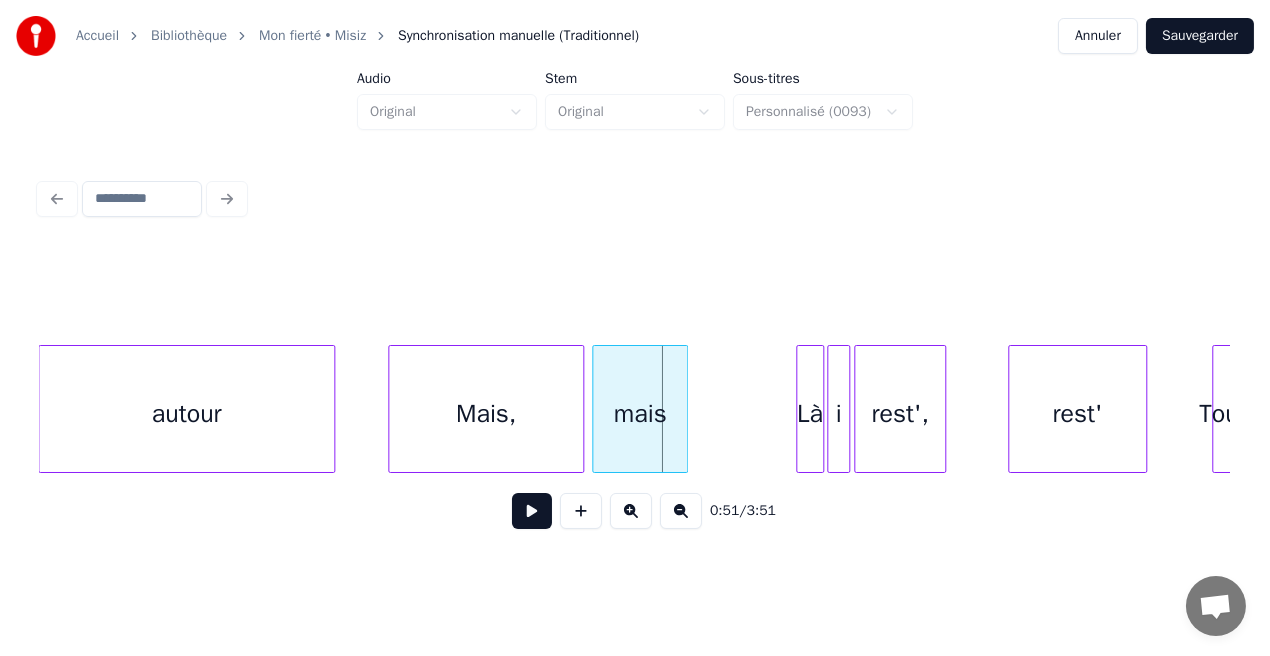 click on "Mais," at bounding box center (486, 414) 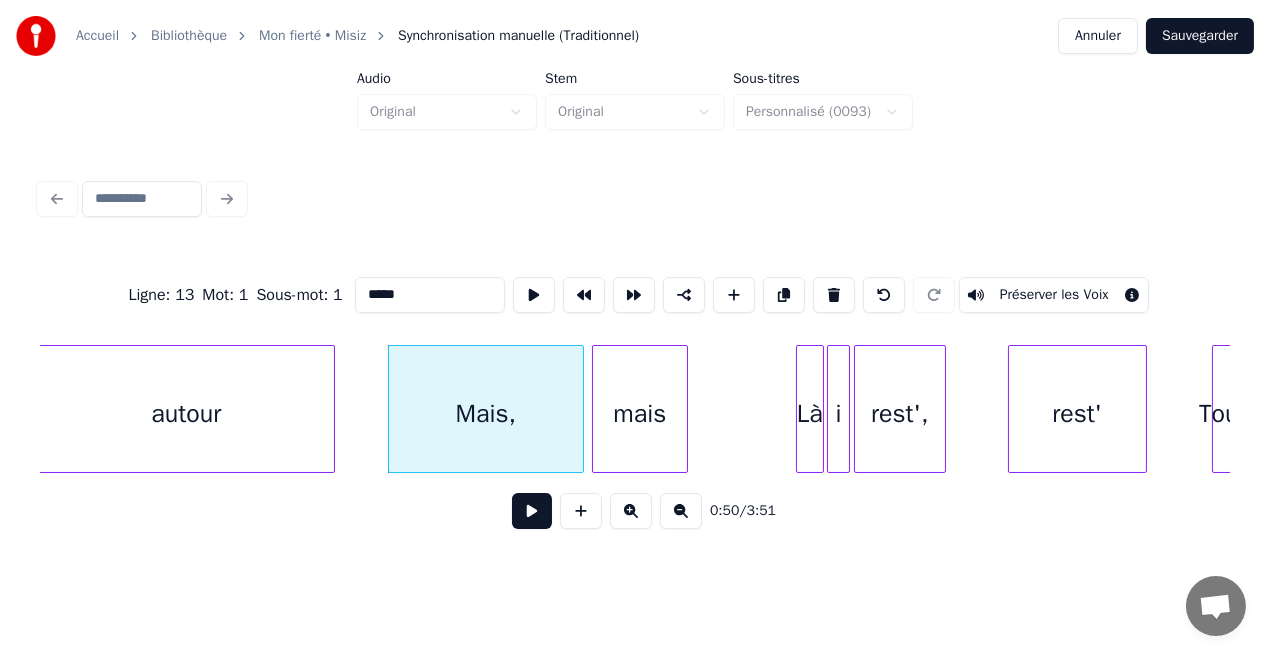click on "*****" at bounding box center [430, 295] 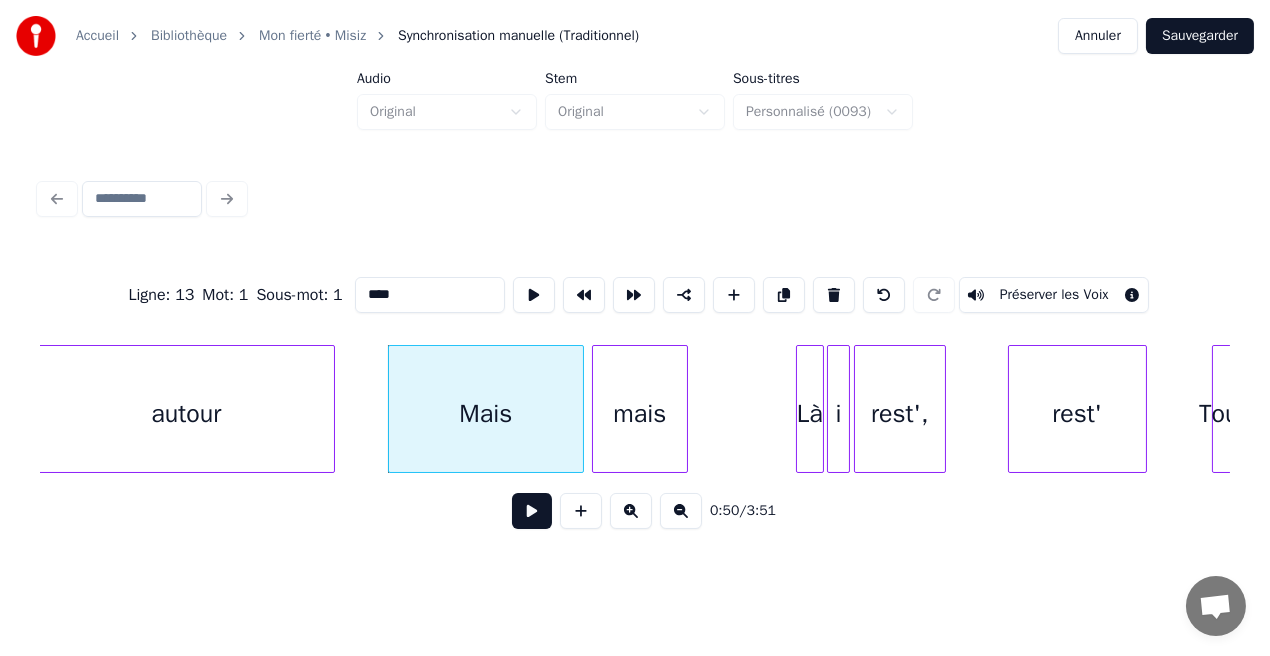 click on "mais" at bounding box center [640, 414] 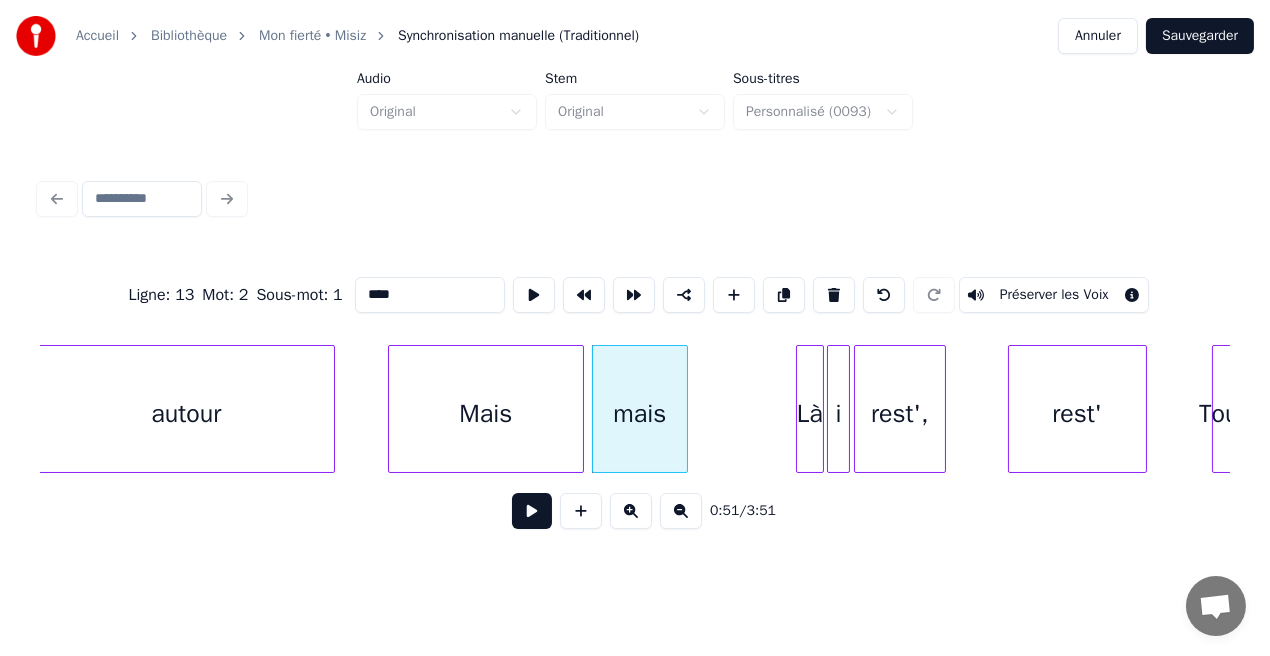 click on "****" at bounding box center [430, 295] 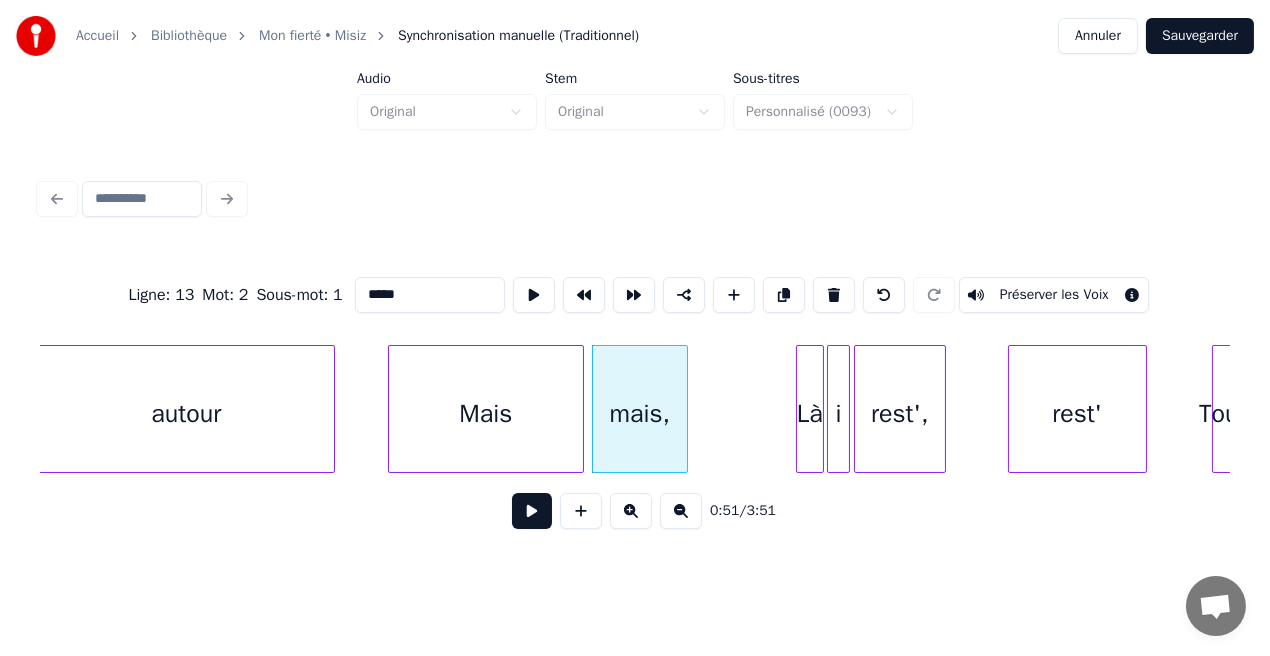 click on "Mais" at bounding box center (486, 414) 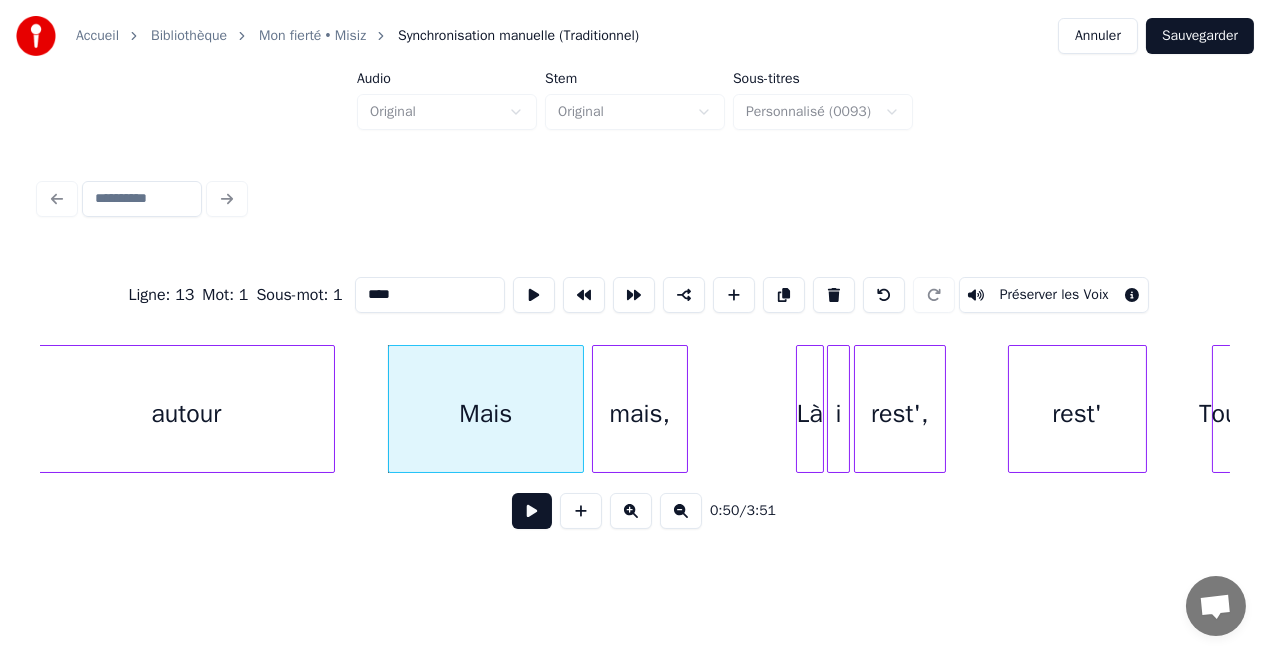 type on "****" 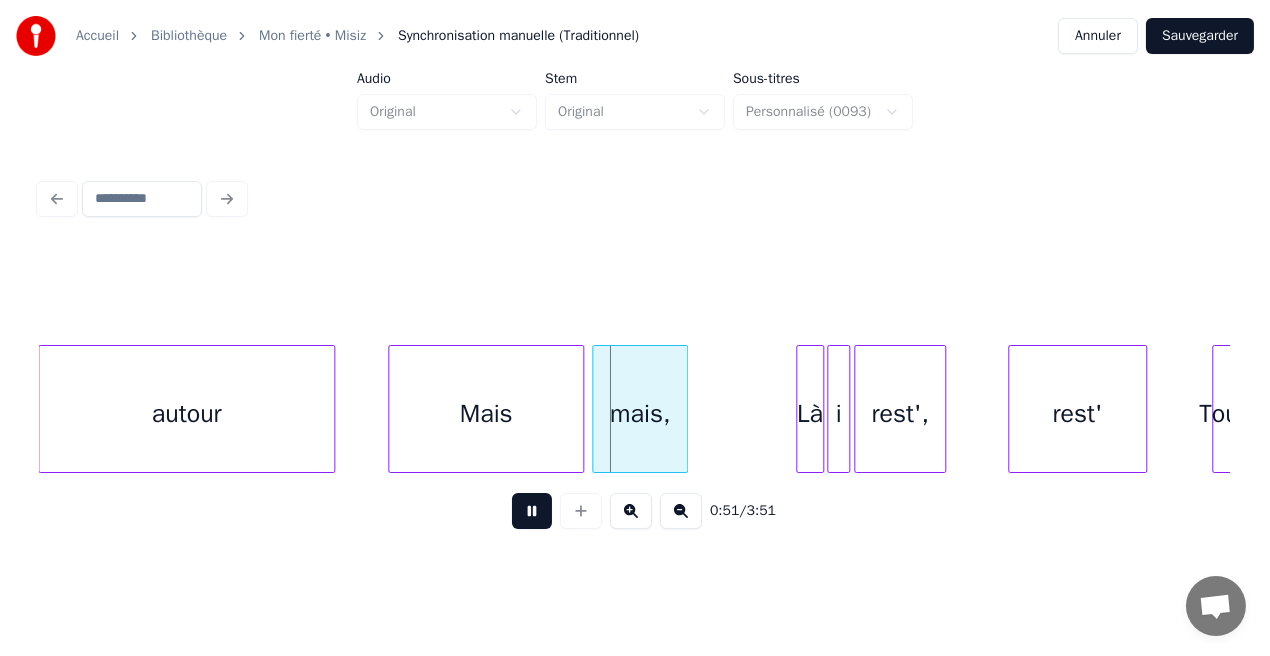 click at bounding box center (532, 511) 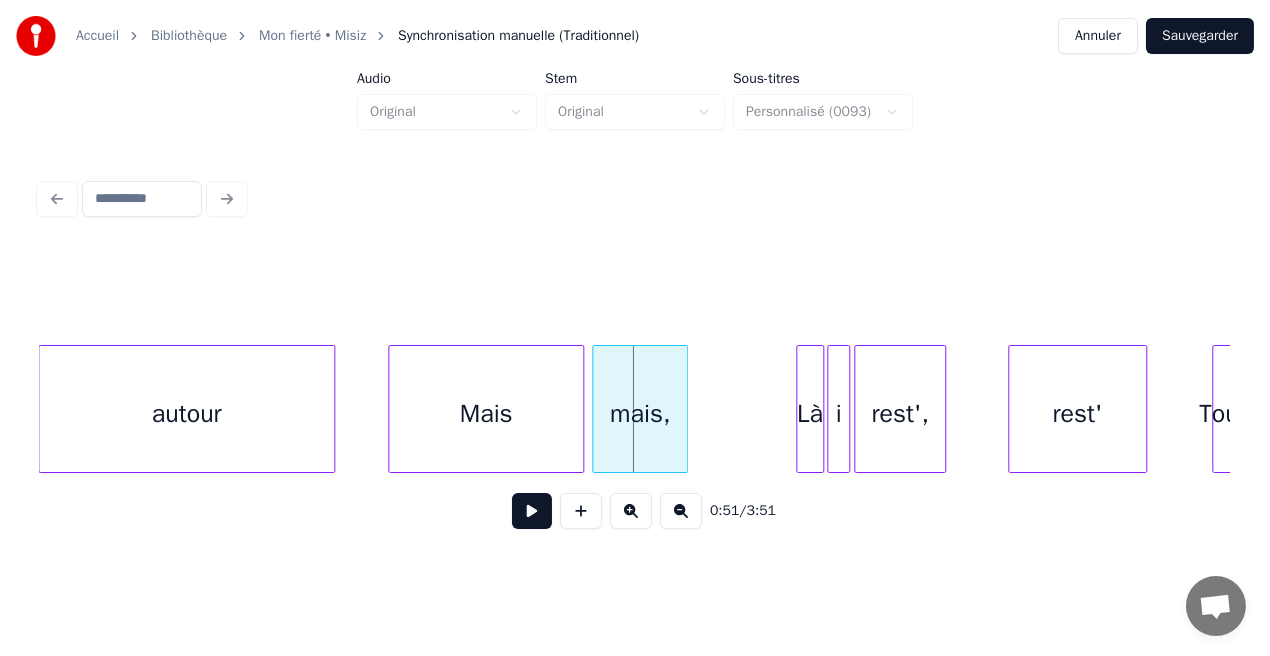click at bounding box center (532, 511) 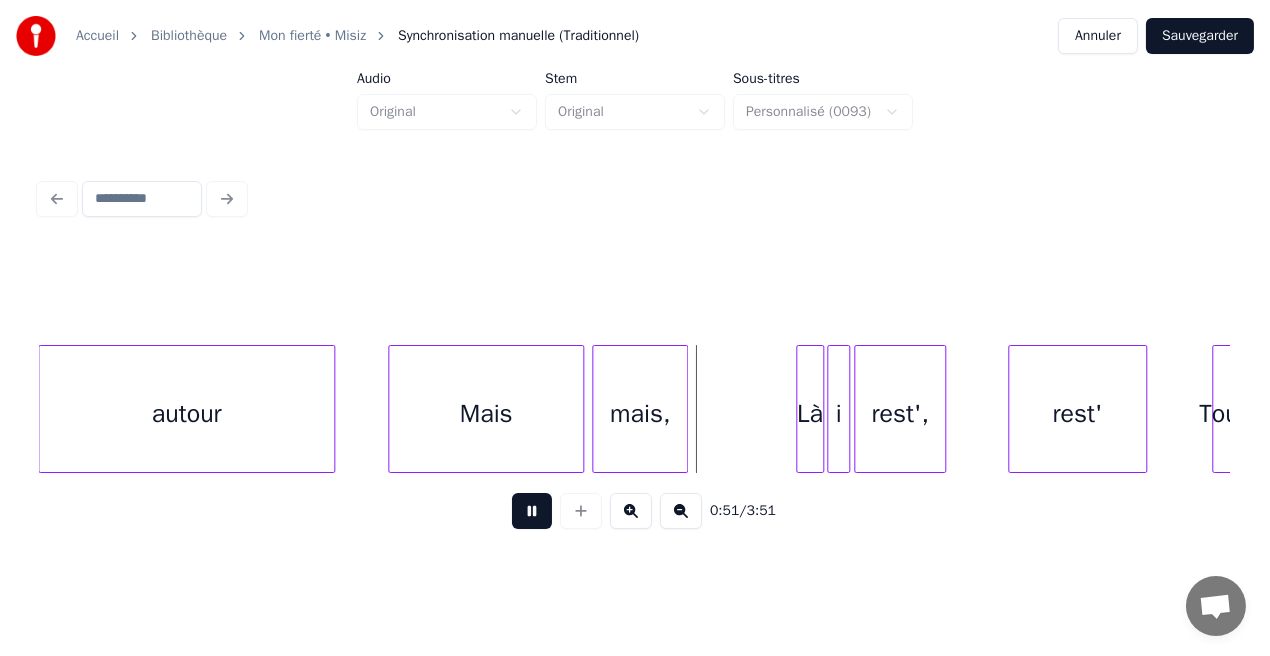 click at bounding box center [532, 511] 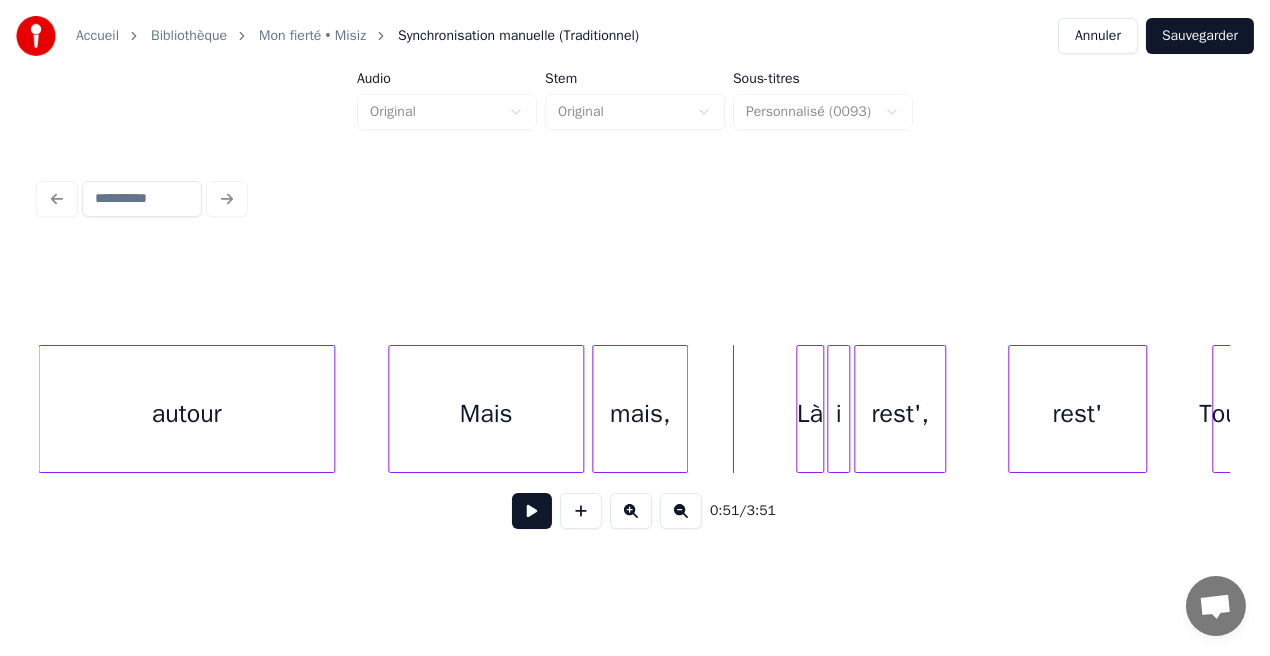 click at bounding box center (532, 511) 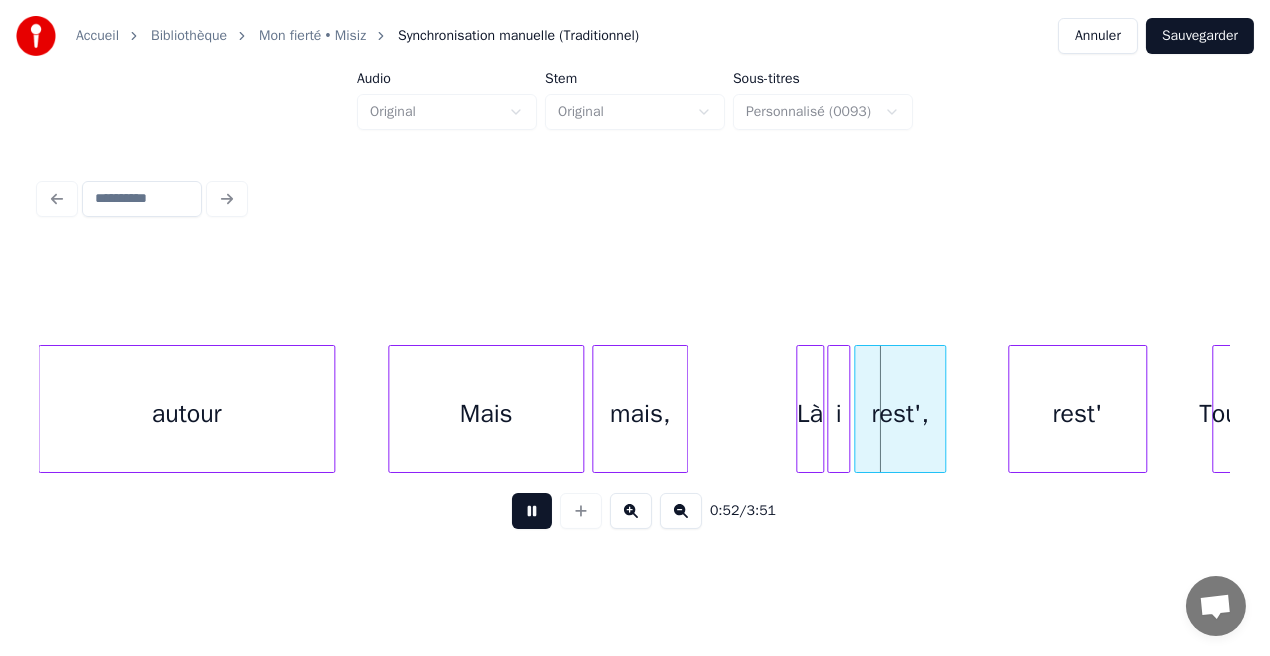 click at bounding box center (532, 511) 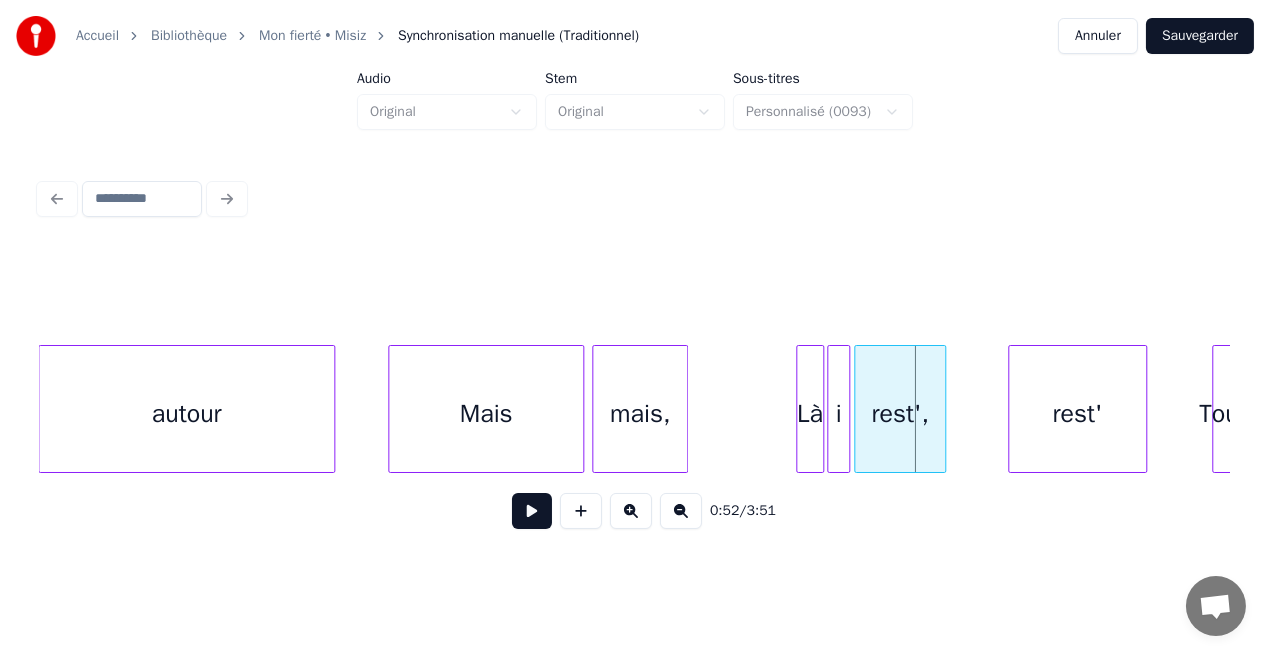 click at bounding box center [532, 511] 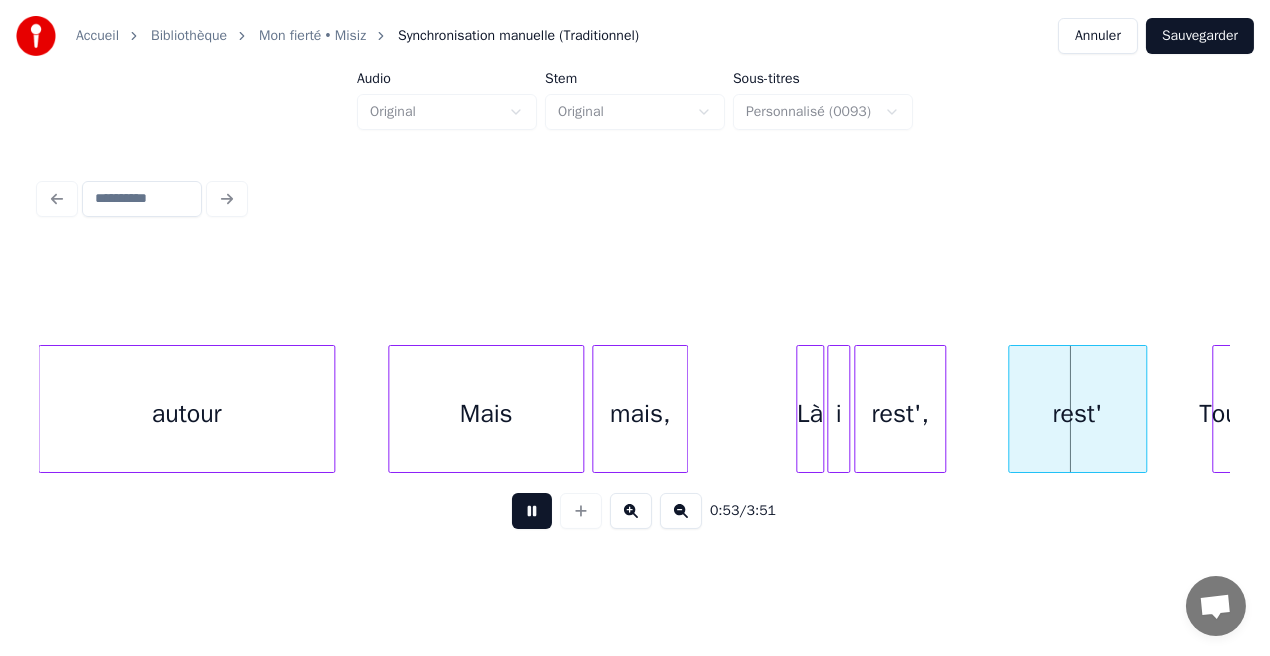 click at bounding box center (532, 511) 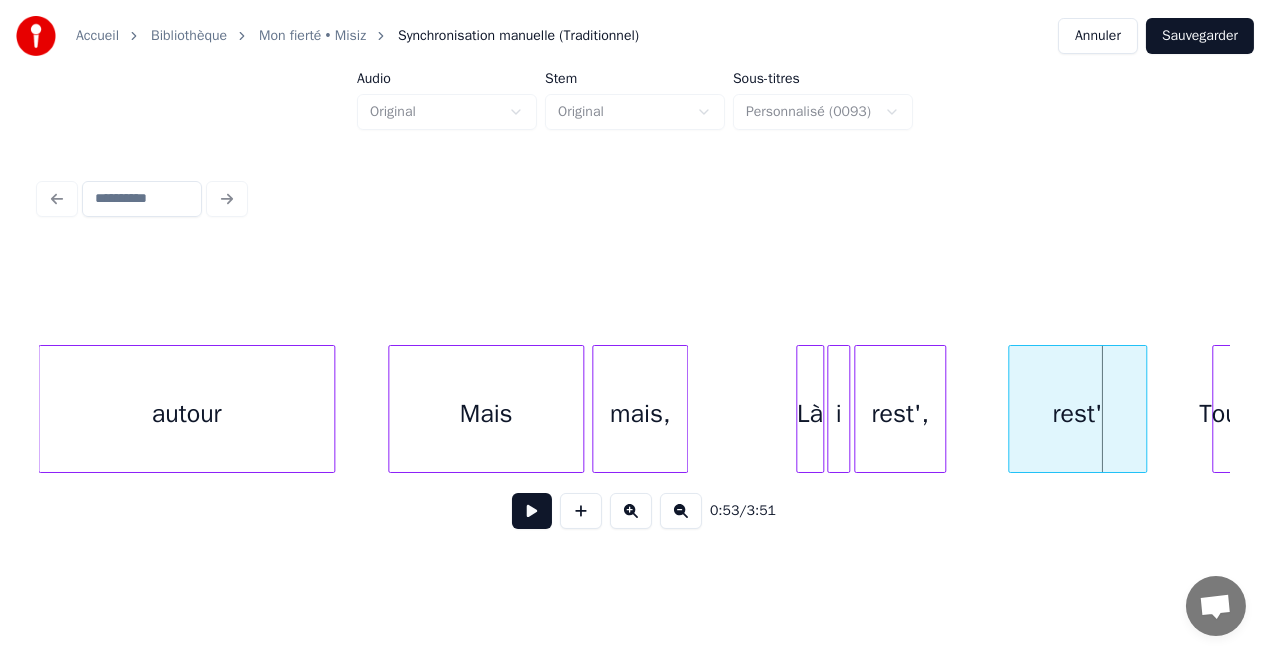click on "Mais mais, Là i rest', rest' Tout autour" at bounding box center [13473, 409] 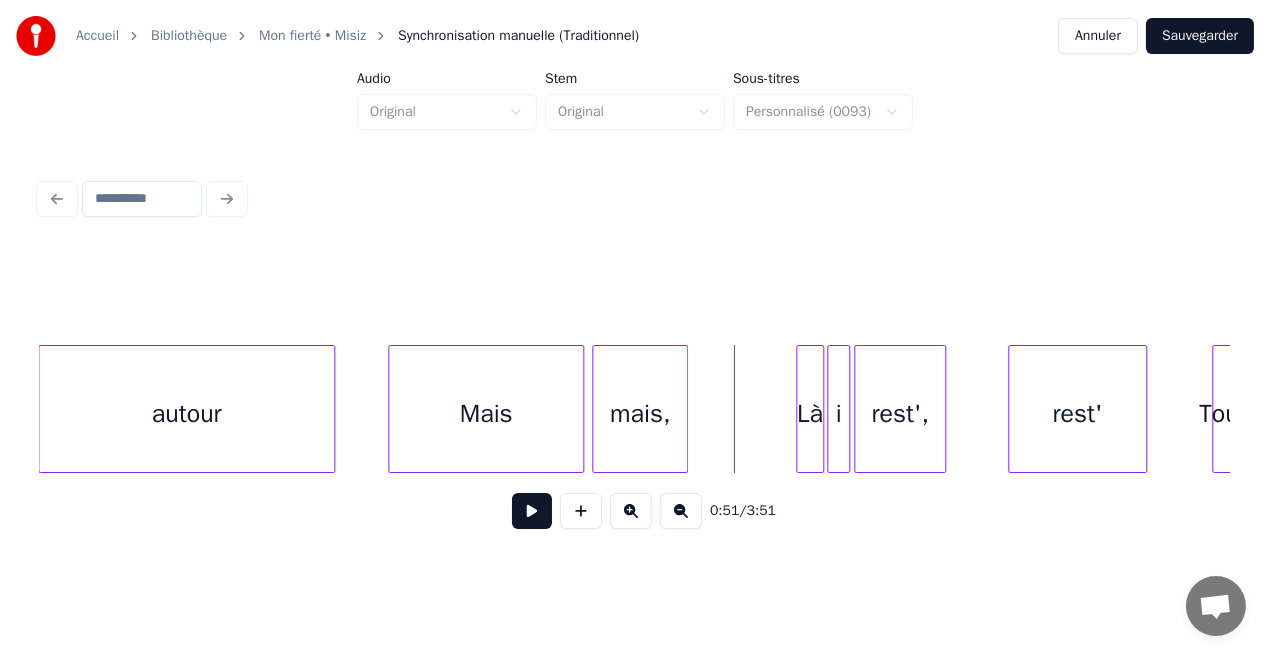 click at bounding box center (532, 511) 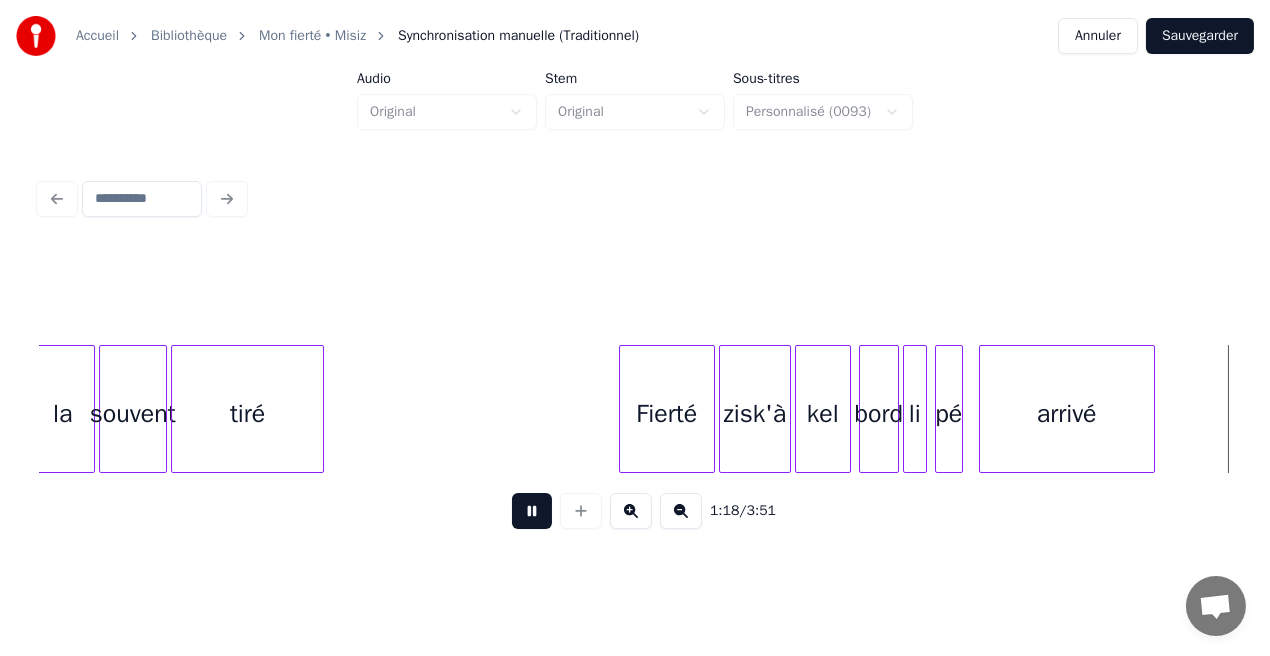 scroll, scrollTop: 0, scrollLeft: 15654, axis: horizontal 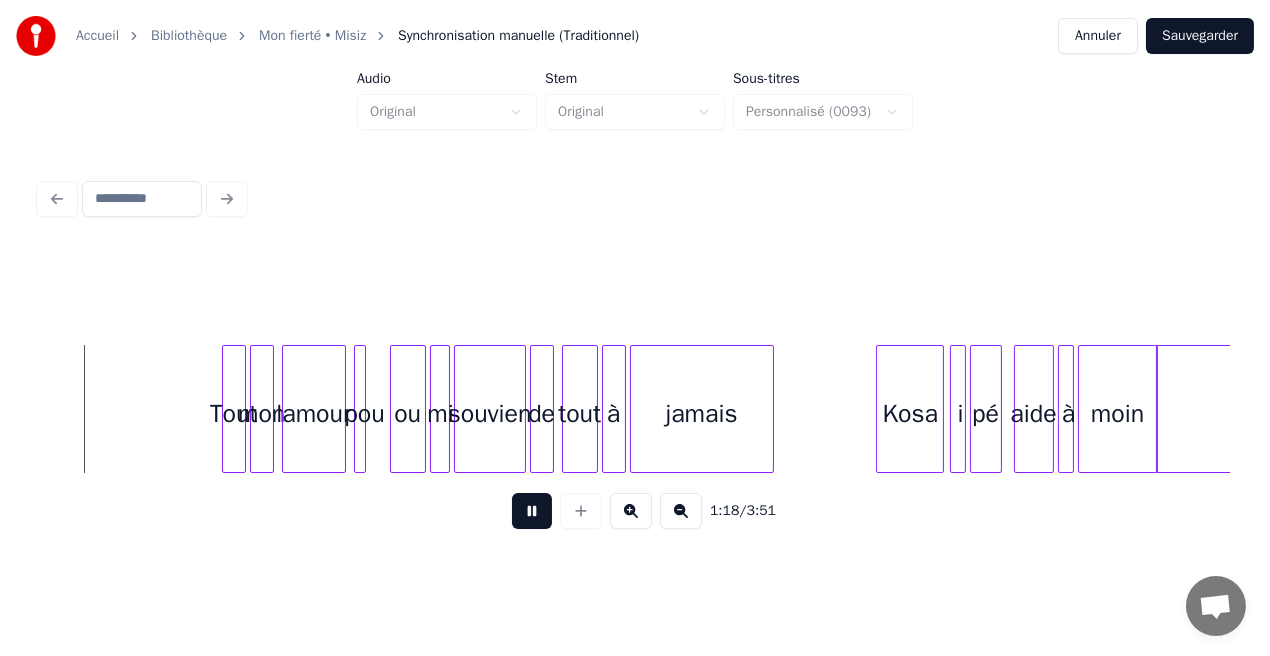 click on "Sauvegarder" at bounding box center (1200, 36) 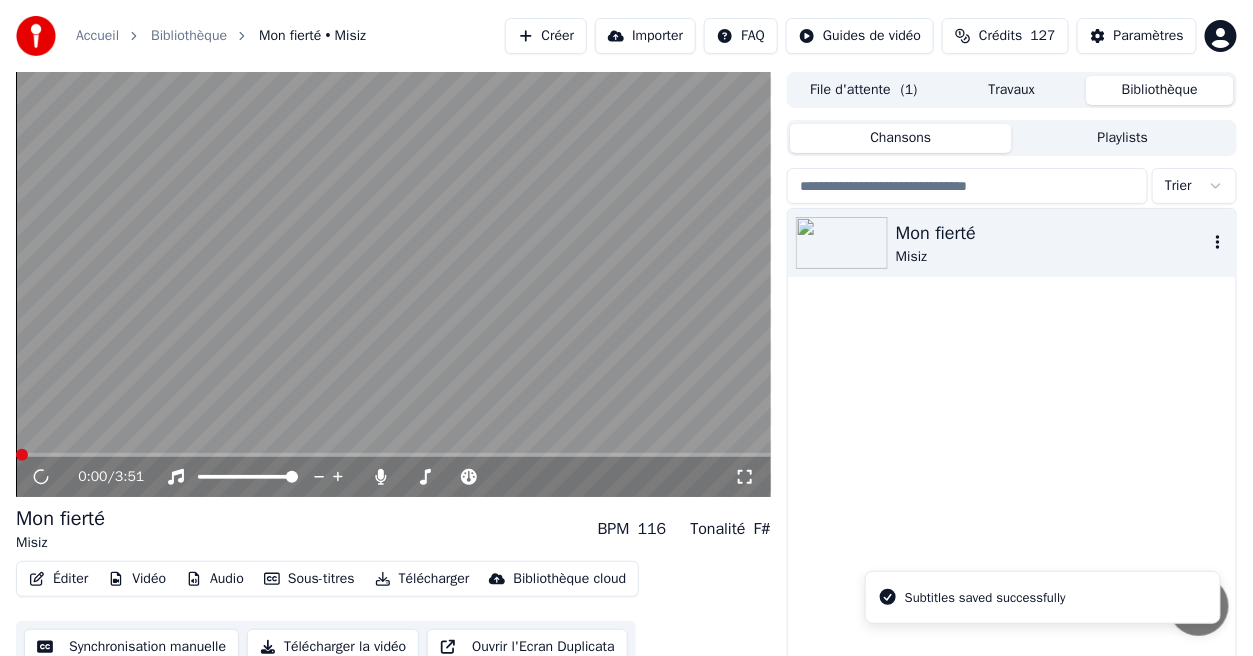click on "Mon fierté" at bounding box center (1052, 233) 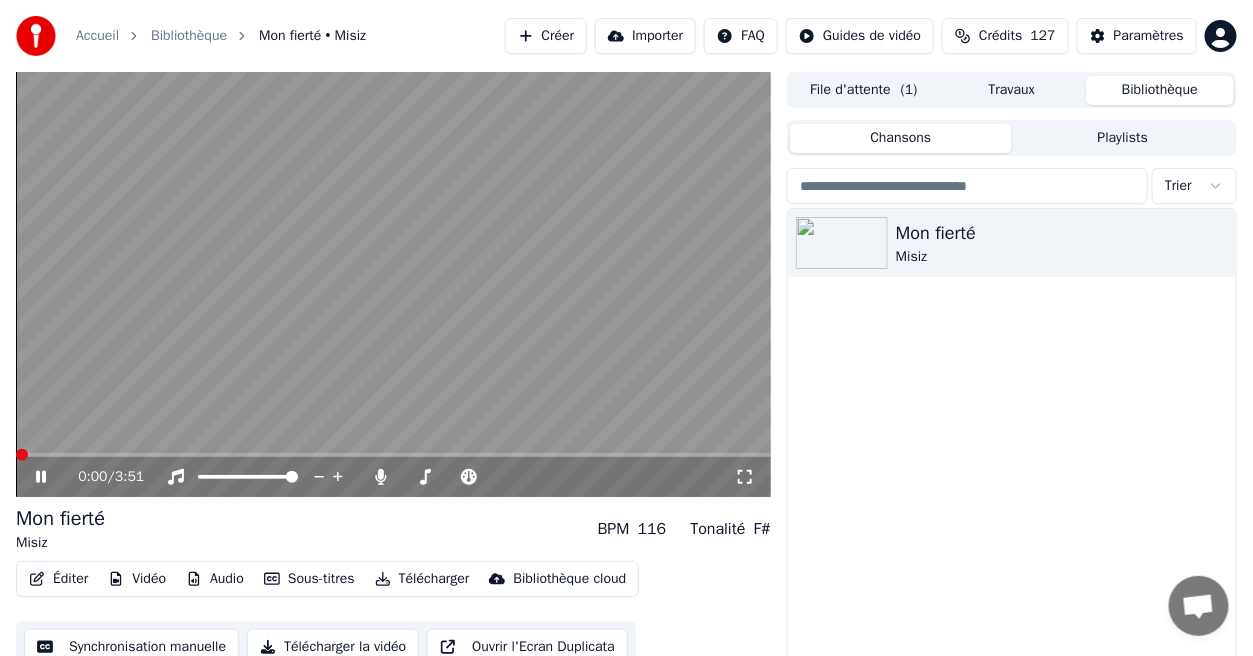 click 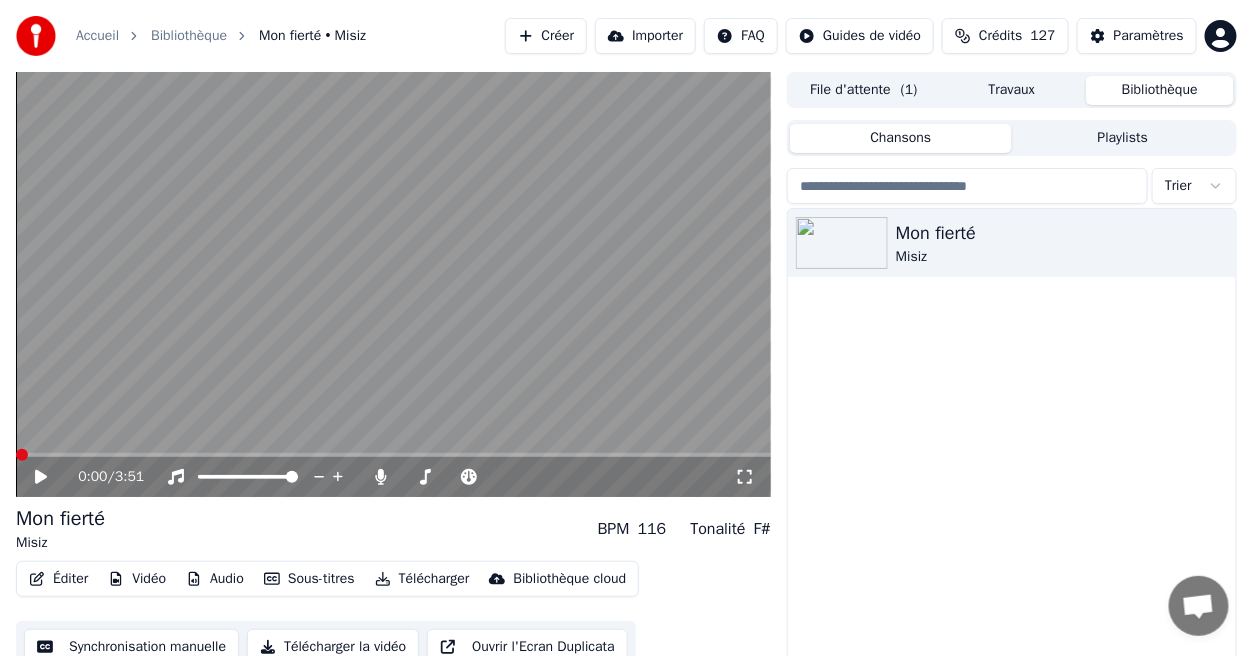 click 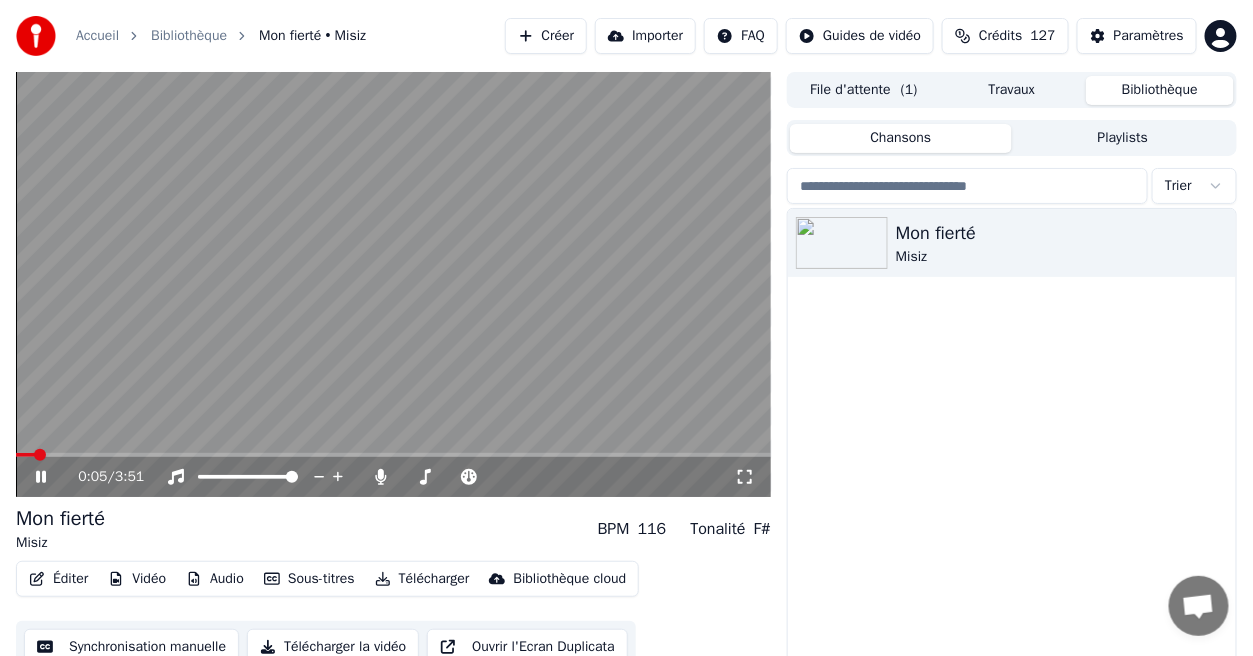 click 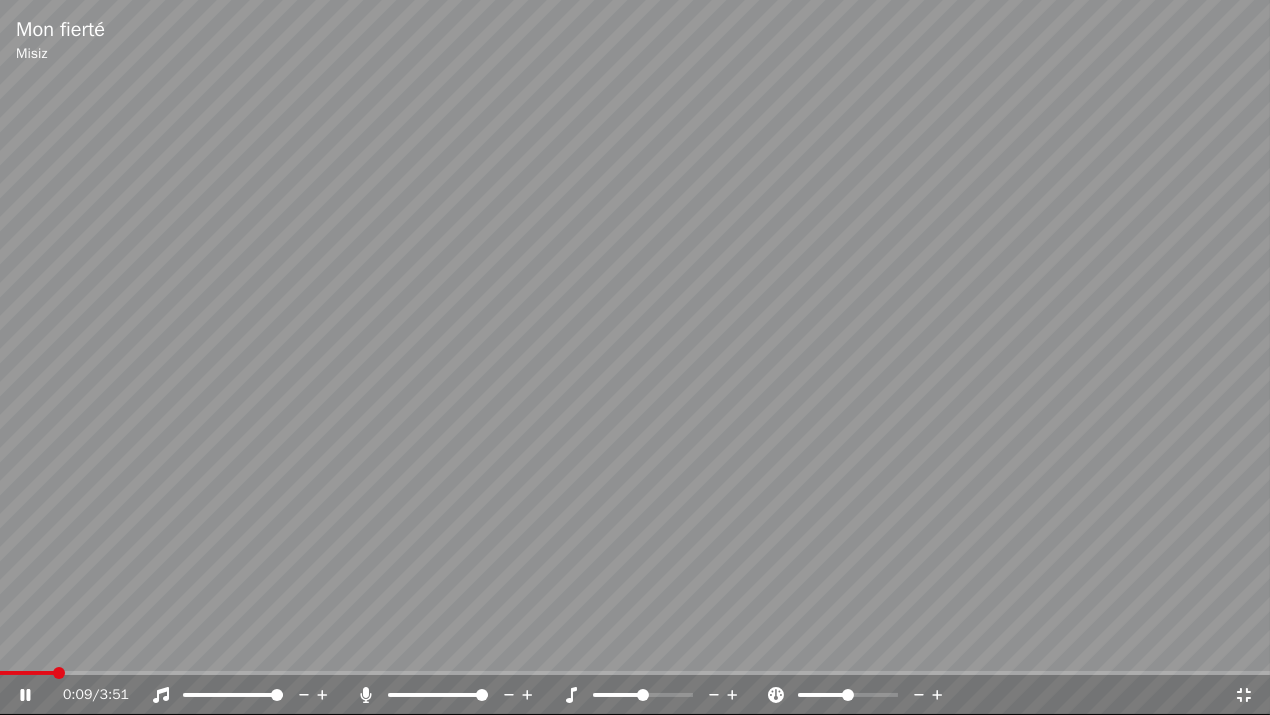 click 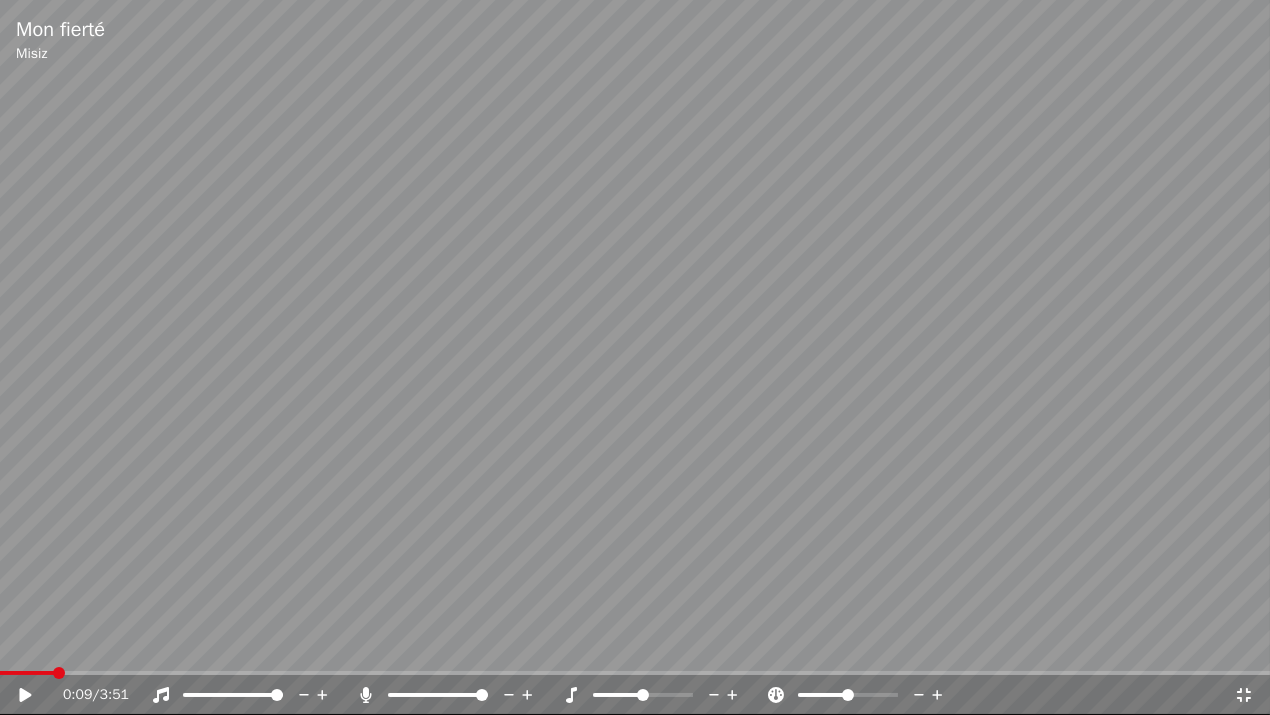 click 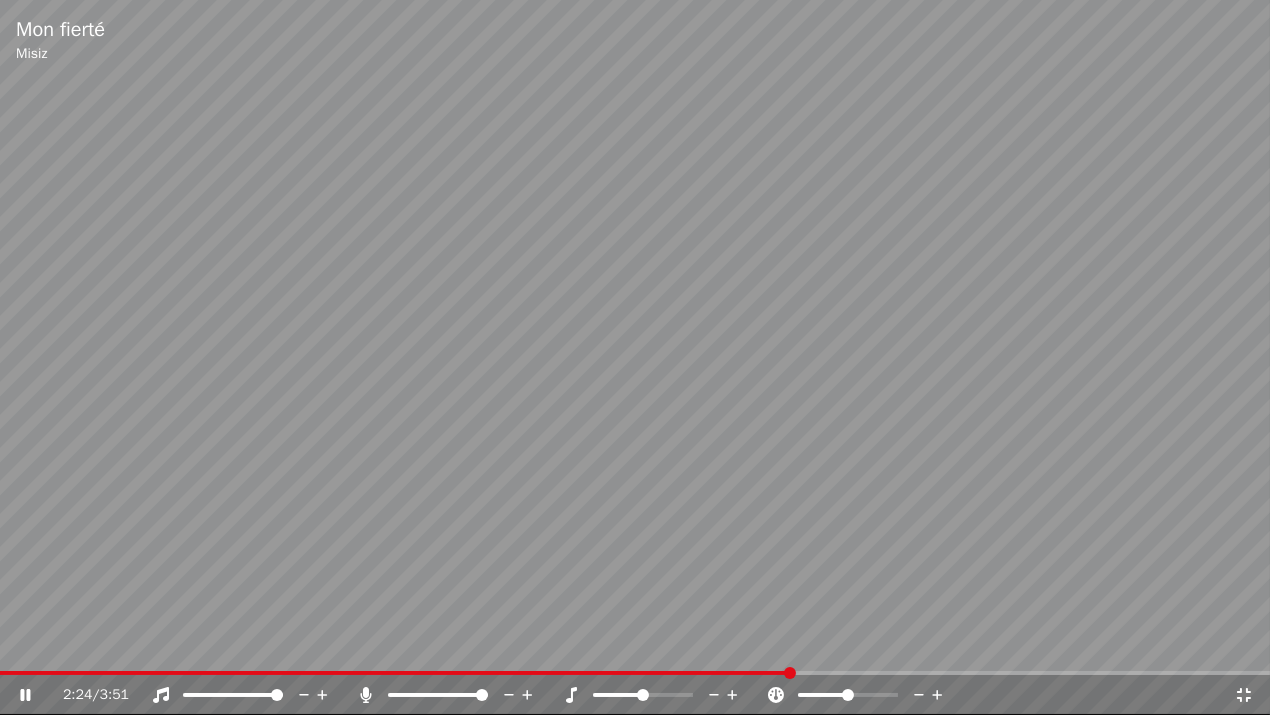 click 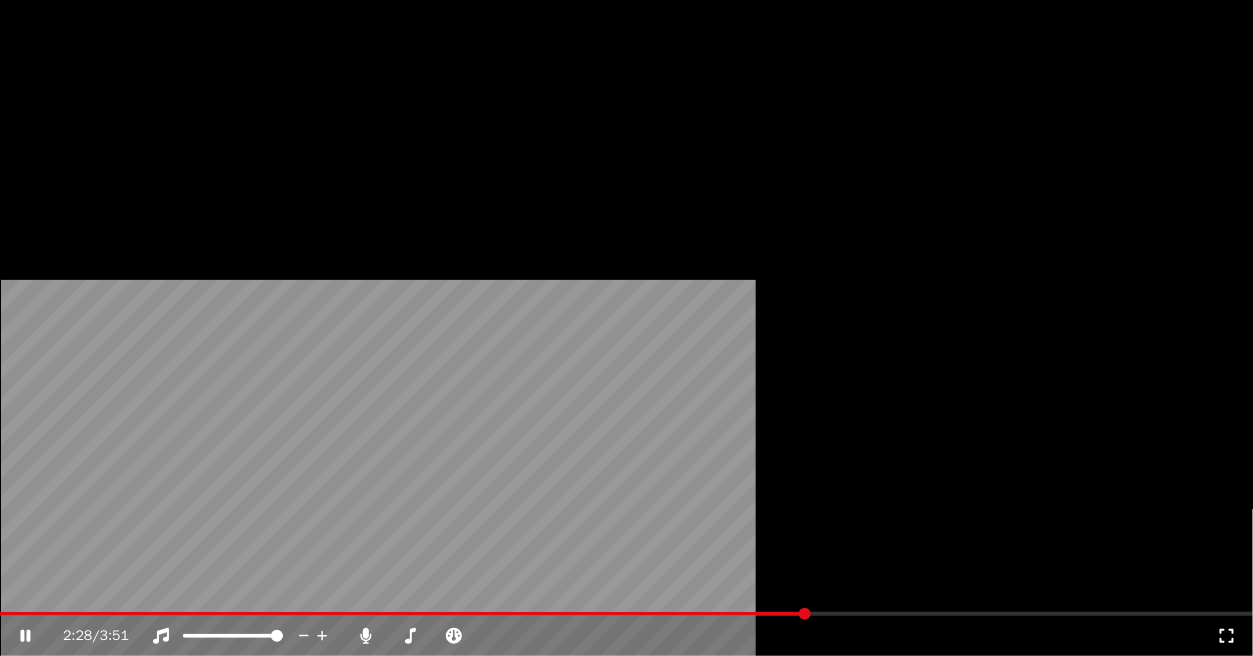 click on "Éditer" at bounding box center (58, 154) 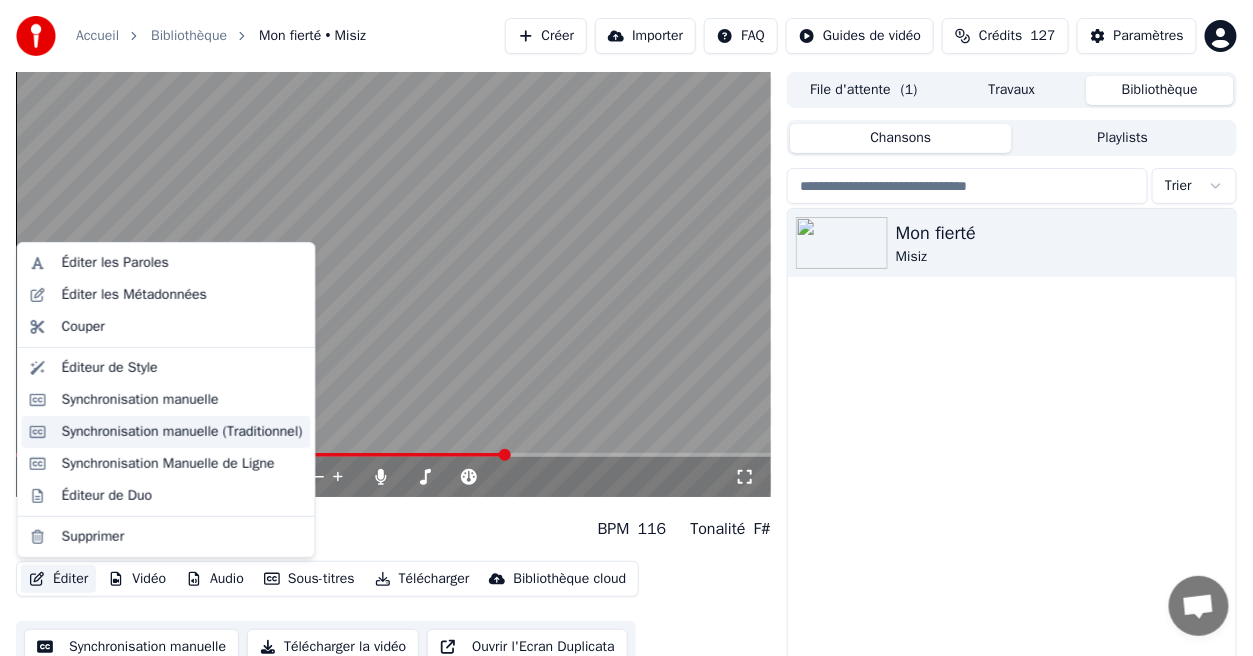 click on "Synchronisation manuelle (Traditionnel)" at bounding box center (182, 432) 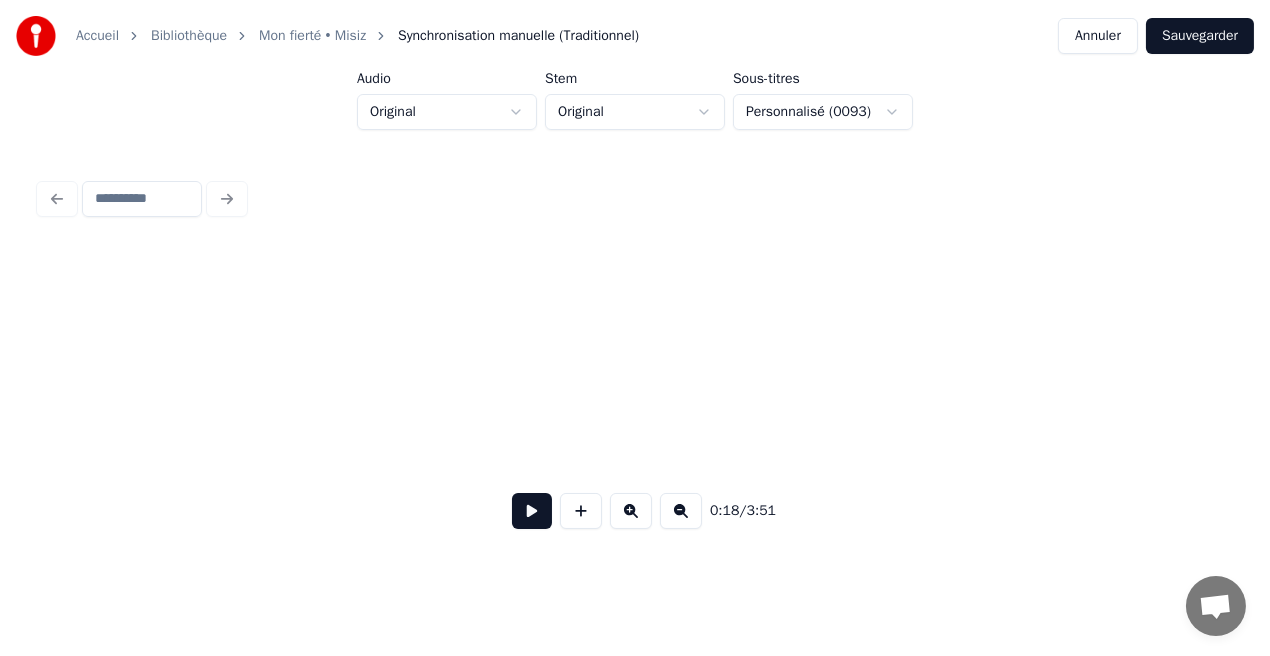 scroll, scrollTop: 0, scrollLeft: 3731, axis: horizontal 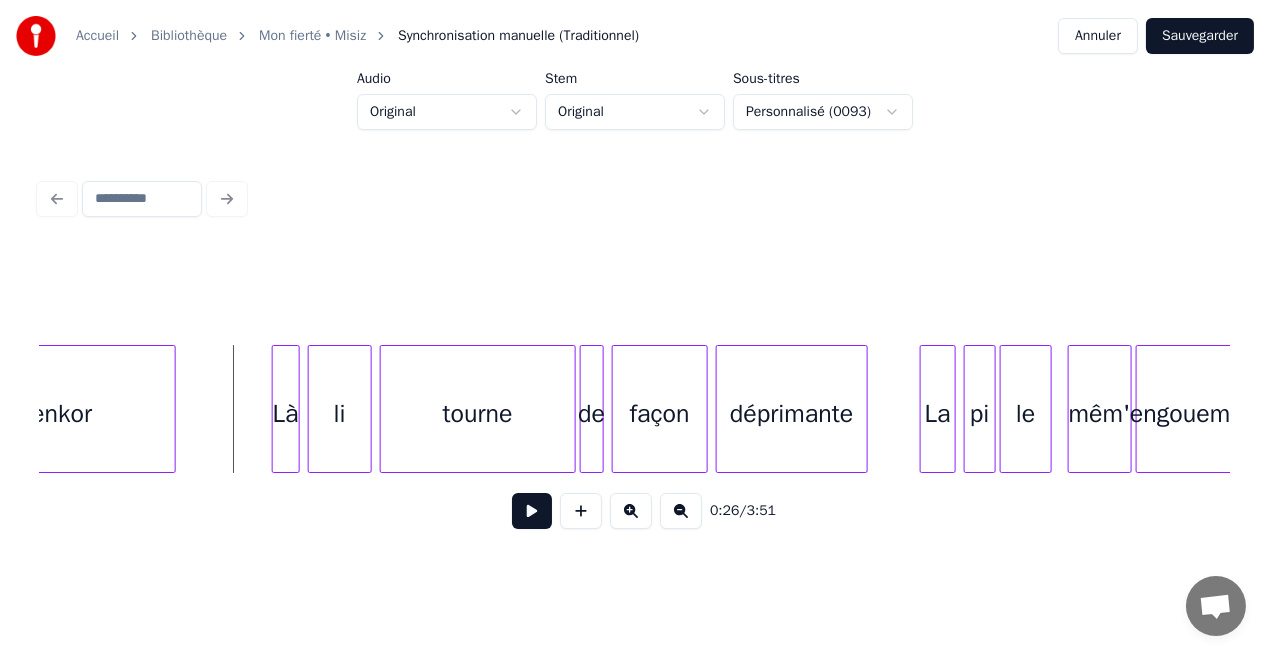 click at bounding box center [532, 511] 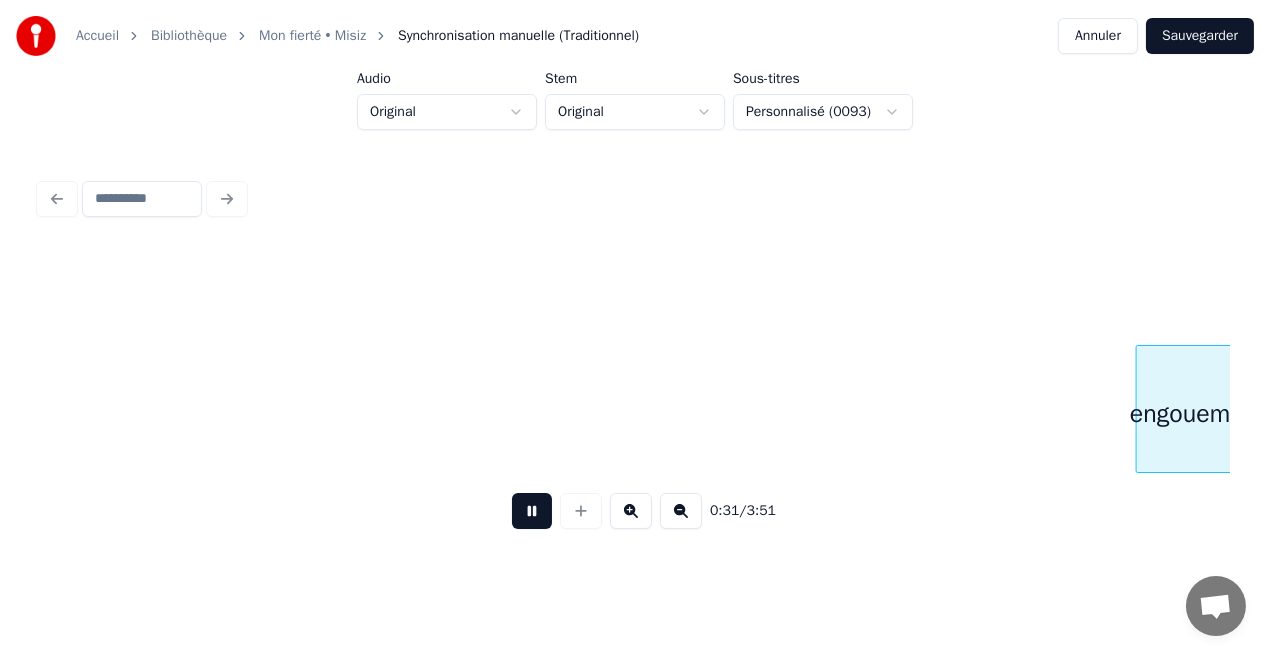scroll, scrollTop: 0, scrollLeft: 6376, axis: horizontal 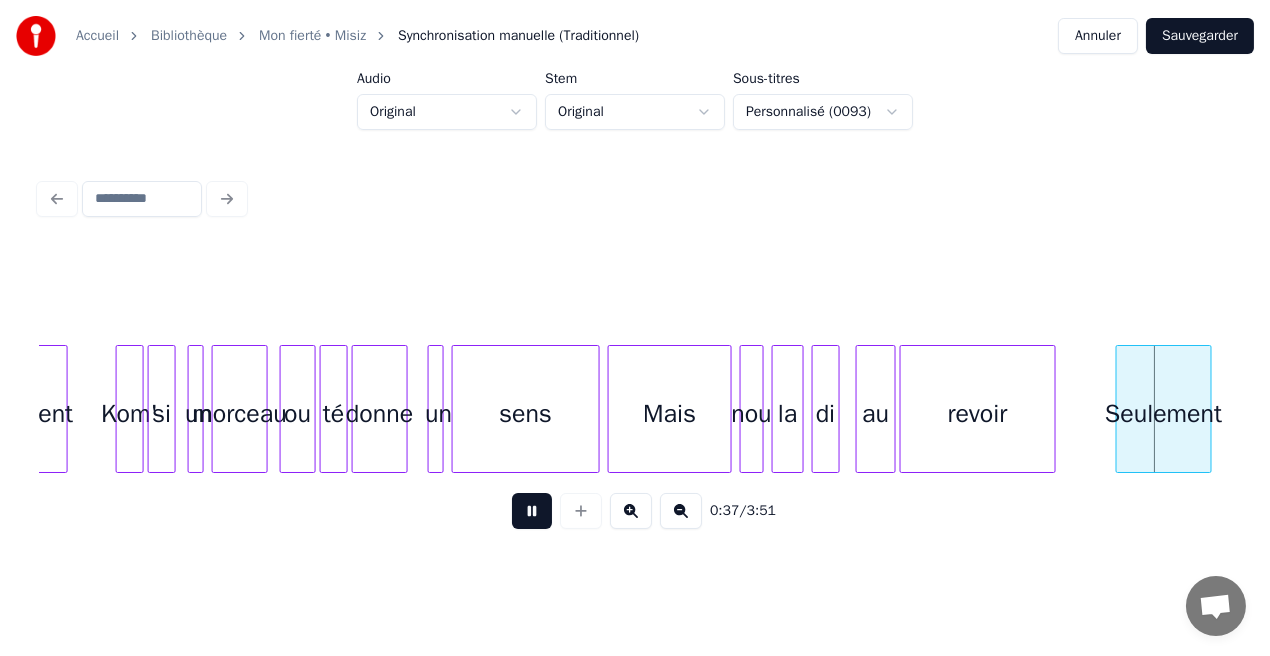 click at bounding box center [532, 511] 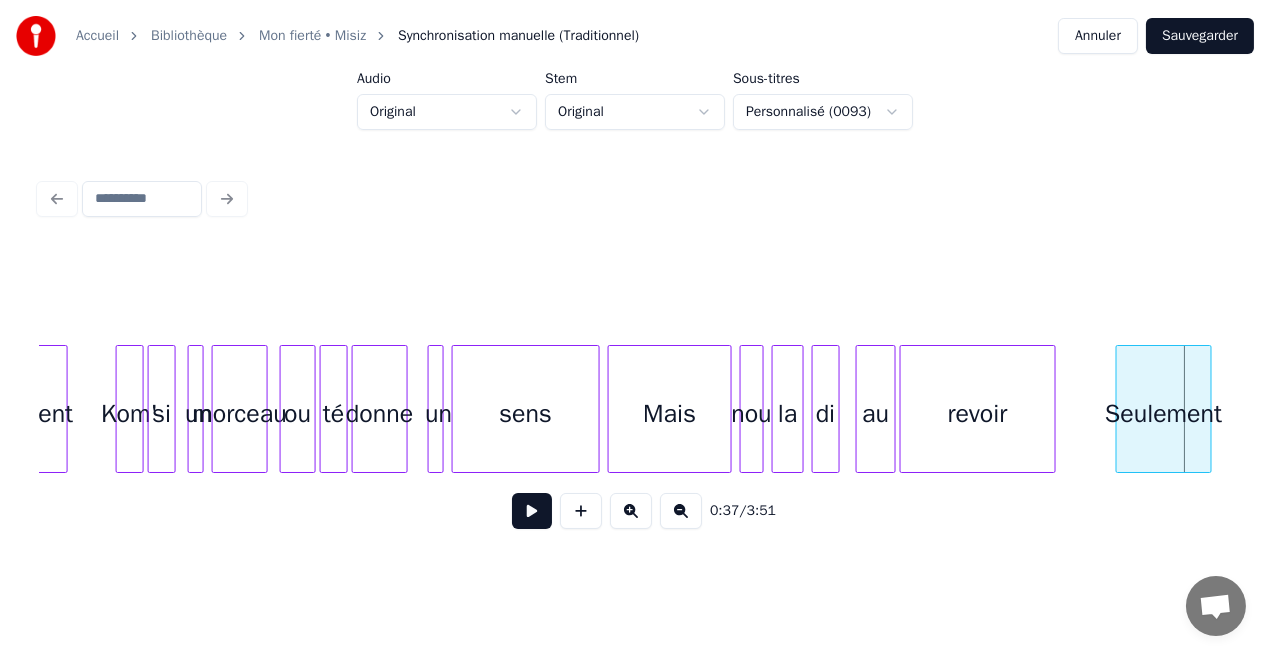 click on "Mais" at bounding box center (670, 414) 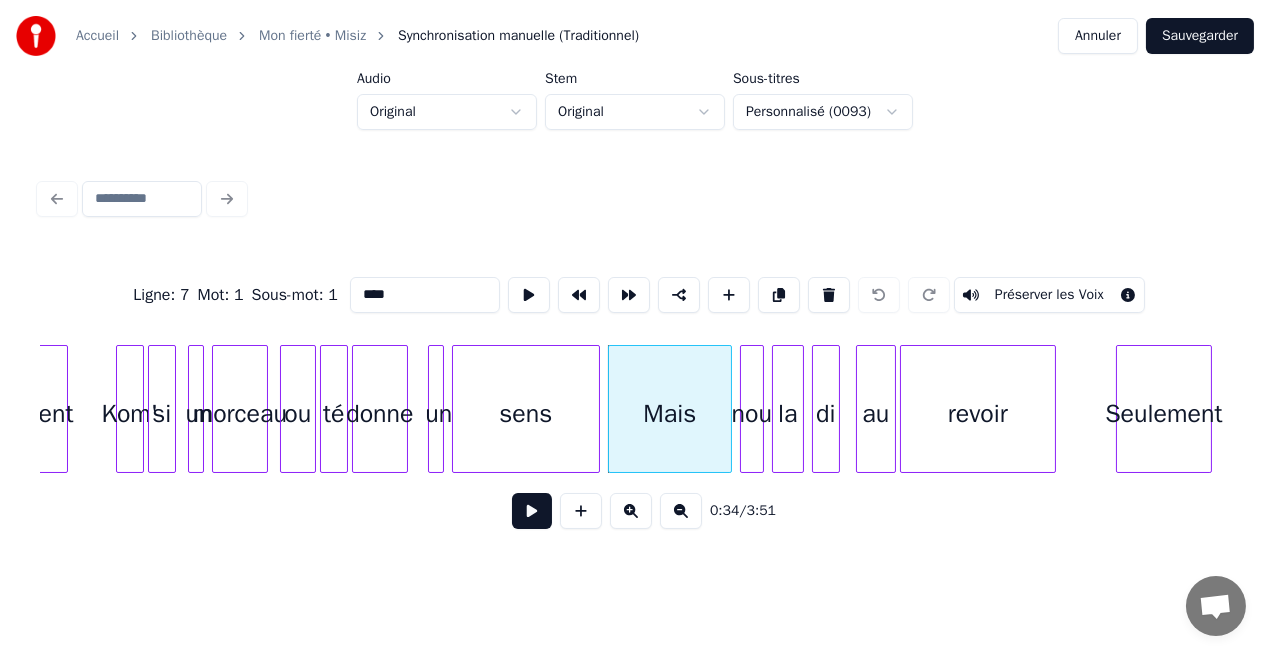 click on "****" at bounding box center (425, 295) 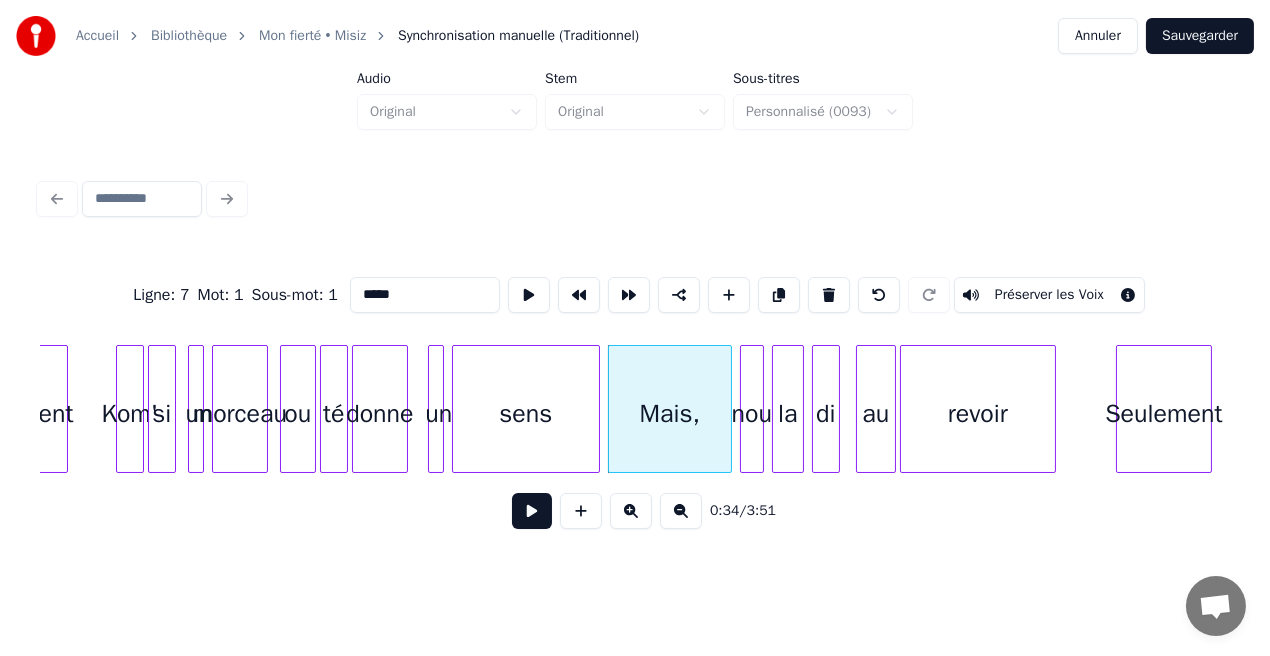type on "*****" 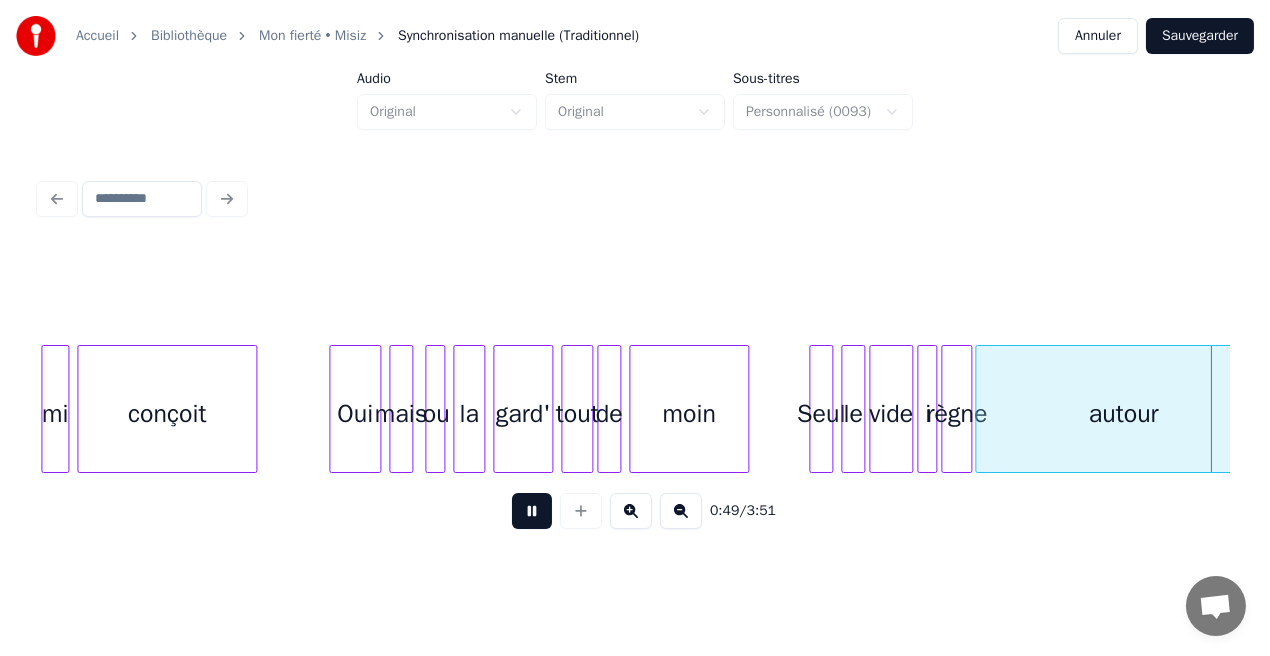 scroll, scrollTop: 0, scrollLeft: 9950, axis: horizontal 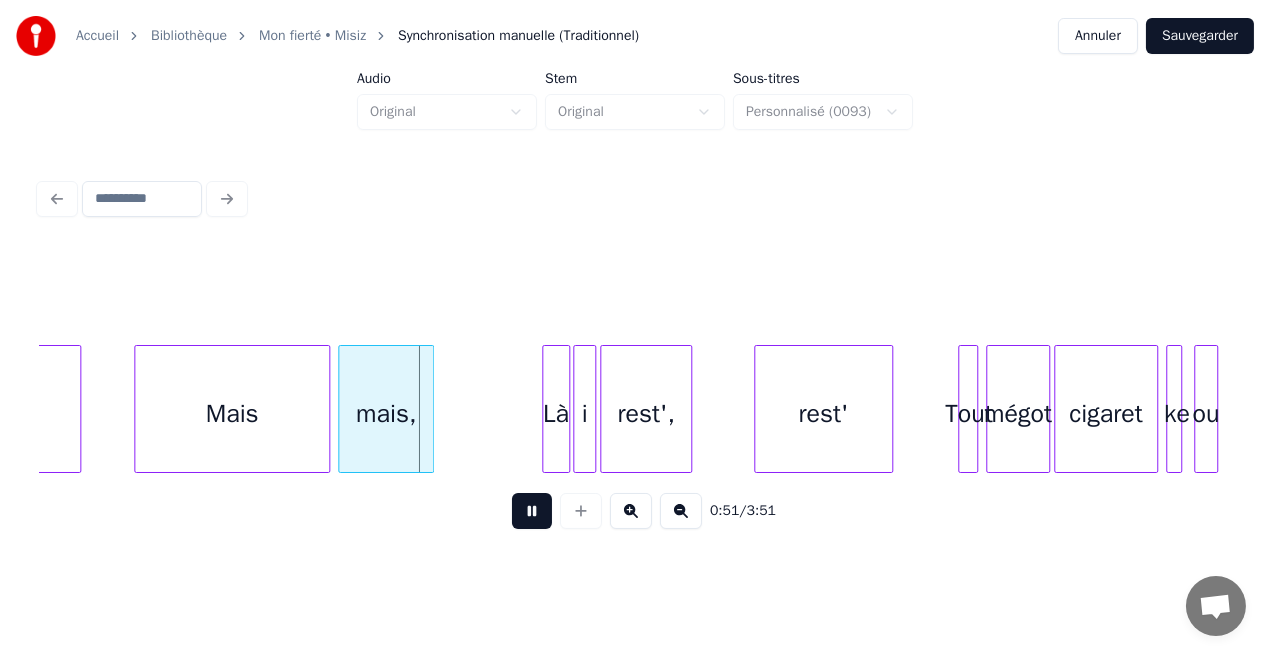 click at bounding box center [532, 511] 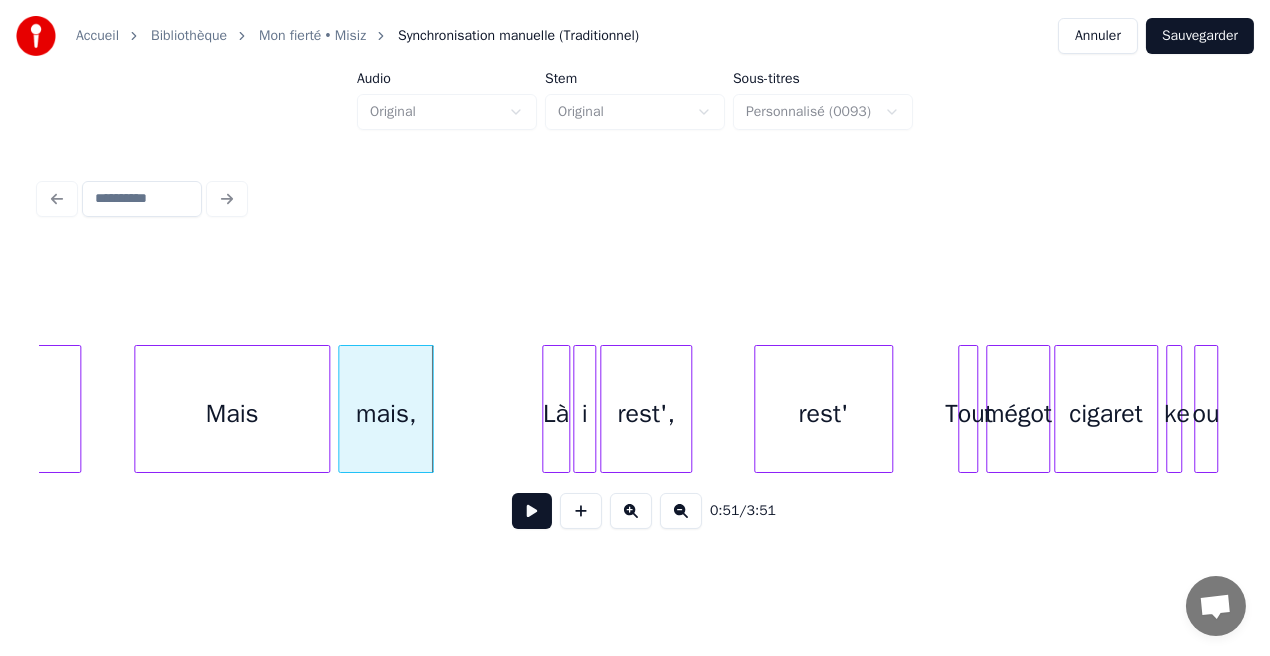 click on "Mais" at bounding box center [232, 414] 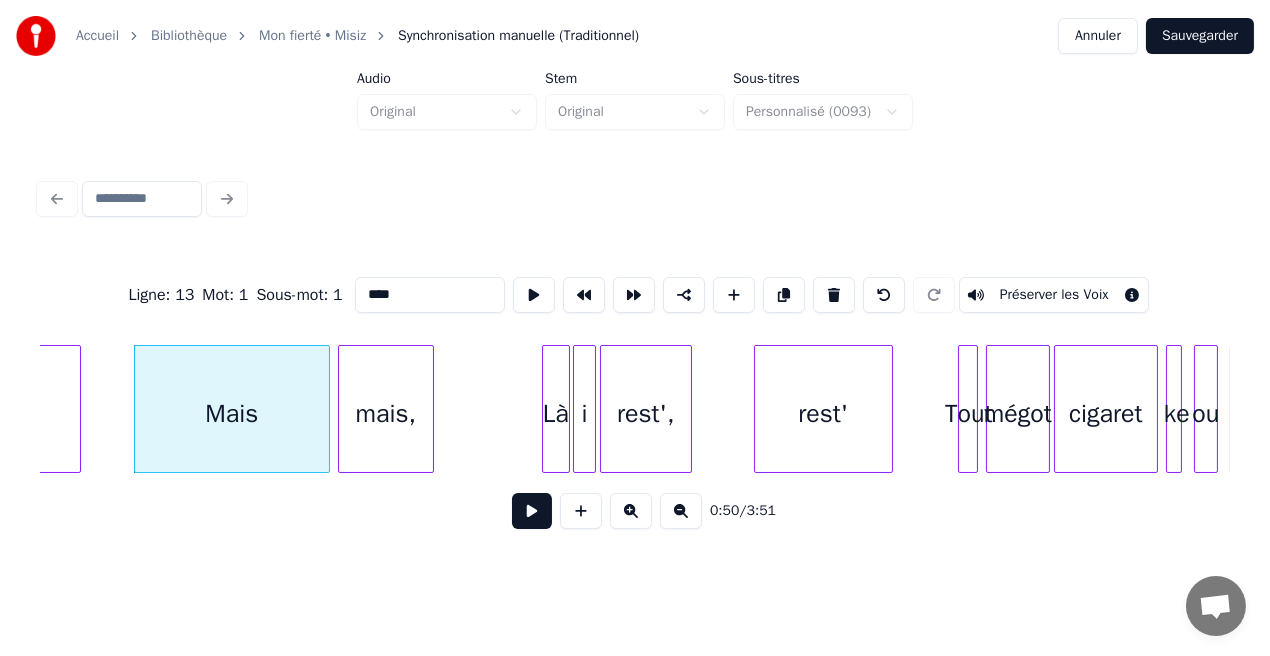 click on "****" at bounding box center [430, 295] 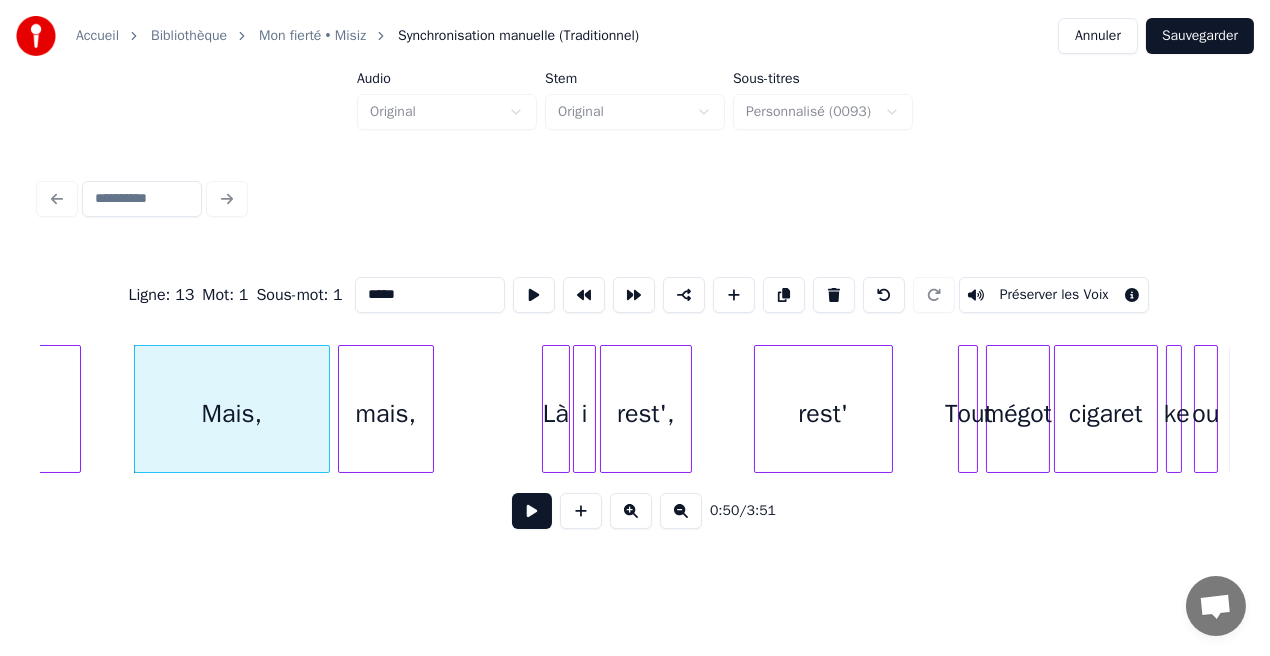 type on "*****" 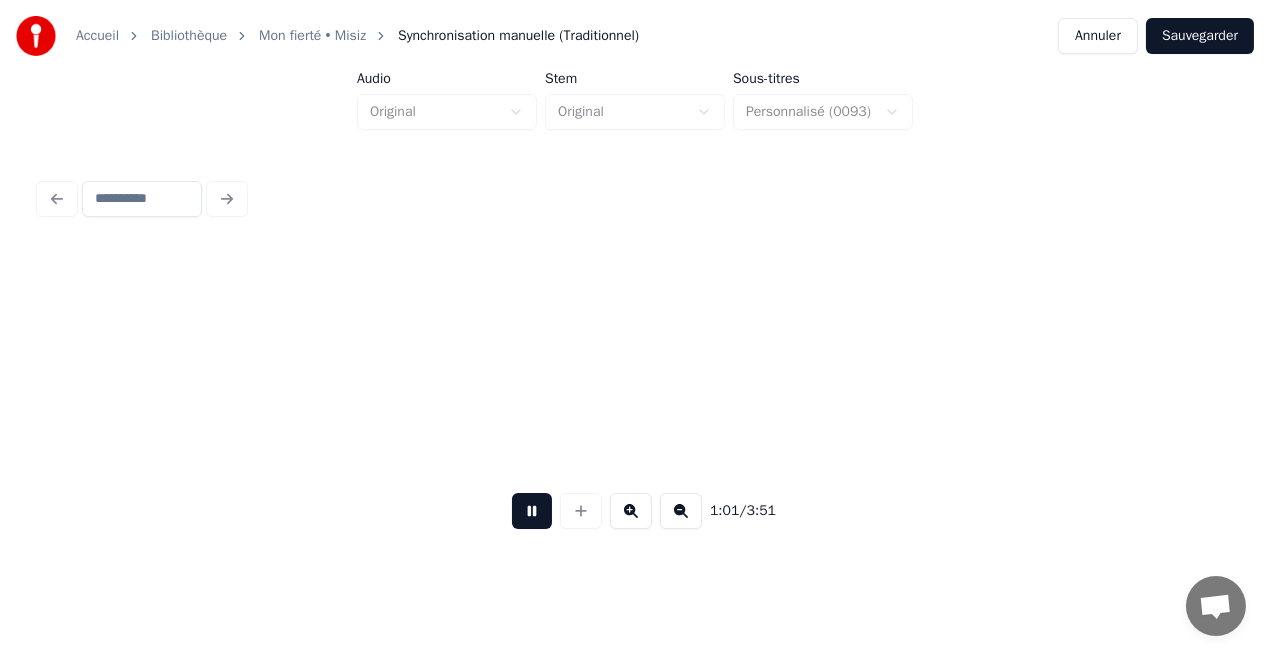 scroll, scrollTop: 0, scrollLeft: 12330, axis: horizontal 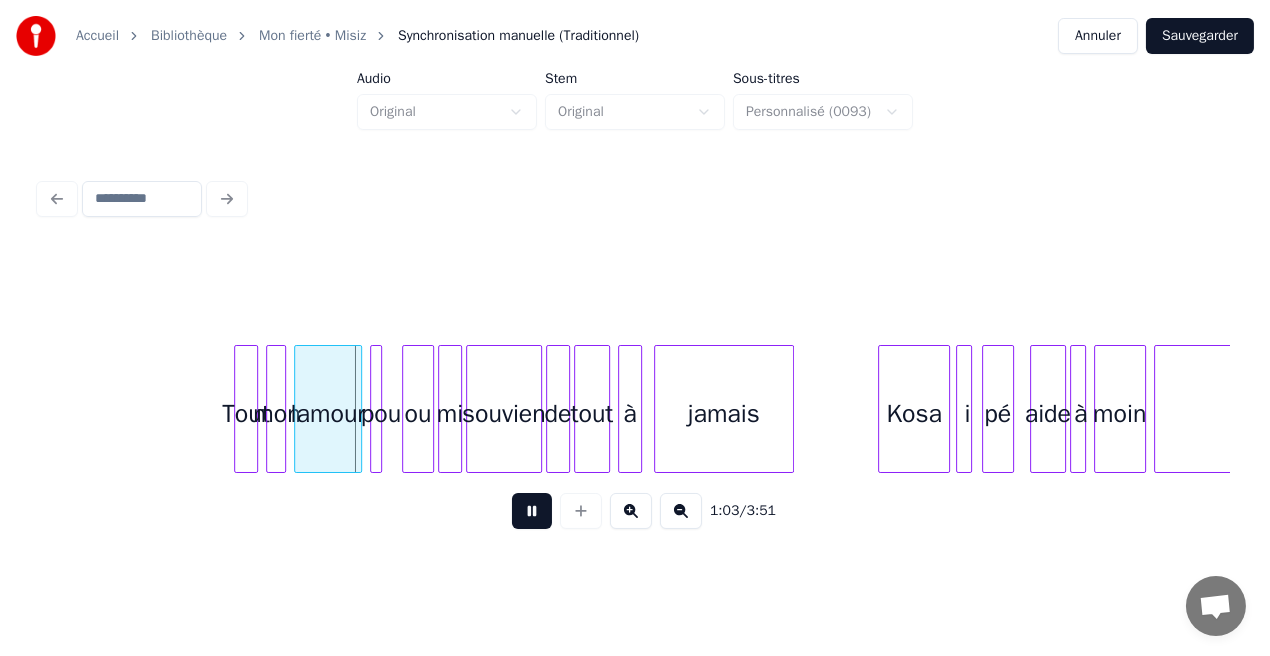 click at bounding box center [532, 511] 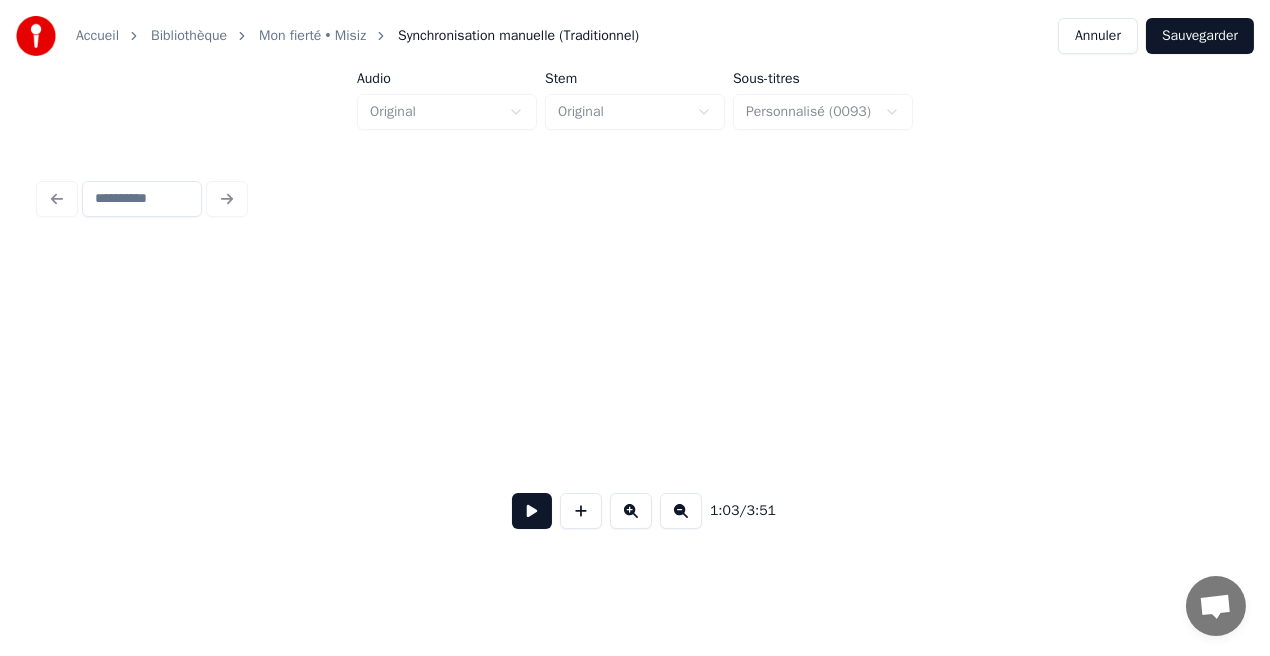 scroll, scrollTop: 0, scrollLeft: 442, axis: horizontal 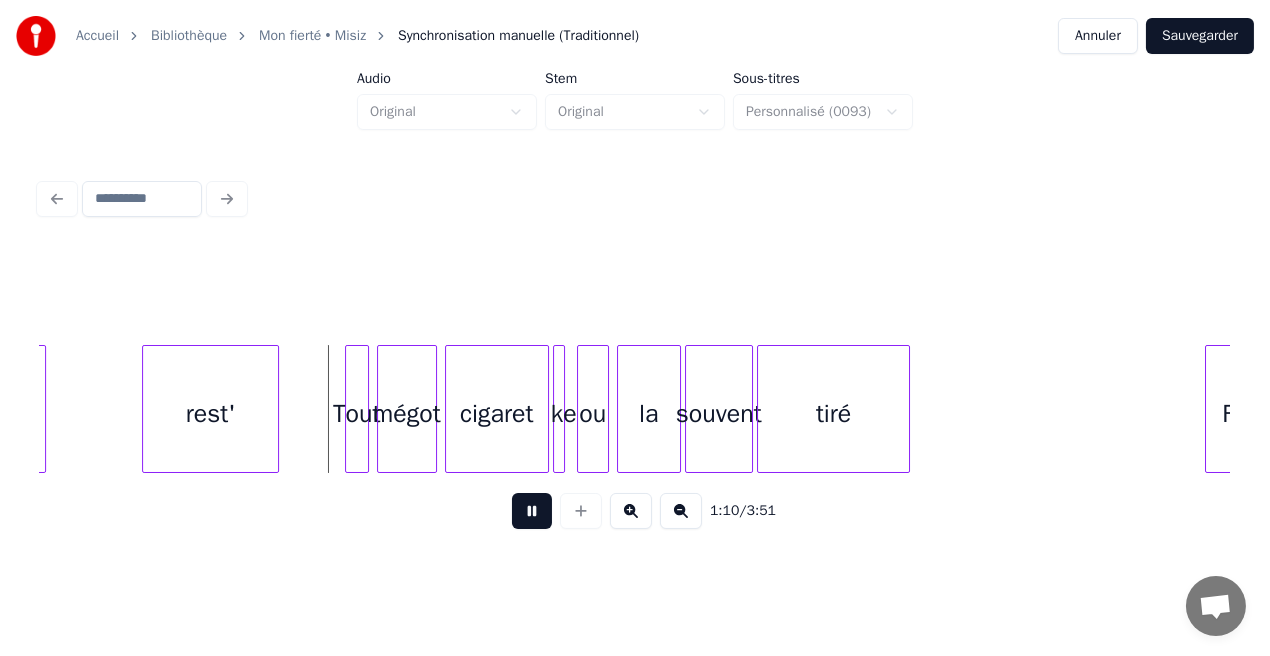 click at bounding box center [532, 511] 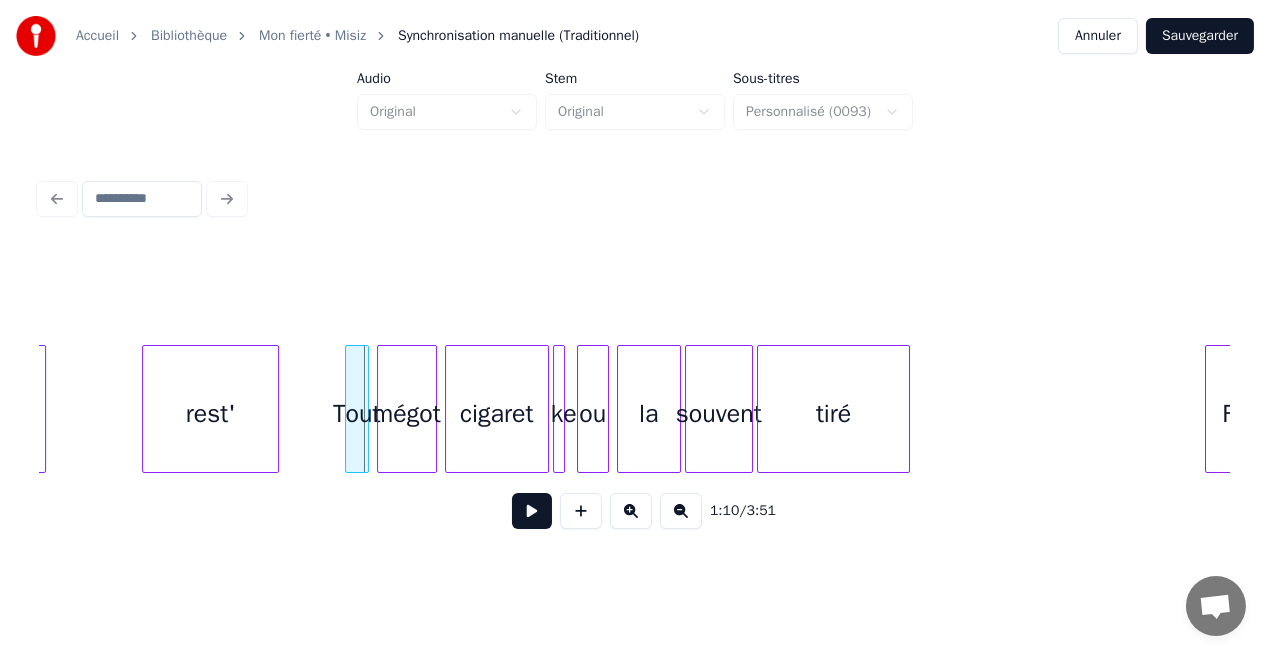 scroll, scrollTop: 0, scrollLeft: 13637, axis: horizontal 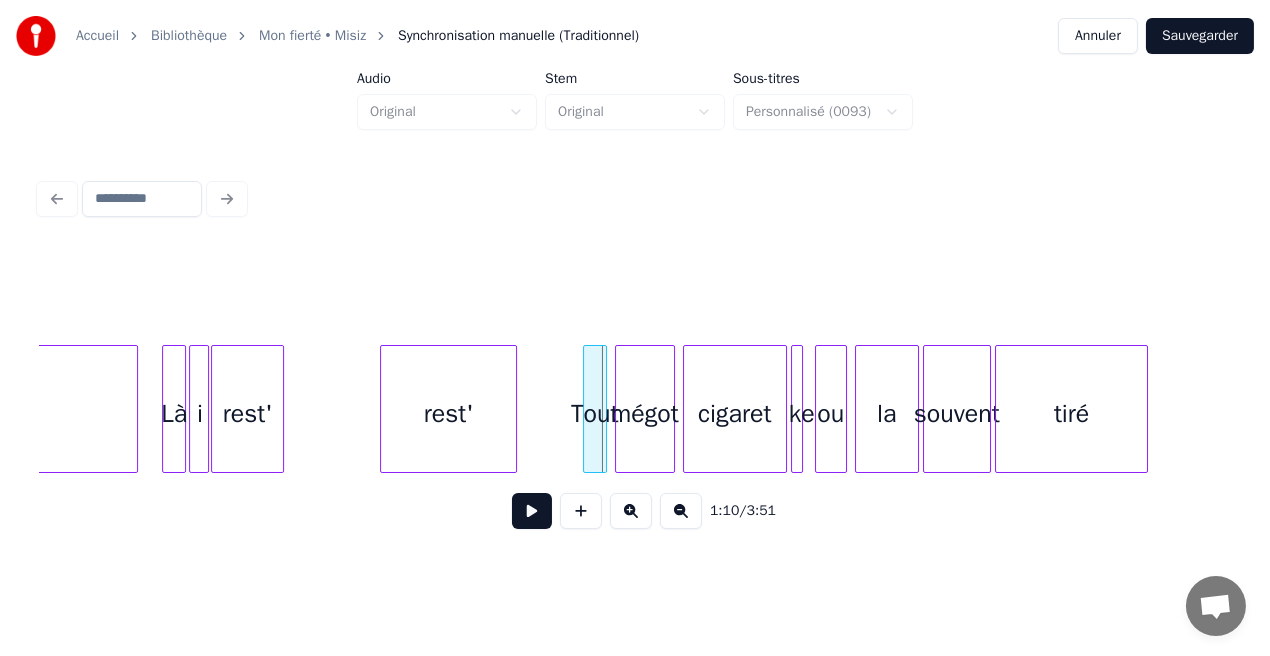 click on "rest' rest' Tout mégot cigaret ke ou la souvent tiré i oublié Là" at bounding box center (9532, 409) 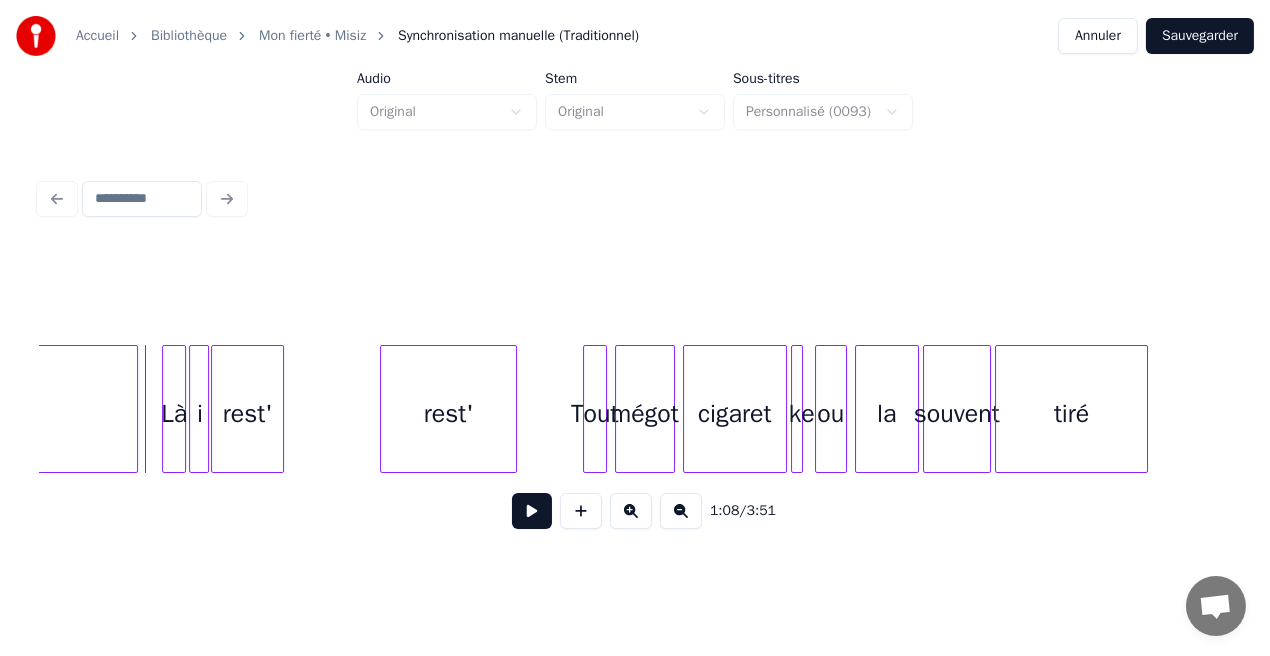 click at bounding box center (532, 511) 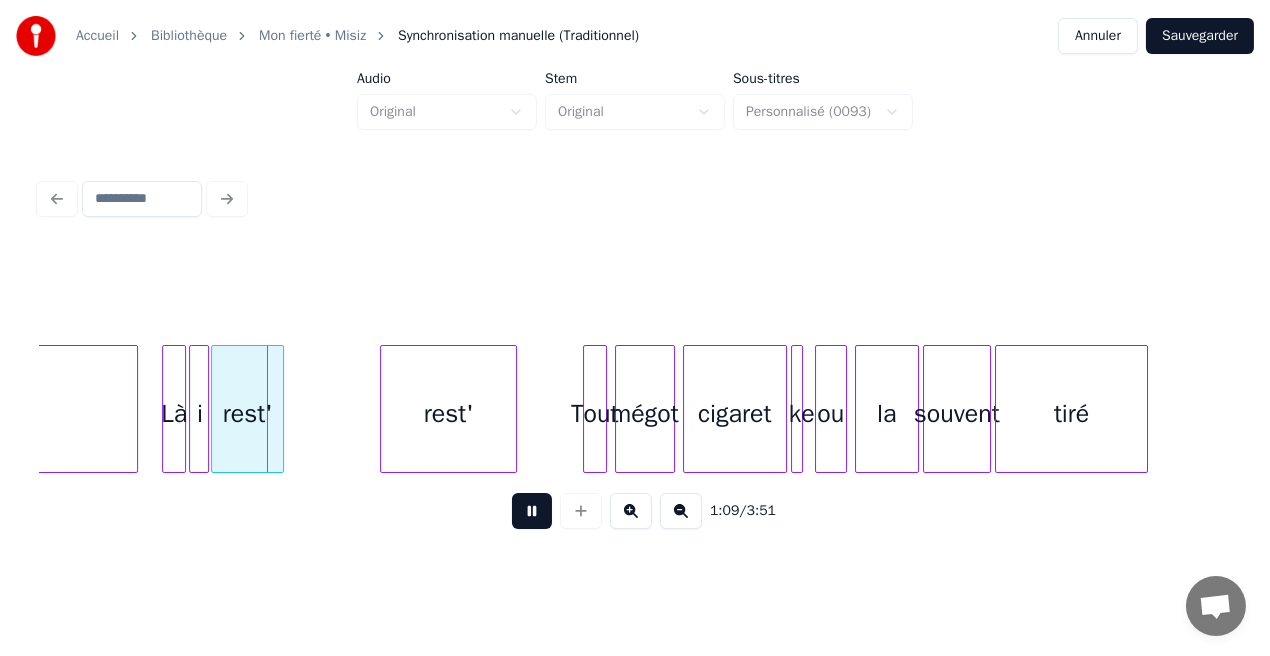 click at bounding box center [532, 511] 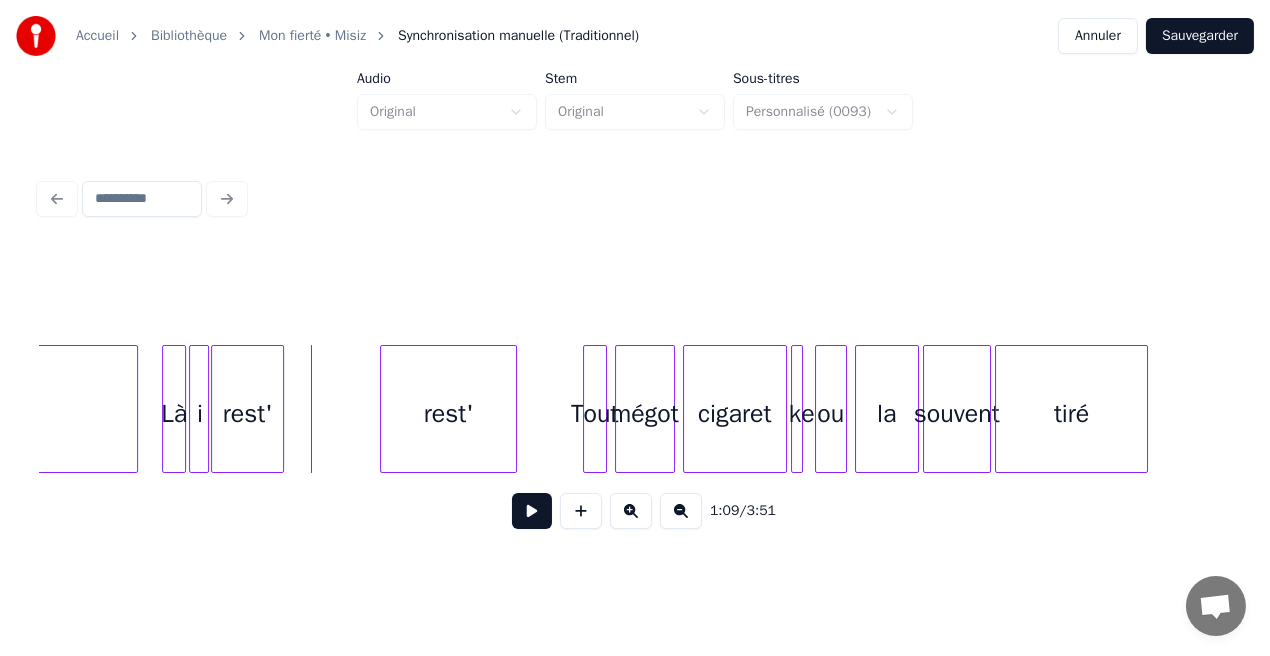 click at bounding box center (532, 511) 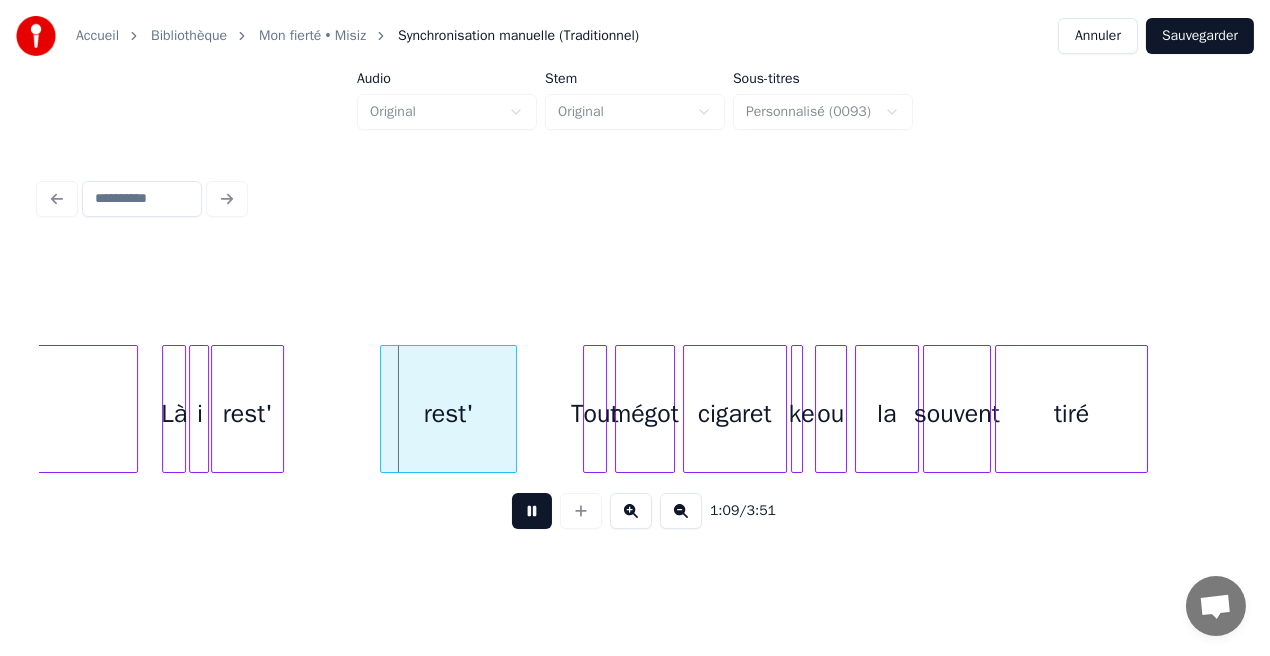 click at bounding box center (532, 511) 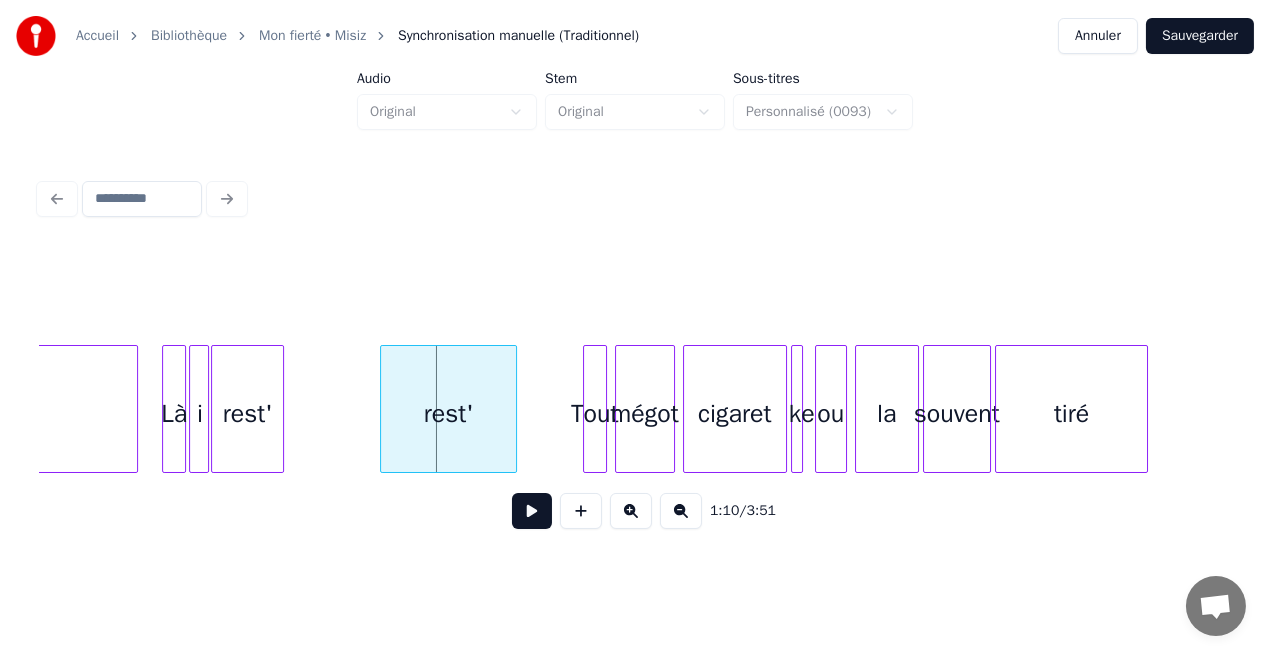 click on "rest'" at bounding box center (247, 414) 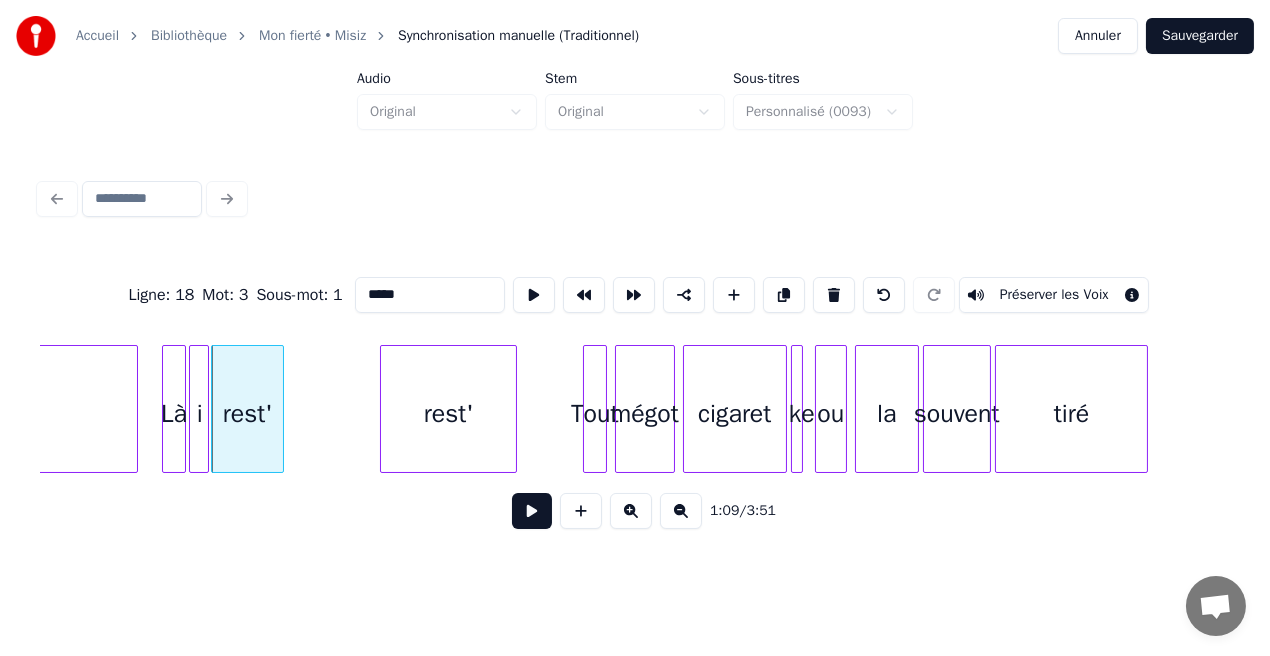 click on "*****" at bounding box center [430, 295] 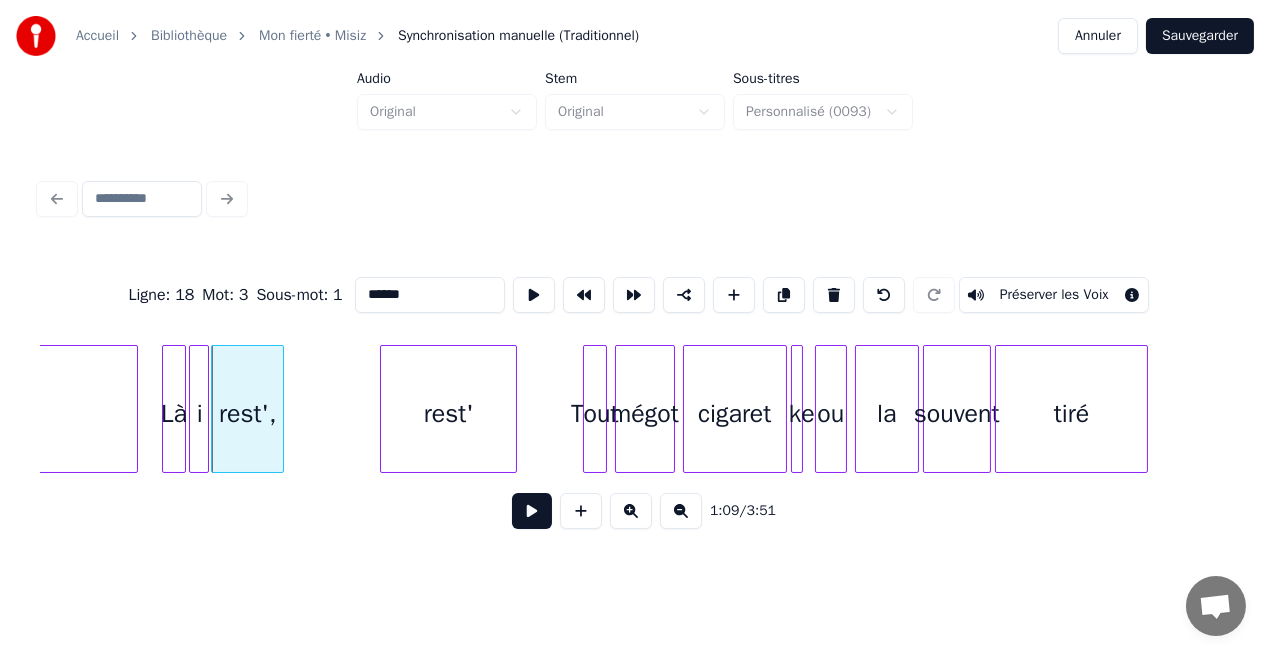 type on "******" 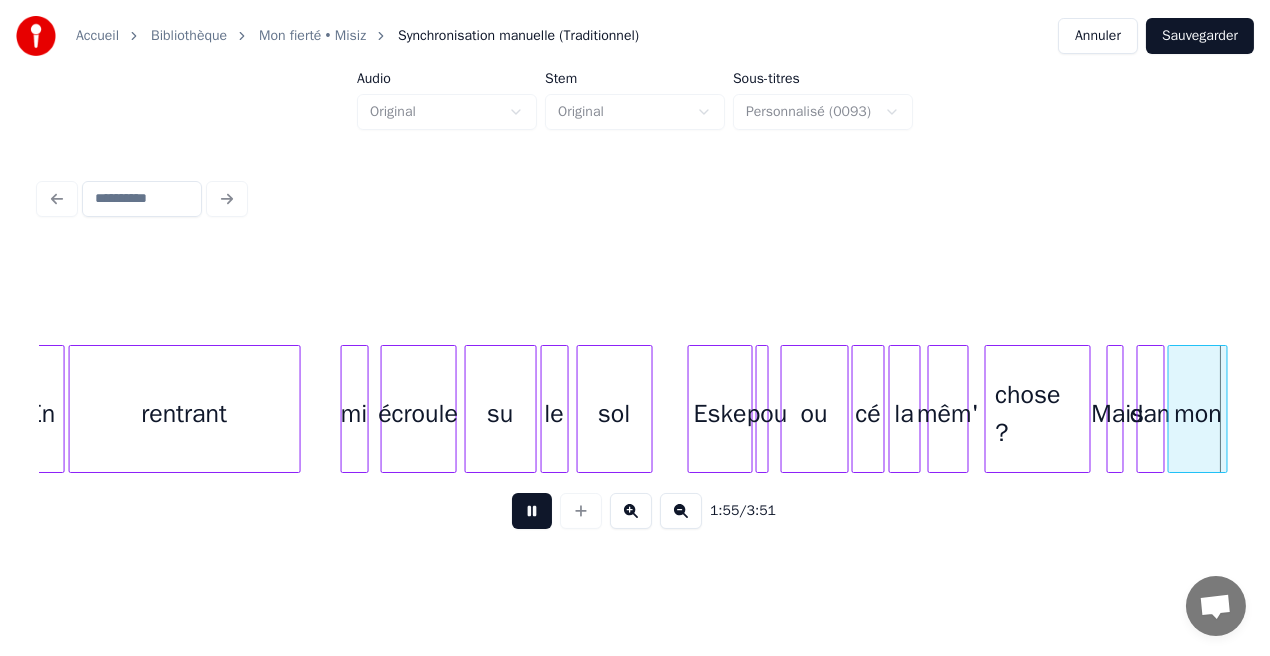 scroll, scrollTop: 0, scrollLeft: 23172, axis: horizontal 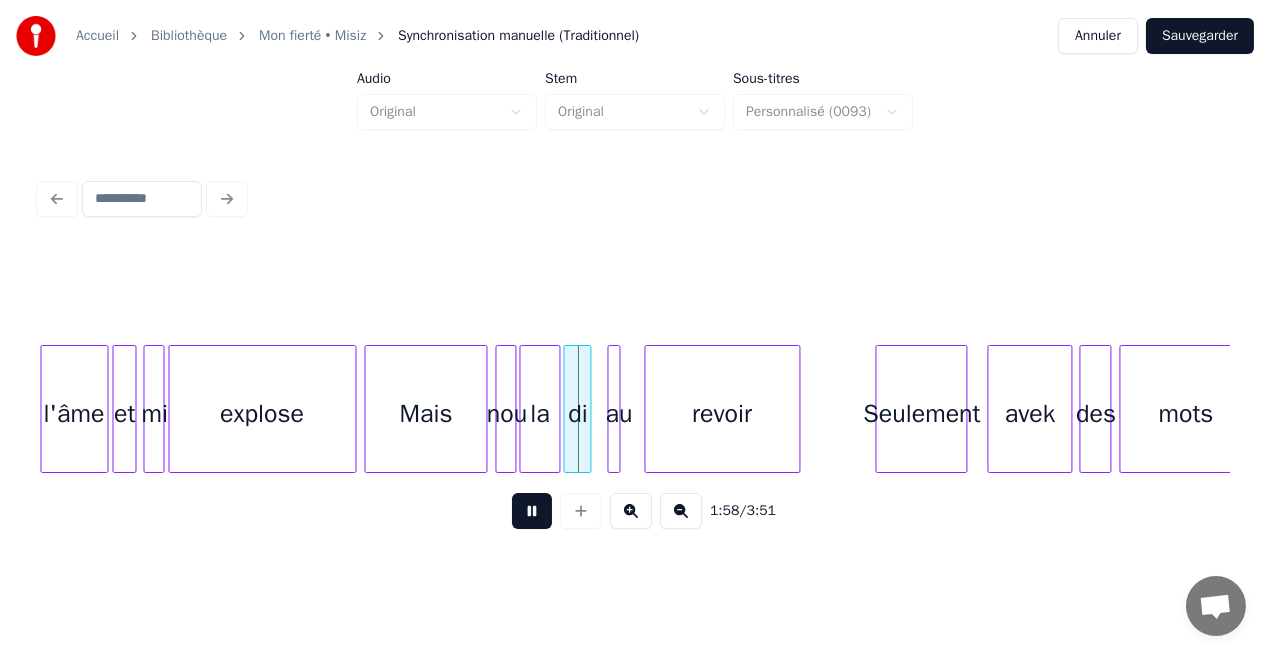 click at bounding box center [532, 511] 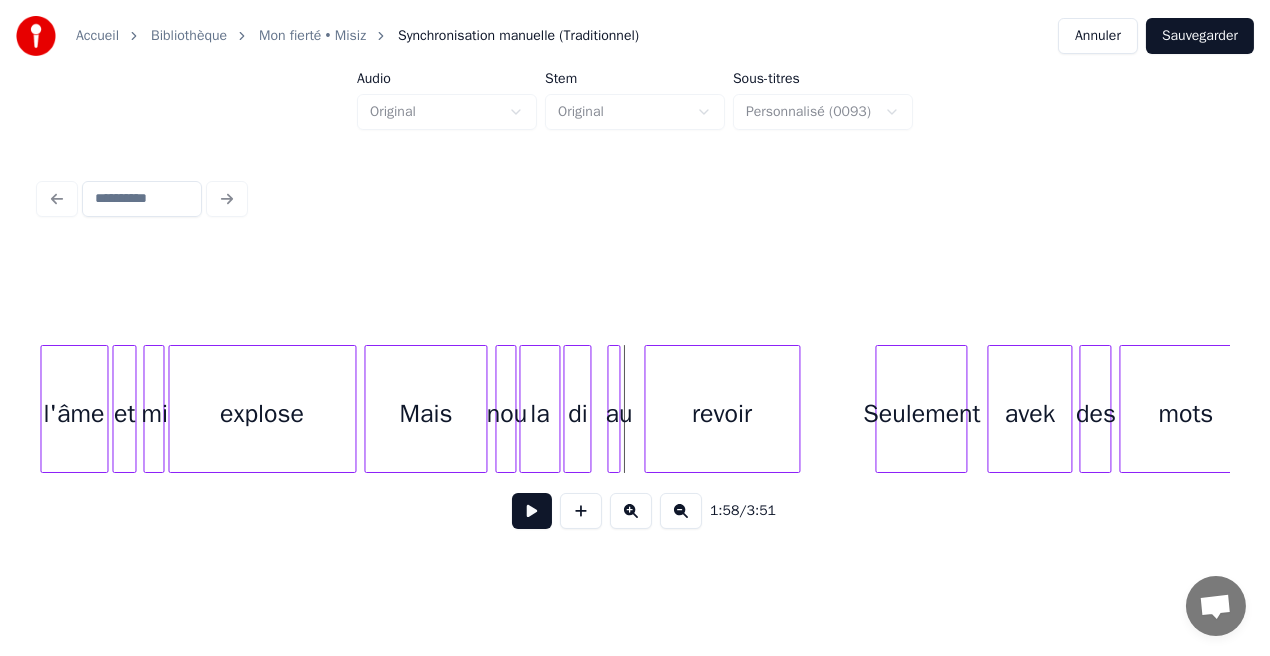 click at bounding box center [532, 511] 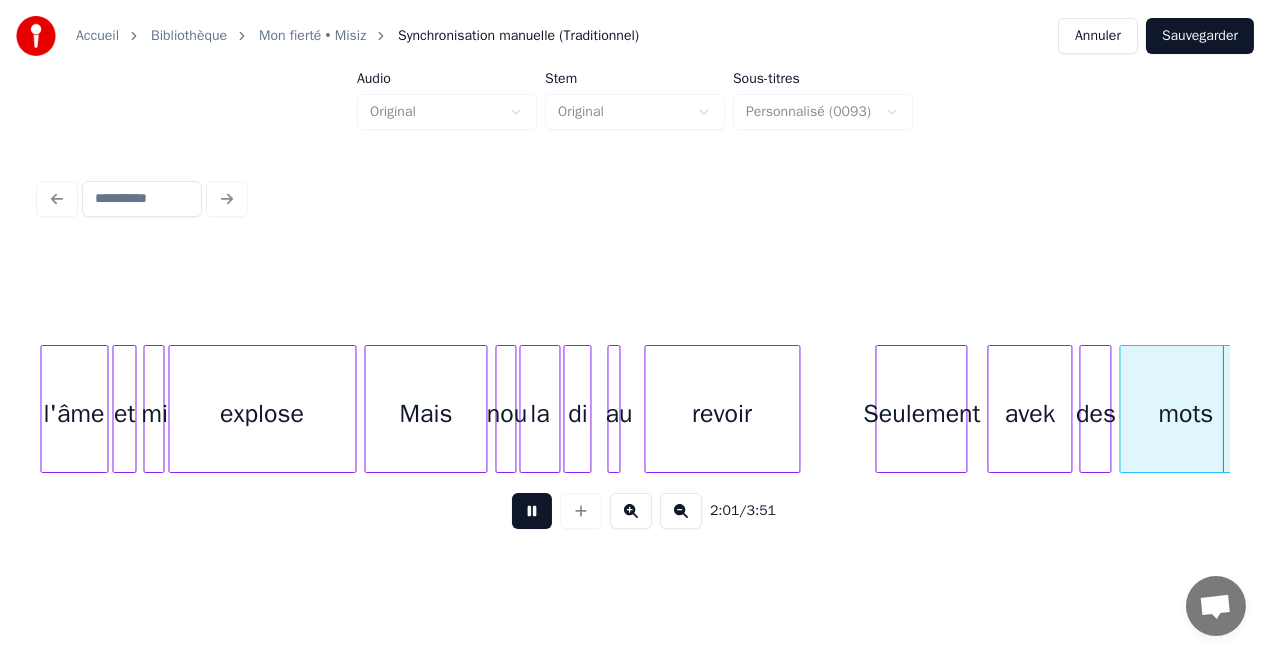 scroll, scrollTop: 0, scrollLeft: 24363, axis: horizontal 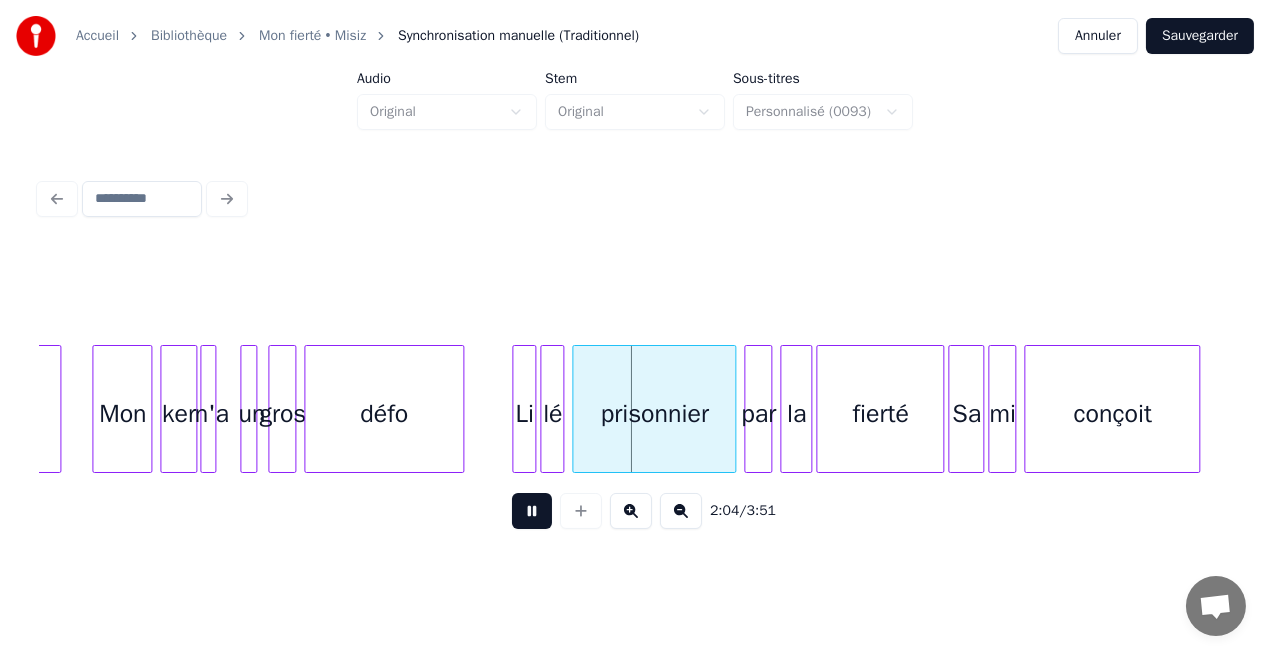 click on "Sauvegarder" at bounding box center [1200, 36] 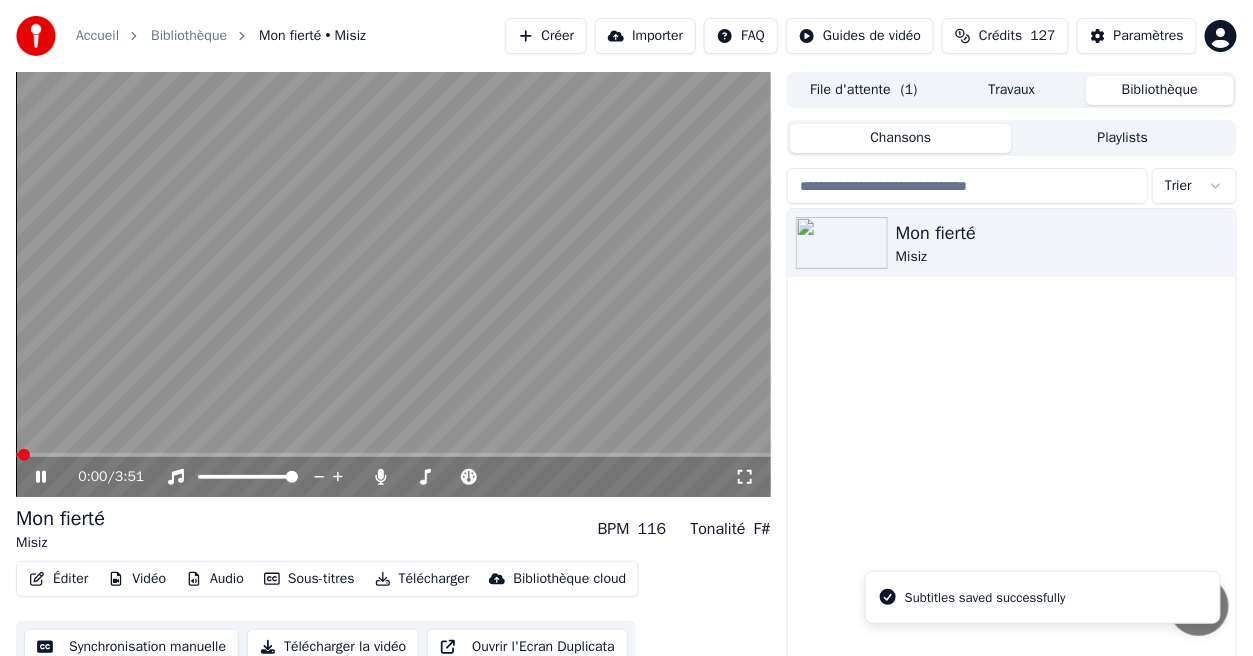 click 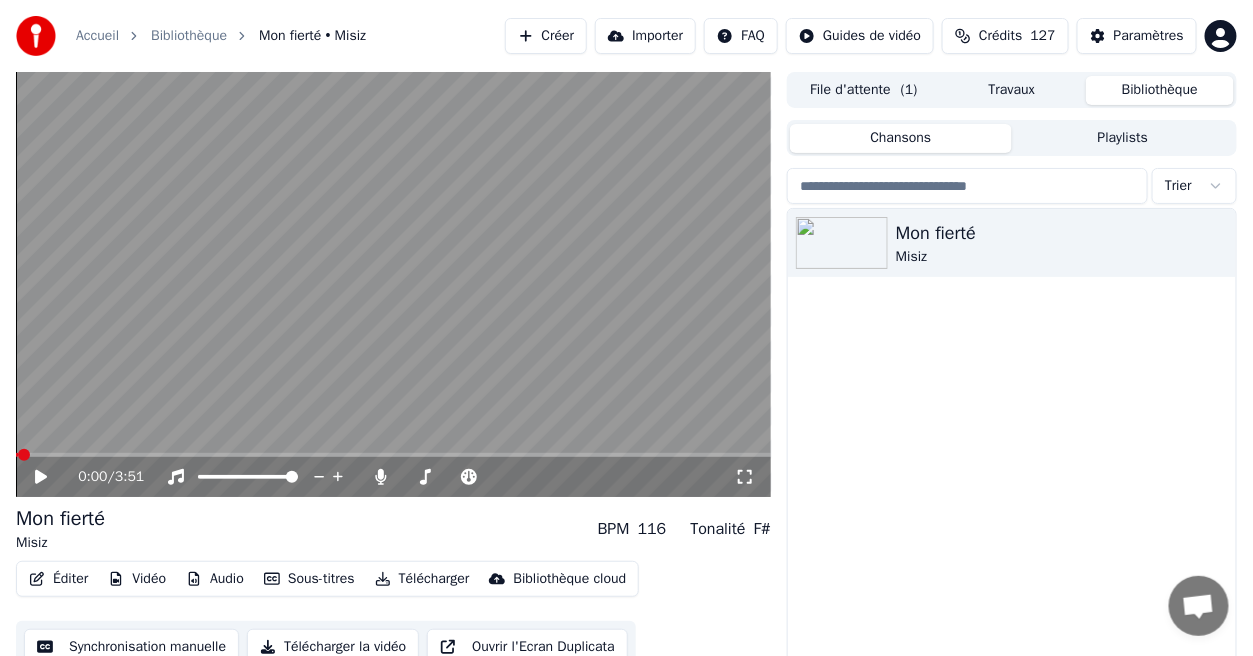 click 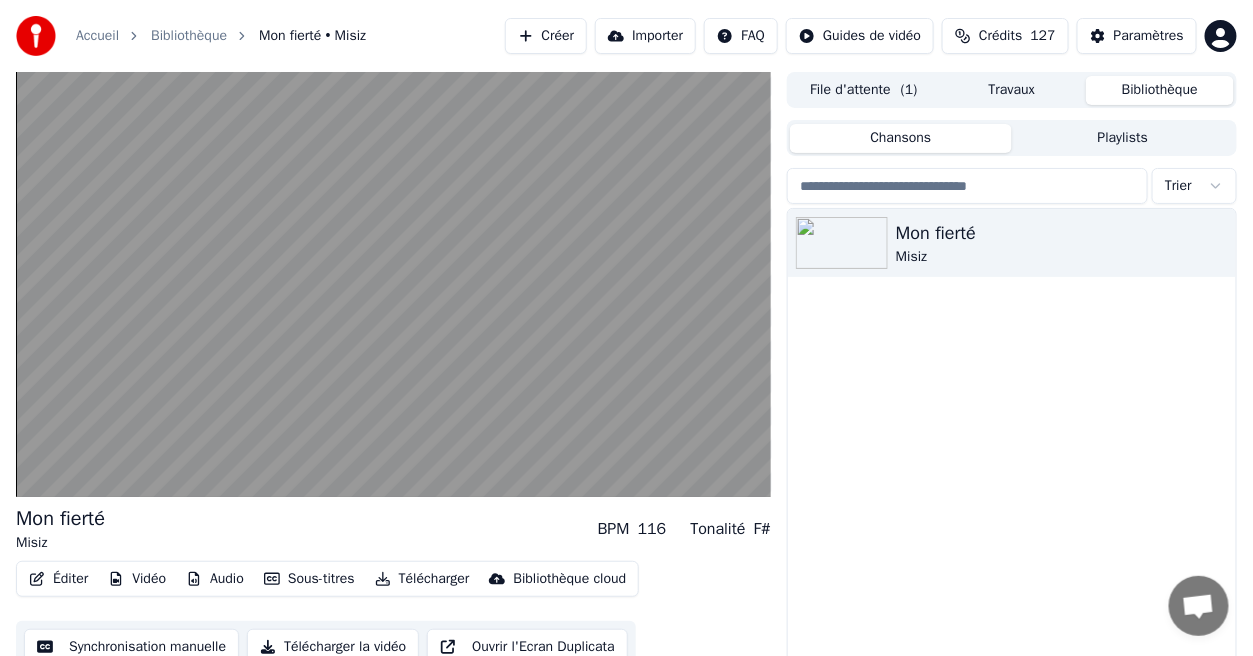 click on "Mon fierté Misiz" at bounding box center (1012, 454) 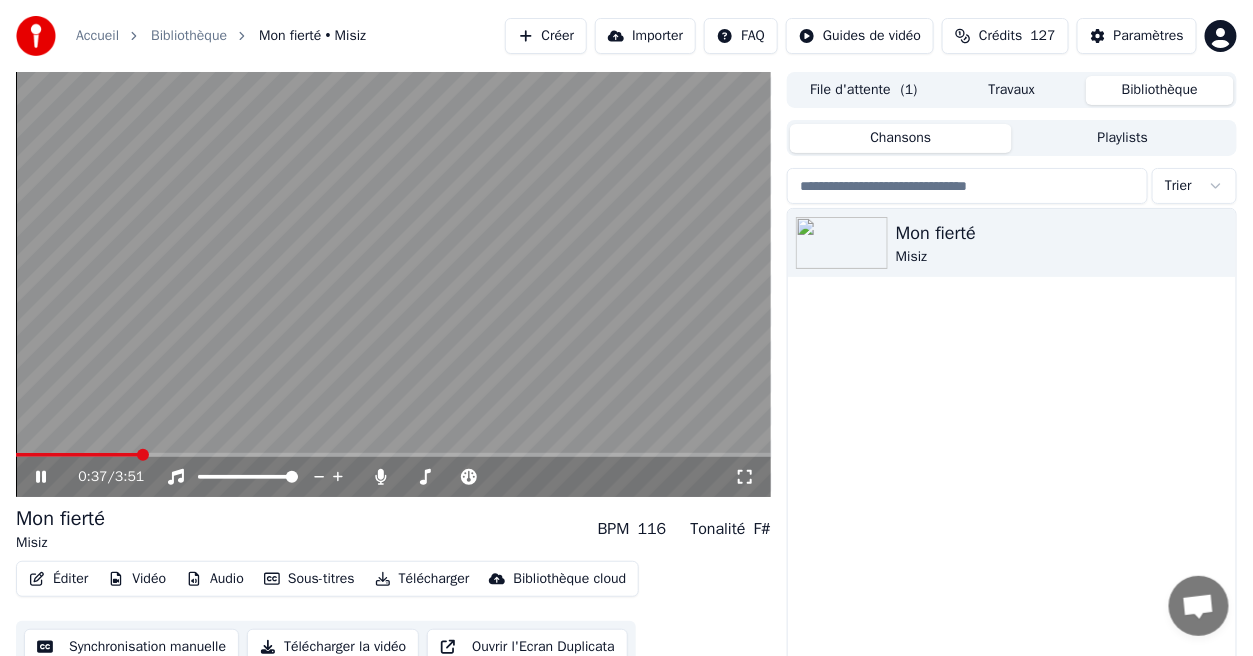 click 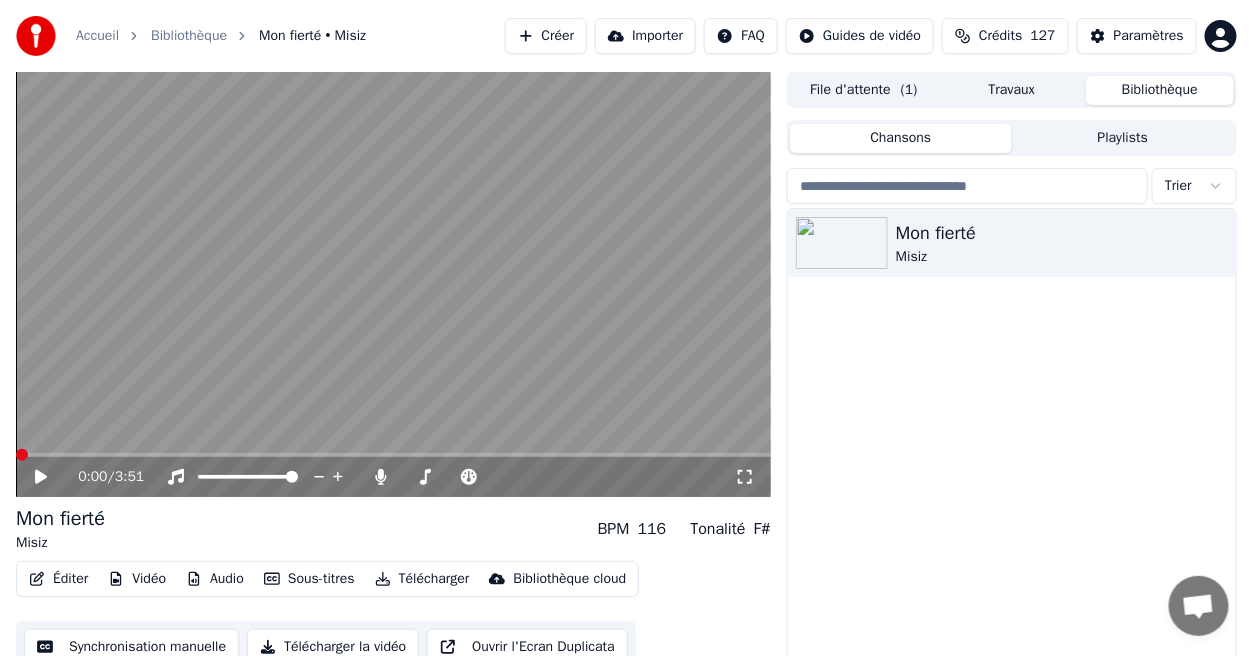 click at bounding box center (22, 455) 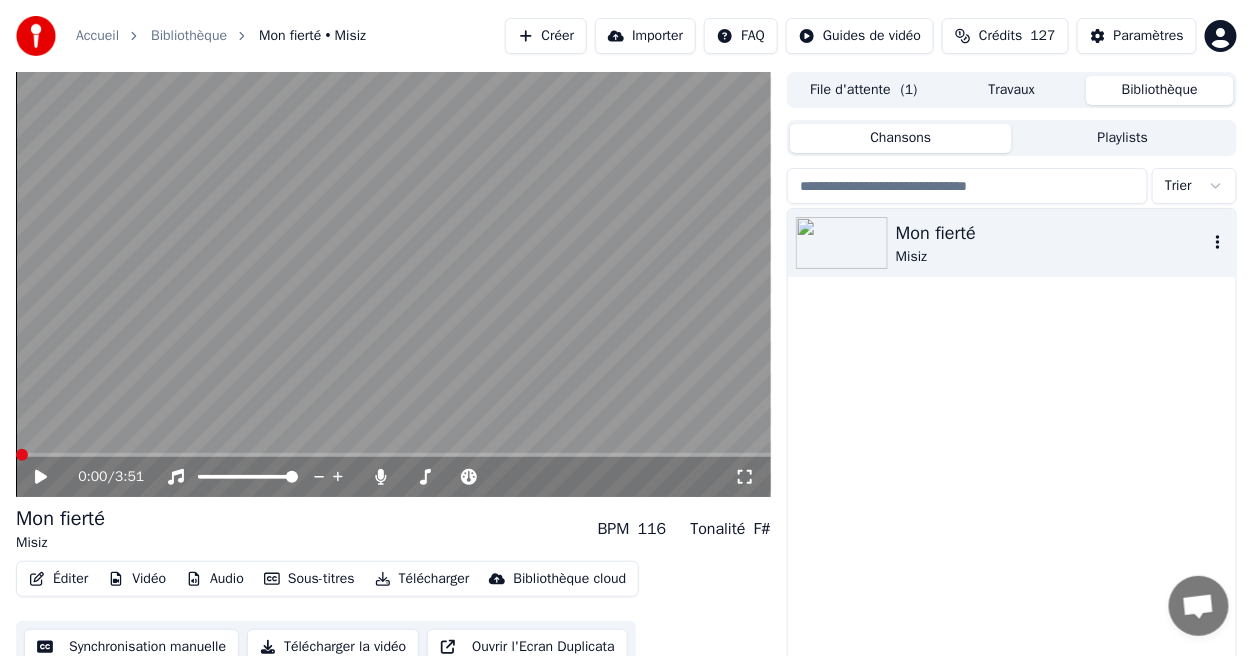 click on "Misiz" at bounding box center (1052, 257) 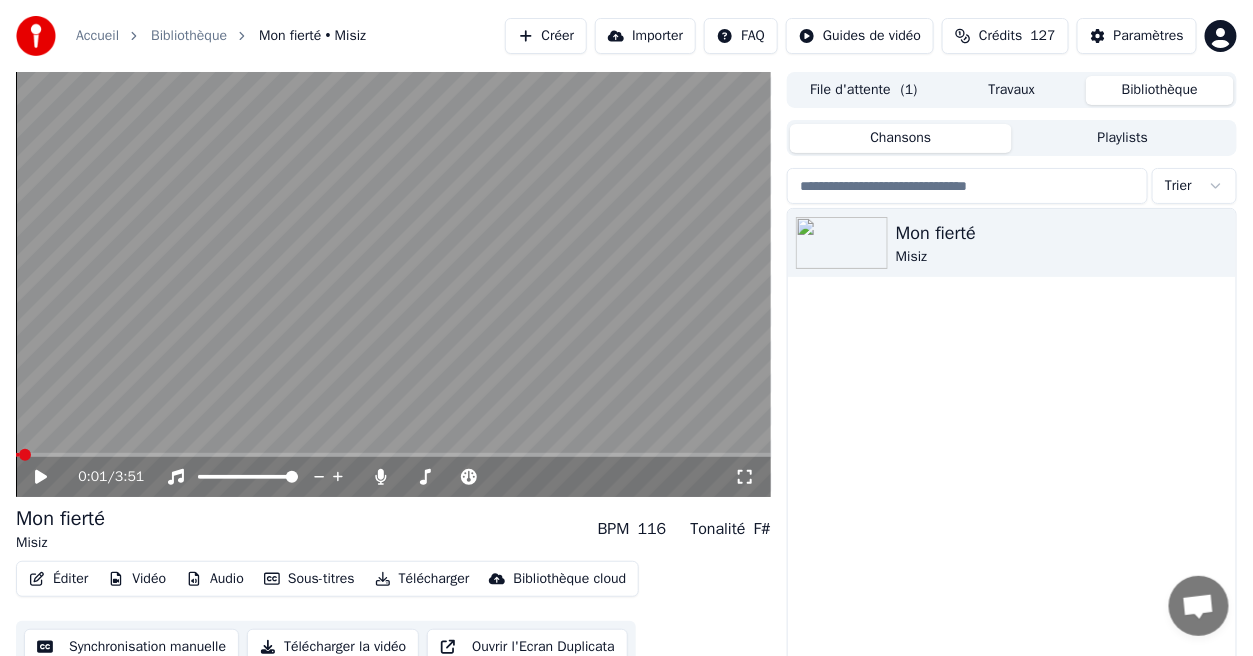 click at bounding box center [25, 455] 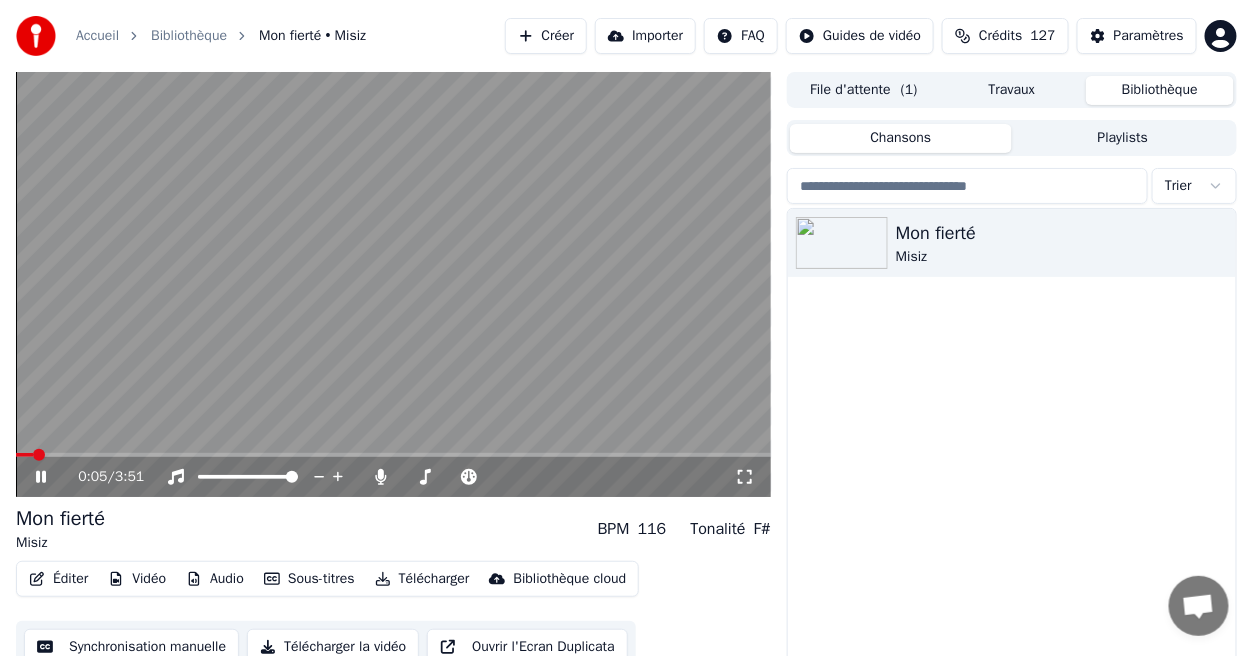 click 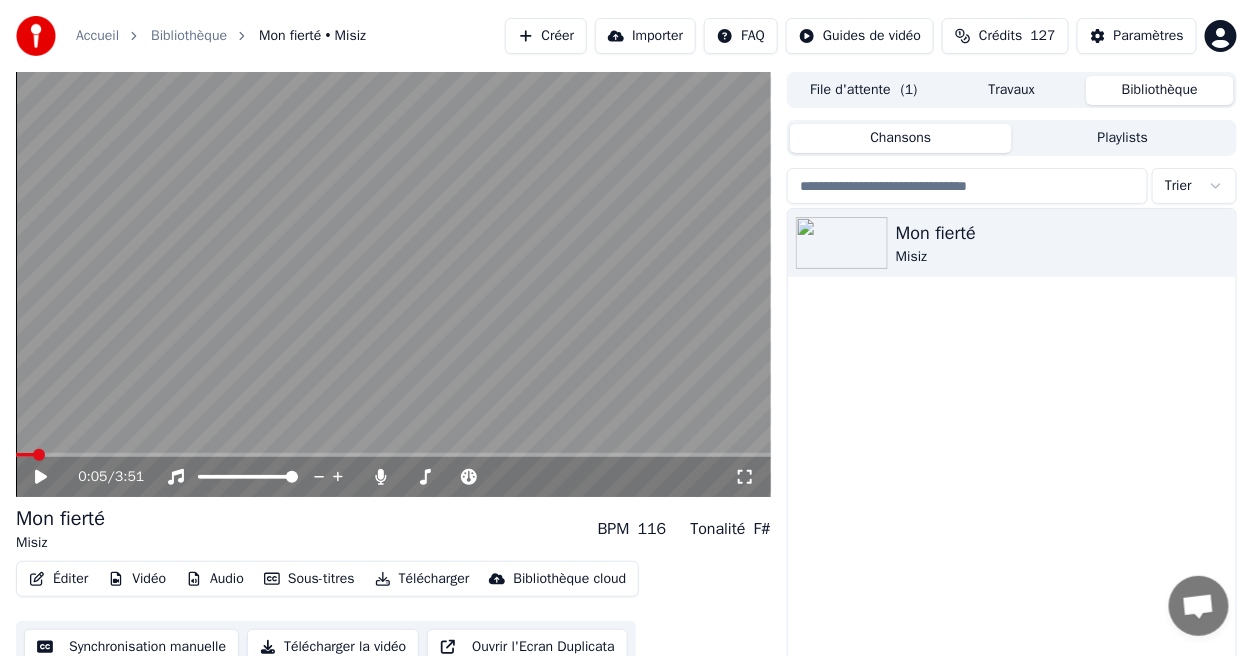 click 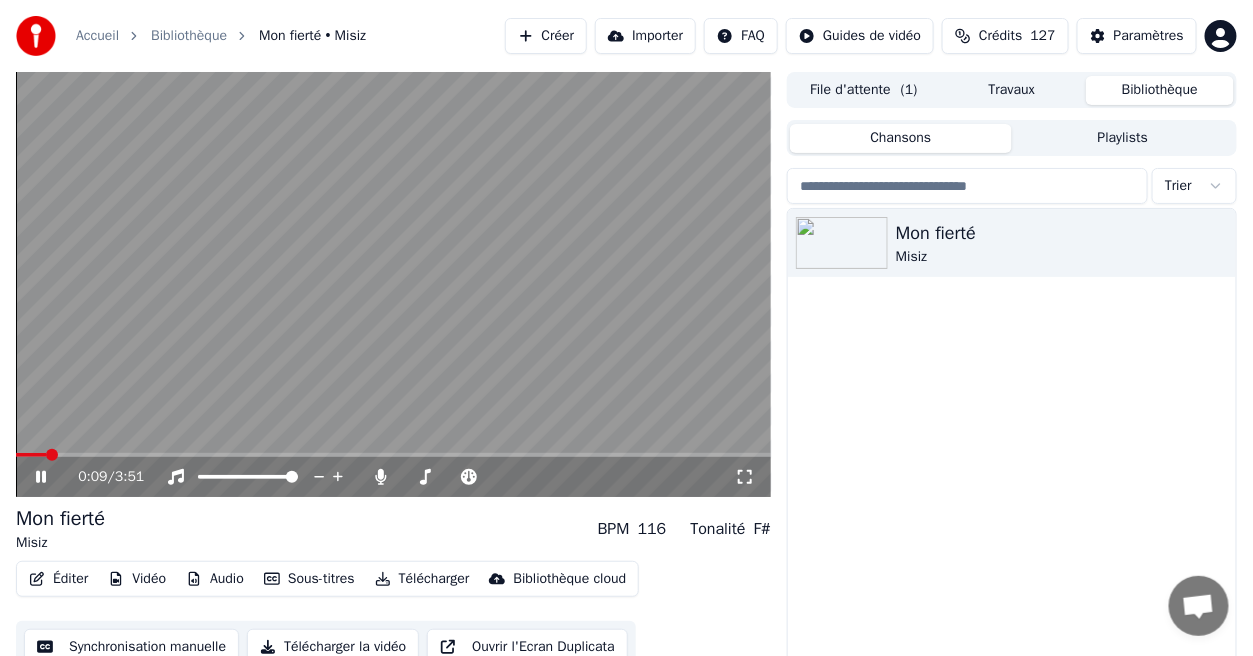 click 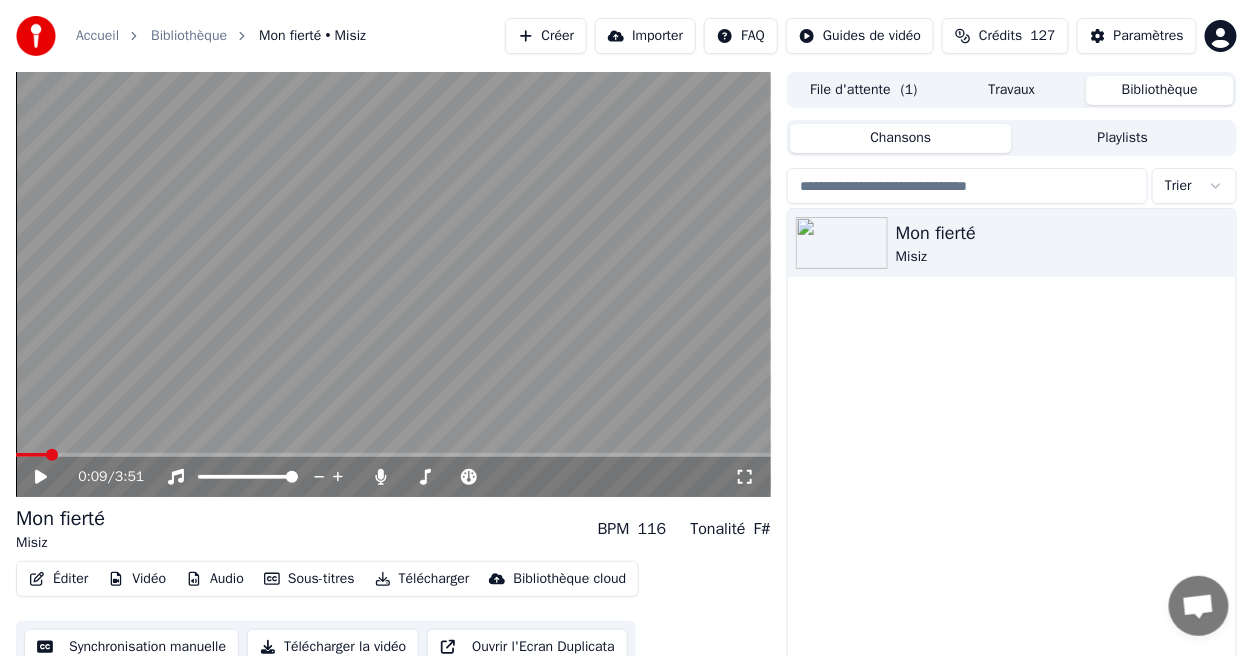 click 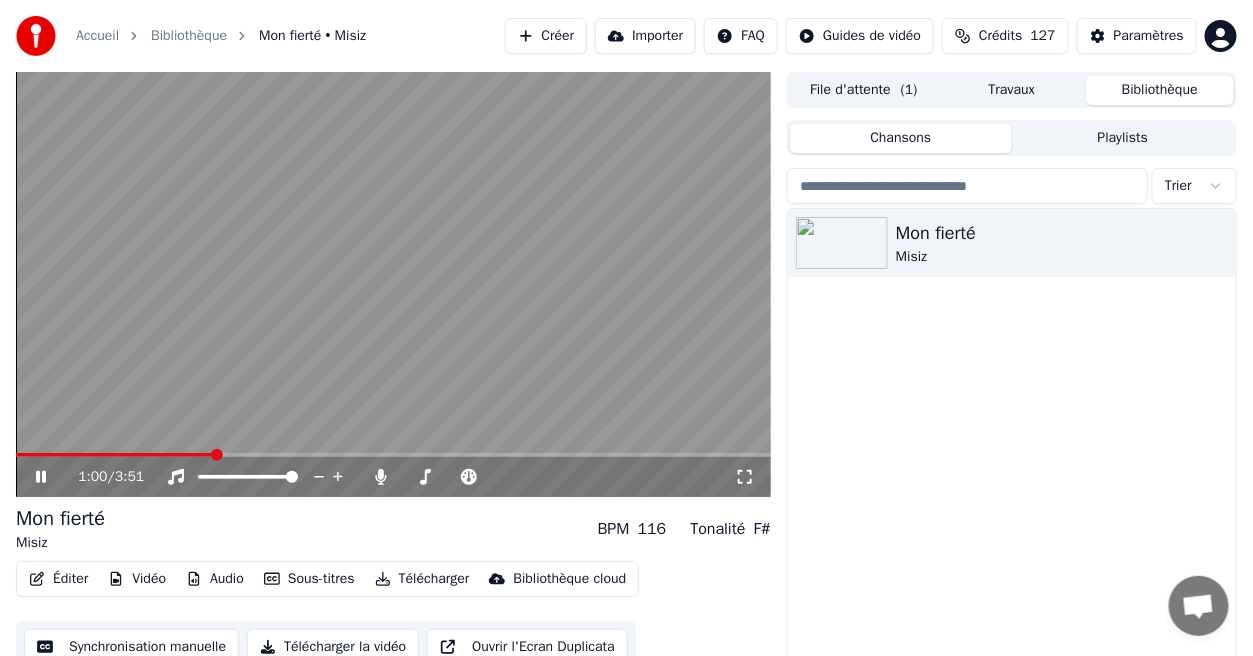 click 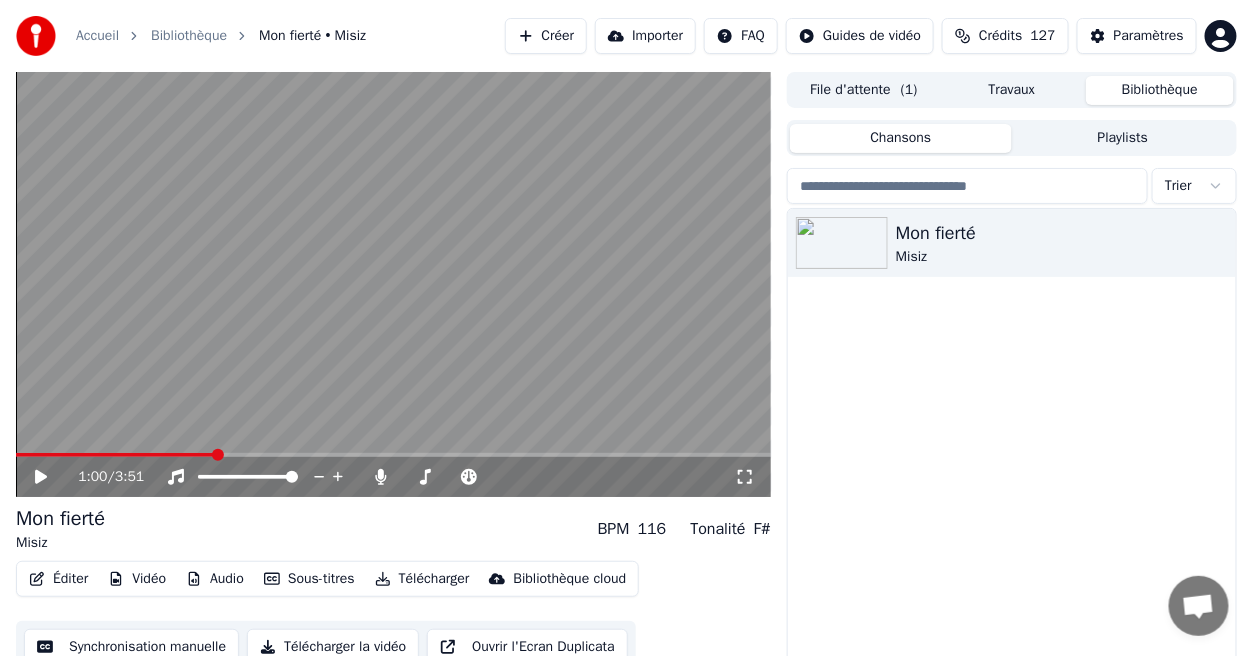 click 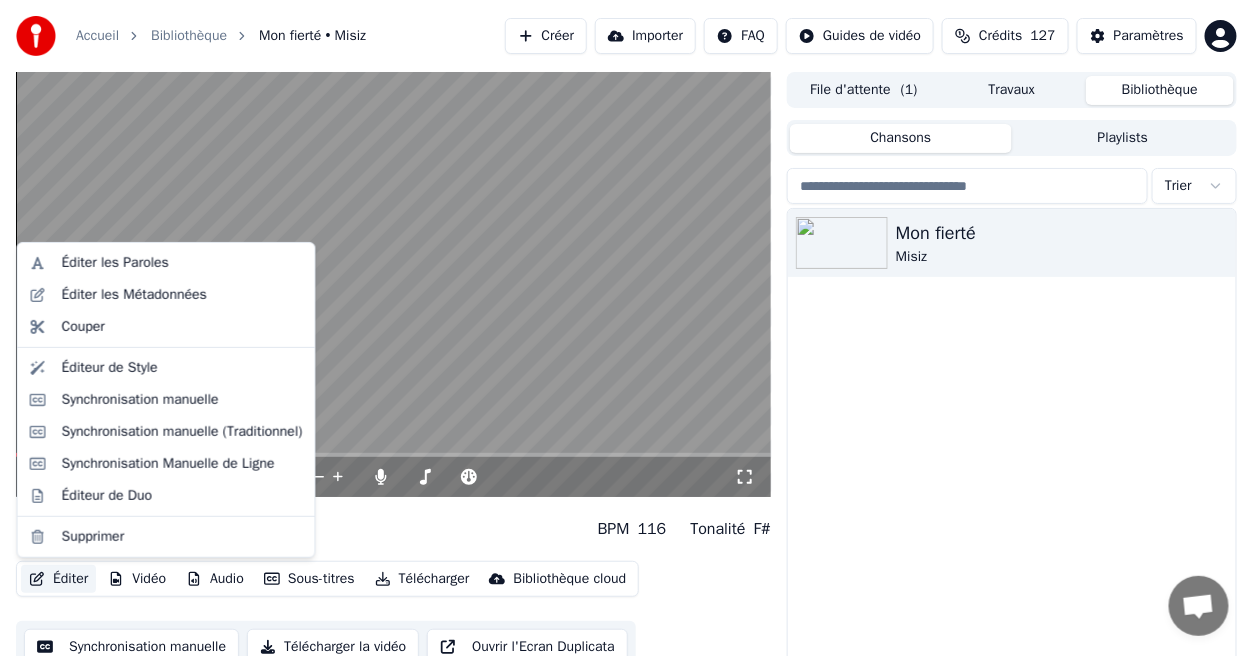 click on "Éditer" at bounding box center (58, 579) 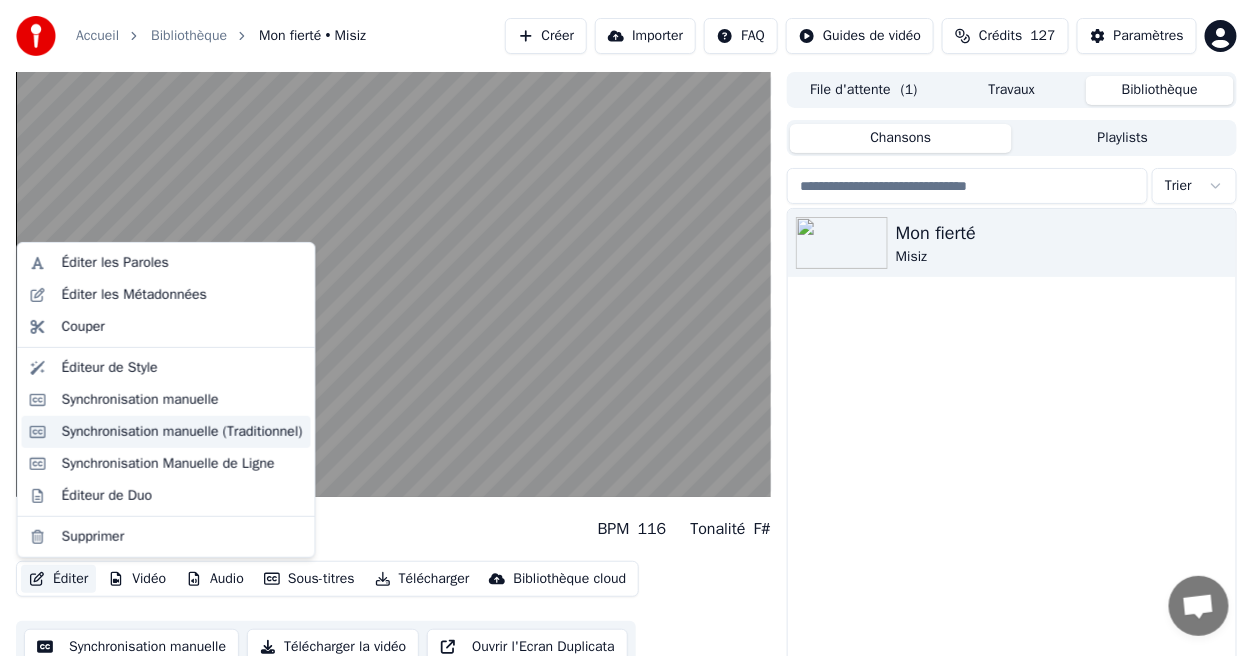 click on "Synchronisation manuelle (Traditionnel)" at bounding box center [182, 432] 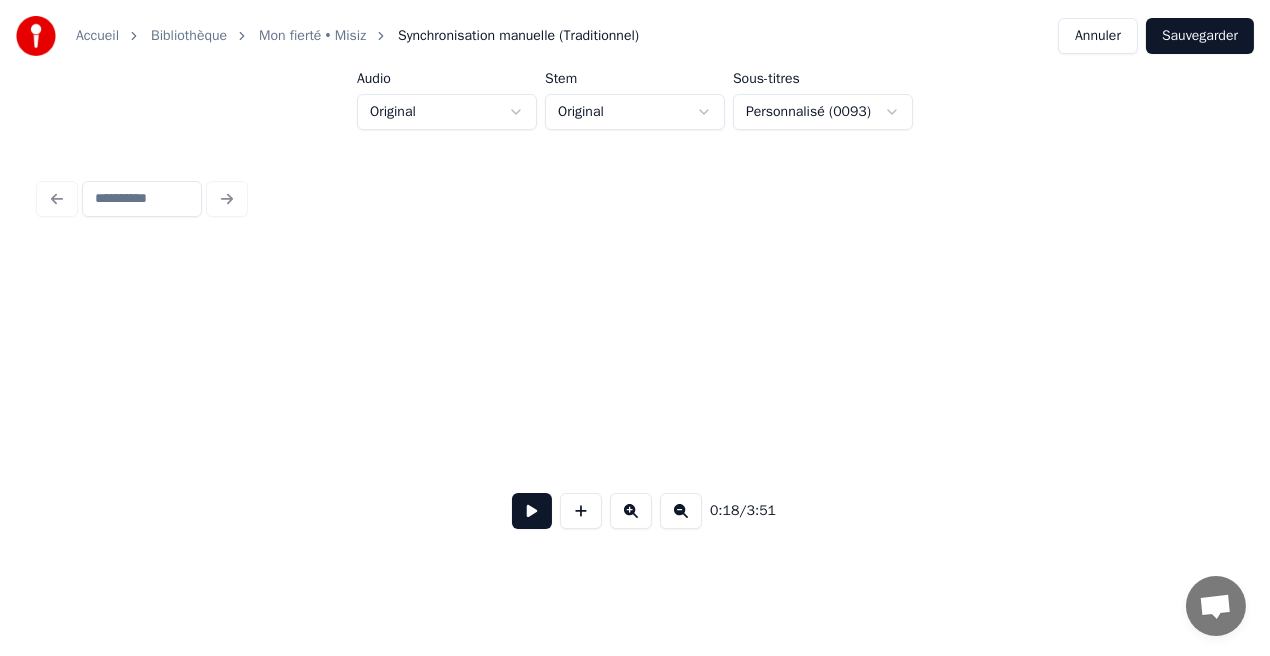 scroll, scrollTop: 0, scrollLeft: 3731, axis: horizontal 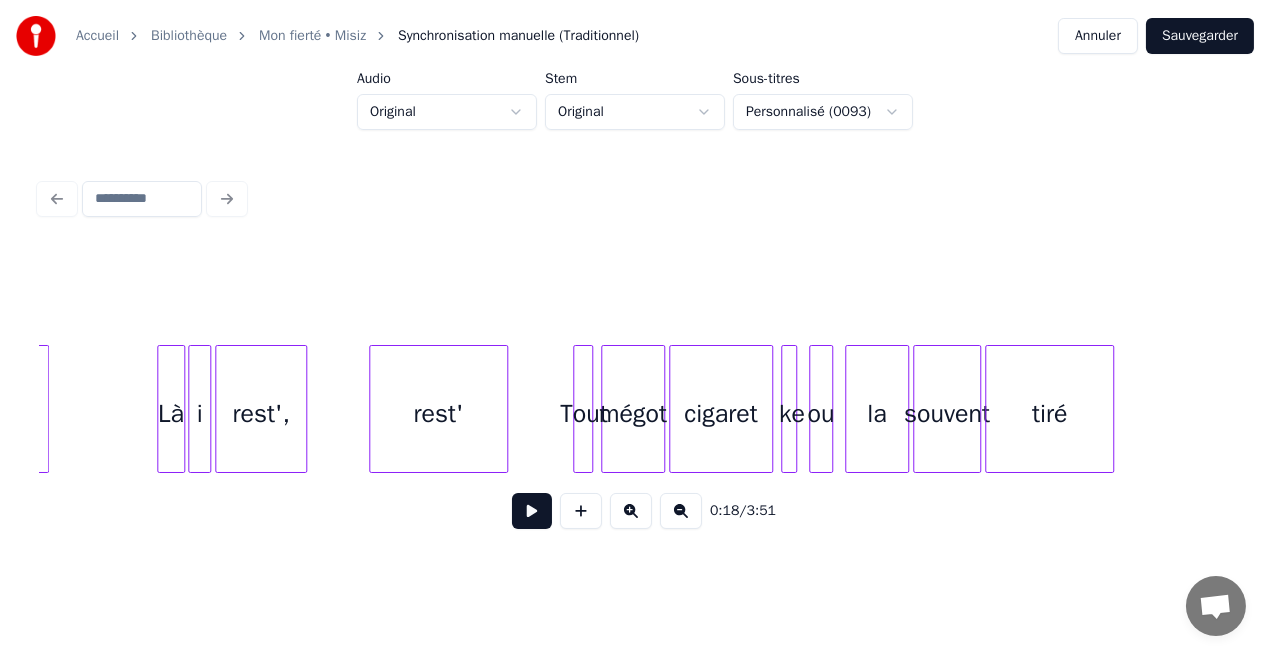 click on "rest'" at bounding box center (438, 414) 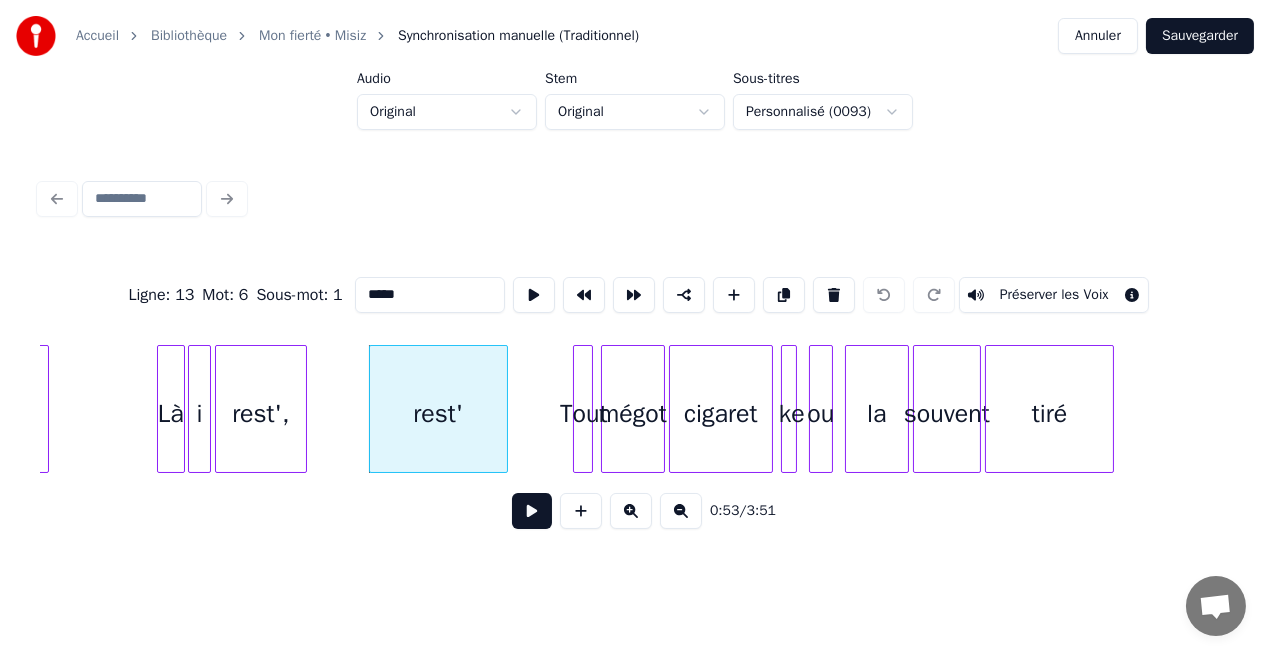 click on "rest'," at bounding box center (261, 414) 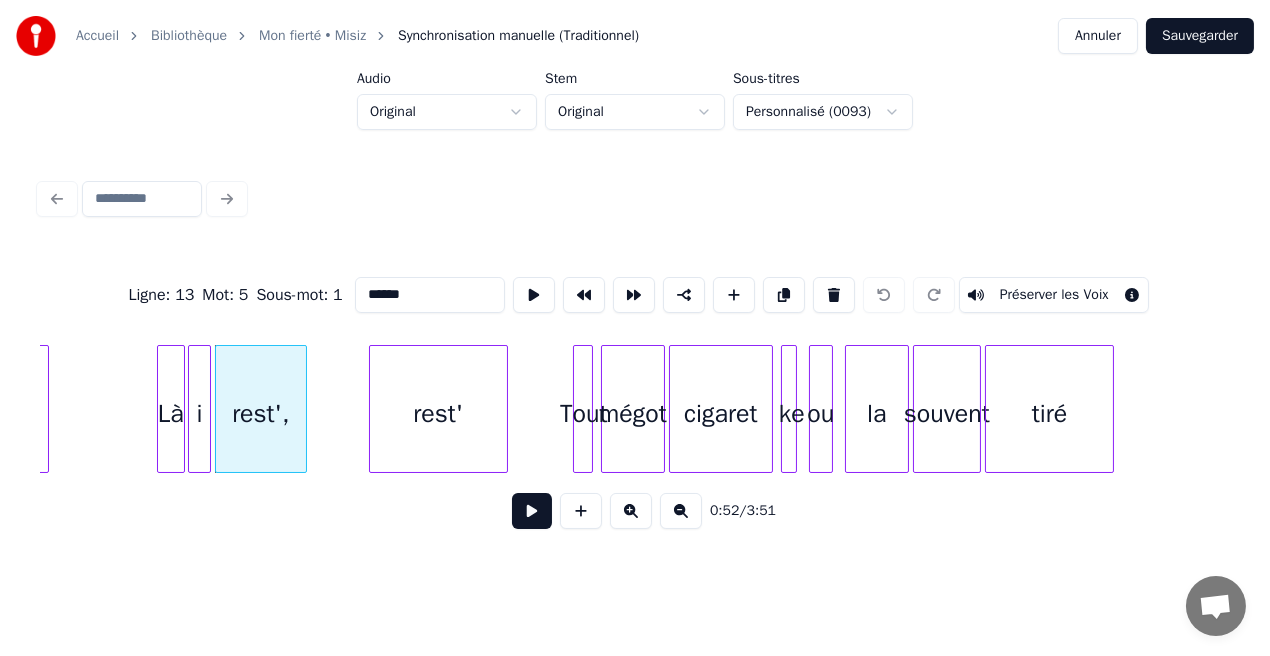click on "******" at bounding box center [430, 295] 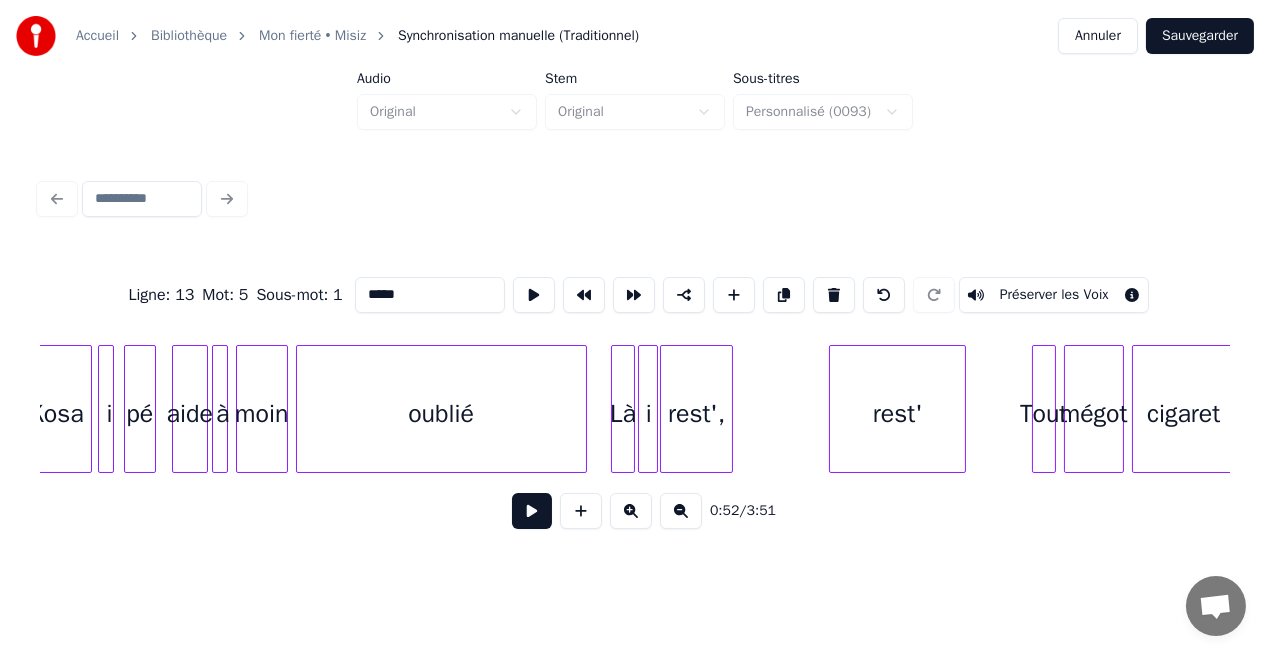 scroll, scrollTop: 0, scrollLeft: 13241, axis: horizontal 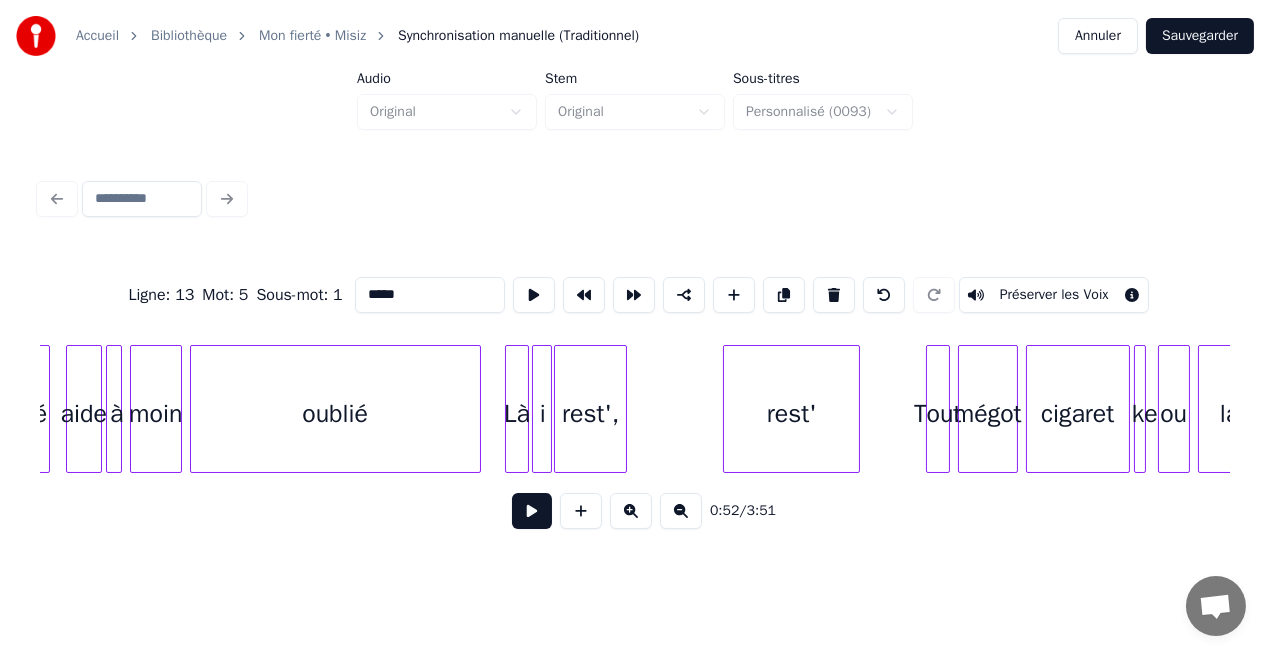 click on "rest'," at bounding box center (590, 414) 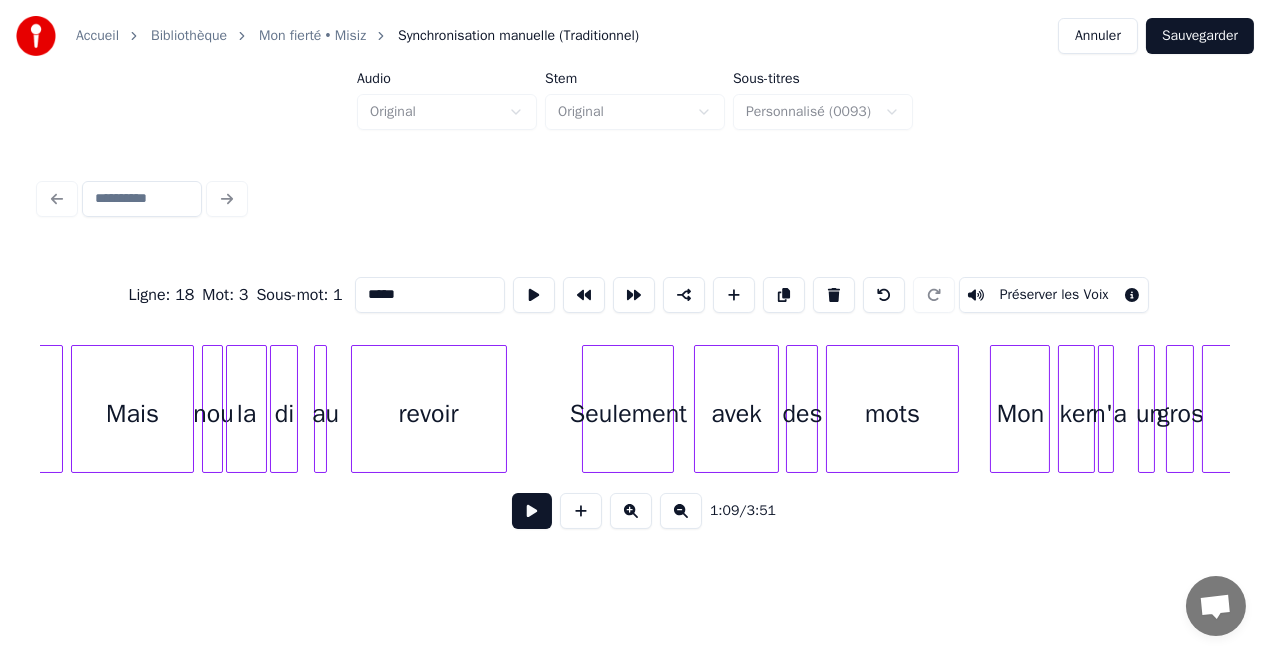 scroll, scrollTop: 0, scrollLeft: 23544, axis: horizontal 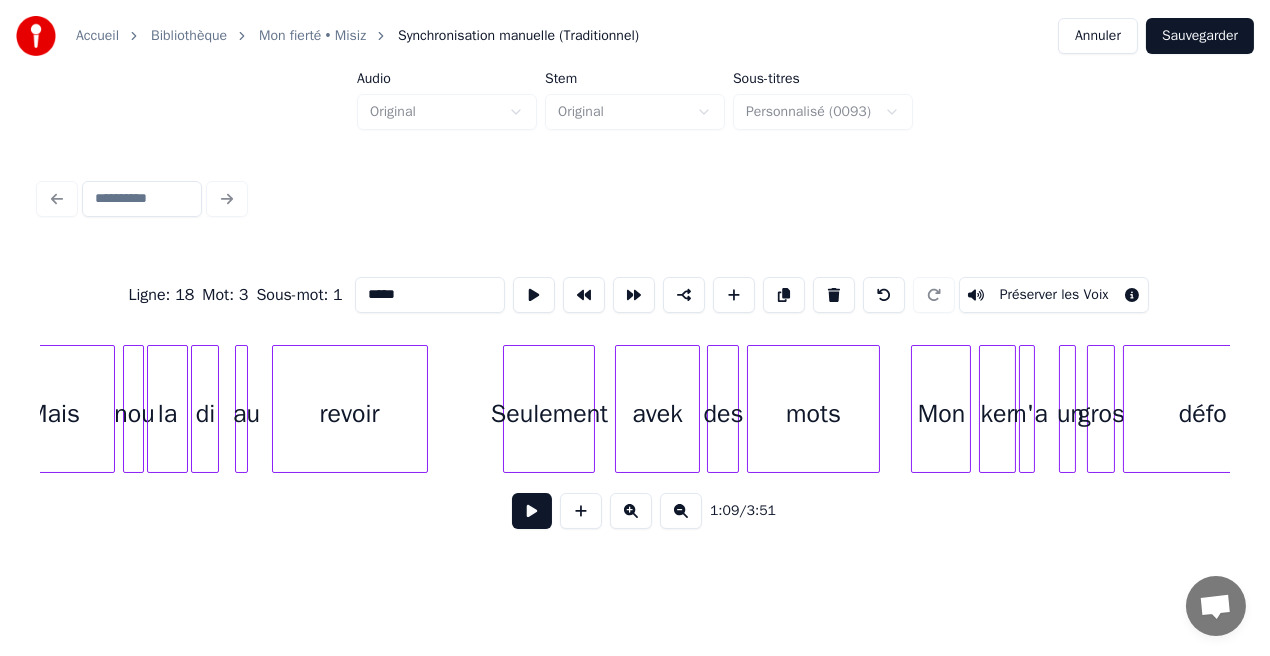 type on "*****" 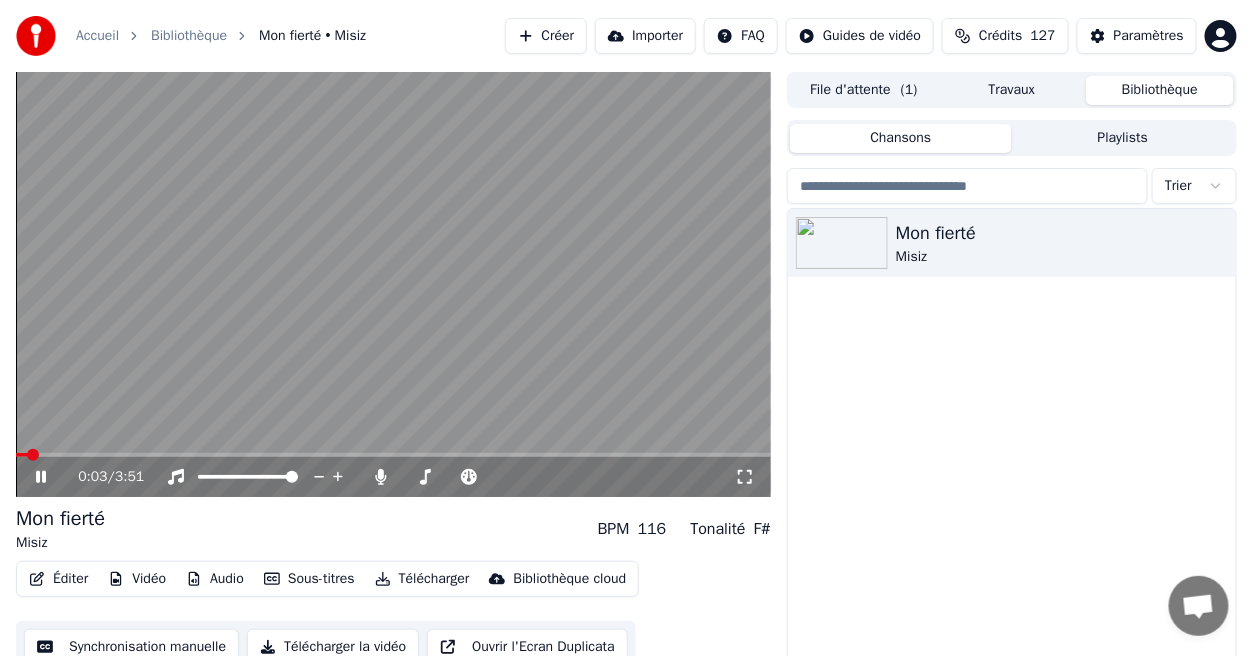 click 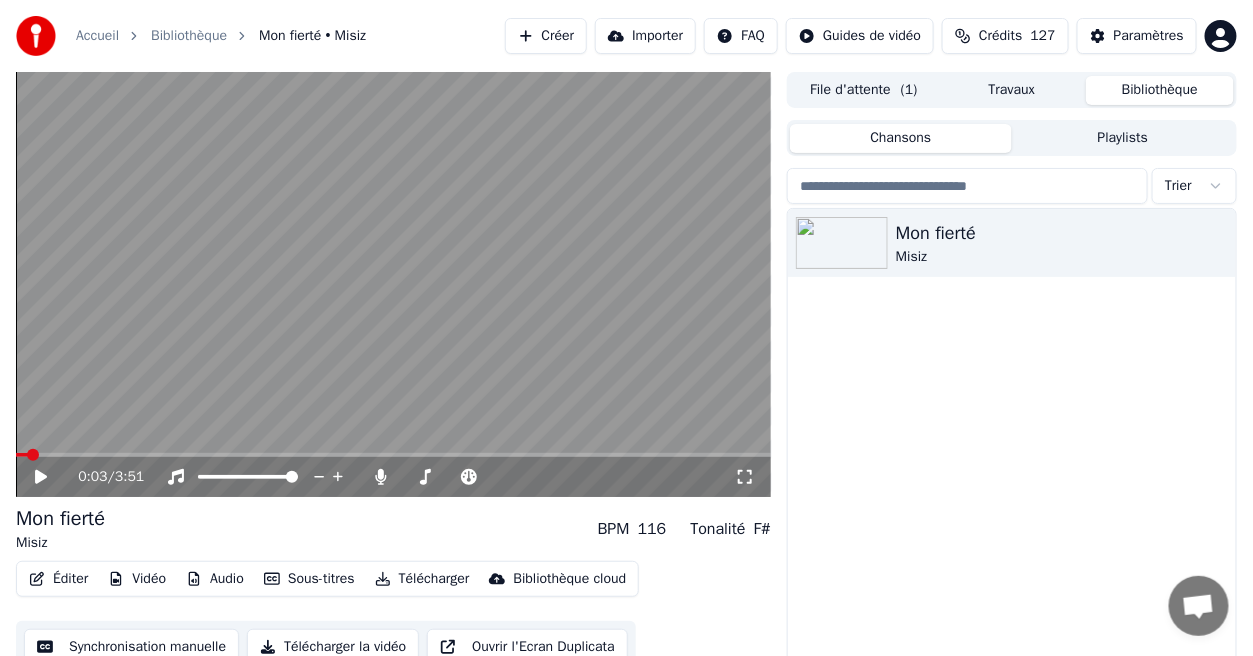 click 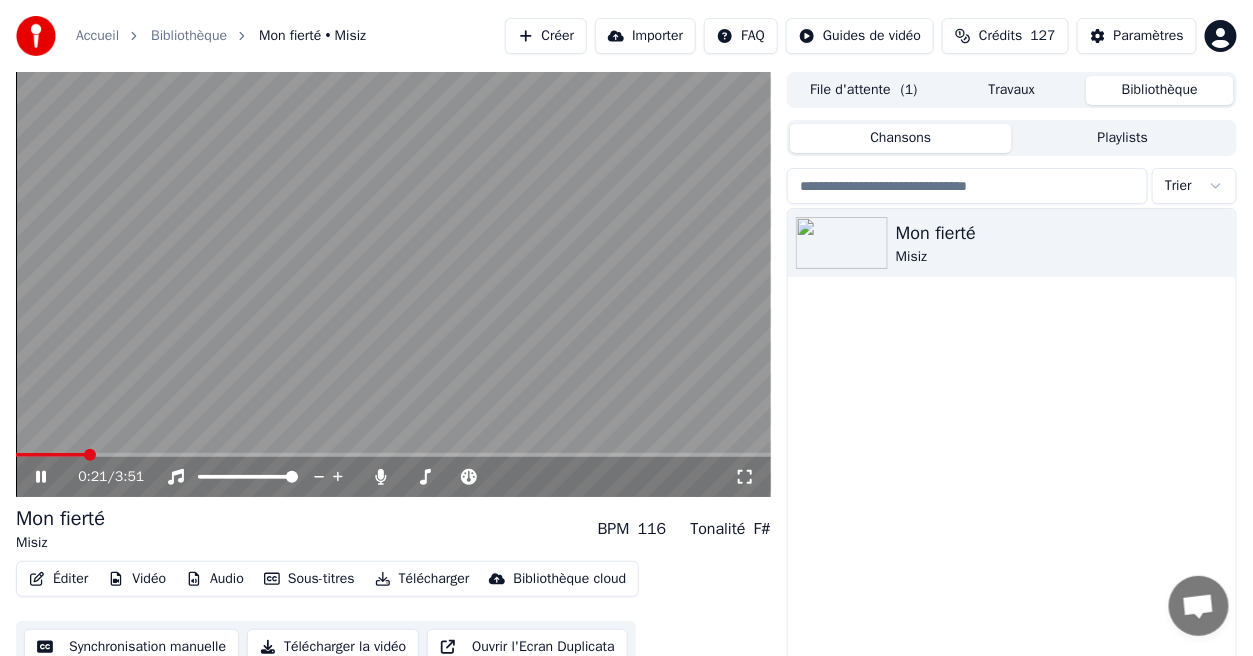 click 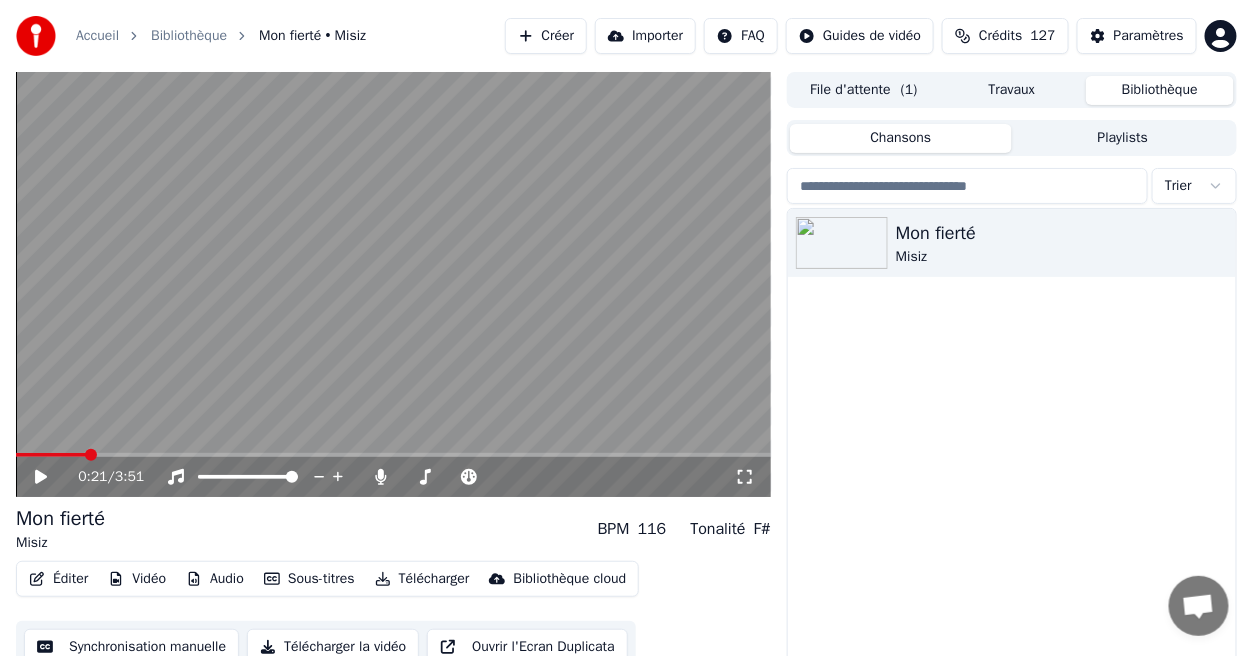 click 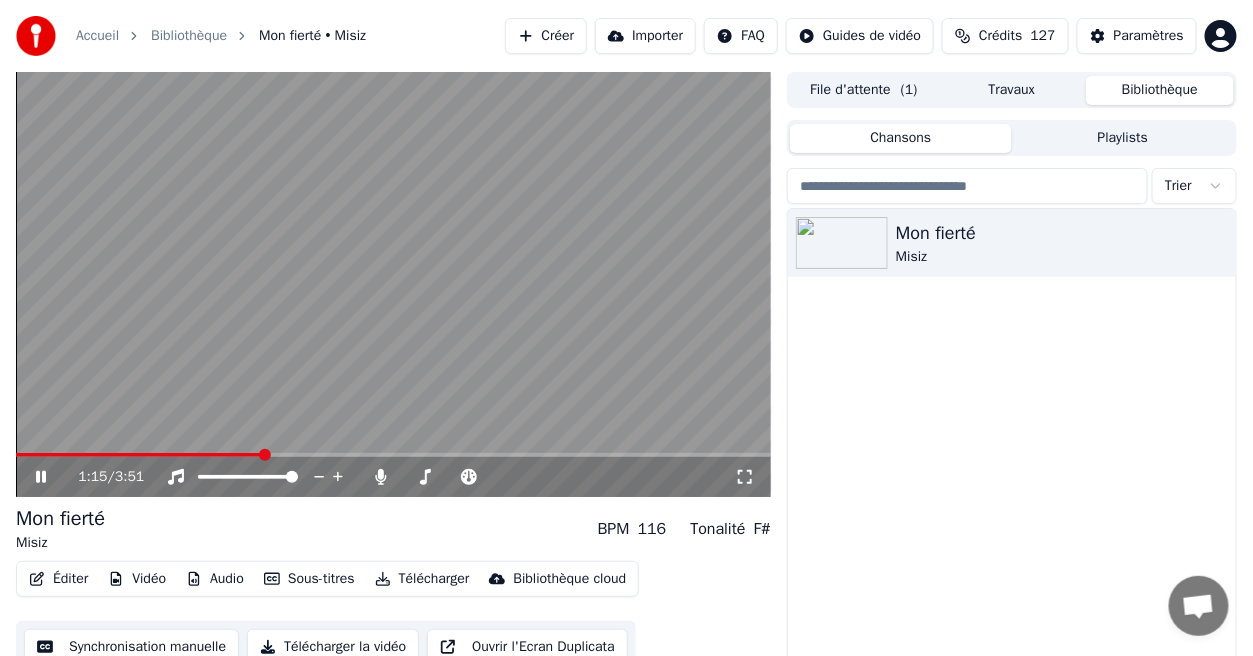 click 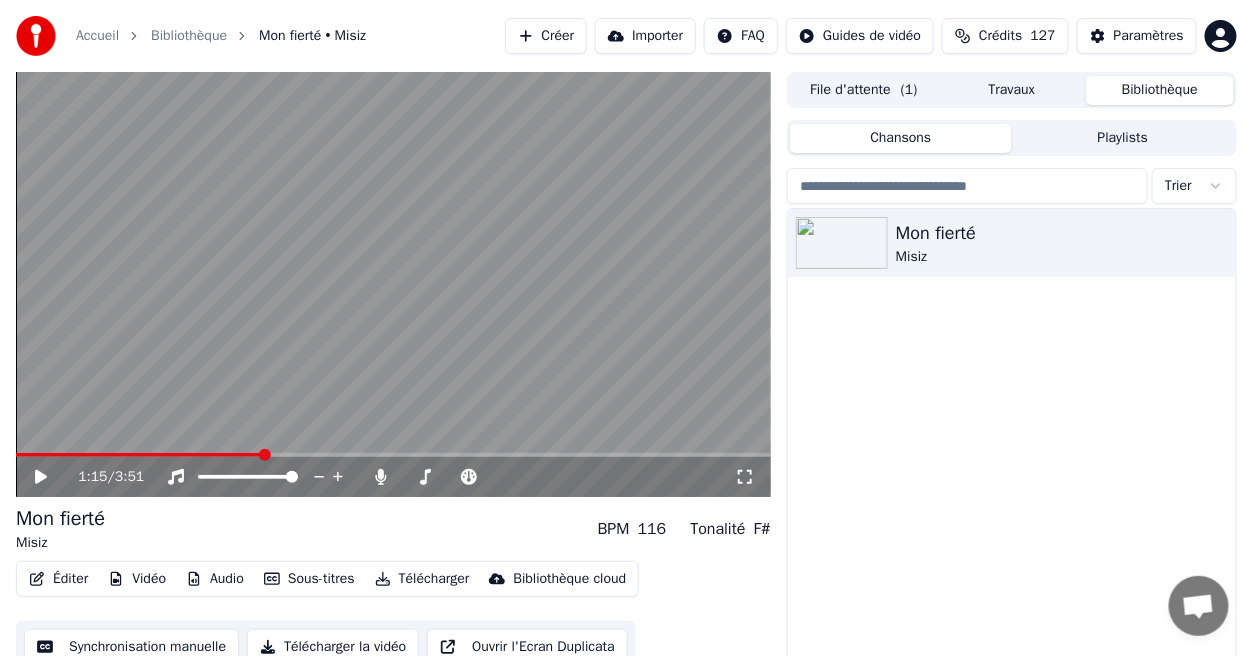 click 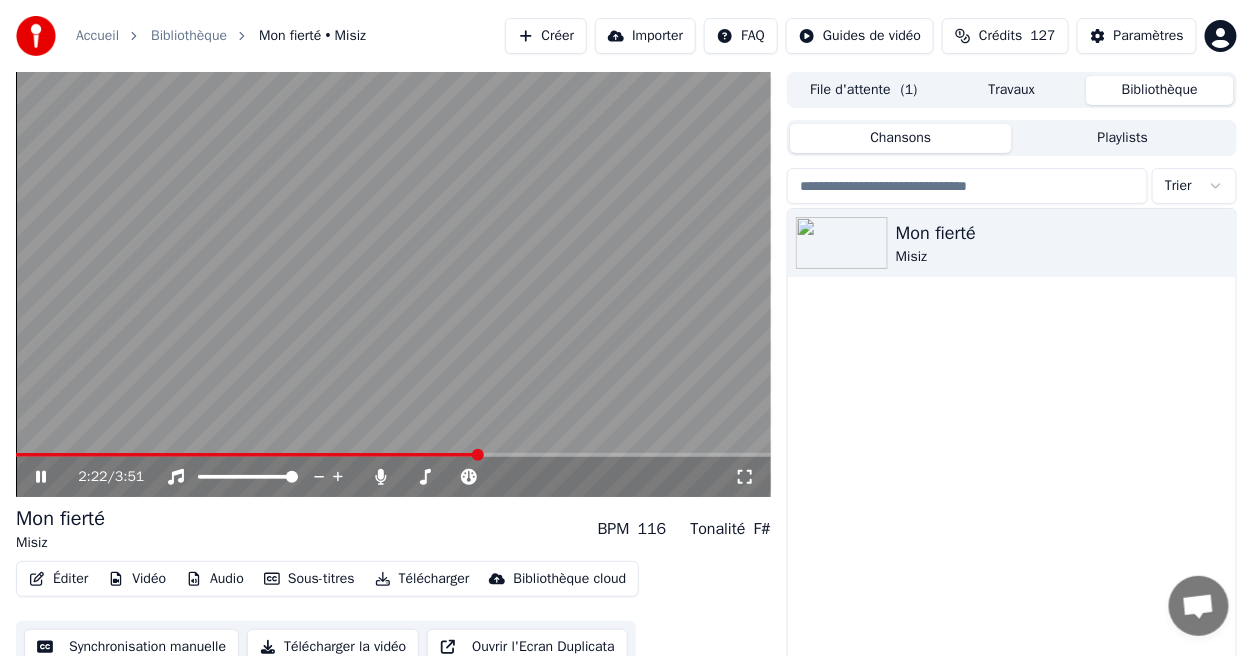 click 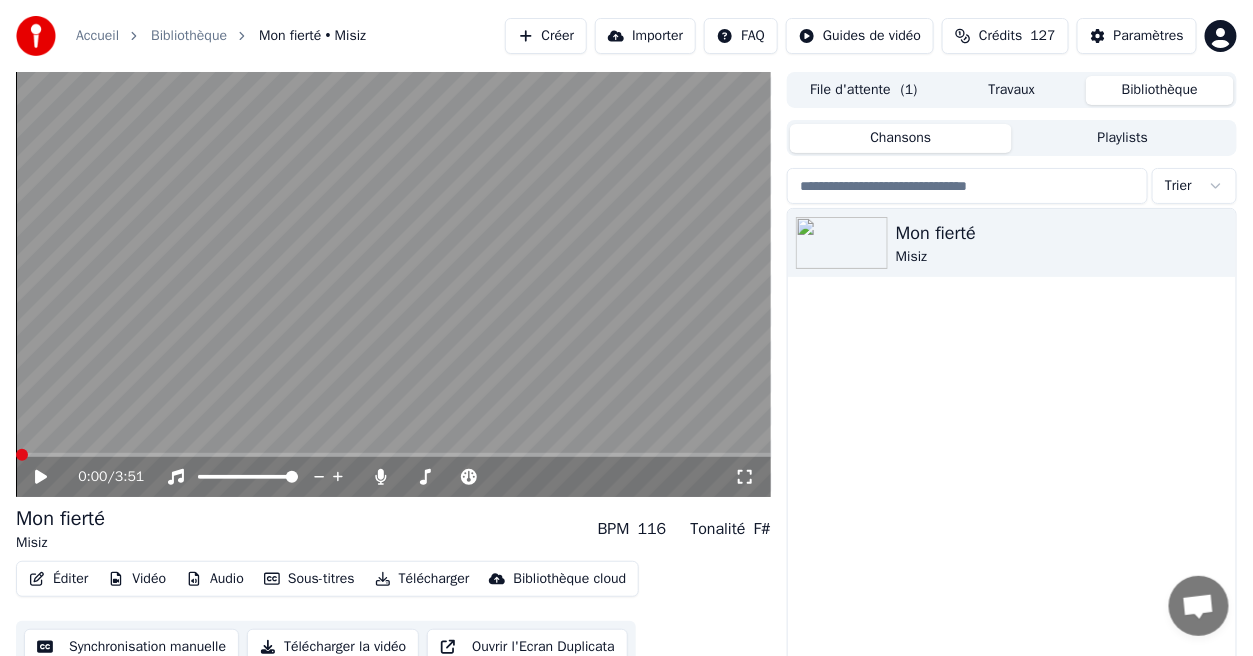 click at bounding box center (22, 455) 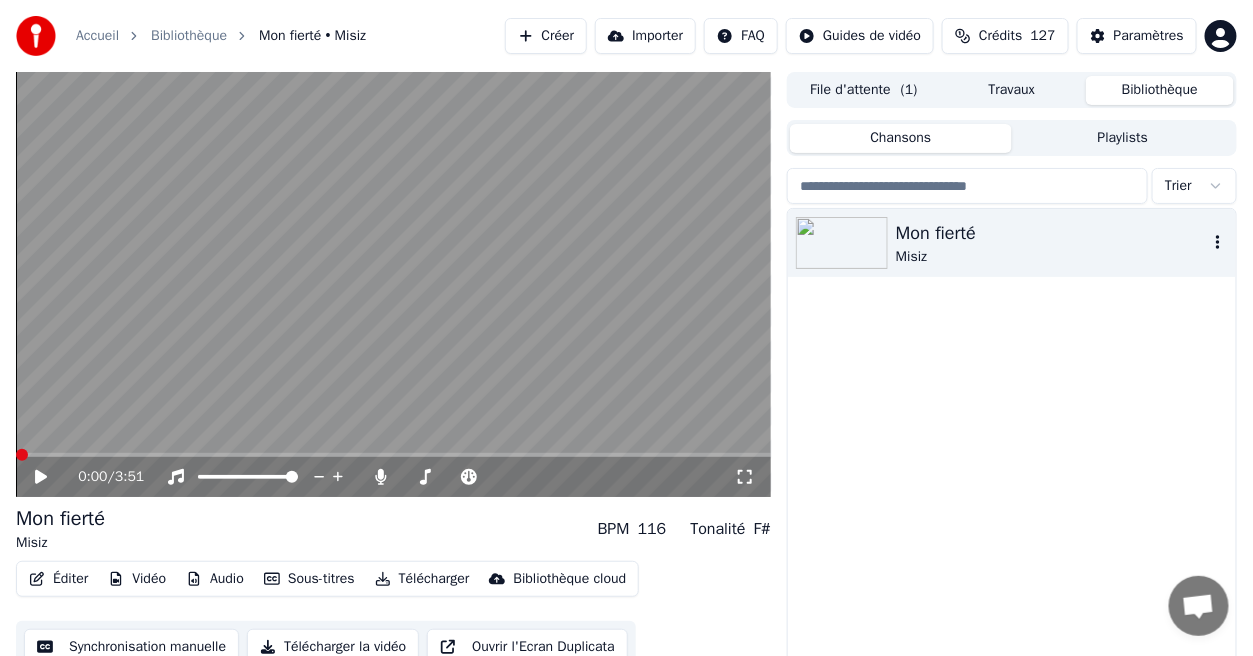 click on "Misiz" at bounding box center (1052, 257) 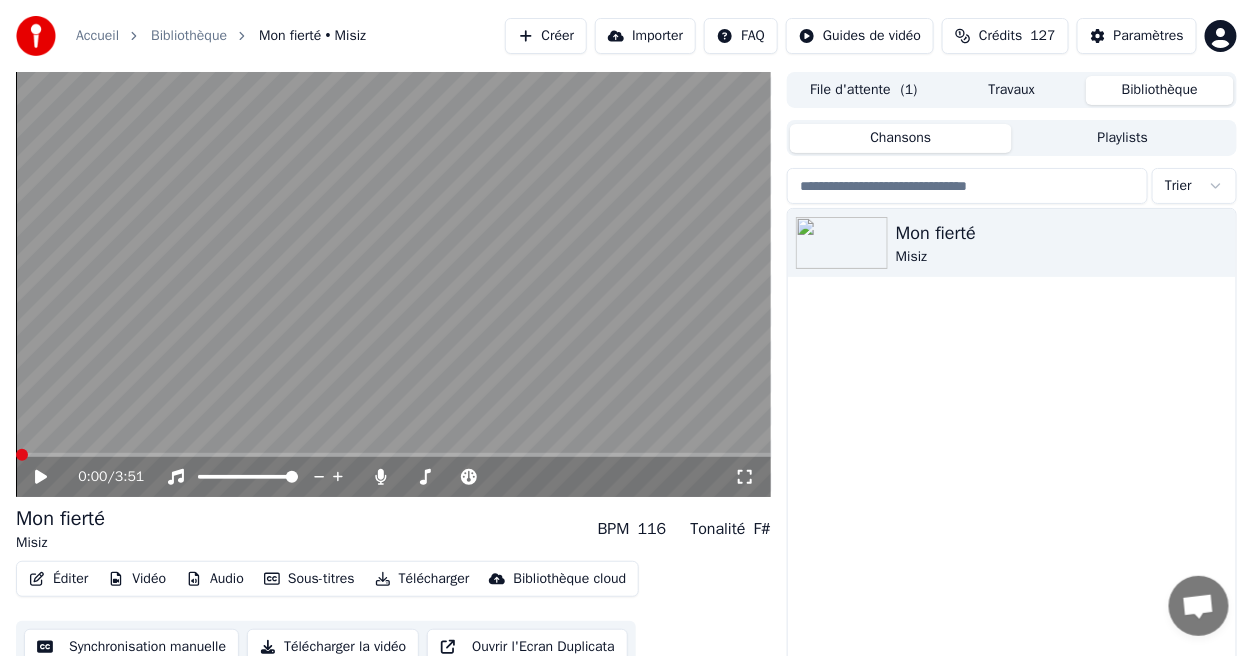 click 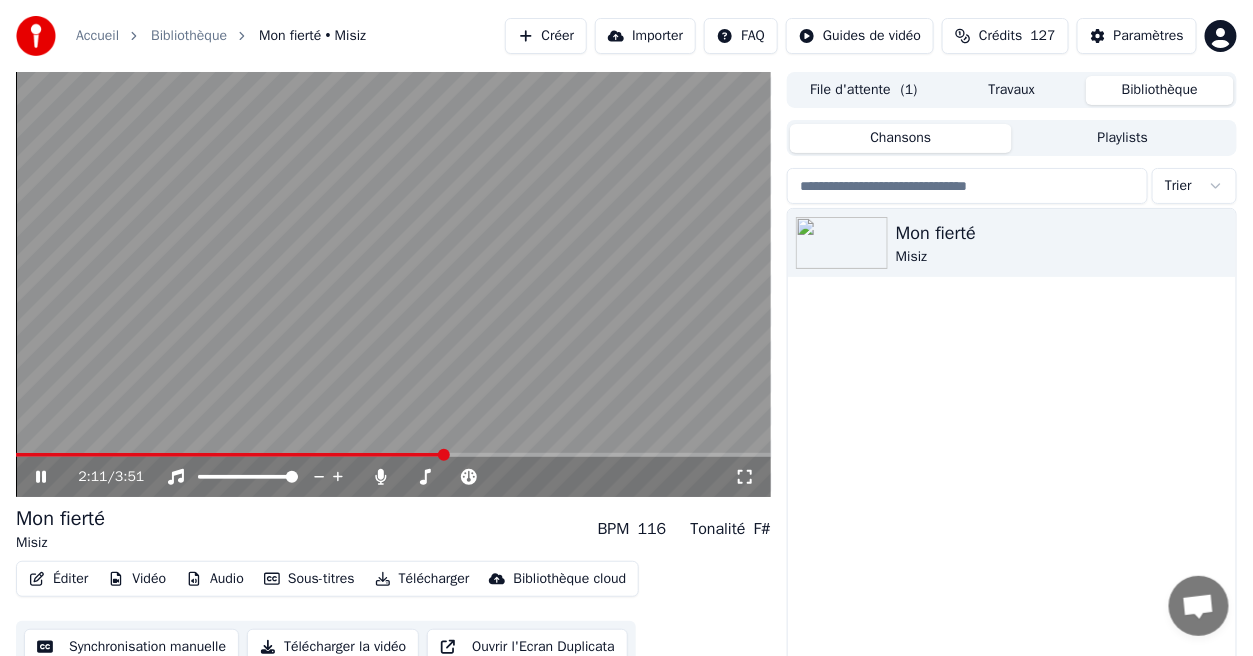 click on "Éditer" at bounding box center [58, 579] 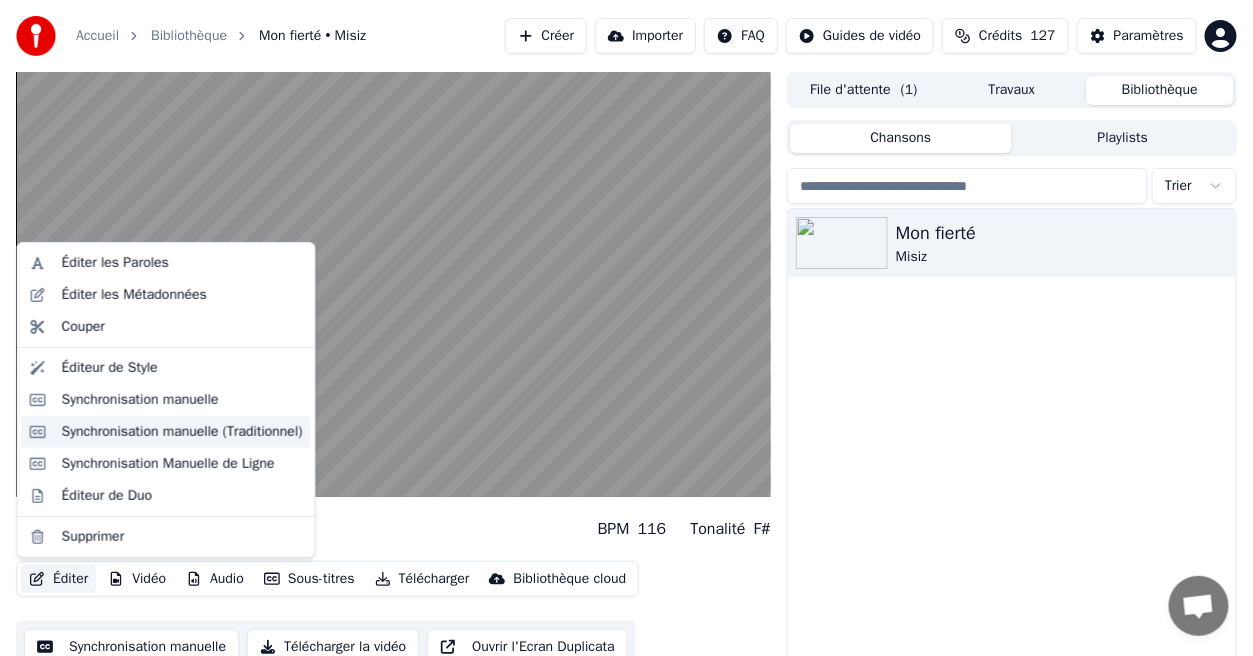 click on "Synchronisation manuelle (Traditionnel)" at bounding box center [182, 432] 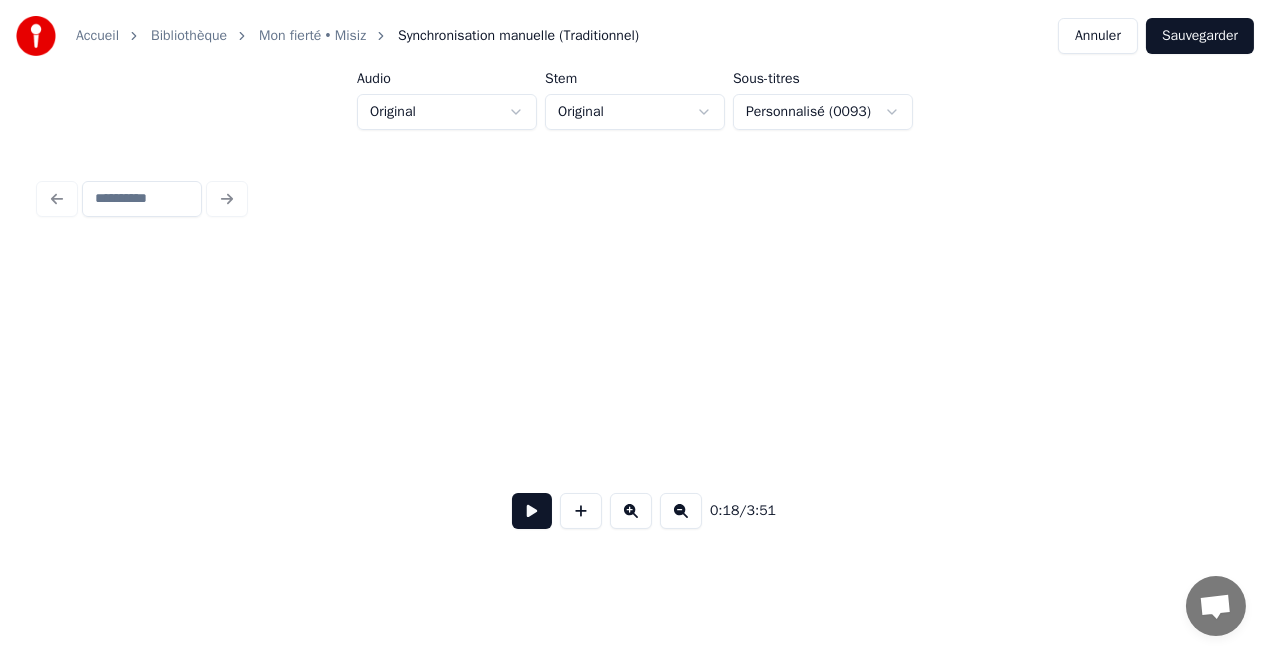 scroll, scrollTop: 0, scrollLeft: 3731, axis: horizontal 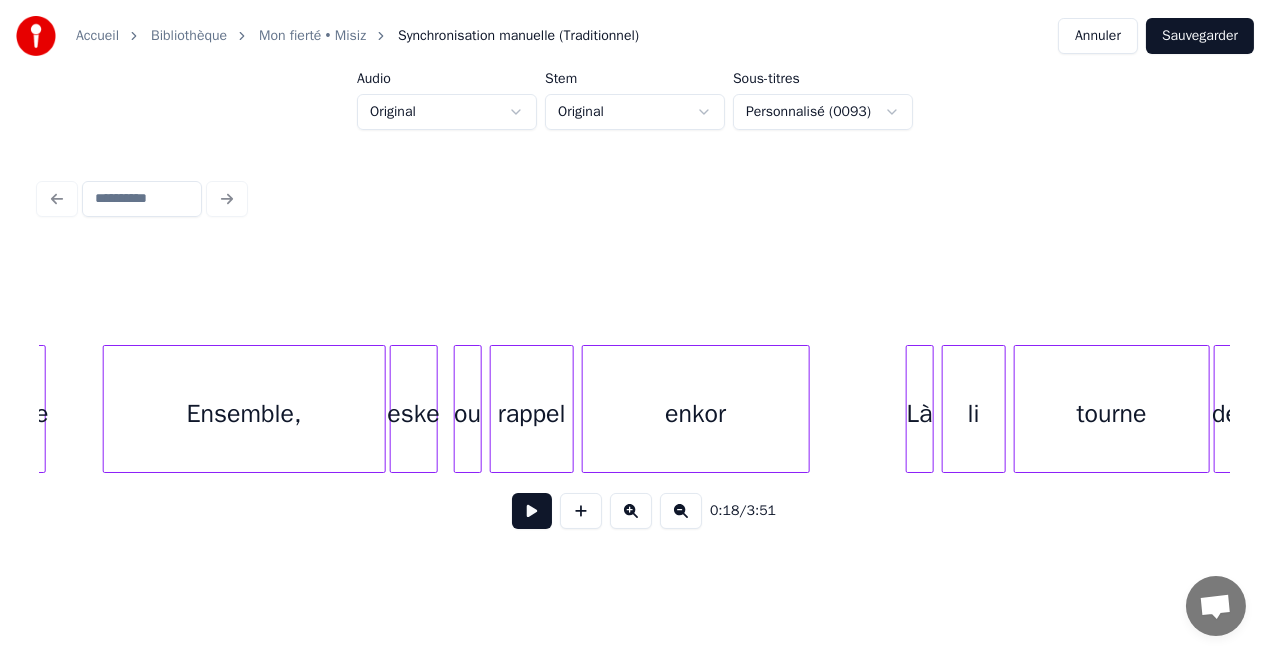 click on "Ensemble," at bounding box center (244, 414) 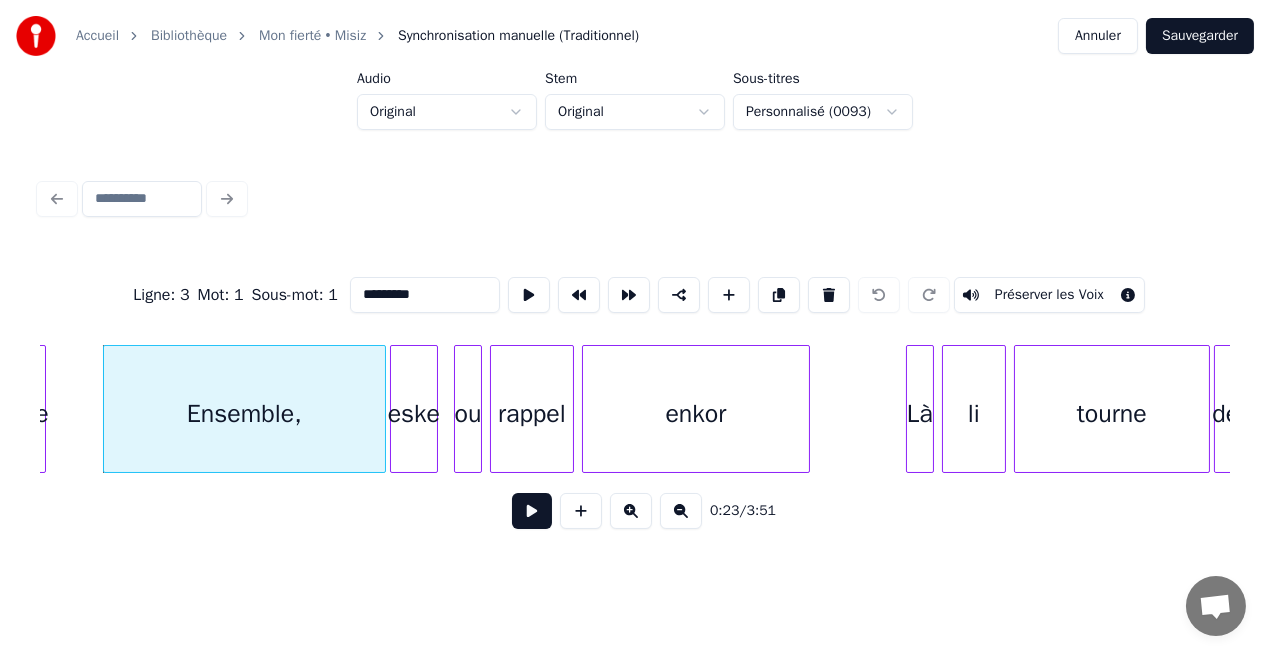 click on "*********" at bounding box center [425, 295] 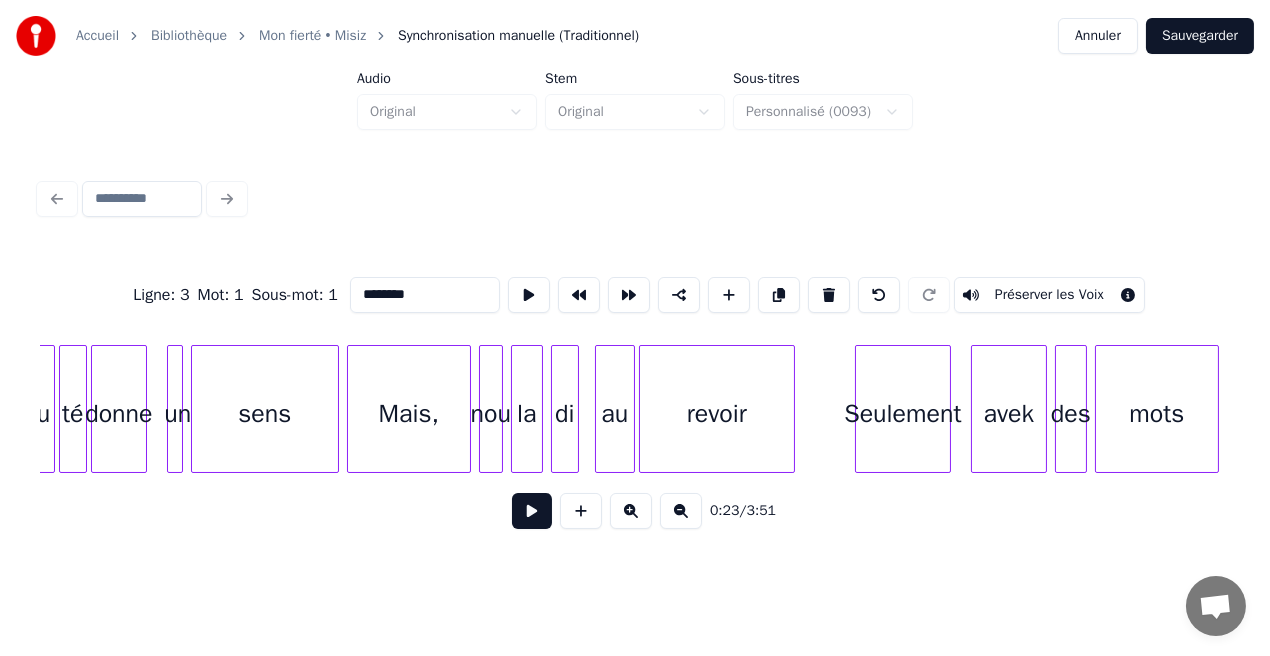 scroll, scrollTop: 0, scrollLeft: 6663, axis: horizontal 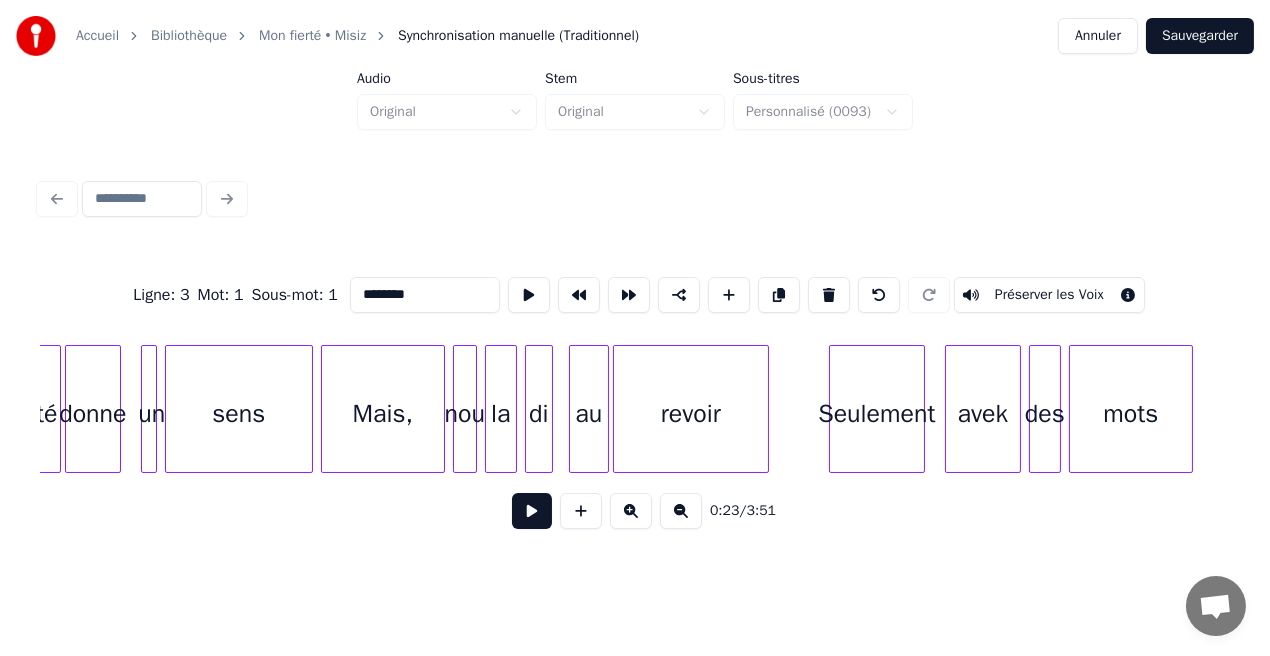 click on "Mais," at bounding box center [383, 414] 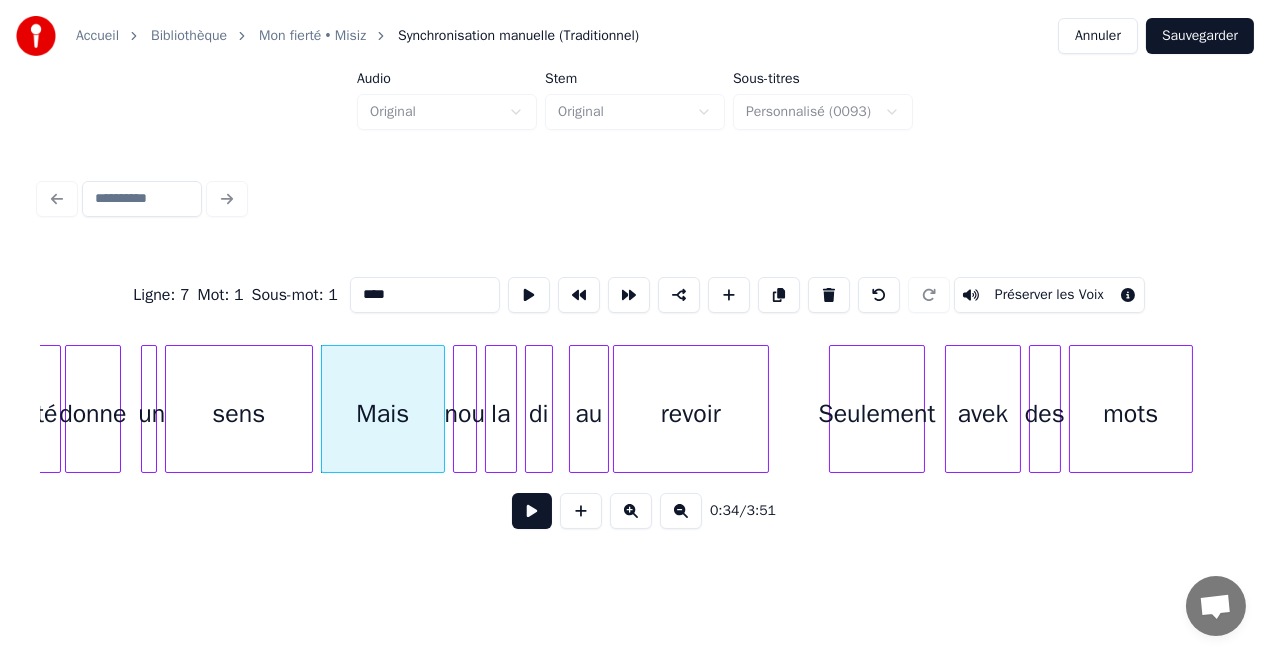 click on "Mais" at bounding box center [383, 414] 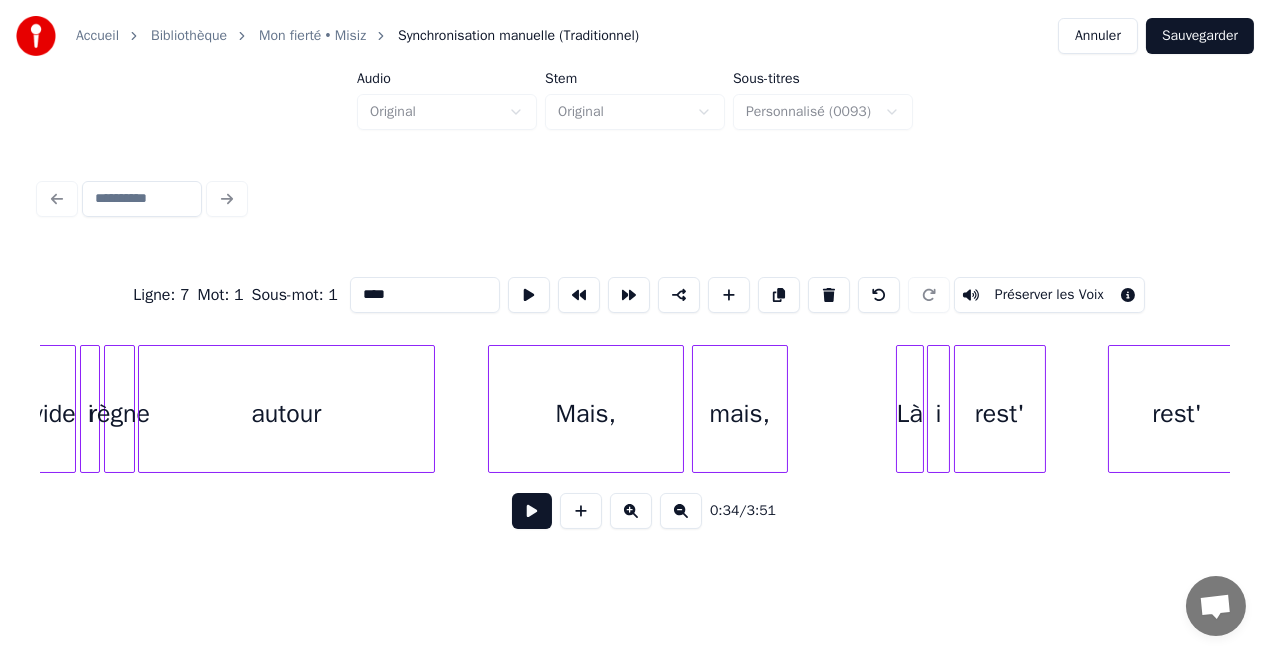 scroll, scrollTop: 0, scrollLeft: 9728, axis: horizontal 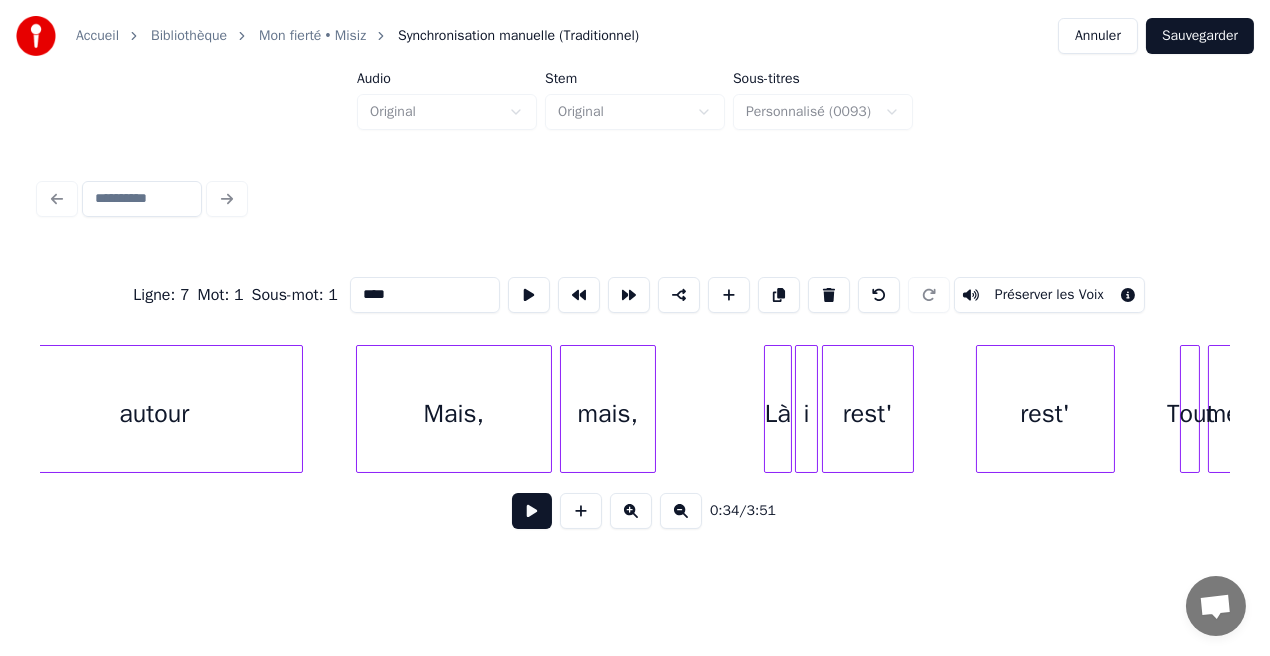 click on "Mais," at bounding box center (454, 414) 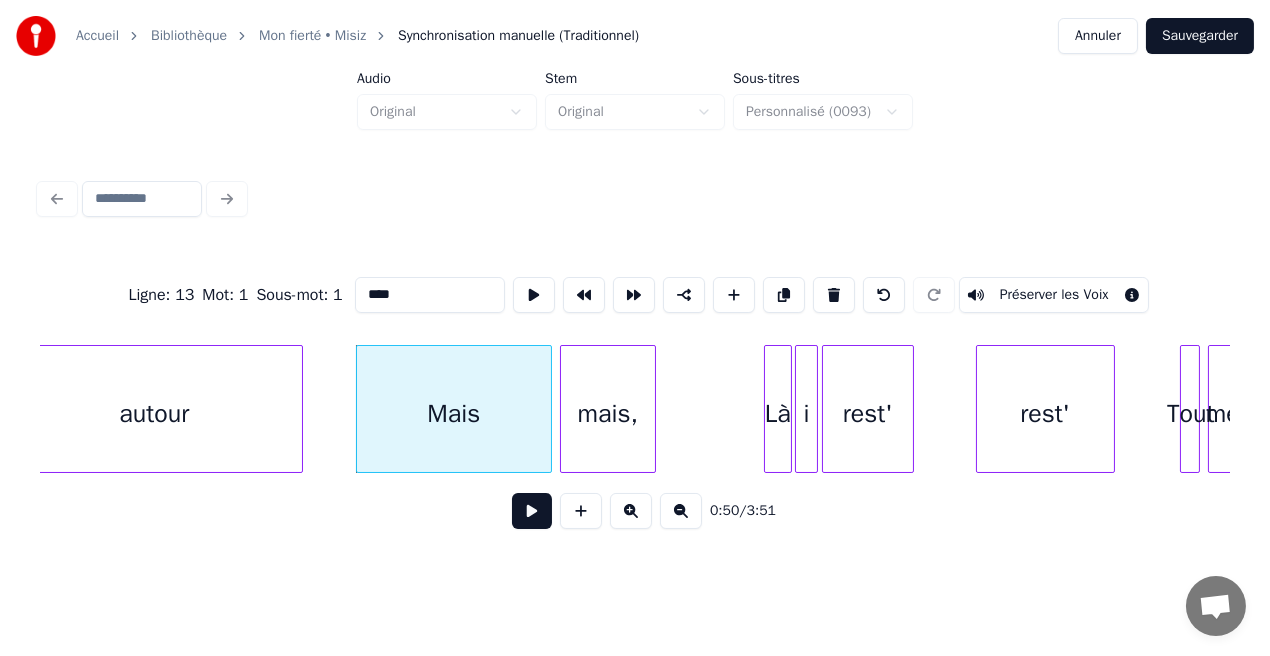click on "mais," at bounding box center [608, 414] 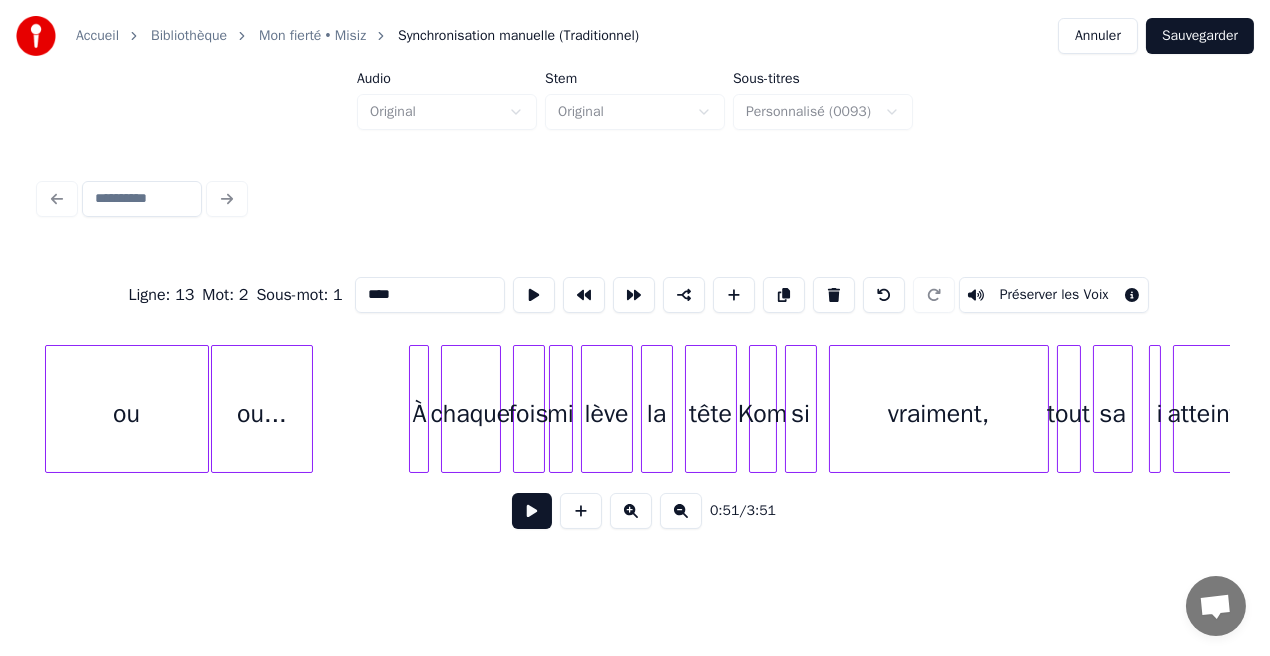 scroll, scrollTop: 0, scrollLeft: 20480, axis: horizontal 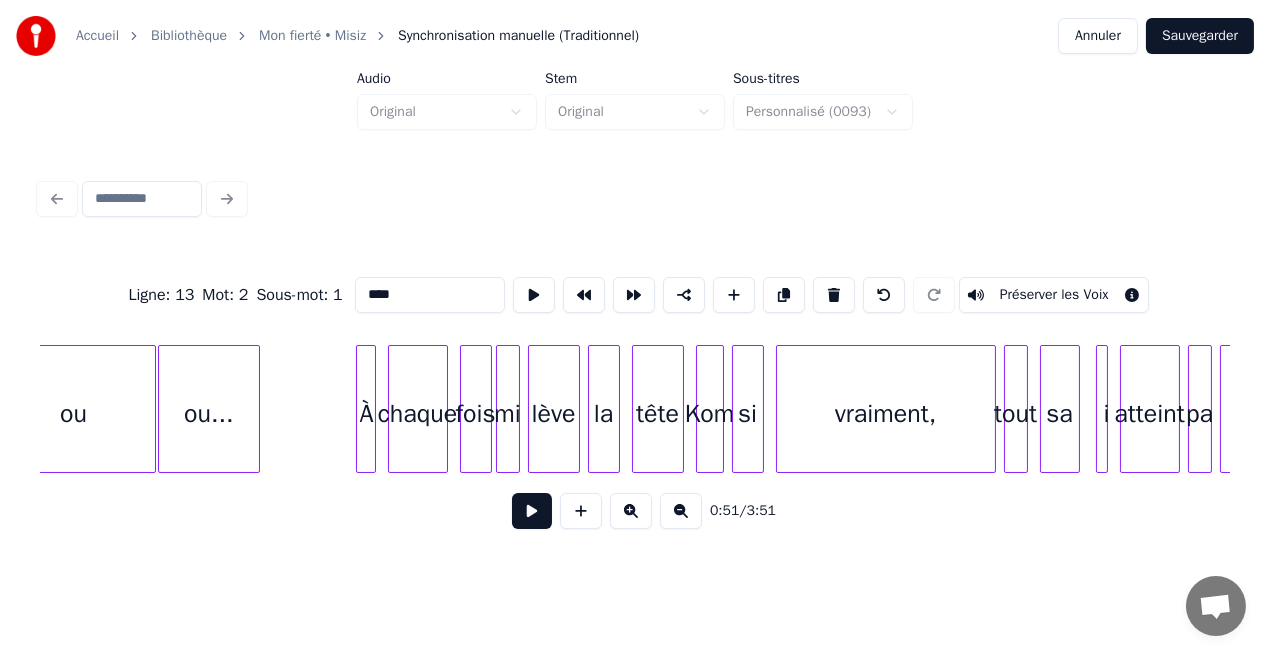 click on "vraiment," at bounding box center [886, 414] 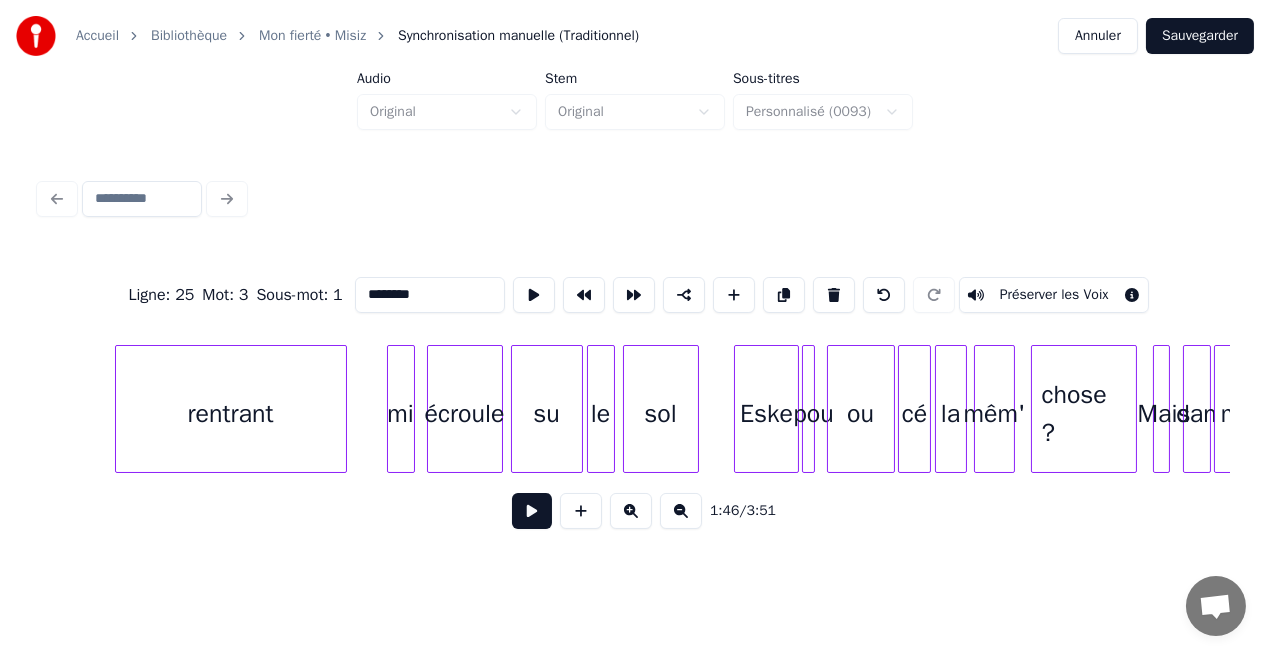 scroll, scrollTop: 0, scrollLeft: 22012, axis: horizontal 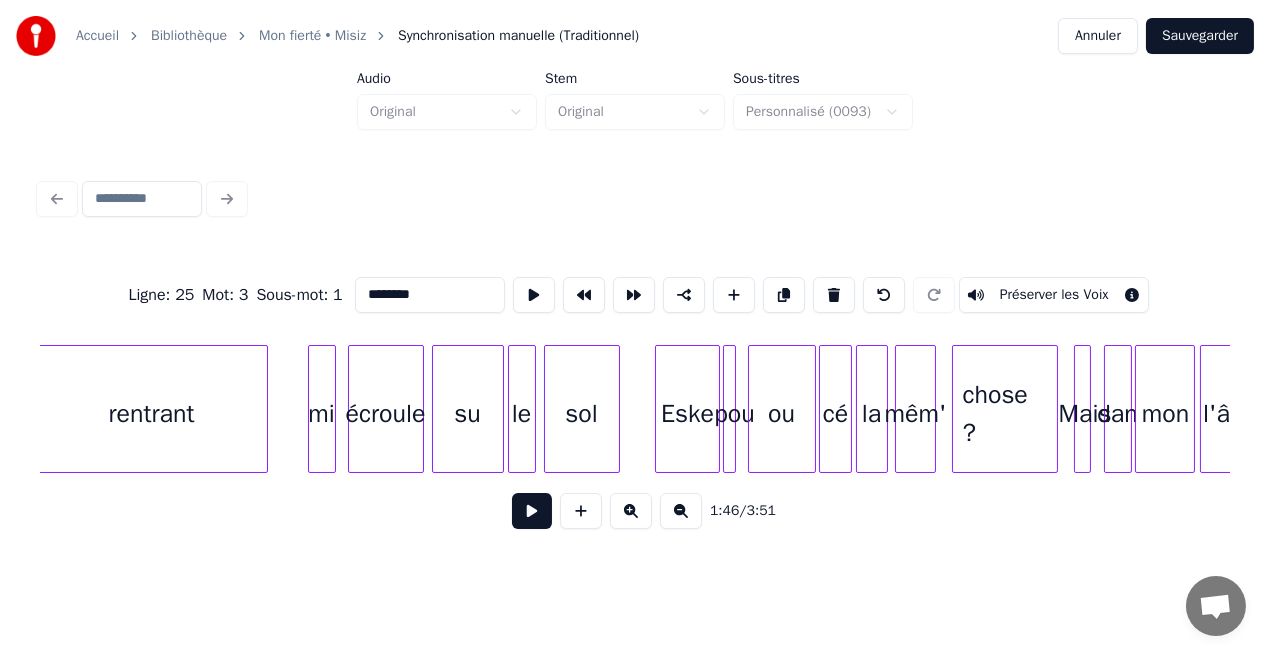click on "chose ?" at bounding box center (1005, 414) 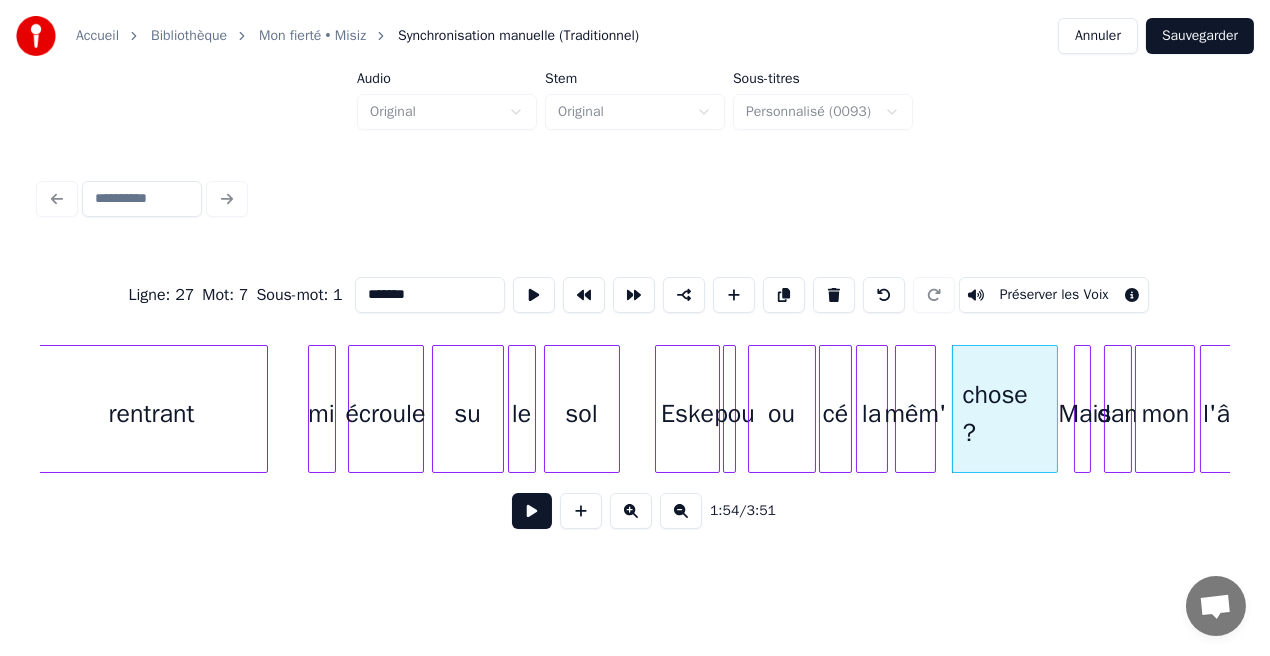 click on "*******" at bounding box center [430, 295] 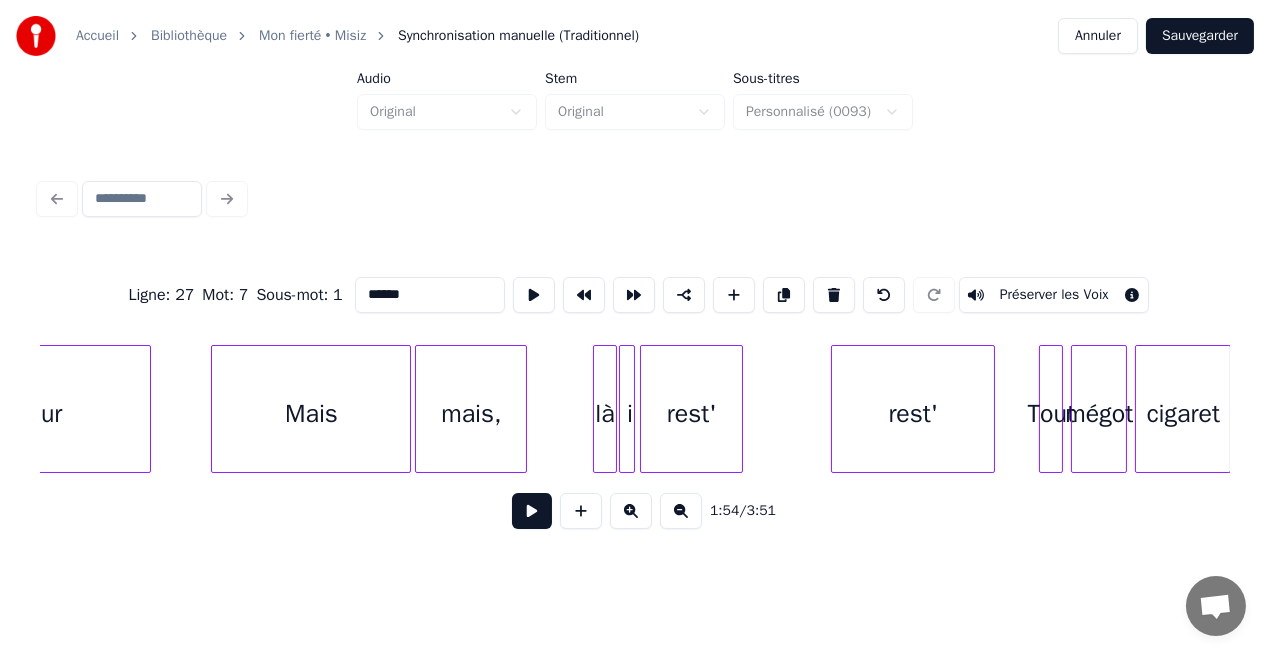 scroll, scrollTop: 0, scrollLeft: 26477, axis: horizontal 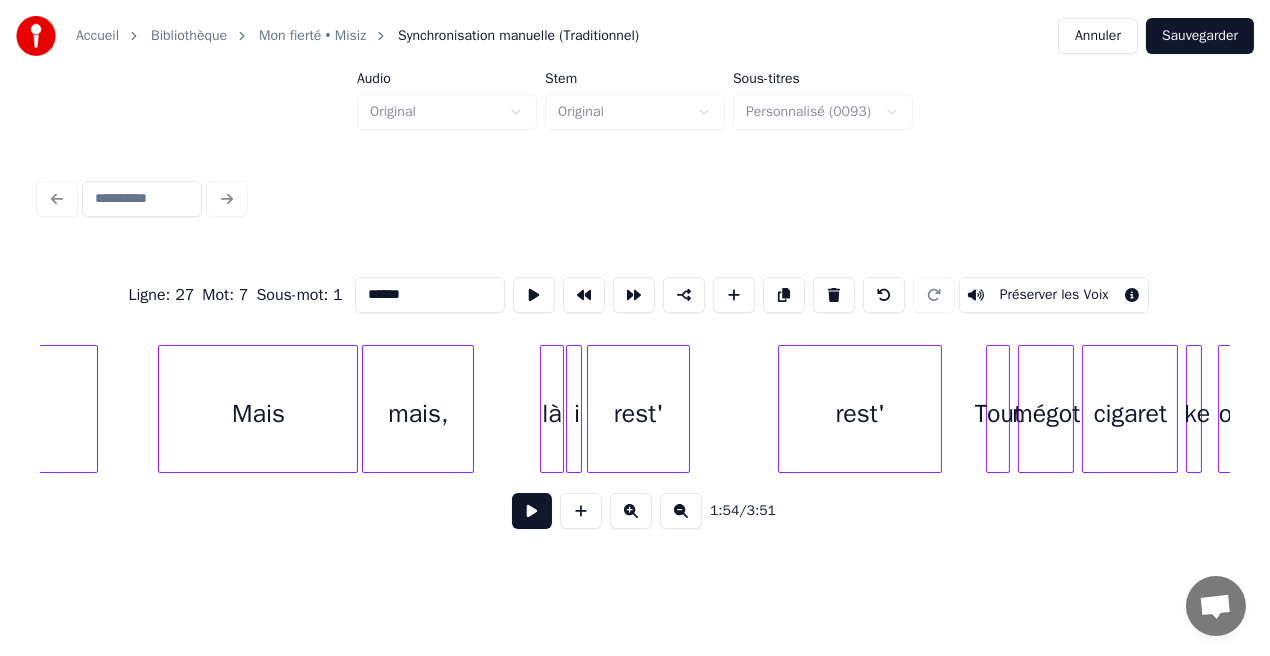 click on "mais," at bounding box center [418, 414] 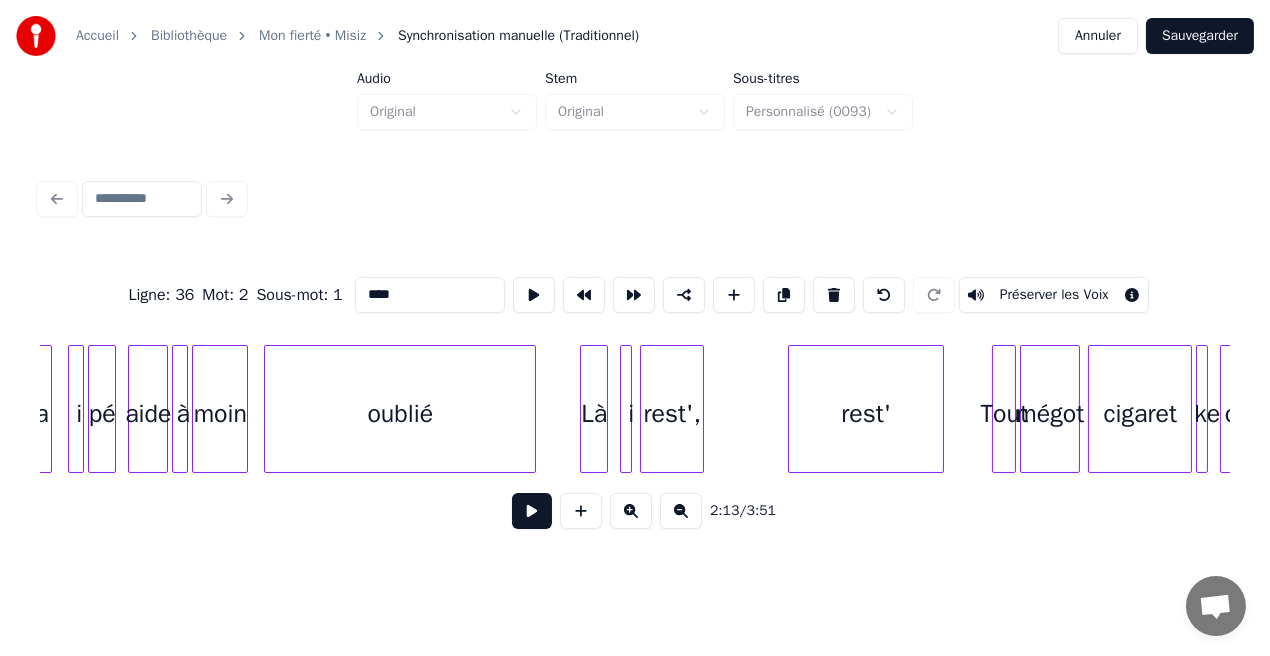 scroll, scrollTop: 0, scrollLeft: 29832, axis: horizontal 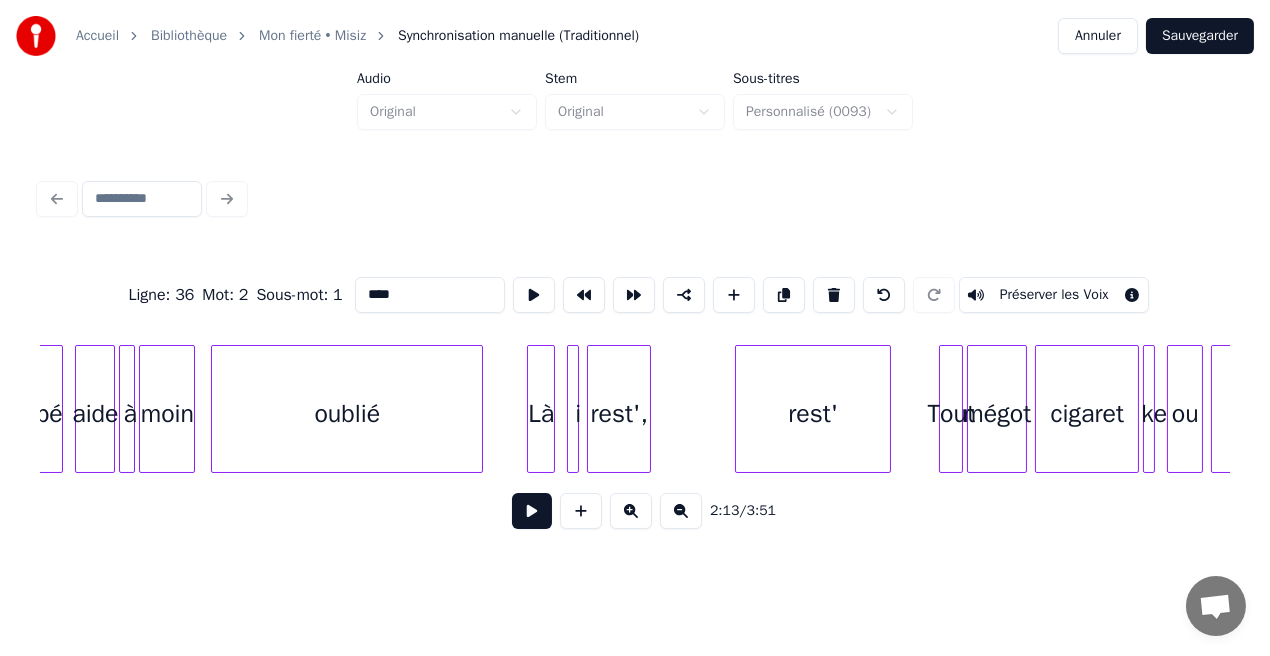 click on "rest'," at bounding box center (619, 414) 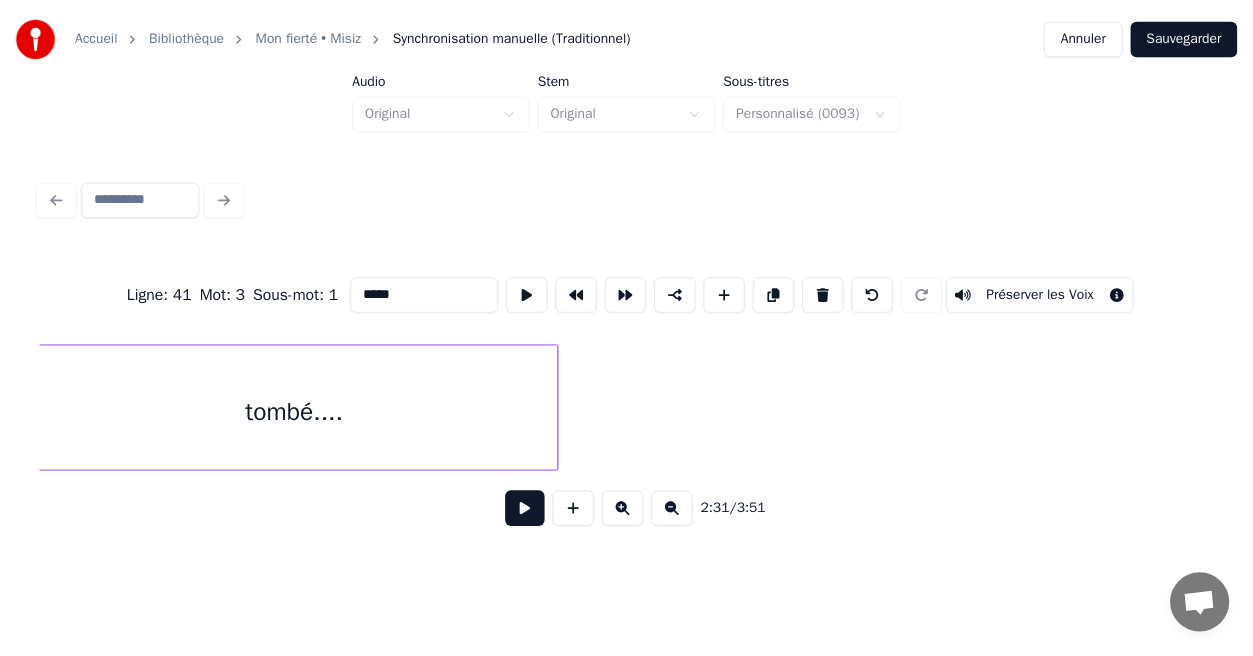 scroll, scrollTop: 0, scrollLeft: 43912, axis: horizontal 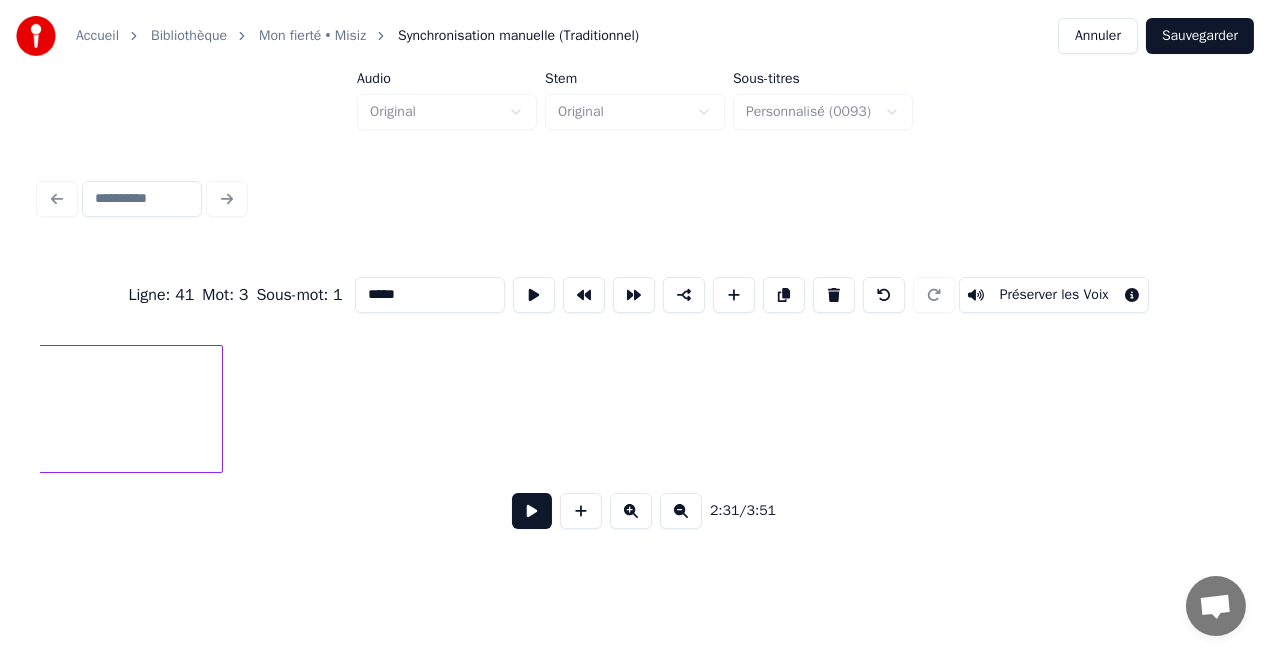 type on "*****" 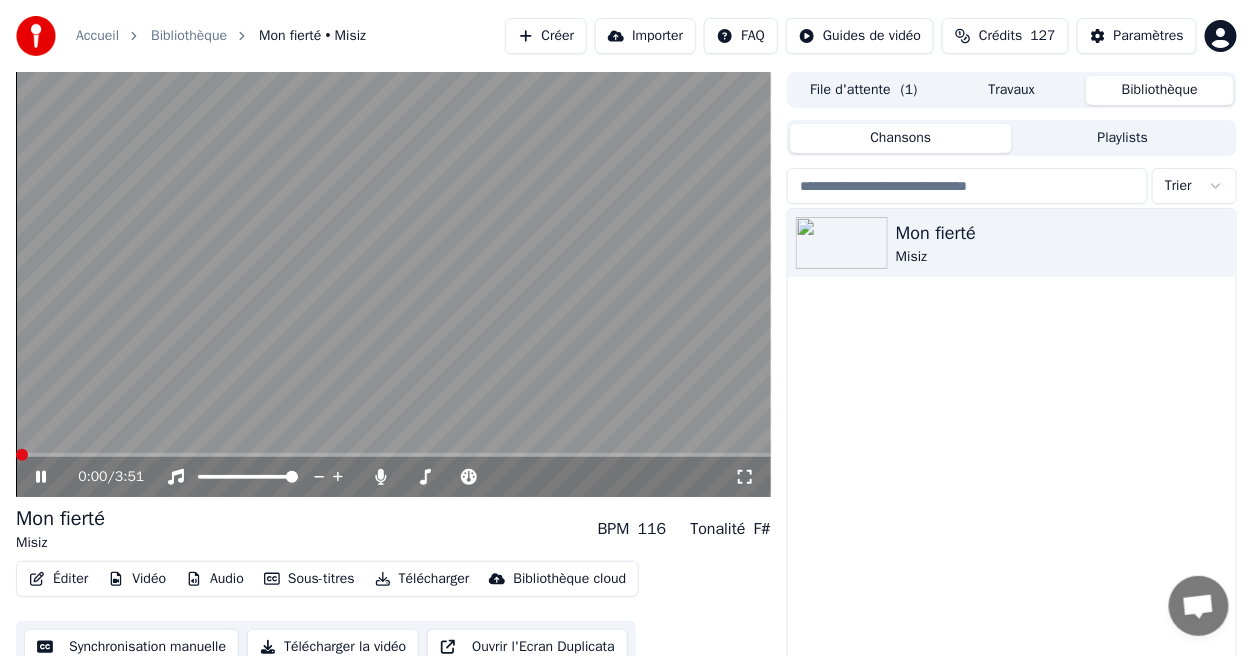 click 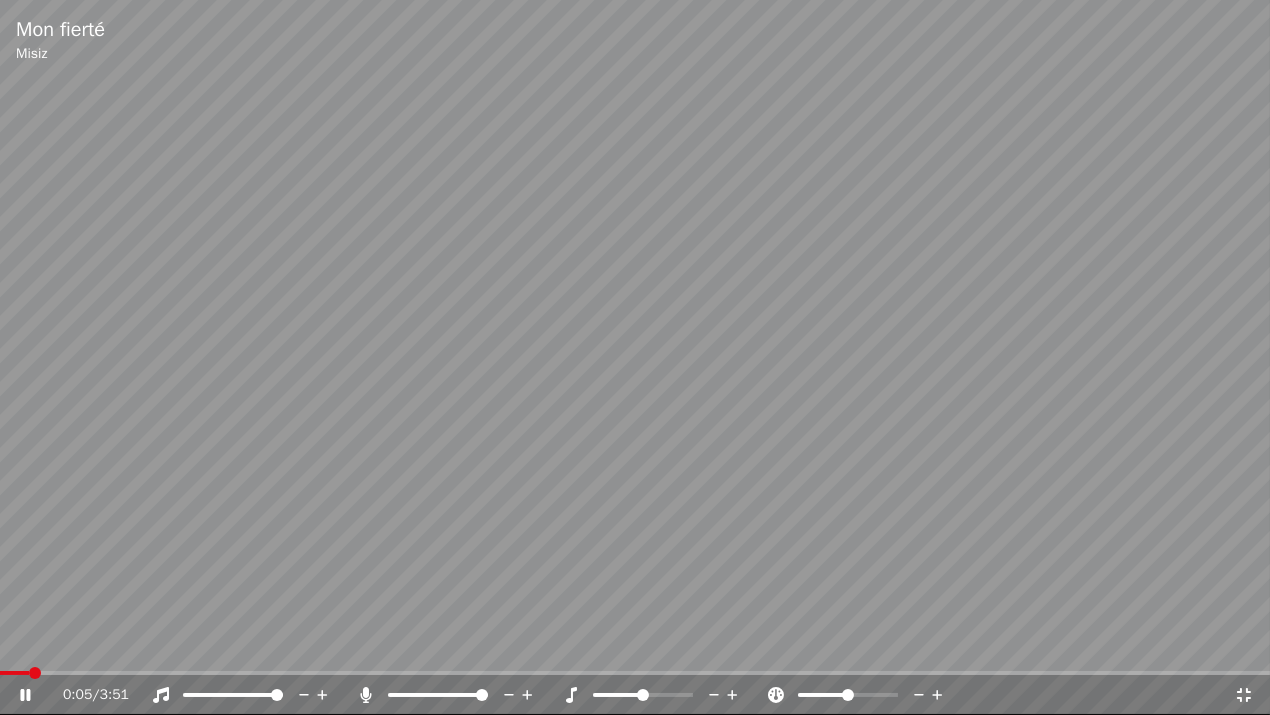 click 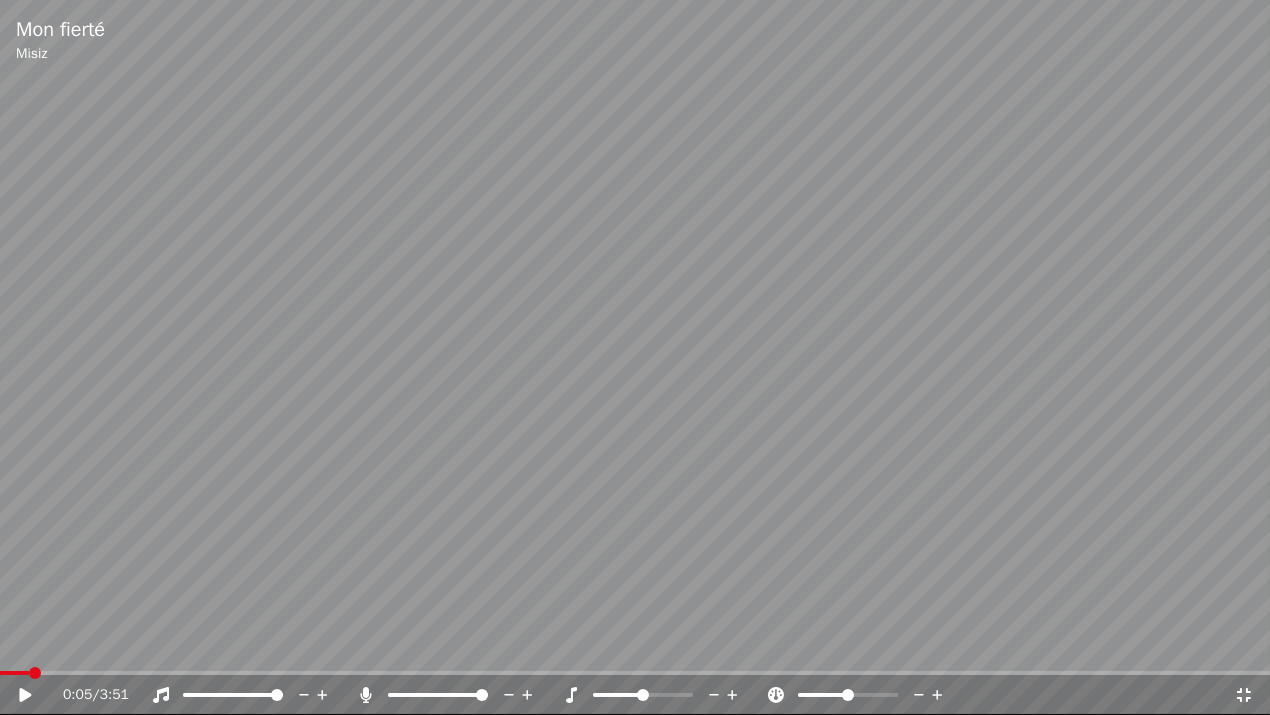 click 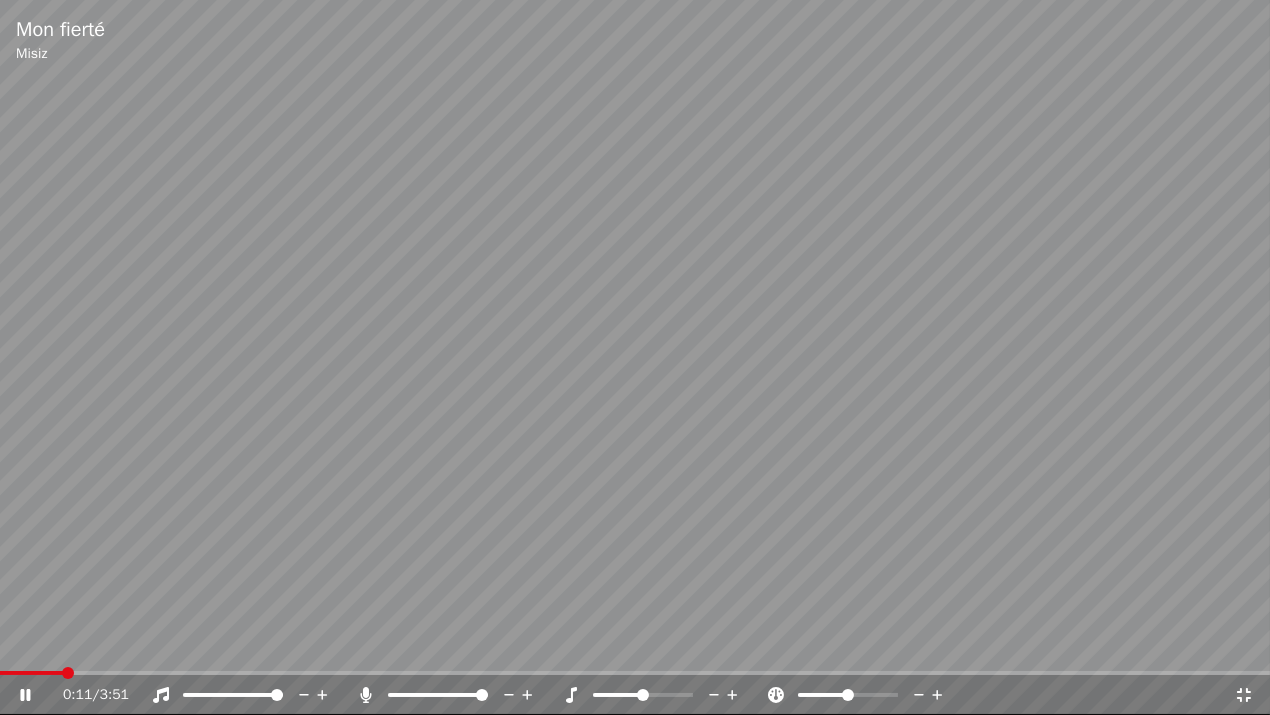 click 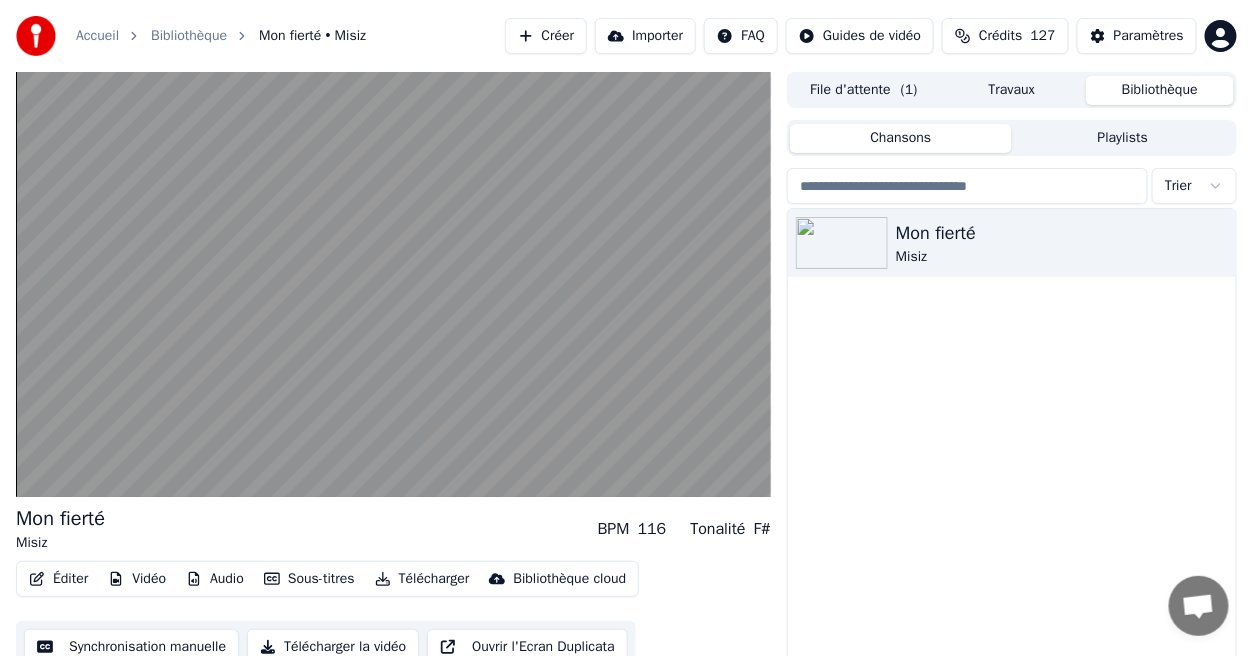 click on "Mon fierté Misiz" at bounding box center (1012, 454) 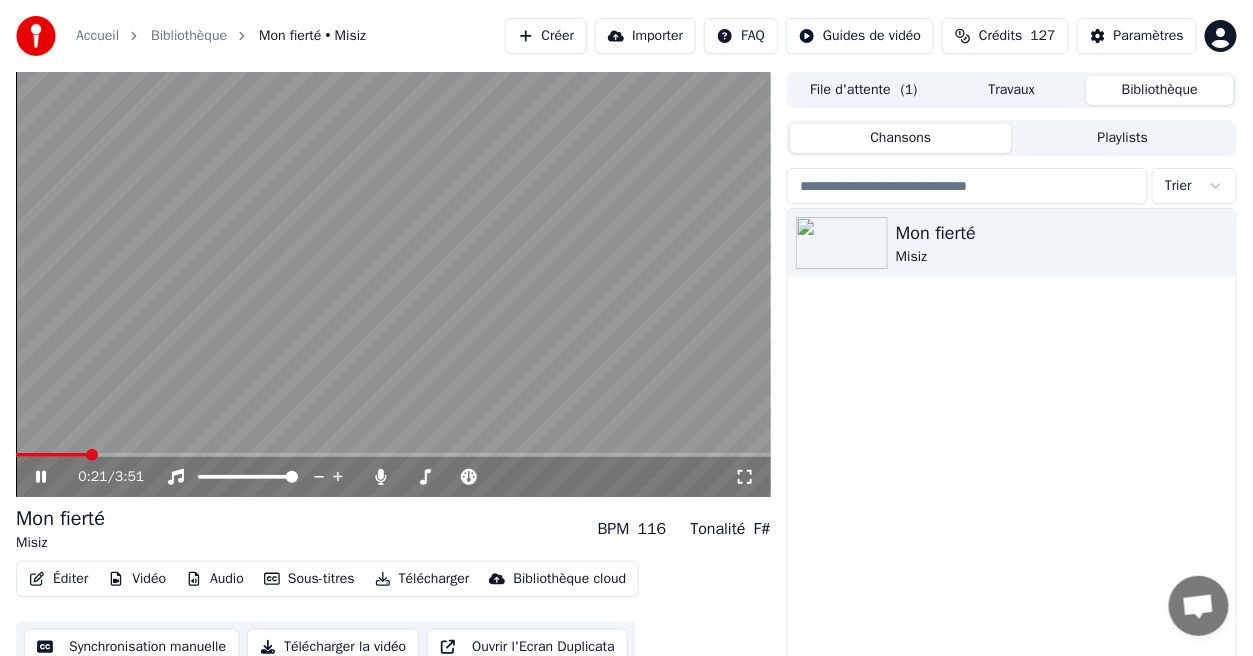 click 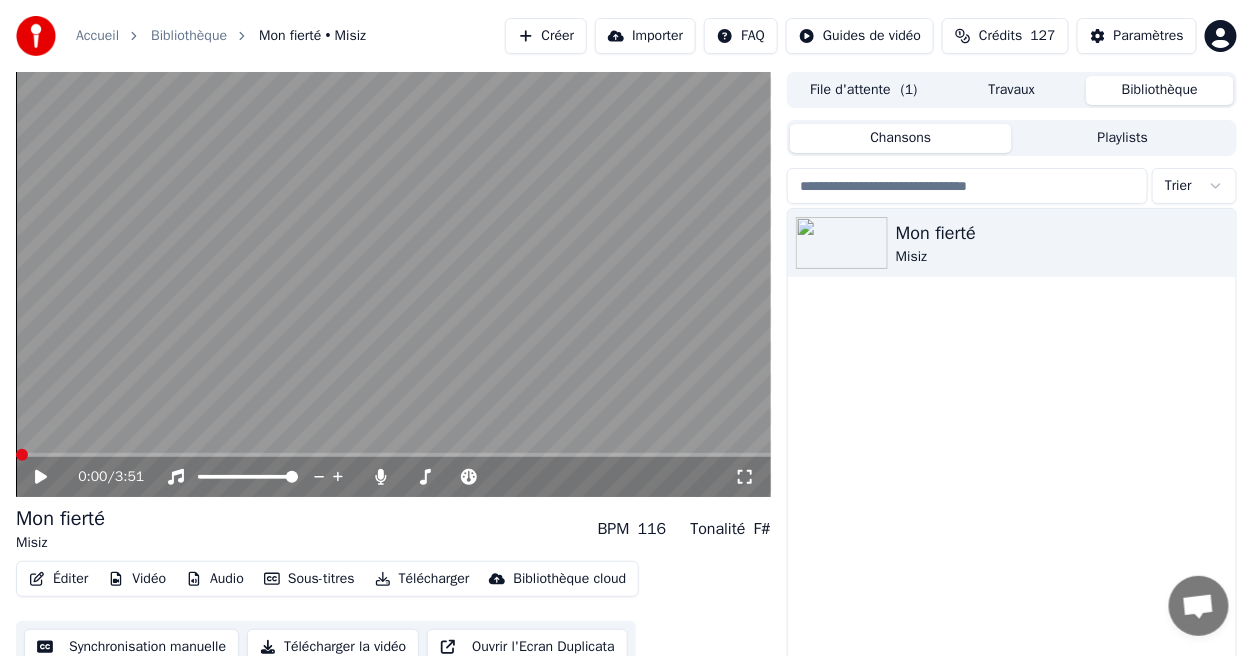 click at bounding box center [22, 455] 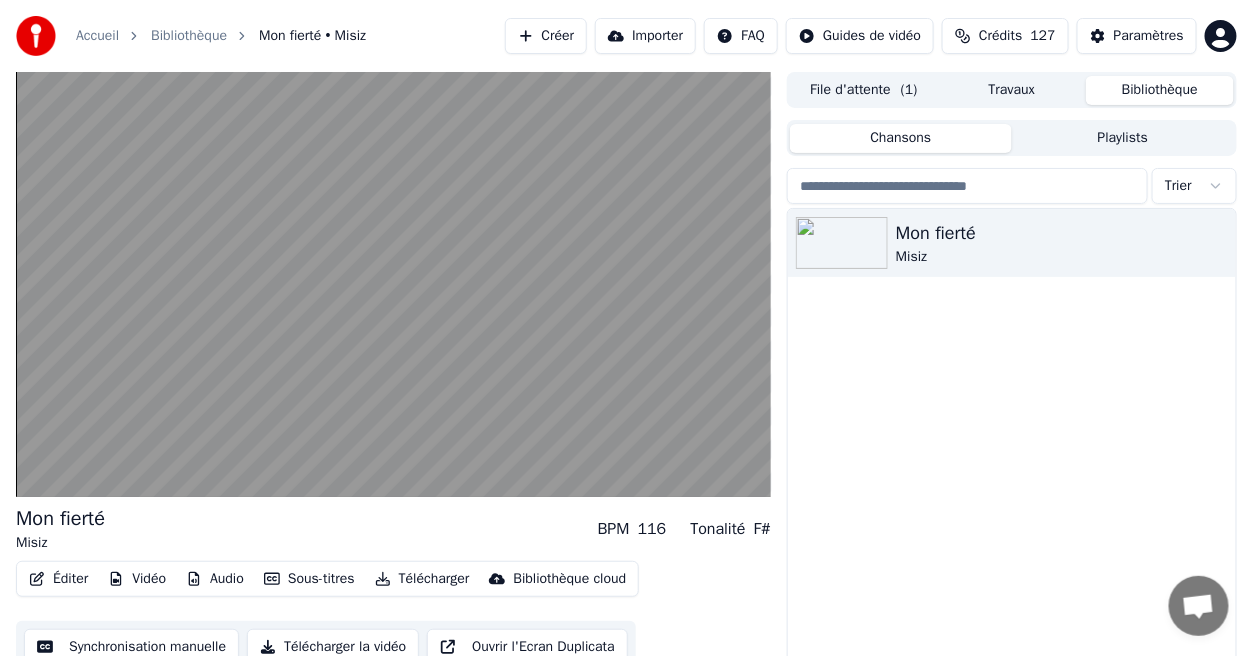 click on "Mon fierté Misiz" at bounding box center [1012, 454] 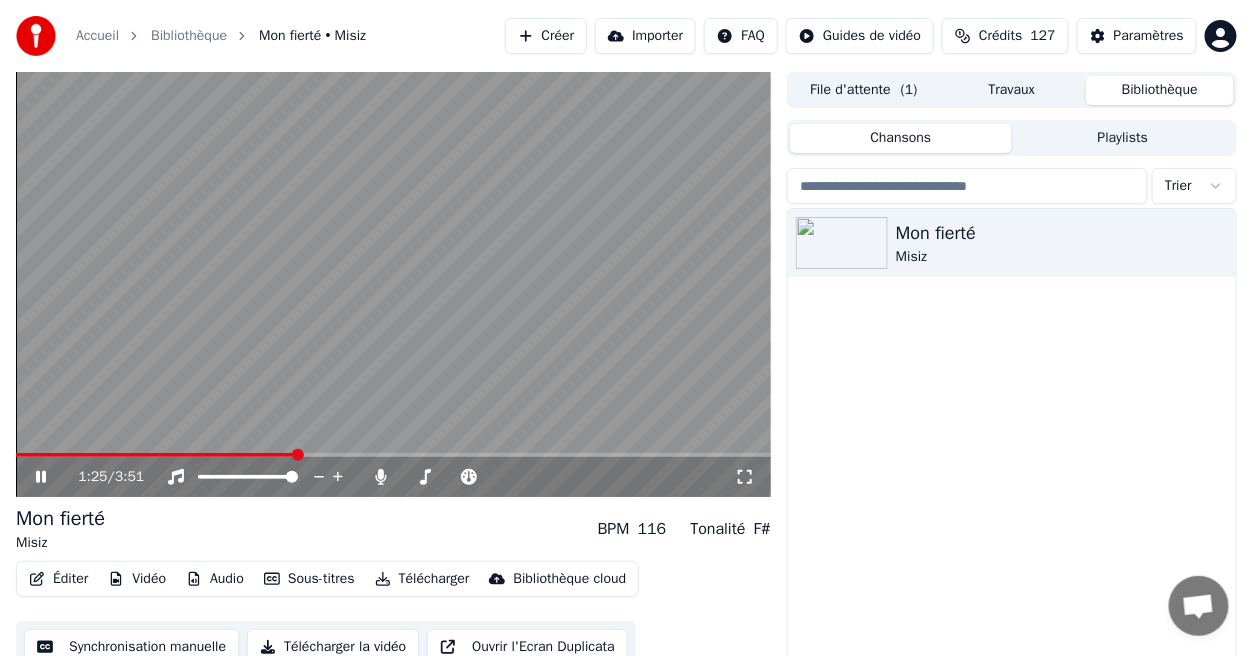 click 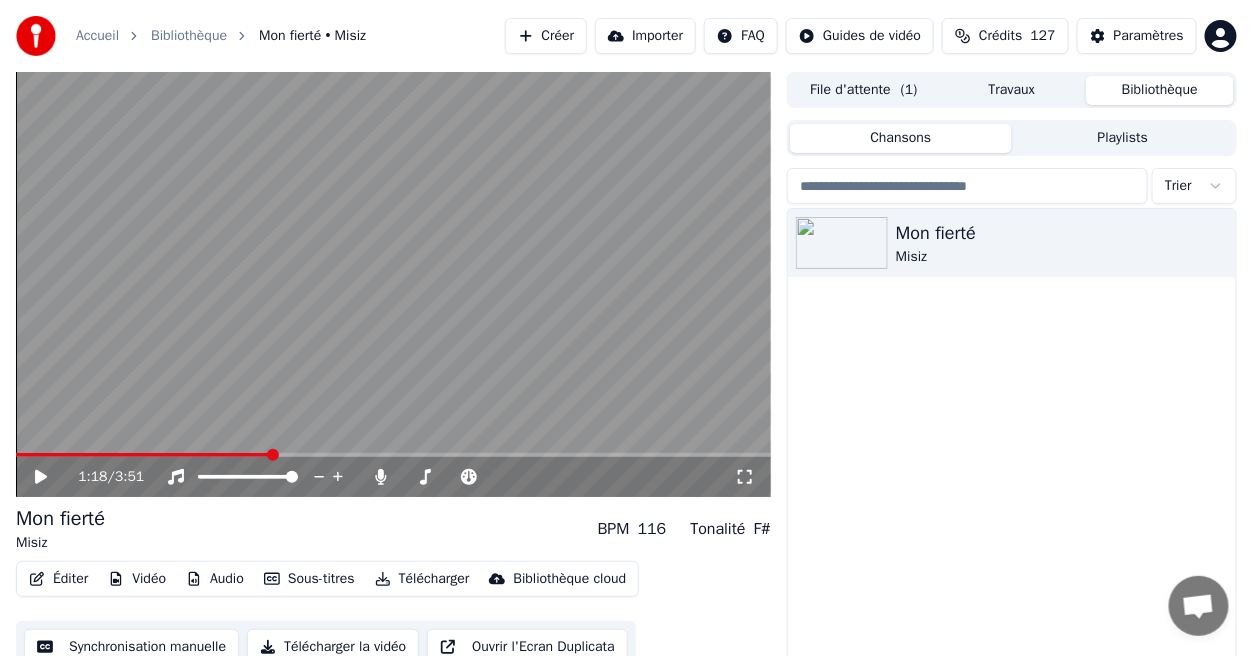 click at bounding box center (273, 455) 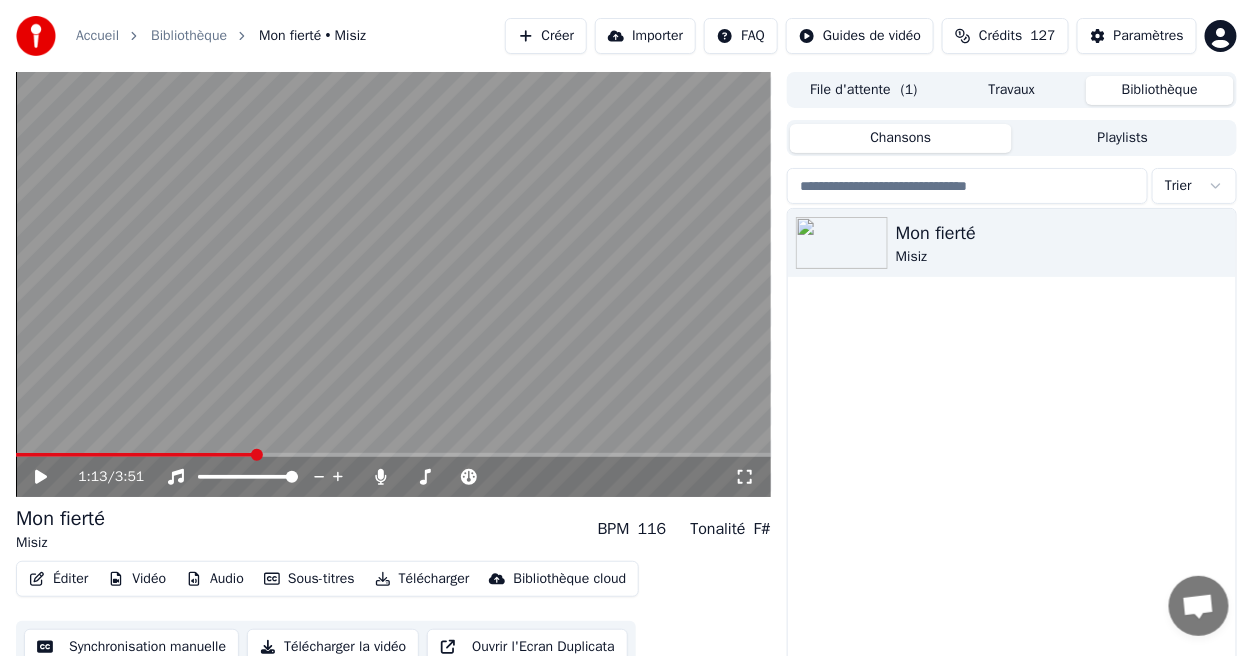 click at bounding box center [257, 455] 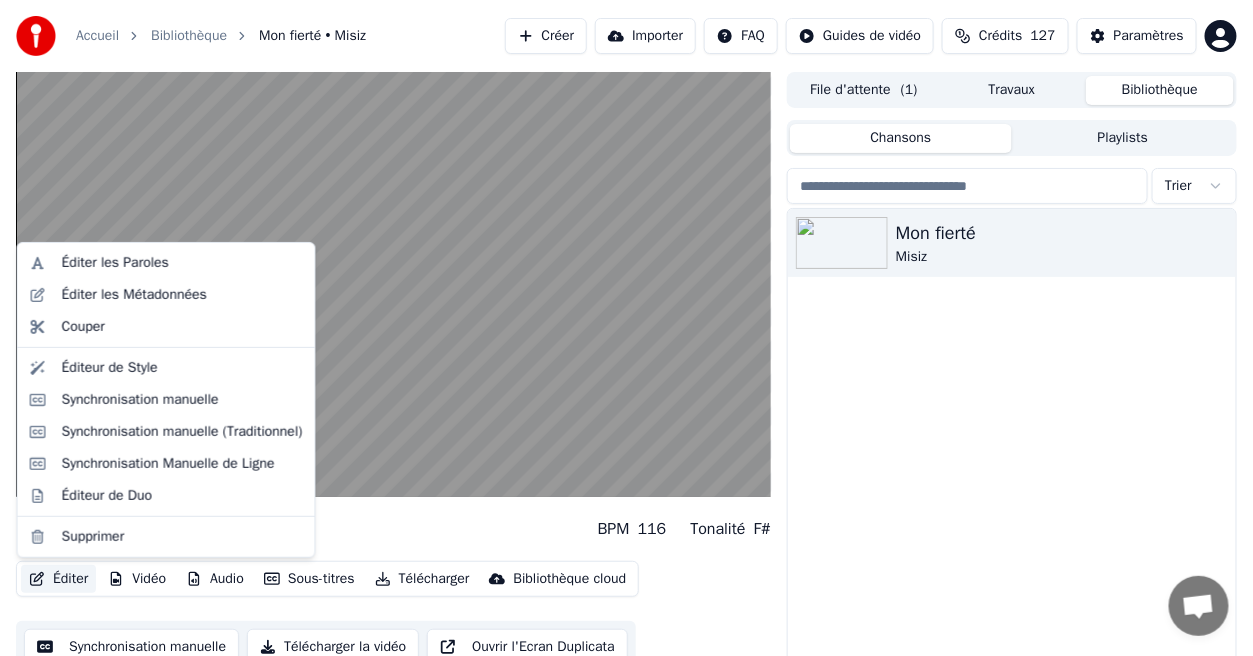 click on "Éditer" at bounding box center [58, 579] 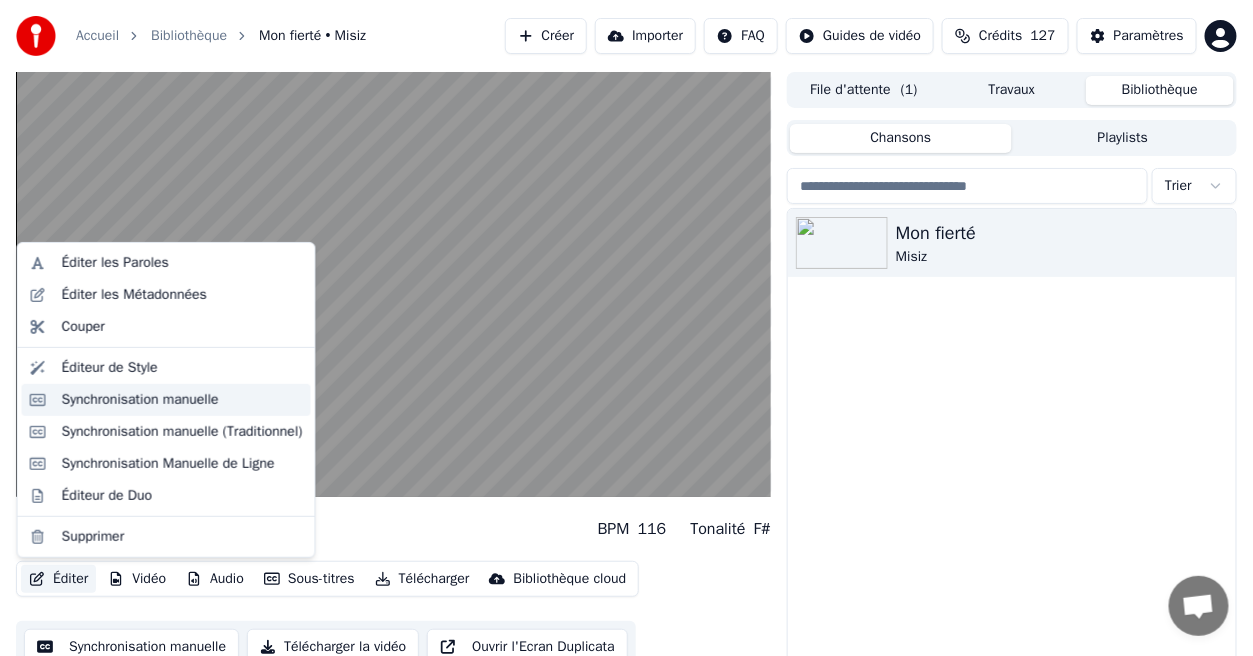 click on "Synchronisation manuelle" at bounding box center (140, 400) 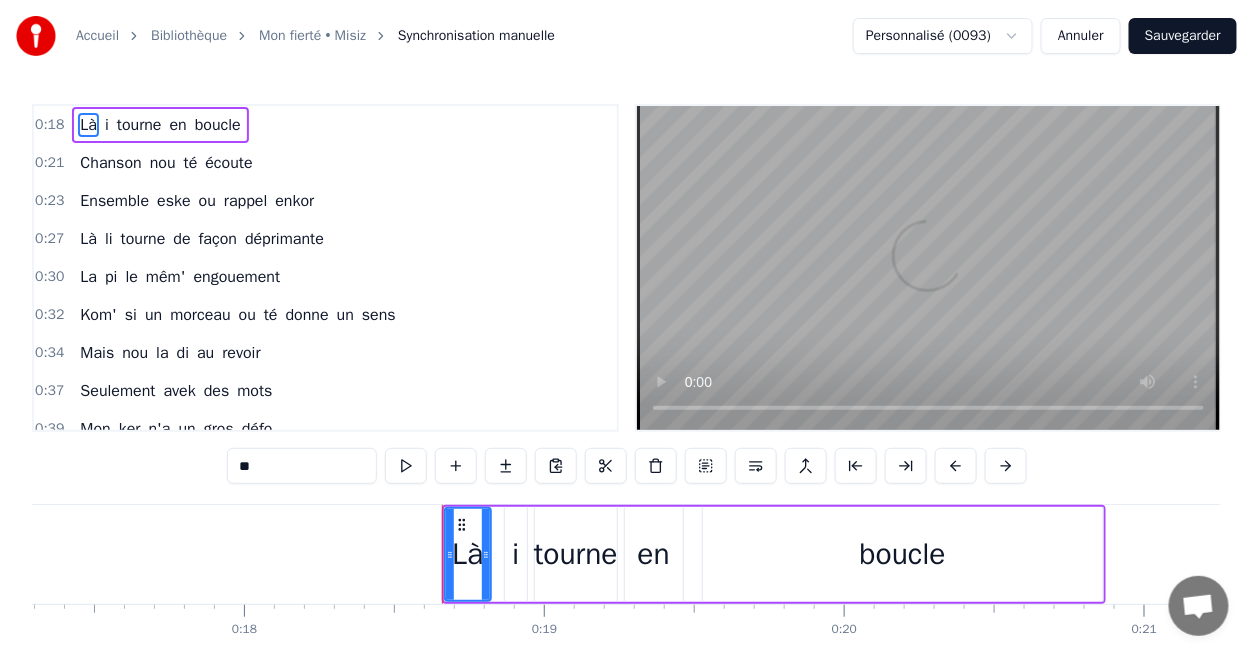 scroll, scrollTop: 0, scrollLeft: 5498, axis: horizontal 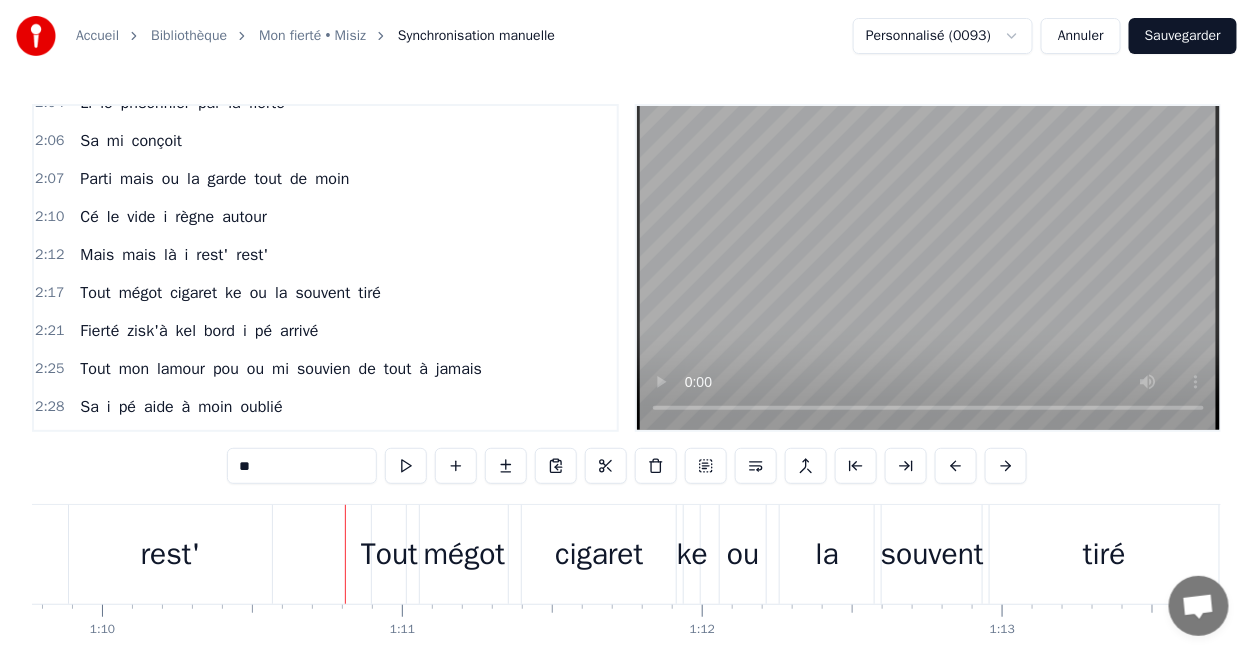 type 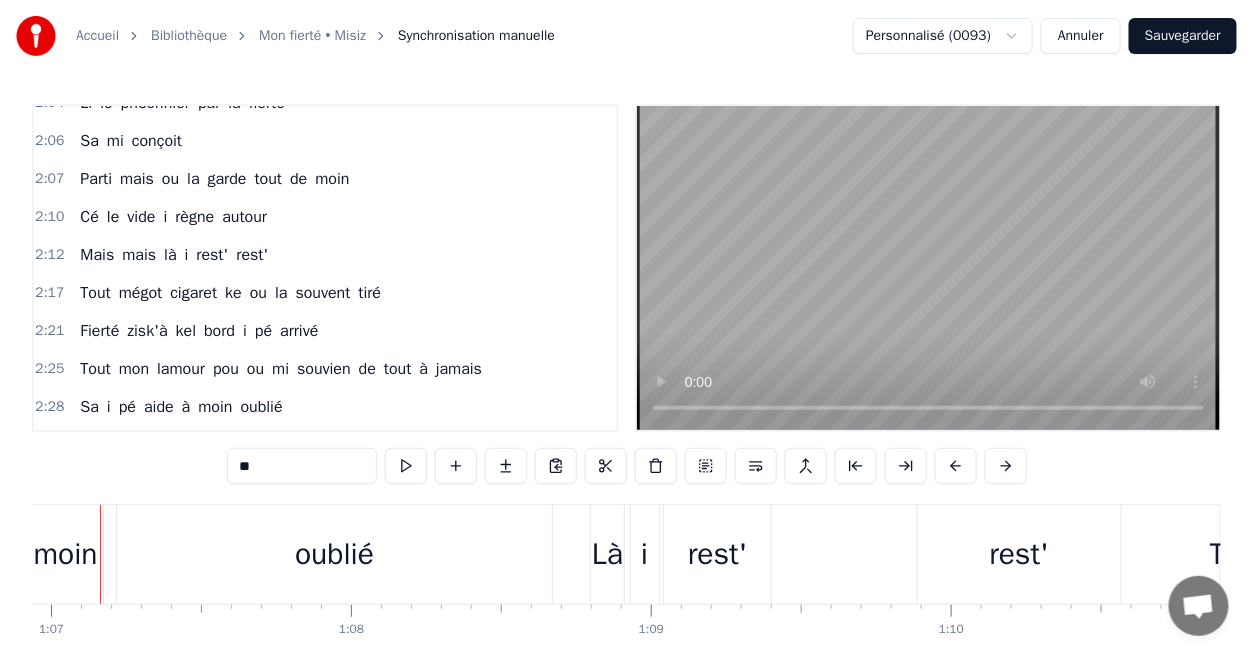 scroll, scrollTop: 0, scrollLeft: 20048, axis: horizontal 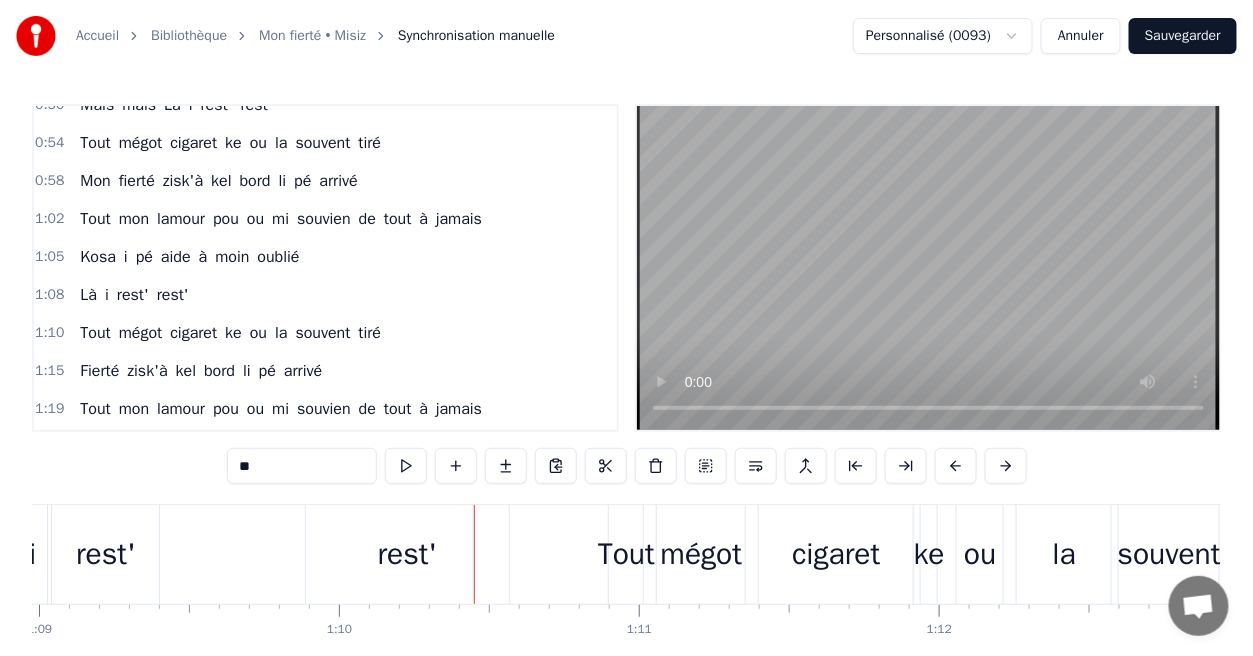 click on "rest'" at bounding box center [408, 554] 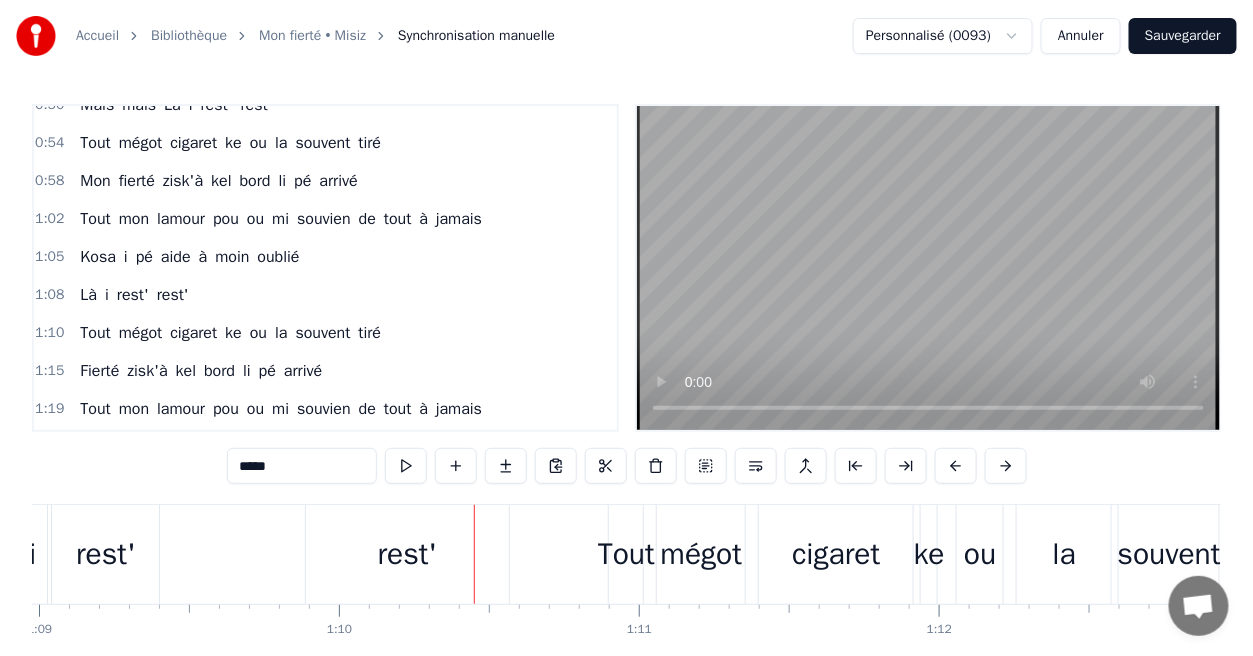scroll, scrollTop: 489, scrollLeft: 0, axis: vertical 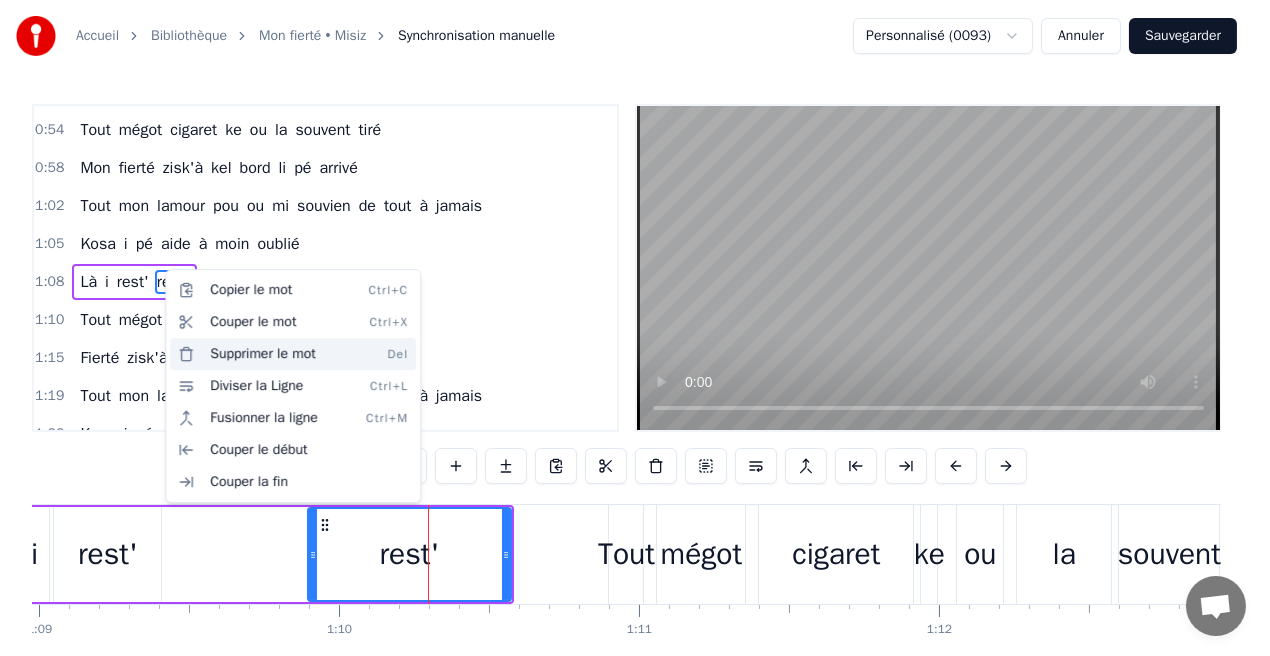 click on "Supprimer le mot Del" at bounding box center (293, 354) 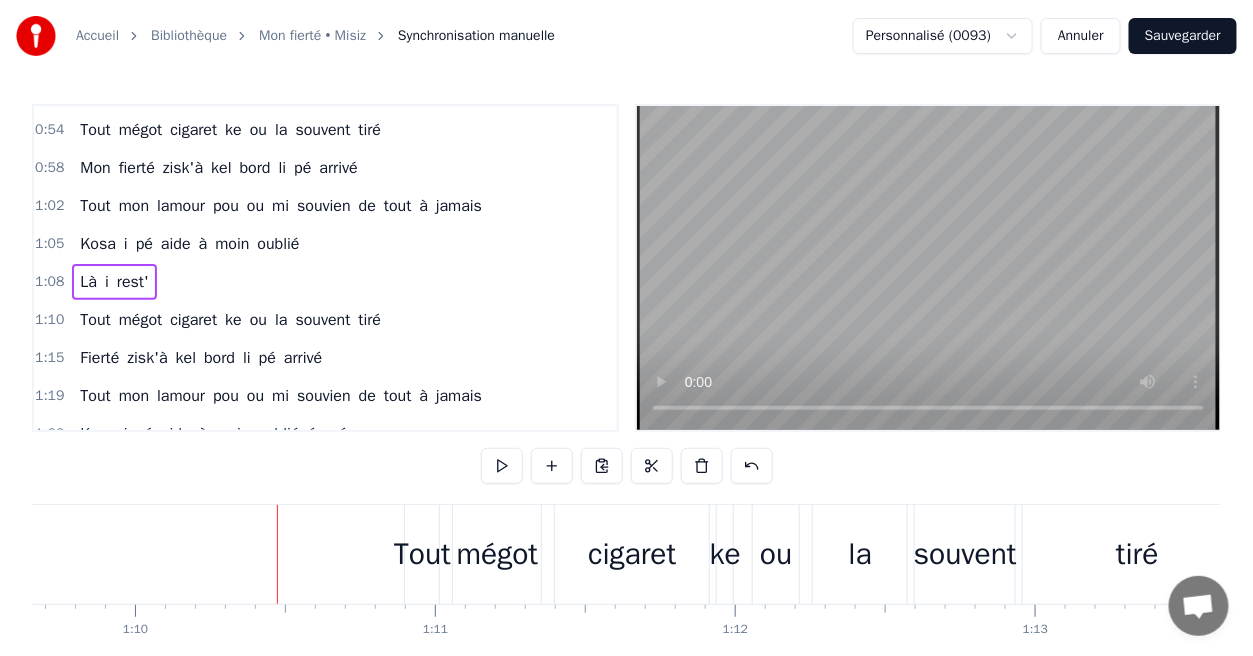 scroll, scrollTop: 0, scrollLeft: 20968, axis: horizontal 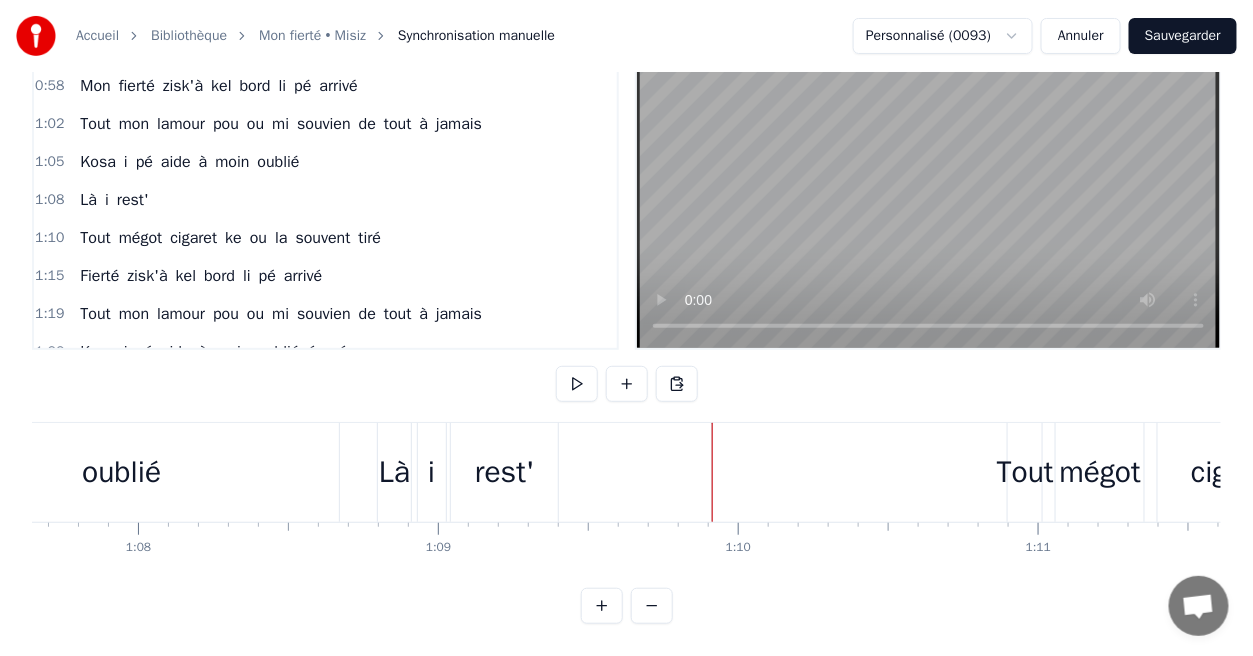 click at bounding box center (14432, 472) 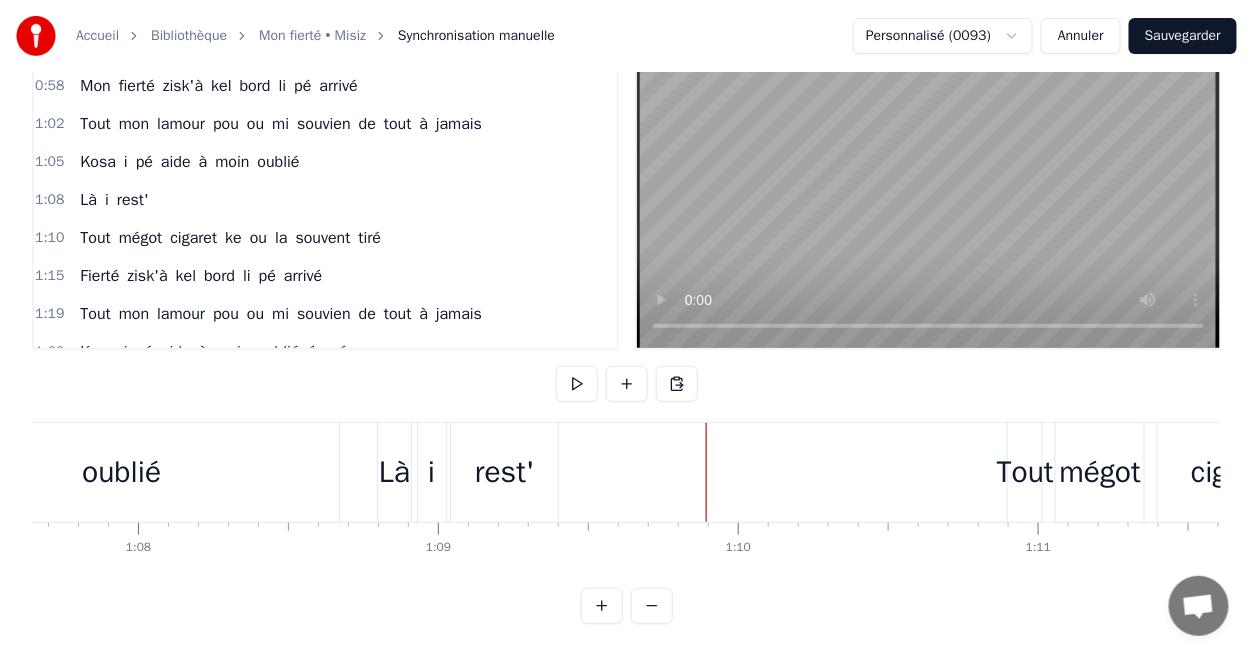 click at bounding box center (14432, 472) 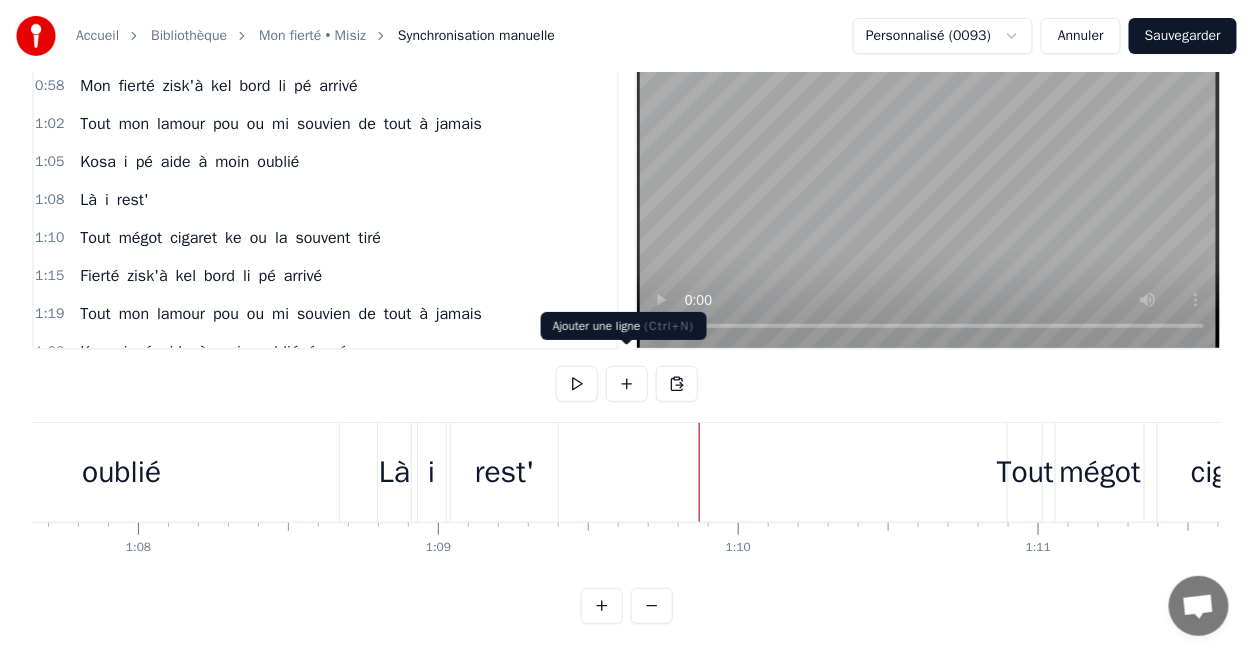 click at bounding box center [627, 384] 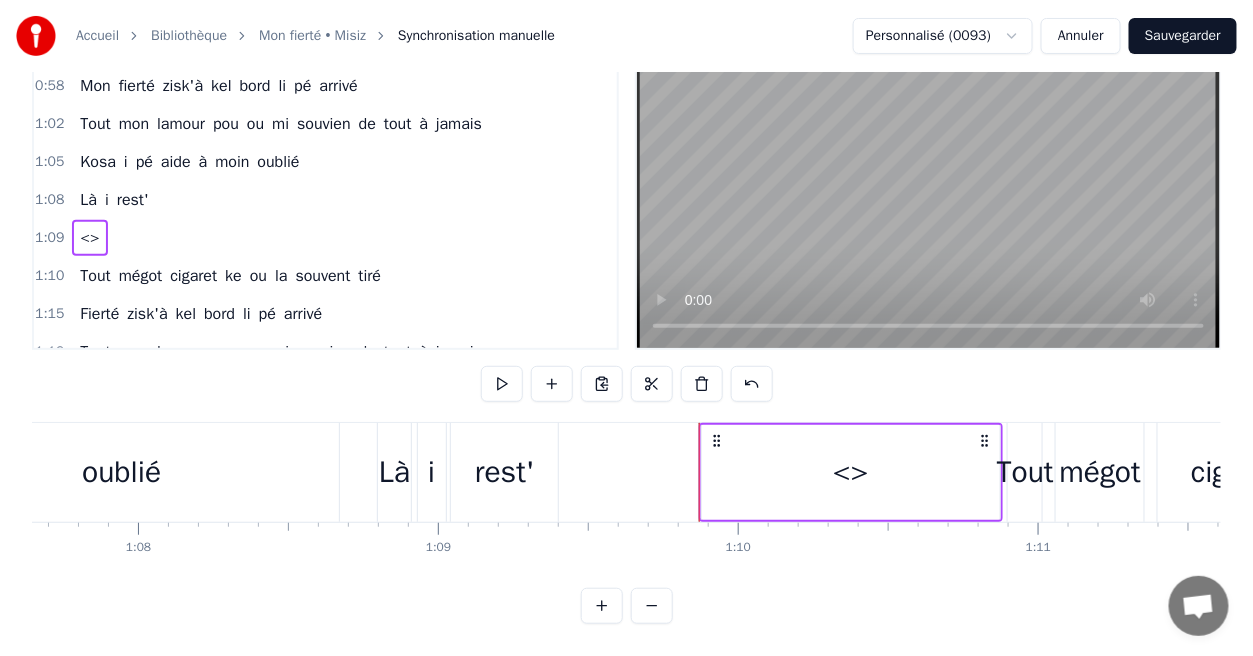 click on "<>" at bounding box center [89, 238] 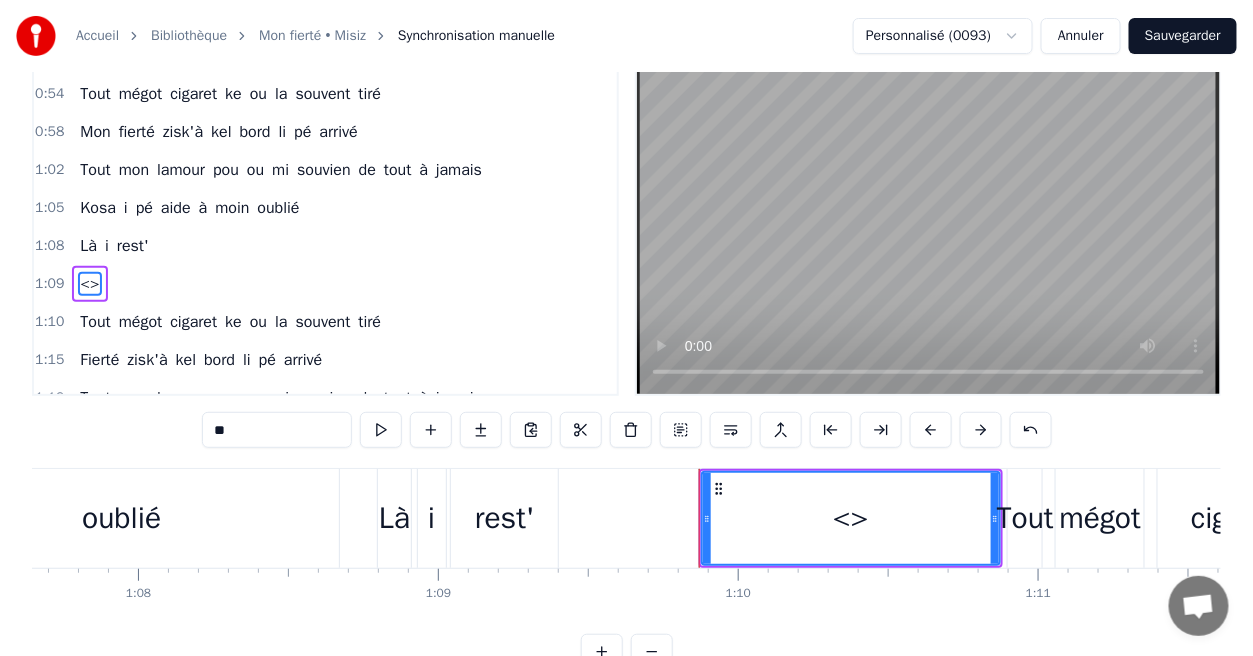 scroll, scrollTop: 0, scrollLeft: 0, axis: both 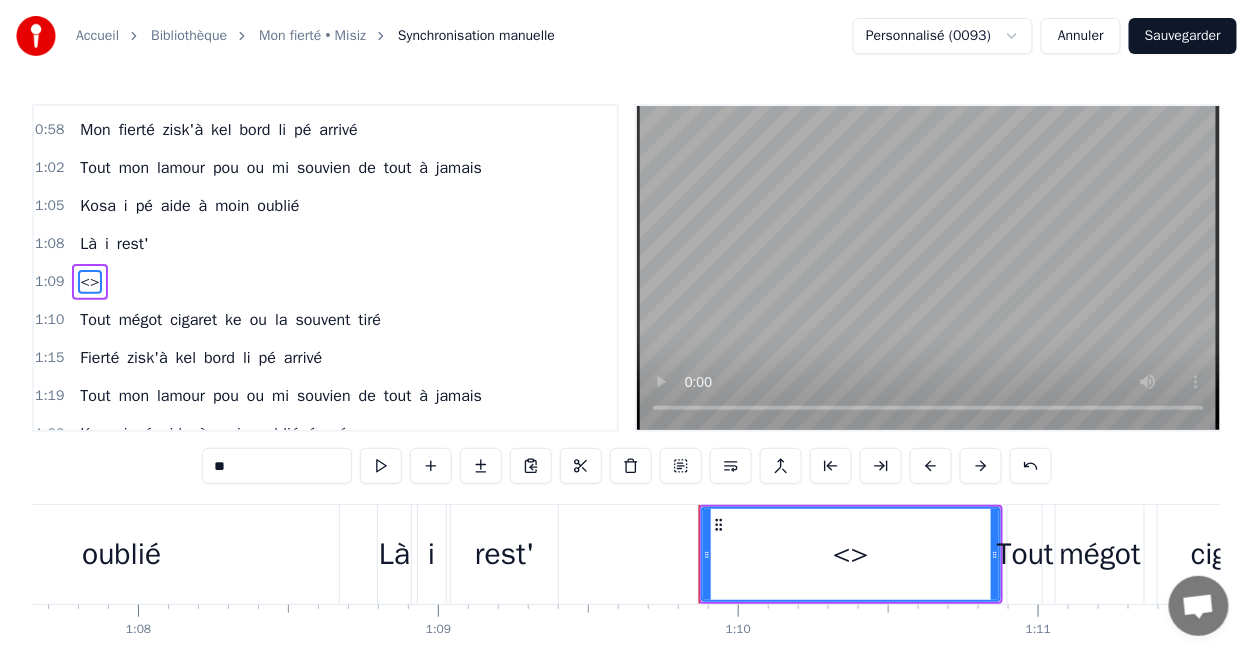 click on "**" at bounding box center [277, 466] 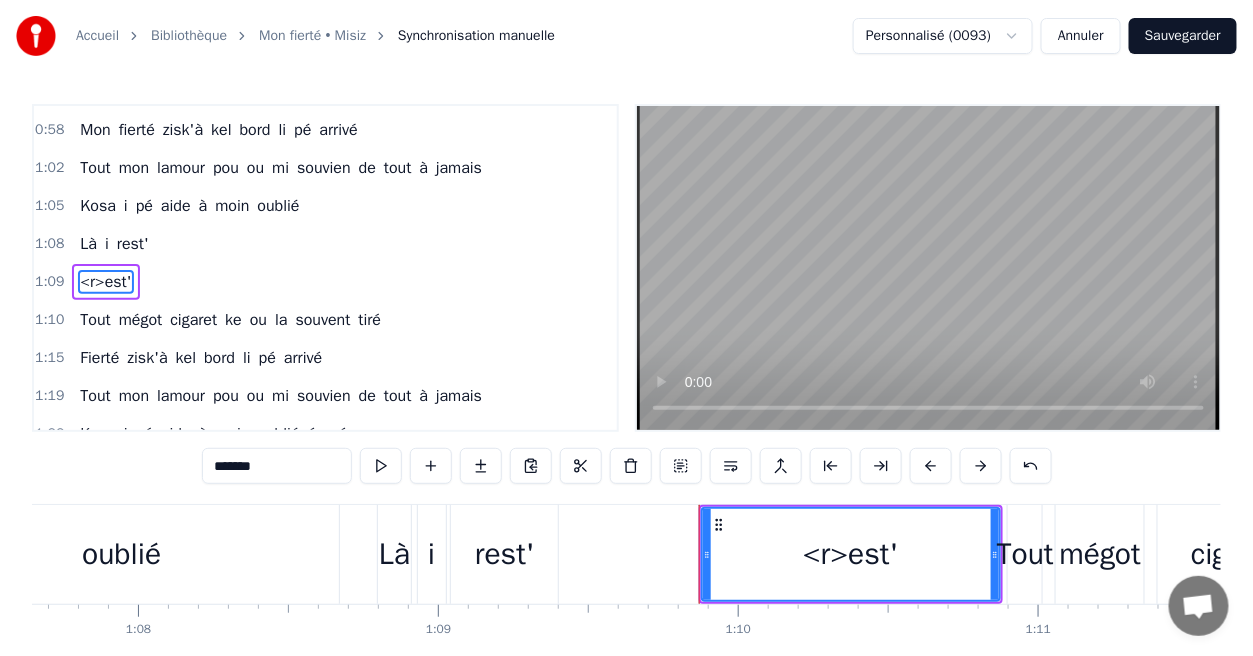 click on "<r>est'" at bounding box center [105, 282] 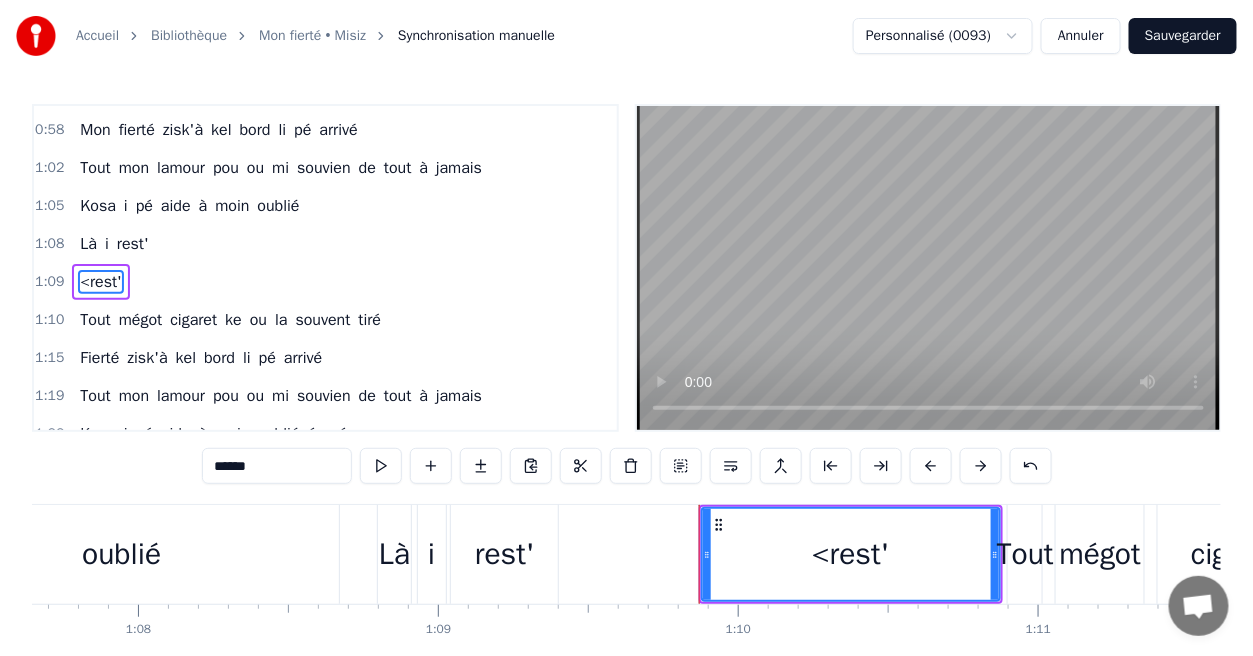 click on "******" at bounding box center (277, 466) 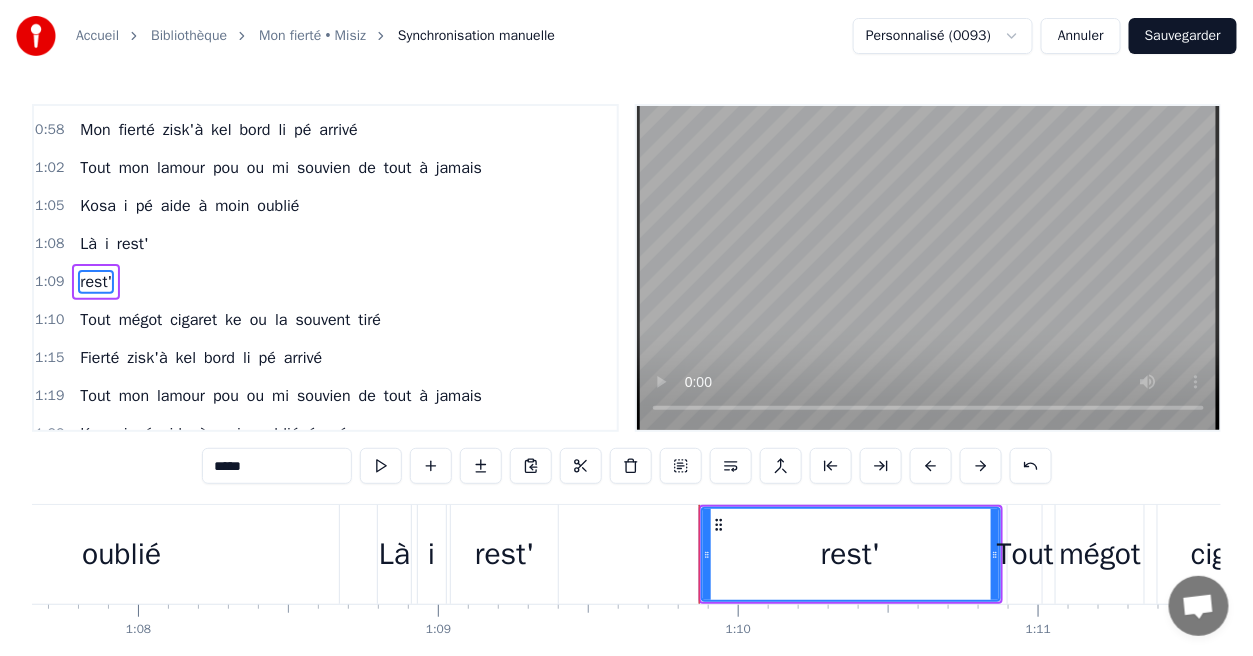 type on "*****" 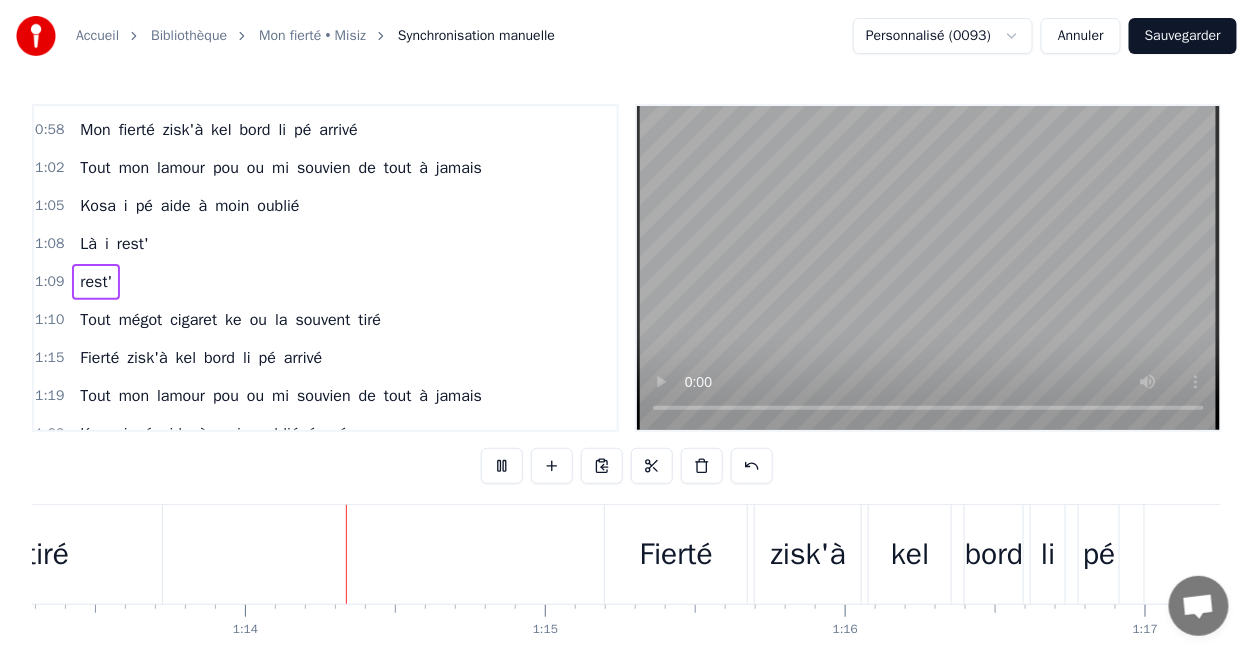 scroll, scrollTop: 0, scrollLeft: 22039, axis: horizontal 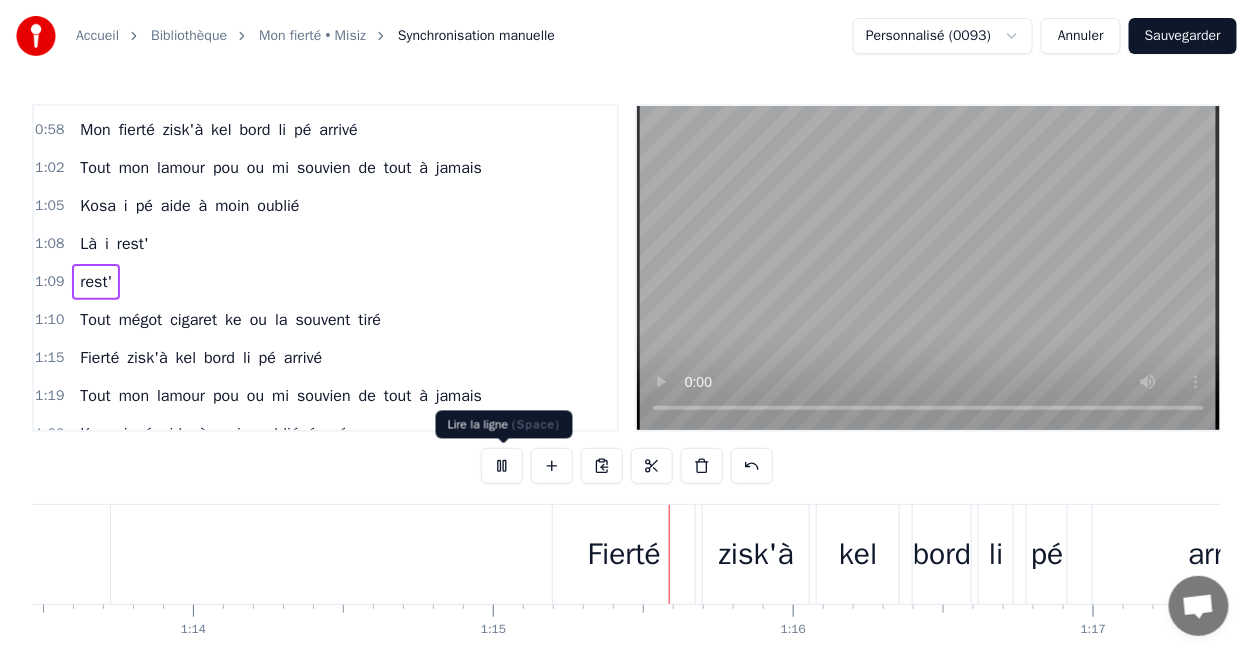 click at bounding box center (502, 466) 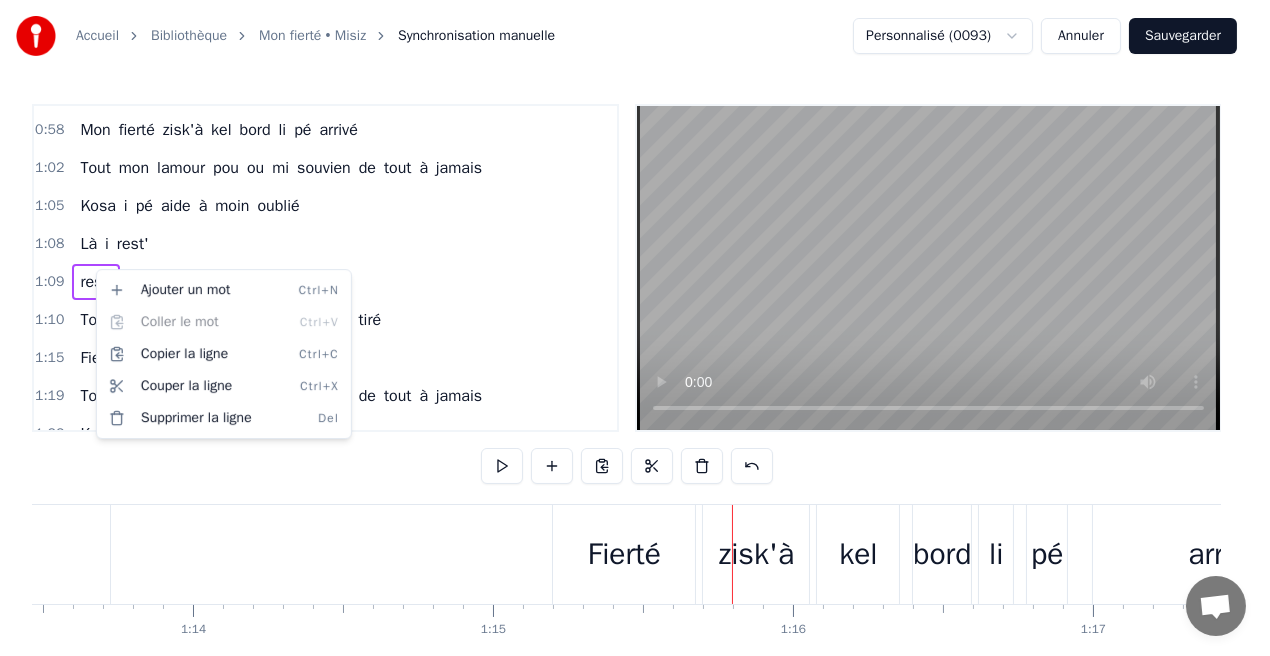 click on "Accueil Bibliothèque Mon fierté • Misiz Synchronisation manuelle Personnalisé ([NUMBER]) Annuler Sauvegarder [TIME] Là i tourne en boucle [TIME] Chanson nou té écoute [TIME] Ensemble eske ou rappel enkor [TIME] Là li tourne de façon déprimante [TIME] La pi le mêm' engouement [TIME] Kom' si un morceau ou té donne un sens [TIME] Mais nou la di au revoir [TIME] Seulement avek des mots [TIME] Mon ker n'a un gros défo [TIME] Li lé prisonnier par la fierté sa mi conçoit [TIME] Oui mais ou la gard' tout de moin [TIME] Seul le vide i règne autour [TIME] Mais mais Là i rest' rest' [TIME] Tout mégot cigaret ke ou la souvent tiré [TIME] Mon fierté zisk'à kel bord li pé arrivé [TIME] Tout mon lamour pou ou mi souvien de tout à jamais [TIME] Kosa i pé aide à moin oublié [TIME] Là i rest' [TIME] rest' [TIME] Tout mégot cigaret ke ou la souvent tiré [TIME] Fierté zisk'à kel bord li pé arrivé [TIME] Tout mon lamour pou ou mi souvien de tout à jamais [TIME] Kosa i pé aide à moin oublié é... é... [TIME] kan mi croise à ou [TIME] ou... À" at bounding box center [635, 369] 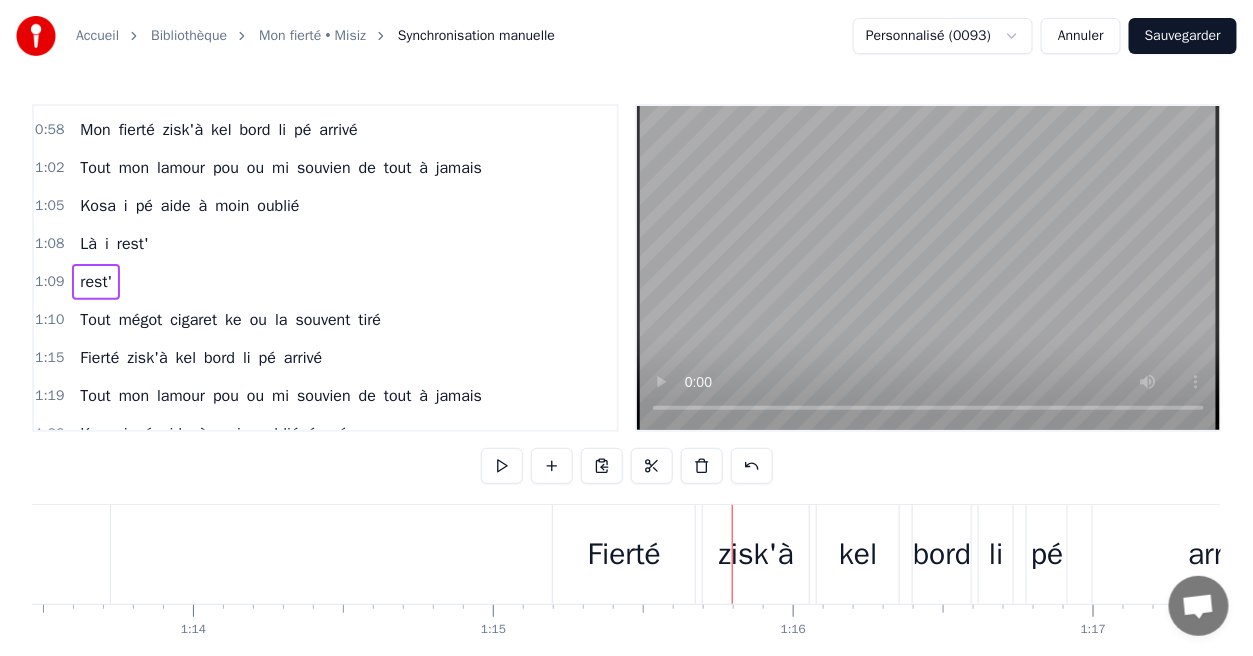 click on "rest'" at bounding box center [96, 282] 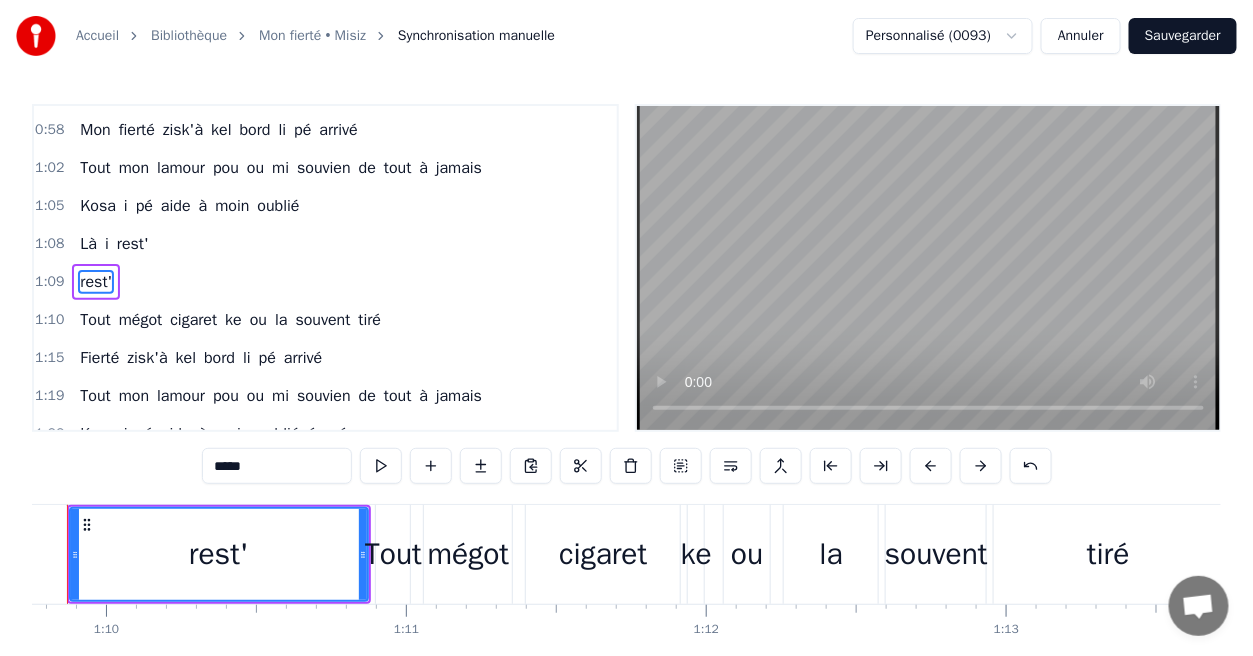 scroll, scrollTop: 0, scrollLeft: 20860, axis: horizontal 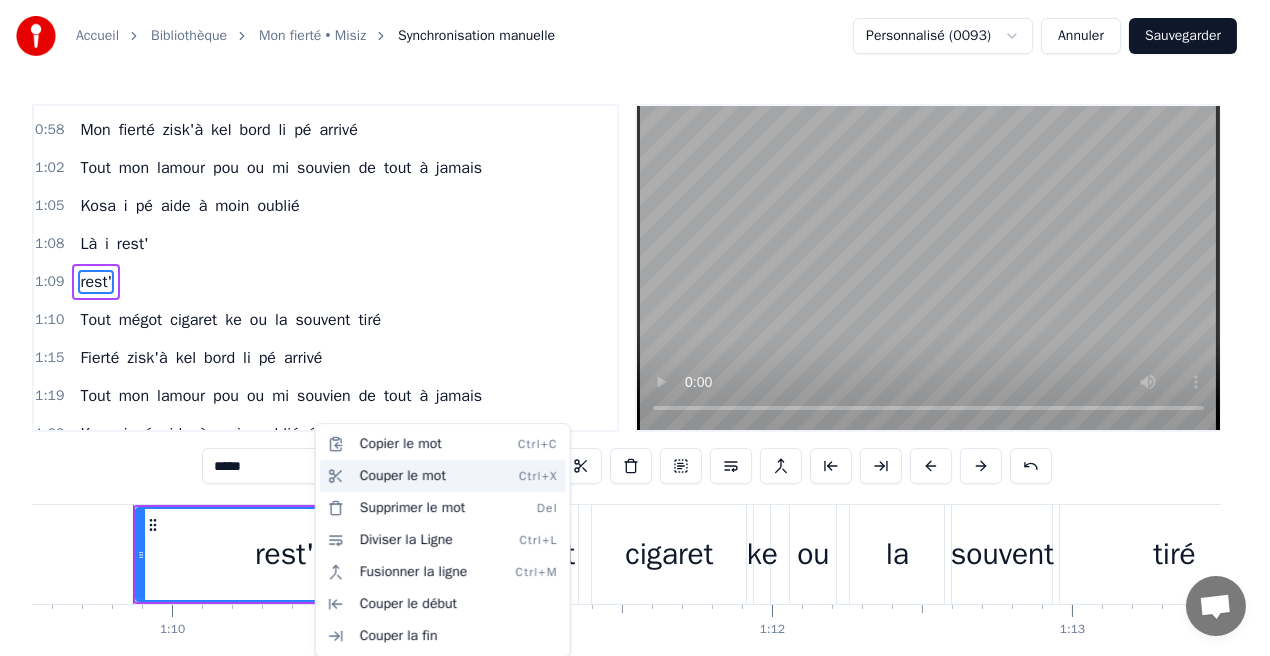 click on "Couper le mot Ctrl+X" at bounding box center (443, 476) 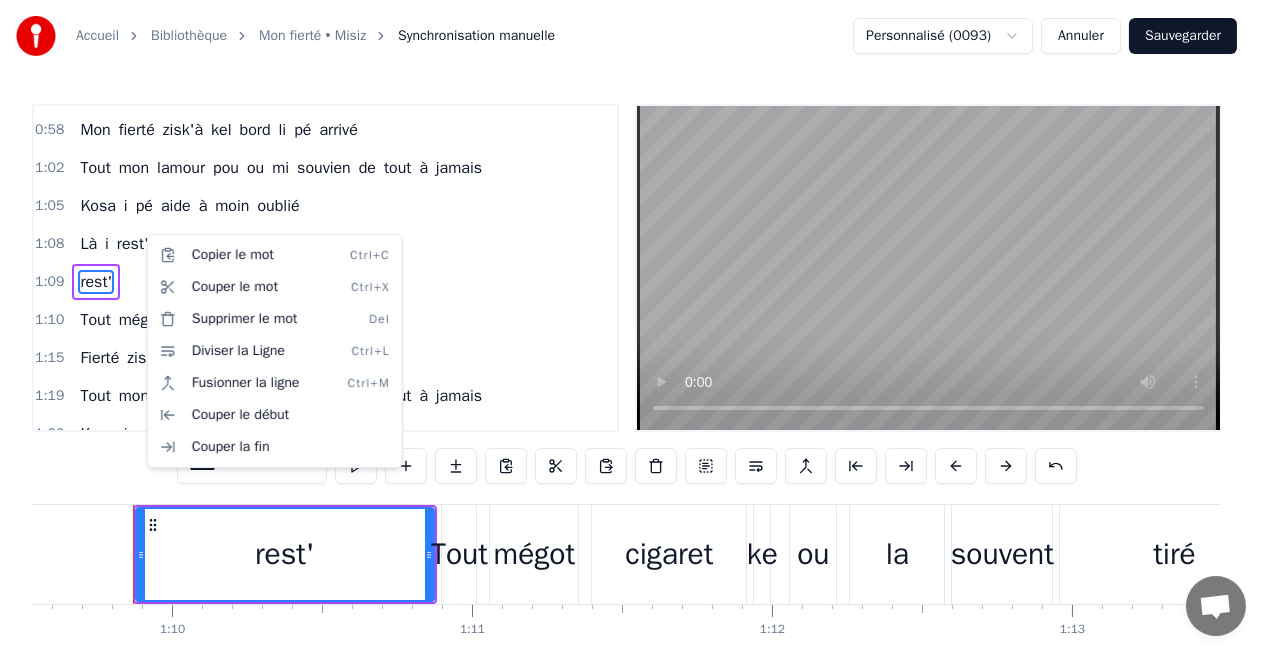 click on "Accueil Bibliothèque Mon fierté • Misiz Synchronisation manuelle Personnalisé ([NUMBER]) Annuler Sauvegarder [TIME] Là i tourne en boucle [TIME] Chanson nou té écoute [TIME] Ensemble eske ou rappel enkor [TIME] Là li tourne de façon déprimante [TIME] La pi le mêm' engouement [TIME] Kom' si un morceau ou té donne un sens [TIME] Mais nou la di au revoir [TIME] Seulement avek des mots [TIME] Mon ker n'a un gros défo [TIME] Li lé prisonnier par la fierté sa mi conçoit [TIME] Oui mais ou la gard' tout de moin [TIME] Seul le vide i règne autour [TIME] Mais mais Là i rest' rest' [TIME] Tout mégot cigaret ke ou la souvent tiré [TIME] Mon fierté zisk'à kel bord li pé arrivé [TIME] Tout mon lamour pou ou mi souvien de tout à jamais [TIME] Kosa i pé aide à moin oublié [TIME] Là i rest' [TIME] rest' [TIME] Tout mégot cigaret ke ou la souvent tiré [TIME] Fierté zisk'à kel bord li pé arrivé [TIME] Tout mon lamour pou ou mi souvien de tout à jamais [TIME] Kosa i pé aide à moin oublié é... é... [TIME] kan mi croise à ou [TIME] ou... À" at bounding box center [635, 369] 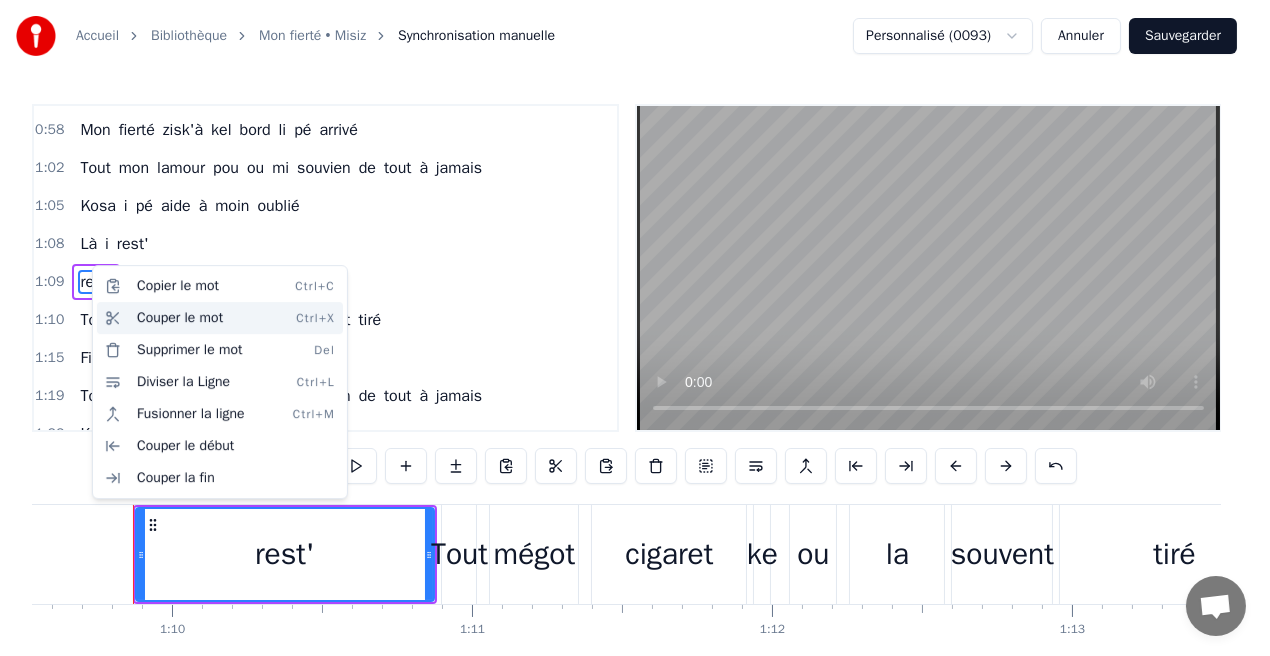 click on "Couper le mot Ctrl+X" at bounding box center [220, 318] 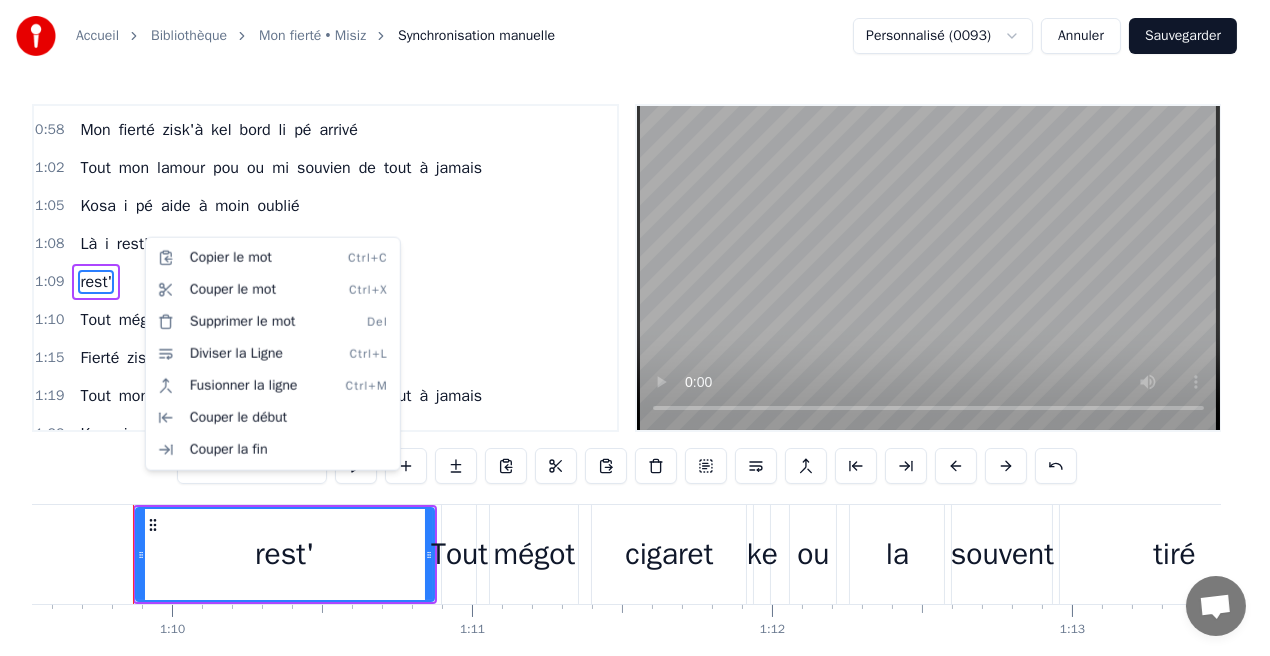 click on "Accueil Bibliothèque Mon fierté • Misiz Synchronisation manuelle Personnalisé ([NUMBER]) Annuler Sauvegarder [TIME] Là i tourne en boucle [TIME] Chanson nou té écoute [TIME] Ensemble eske ou rappel enkor [TIME] Là li tourne de façon déprimante [TIME] La pi le mêm' engouement [TIME] Kom' si un morceau ou té donne un sens [TIME] Mais nou la di au revoir [TIME] Seulement avek des mots [TIME] Mon ker n'a un gros défo [TIME] Li lé prisonnier par la fierté sa mi conçoit [TIME] Oui mais ou la gard' tout de moin [TIME] Seul le vide i règne autour [TIME] Mais mais Là i rest' rest' [TIME] Tout mégot cigaret ke ou la souvent tiré [TIME] Mon fierté zisk'à kel bord li pé arrivé [TIME] Tout mon lamour pou ou mi souvien de tout à jamais [TIME] Kosa i pé aide à moin oublié [TIME] Là i rest' [TIME] rest' [TIME] Tout mégot cigaret ke ou la souvent tiré [TIME] Fierté zisk'à kel bord li pé arrivé [TIME] Tout mon lamour pou ou mi souvien de tout à jamais [TIME] Kosa i pé aide à moin oublié é... é... [TIME] kan mi croise à ou [TIME] ou... À" at bounding box center (635, 369) 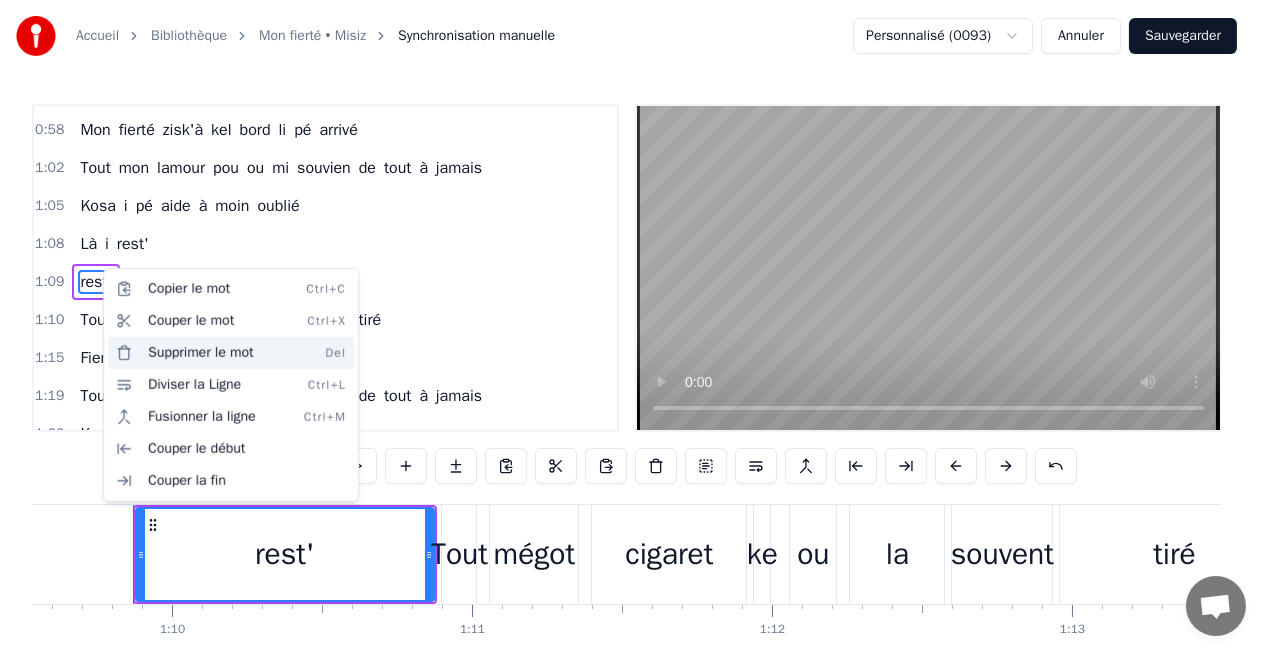 click on "Supprimer le mot Del" at bounding box center (231, 353) 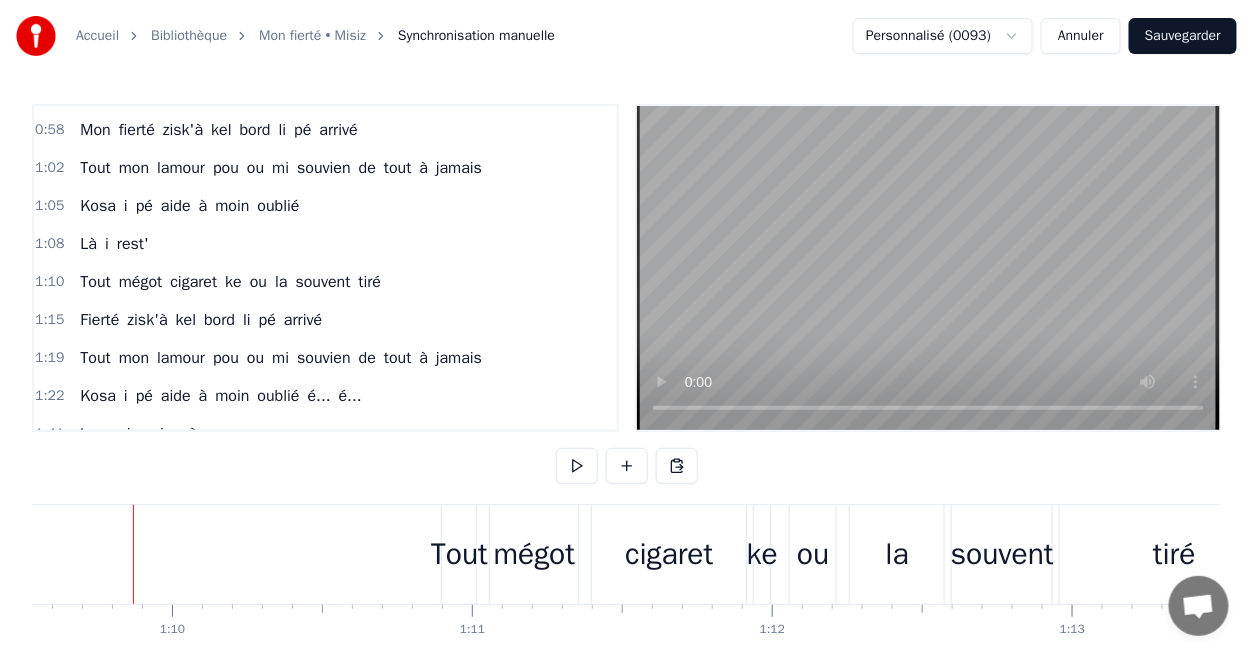 click on "Là i rest'" at bounding box center [114, 244] 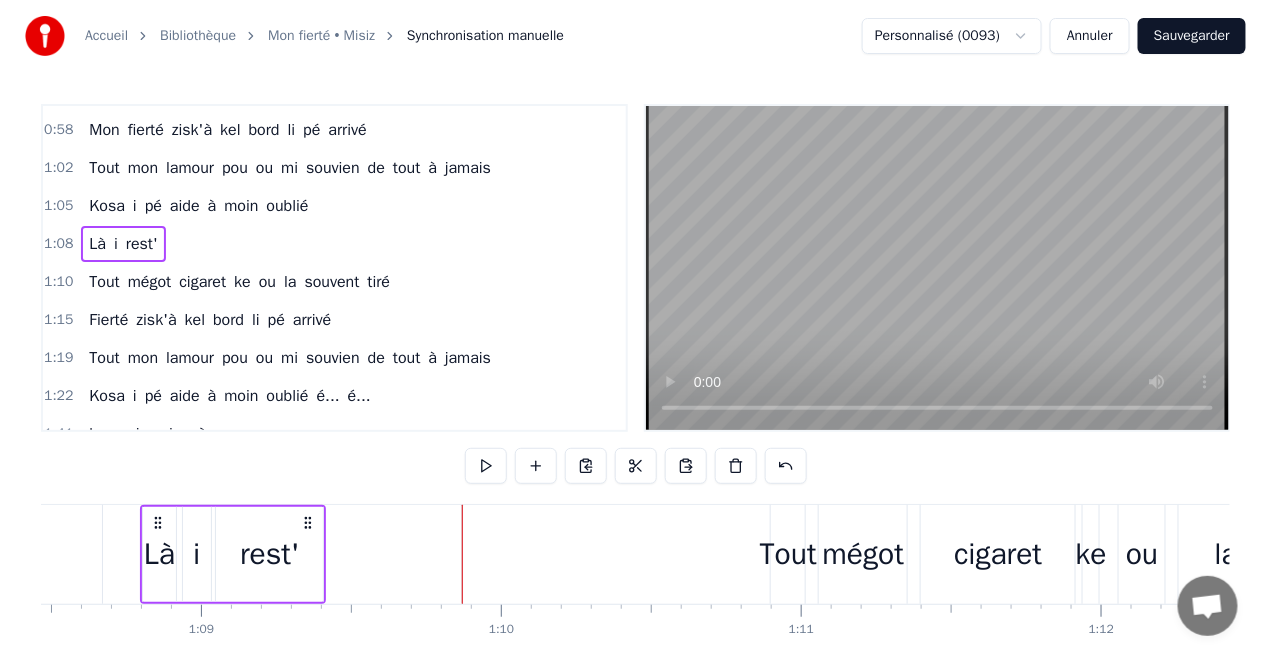 scroll, scrollTop: 0, scrollLeft: 20538, axis: horizontal 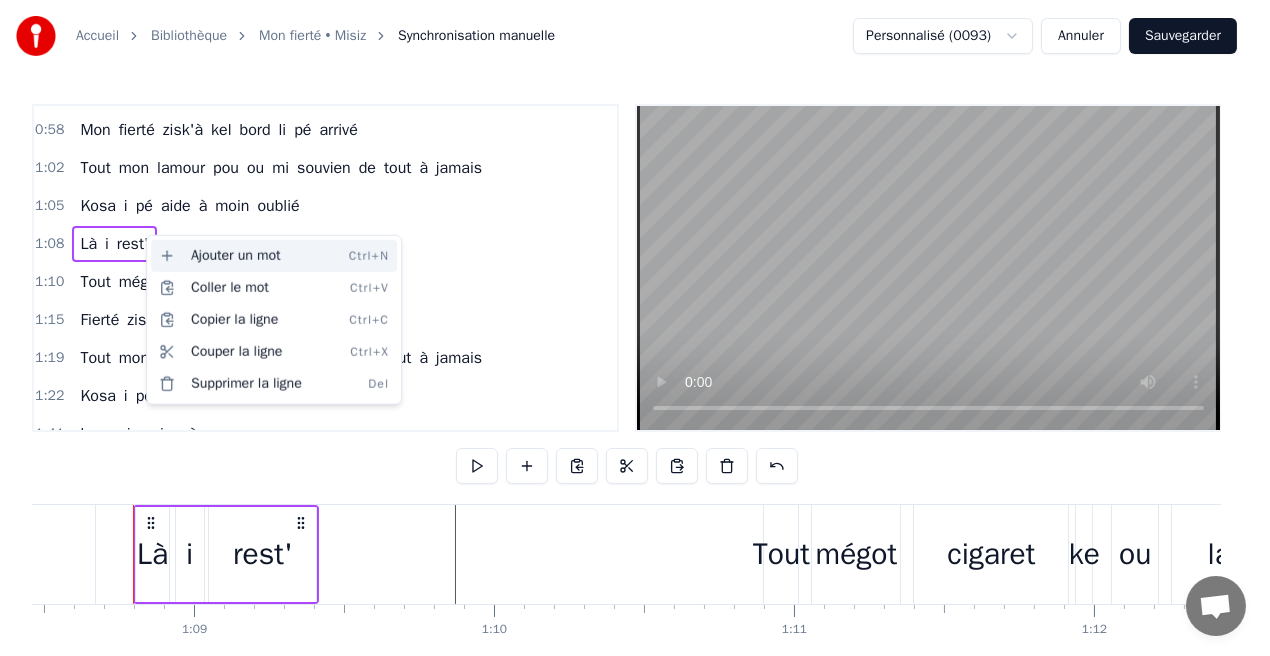 click on "Ajouter un mot Ctrl+N" at bounding box center [274, 256] 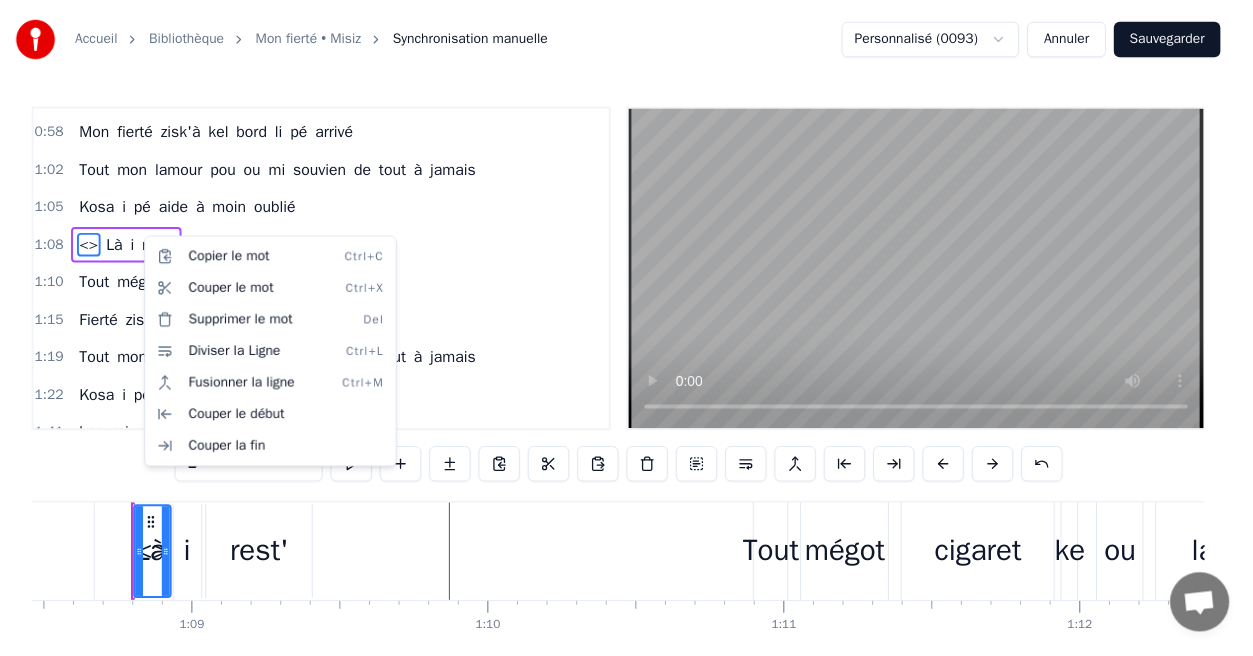 scroll, scrollTop: 489, scrollLeft: 0, axis: vertical 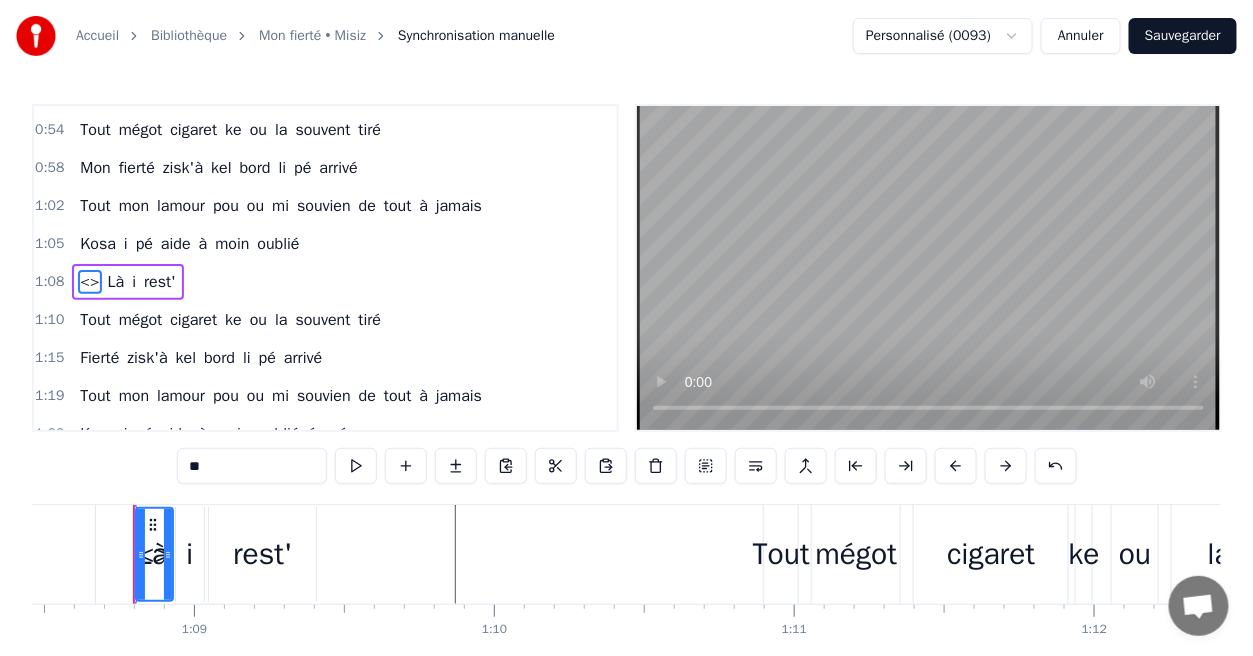 click on "<> Là i rest'" at bounding box center (128, 282) 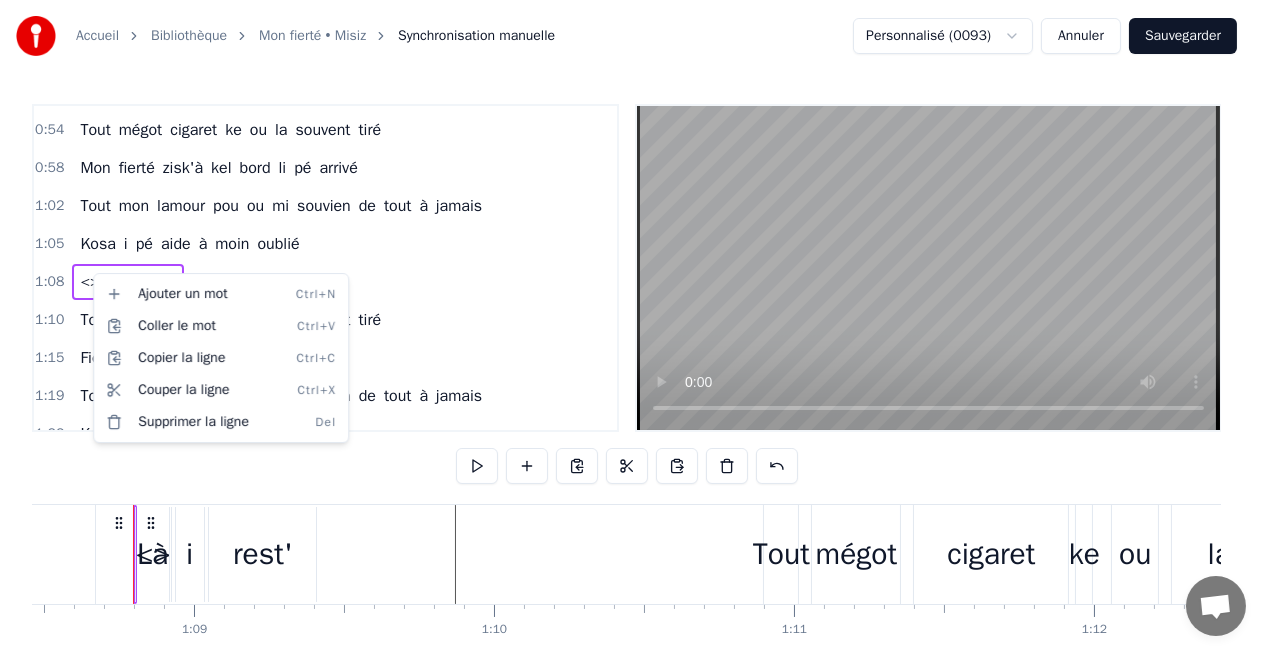 click on "1:08 <> Là i rest'" at bounding box center [325, 282] 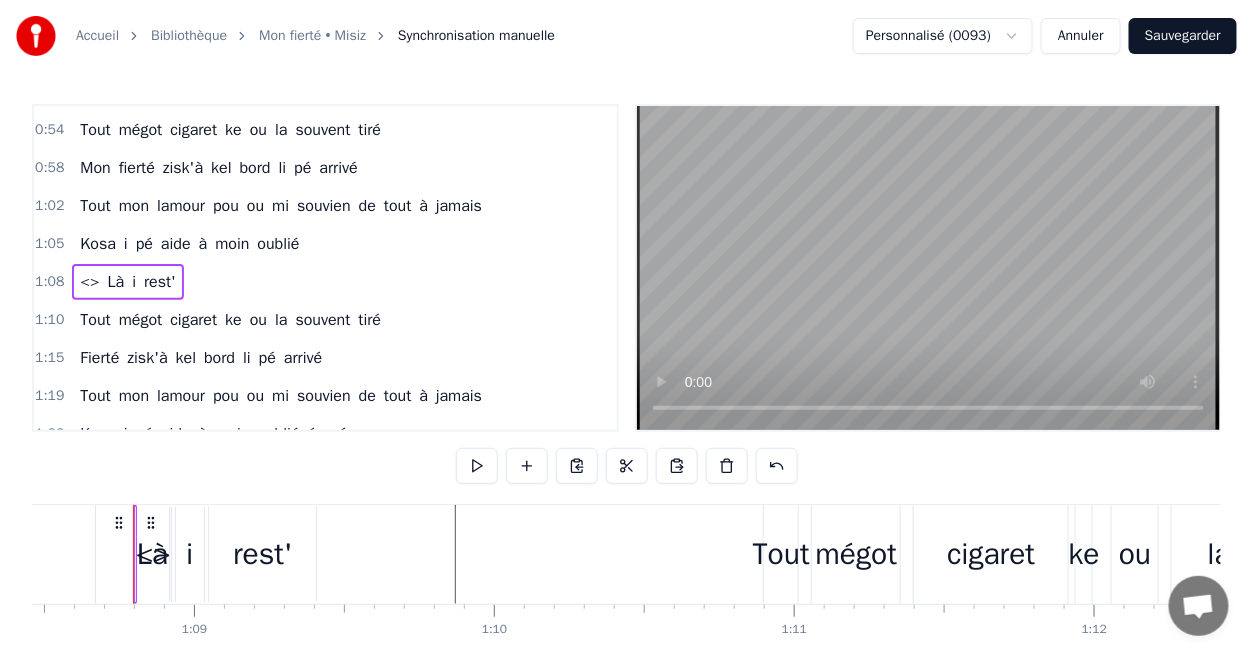 drag, startPoint x: 162, startPoint y: 541, endPoint x: 236, endPoint y: 558, distance: 75.9276 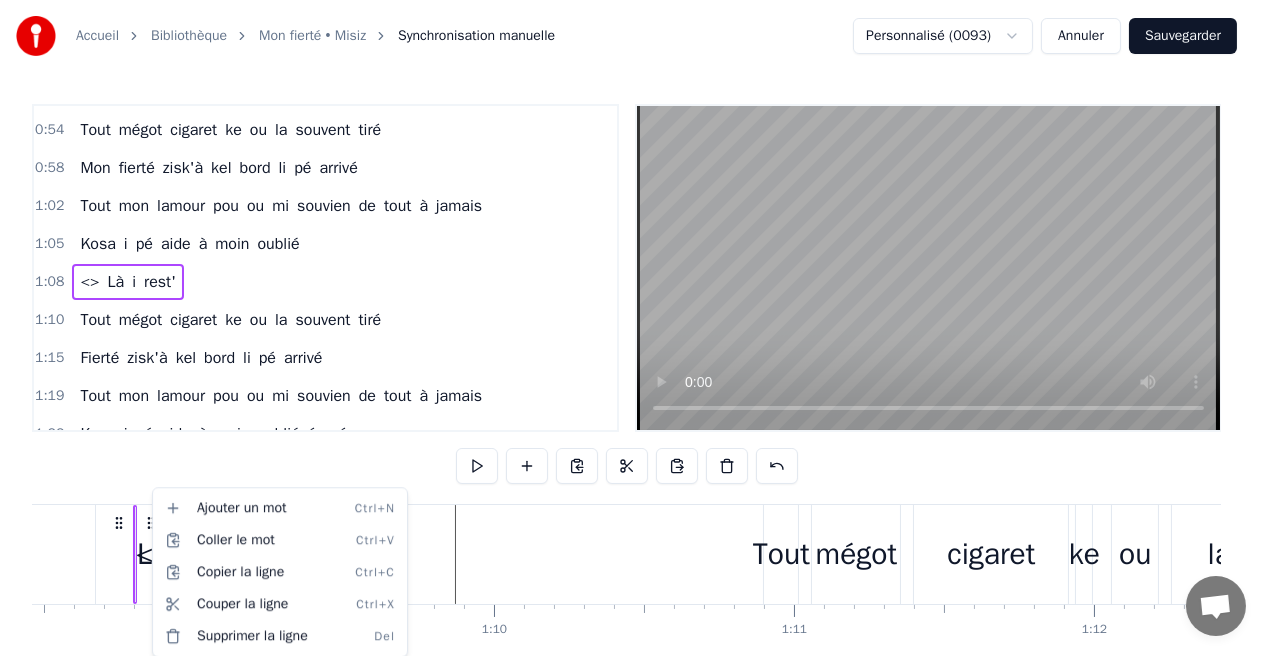 click on "Accueil Bibliothèque Mon fierté • Misiz Synchronisation manuelle Personnalisé ([NUMBER]) Annuler Sauvegarder [TIME] Là i tourne en boucle [TIME] Chanson nou té écoute [TIME] Ensemble eske ou rappel enkor [TIME] Là li tourne de façon déprimante [TIME] La pi le mêm' engouement [TIME] Kom' si un morceau ou té donne un sens [TIME] Mais nou la di au revoir [TIME] Seulement avek des mots [TIME] Mon ker n'a un gros défo [TIME] Li lé prisonnier par la fierté sa mi conçoit [TIME] Oui mais ou la gard' tout de moin [TIME] Seul le vide i règne autour [TIME] Mais mais Là i rest' rest' [TIME] Tout mégot cigaret ke ou la souvent tiré [TIME] Mon fierté zisk'à kel bord li pé arrivé [TIME] Tout mon lamour pou ou mi souvien de tout à jamais [TIME] Kosa i pé aide à moin oublié [TIME] <> Là i rest' [TIME] Tout mégot cigaret ke ou la souvent tiré [TIME] Fierté zisk'à kel bord li pé arrivé [TIME] Tout mon lamour pou ou mi souvien de tout à jamais [TIME] Kosa i pé aide à moin oublié é... é... [TIME] kan mi croise à ou [TIME] ou... À" at bounding box center (635, 369) 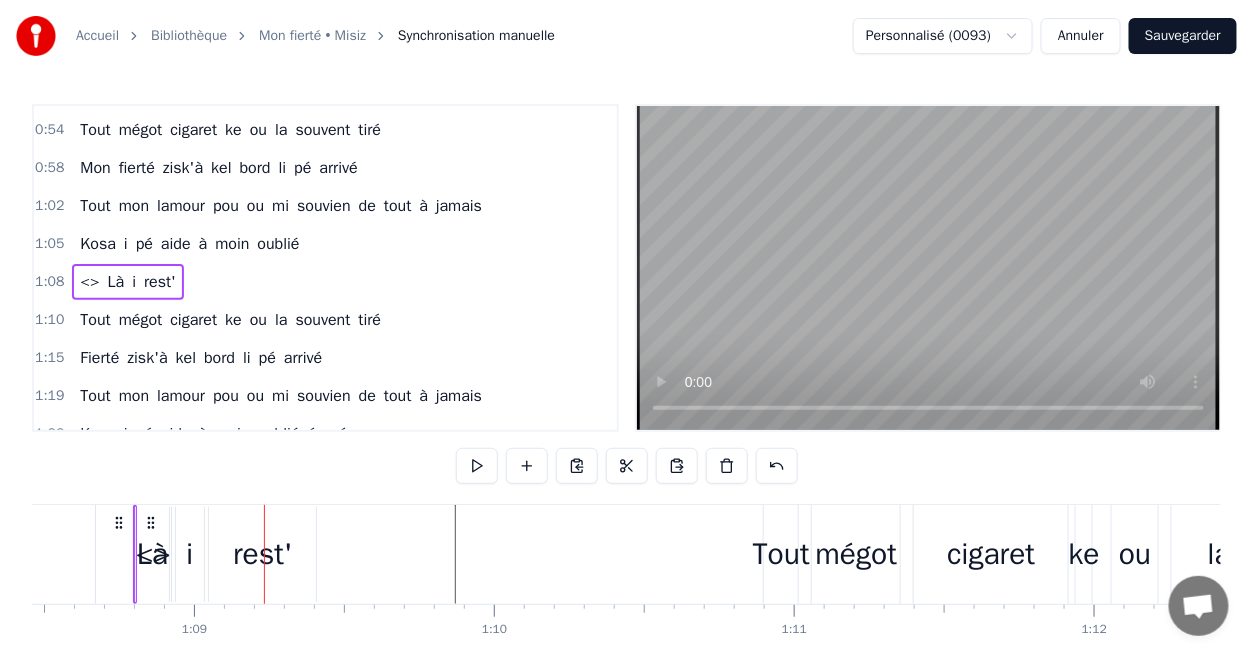 drag, startPoint x: 146, startPoint y: 541, endPoint x: 167, endPoint y: 542, distance: 21.023796 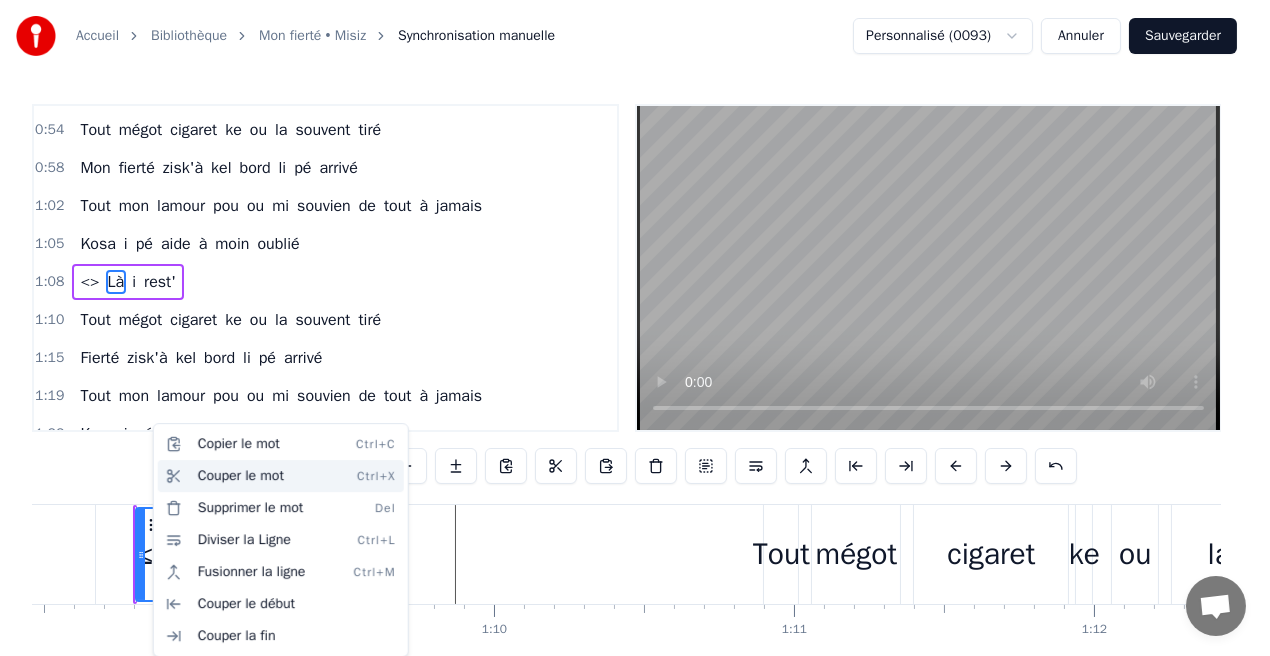 click on "Couper le mot Ctrl+X" at bounding box center (281, 476) 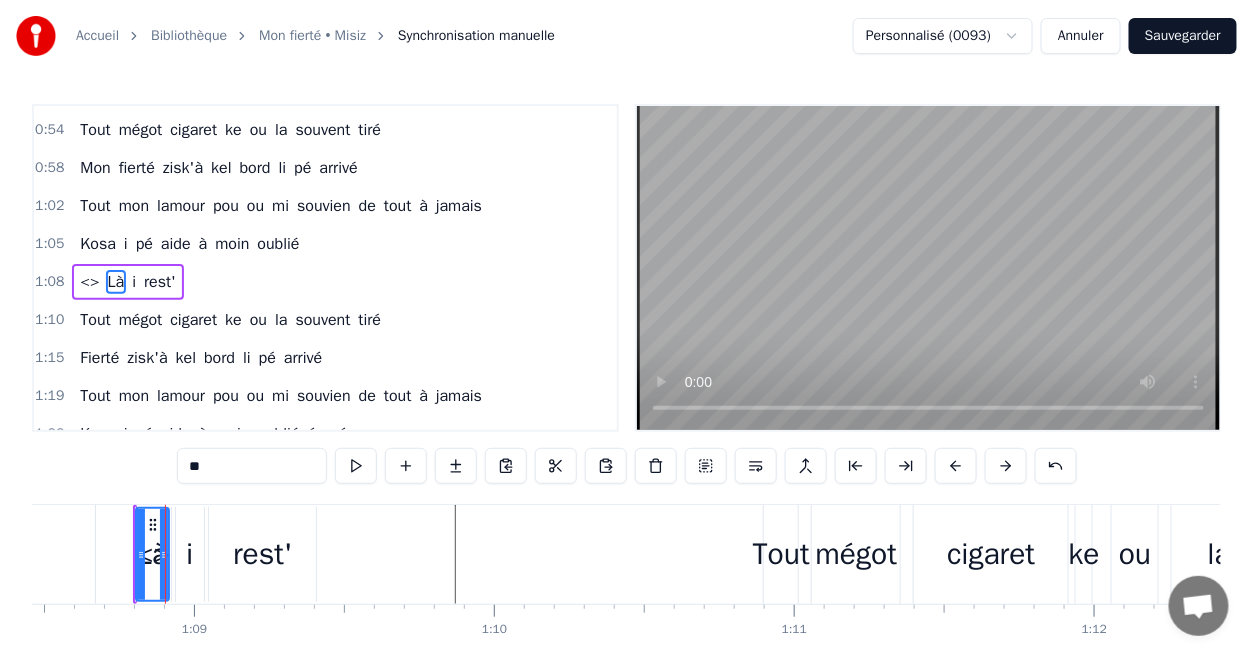 click on "Là i tourne en boucle Chanson nou té écoute Ensemble eske ou rappel enkor Là li tourne de façon déprimante La pi le mêm' engouement Kom' si un morceau ou té donne un sens Mais nou la di au revoir Seulement avek des mots Mon ker n'a un gros défo Li lé prisonnier par la fierté sa mi conçoit Oui mais ou la gard' tout de moin Seul le vide i règne autour Mais mais Là i rest' rest' Tout mégot cigaret ke ou la souvent tiré Mon fierté zisk'à kel bord li pé arrivé Tout mon lamour pou ou mi souvien de tout à jamais Kosa i pé aide à moin oublié <> Là i rest' Tout mégot cigaret ke ou la souvent tiré Fierté zisk'à kel bord li pé arrivé Tout mon lamour pou ou mi souvien de tout à jamais Kosa i pé aide à moin oublié é... é... kan mi croise à ou ou... À chaque fois mi lève la tête Kom si vraiment tout sa i atteint pa moin En rentrant mi écroule su le sol Eske pou ou cé la mêm' chose? Mais dan mon l'âme et mi explose Mais nou la di au revoir Seulement avek des mots Mon ker n'a un i" at bounding box center (14188, 554) 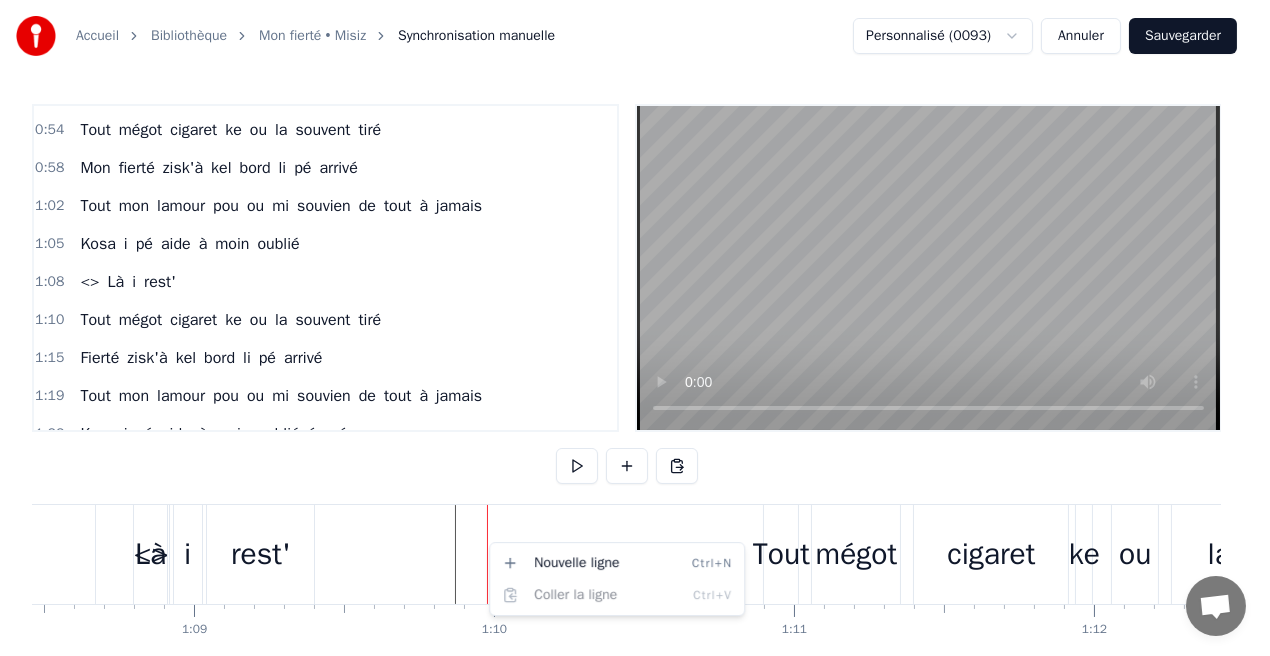 click on "Accueil Bibliothèque Mon fierté • Misiz Synchronisation manuelle Personnalisé ([NUMBER]) Annuler Sauvegarder [TIME] Là i tourne en boucle [TIME] Chanson nou té écoute [TIME] Ensemble eske ou rappel enkor [TIME] Là li tourne de façon déprimante [TIME] La pi le mêm' engouement [TIME] Kom' si un morceau ou té donne un sens [TIME] Mais nou la di au revoir [TIME] Seulement avek des mots [TIME] Mon ker n'a un gros défo [TIME] Li lé prisonnier par la fierté sa mi conçoit [TIME] Oui mais ou la gard' tout de moin [TIME] Seul le vide i règne autour [TIME] Mais mais Là i rest' rest' [TIME] Tout mégot cigaret ke ou la souvent tiré [TIME] Mon fierté zisk'à kel bord li pé arrivé [TIME] Tout mon lamour pou ou mi souvien de tout à jamais [TIME] Kosa i pé aide à moin oublié [TIME] <> Là i rest' [TIME] Tout mégot cigaret ke ou la souvent tiré [TIME] Fierté zisk'à kel bord li pé arrivé [TIME] Tout mon lamour pou ou mi souvien de tout à jamais [TIME] Kosa i pé aide à moin oublié é... é... [TIME] kan mi croise à ou [TIME] ou... À" at bounding box center (635, 369) 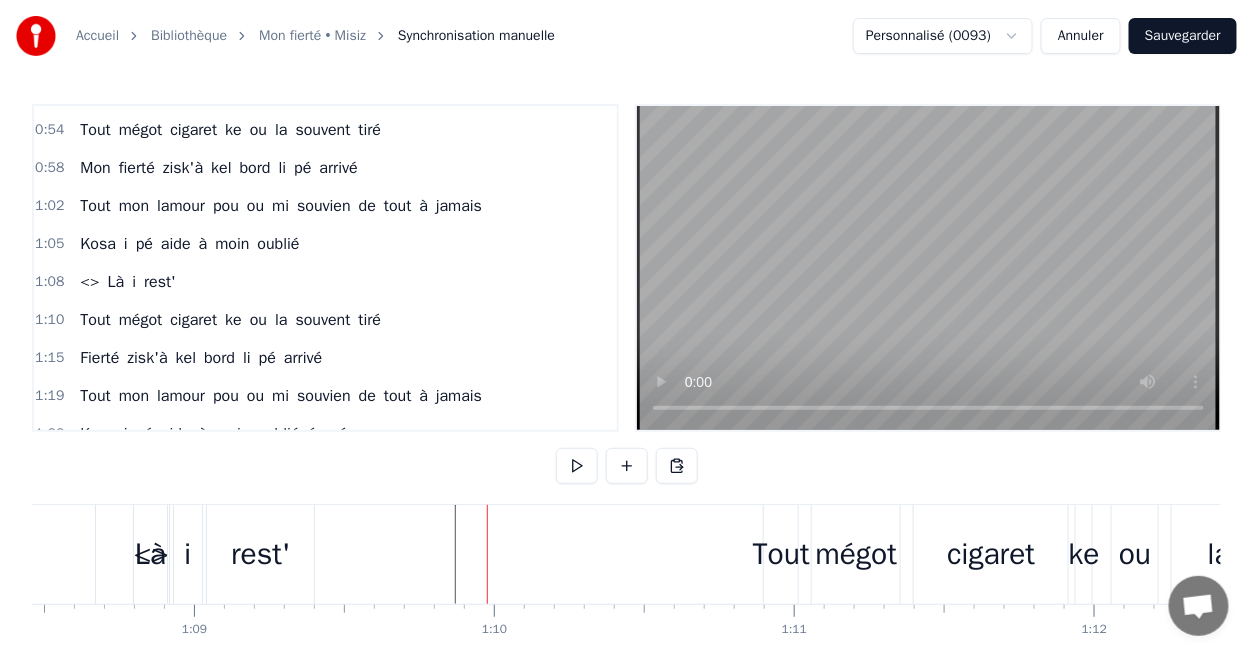 click on "Là" at bounding box center (150, 554) 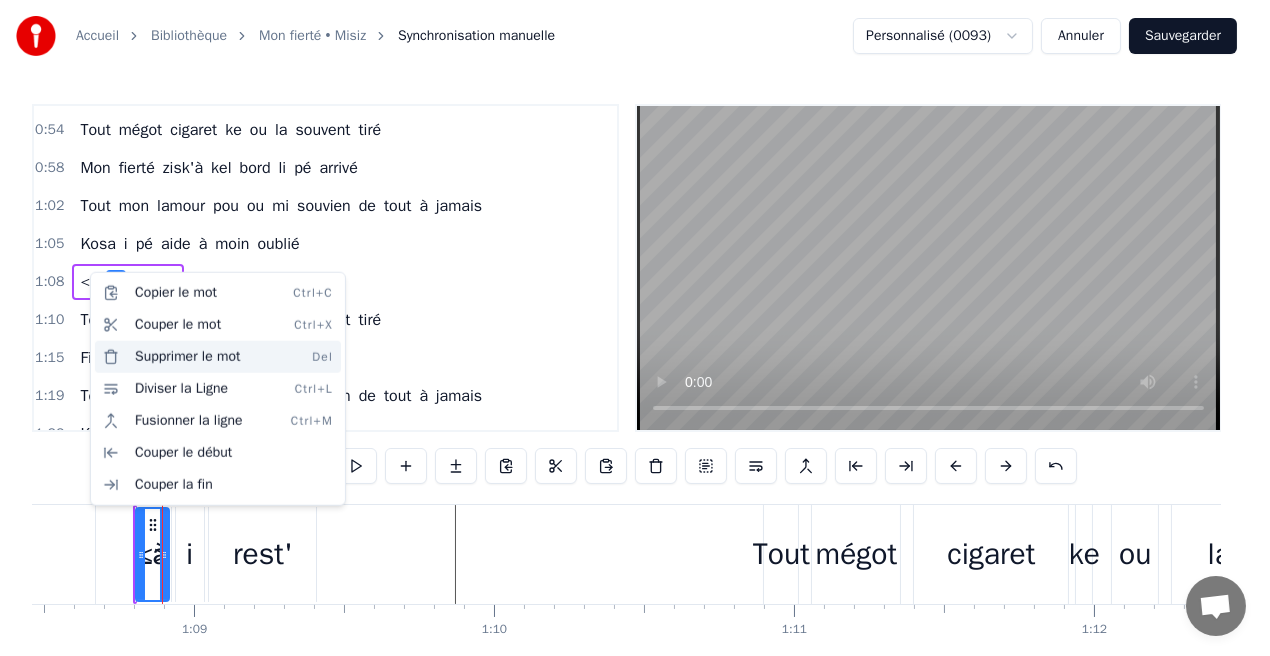click on "Supprimer le mot Del" at bounding box center (218, 357) 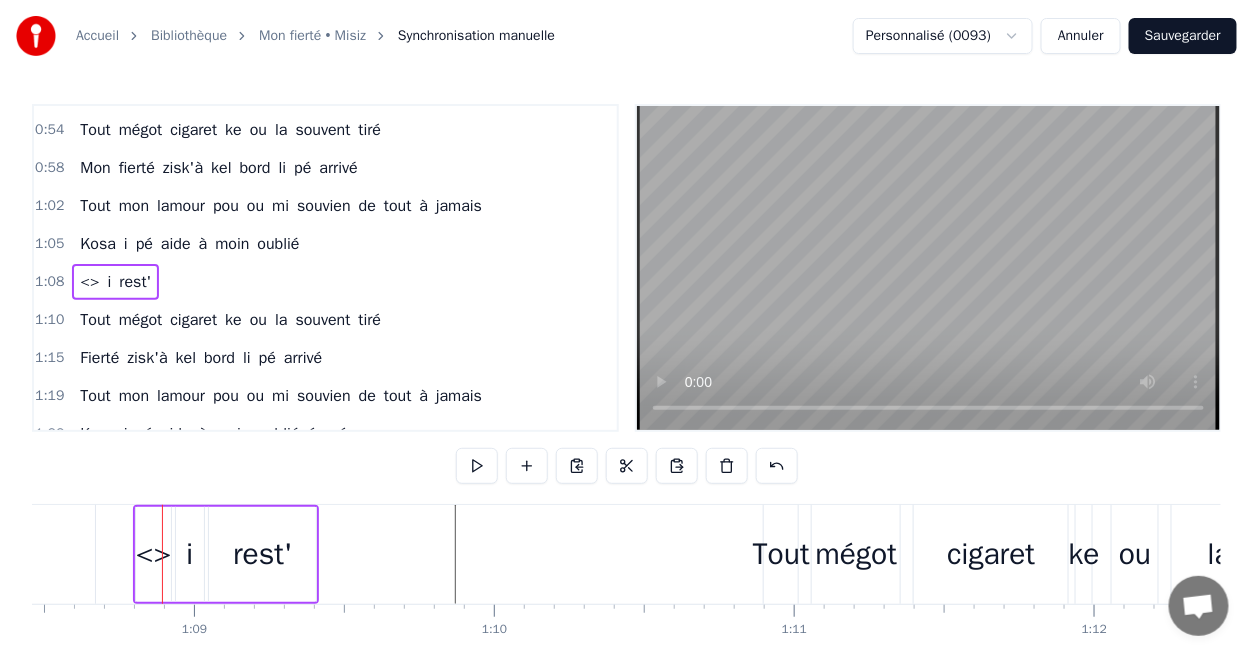 click on "<>" at bounding box center (89, 282) 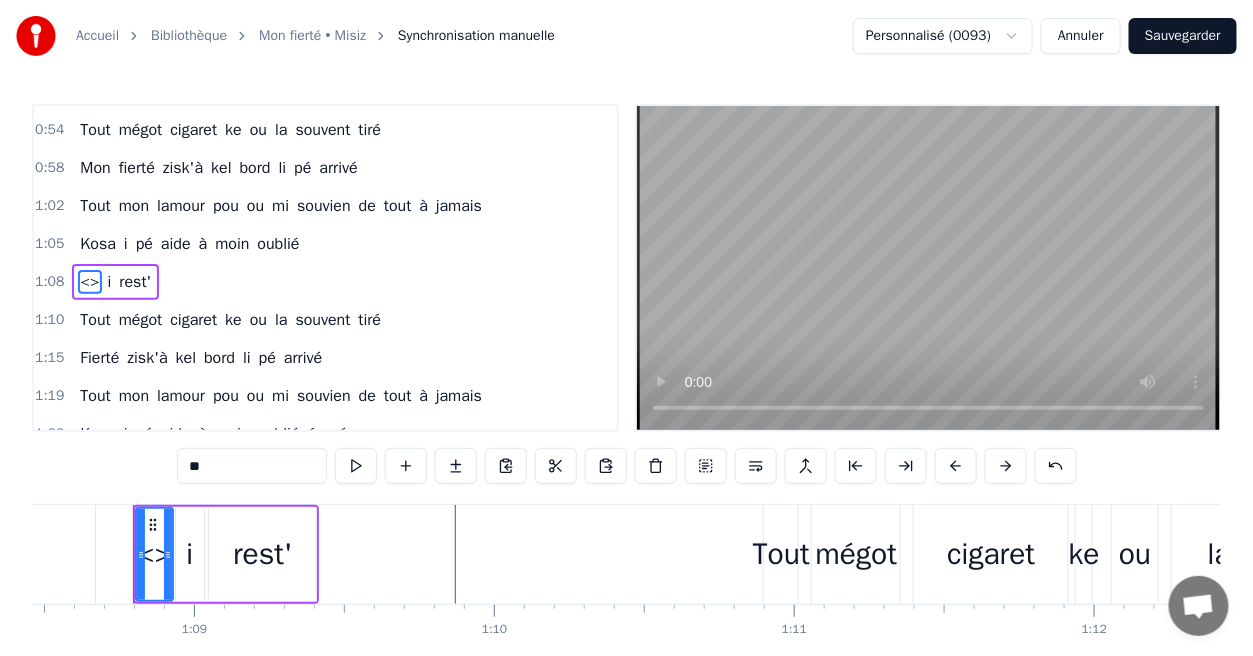 click on "<>" at bounding box center [89, 282] 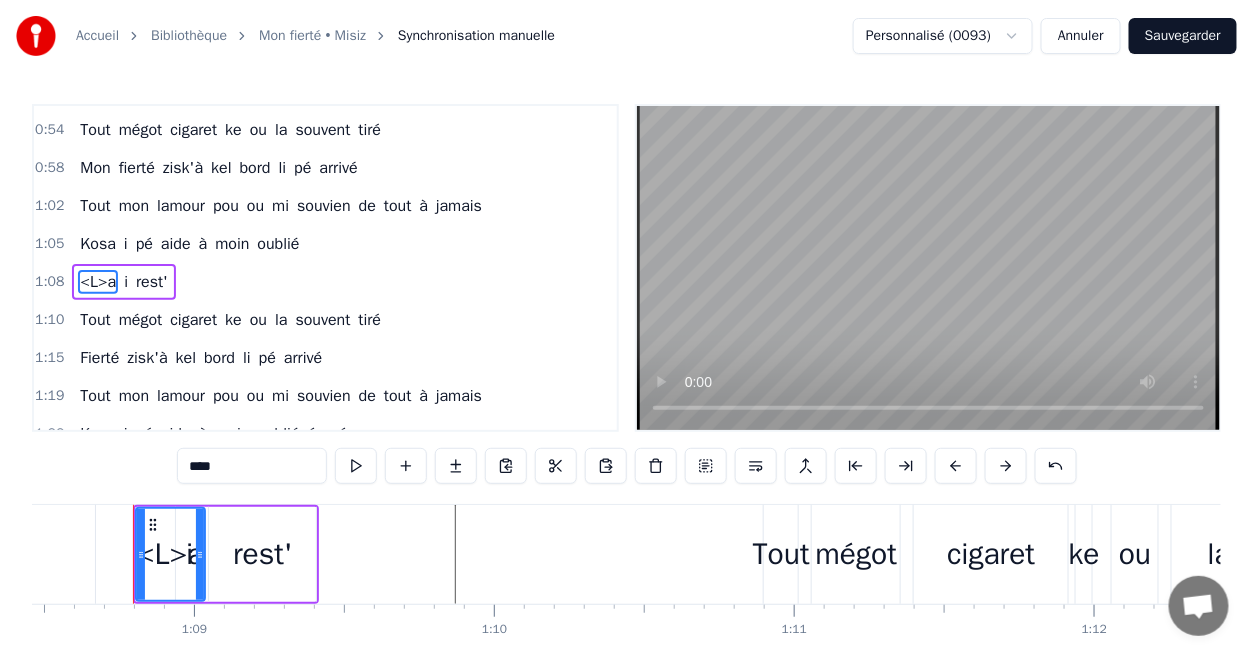 click on "****" at bounding box center (252, 466) 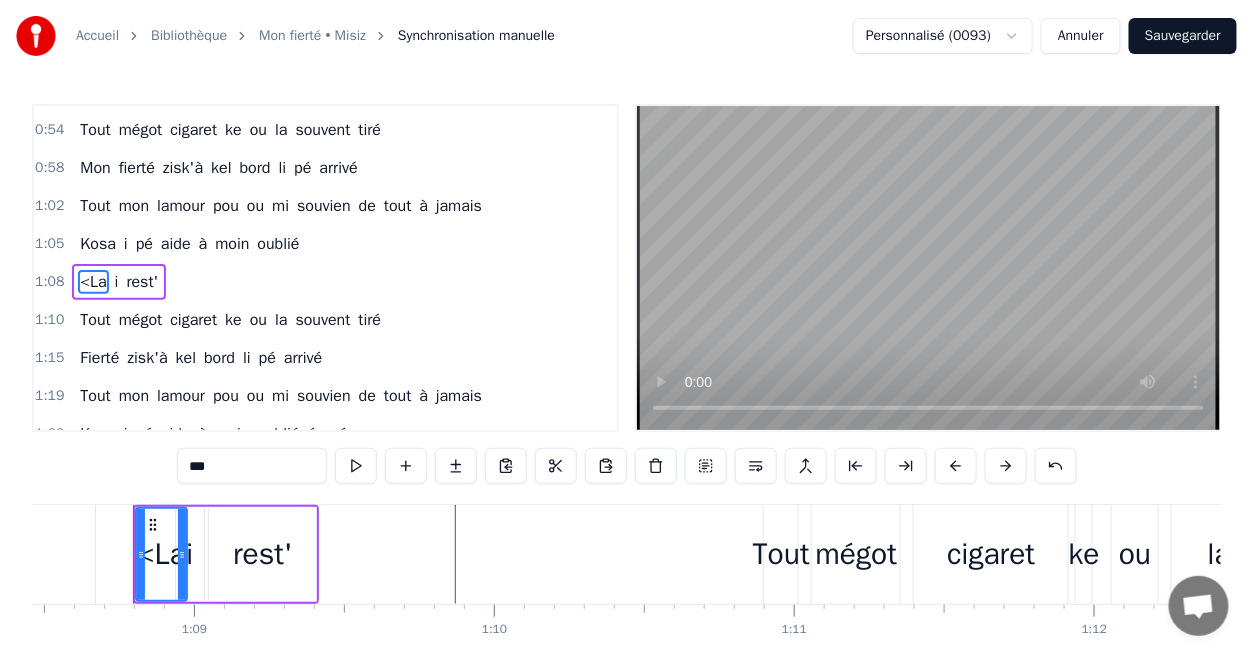 click on "***" at bounding box center [252, 466] 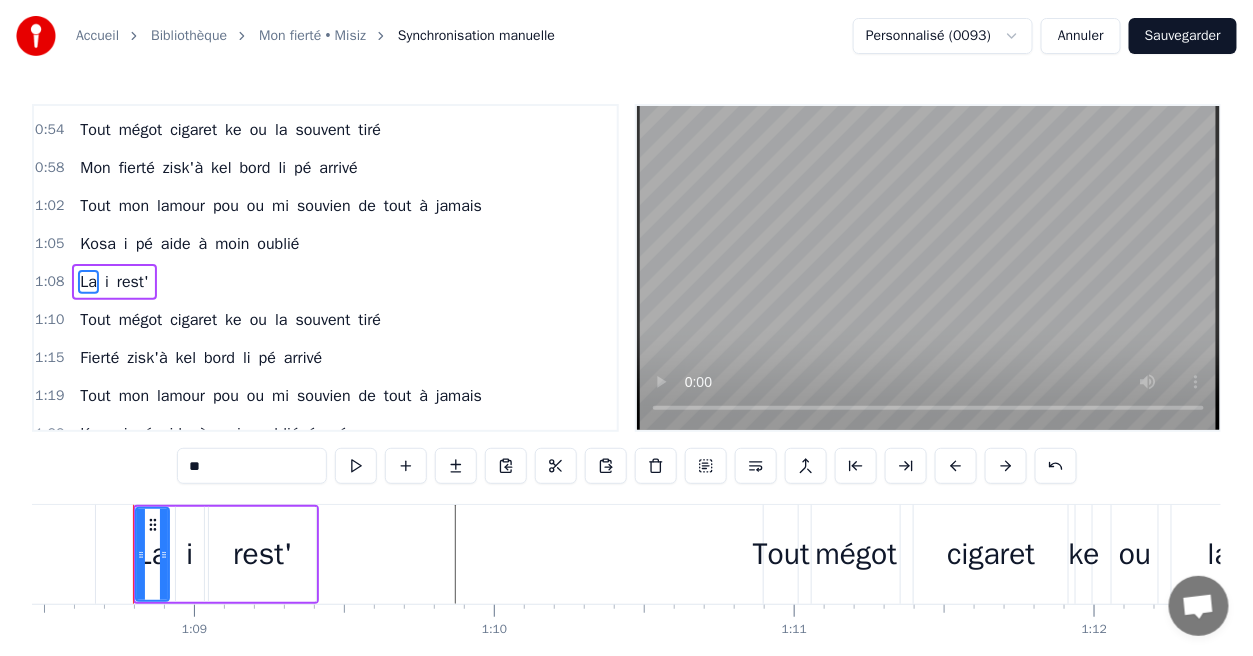 type on "**" 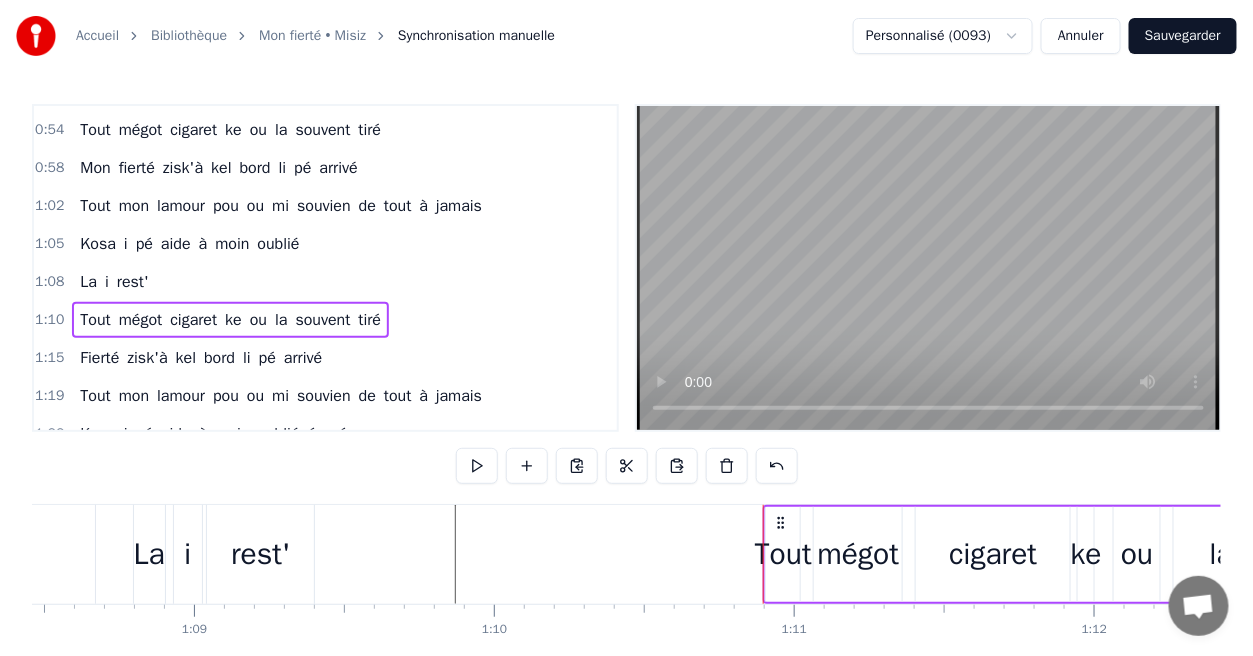 click on "rest'" at bounding box center (133, 282) 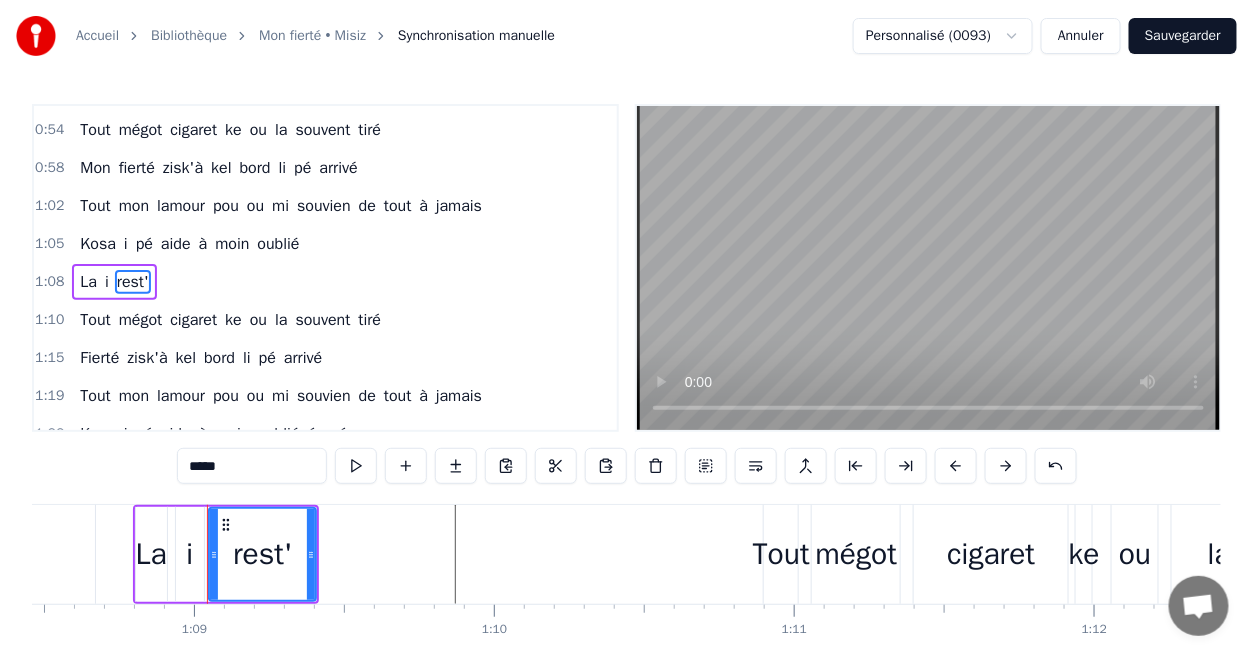 click on "1:08 La i rest'" at bounding box center [325, 282] 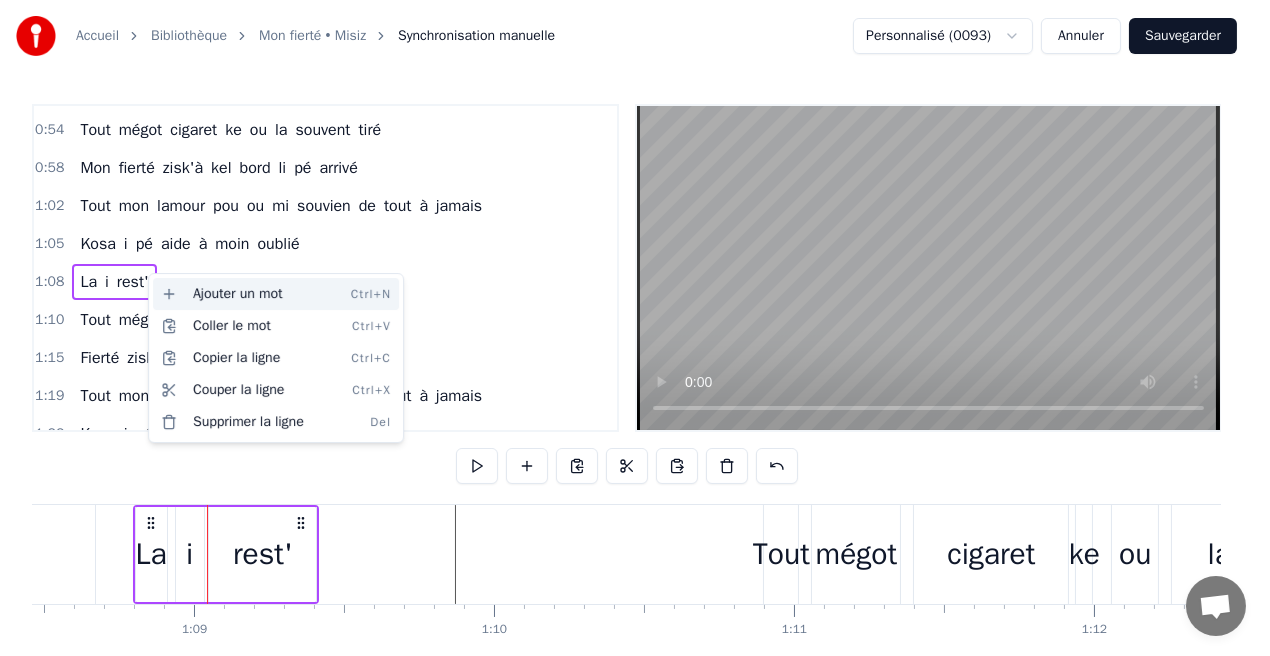 click on "Ajouter un mot Ctrl+N" at bounding box center (276, 294) 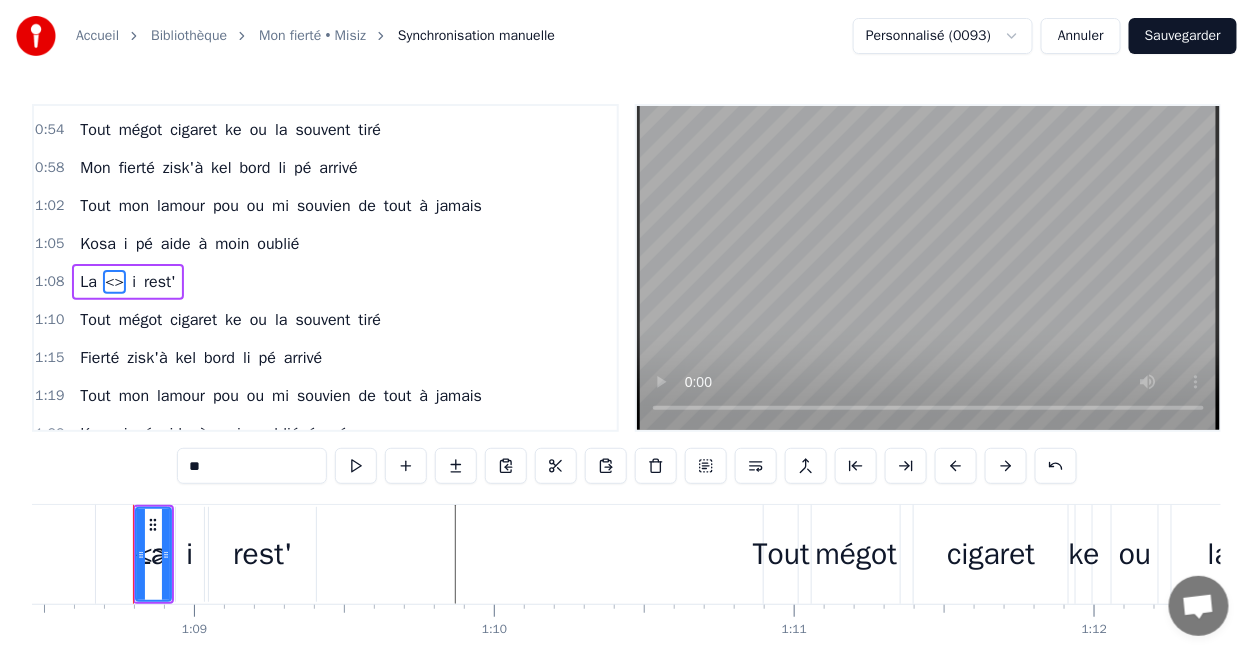 click on "<>" at bounding box center [114, 282] 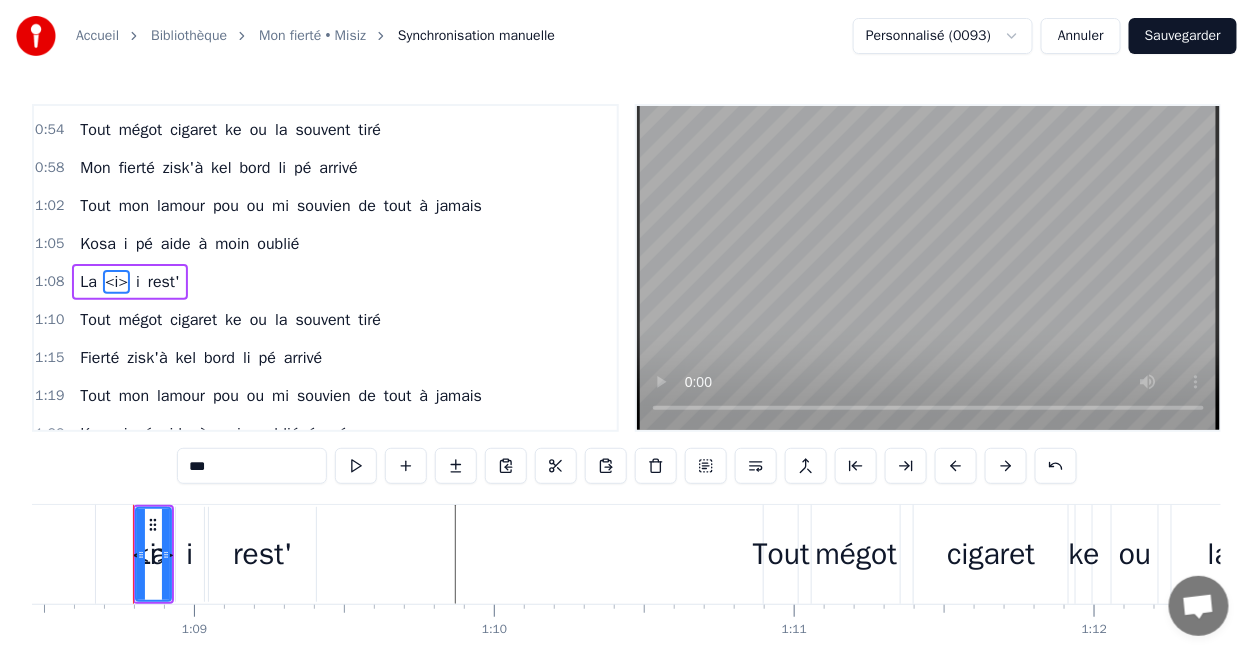 drag, startPoint x: 208, startPoint y: 471, endPoint x: 226, endPoint y: 476, distance: 18.681541 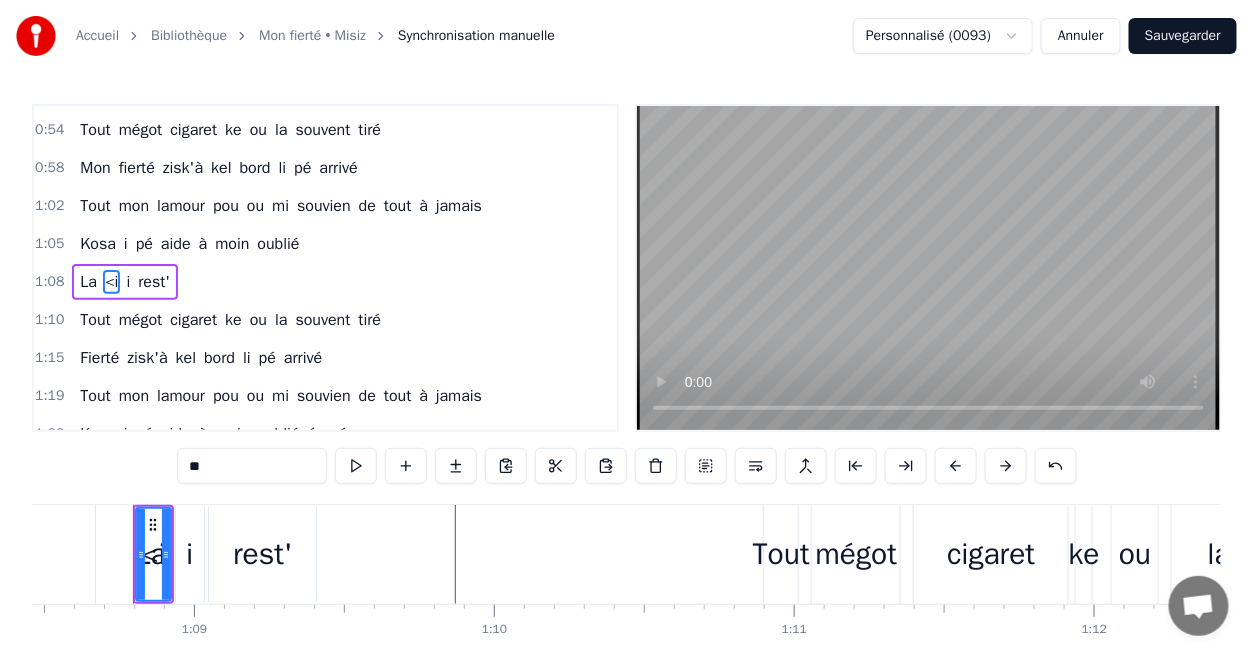 drag, startPoint x: 202, startPoint y: 464, endPoint x: 190, endPoint y: 464, distance: 12 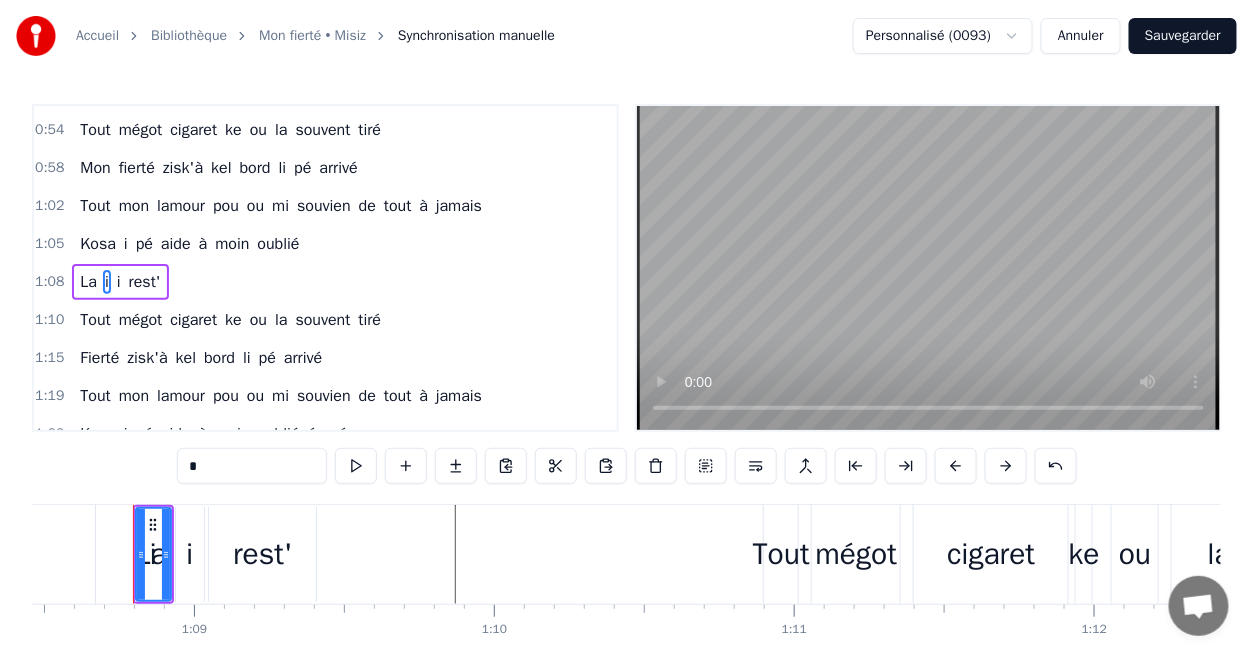 click on "i" at bounding box center (119, 282) 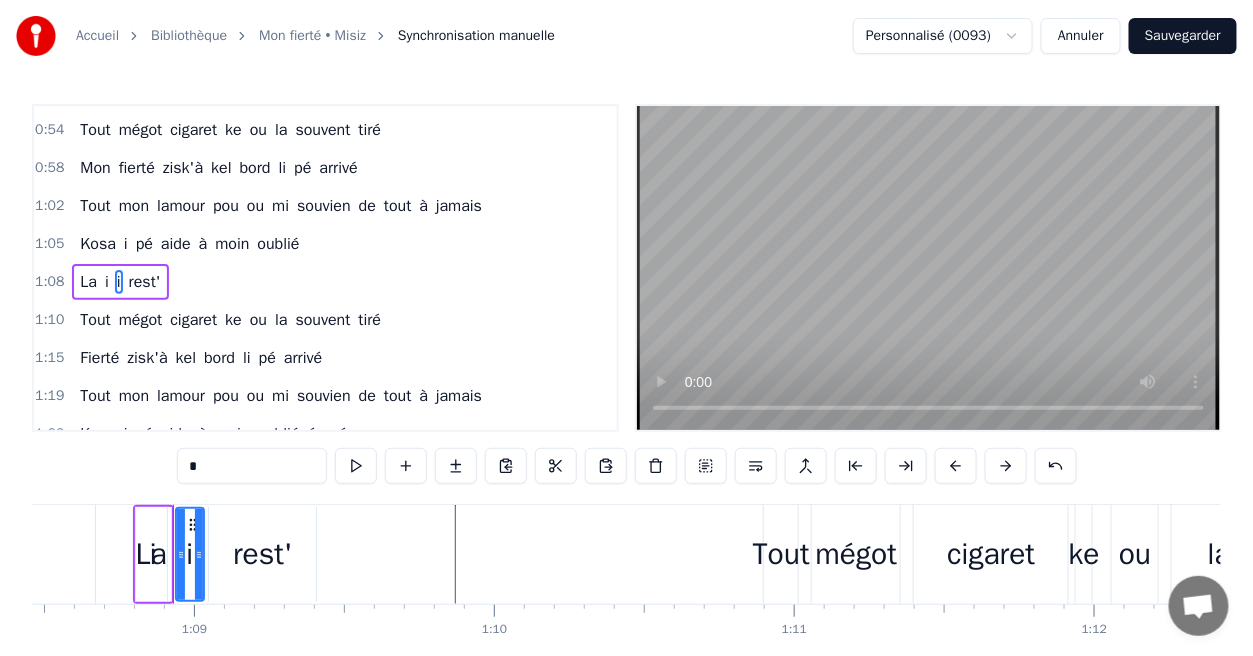 drag, startPoint x: 217, startPoint y: 470, endPoint x: 197, endPoint y: 470, distance: 20 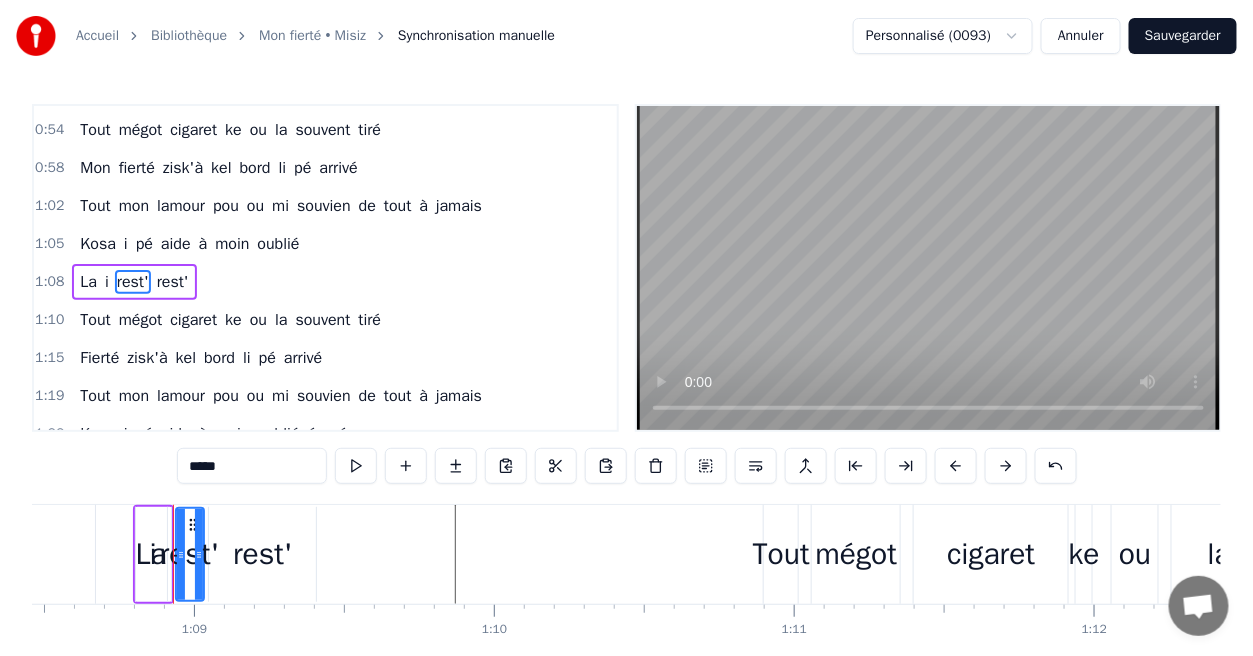 type on "*****" 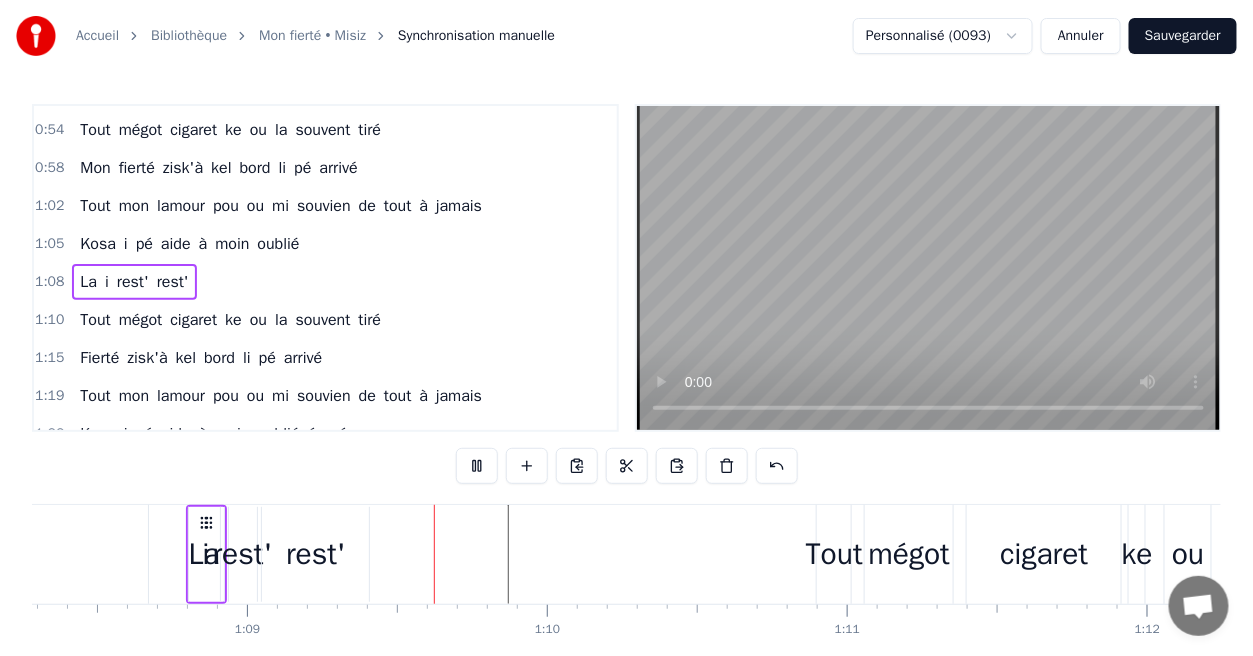 scroll, scrollTop: 0, scrollLeft: 20587, axis: horizontal 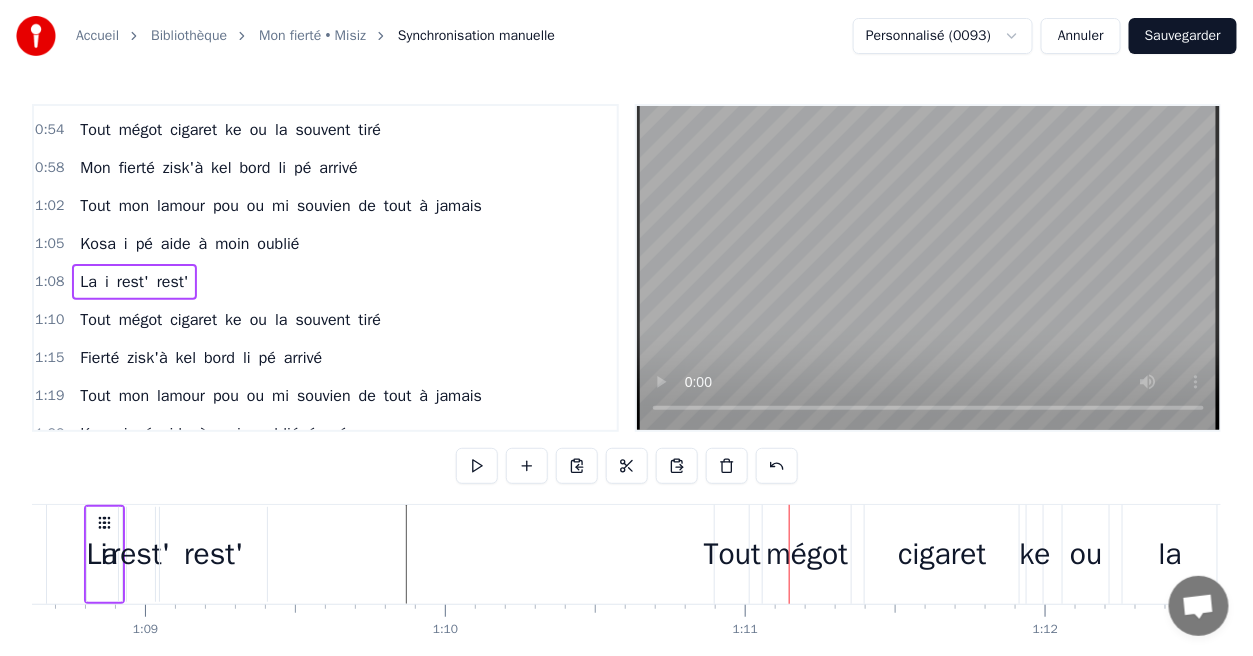 drag, startPoint x: 99, startPoint y: 563, endPoint x: 333, endPoint y: 560, distance: 234.01923 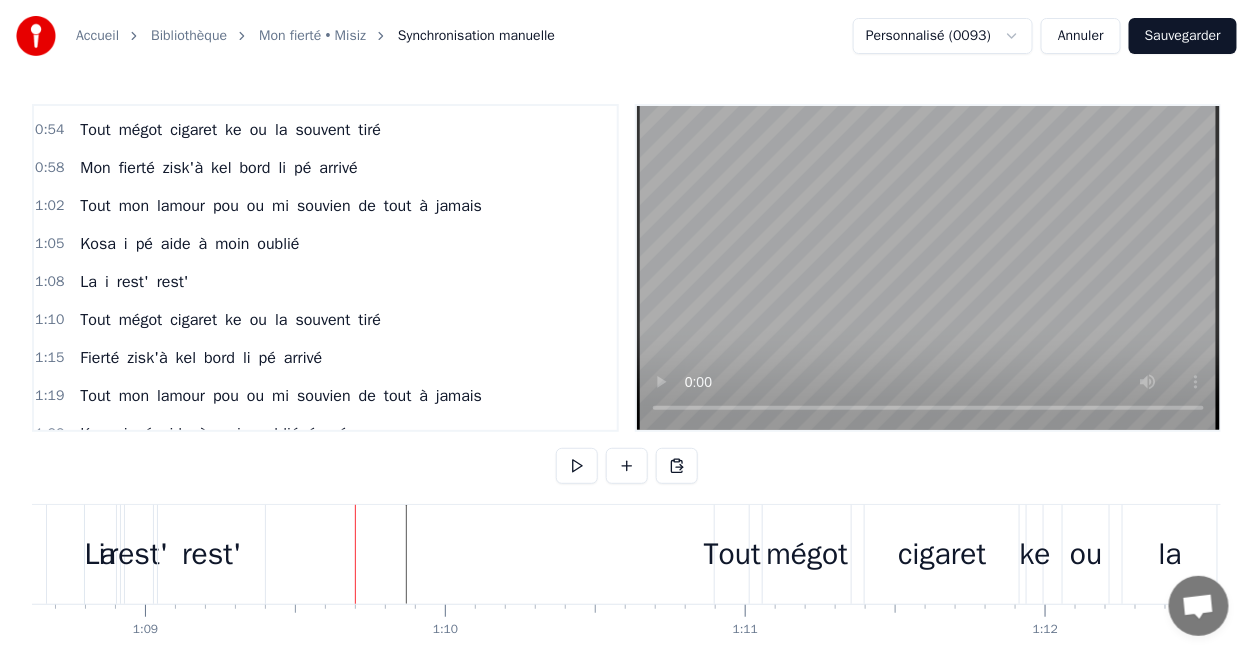 click on "1:10 Tout mégot cigaret ke ou la souvent tiré" at bounding box center [325, 320] 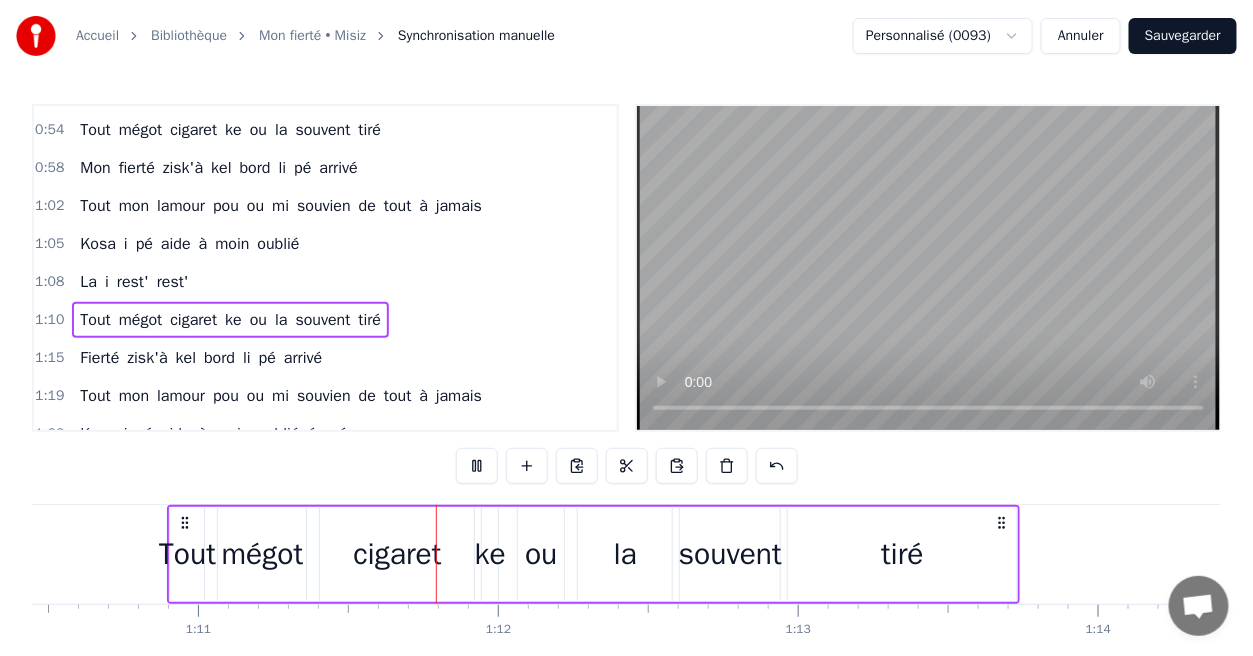 scroll, scrollTop: 0, scrollLeft: 21239, axis: horizontal 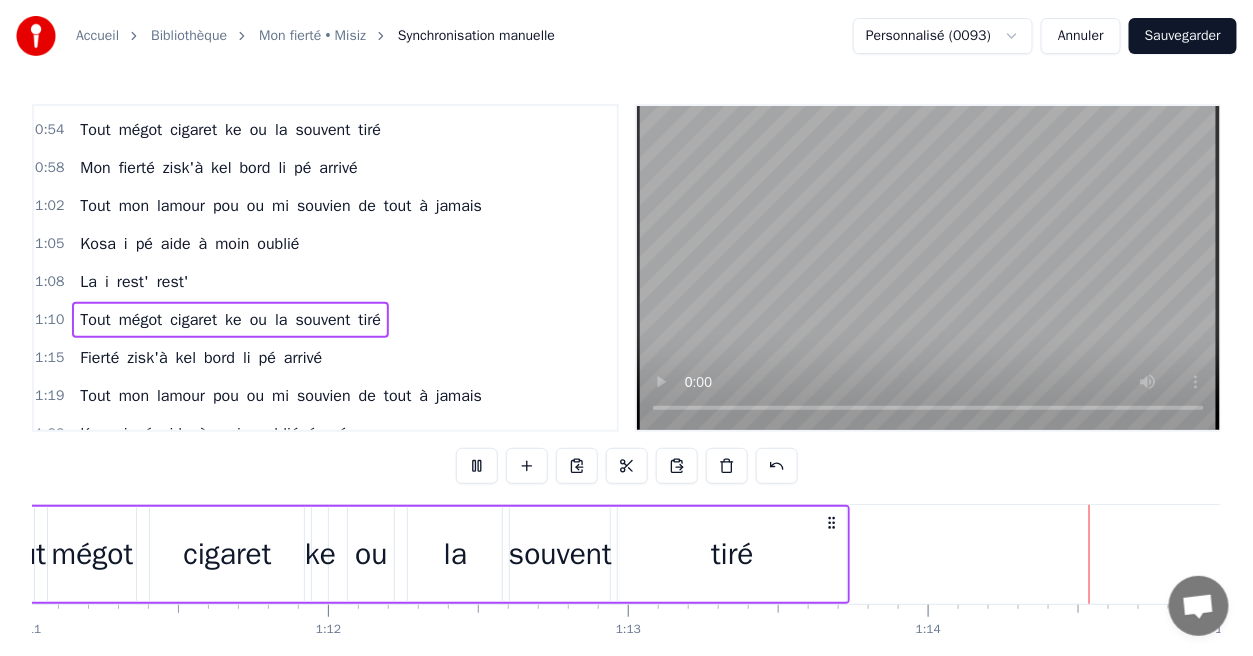 click on "Sauvegarder" at bounding box center (1183, 36) 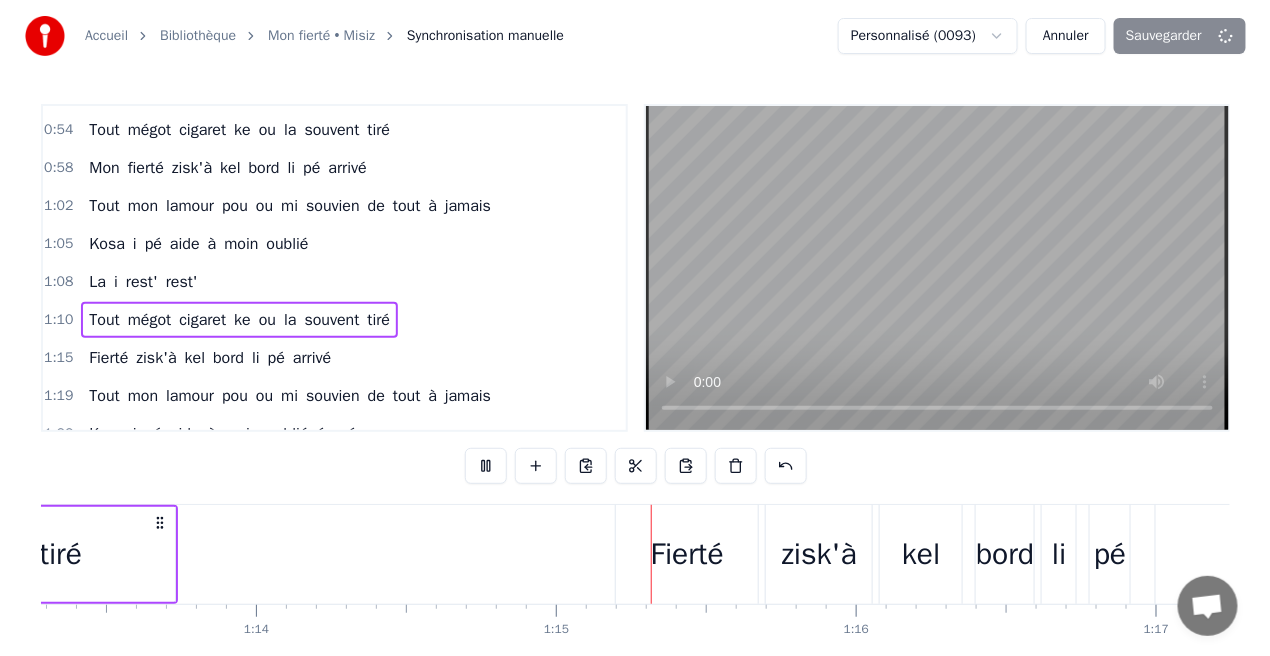 scroll, scrollTop: 0, scrollLeft: 22290, axis: horizontal 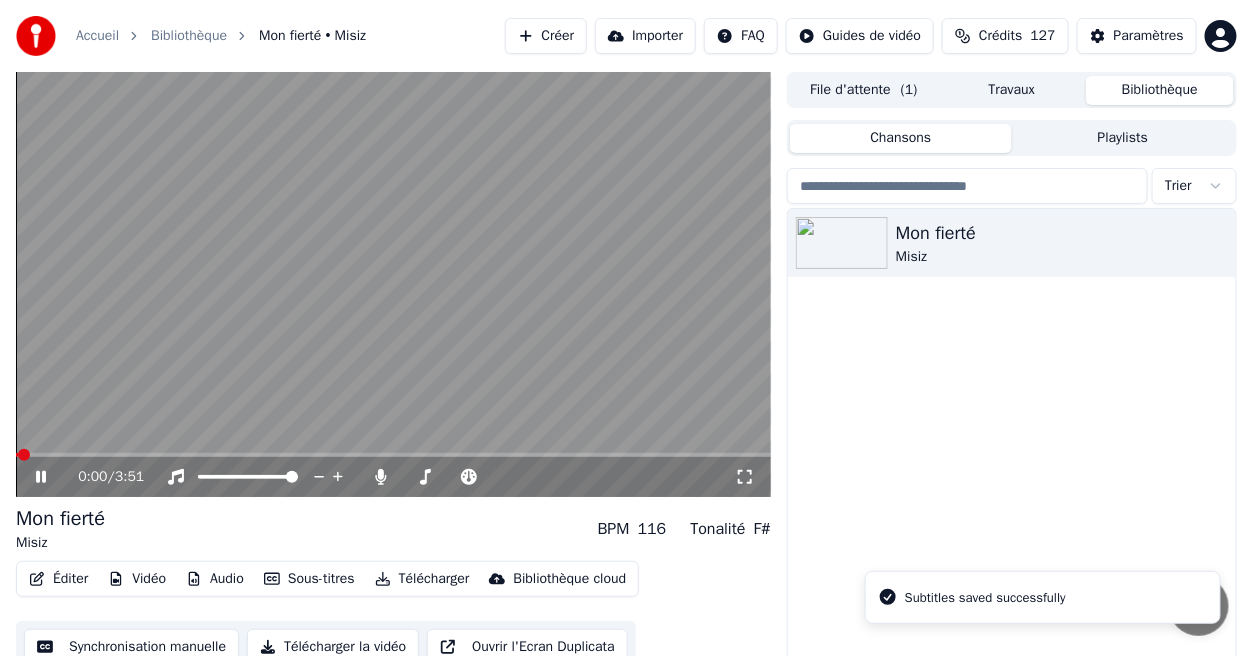 click 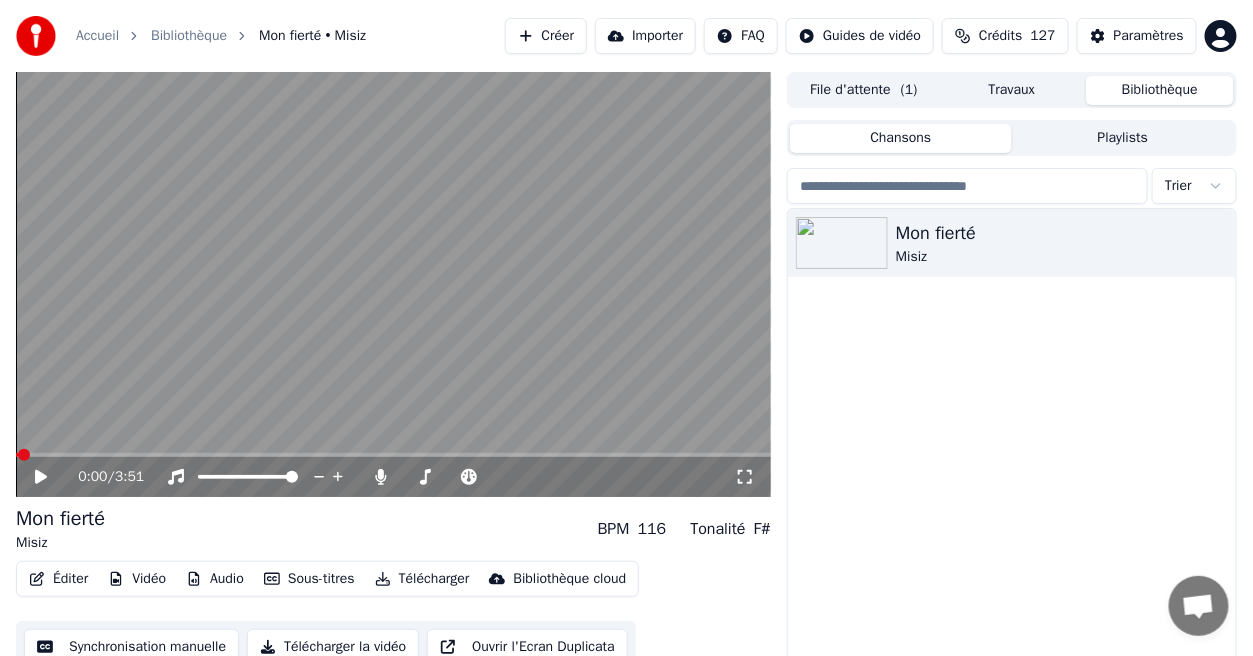 click on "Éditer" at bounding box center [58, 579] 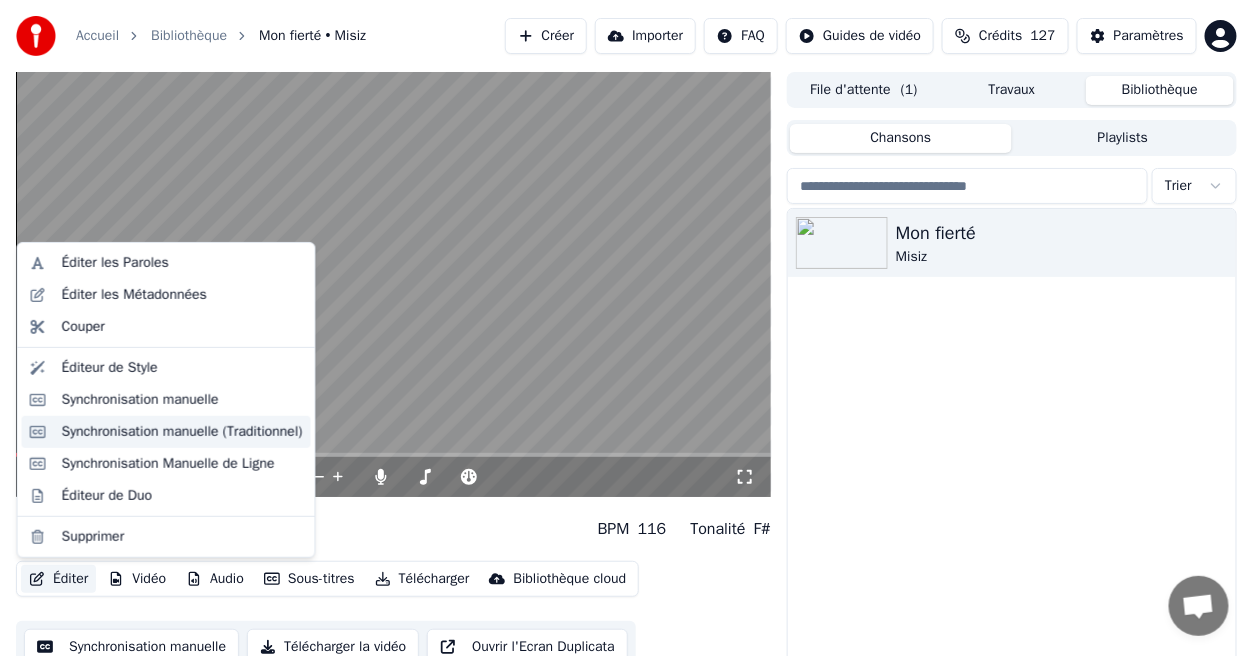 click on "Synchronisation manuelle (Traditionnel)" at bounding box center (182, 432) 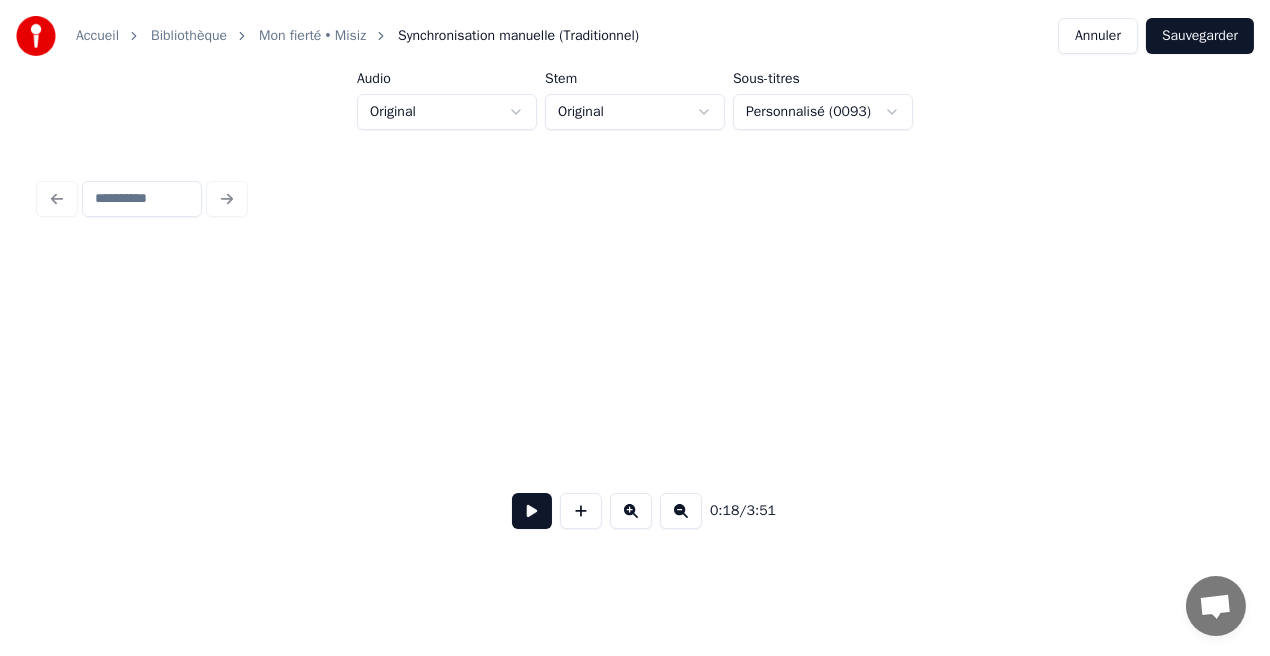scroll, scrollTop: 0, scrollLeft: 3731, axis: horizontal 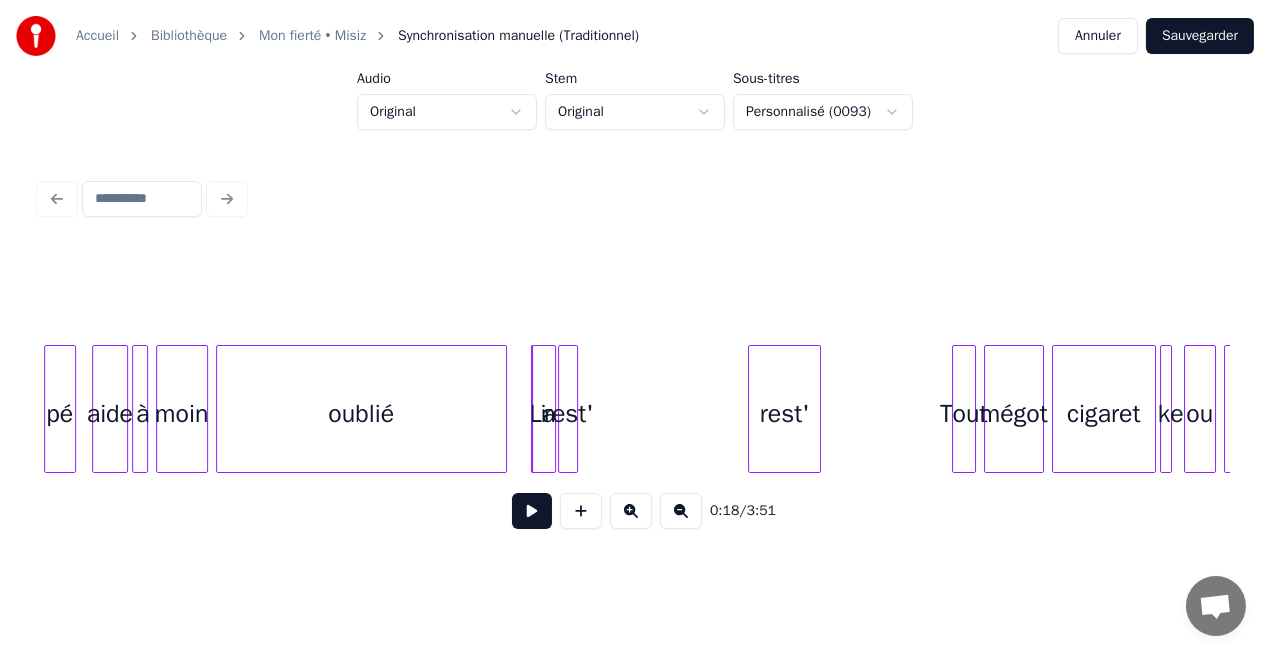 click on "rest'" at bounding box center (784, 414) 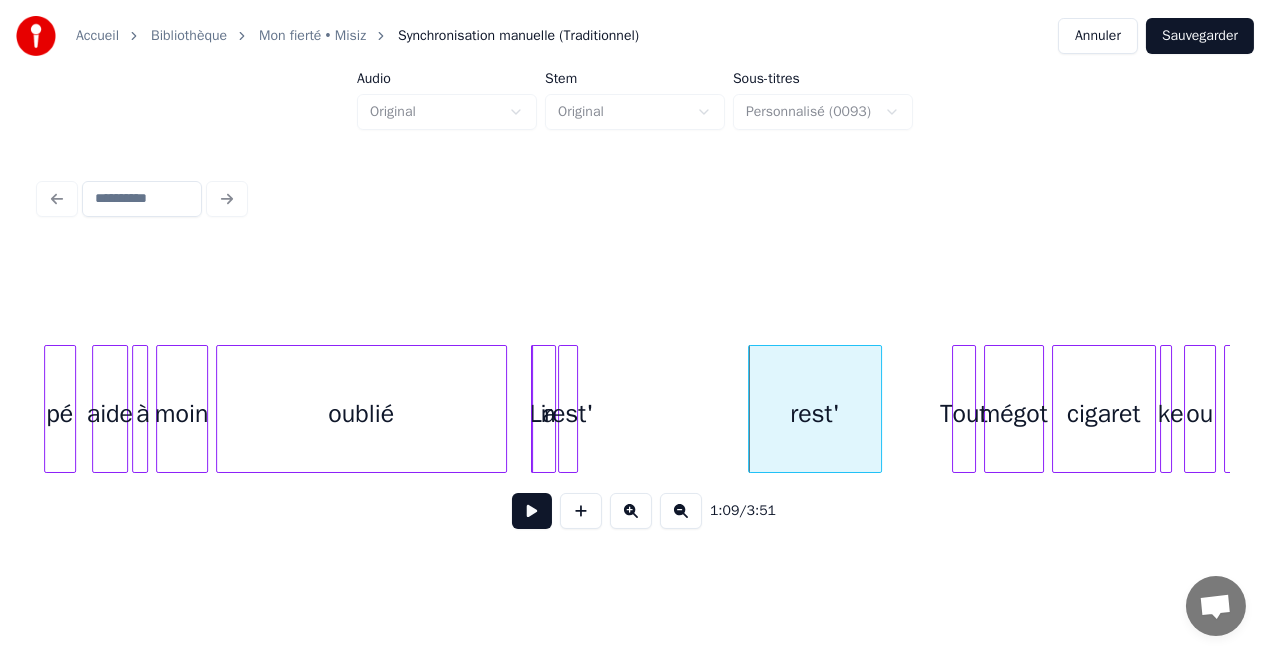 click at bounding box center [878, 409] 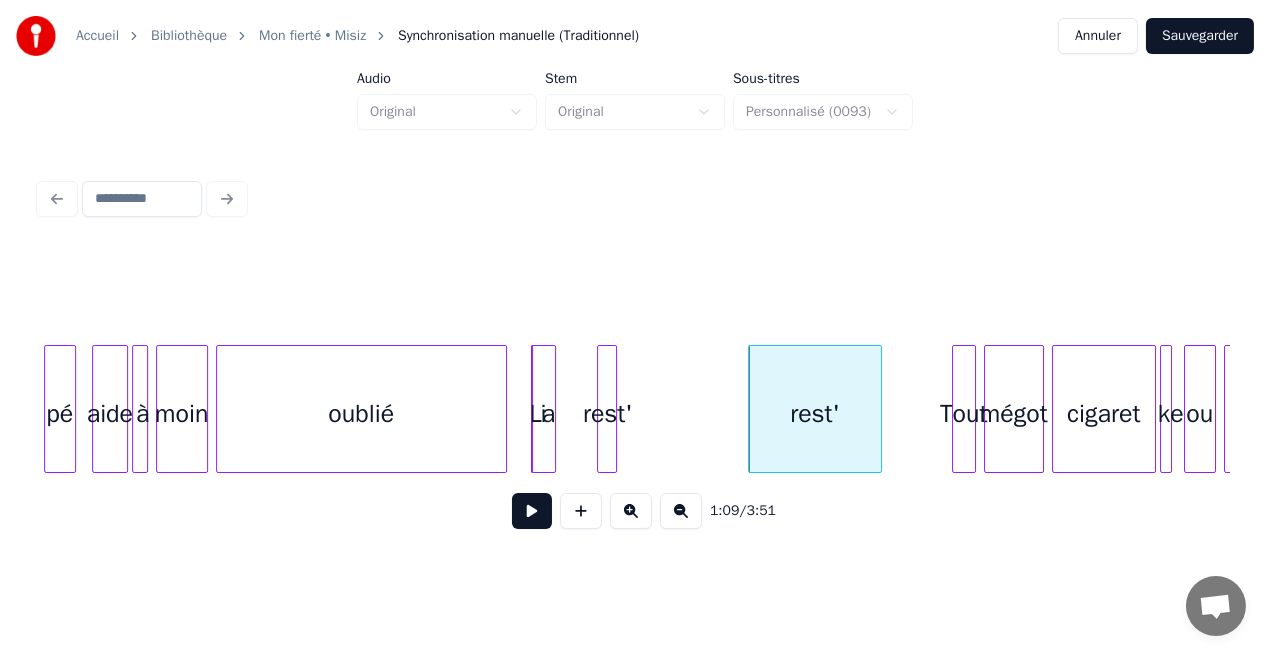 click on "rest'" at bounding box center (608, 414) 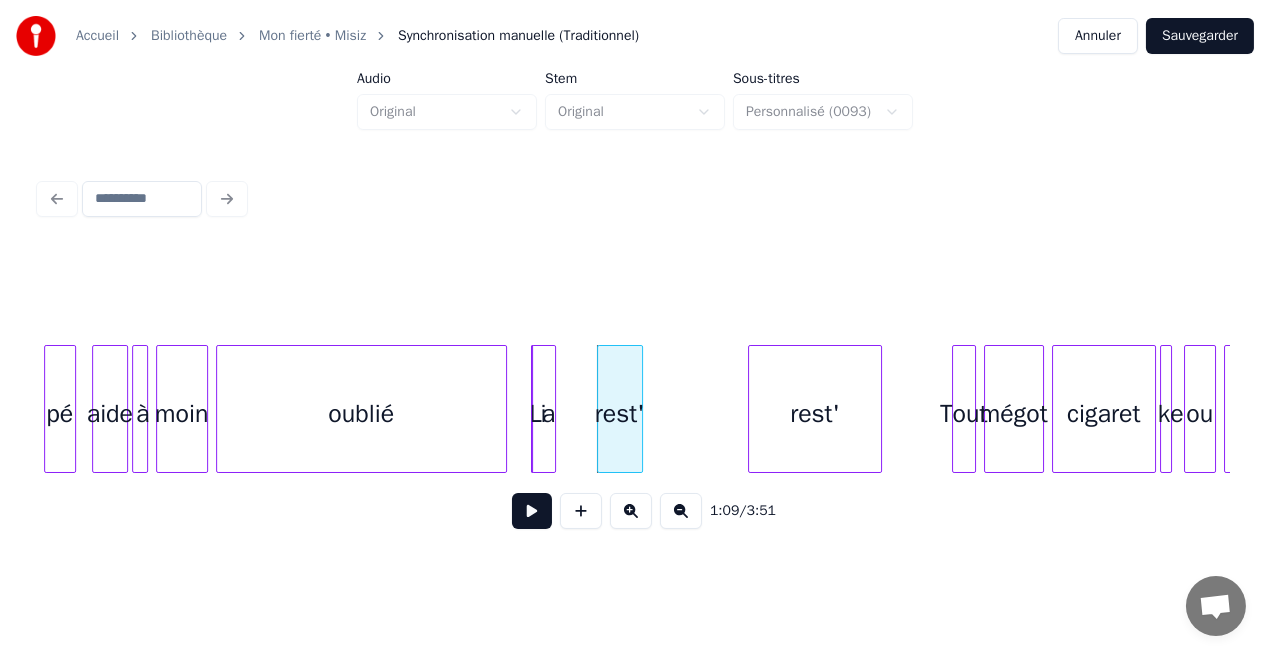 click at bounding box center (639, 409) 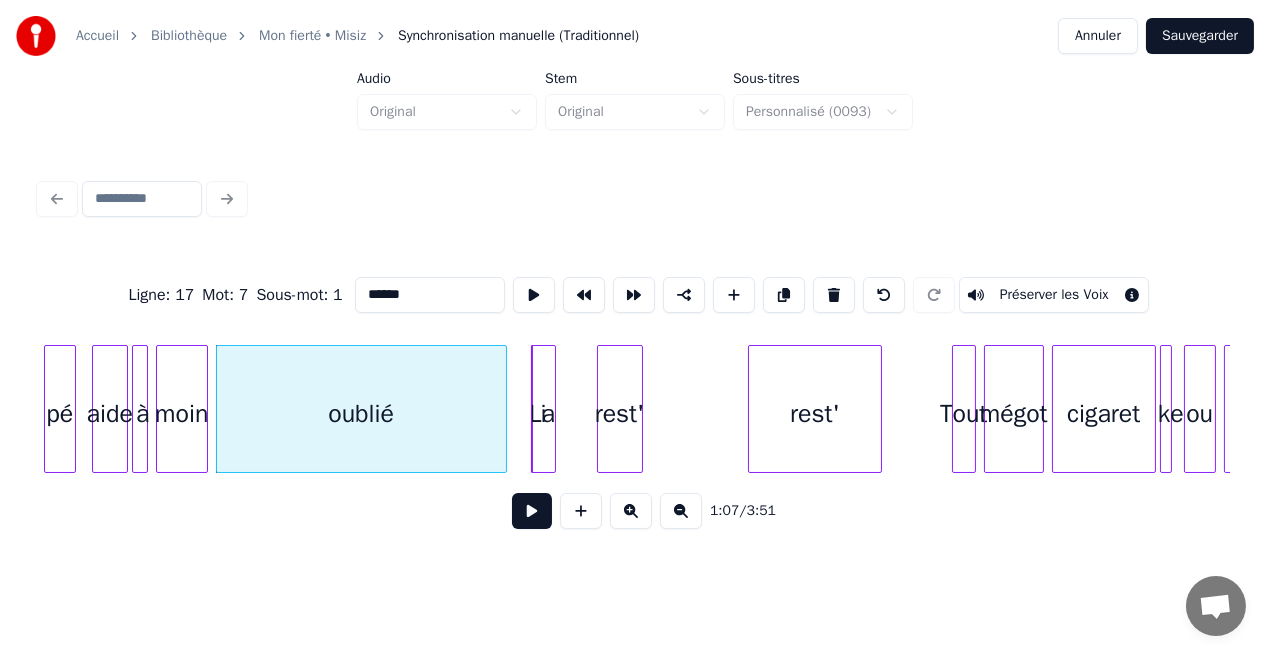 click at bounding box center [532, 511] 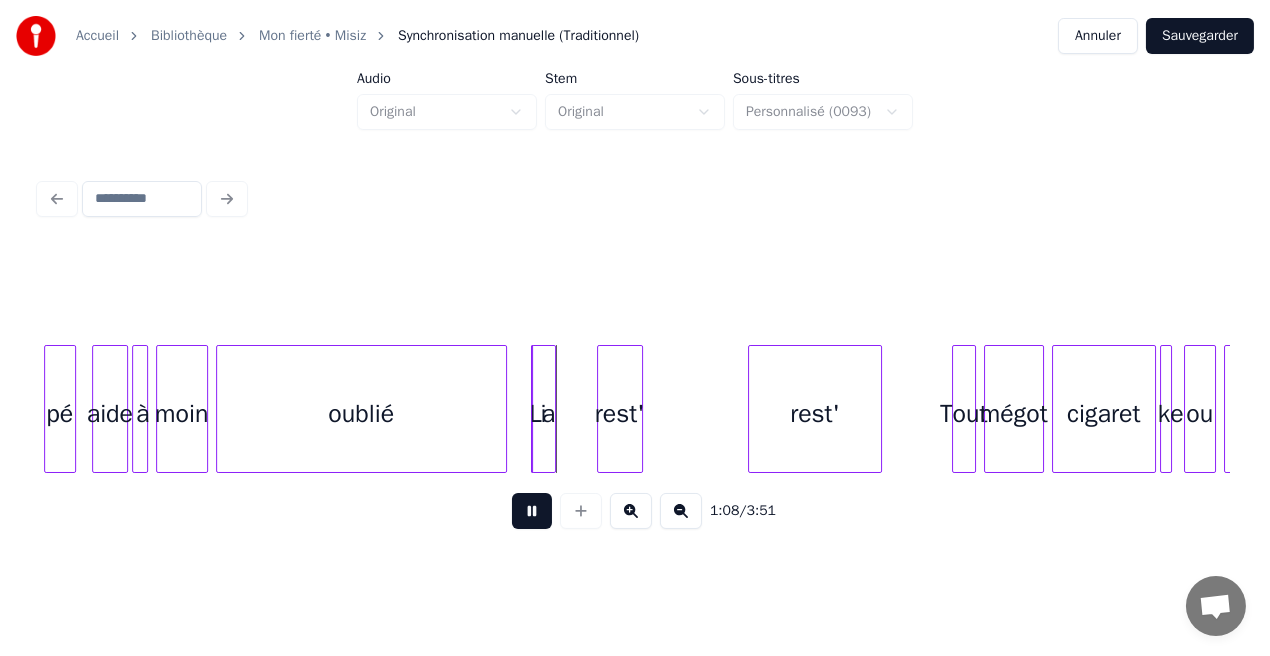 click at bounding box center [532, 511] 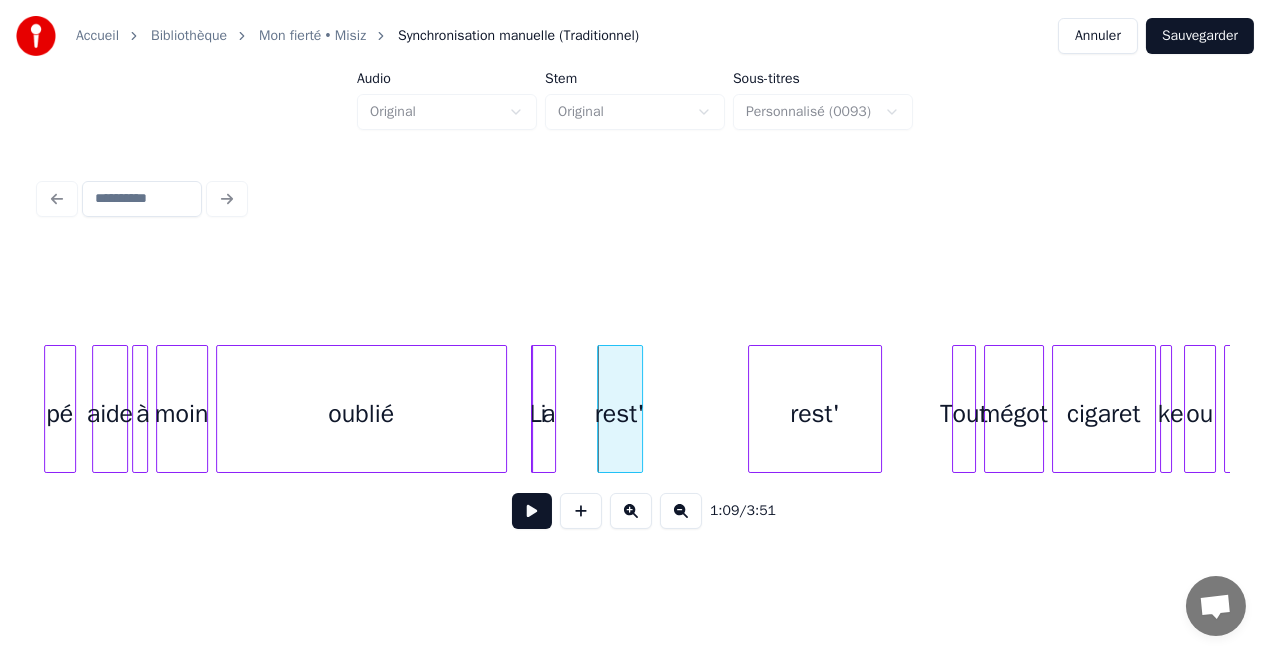 click on "i" at bounding box center [543, 414] 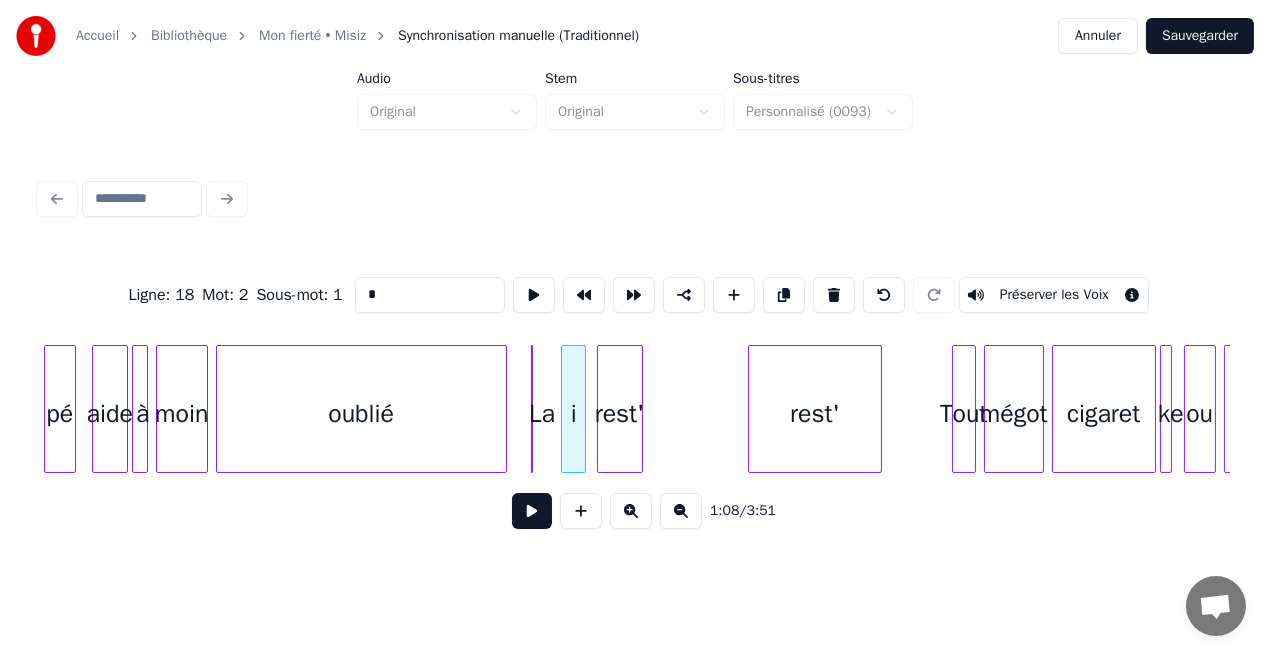 click on "i" at bounding box center [573, 414] 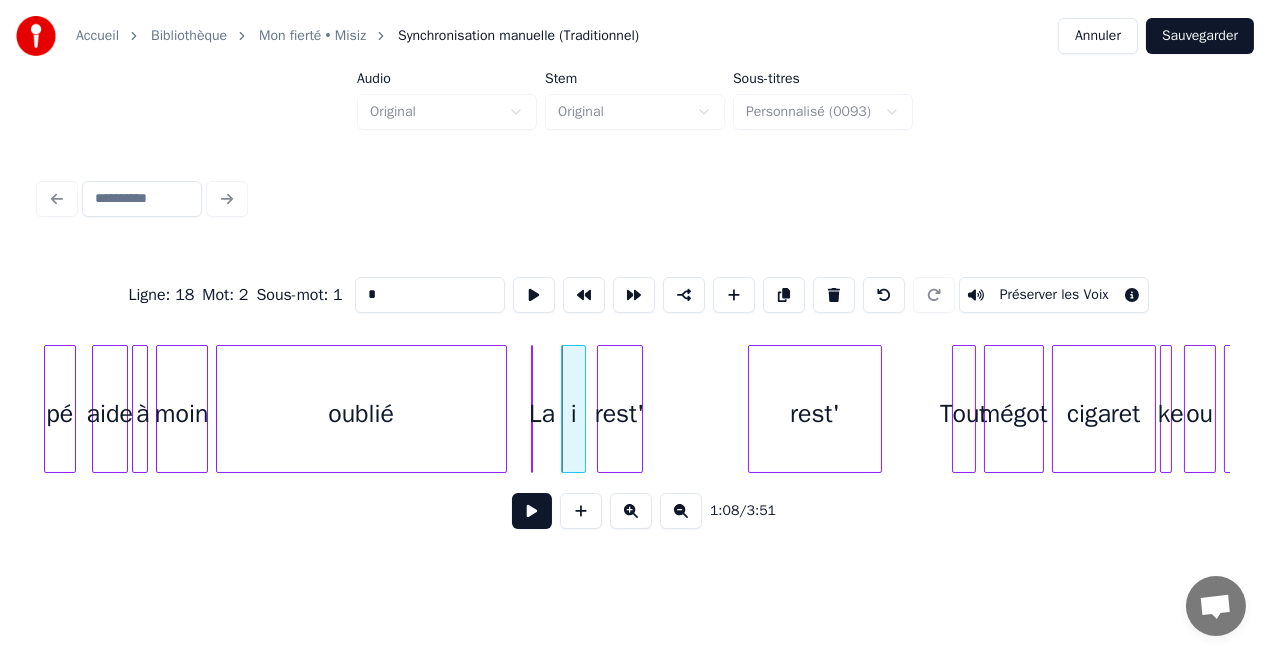 click on "La" at bounding box center [532, 409] 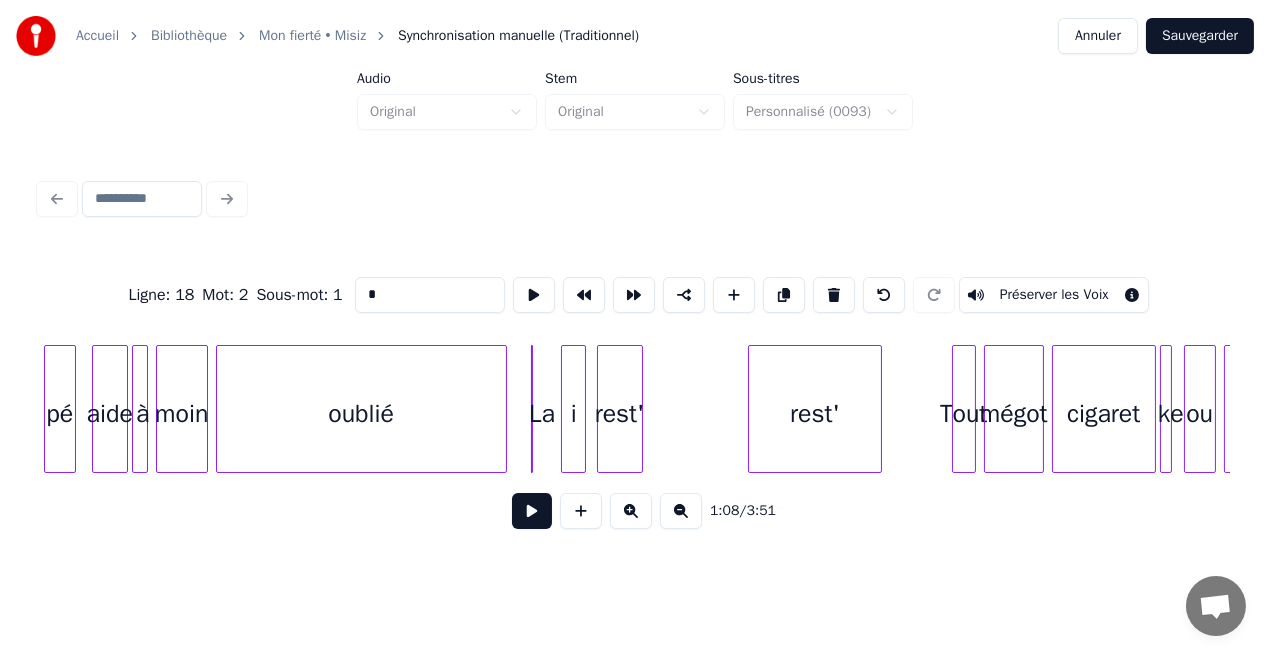 click at bounding box center (535, 409) 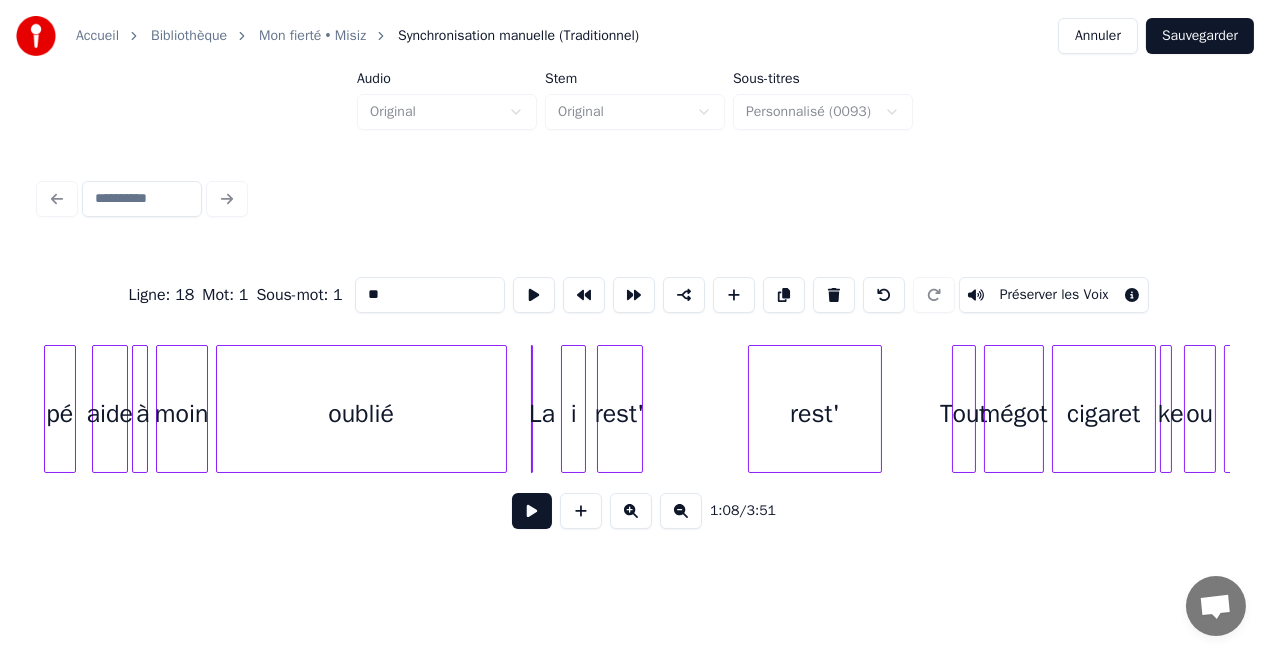 click on "pé aide à moin oublié La i rest' rest' Tout mégot cigaret ke ou la" at bounding box center [9901, 409] 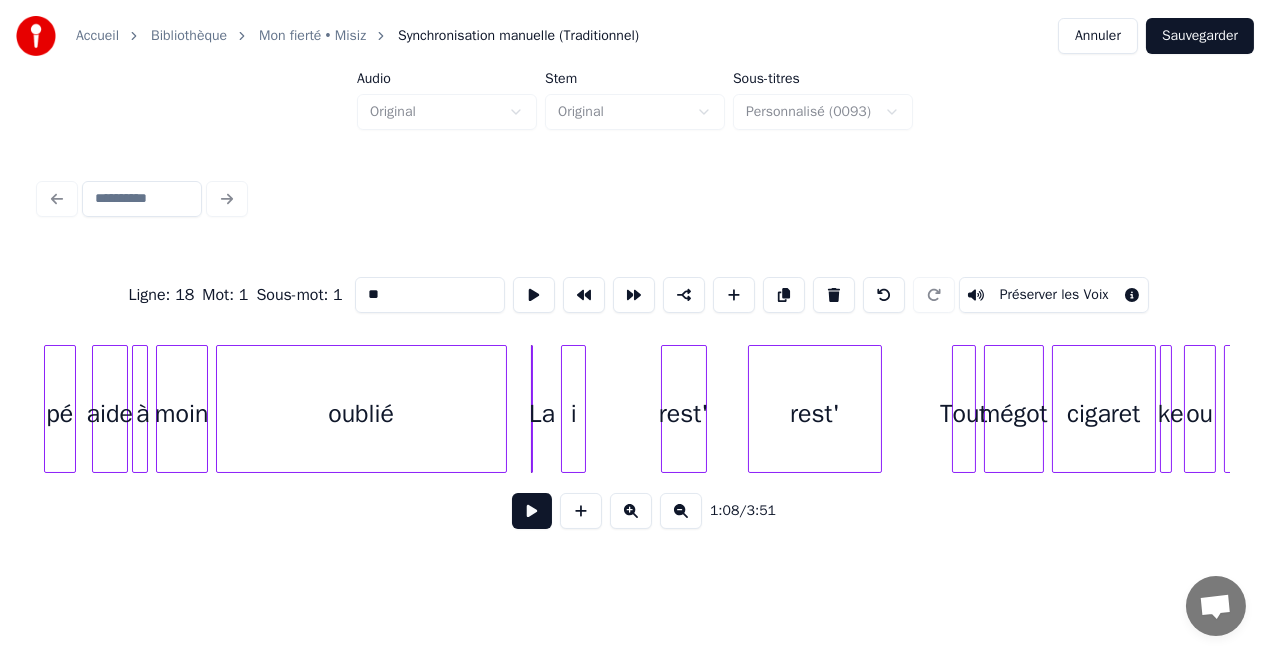click on "rest'" at bounding box center (684, 414) 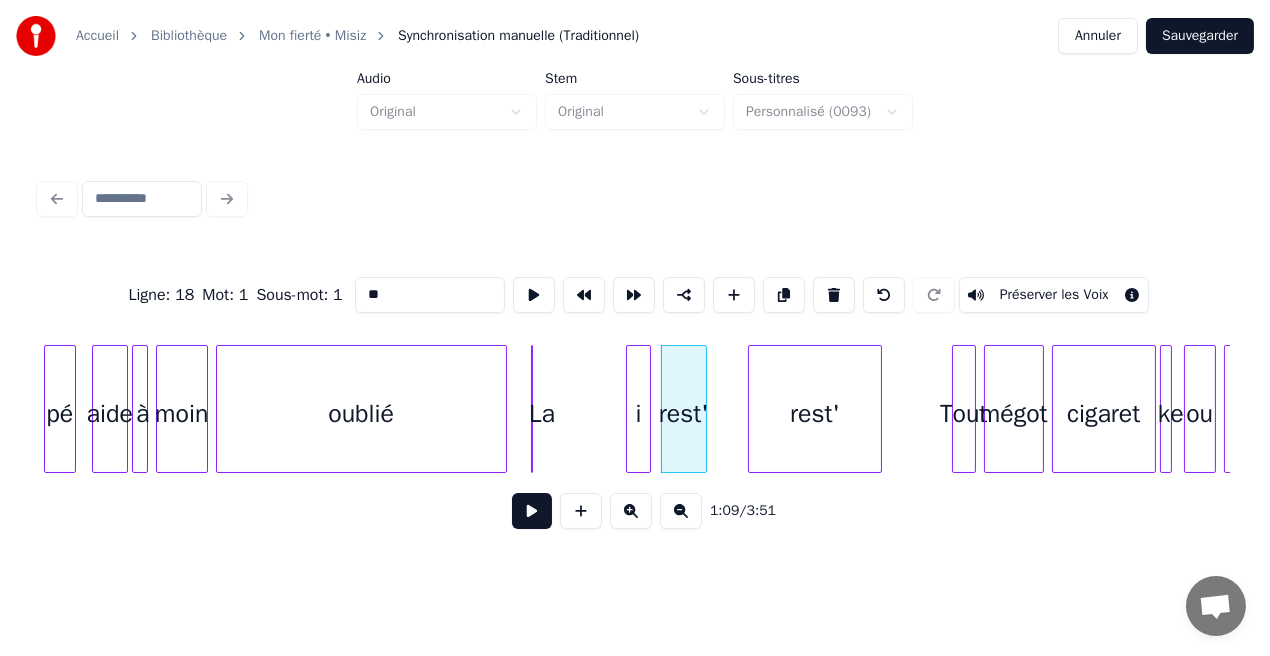 click on "i" at bounding box center [638, 414] 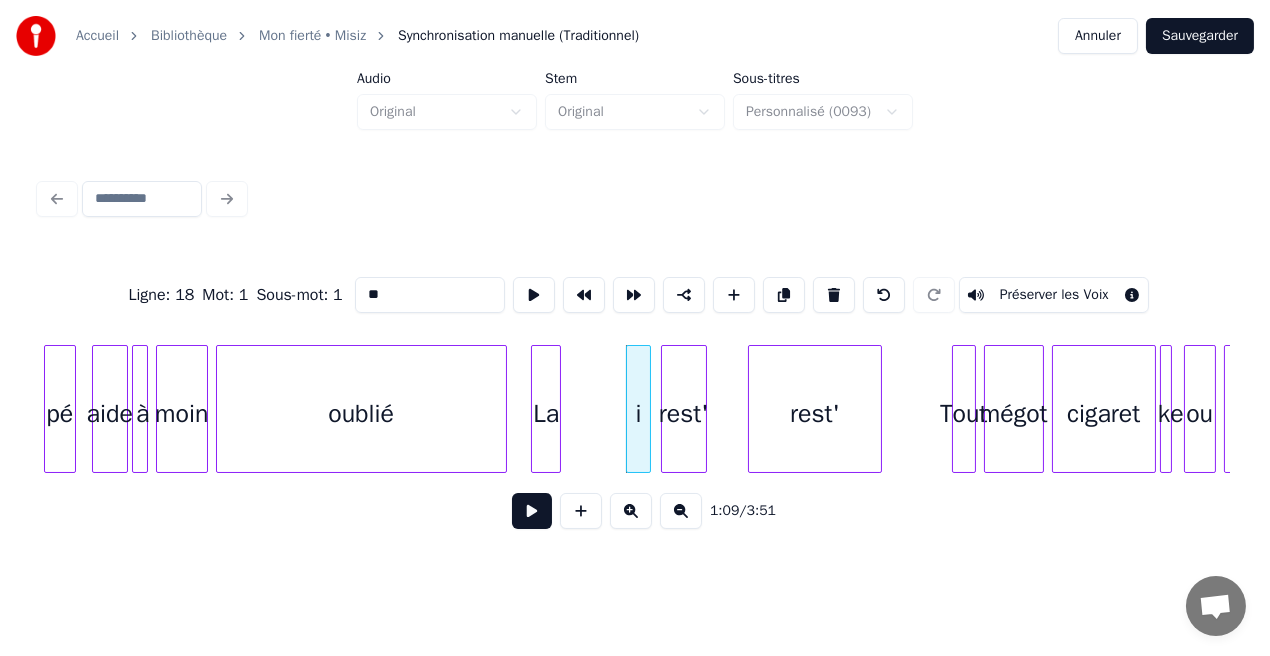 click on "pé aide à moin oublié La i rest' rest' Tout mégot cigaret ke ou la" at bounding box center (9901, 409) 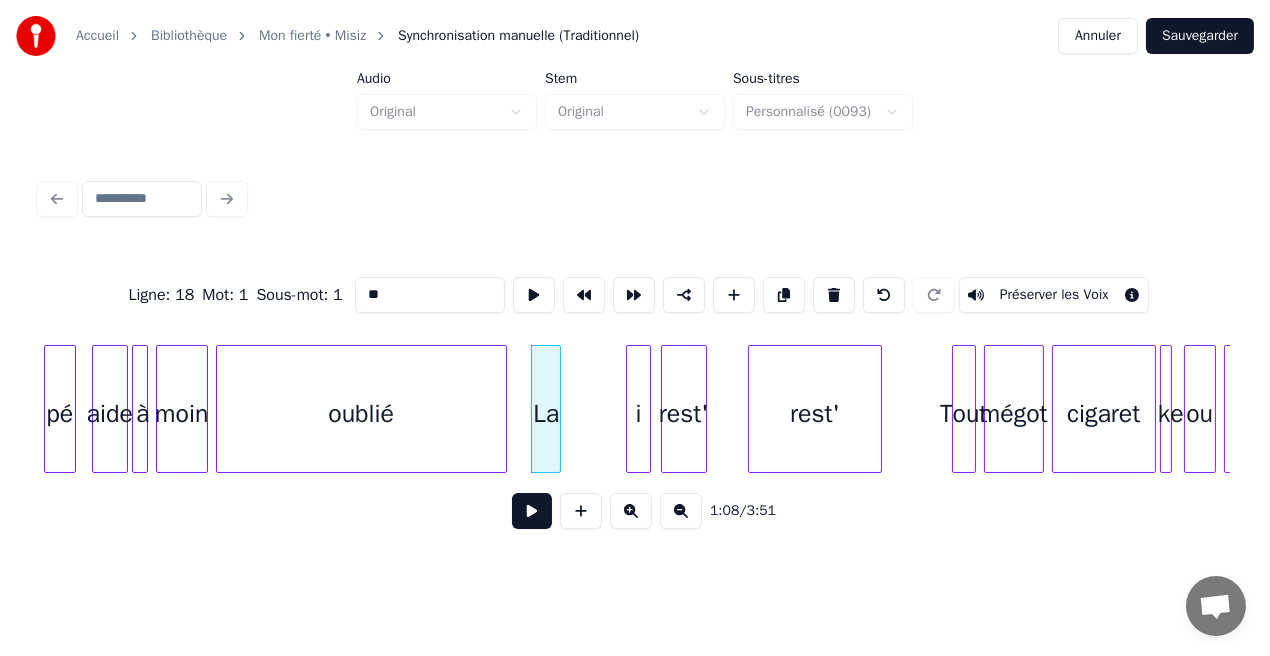 click on "oublié" at bounding box center [361, 414] 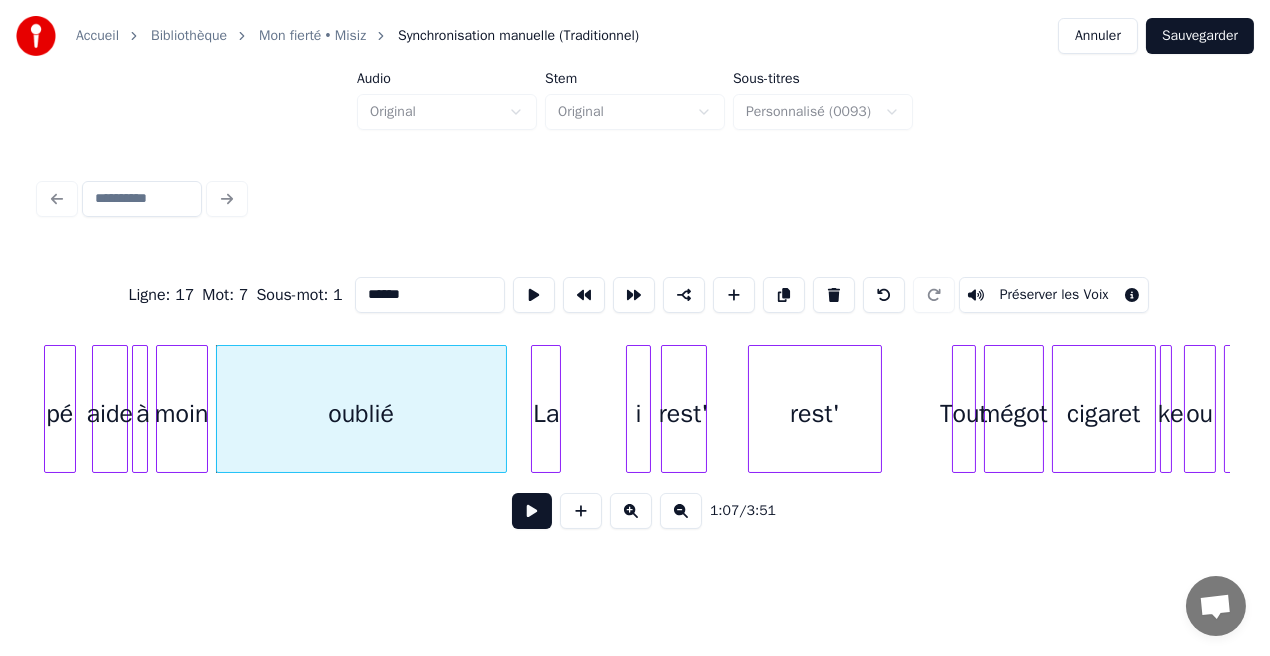 click at bounding box center (532, 511) 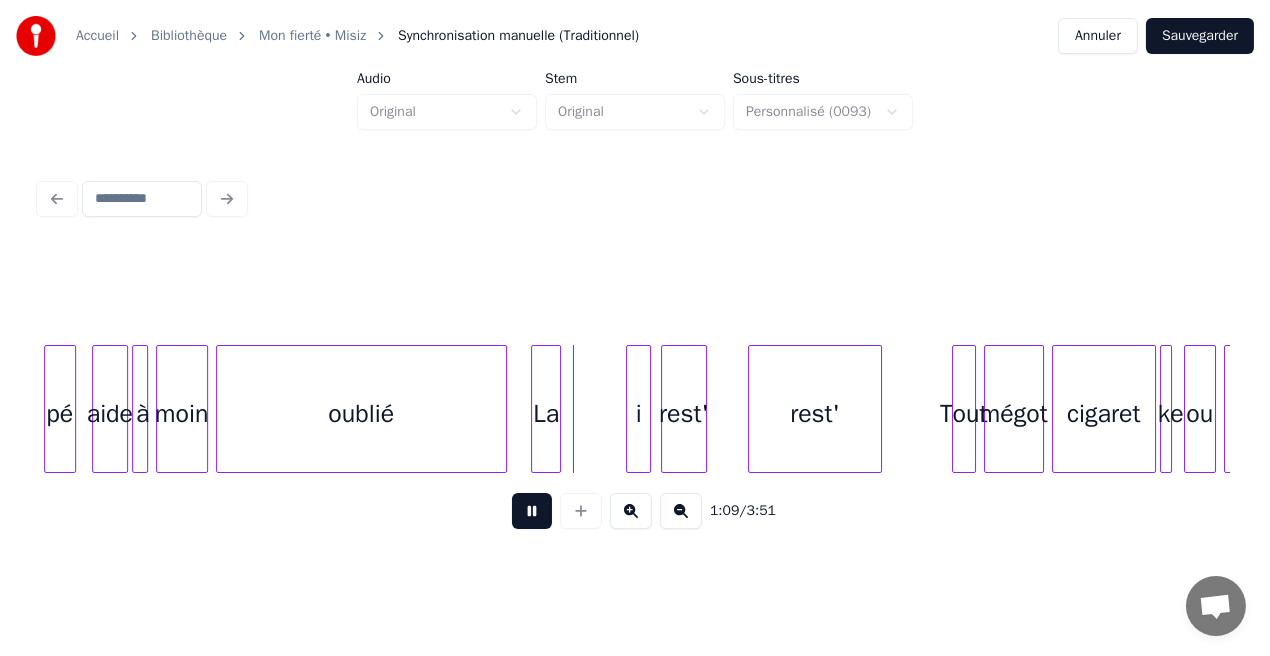 click at bounding box center [532, 511] 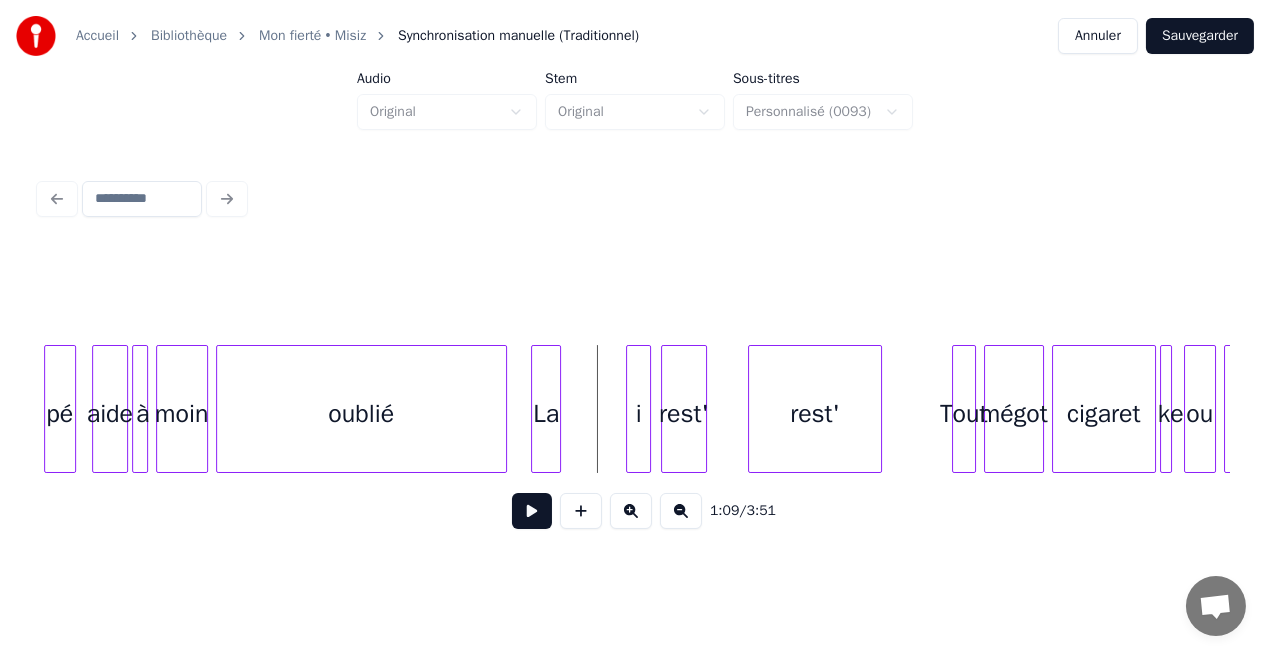 click on "oublié" at bounding box center (361, 414) 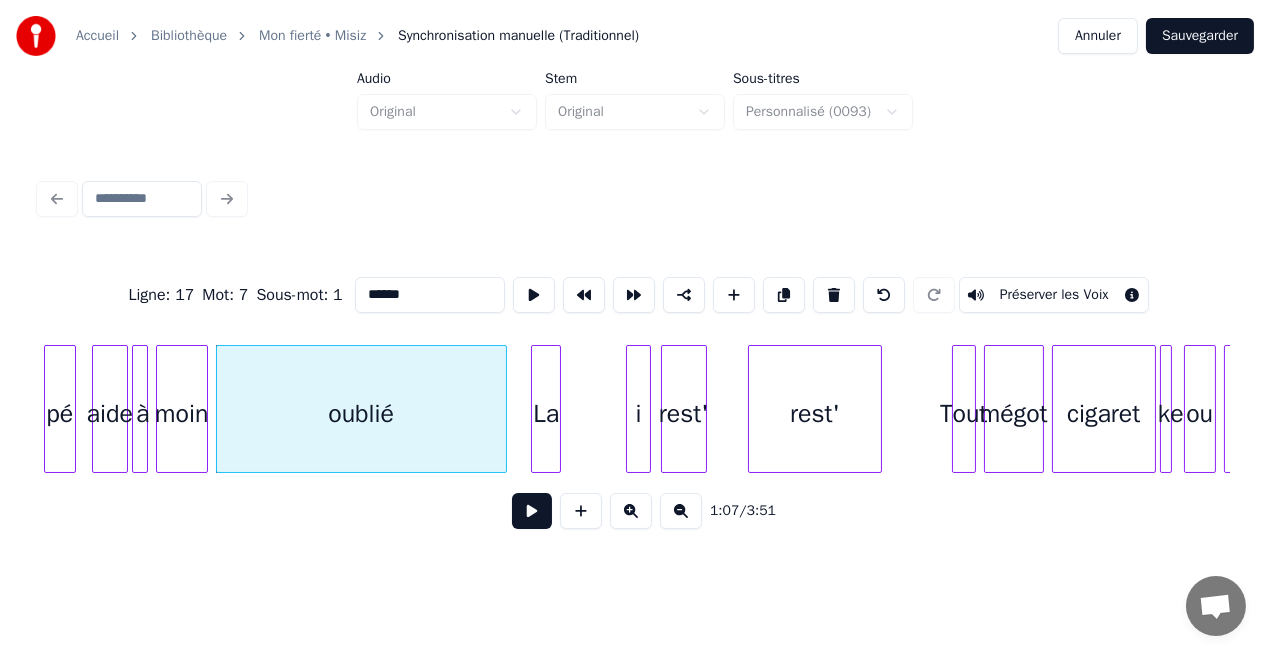 click at bounding box center (532, 511) 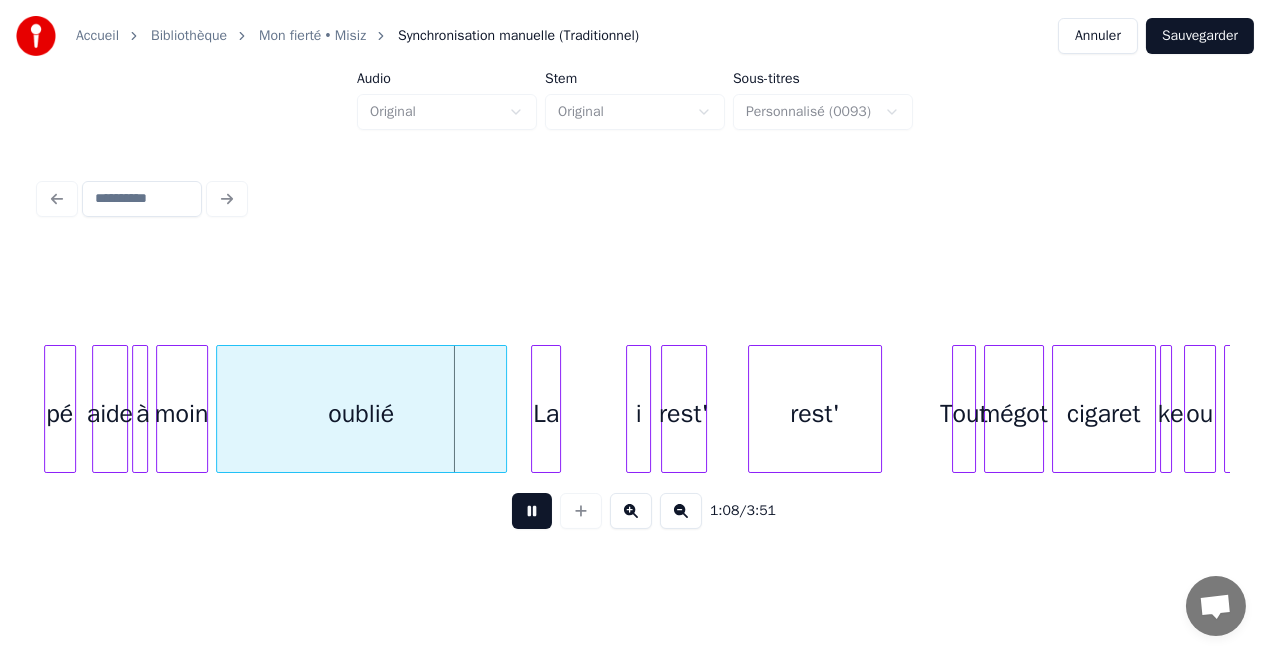 click at bounding box center (532, 511) 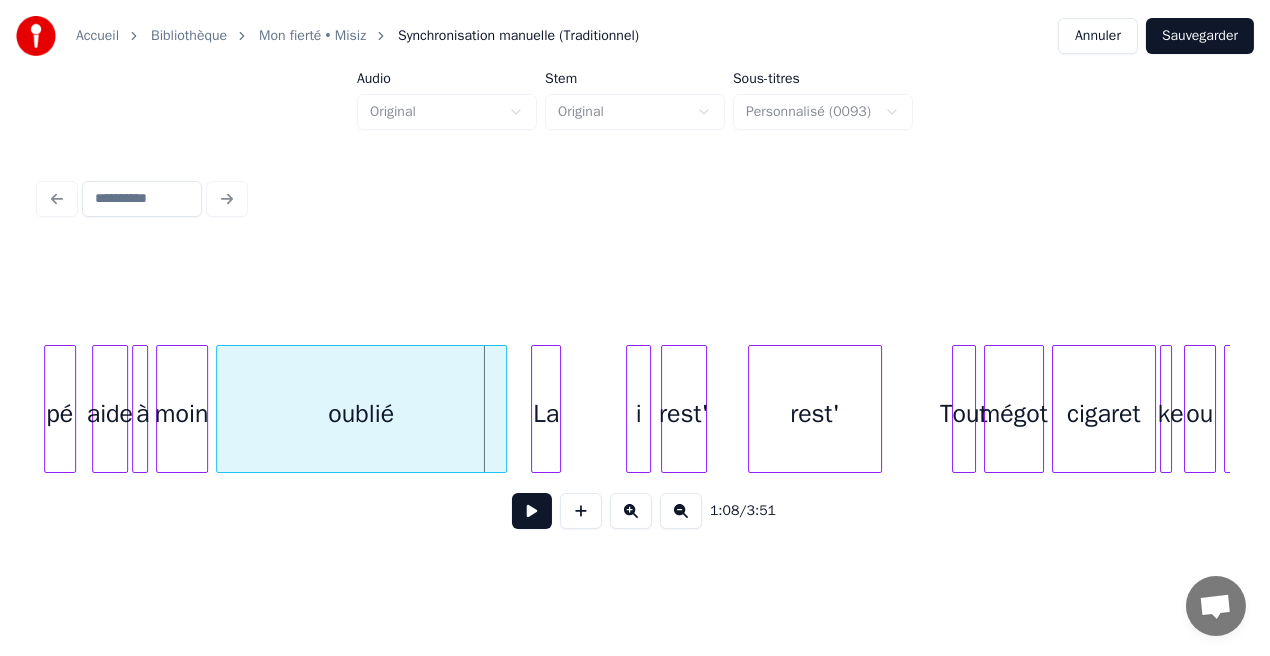 click at bounding box center [532, 511] 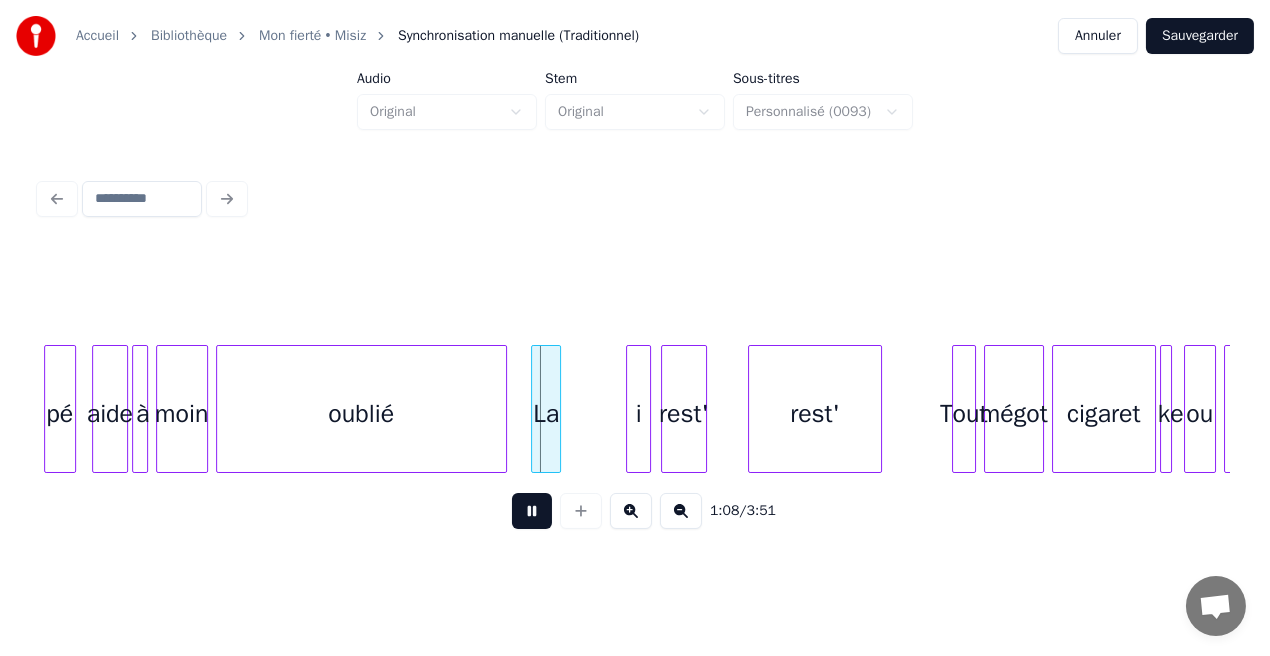 click at bounding box center [532, 511] 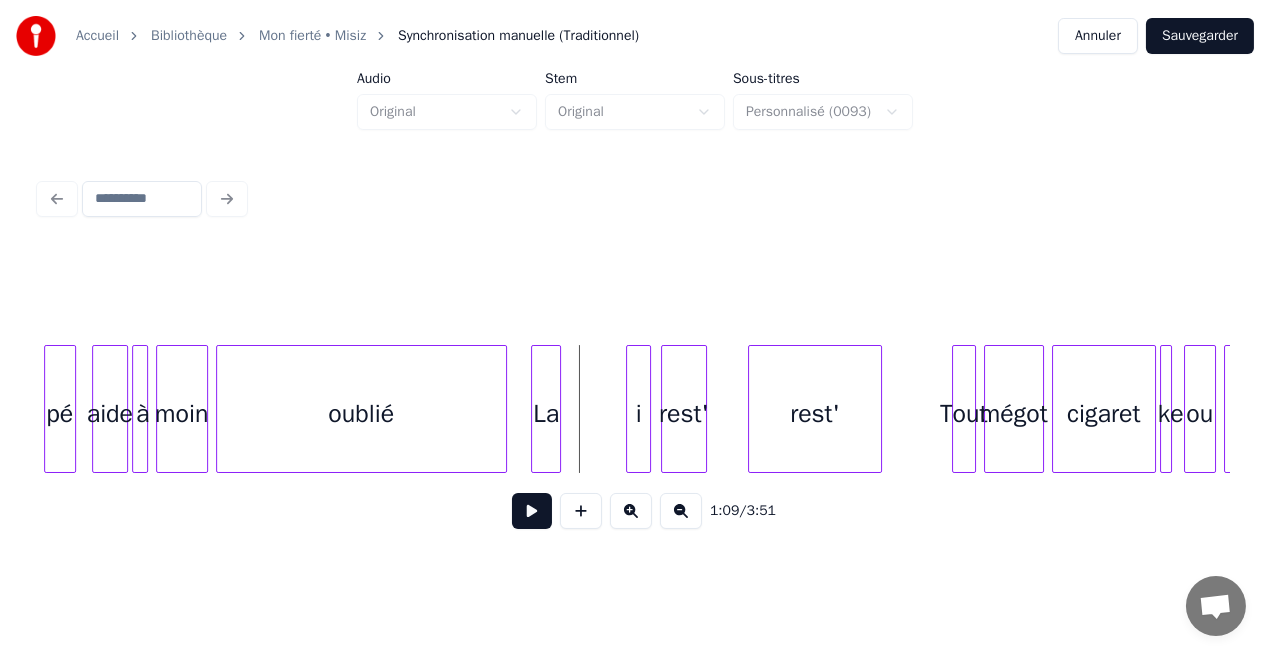 click on "pé aide à moin oublié La i rest' rest' Tout mégot cigaret ke ou la" at bounding box center [9901, 409] 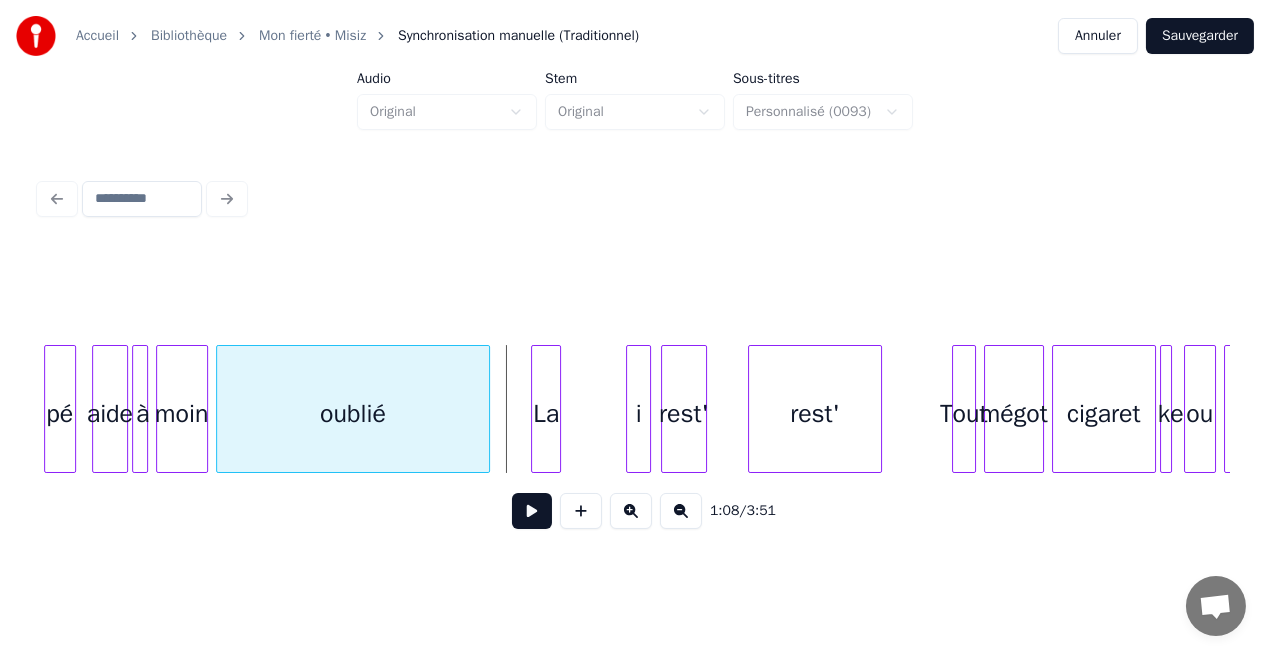 click at bounding box center (486, 409) 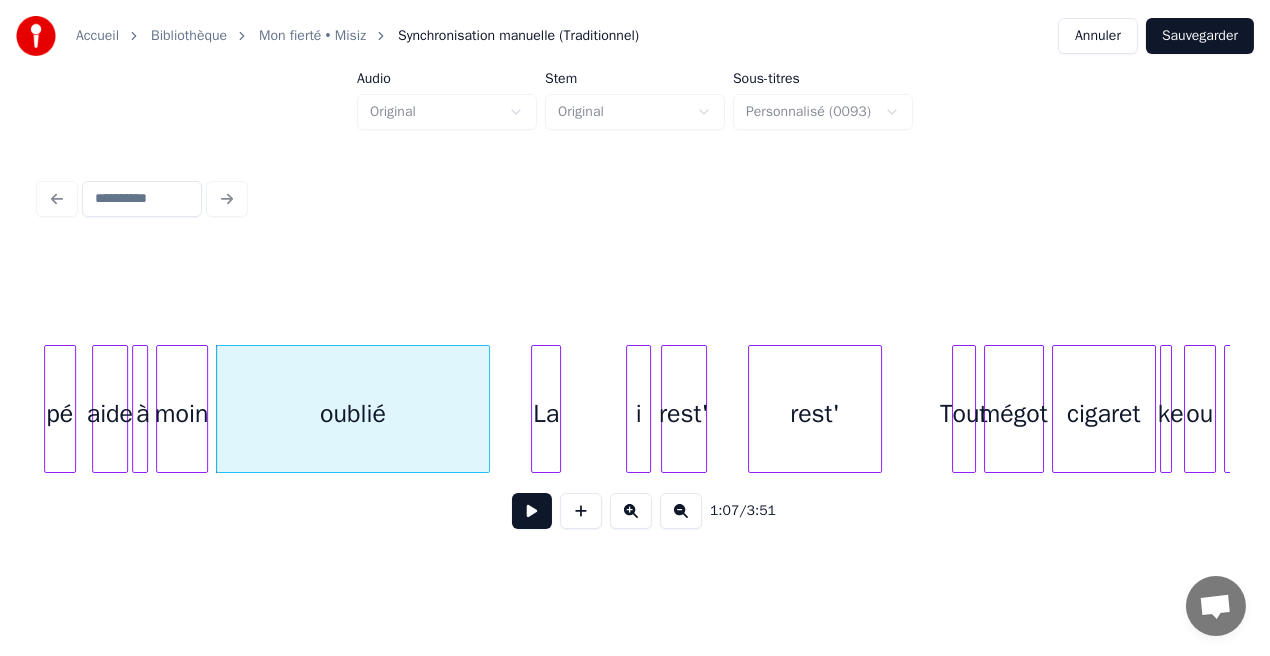 click on "oublié" at bounding box center (353, 414) 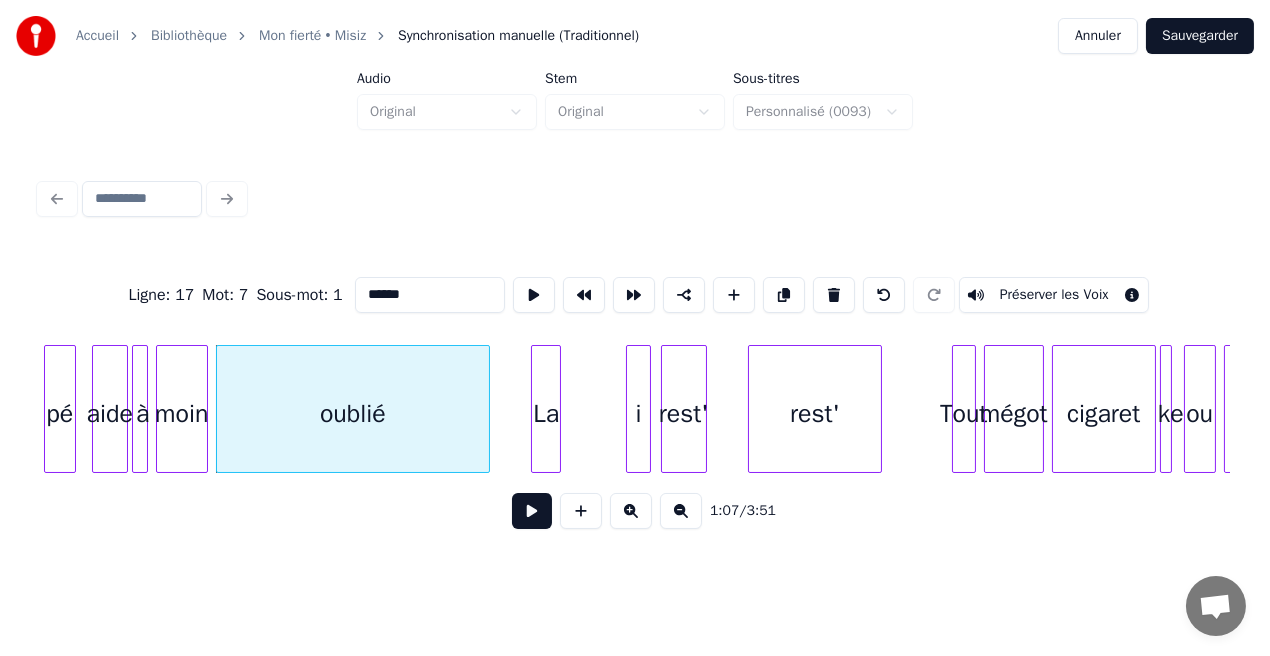 click at bounding box center [532, 511] 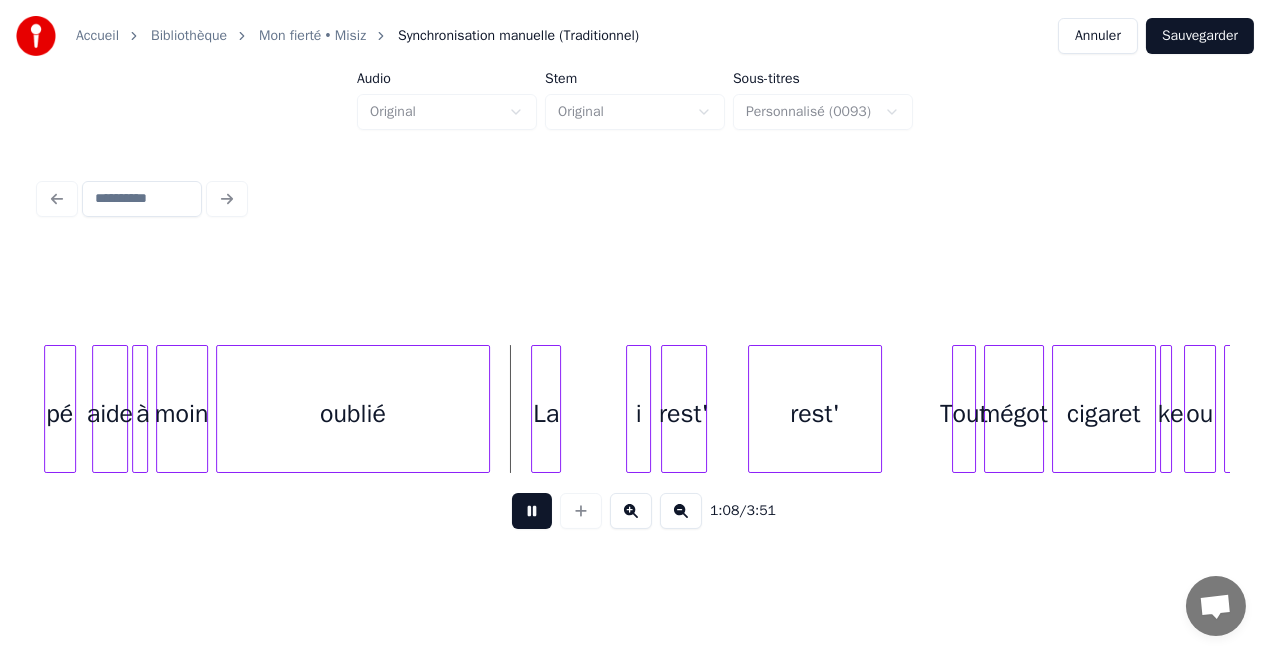 click at bounding box center [532, 511] 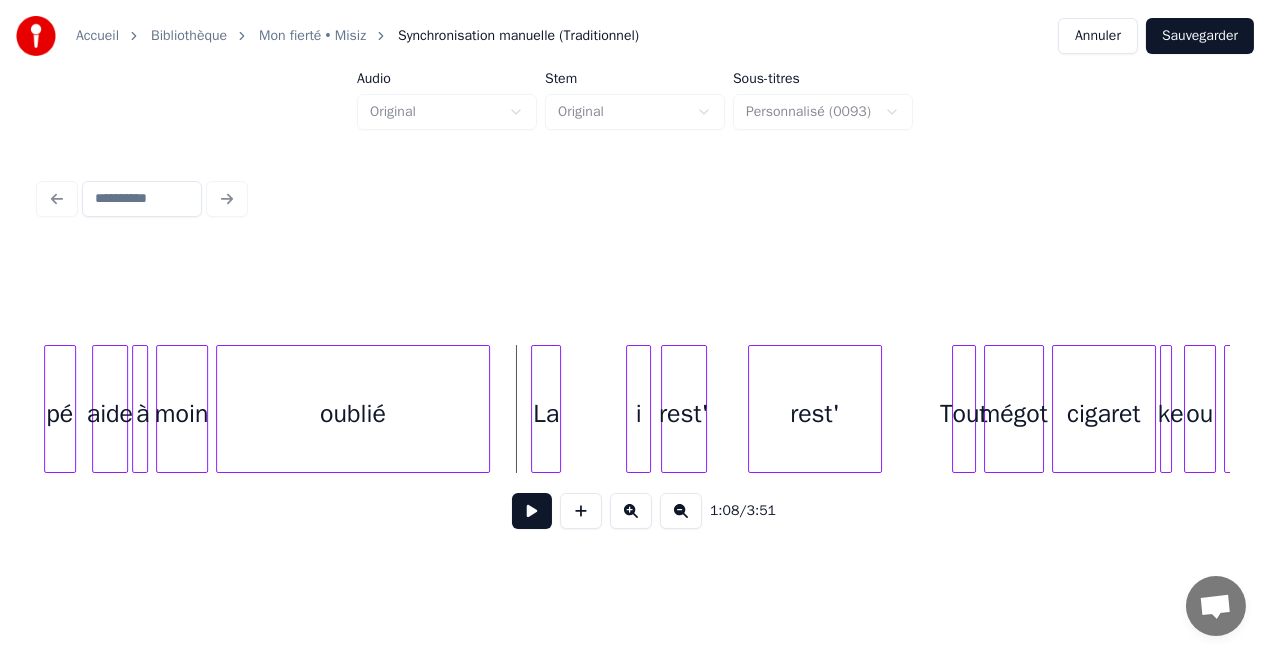 click at bounding box center [532, 511] 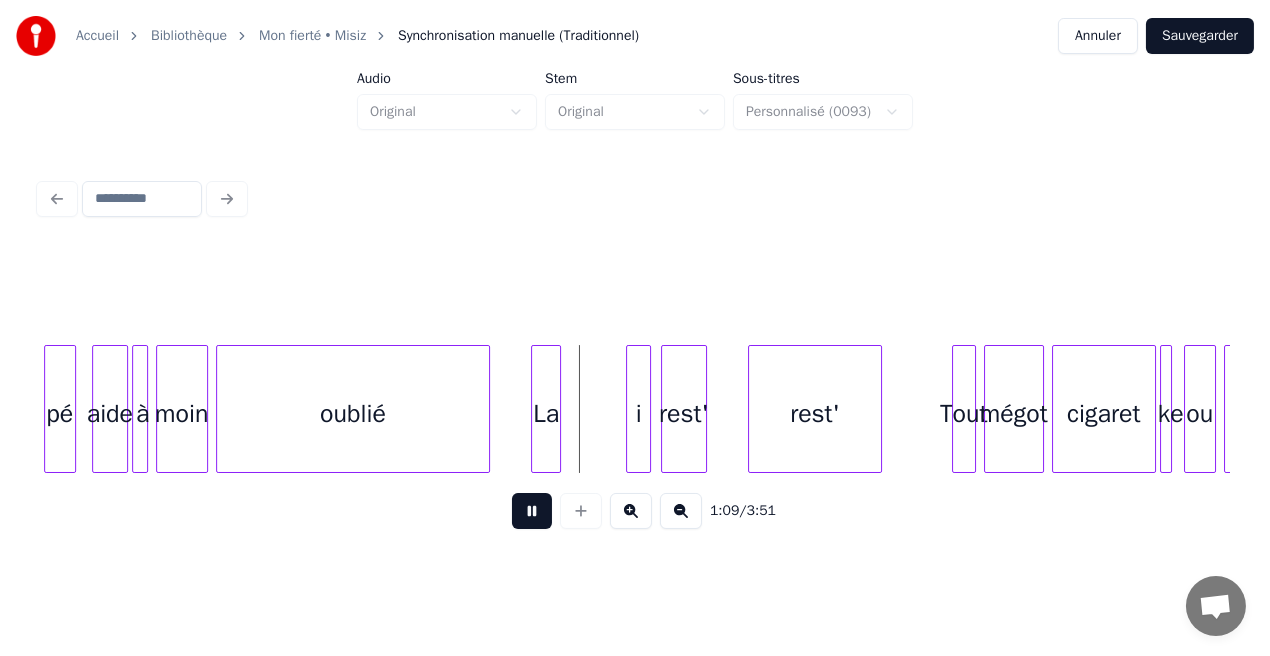 click at bounding box center (532, 511) 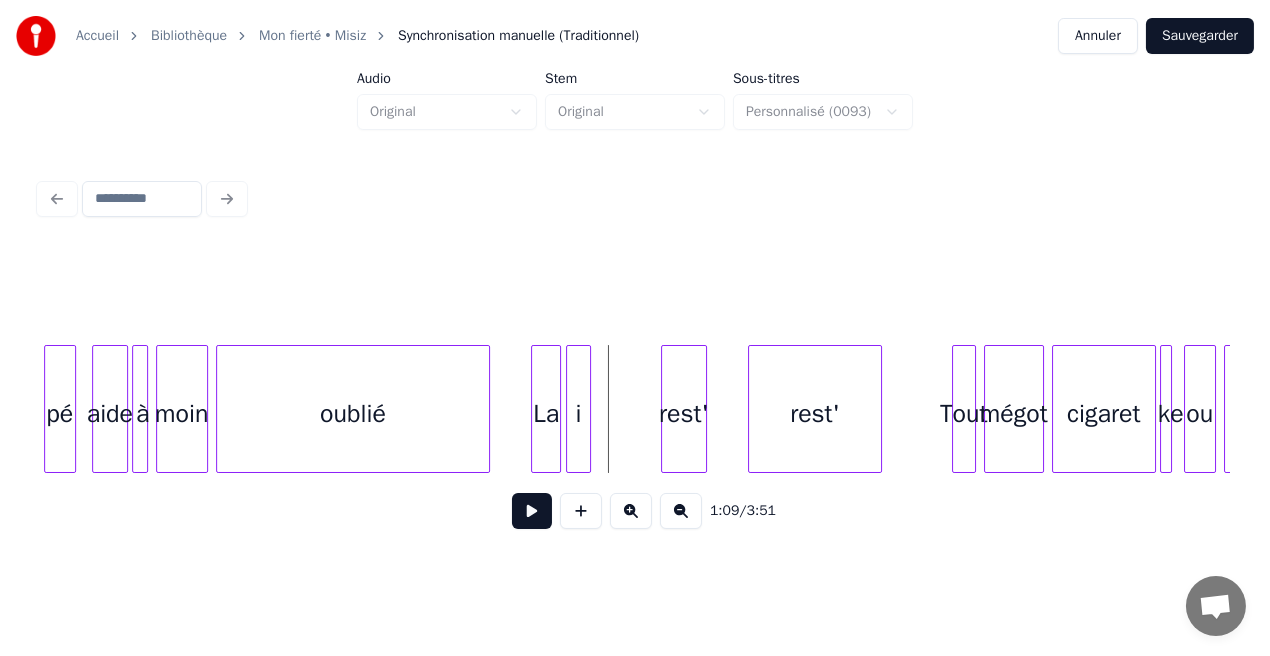 click on "i" at bounding box center [578, 414] 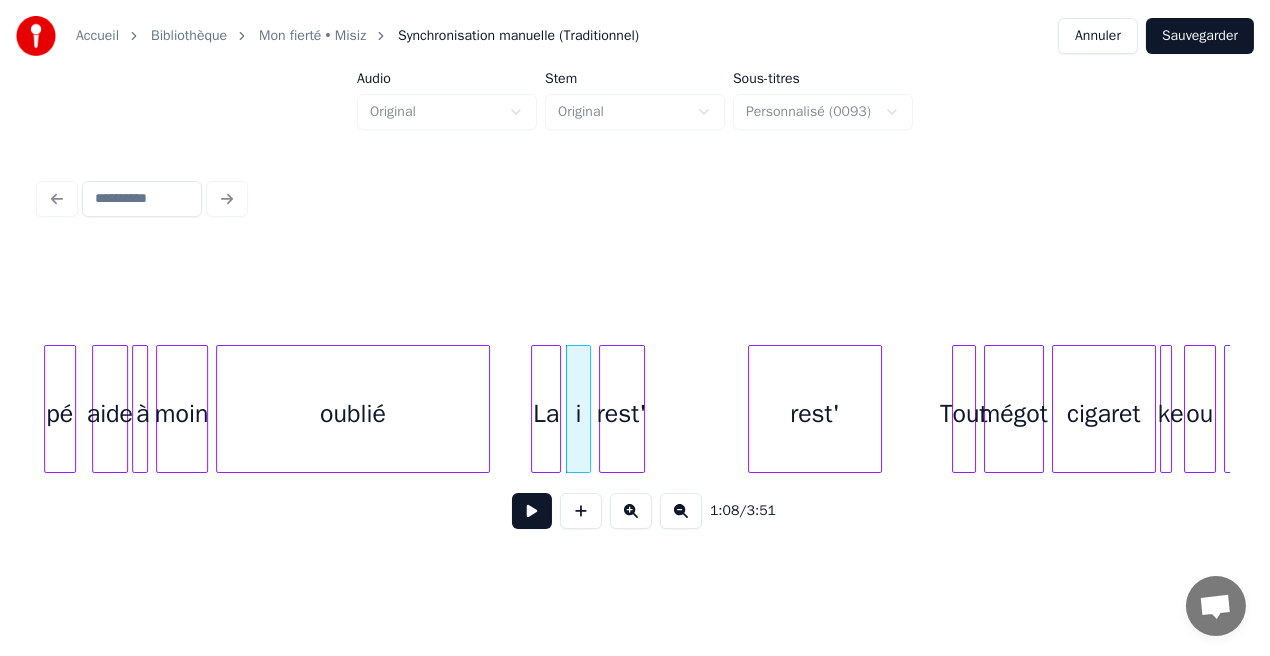 click on "rest'" at bounding box center [622, 414] 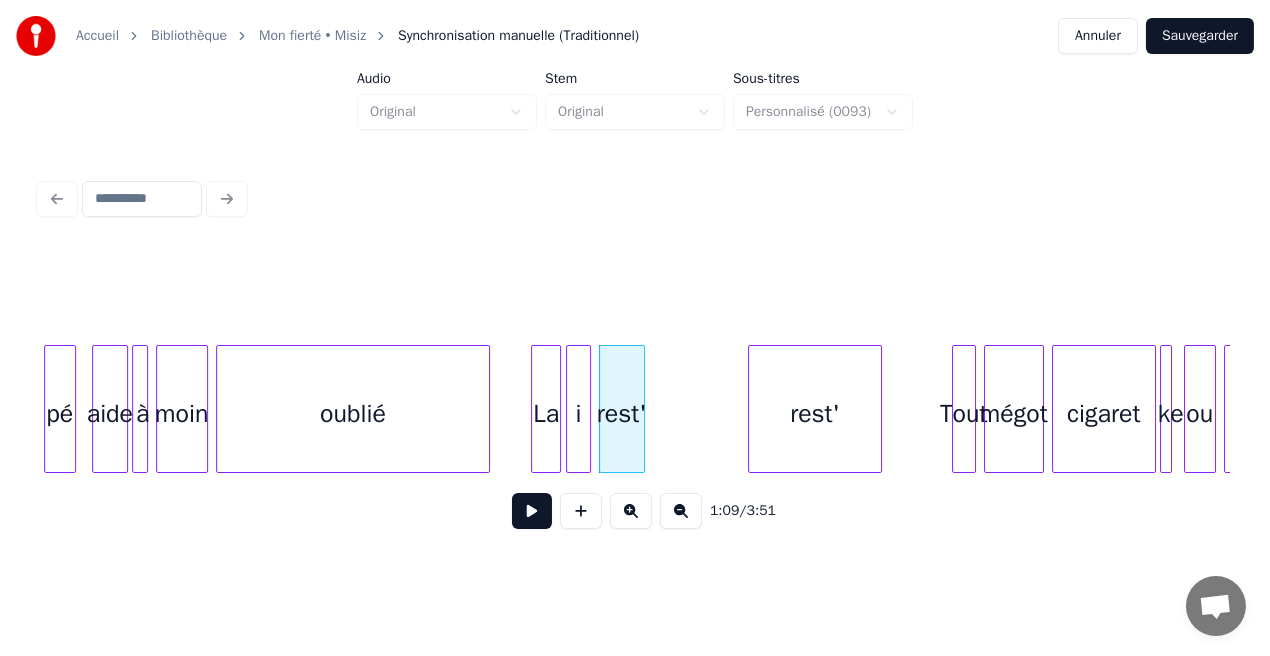 click on "pé aide à moin oublié La i rest' rest' Tout mégot cigaret ke ou la" at bounding box center (9901, 409) 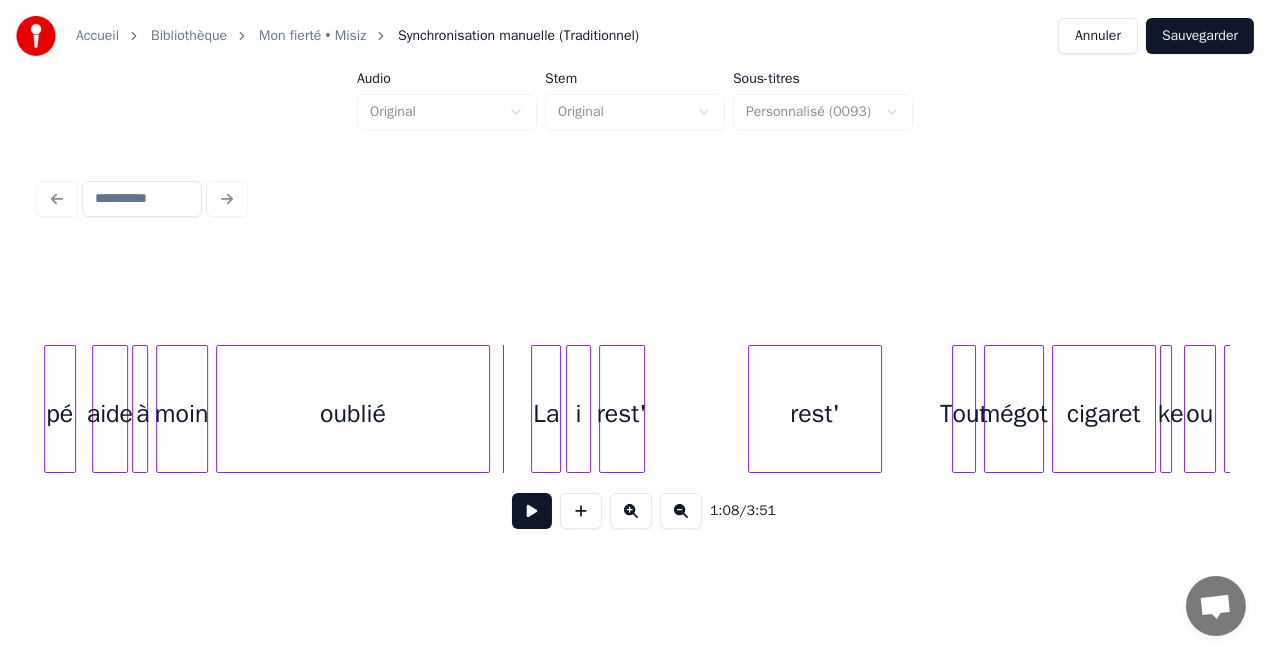click at bounding box center [532, 511] 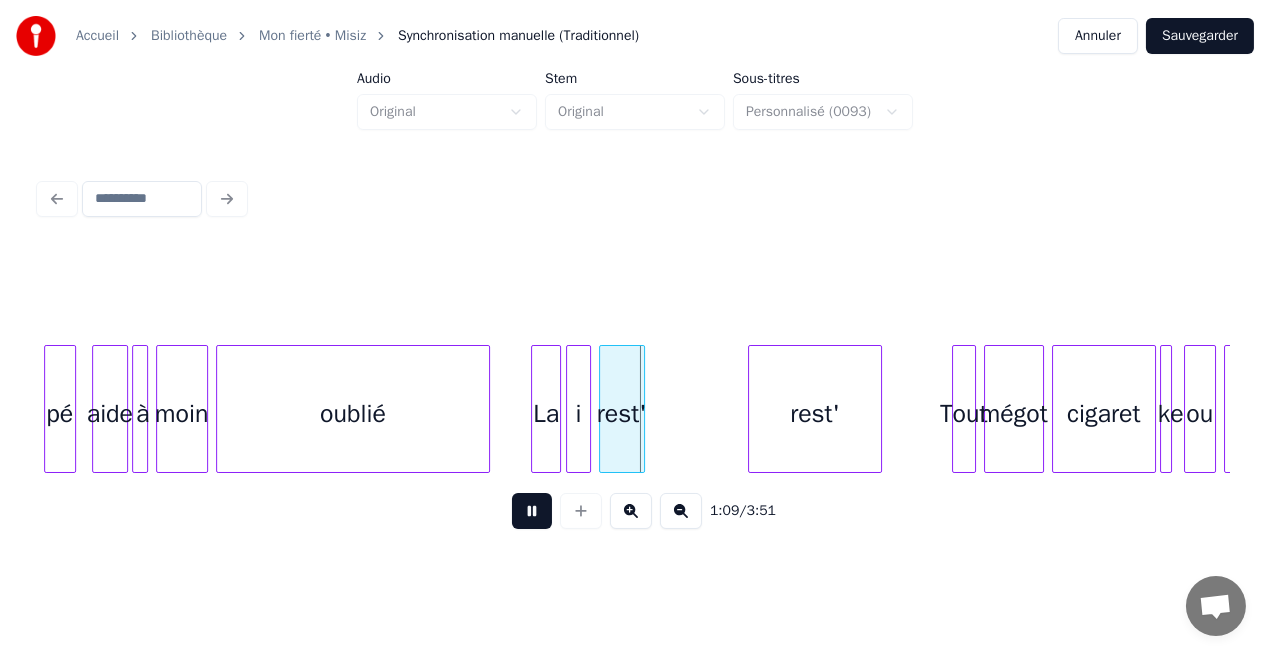 click at bounding box center (532, 511) 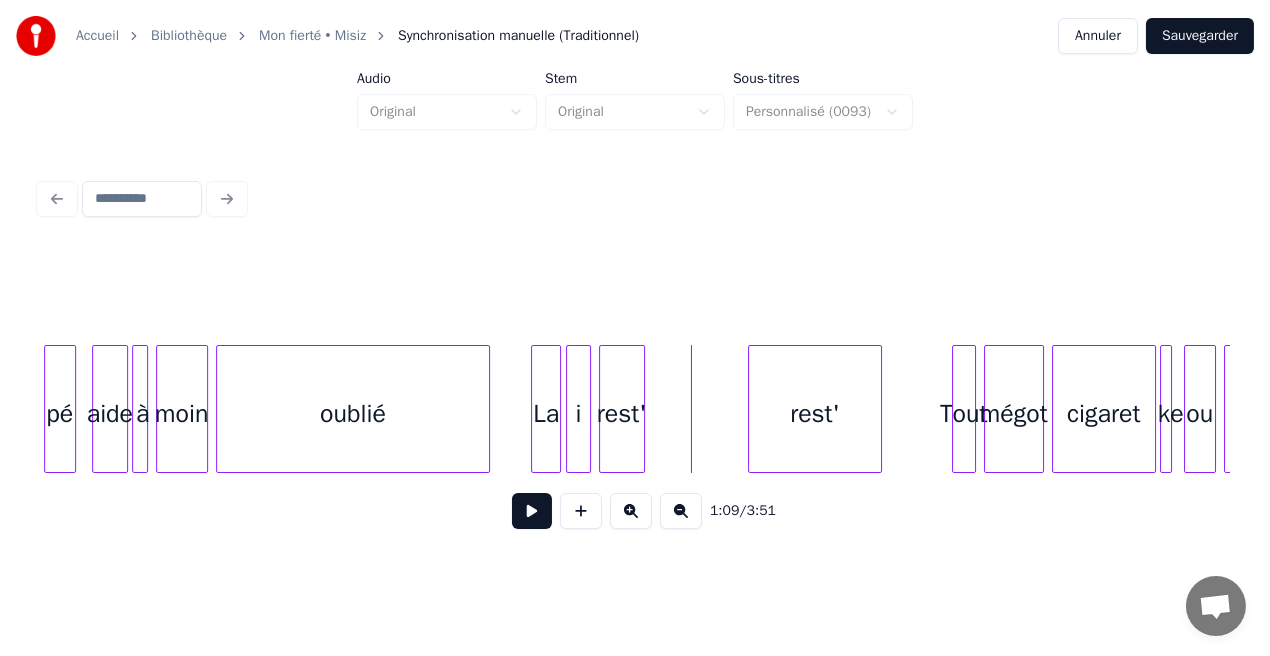 click at bounding box center [532, 511] 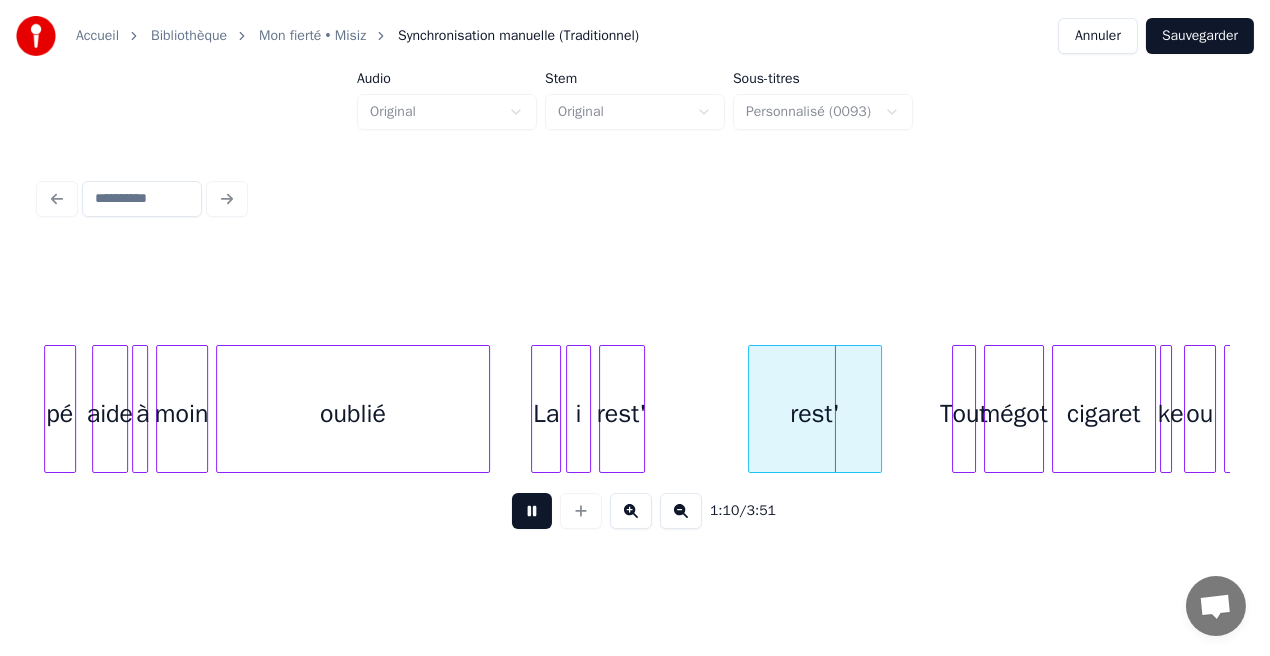 click at bounding box center (532, 511) 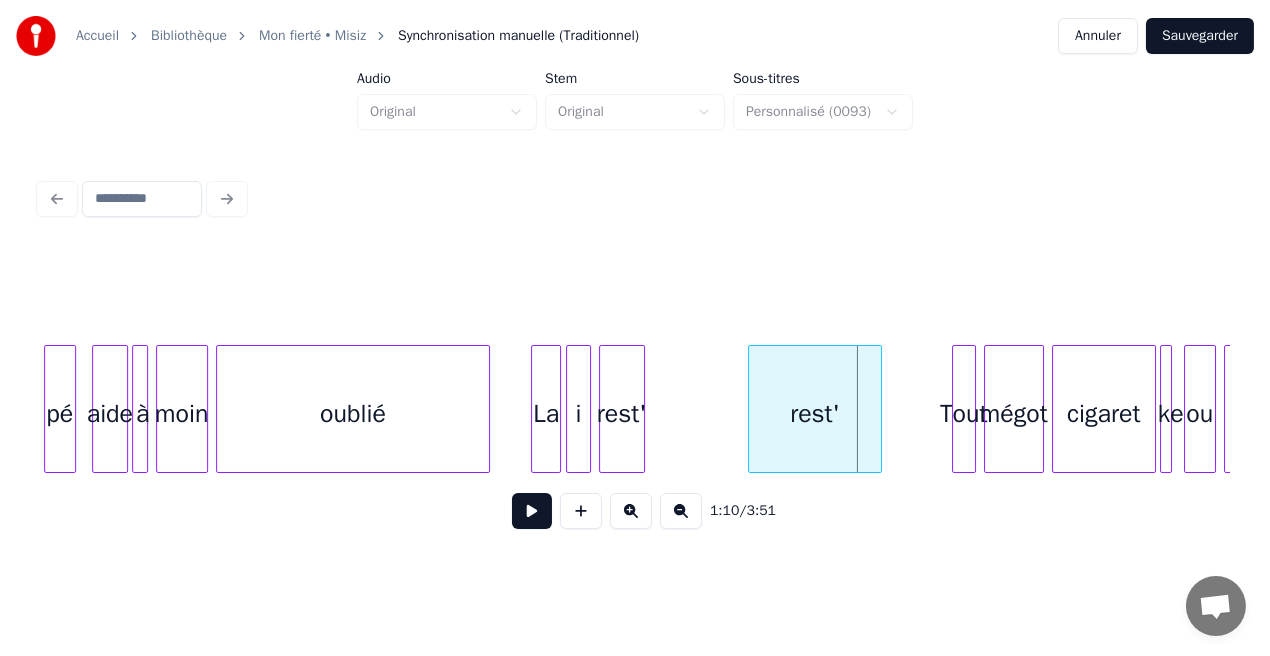 click on "pé aide à moin oublié La i rest' rest' Tout mégot cigaret ke ou la" at bounding box center (9901, 409) 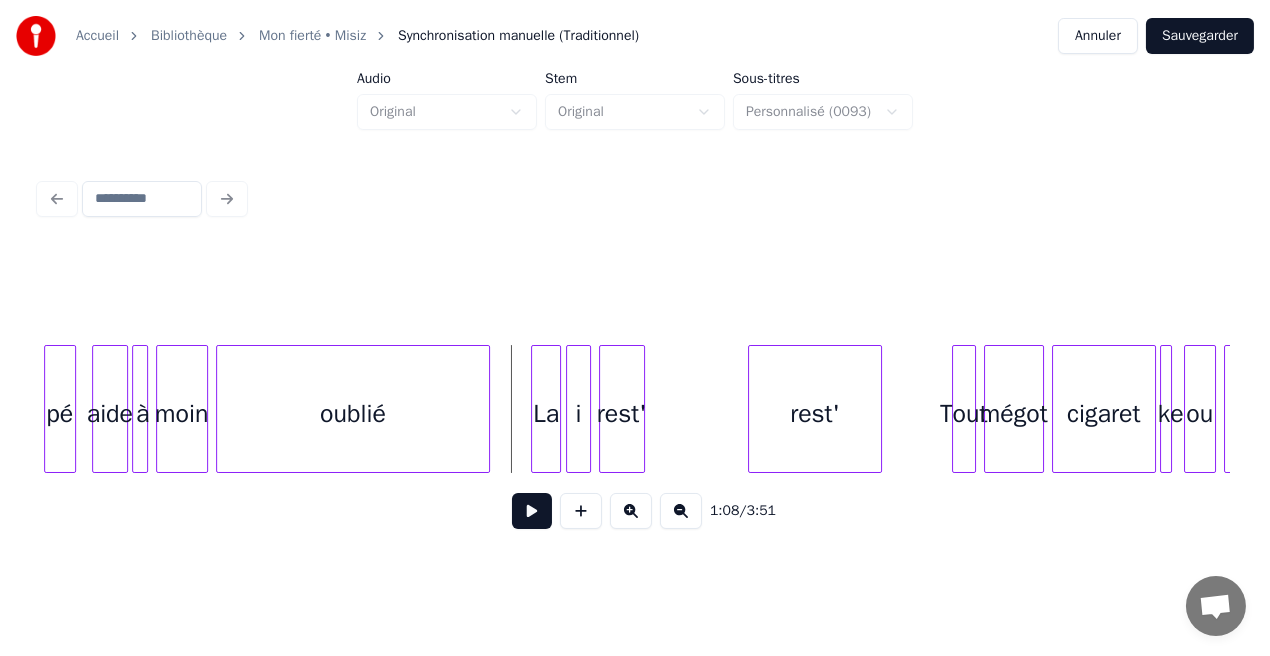 click at bounding box center [532, 511] 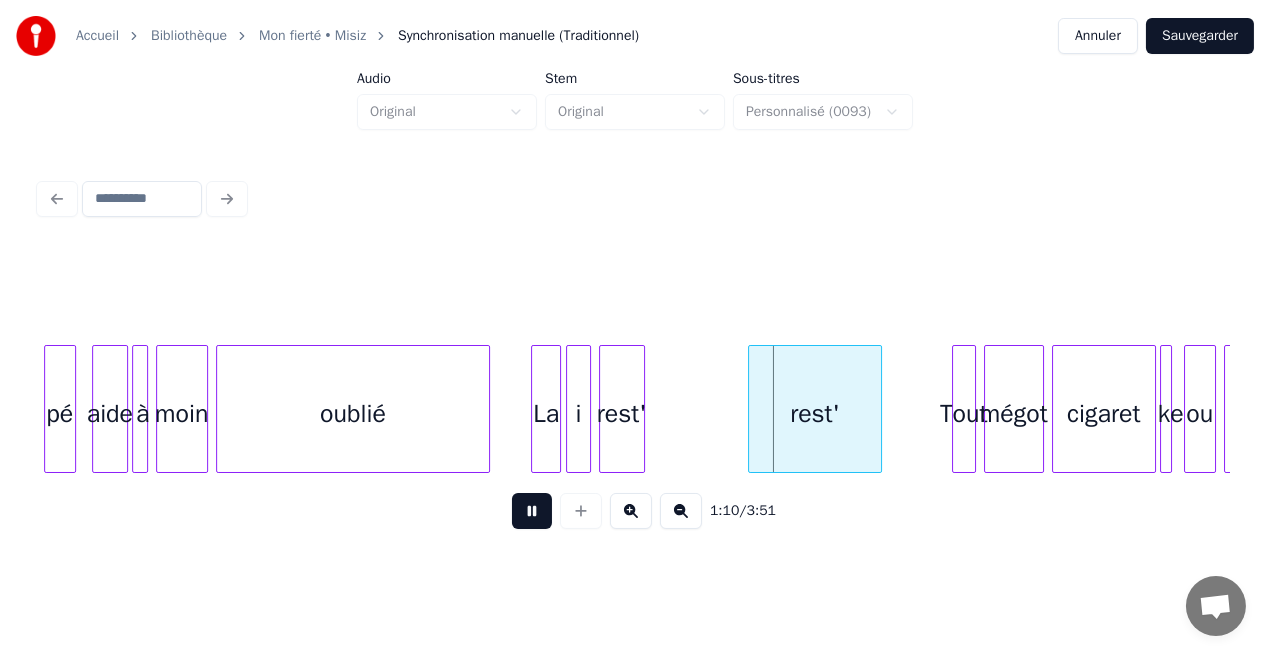 click at bounding box center [532, 511] 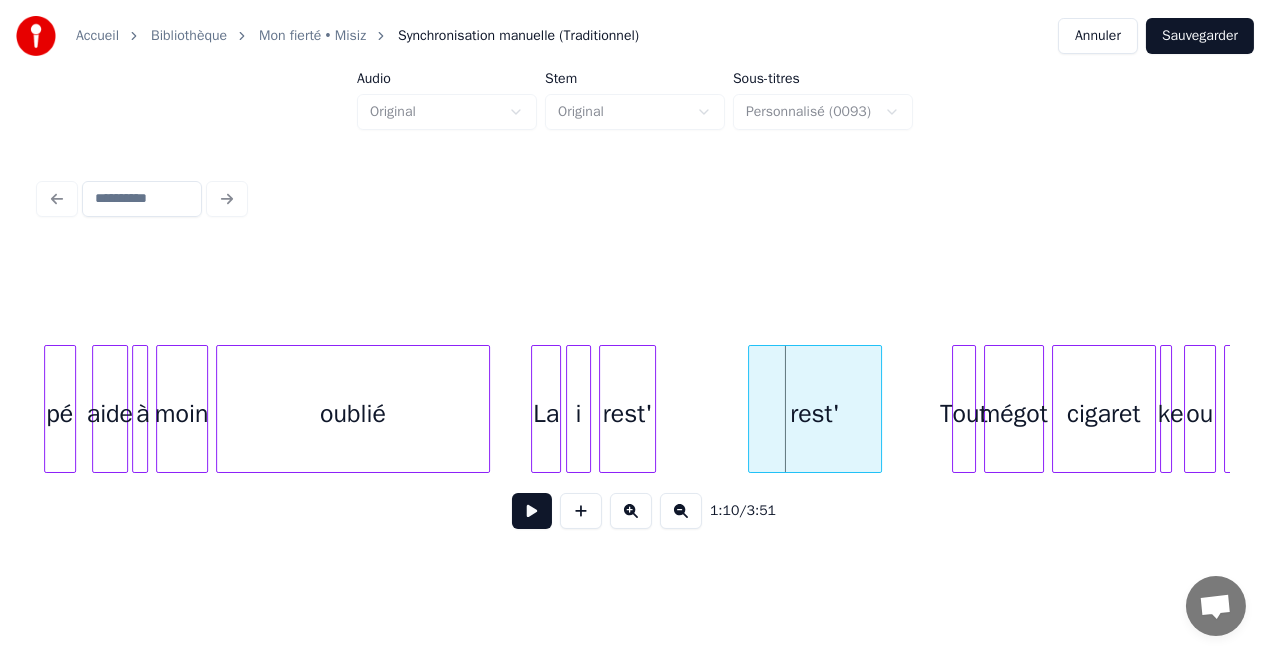 click at bounding box center [652, 409] 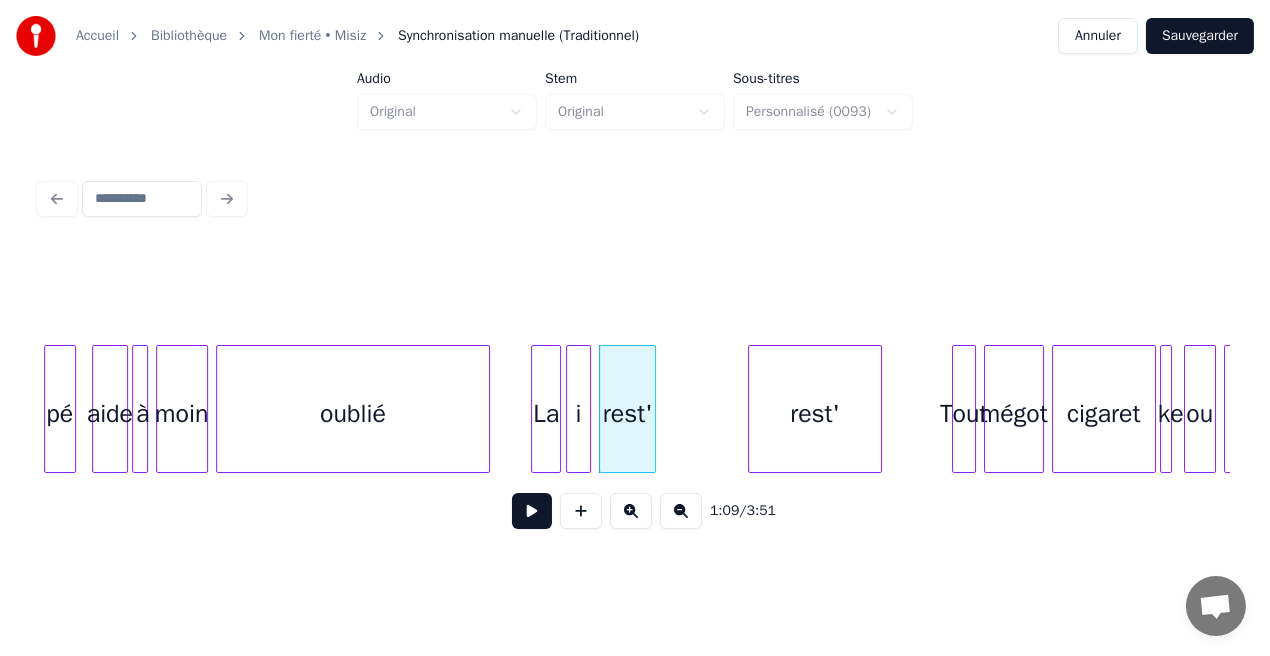 click on "pé aide à moin oublié La i rest' rest' Tout mégot cigaret ke ou la" at bounding box center (9901, 409) 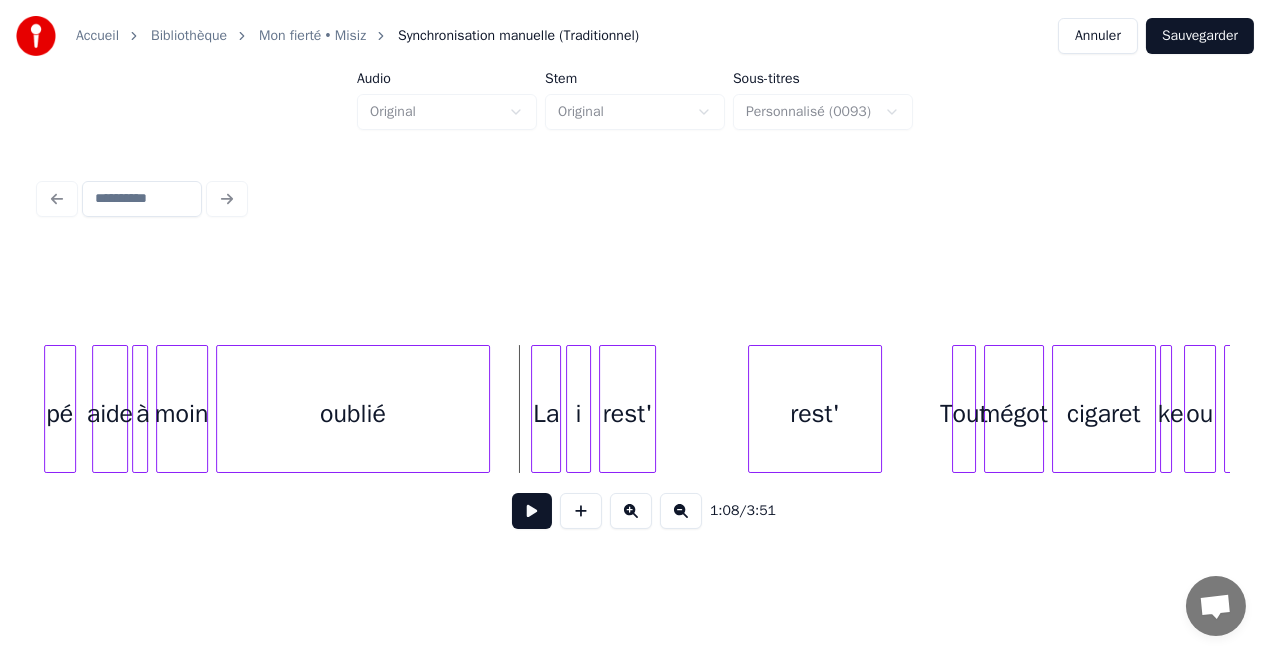 click at bounding box center (532, 511) 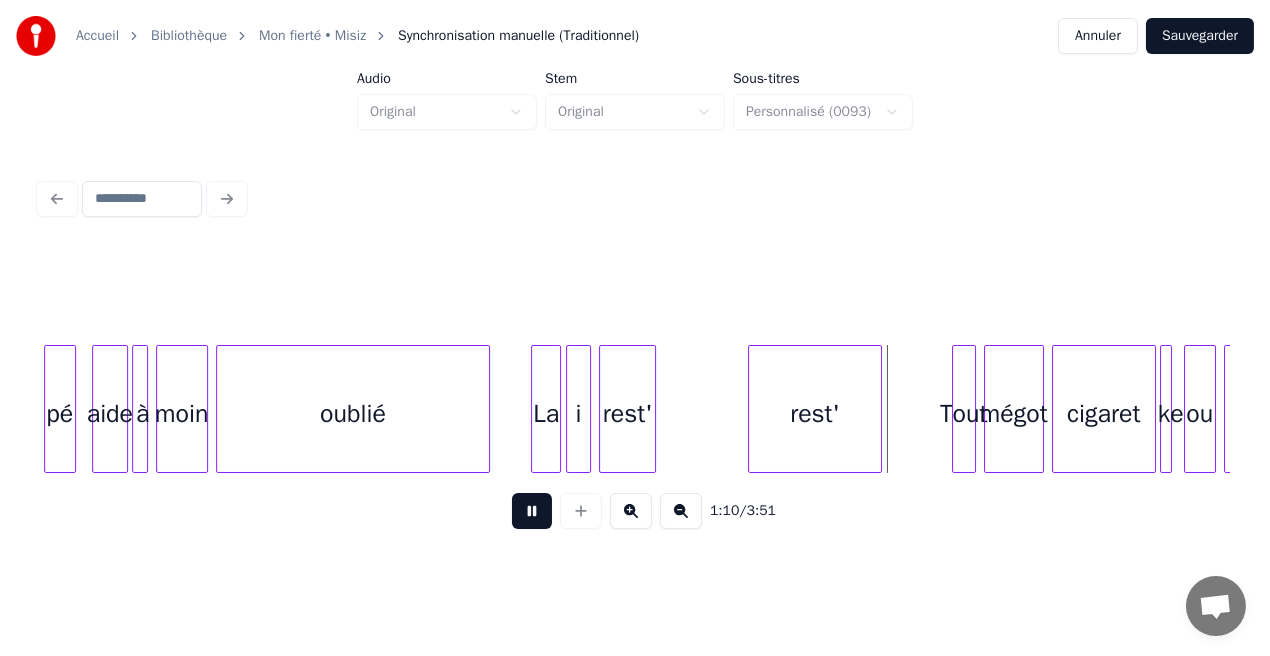 click at bounding box center [532, 511] 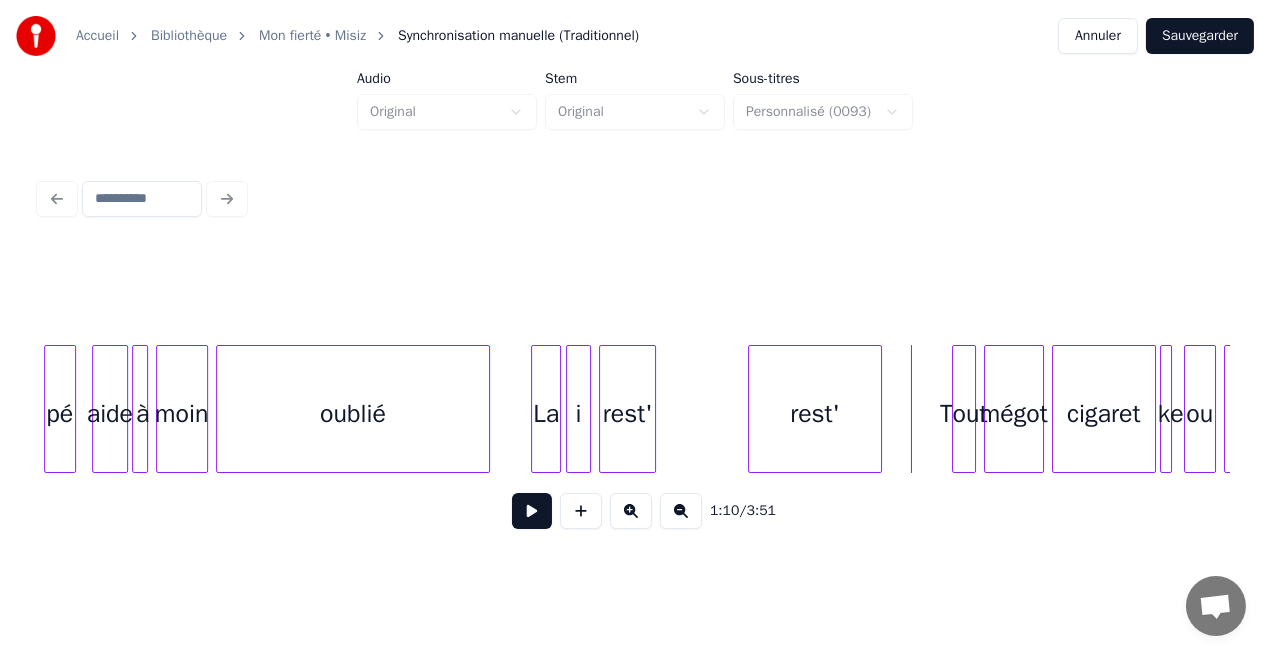 click on "Sauvegarder" at bounding box center [1200, 36] 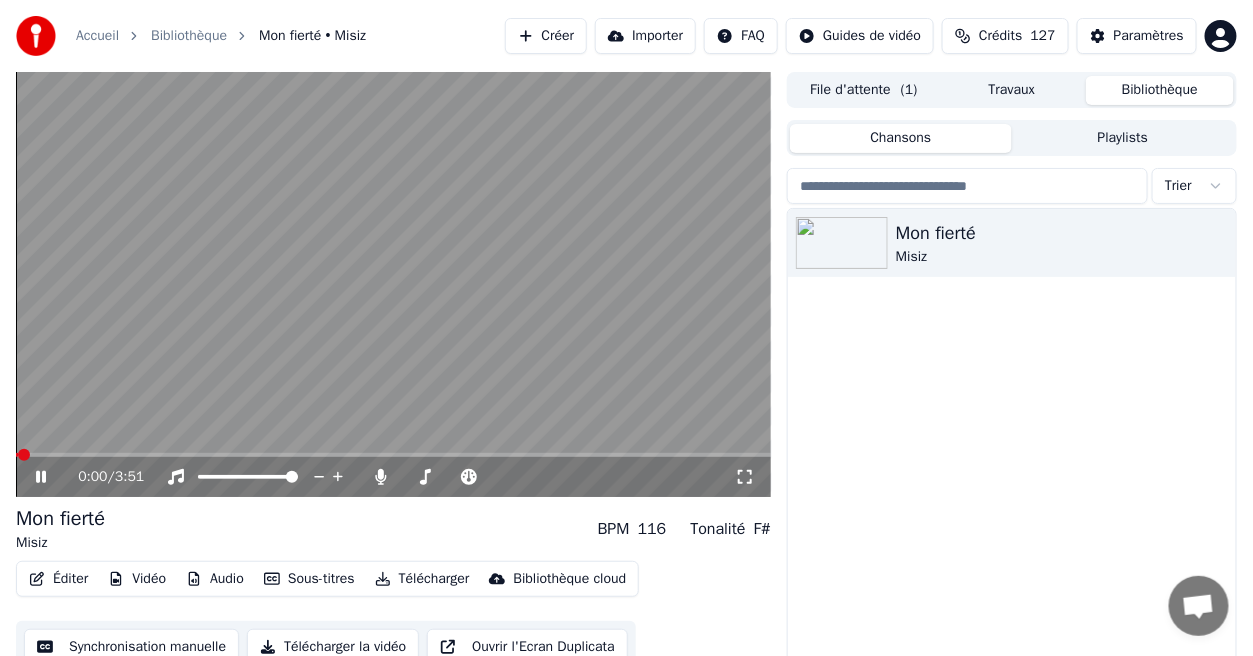 click 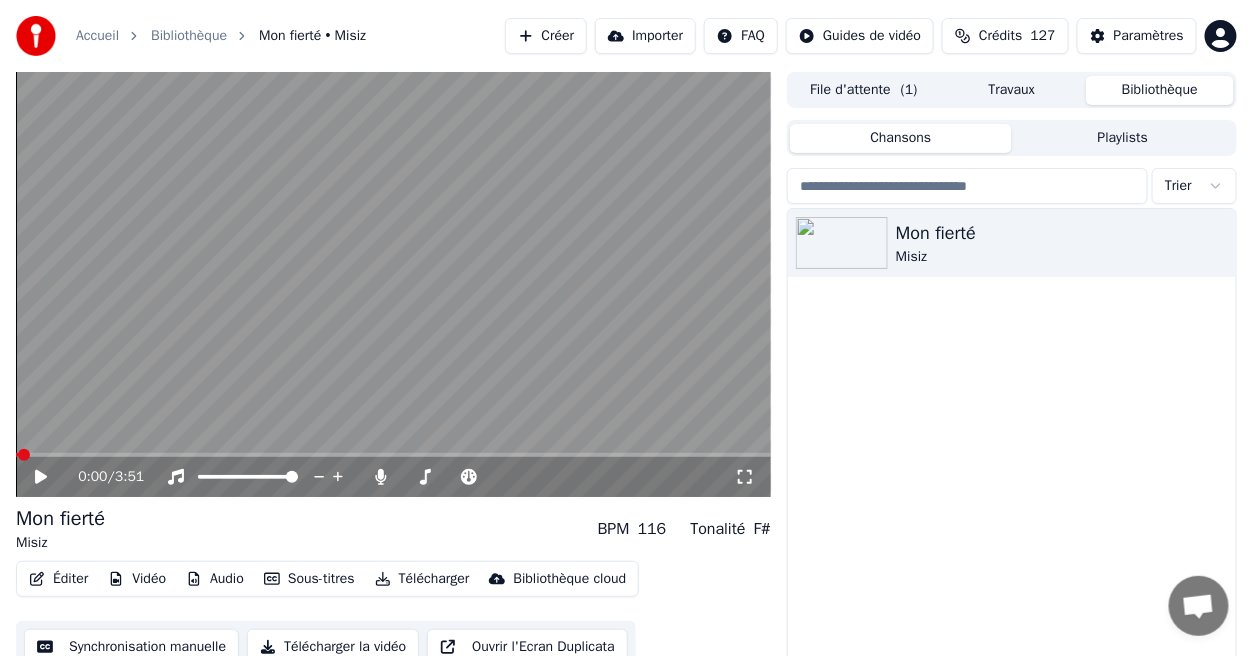 click 